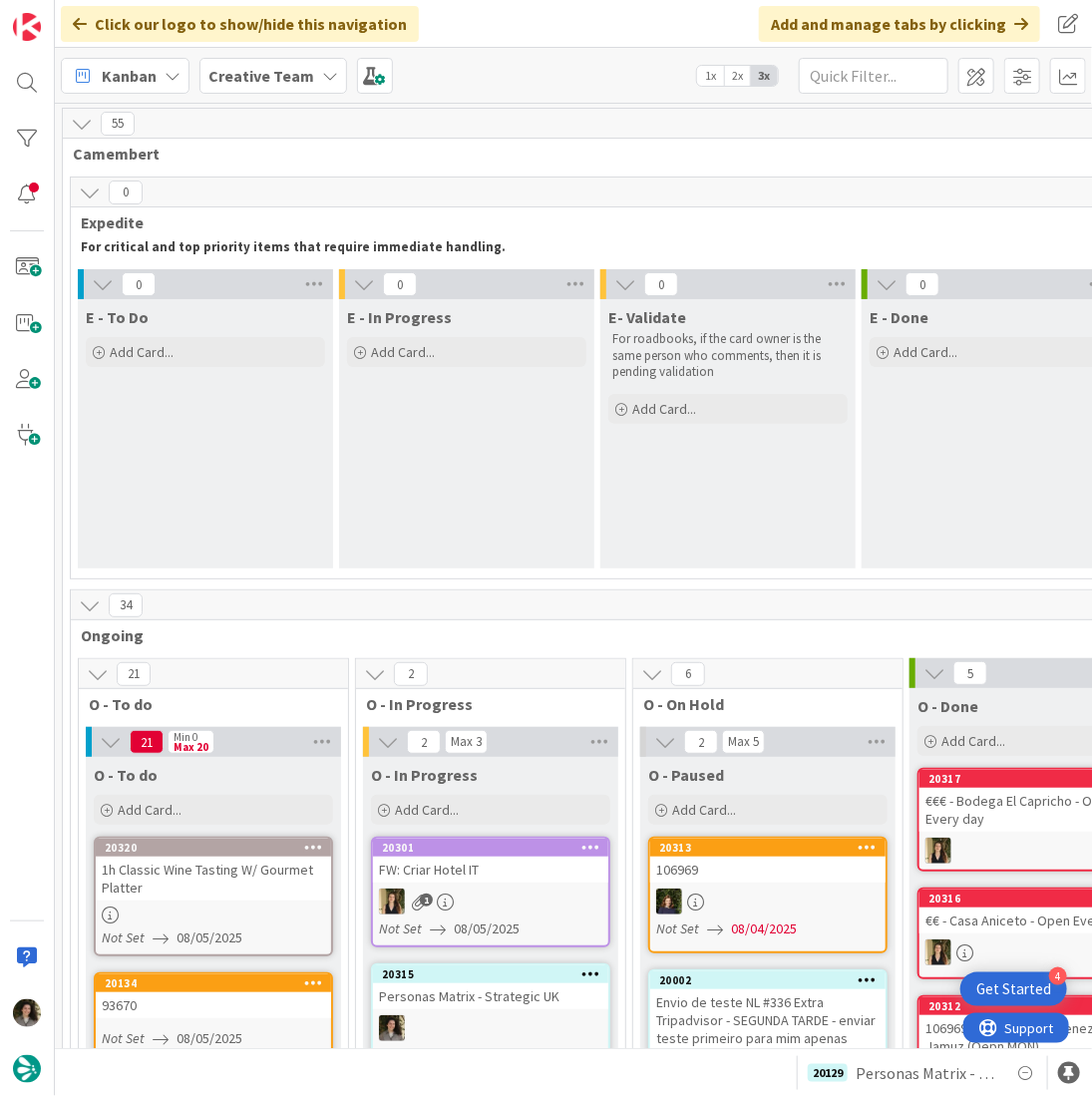 scroll, scrollTop: 0, scrollLeft: 0, axis: both 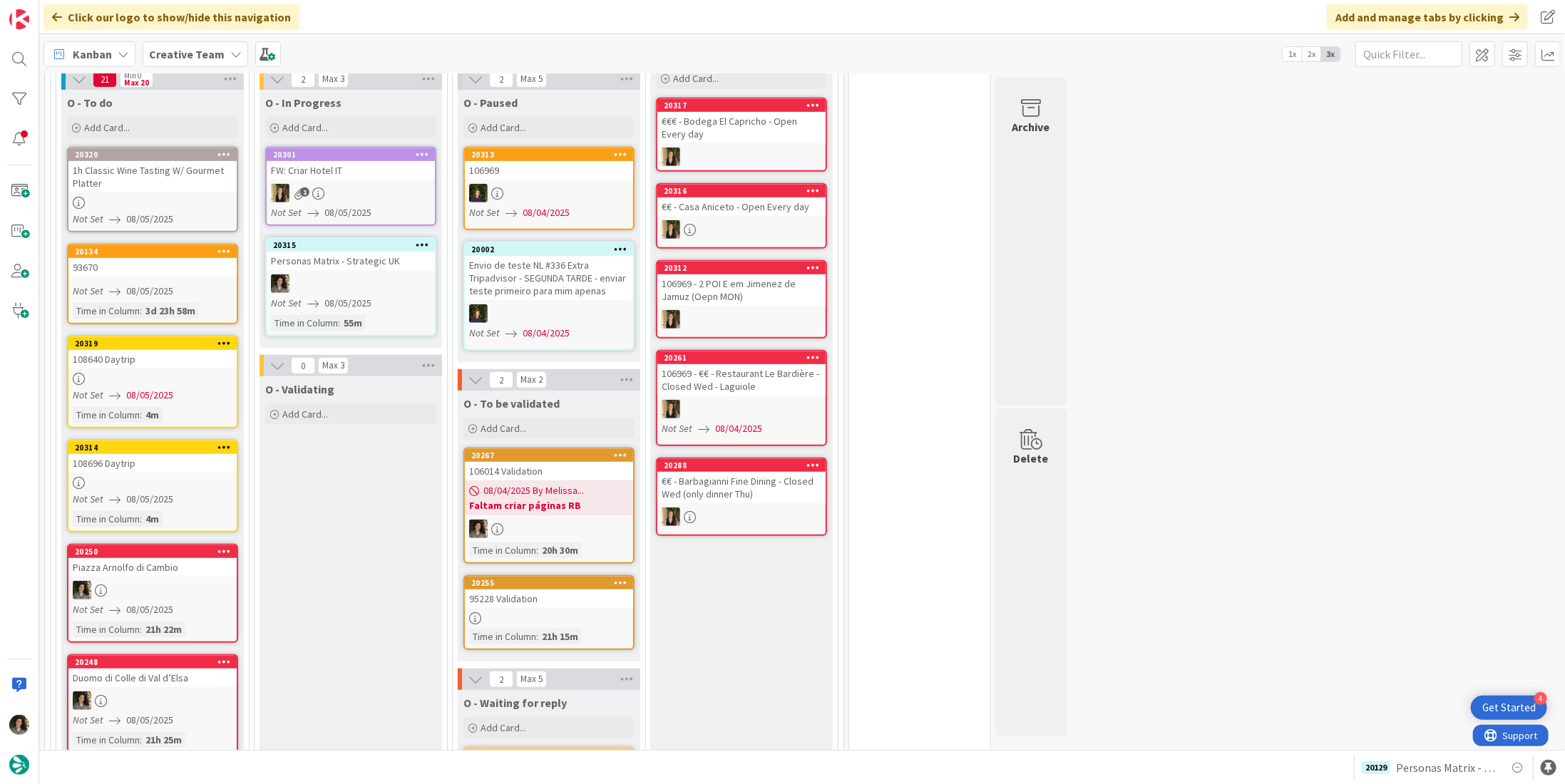 click at bounding box center [153, 202] 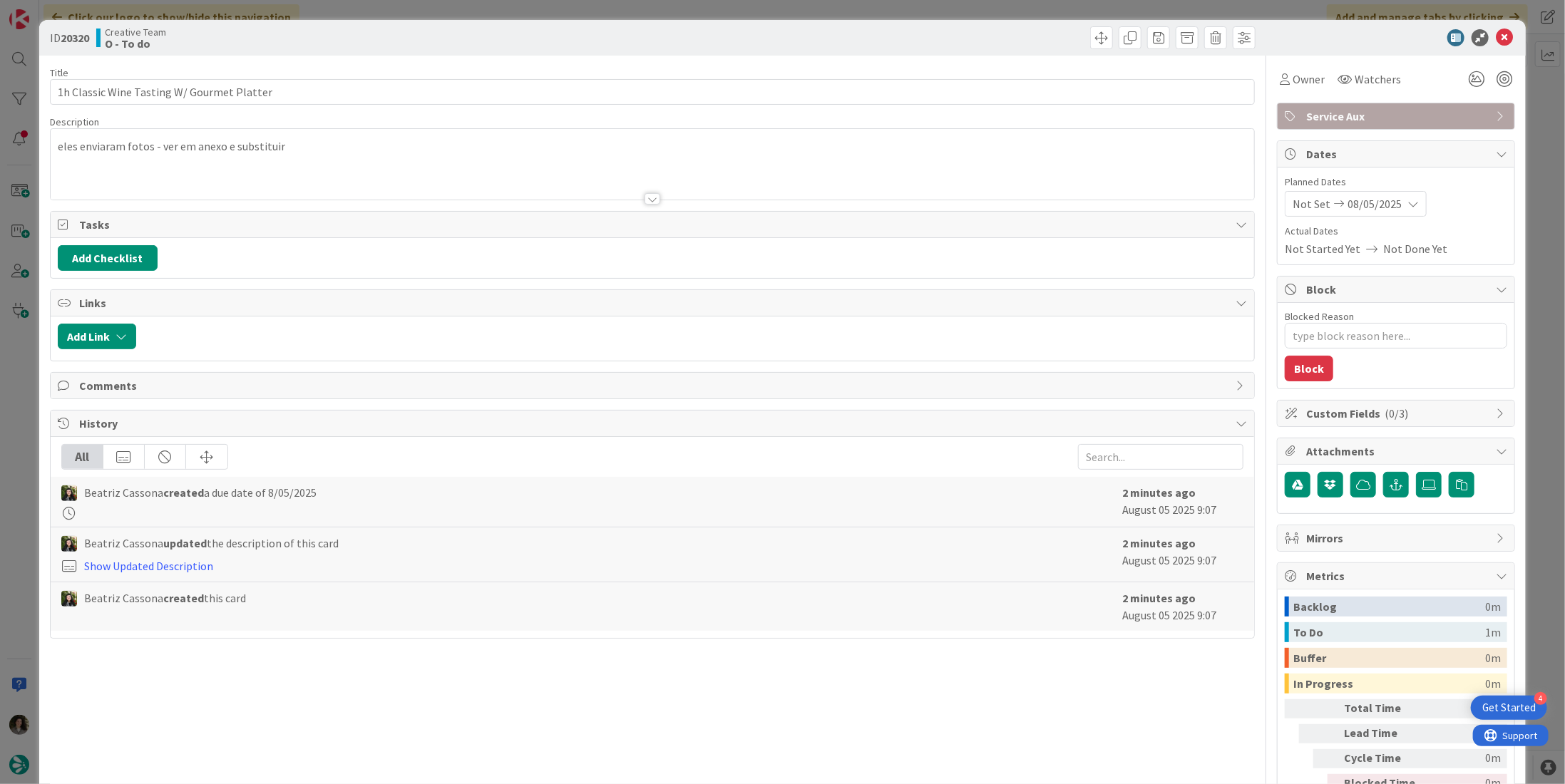scroll, scrollTop: 0, scrollLeft: 0, axis: both 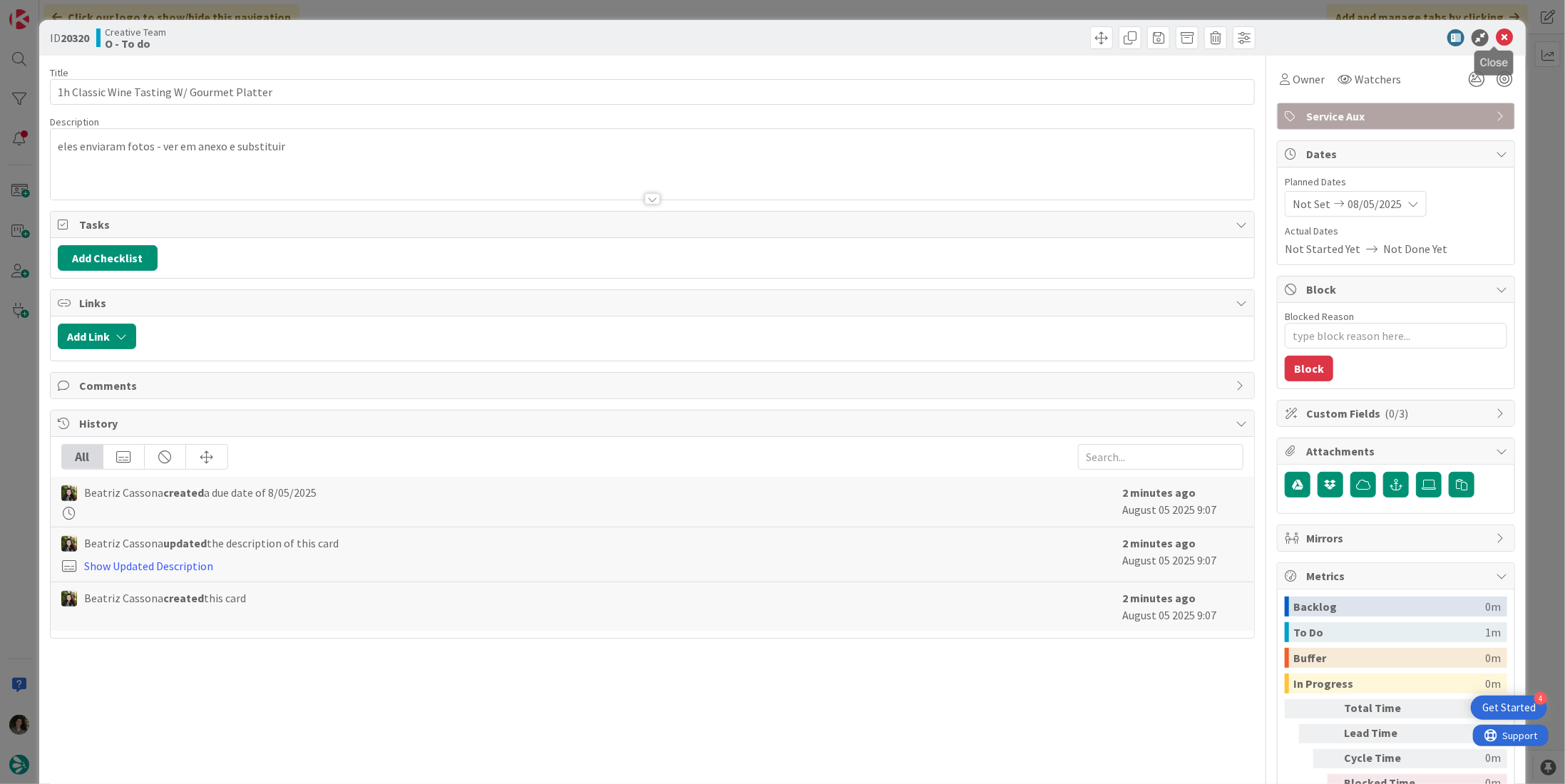 click at bounding box center (1504, 38) 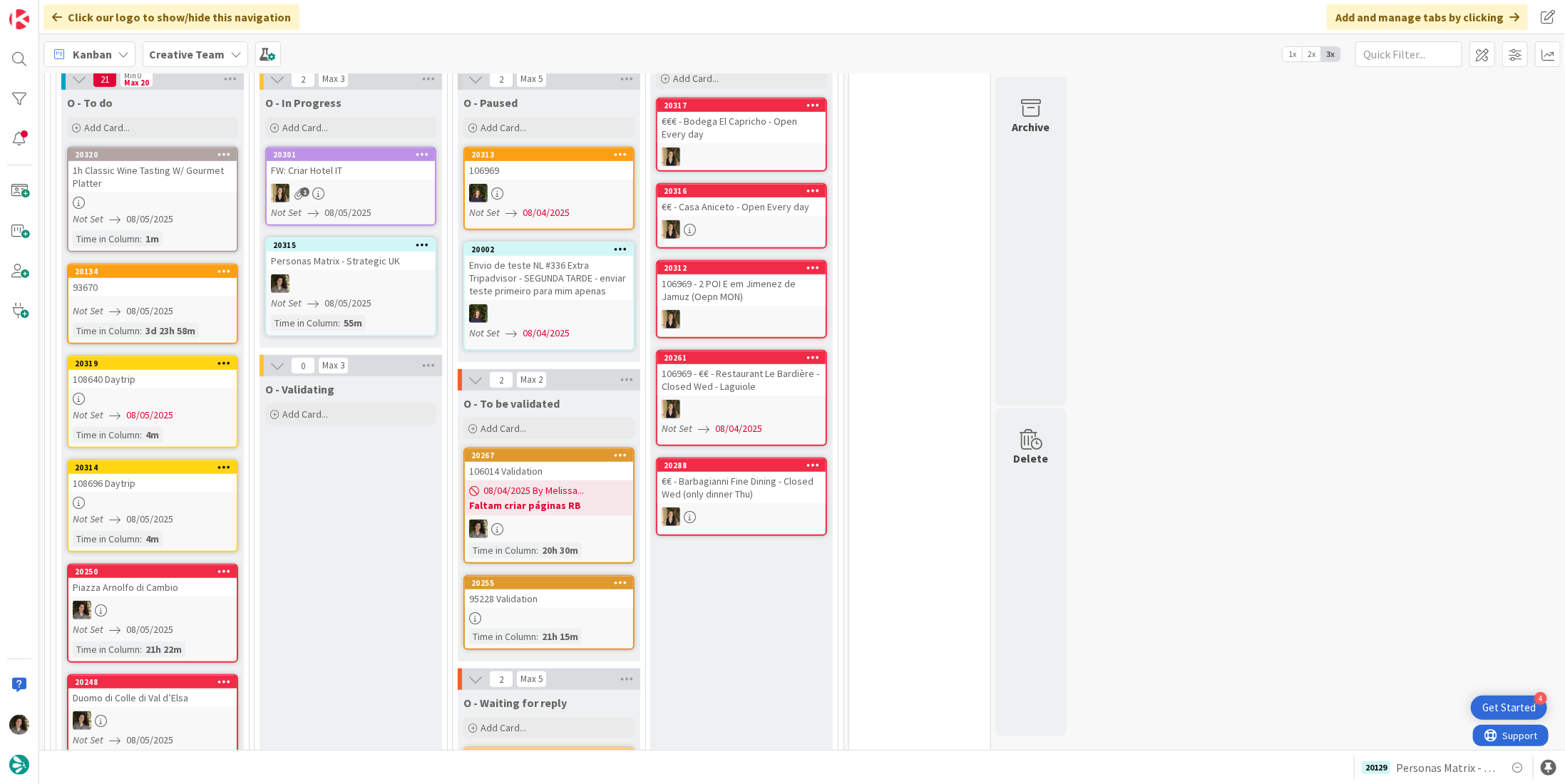 scroll, scrollTop: 0, scrollLeft: 0, axis: both 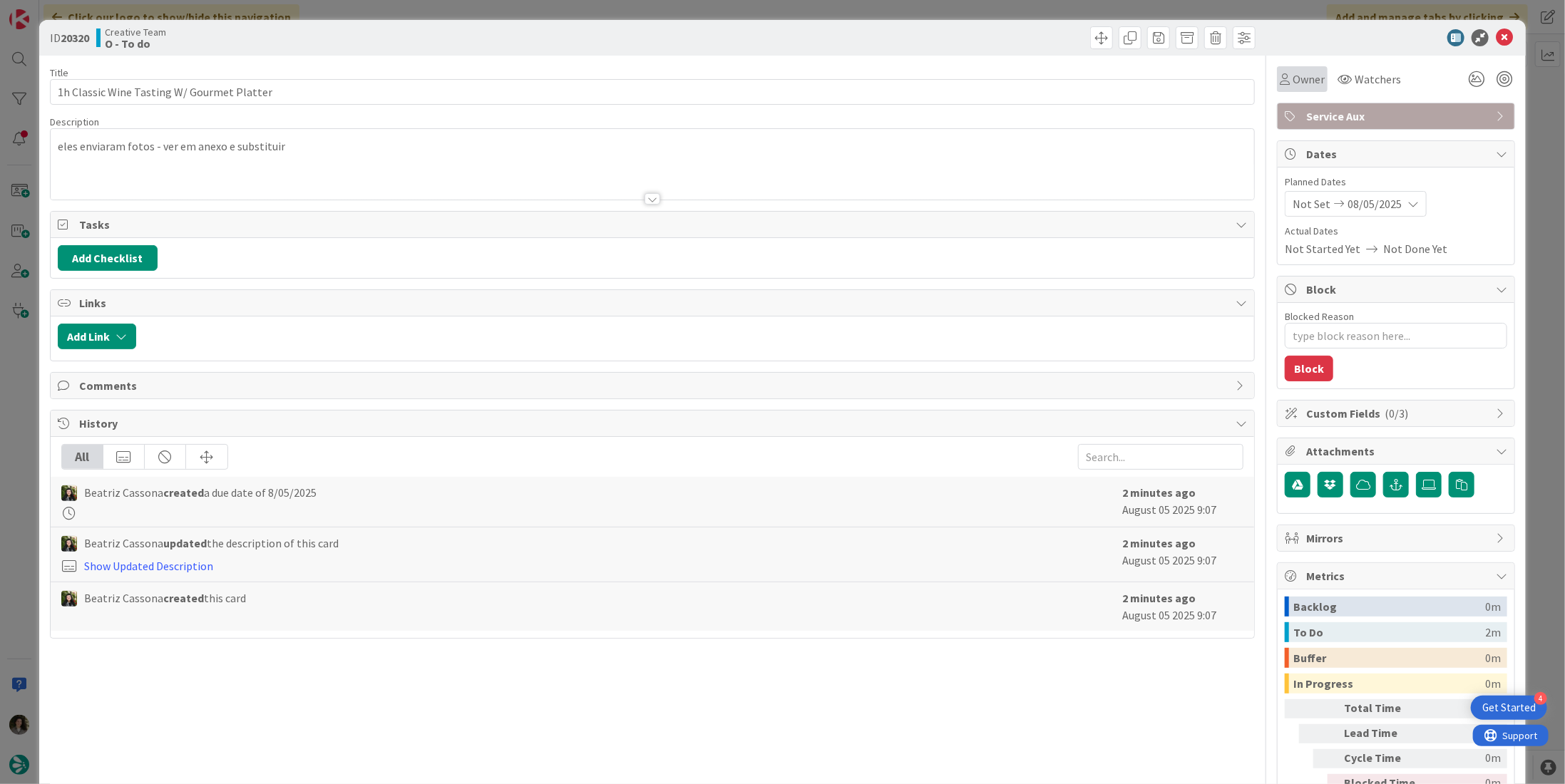 click on "Owner" at bounding box center (1308, 79) 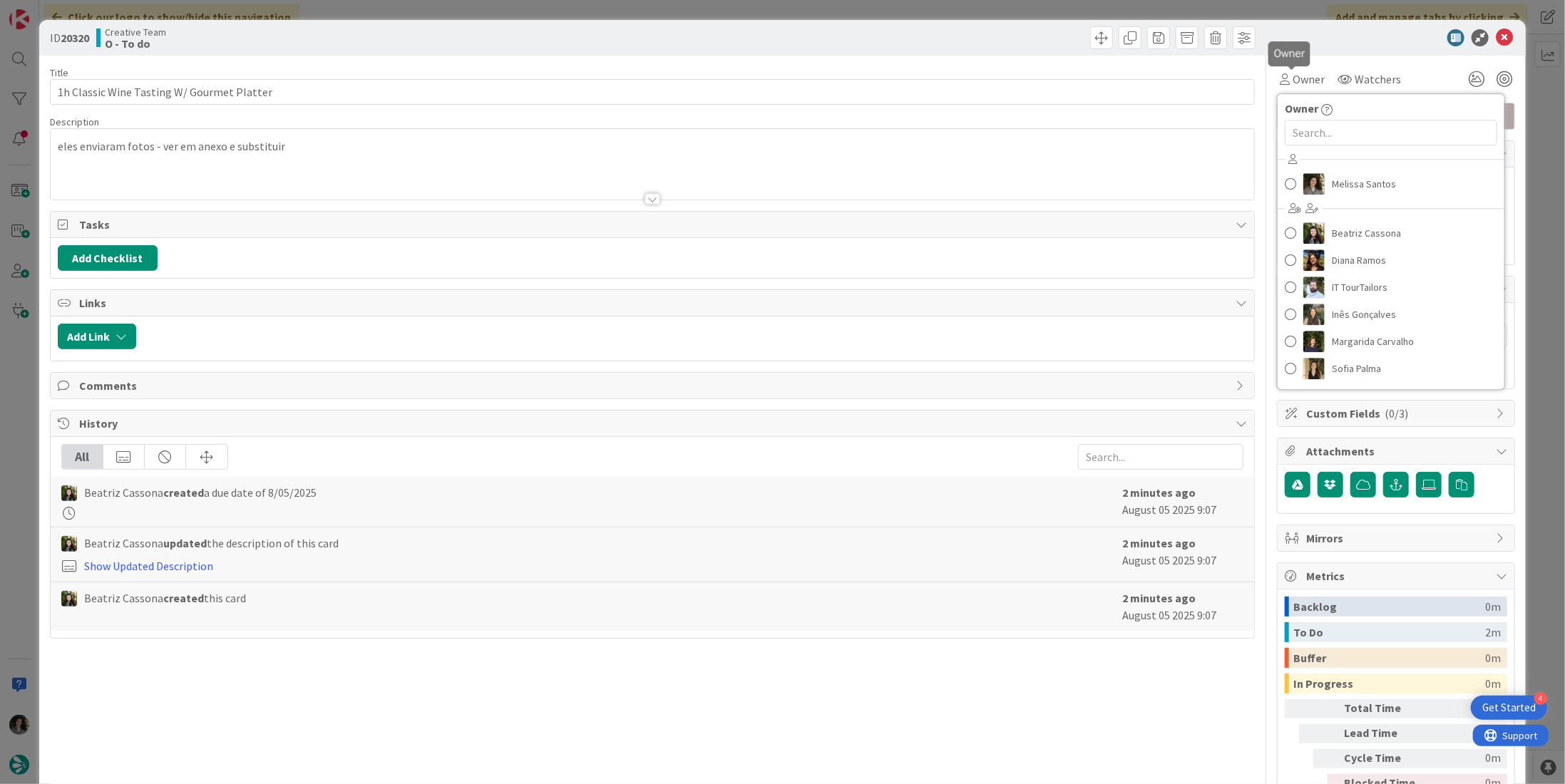 scroll, scrollTop: 0, scrollLeft: 0, axis: both 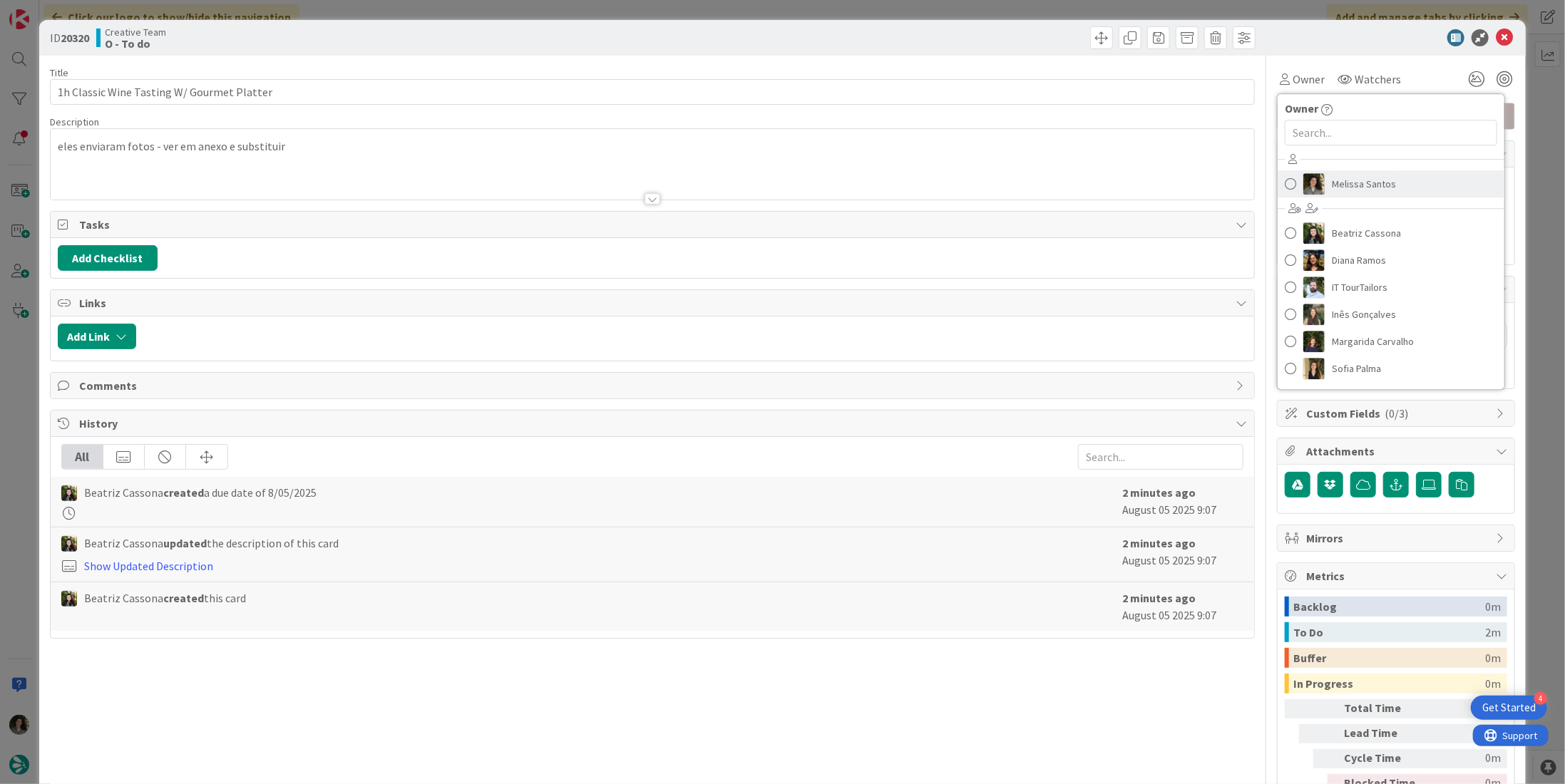 click on "Melissa Santos" at bounding box center [1364, 184] 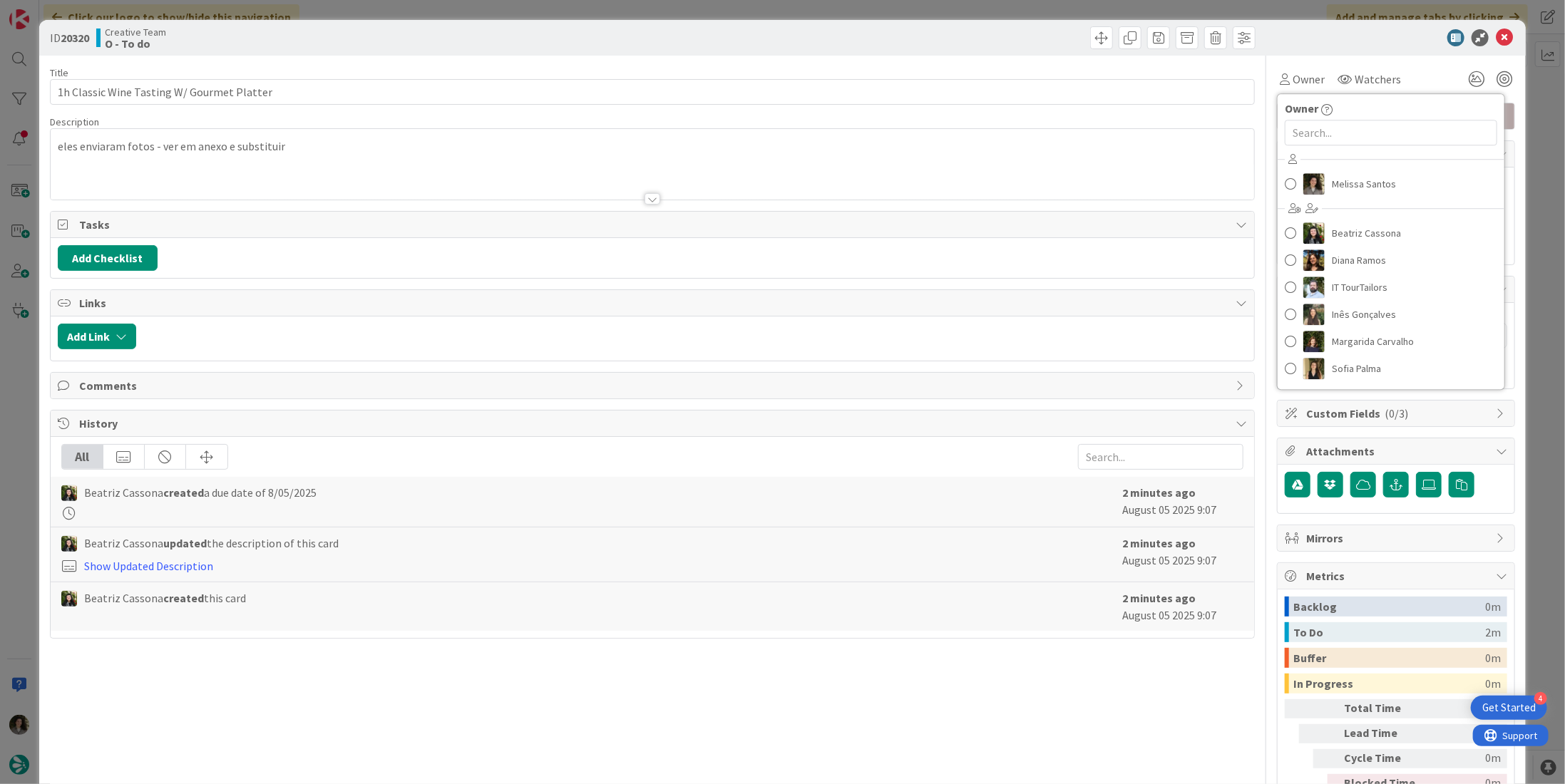 scroll, scrollTop: 0, scrollLeft: 0, axis: both 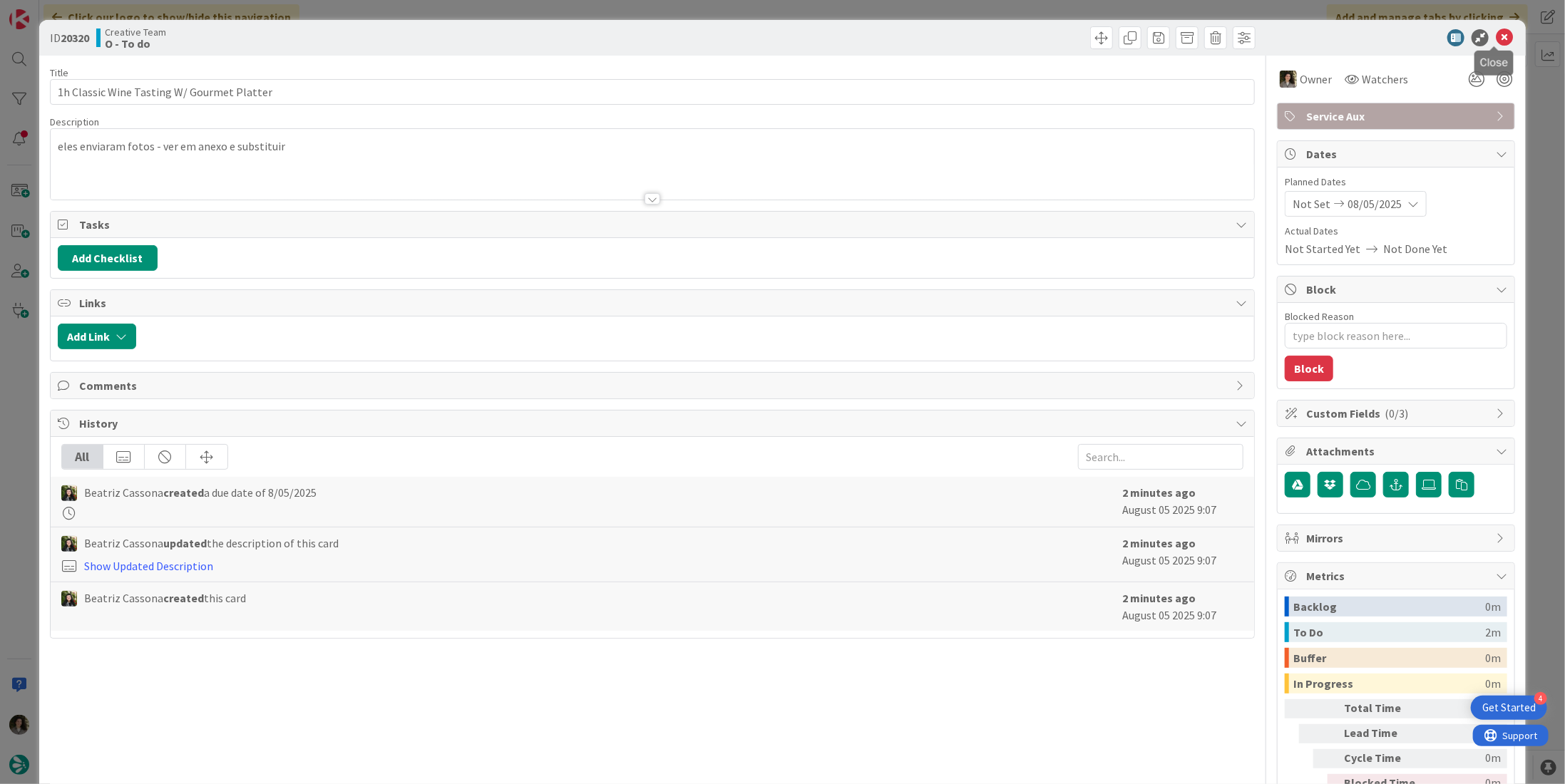 click at bounding box center (1504, 38) 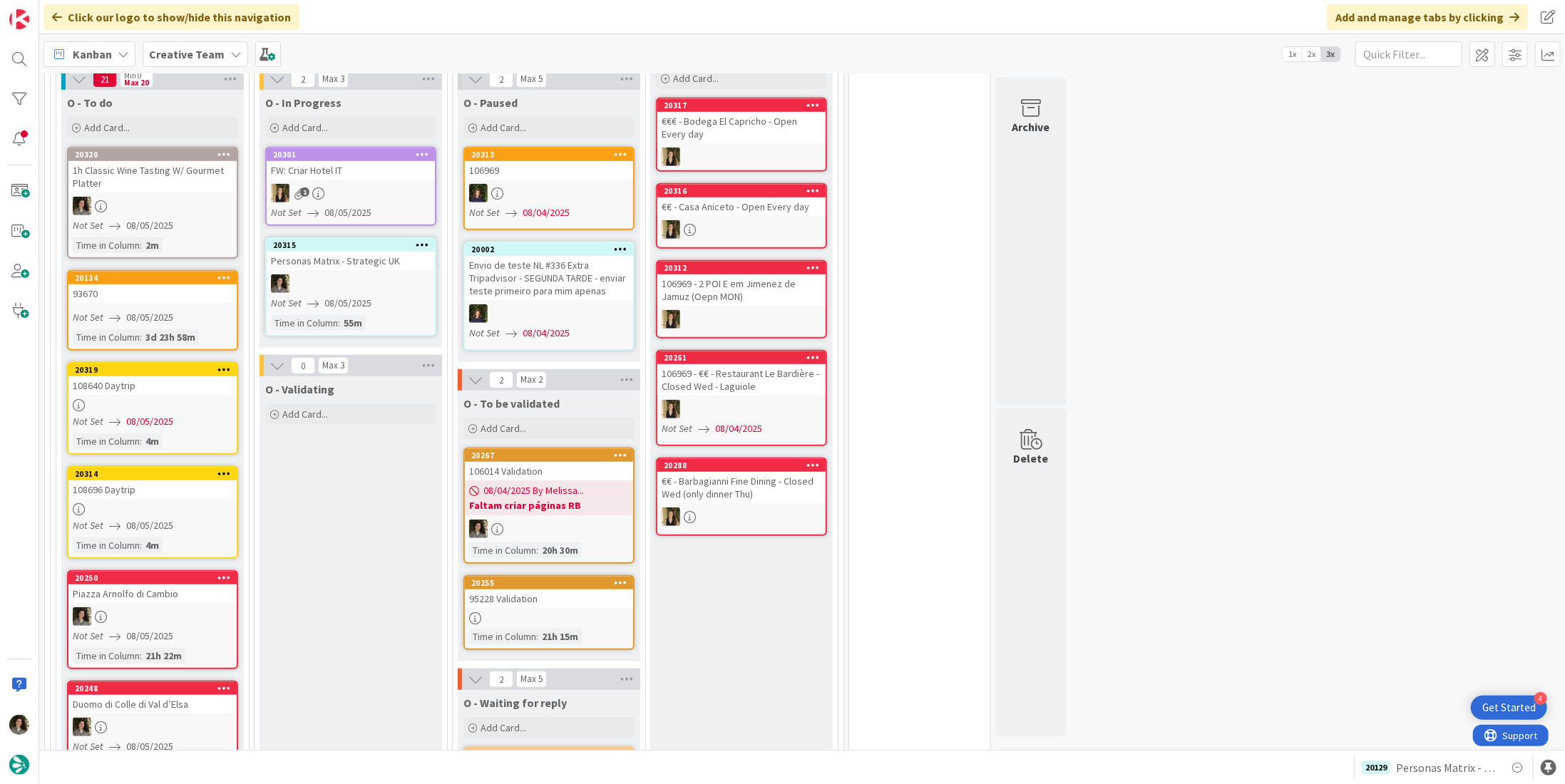 click at bounding box center [153, 405] 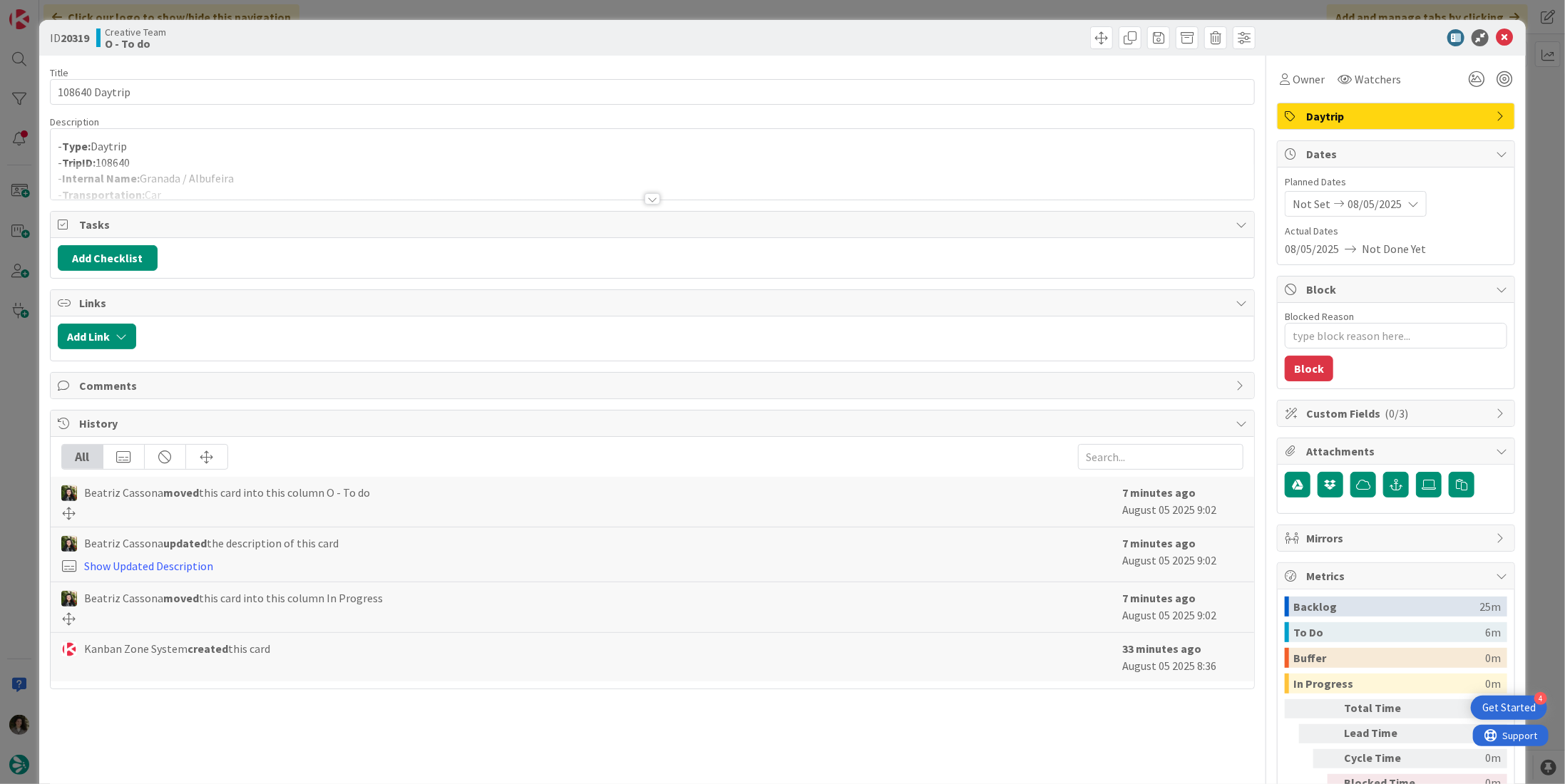 scroll, scrollTop: 0, scrollLeft: 0, axis: both 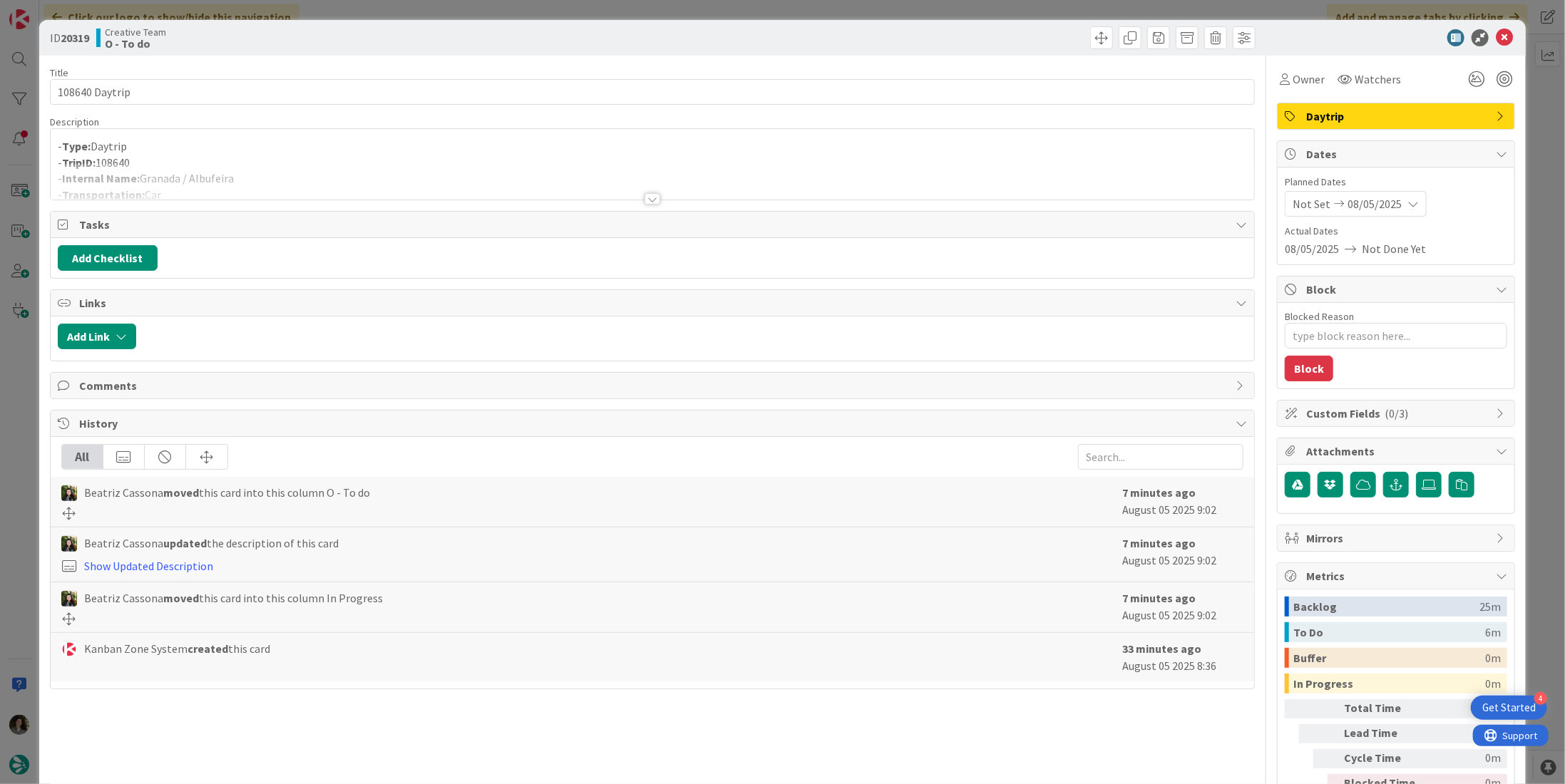 click at bounding box center [652, 199] 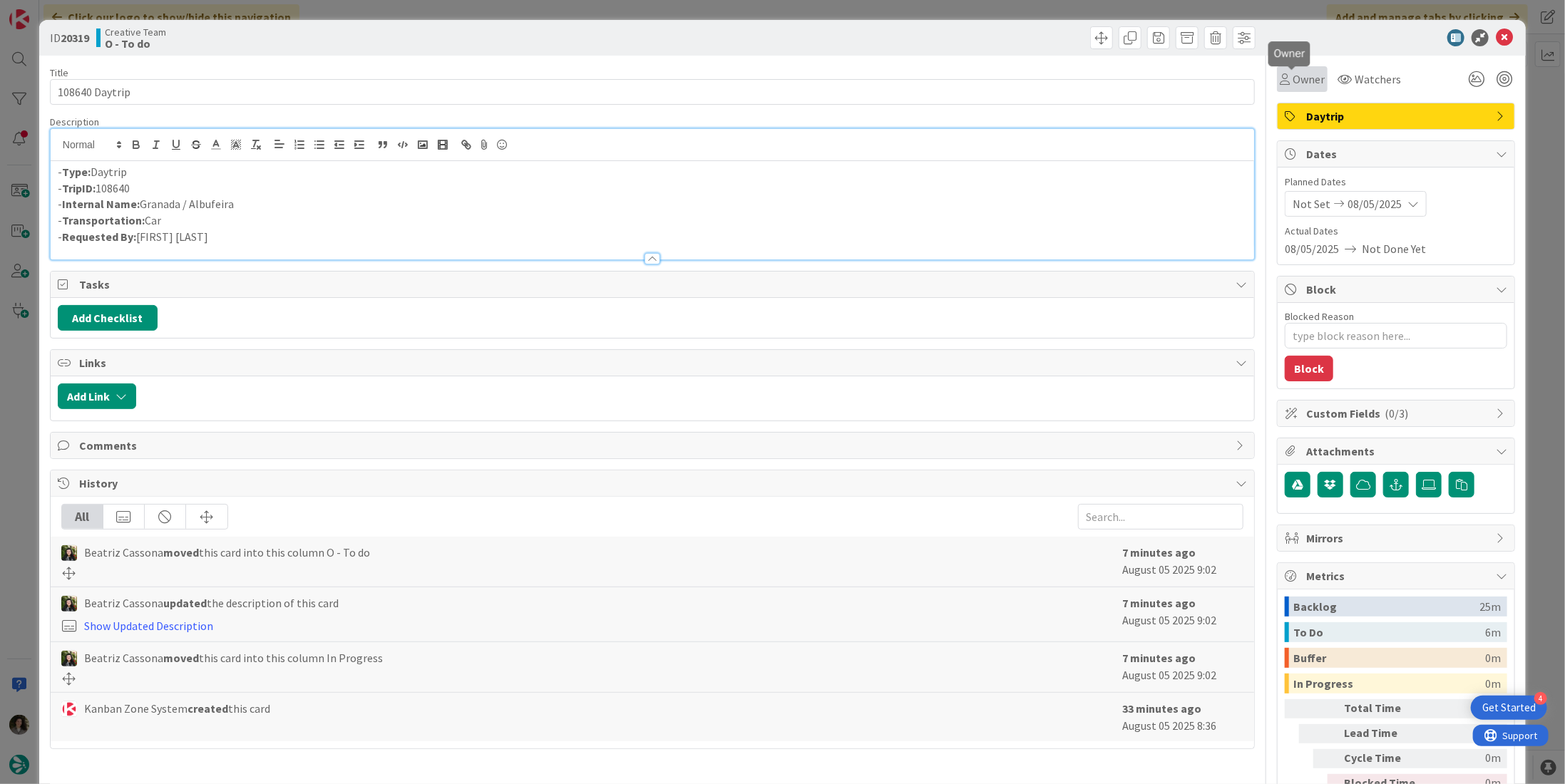 click on "Owner" at bounding box center [1308, 79] 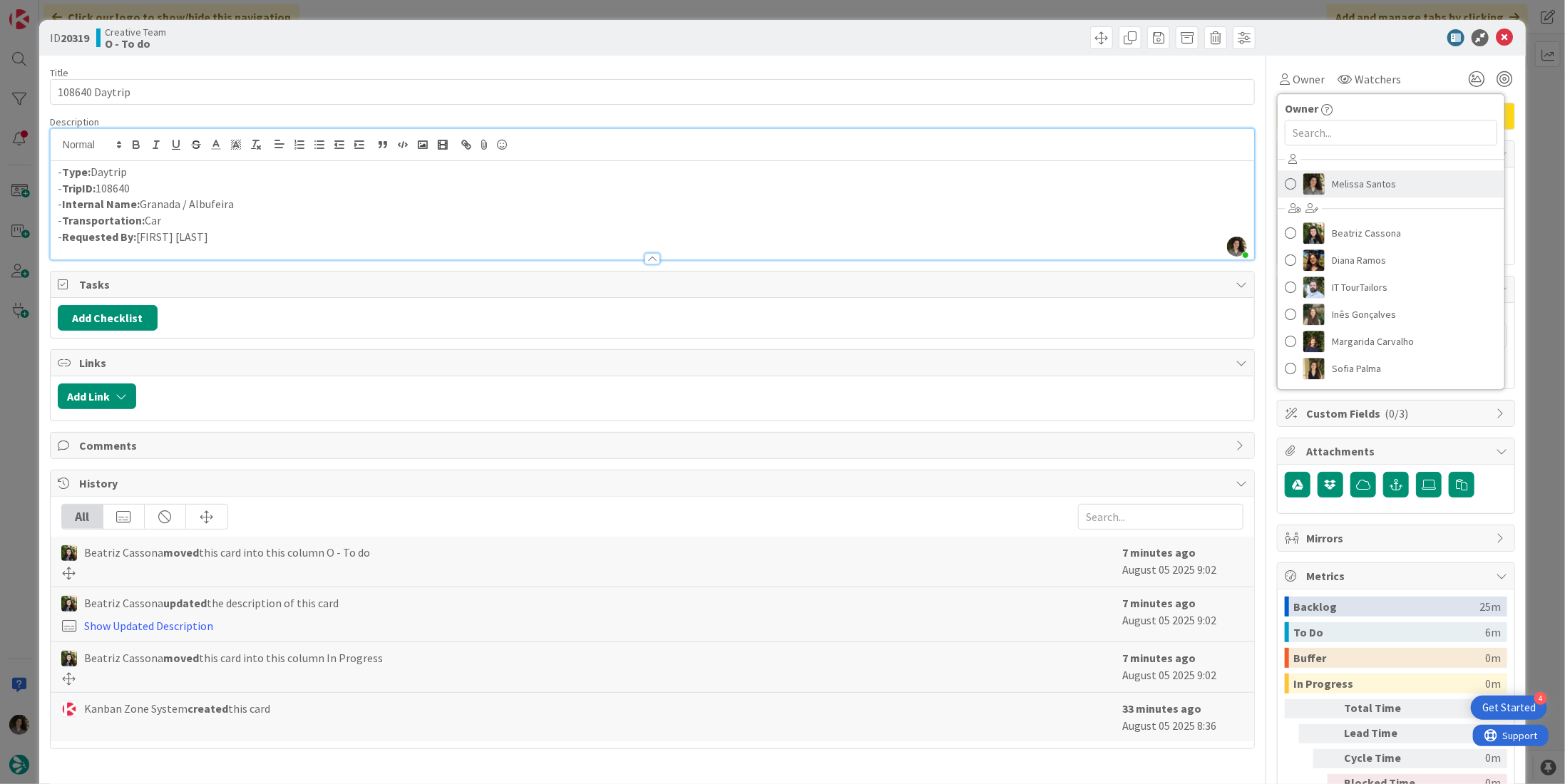 click on "Melissa Santos" at bounding box center [1364, 184] 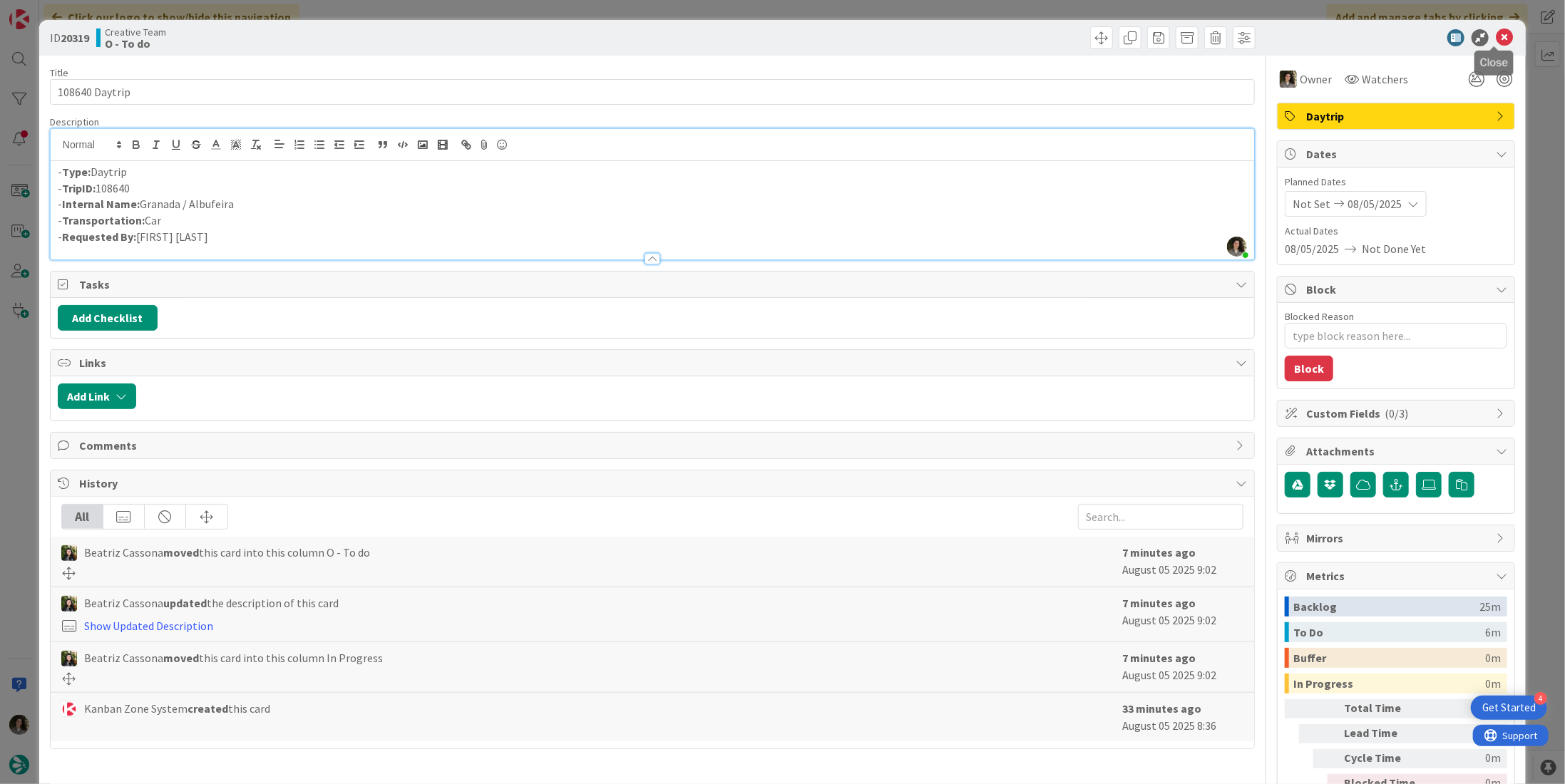 click at bounding box center [1504, 38] 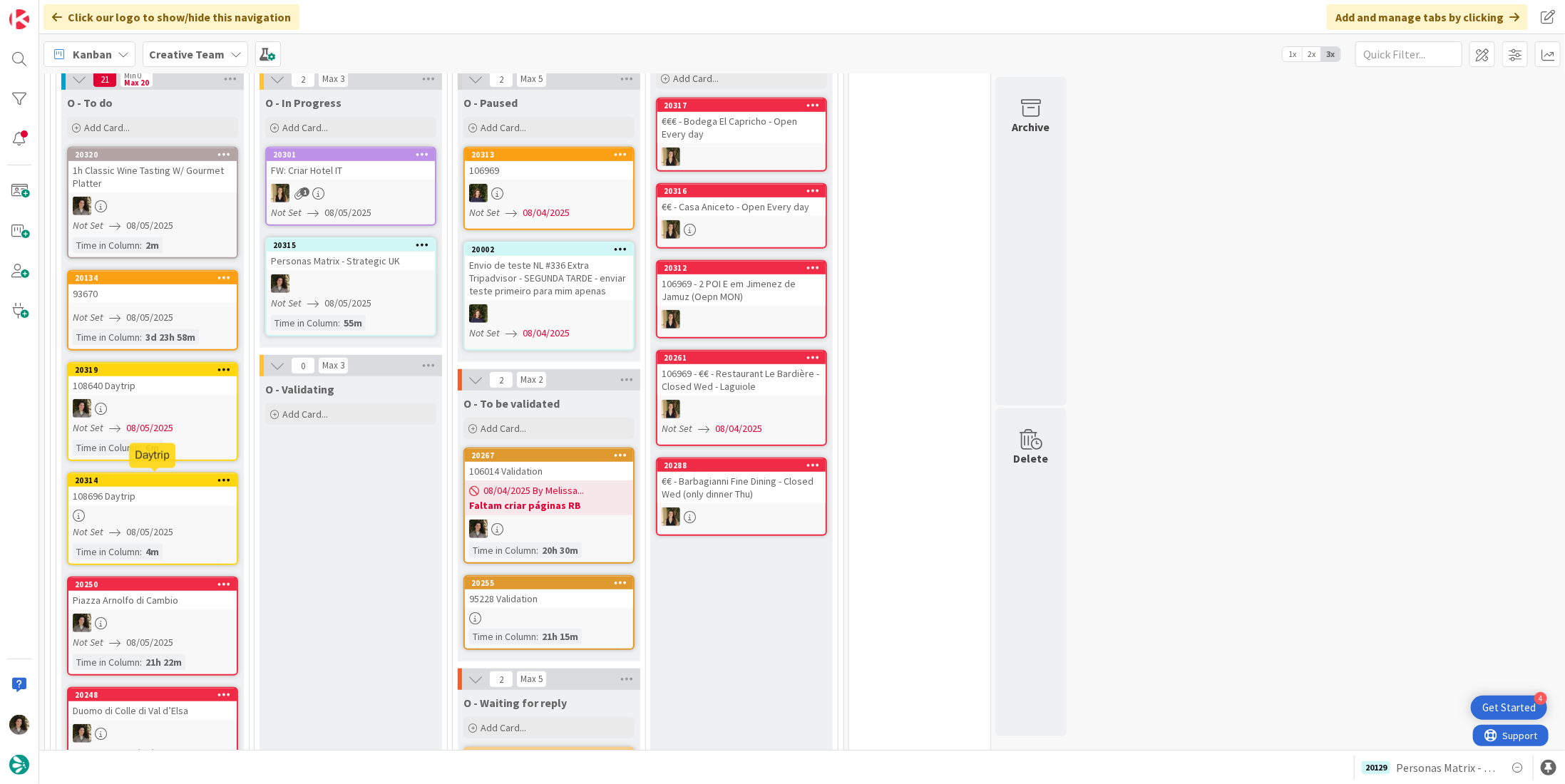 scroll, scrollTop: 0, scrollLeft: 0, axis: both 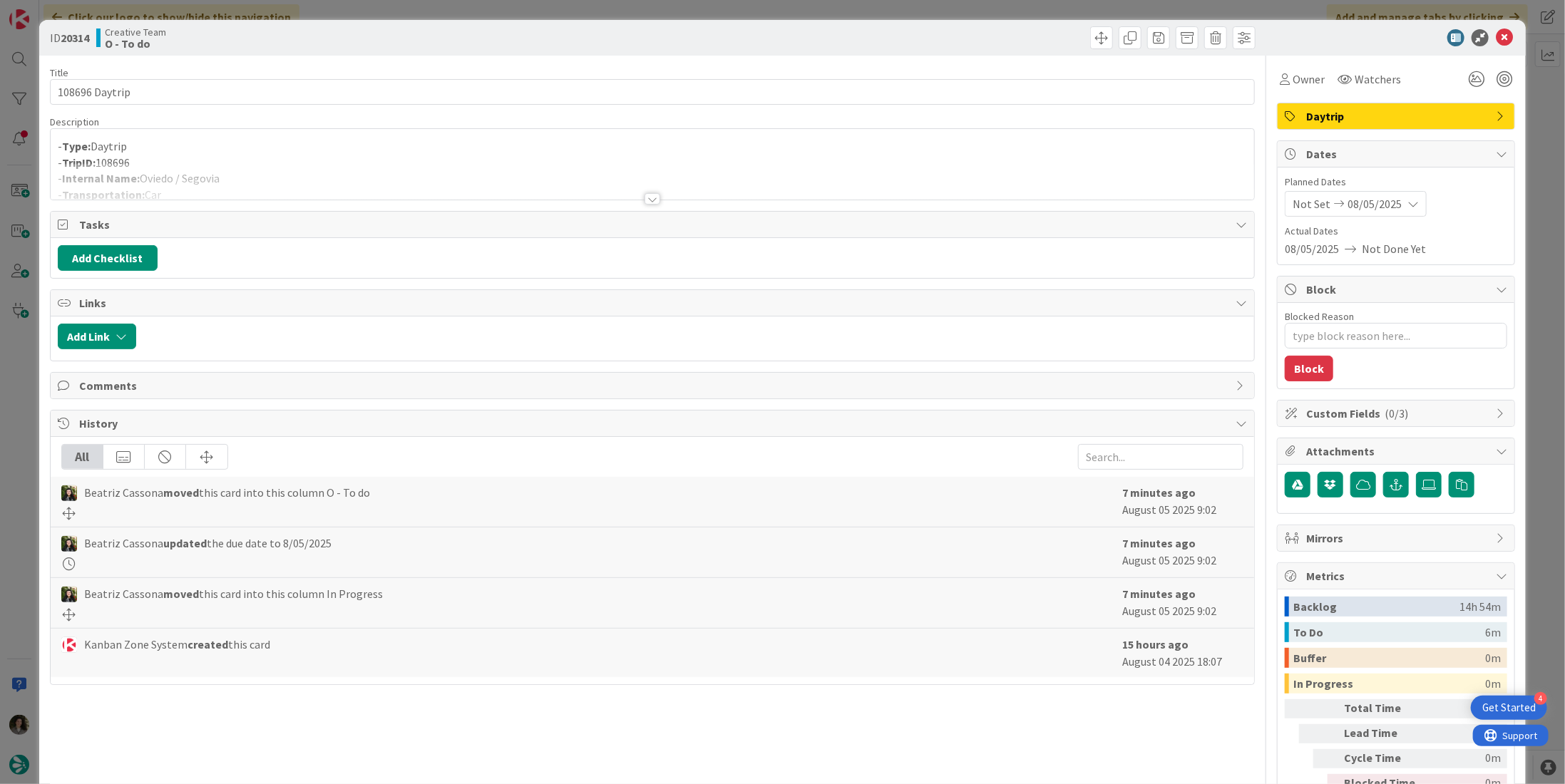 click at bounding box center (652, 199) 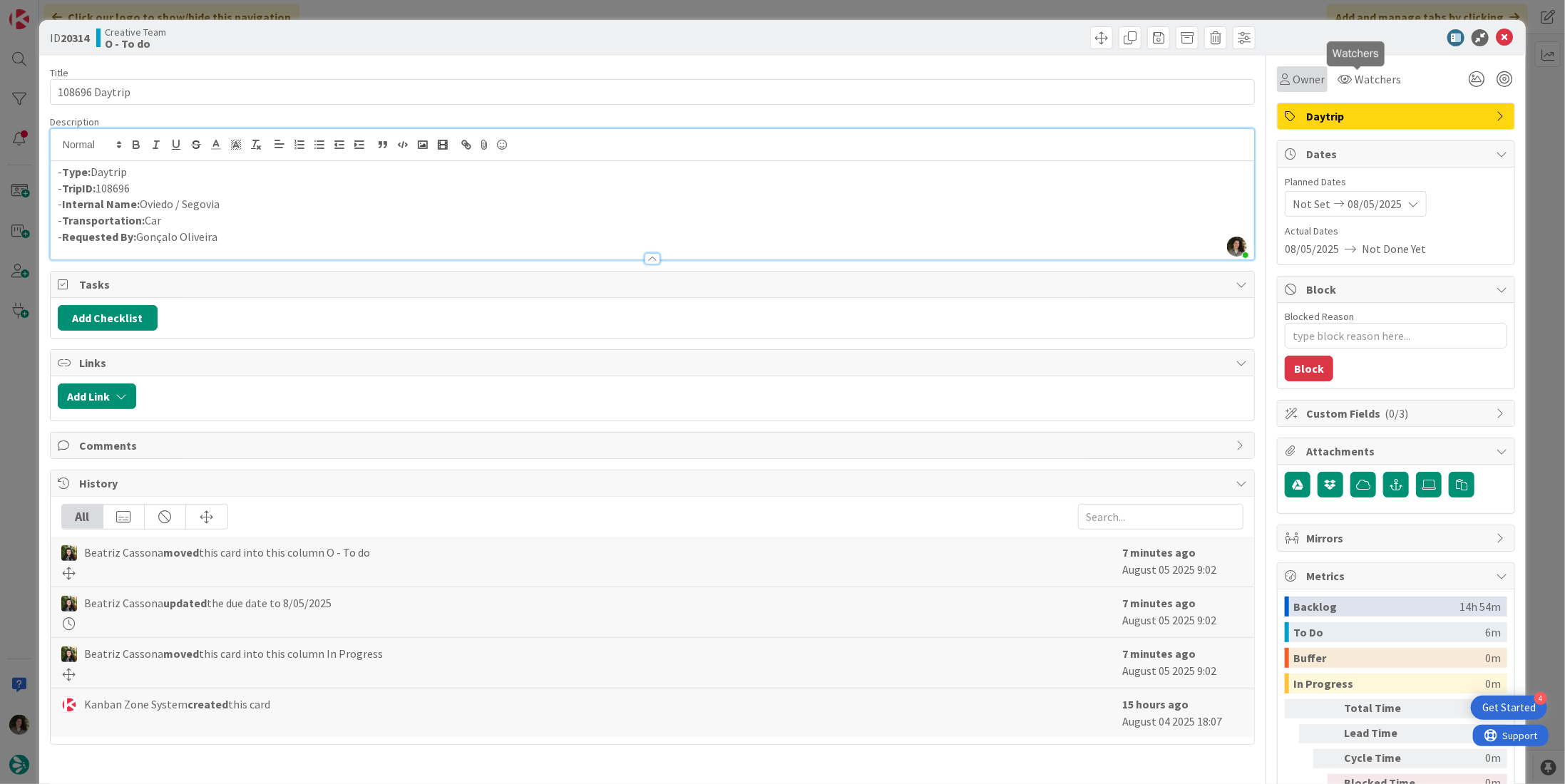 click on "Owner" at bounding box center (1308, 79) 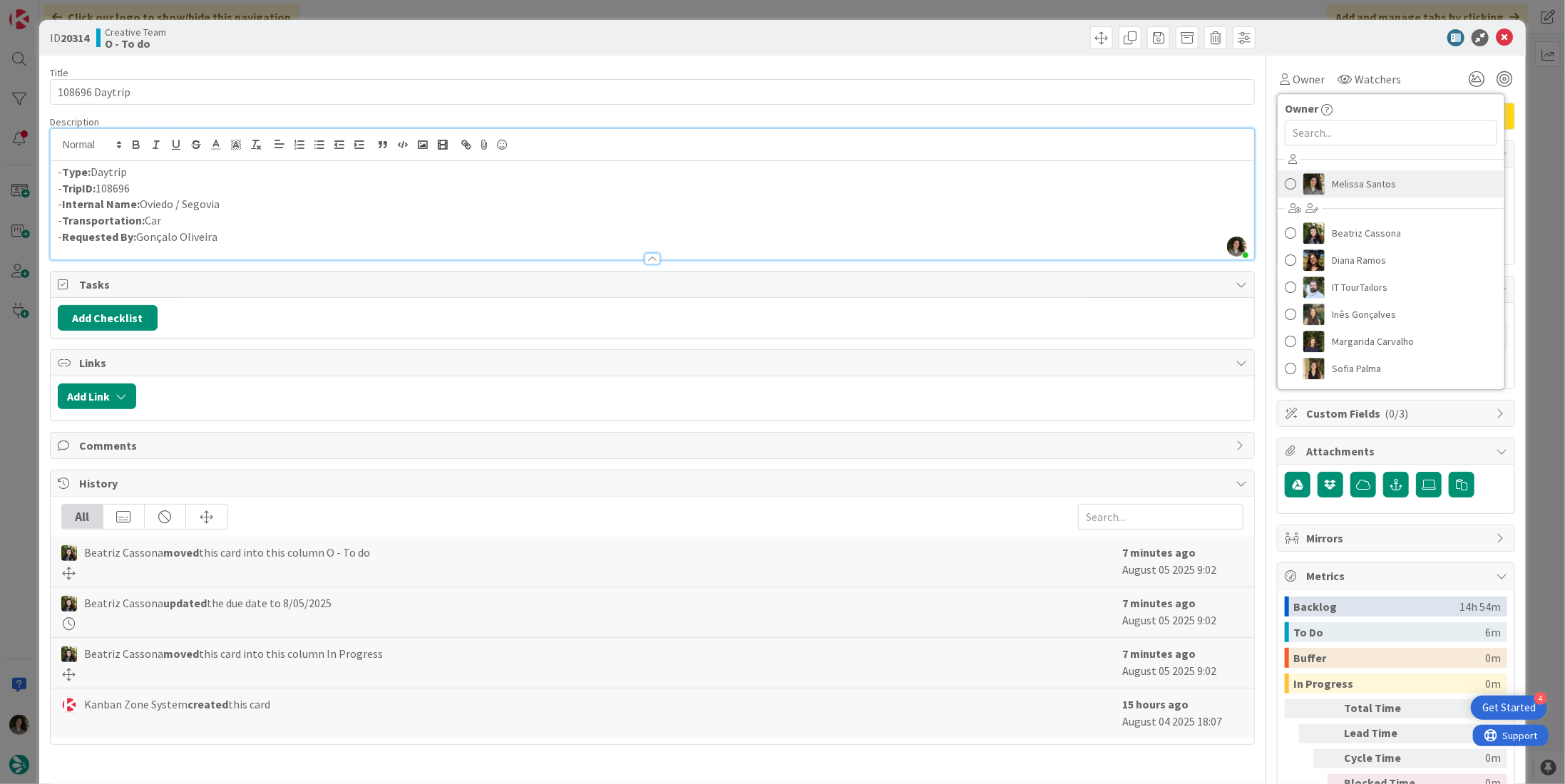 click on "Melissa Santos" at bounding box center (1364, 184) 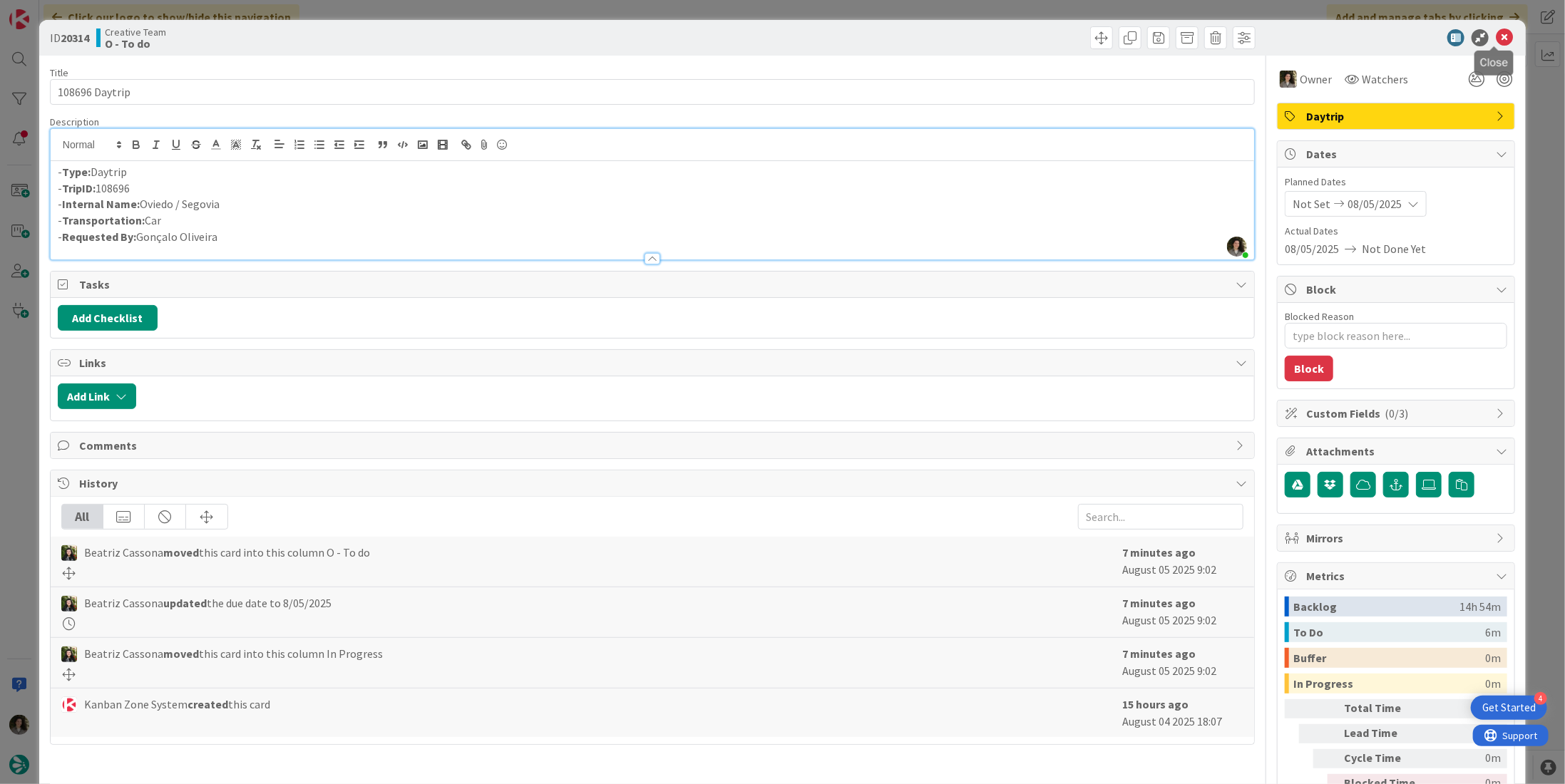 click at bounding box center [1504, 38] 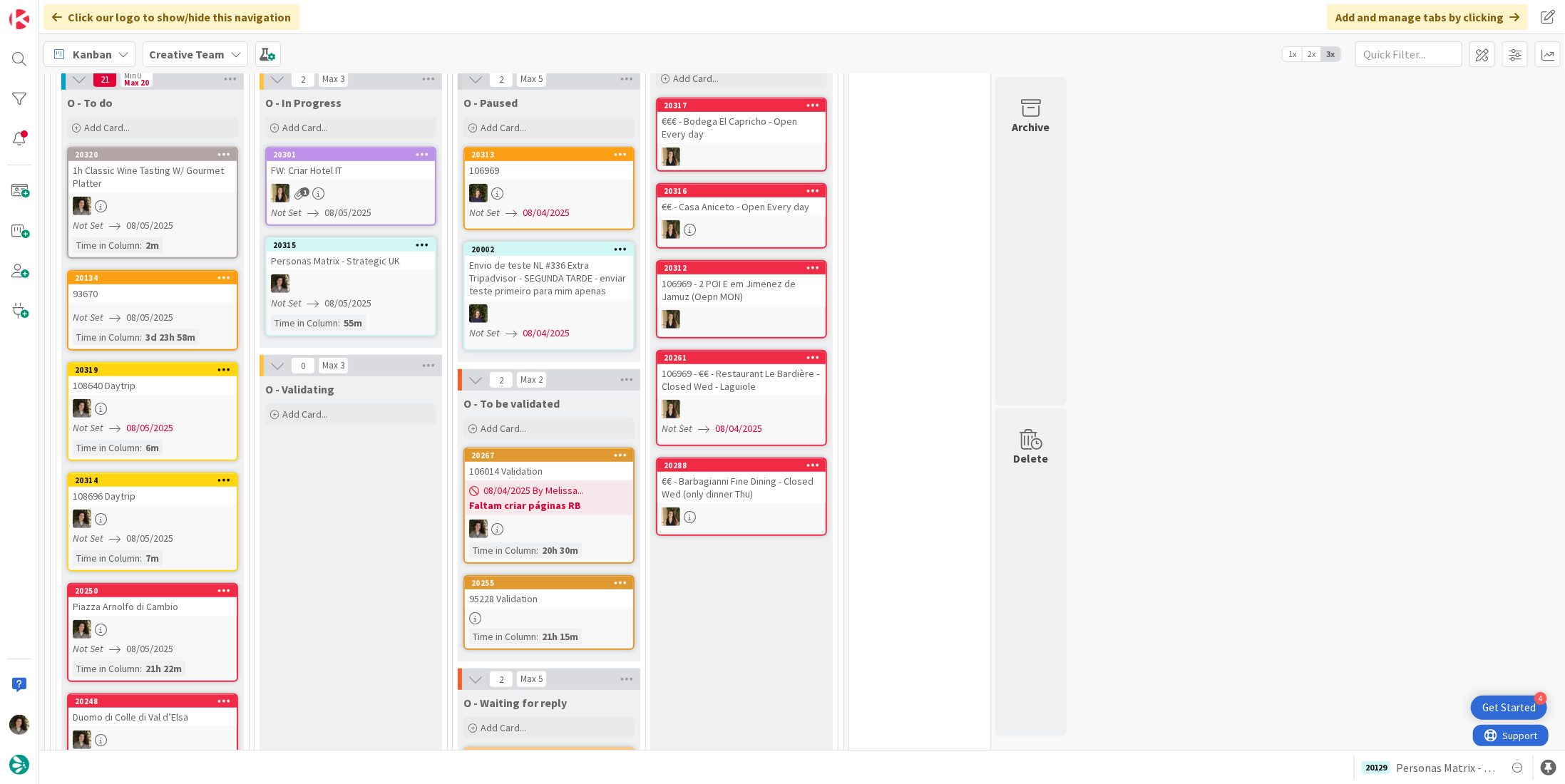 scroll, scrollTop: 0, scrollLeft: 0, axis: both 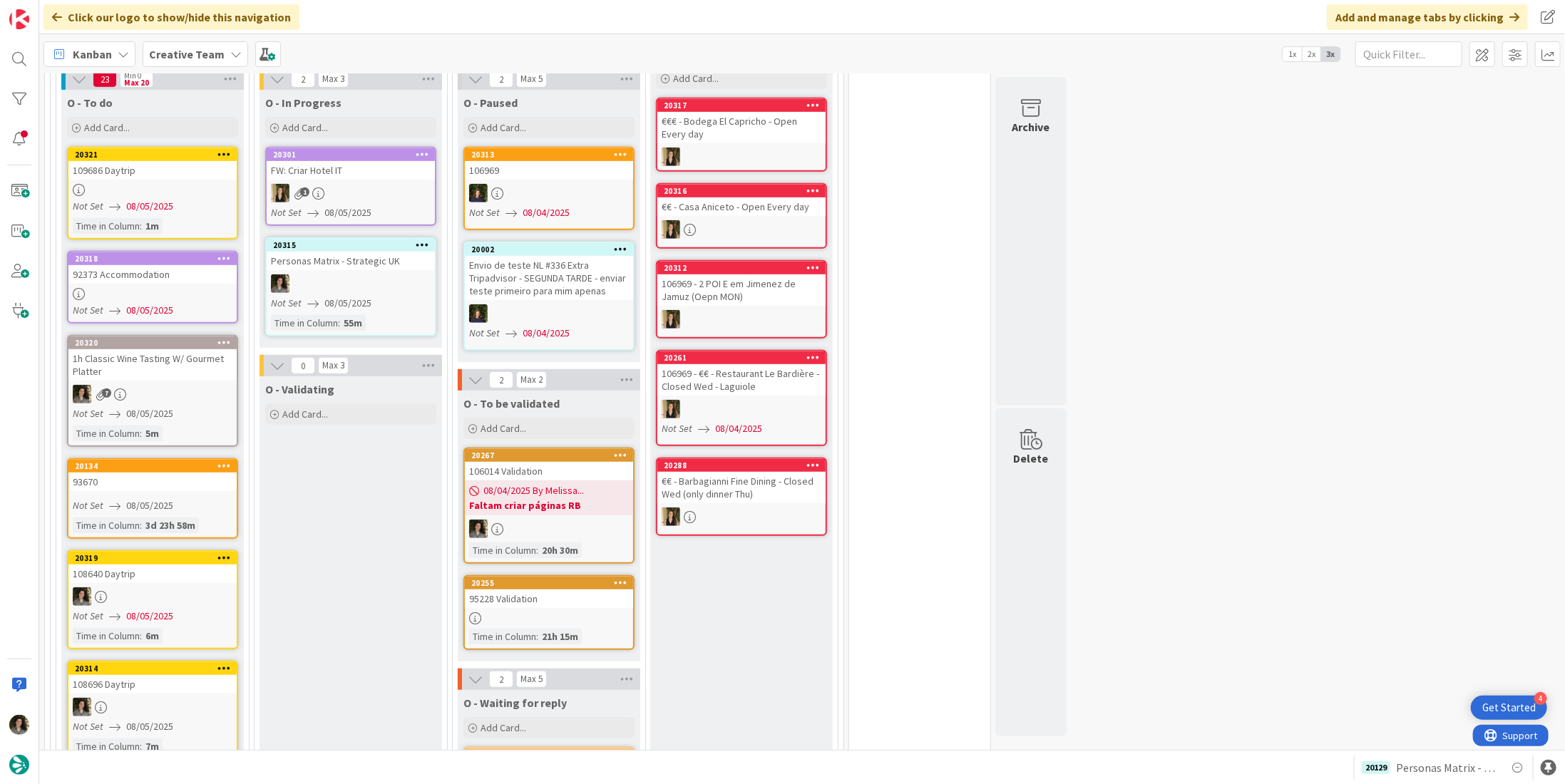 click on "Time in Column : 1m" at bounding box center [153, 226] 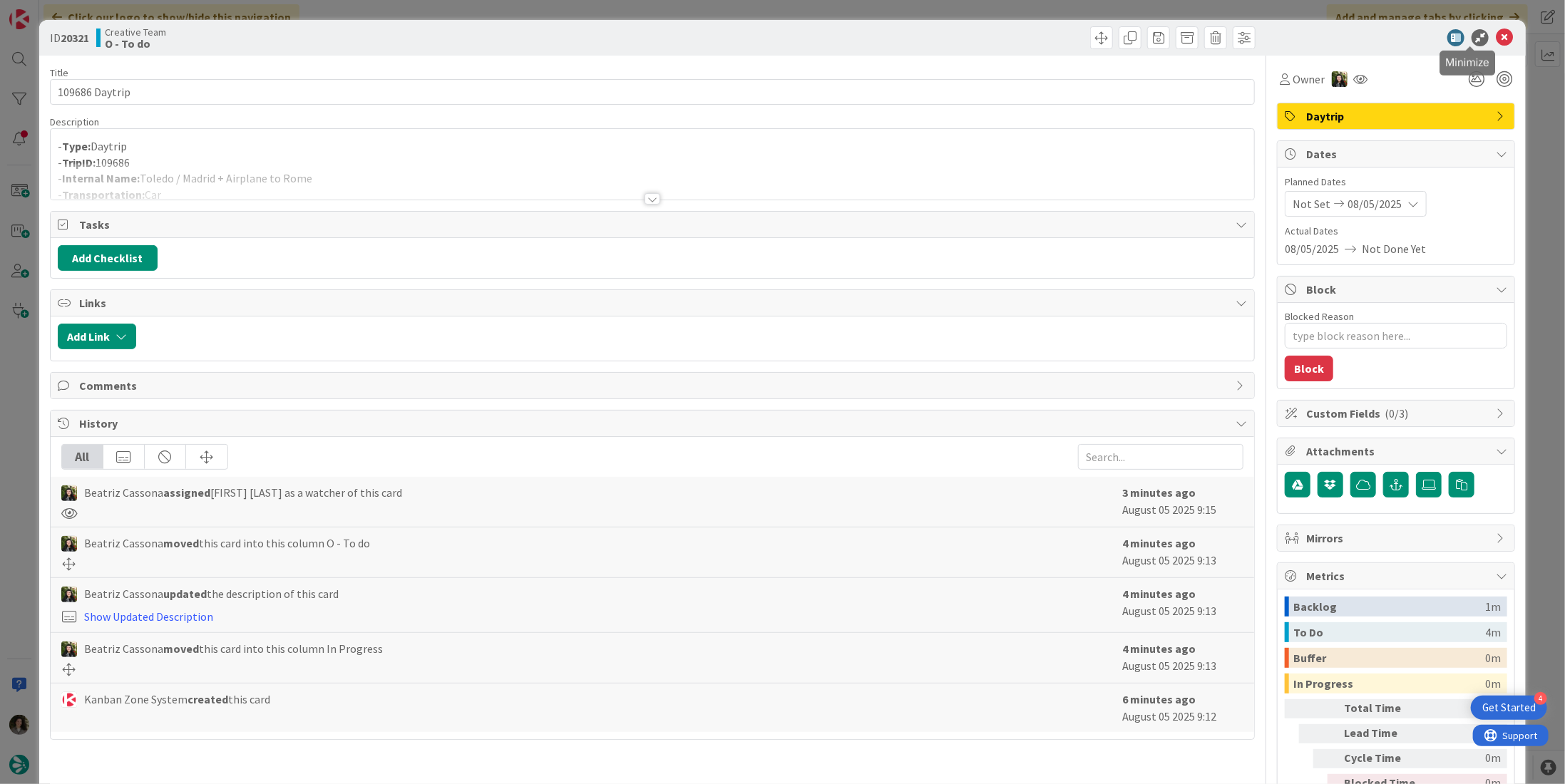 scroll, scrollTop: 0, scrollLeft: 0, axis: both 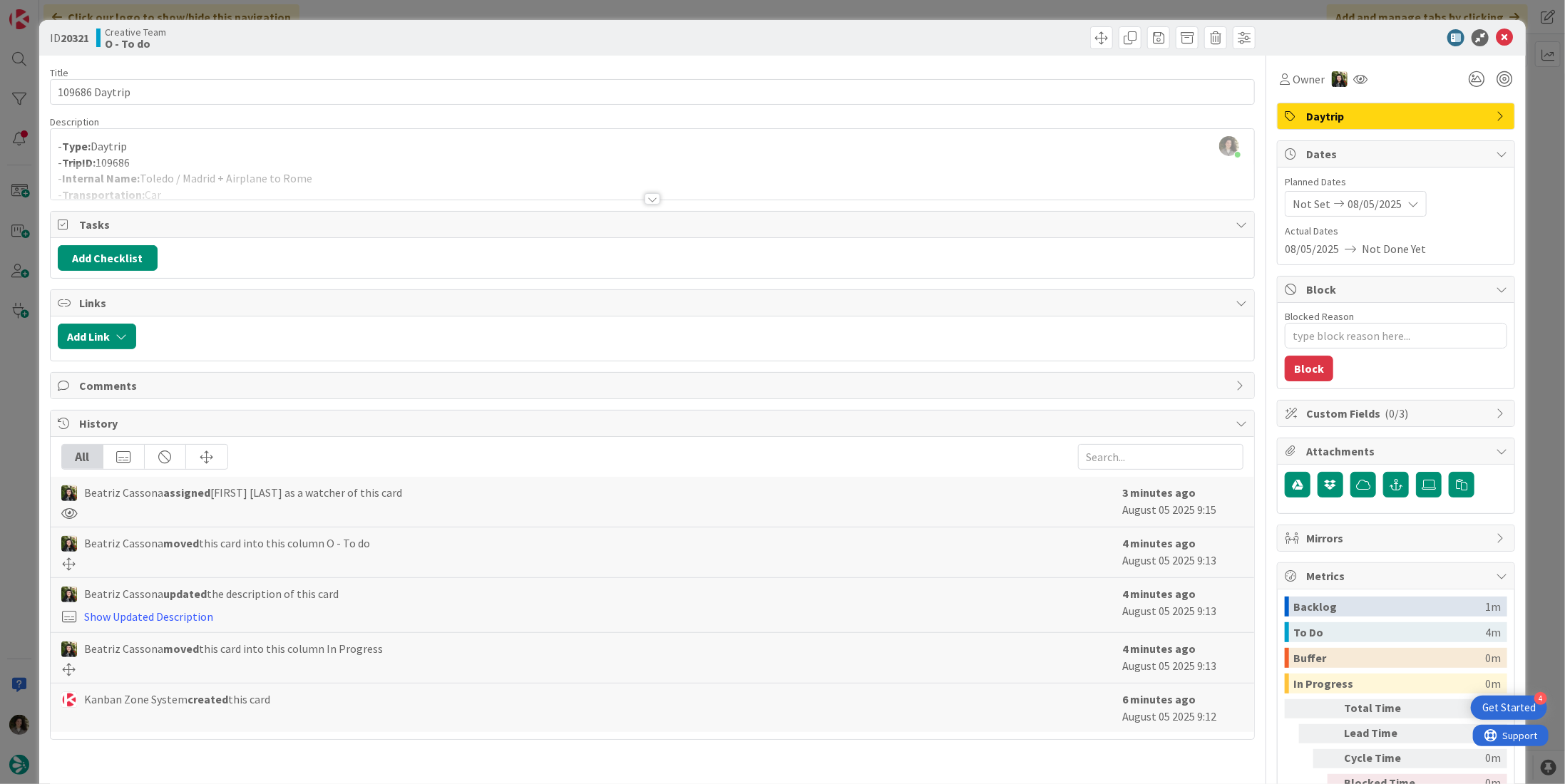 click at bounding box center [652, 199] 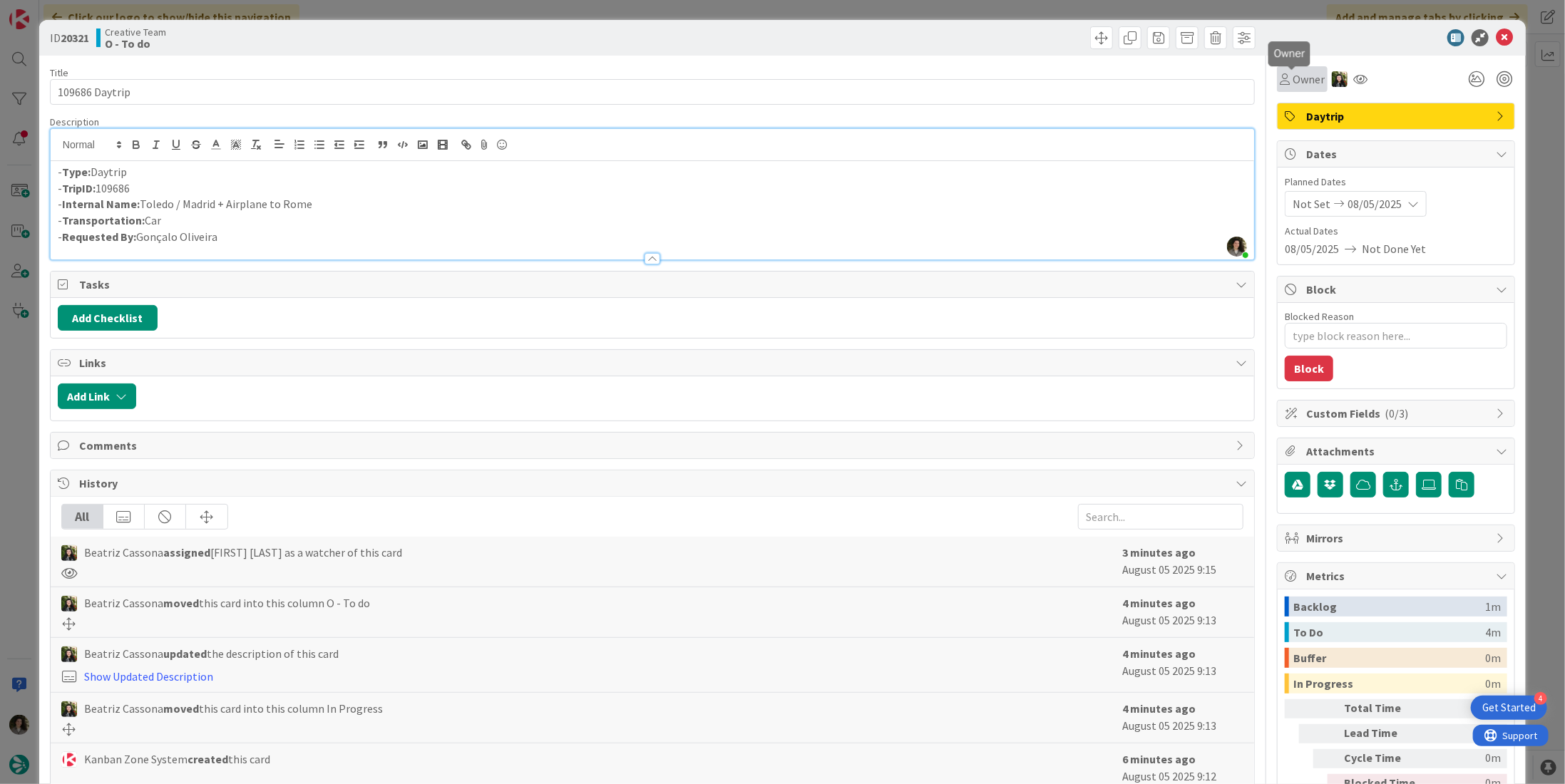 click on "Owner" at bounding box center [1308, 79] 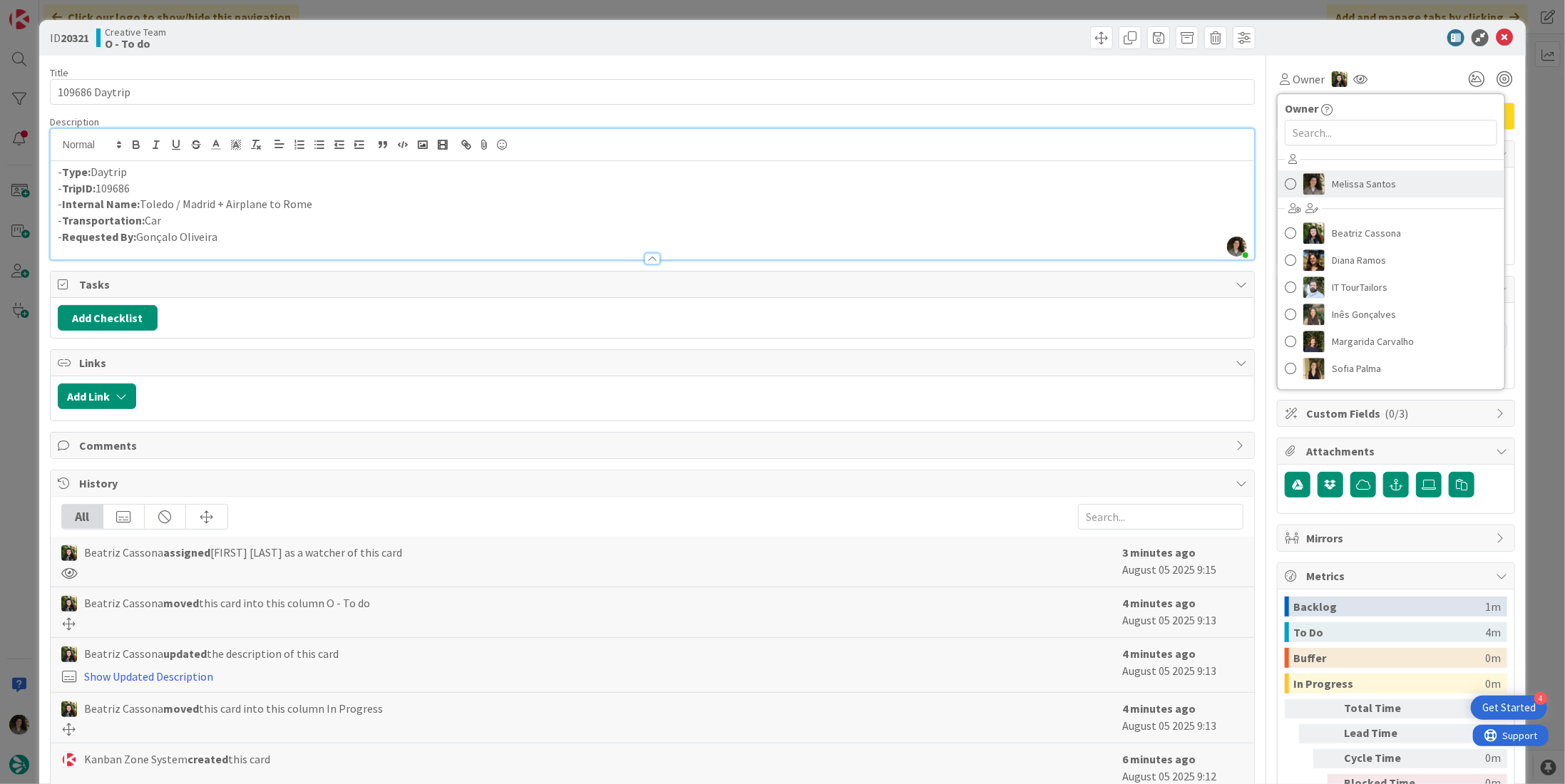click on "Melissa Santos" at bounding box center (1364, 184) 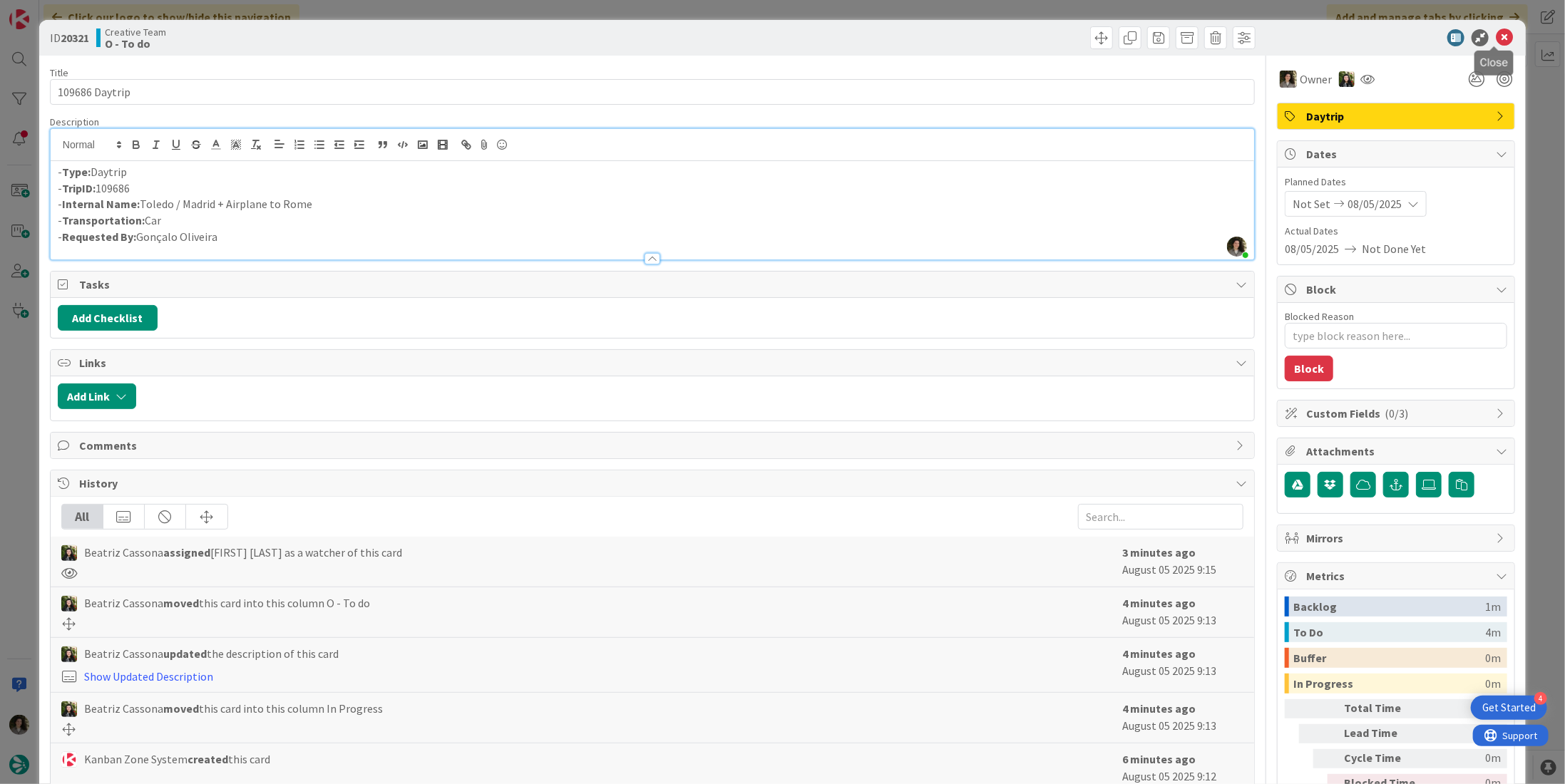 click at bounding box center (1504, 38) 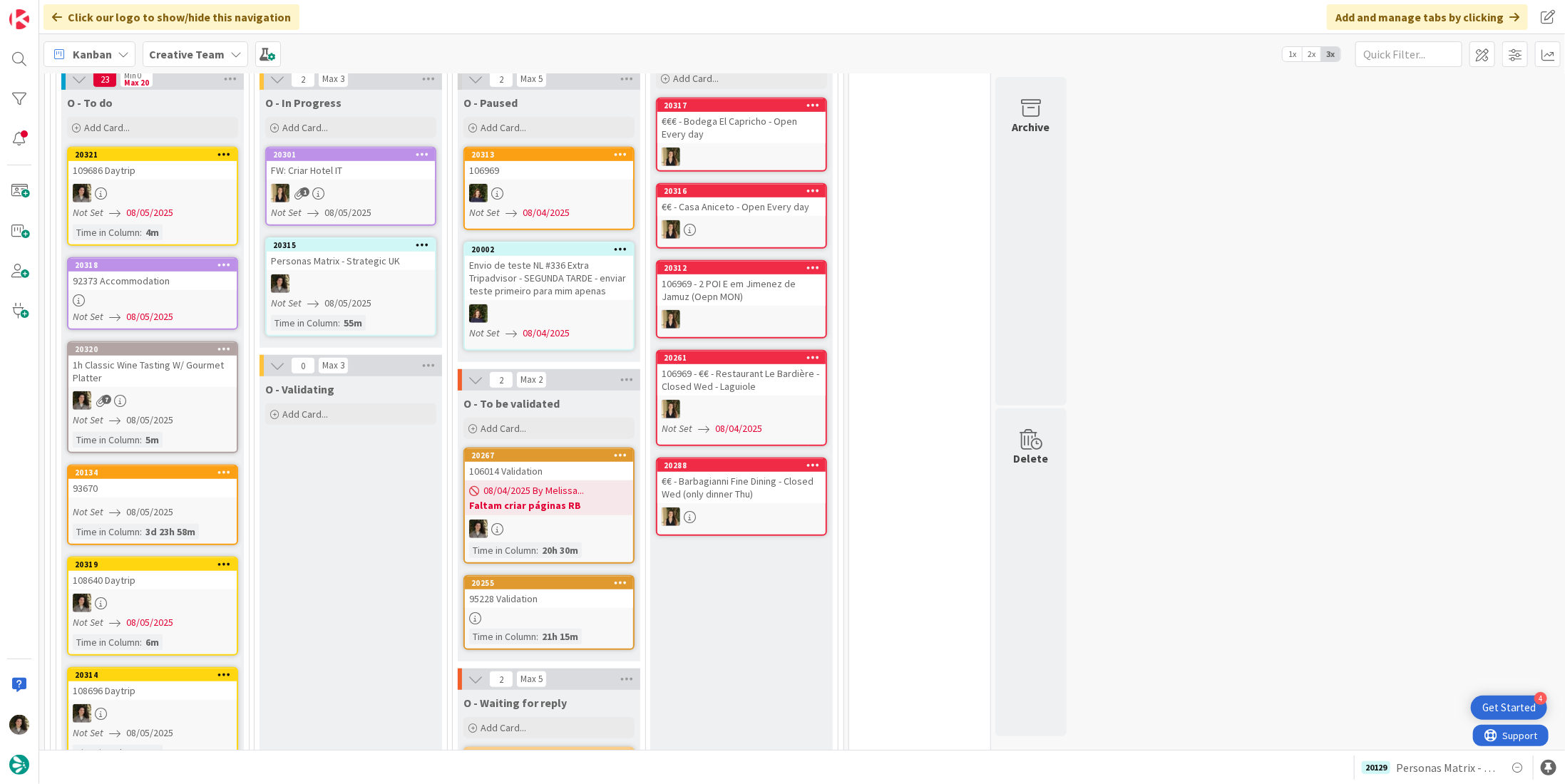 scroll, scrollTop: 0, scrollLeft: 0, axis: both 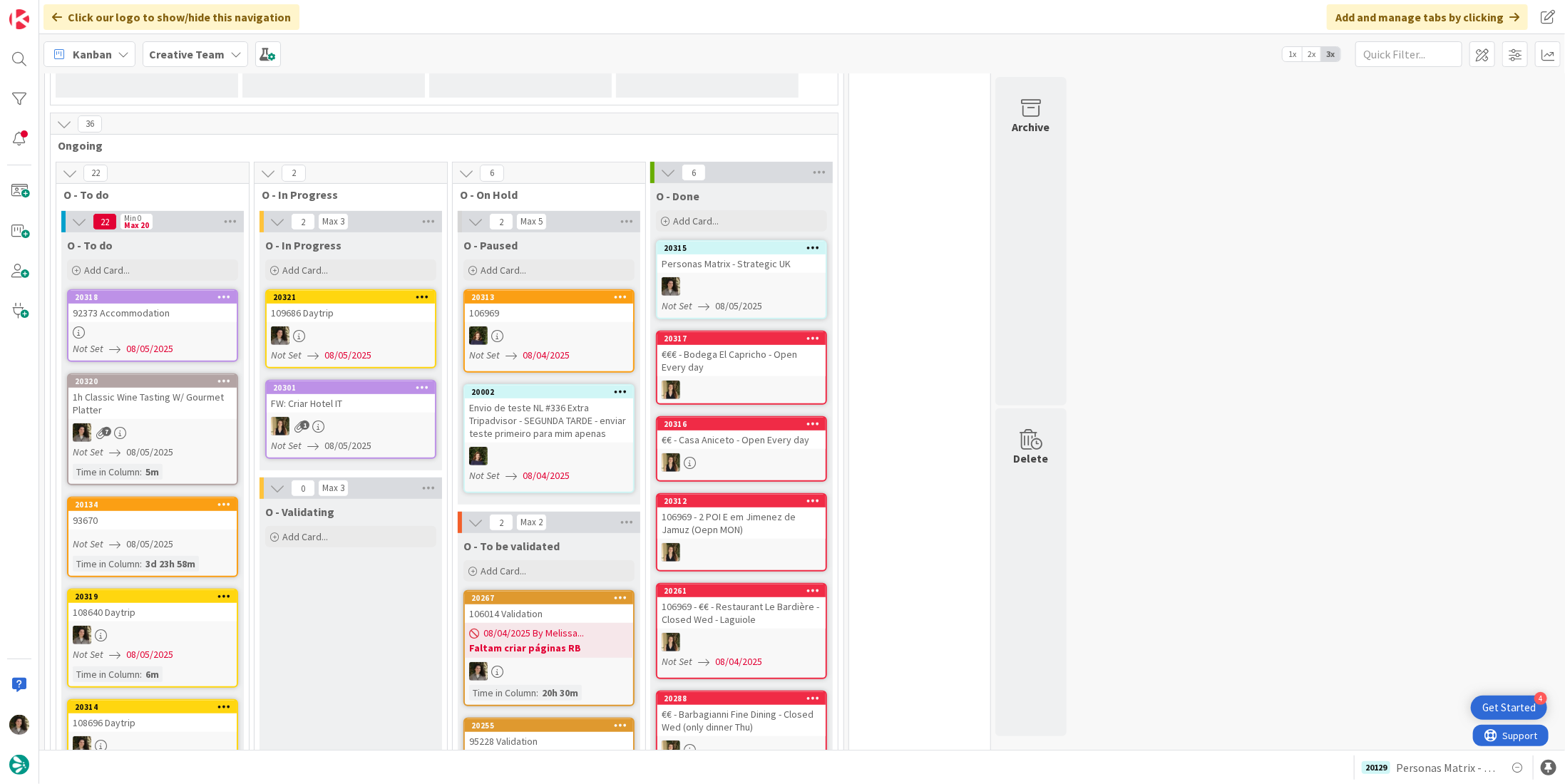 click on "20315 Personas Matrix - Strategic UK Not Set 08/05/2025" at bounding box center [742, 279] 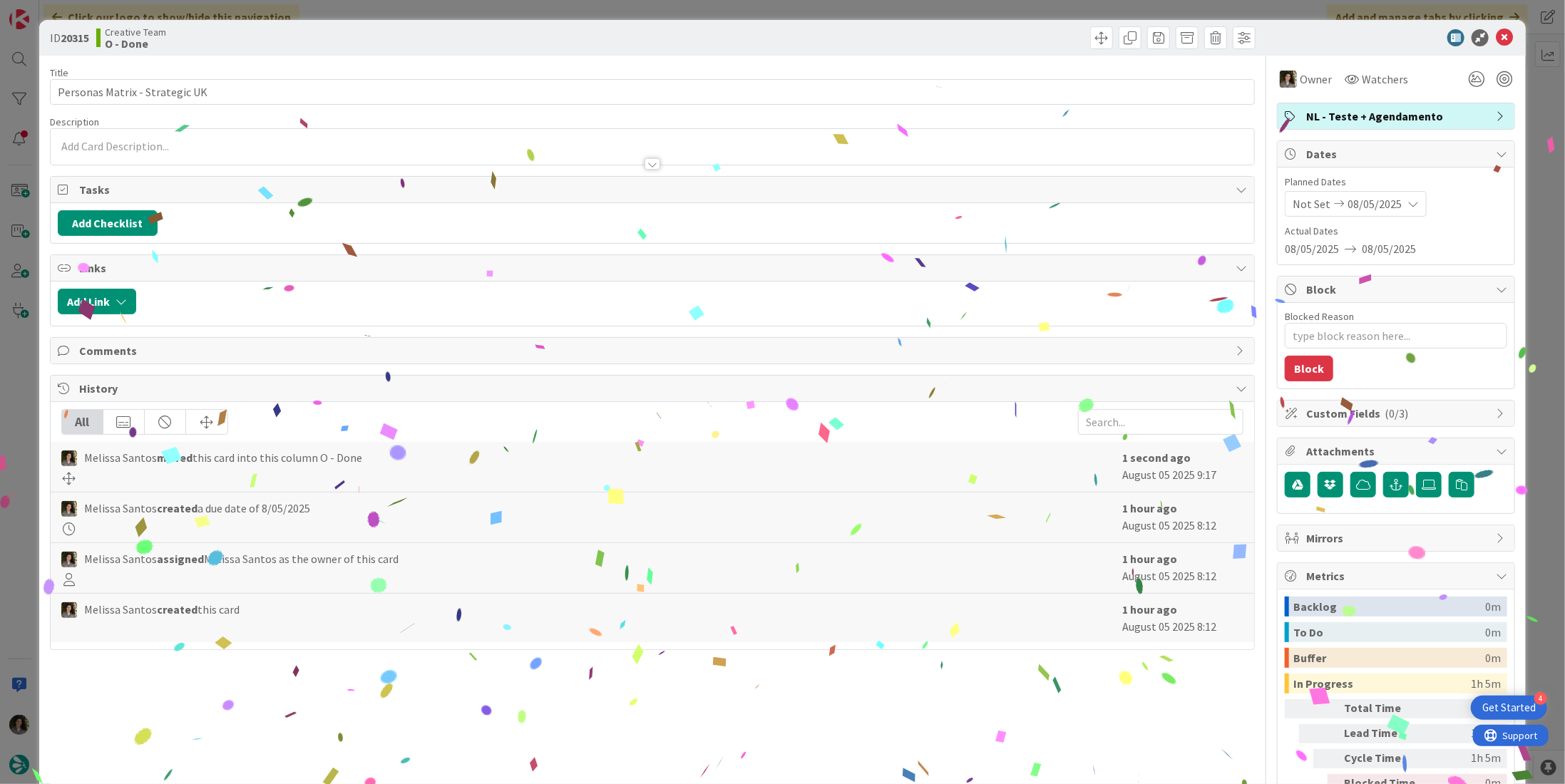 scroll, scrollTop: 72, scrollLeft: 0, axis: vertical 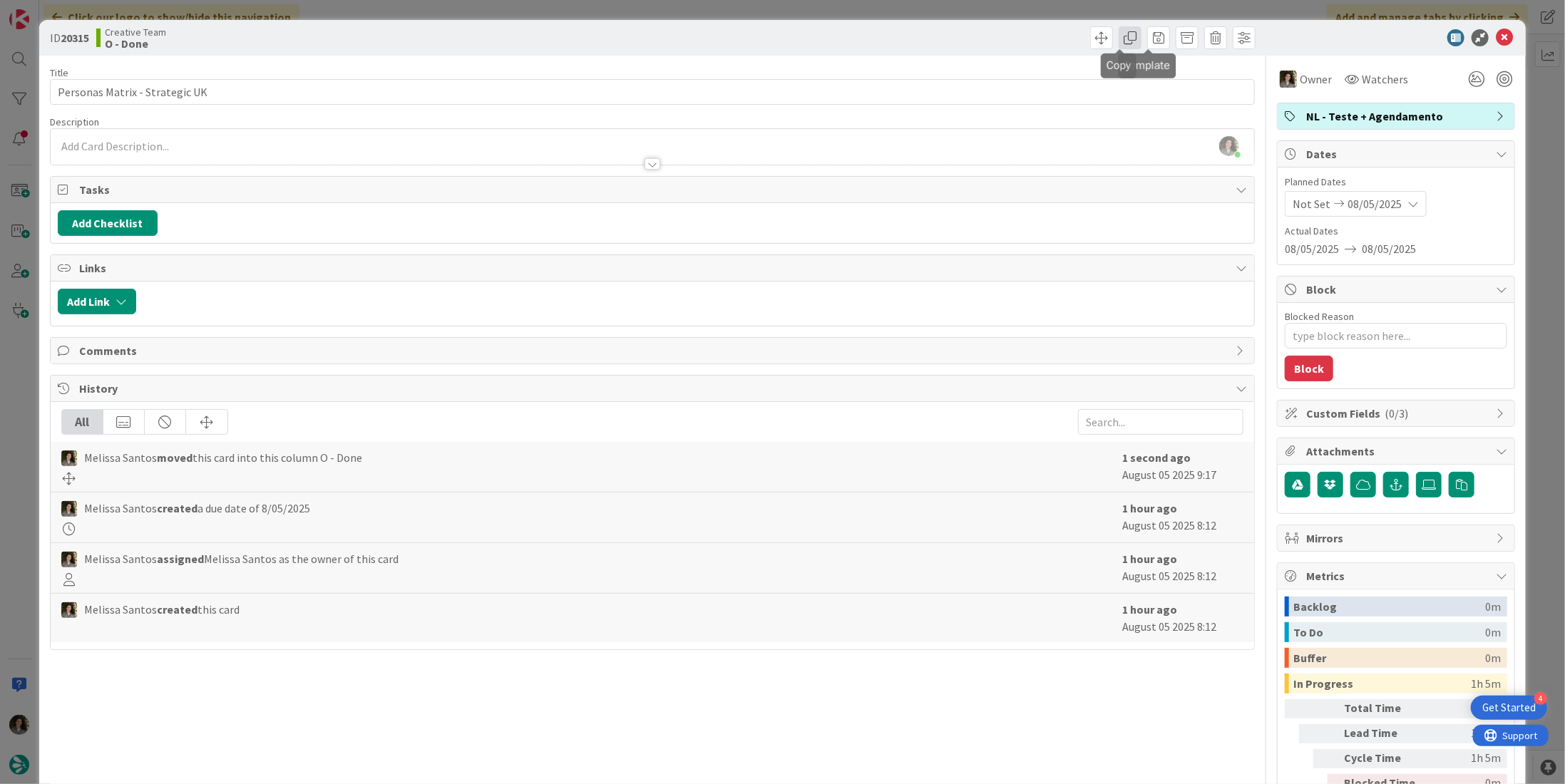 click at bounding box center [1130, 38] 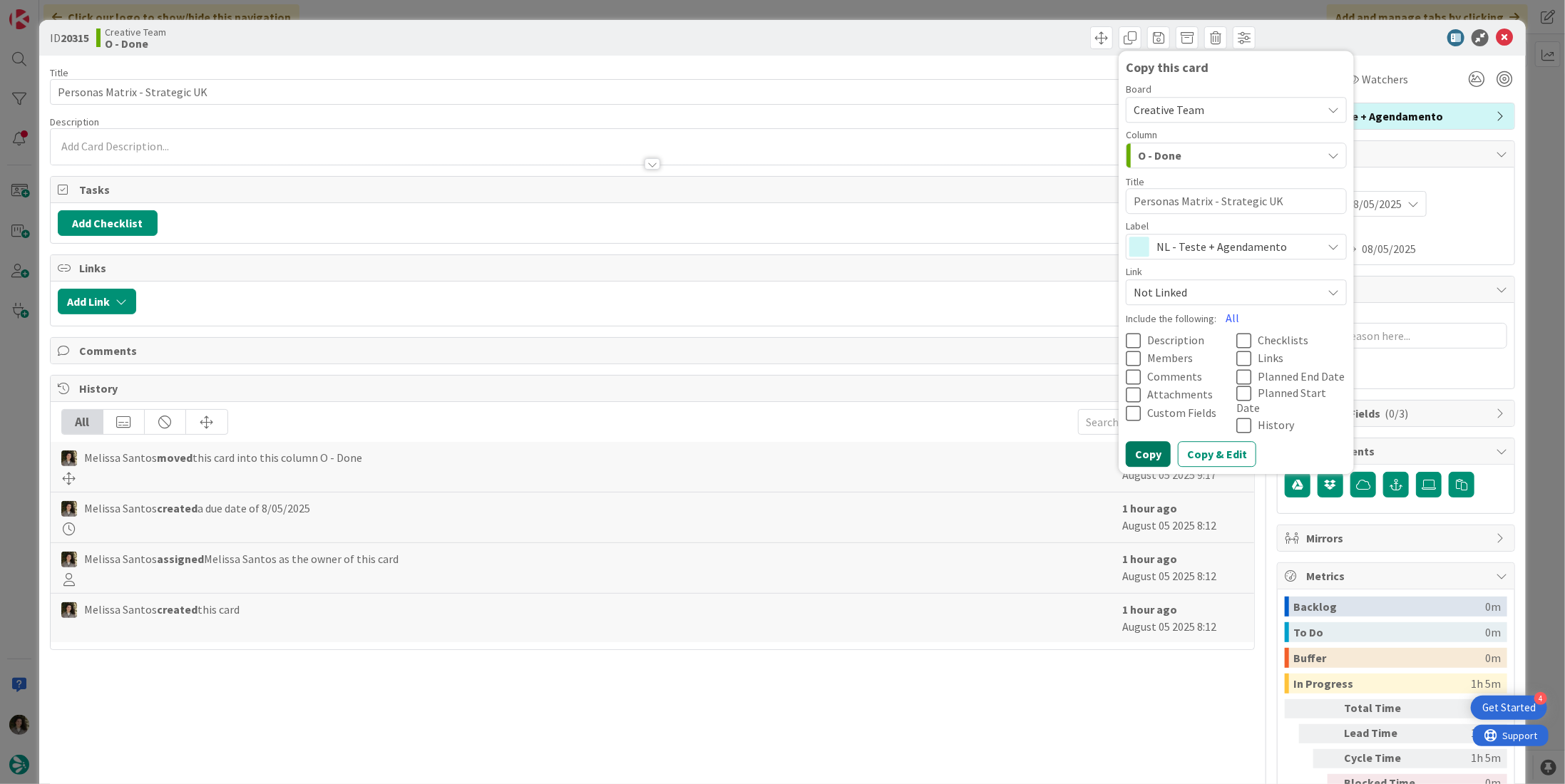 click on "Copy" at bounding box center [1148, 455] 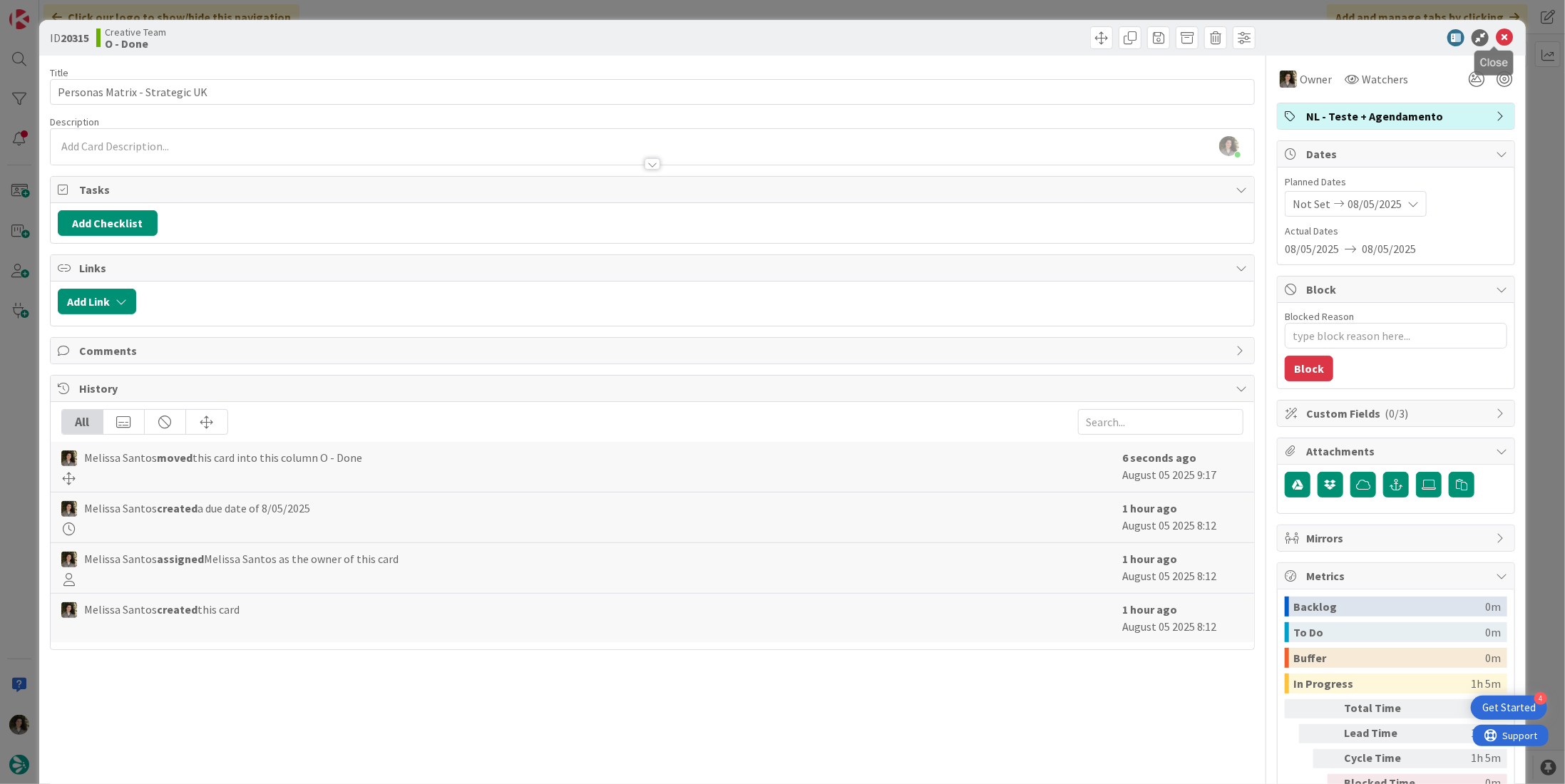 click at bounding box center [1504, 38] 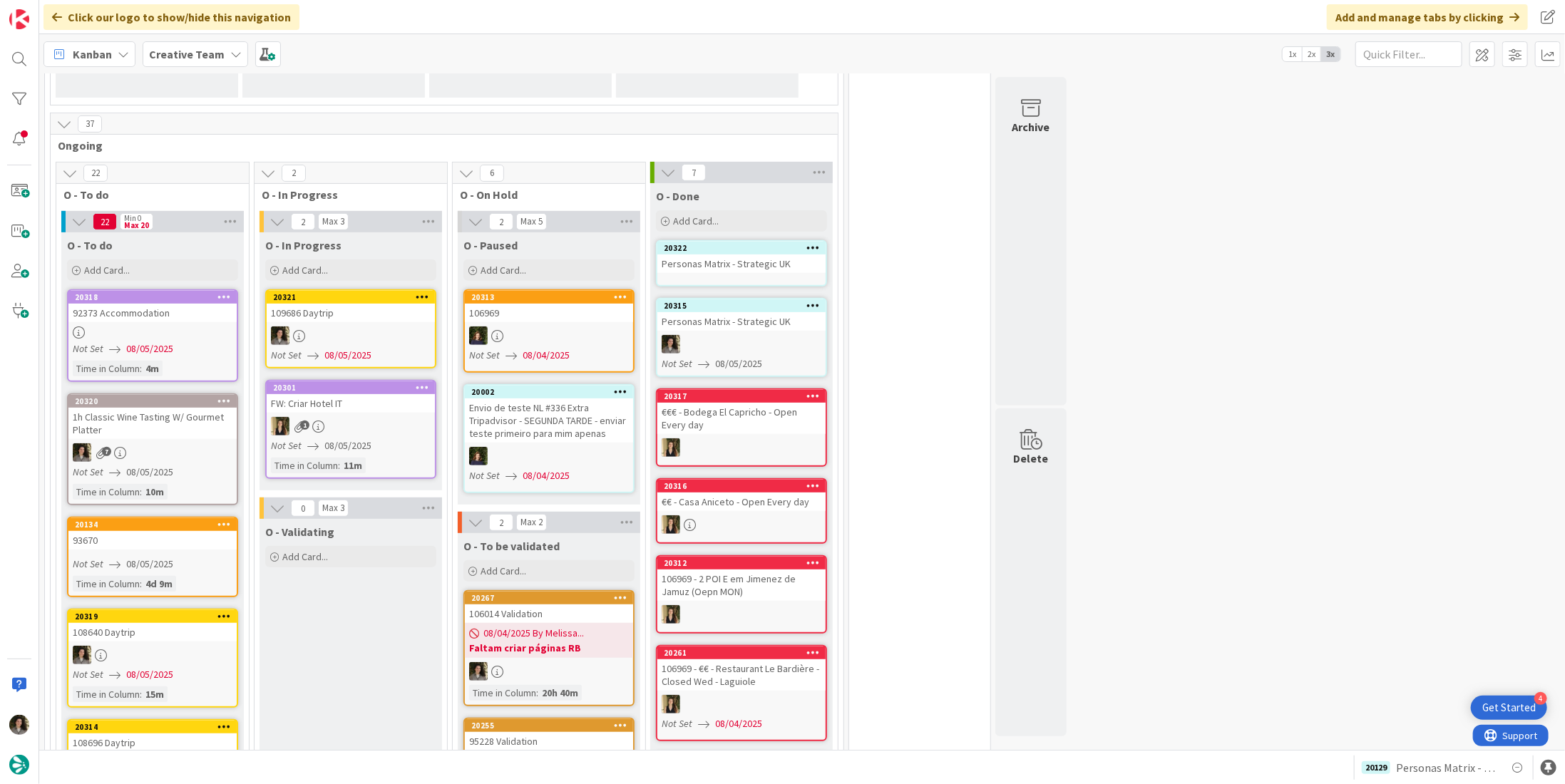 click on "Personas Matrix - Strategic UK" at bounding box center [742, 264] 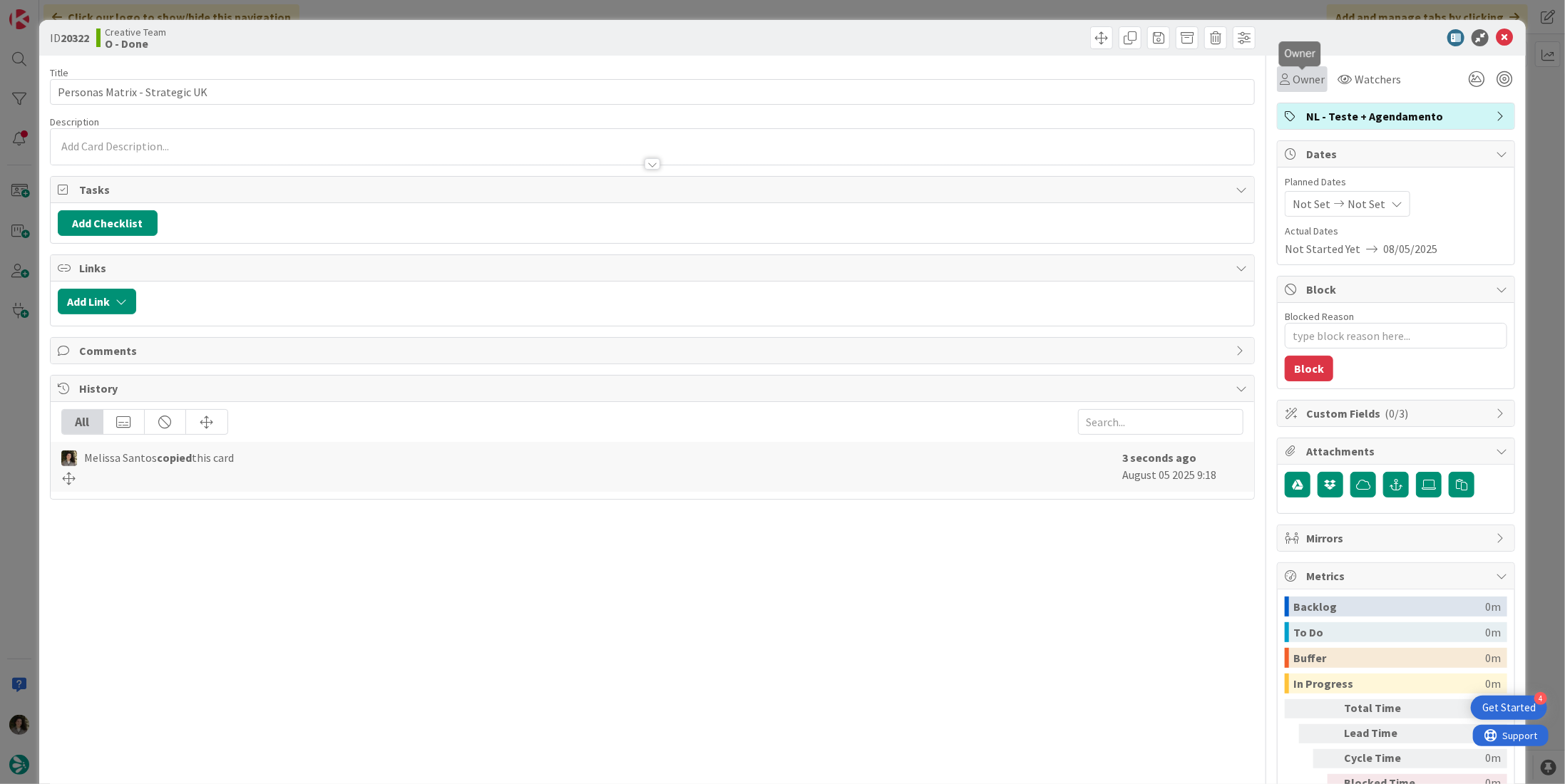 click on "Owner" at bounding box center (1308, 79) 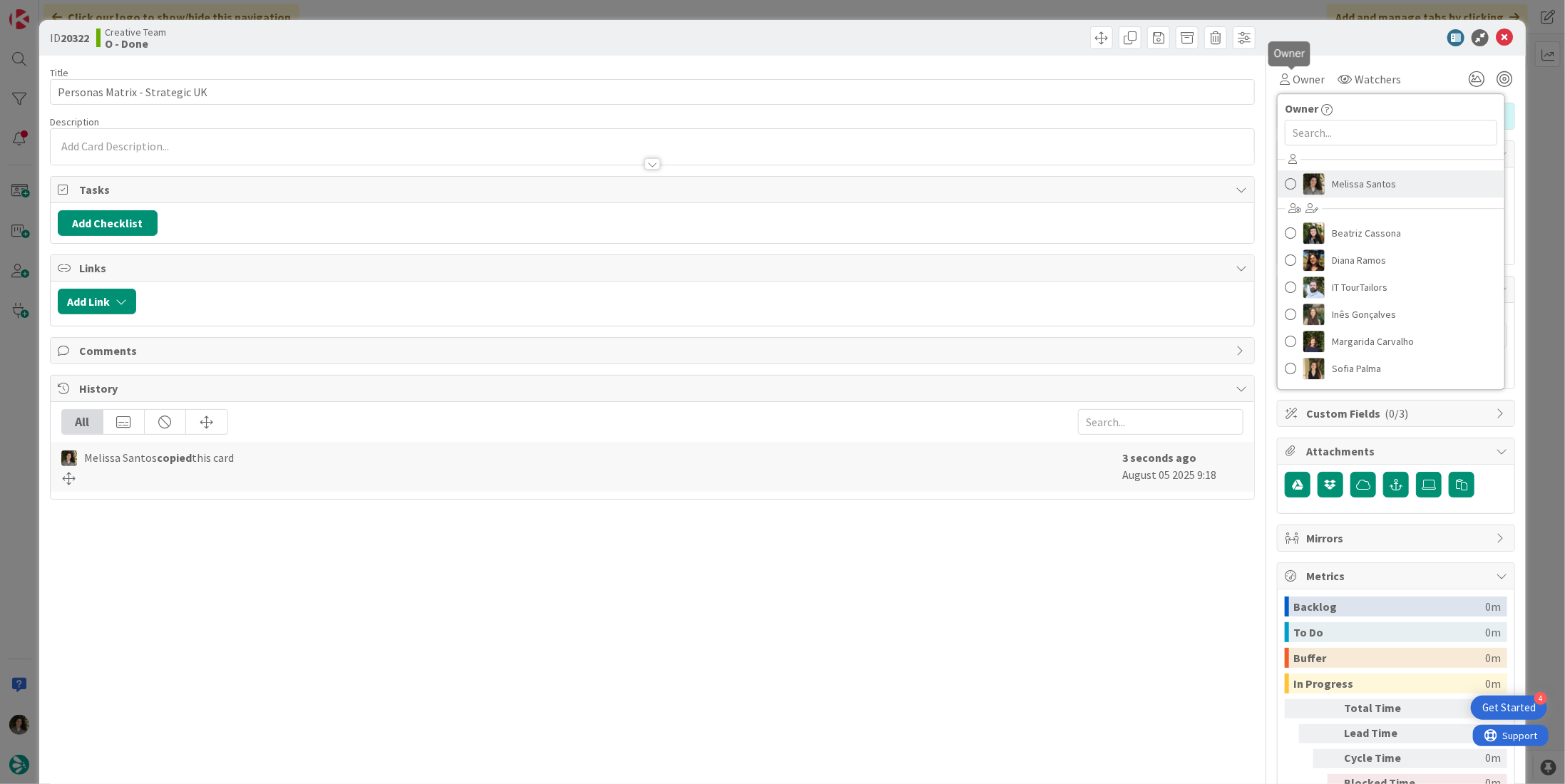 scroll, scrollTop: 0, scrollLeft: 0, axis: both 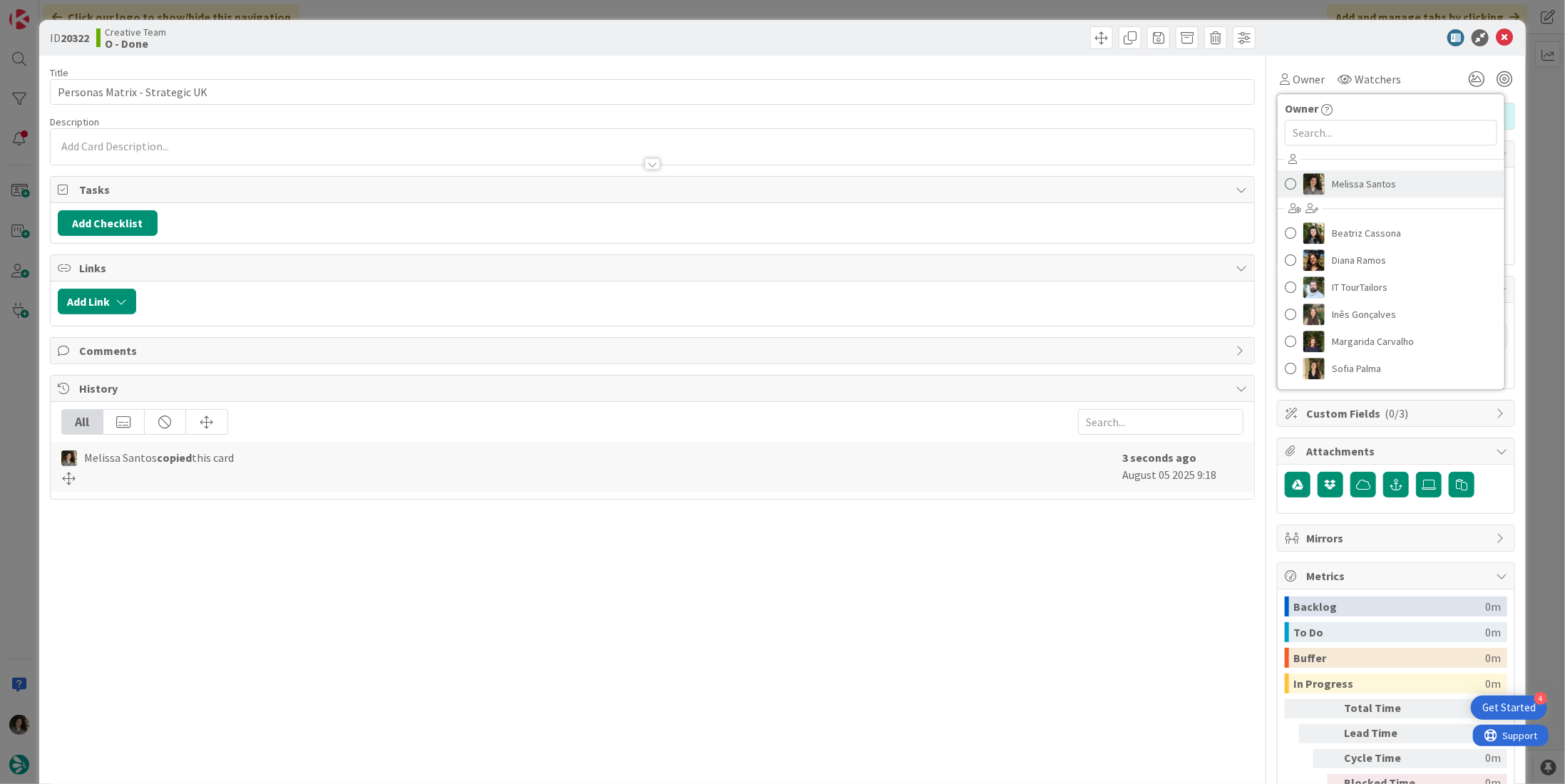 click on "Melissa Santos" at bounding box center (1364, 184) 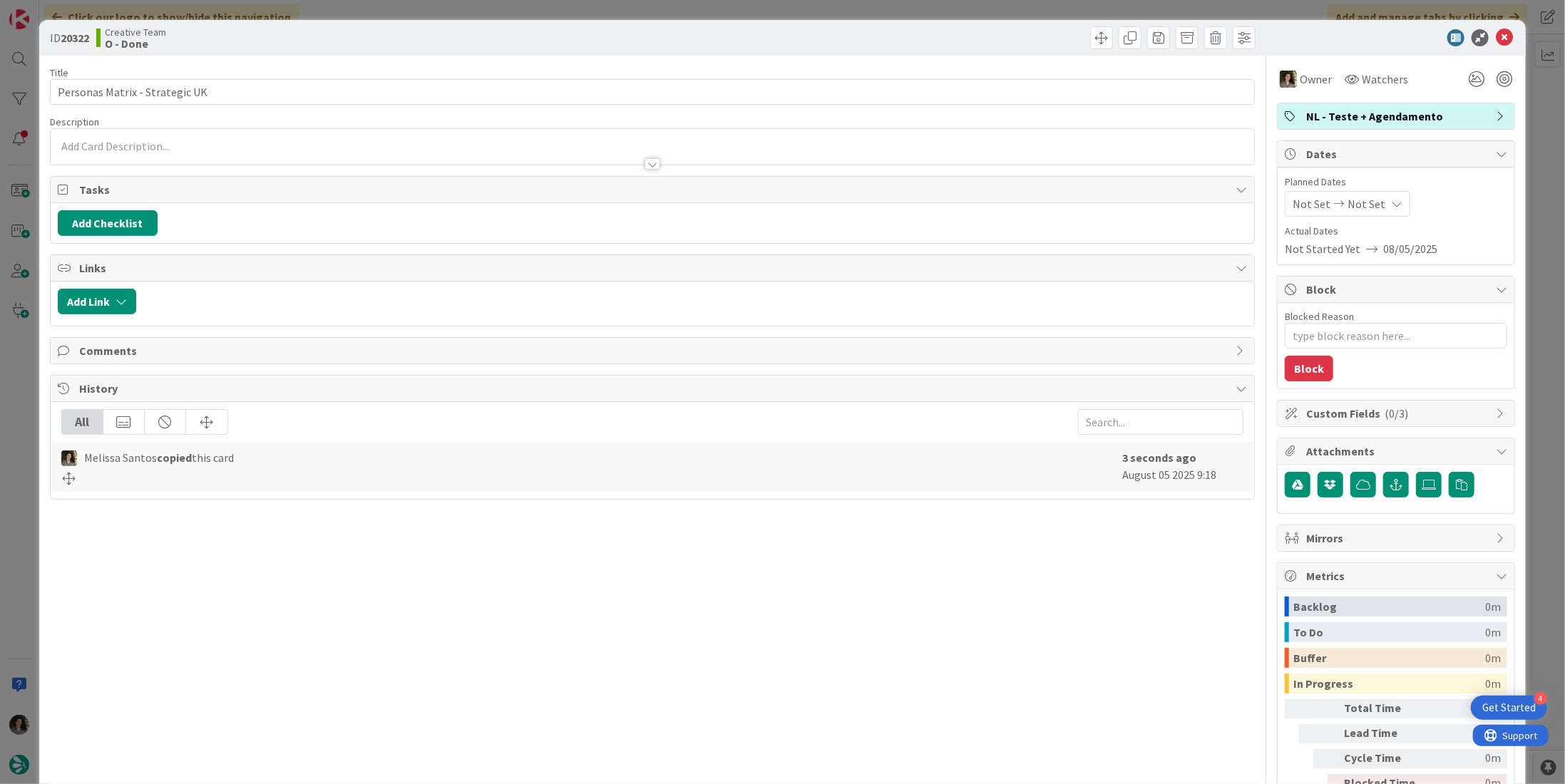 type on "x" 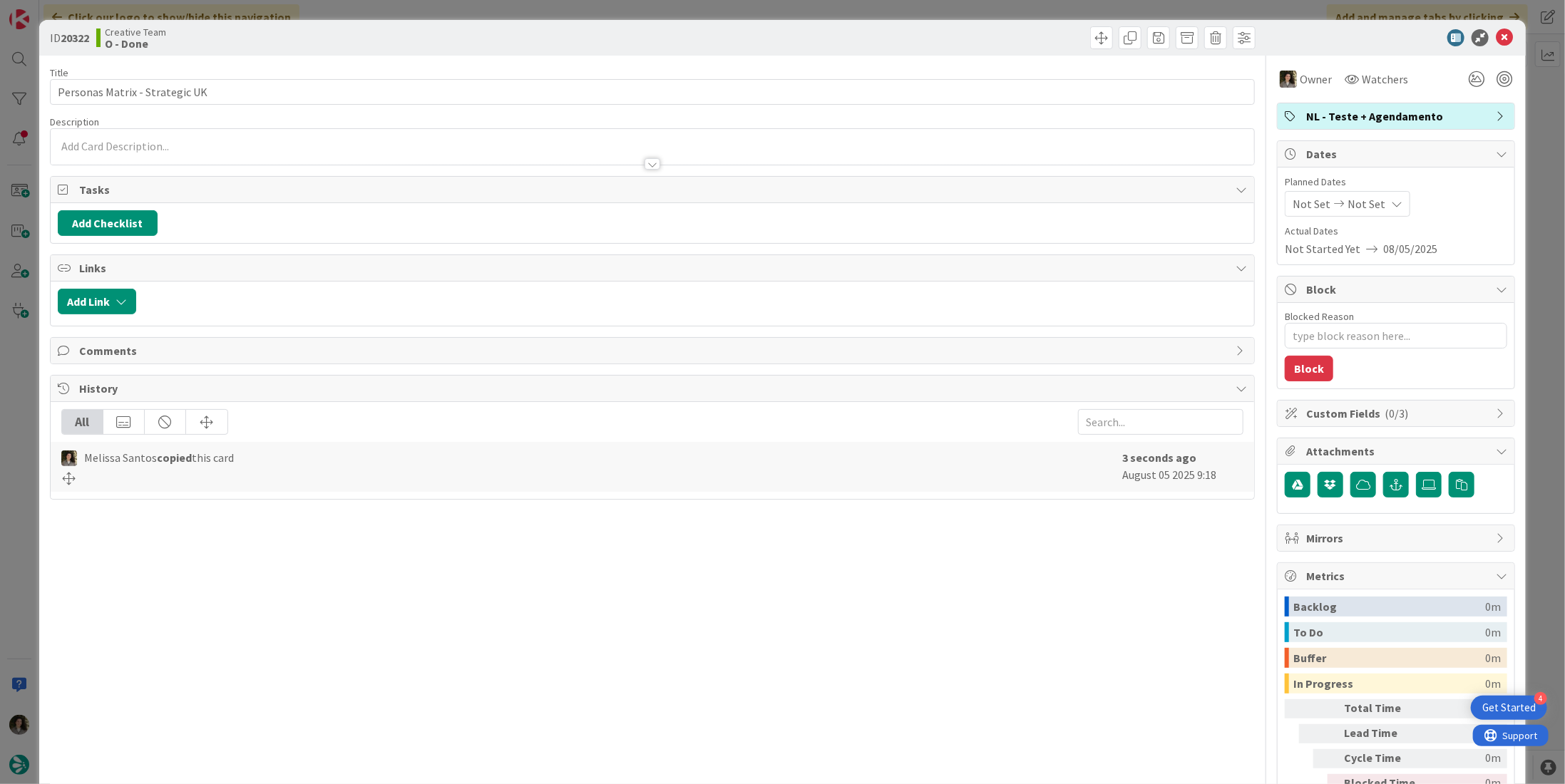 drag, startPoint x: 1378, startPoint y: 200, endPoint x: 1377, endPoint y: 212, distance: 12.041595 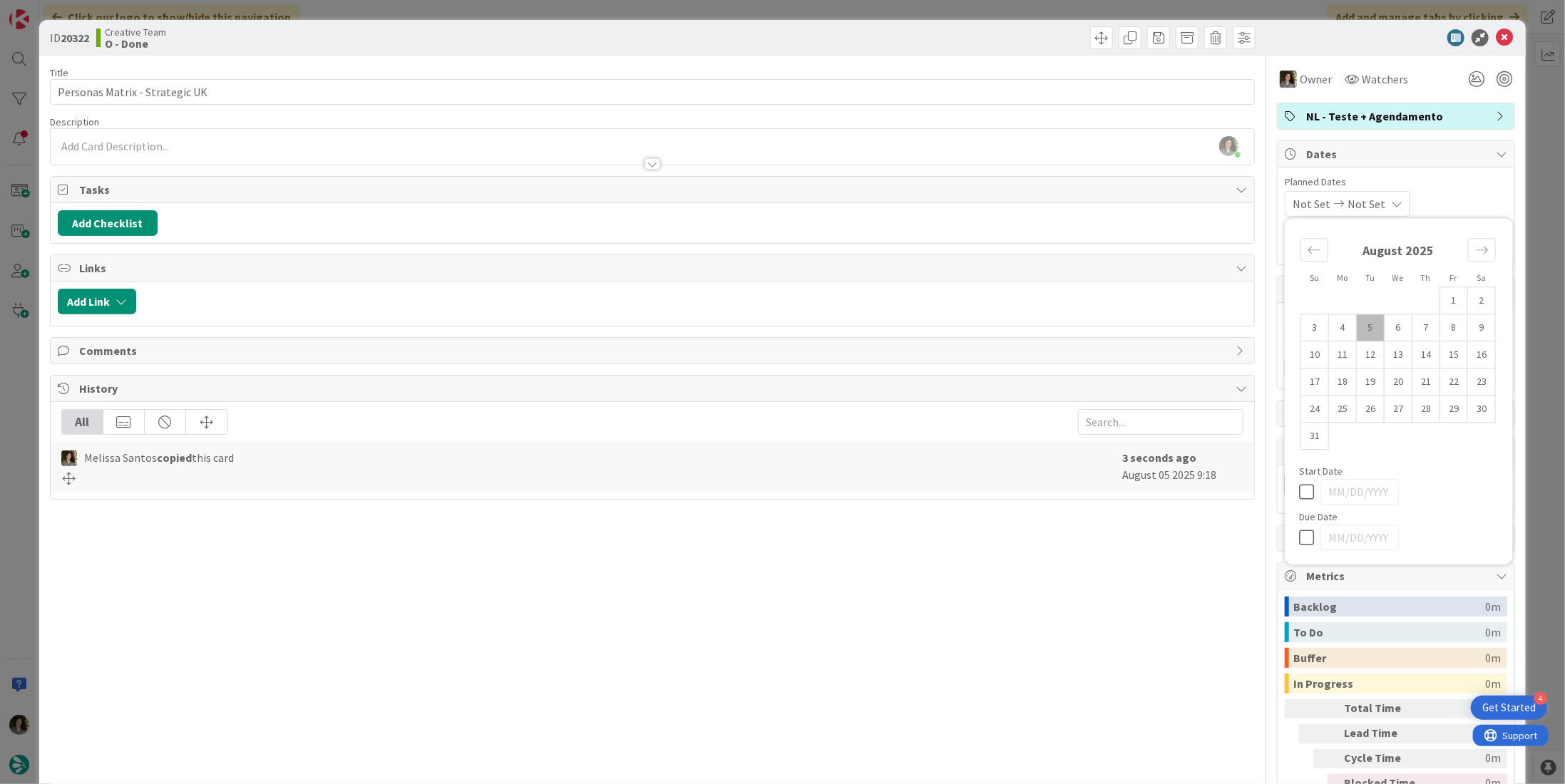 drag, startPoint x: 1295, startPoint y: 538, endPoint x: 1298, endPoint y: 525, distance: 13.341664 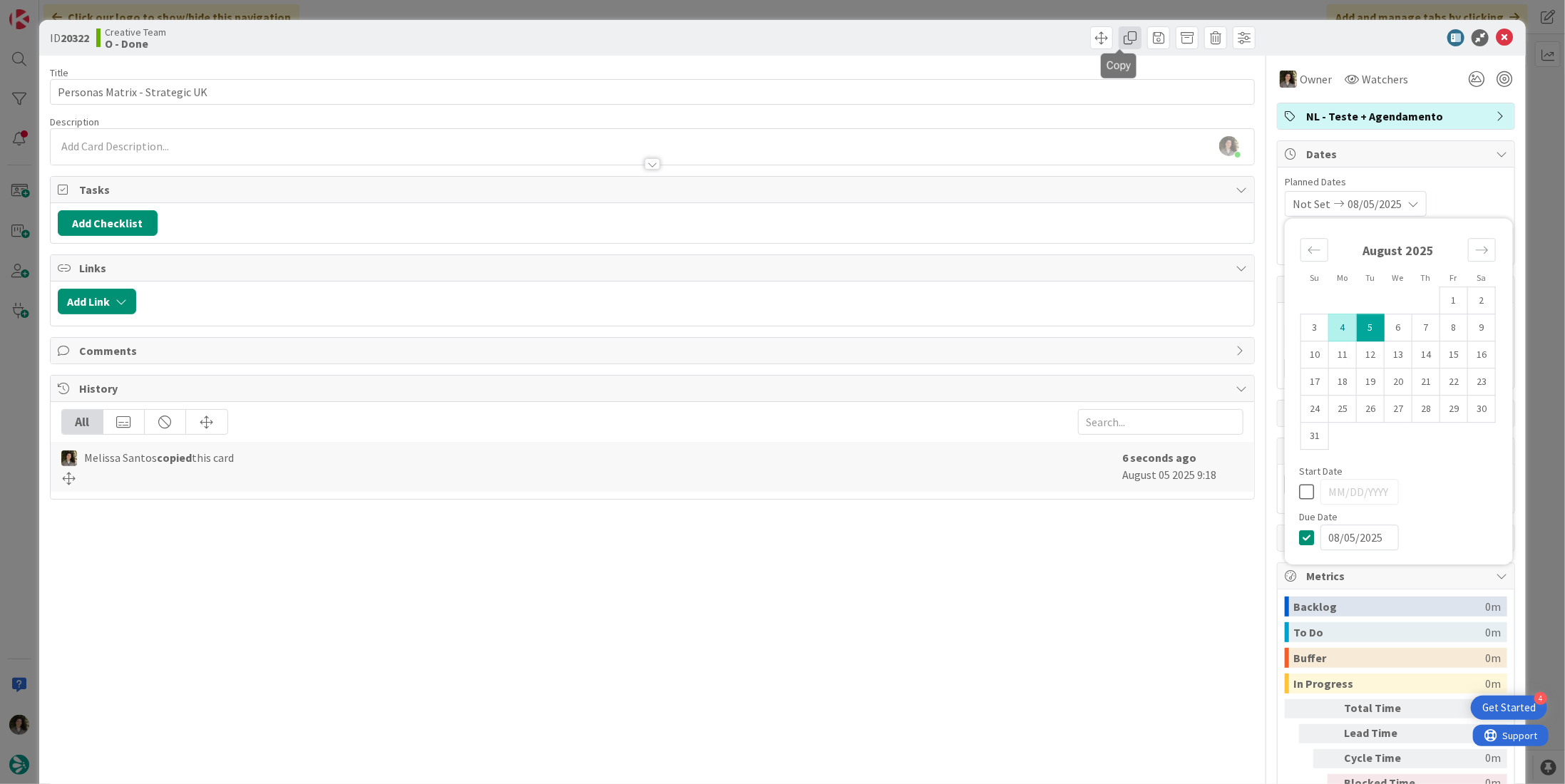 click at bounding box center [1130, 38] 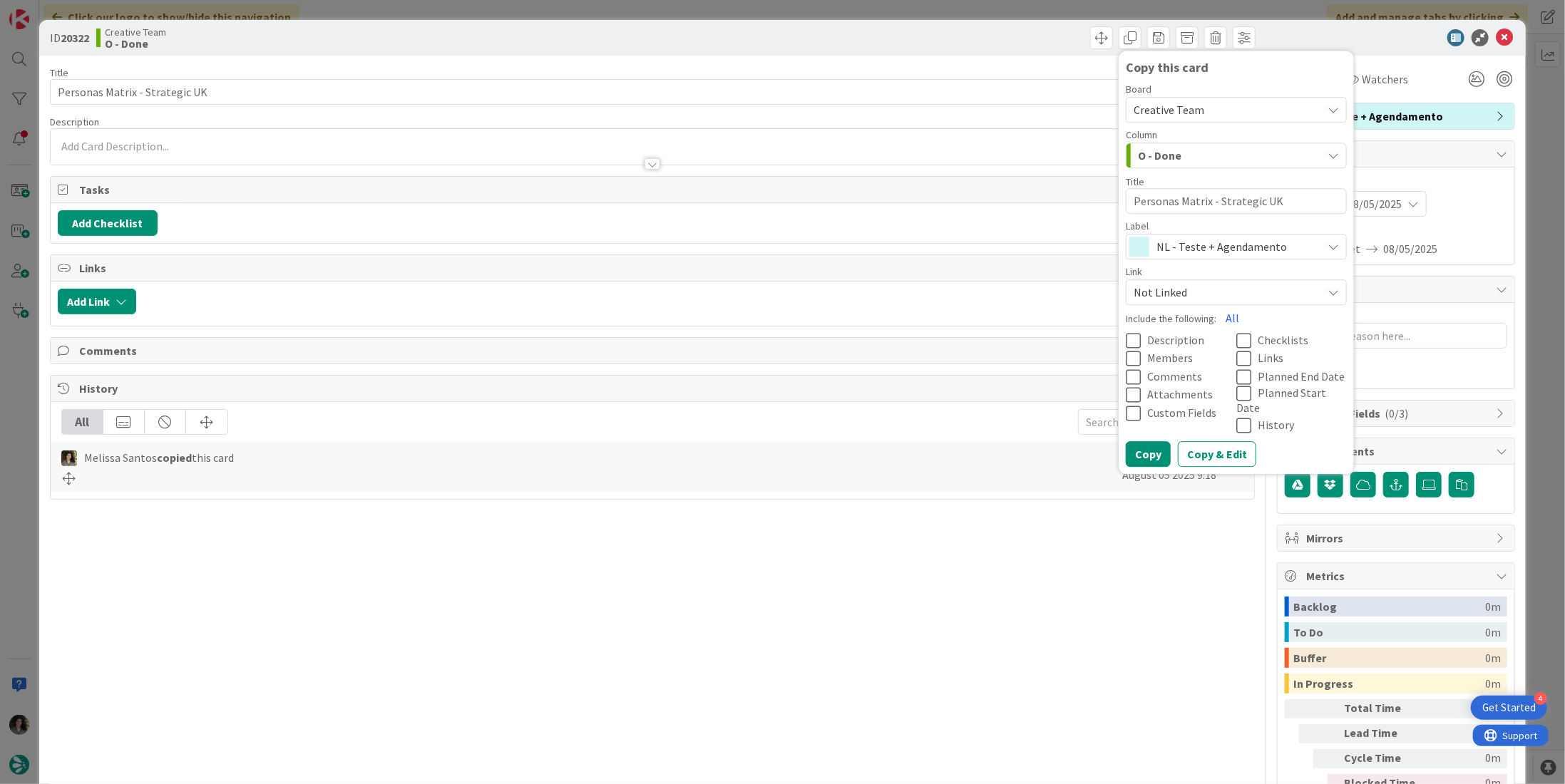 click on "Label NL - Teste + Agendamento" at bounding box center [1236, 240] 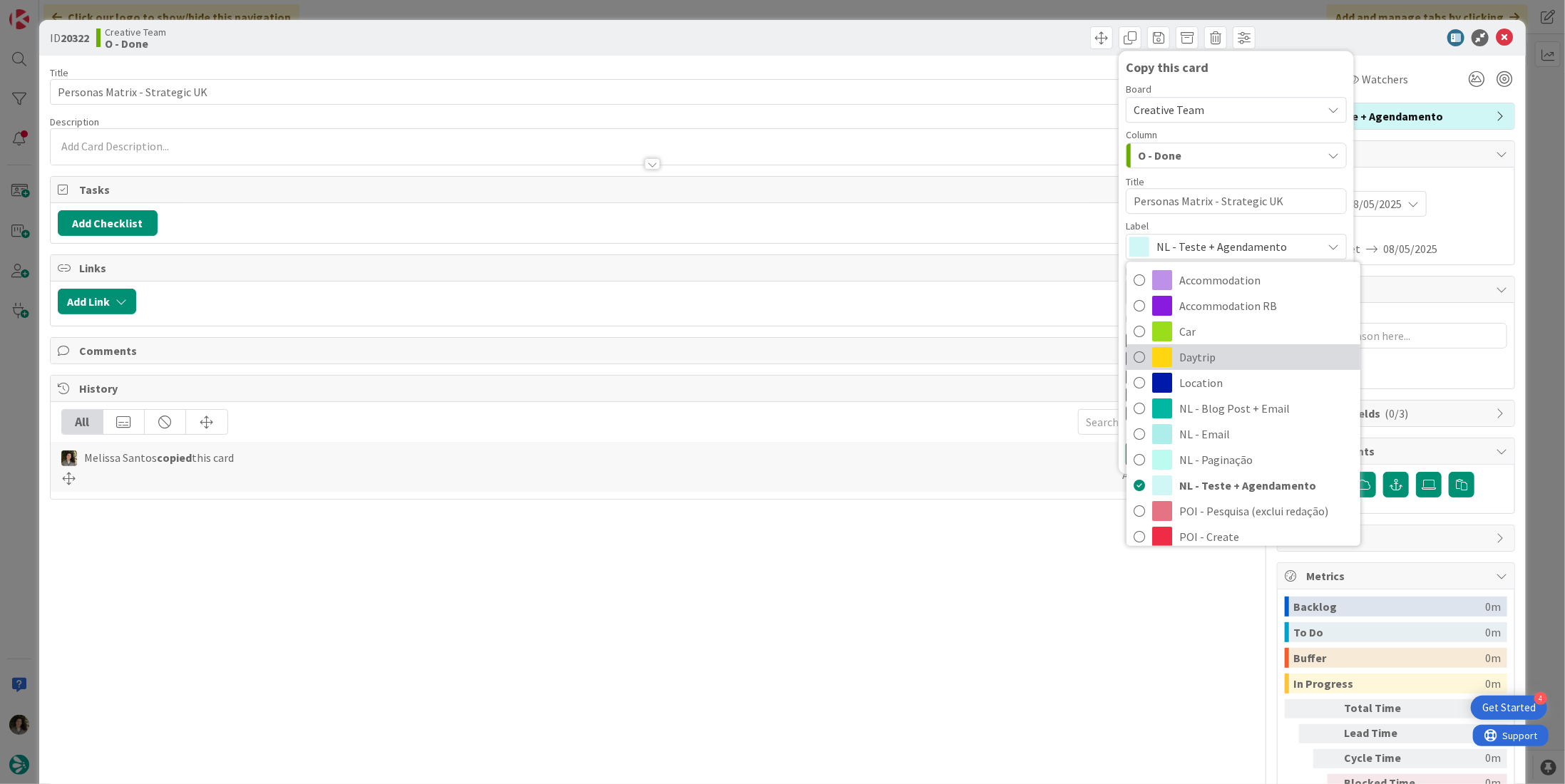 click on "Daytrip" at bounding box center [1243, 358] 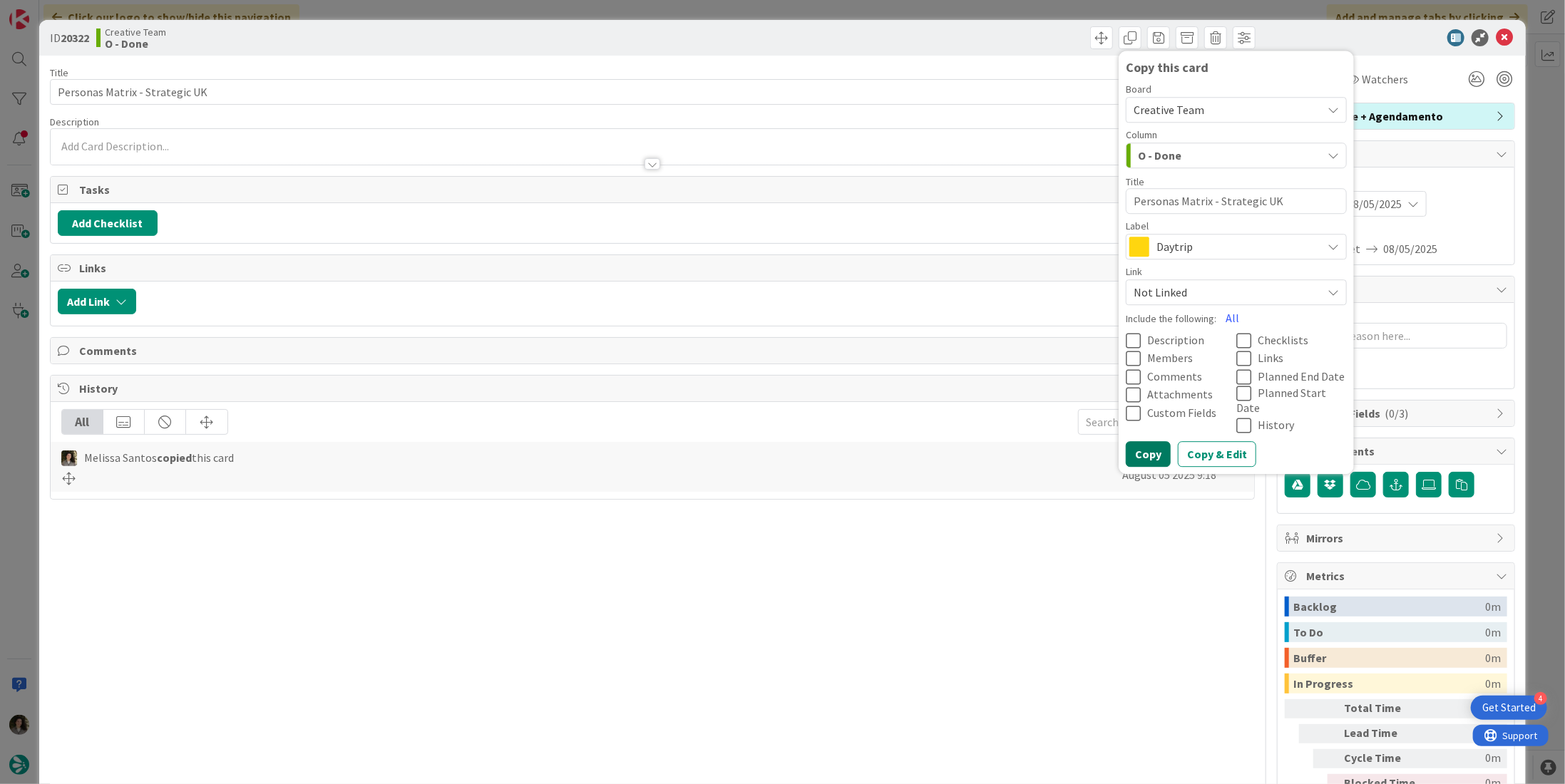 click on "Copy" at bounding box center [1148, 455] 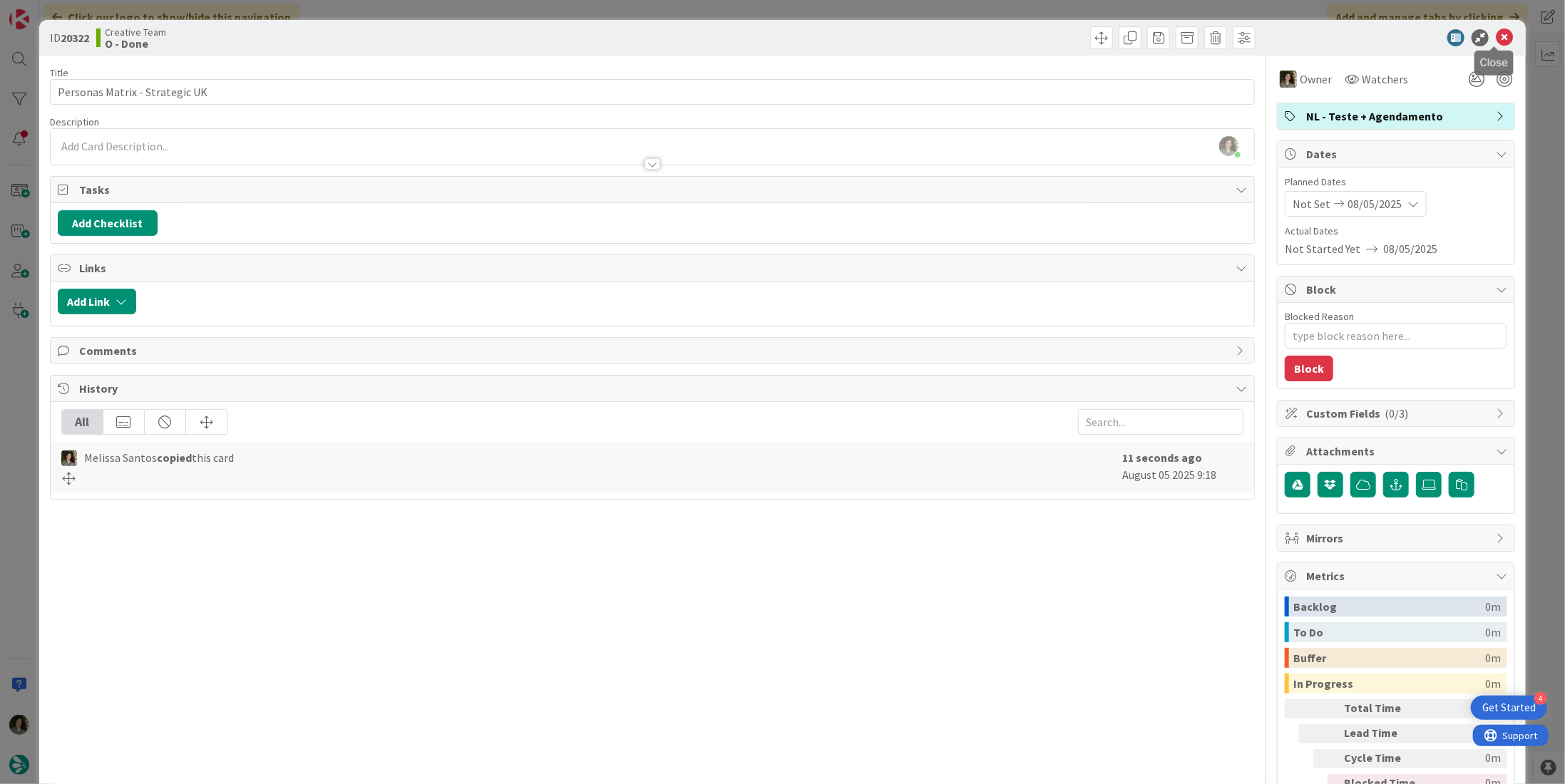 click at bounding box center (1504, 38) 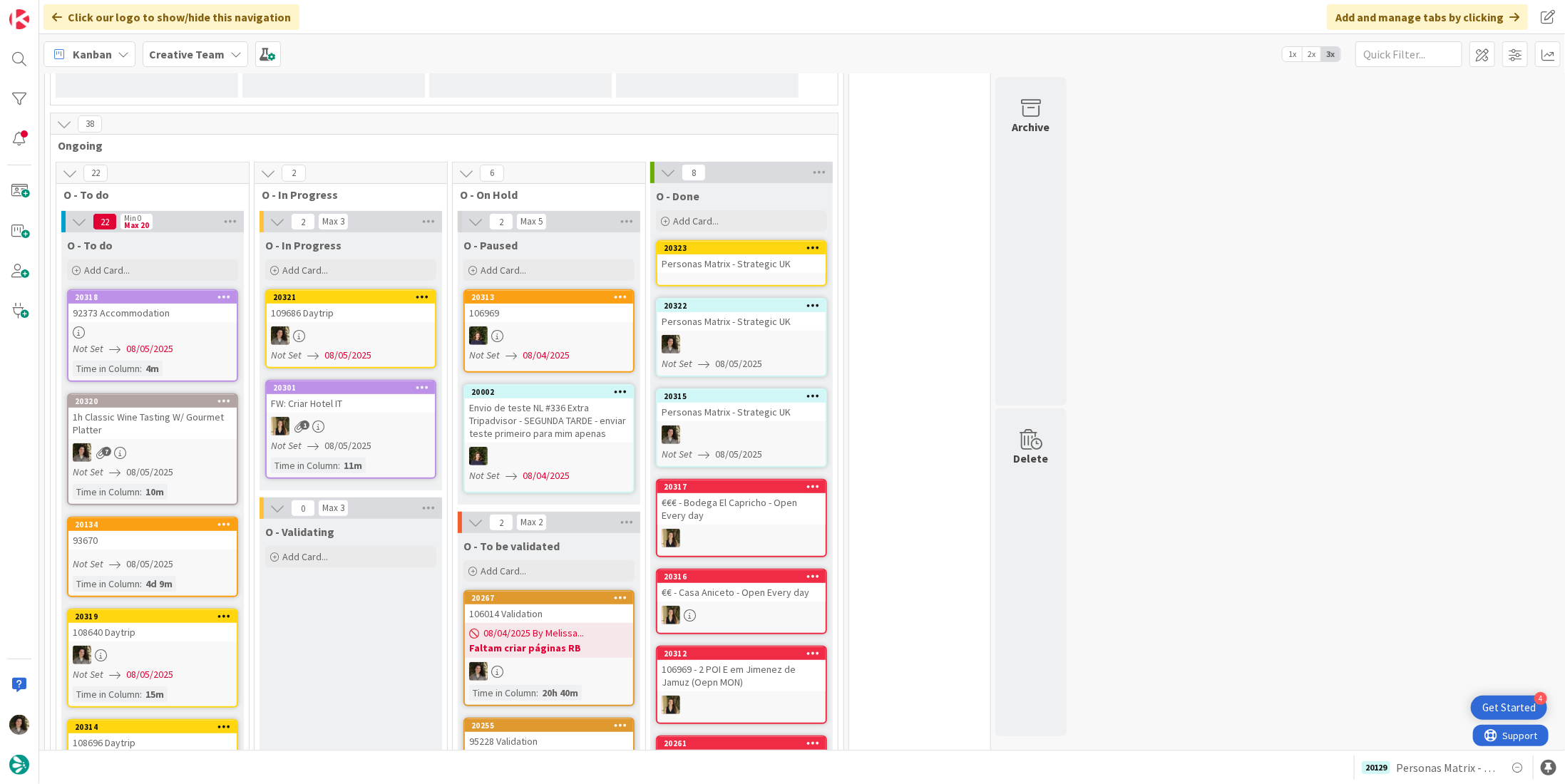 click on "Personas Matrix - Strategic UK" at bounding box center [742, 264] 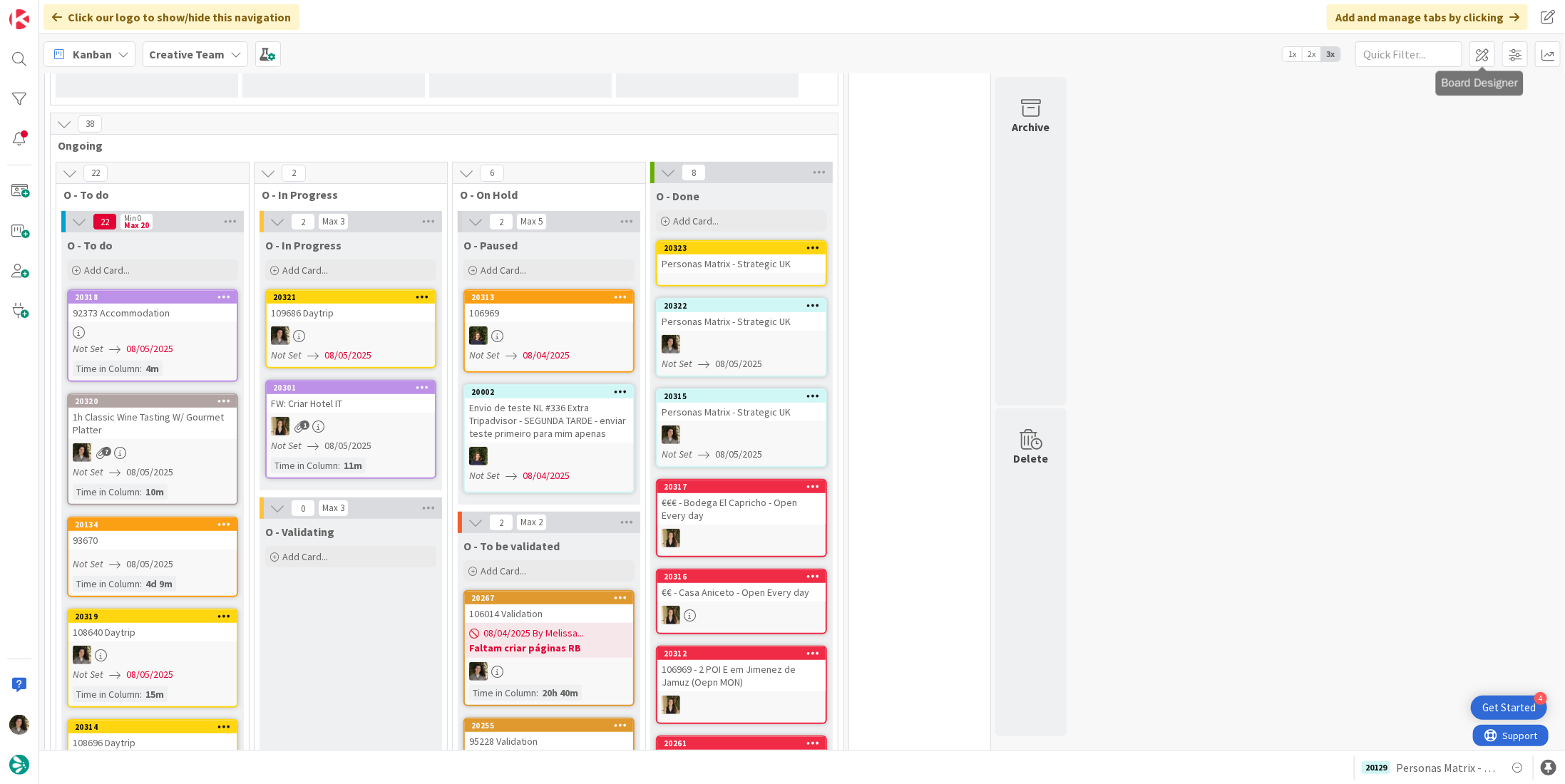 scroll, scrollTop: 0, scrollLeft: 0, axis: both 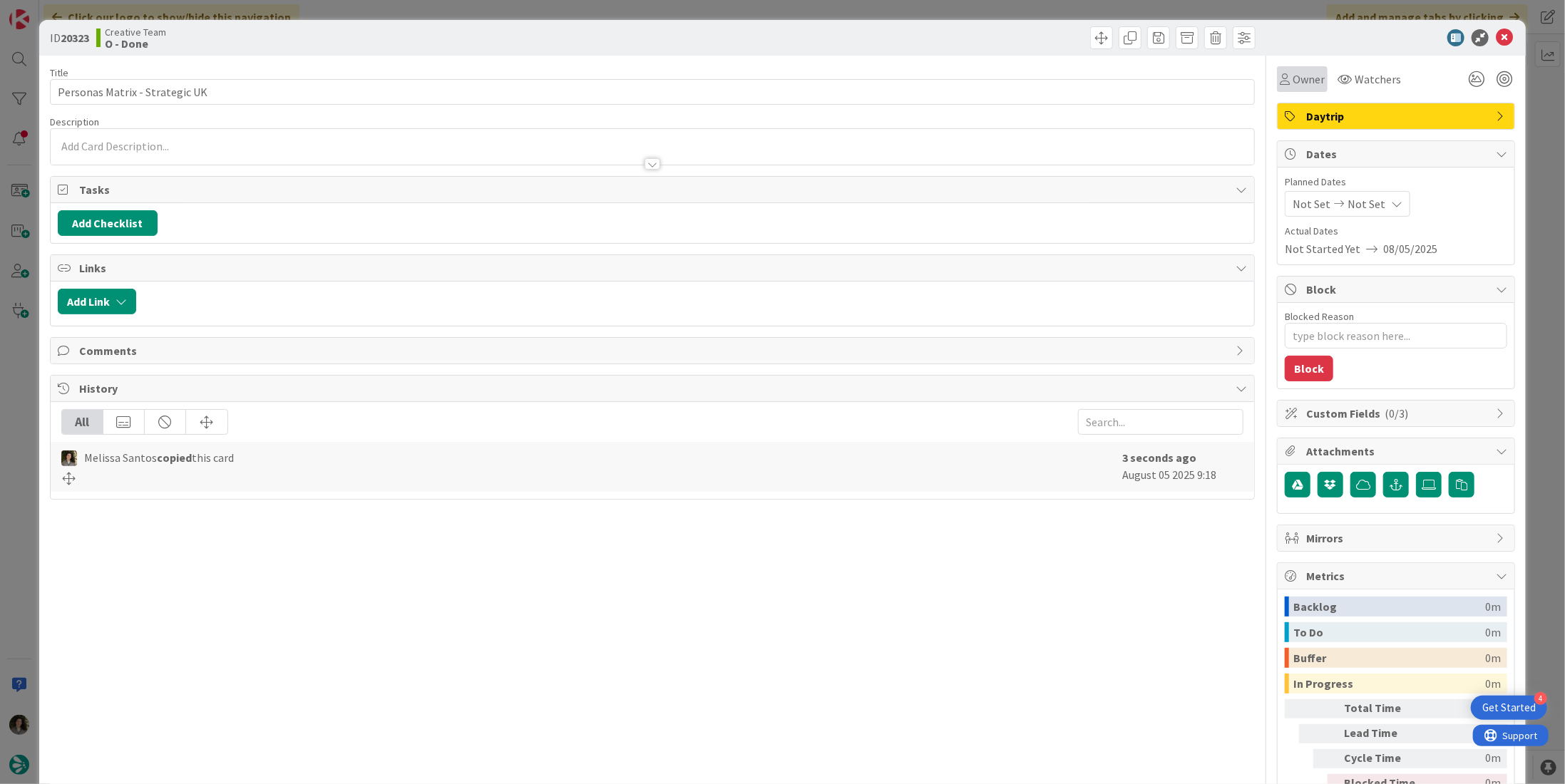 click on "Owner" at bounding box center (1302, 79) 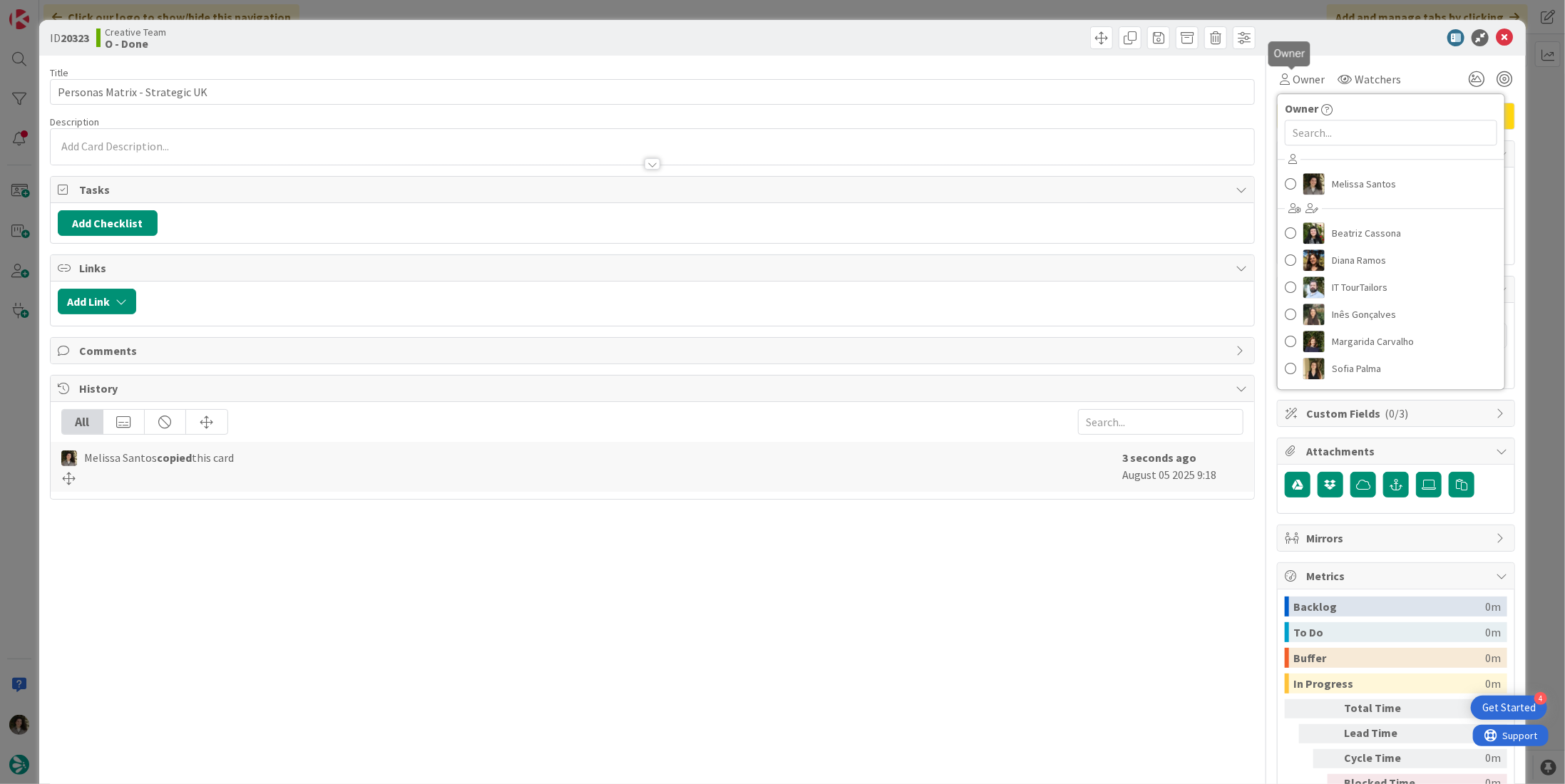 scroll, scrollTop: 0, scrollLeft: 0, axis: both 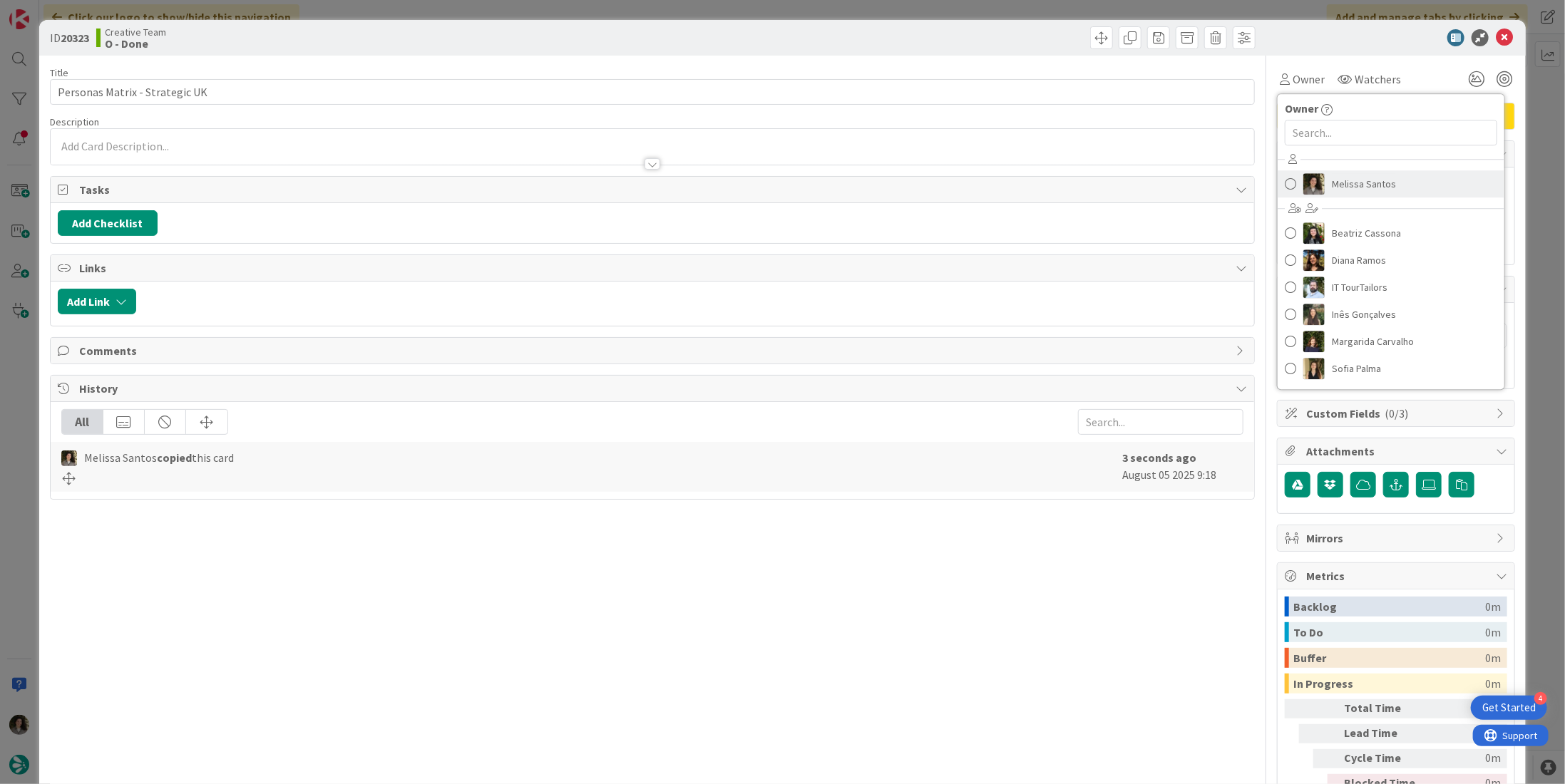 click on "Melissa Santos" at bounding box center [1364, 184] 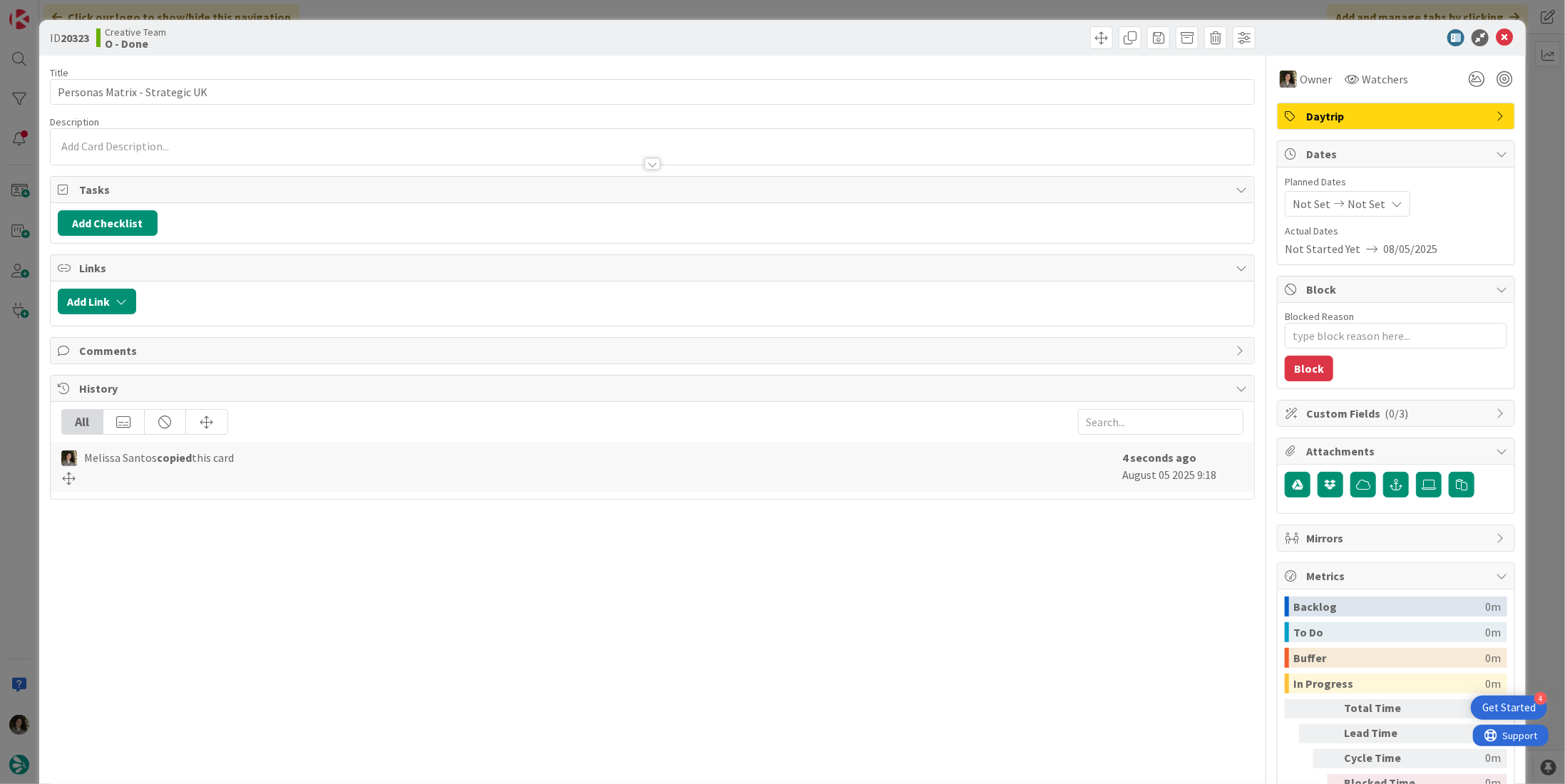 type on "x" 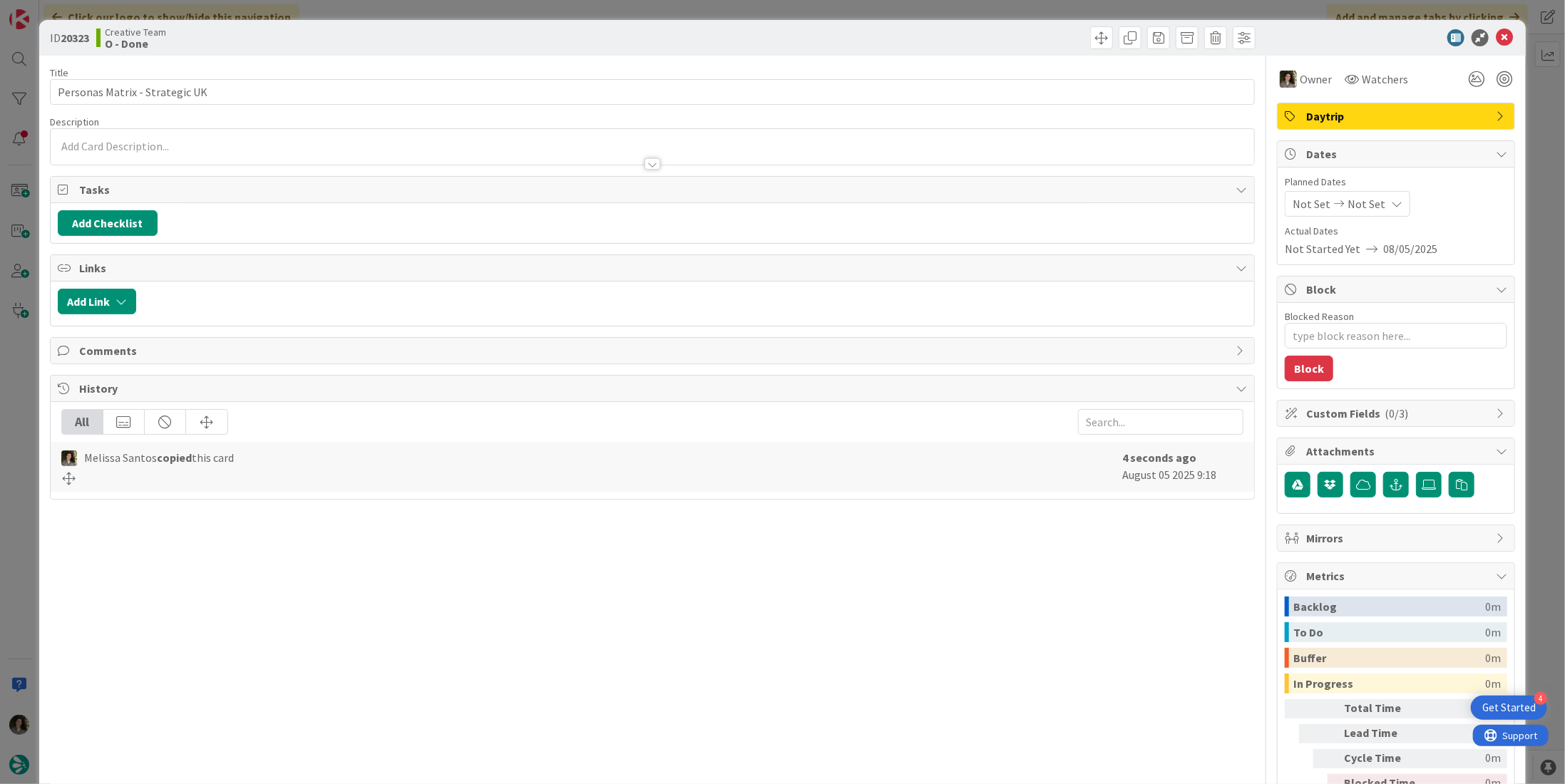 click on "Not Set Not Set" at bounding box center [1348, 204] 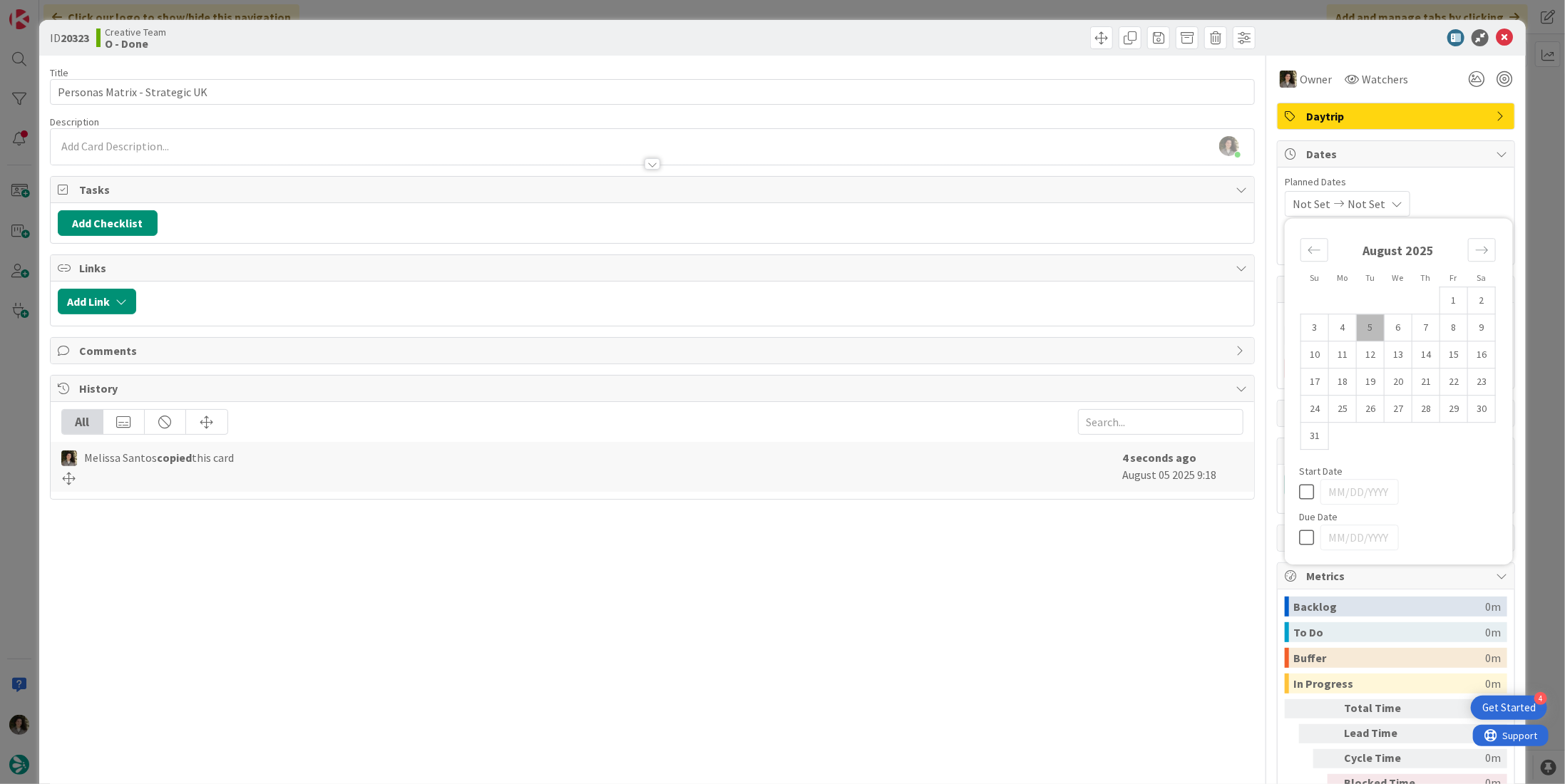 click at bounding box center (1310, 537) 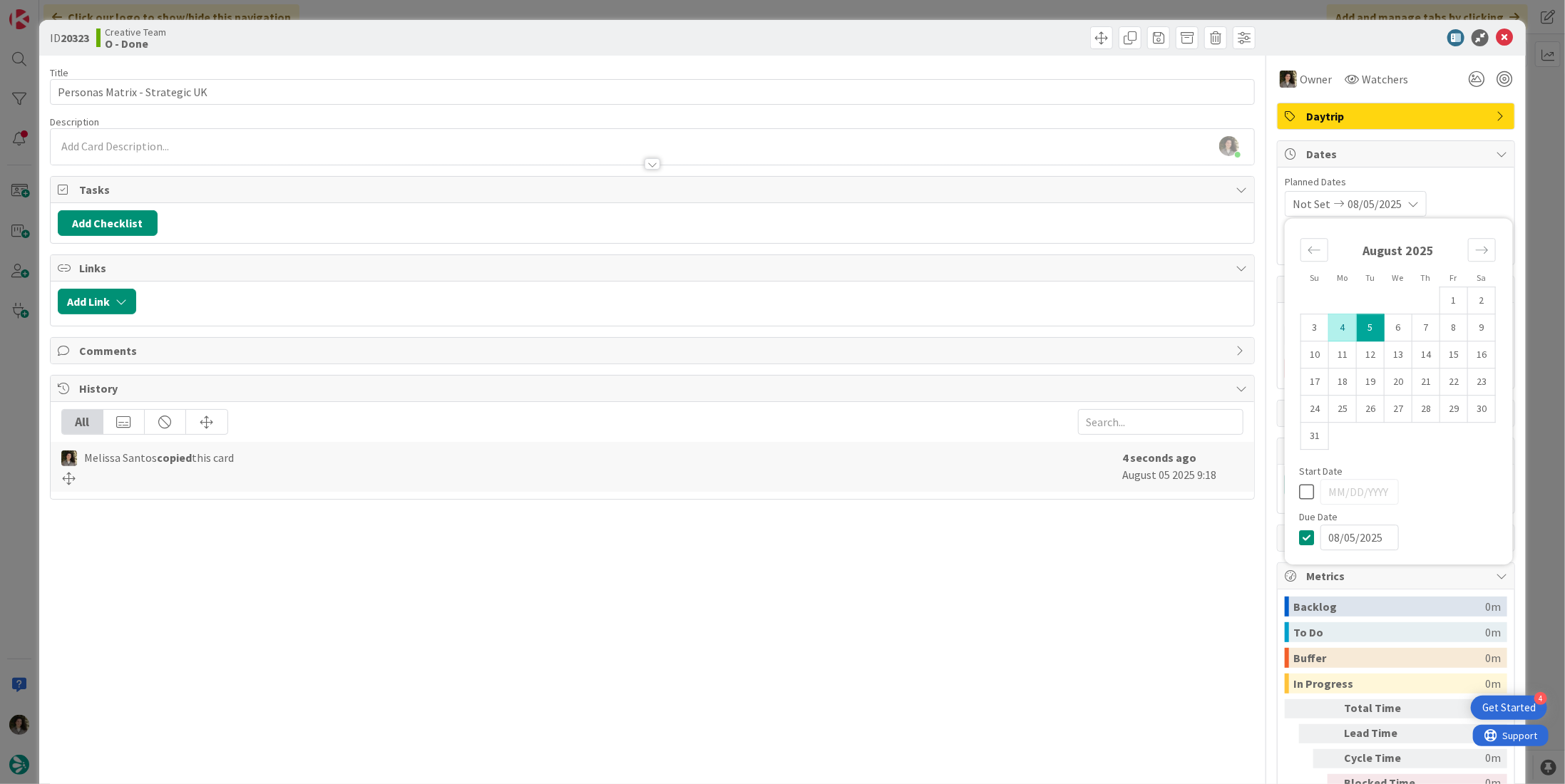 drag, startPoint x: 1114, startPoint y: 561, endPoint x: 1278, endPoint y: 418, distance: 217.589 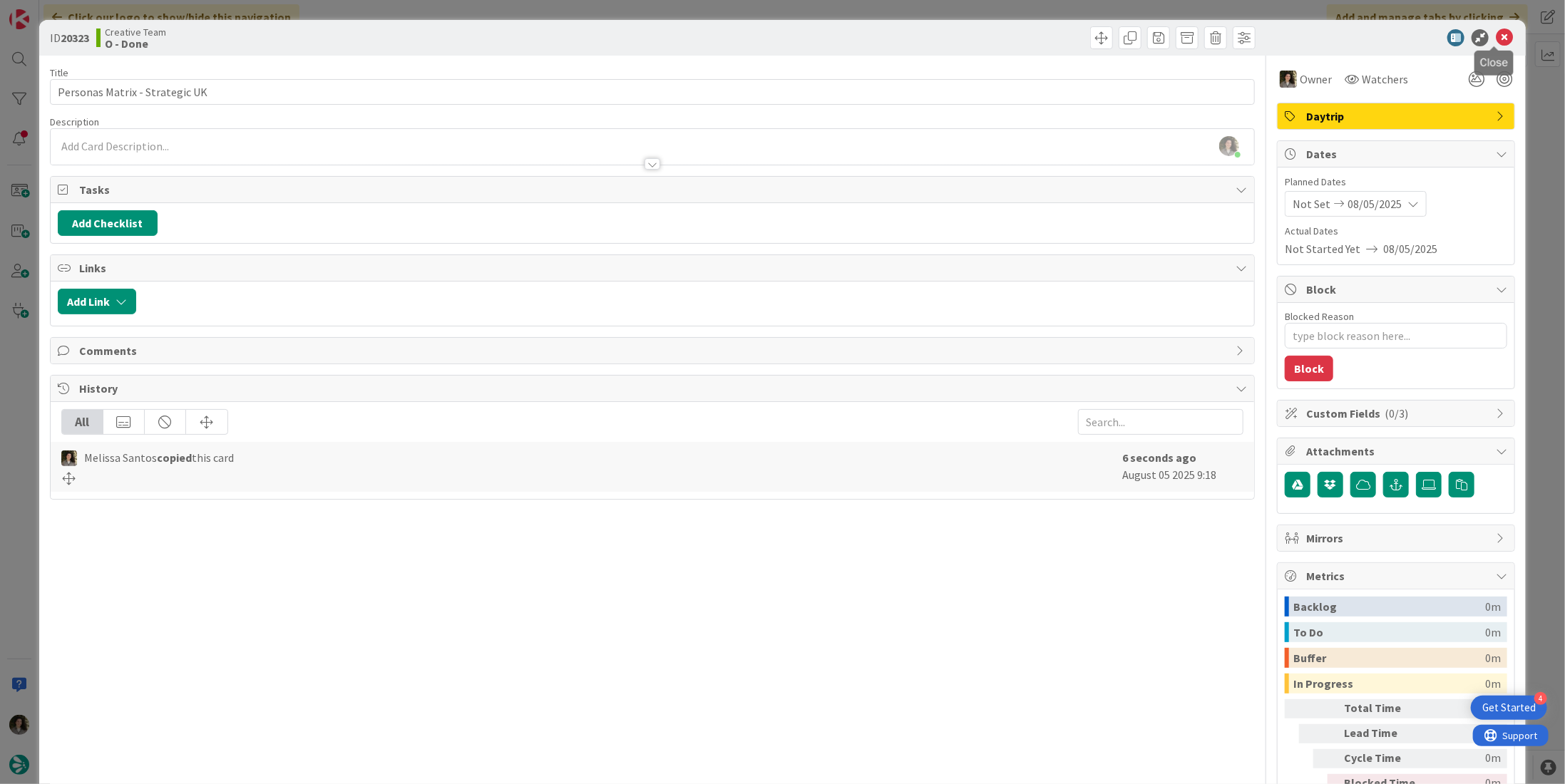 click at bounding box center [1504, 38] 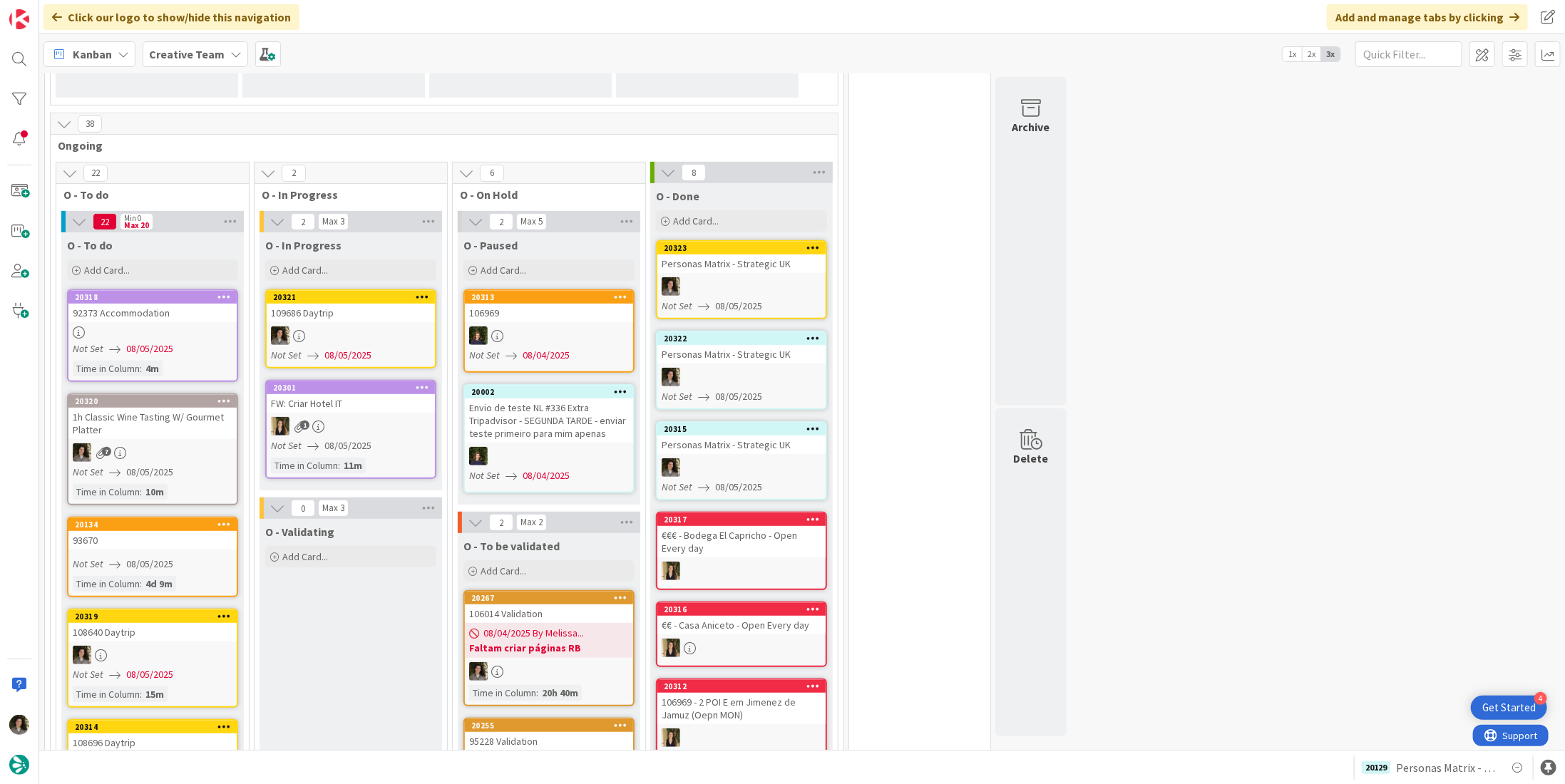 scroll, scrollTop: 0, scrollLeft: 0, axis: both 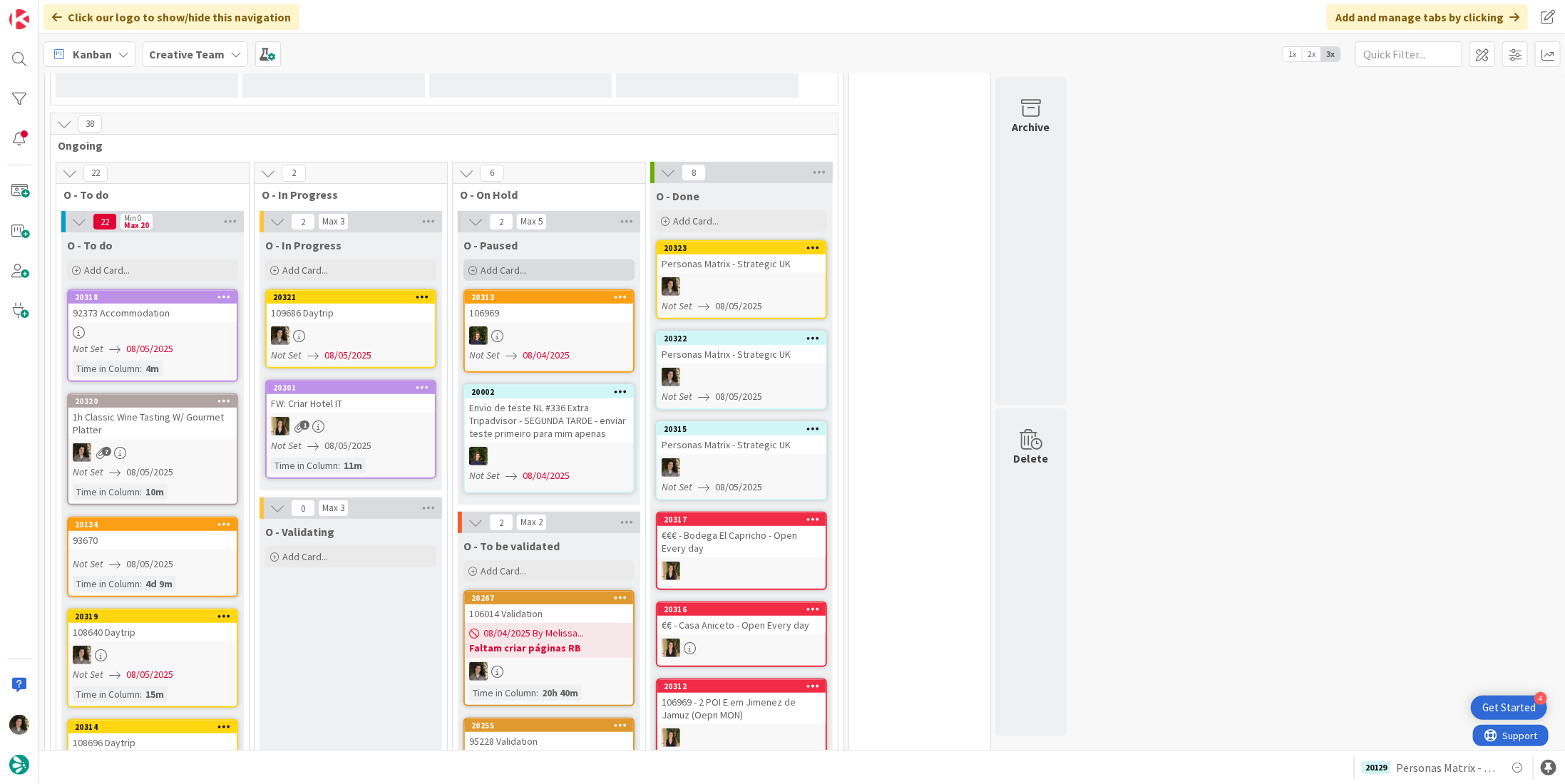 click on "Add Card..." at bounding box center (549, 270) 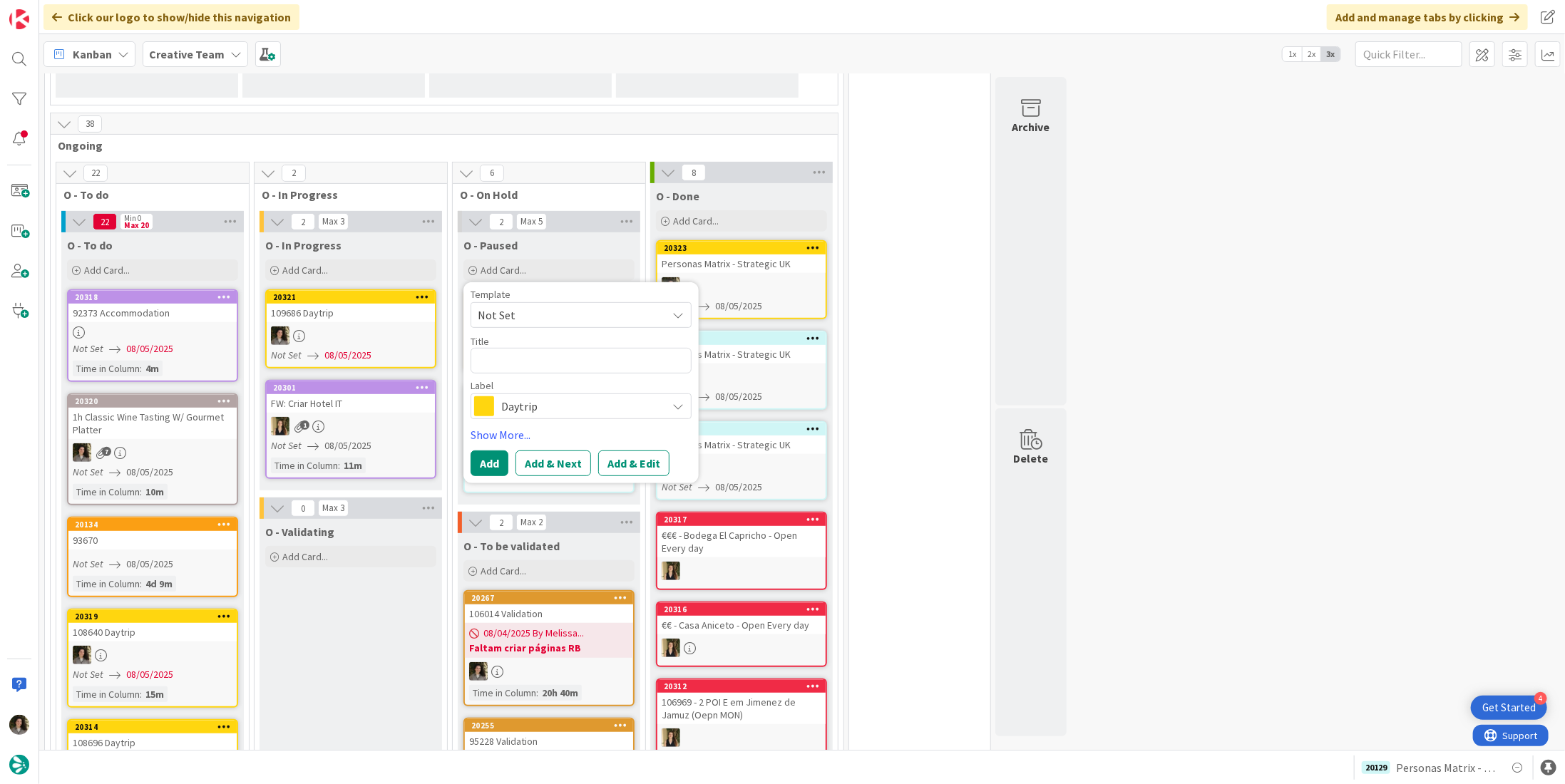 click on "Daytrip" at bounding box center [580, 406] 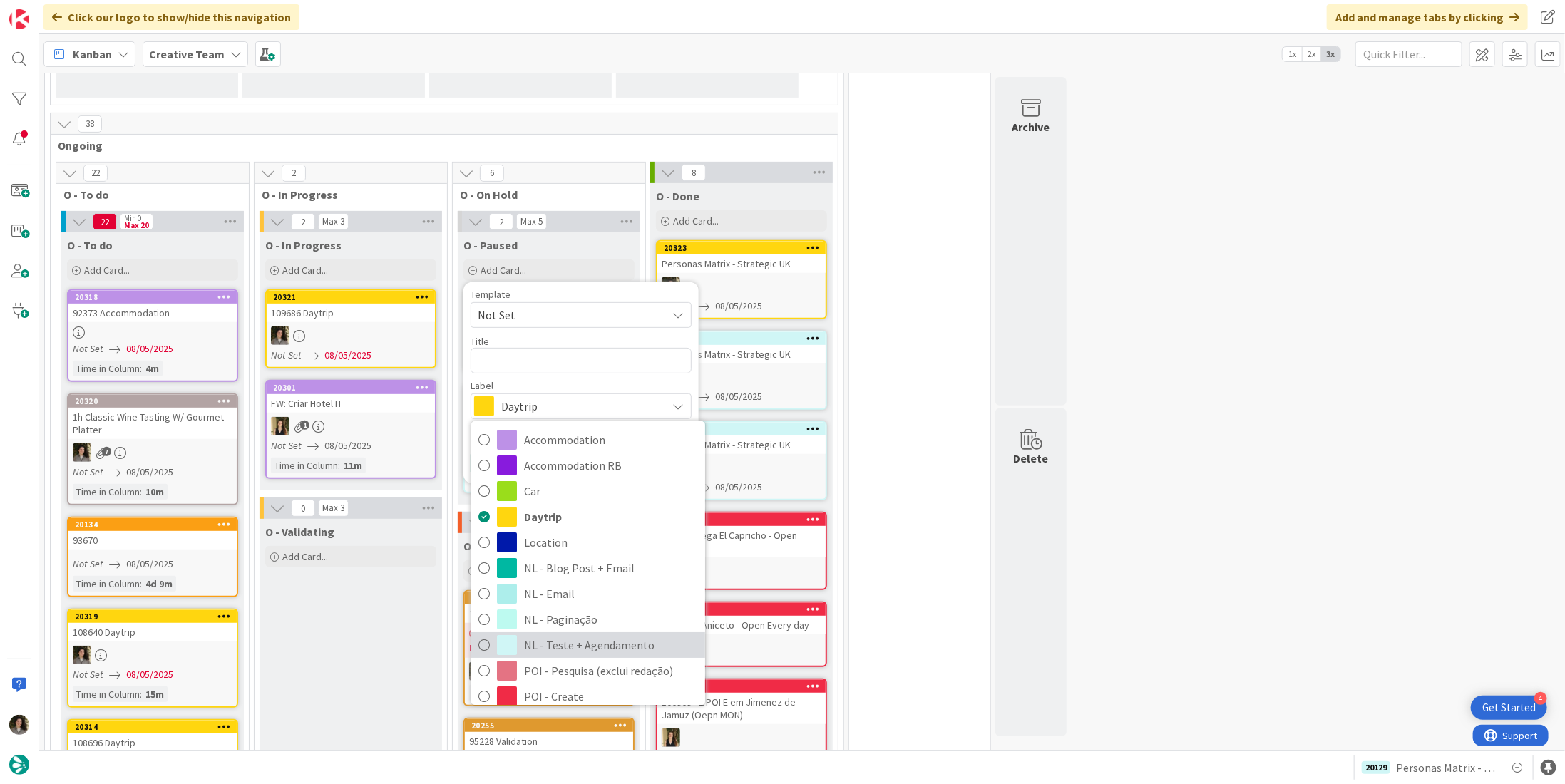 click on "NL - Teste + Agendamento" at bounding box center [611, 646] 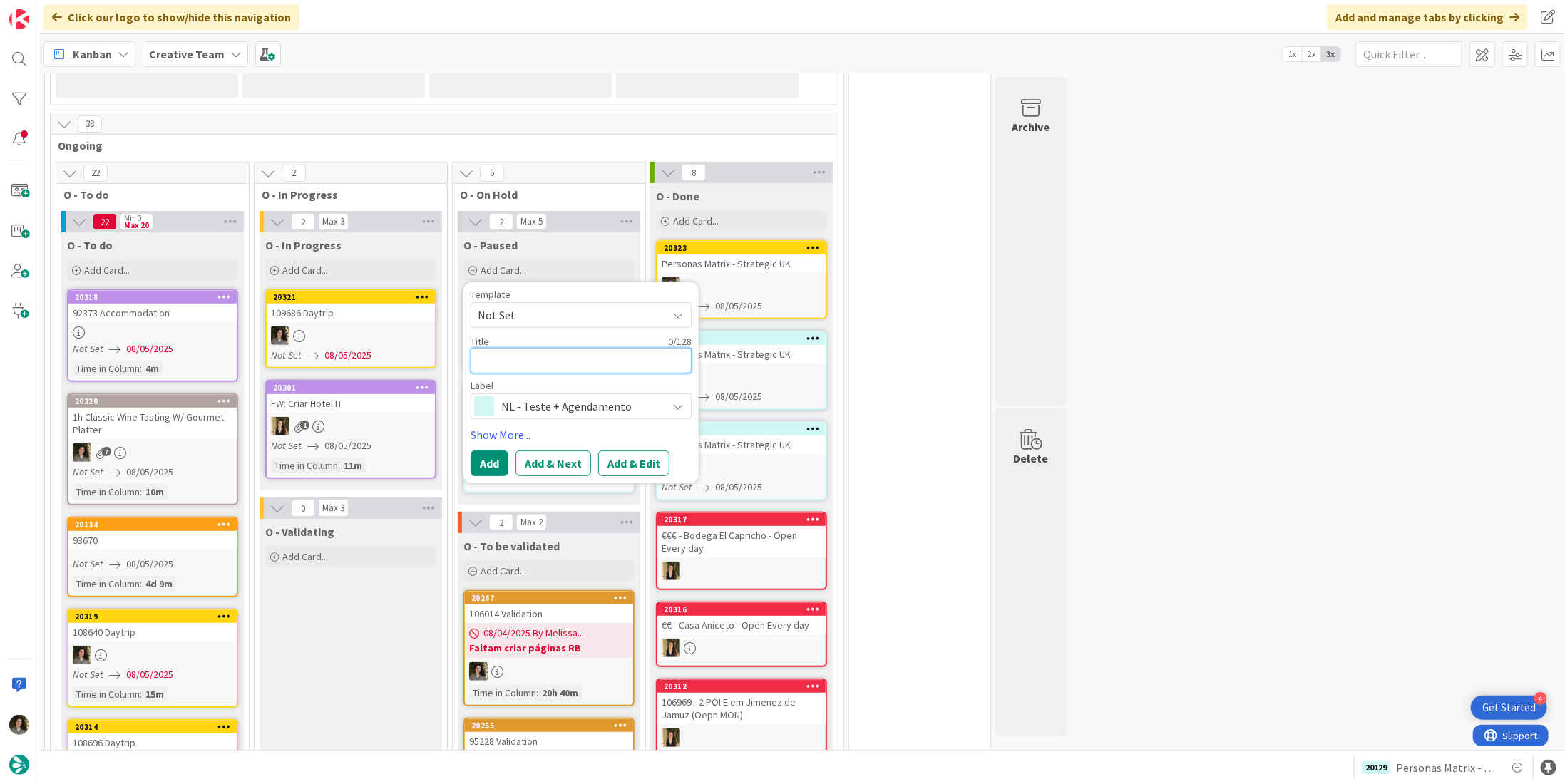 click at bounding box center (581, 361) 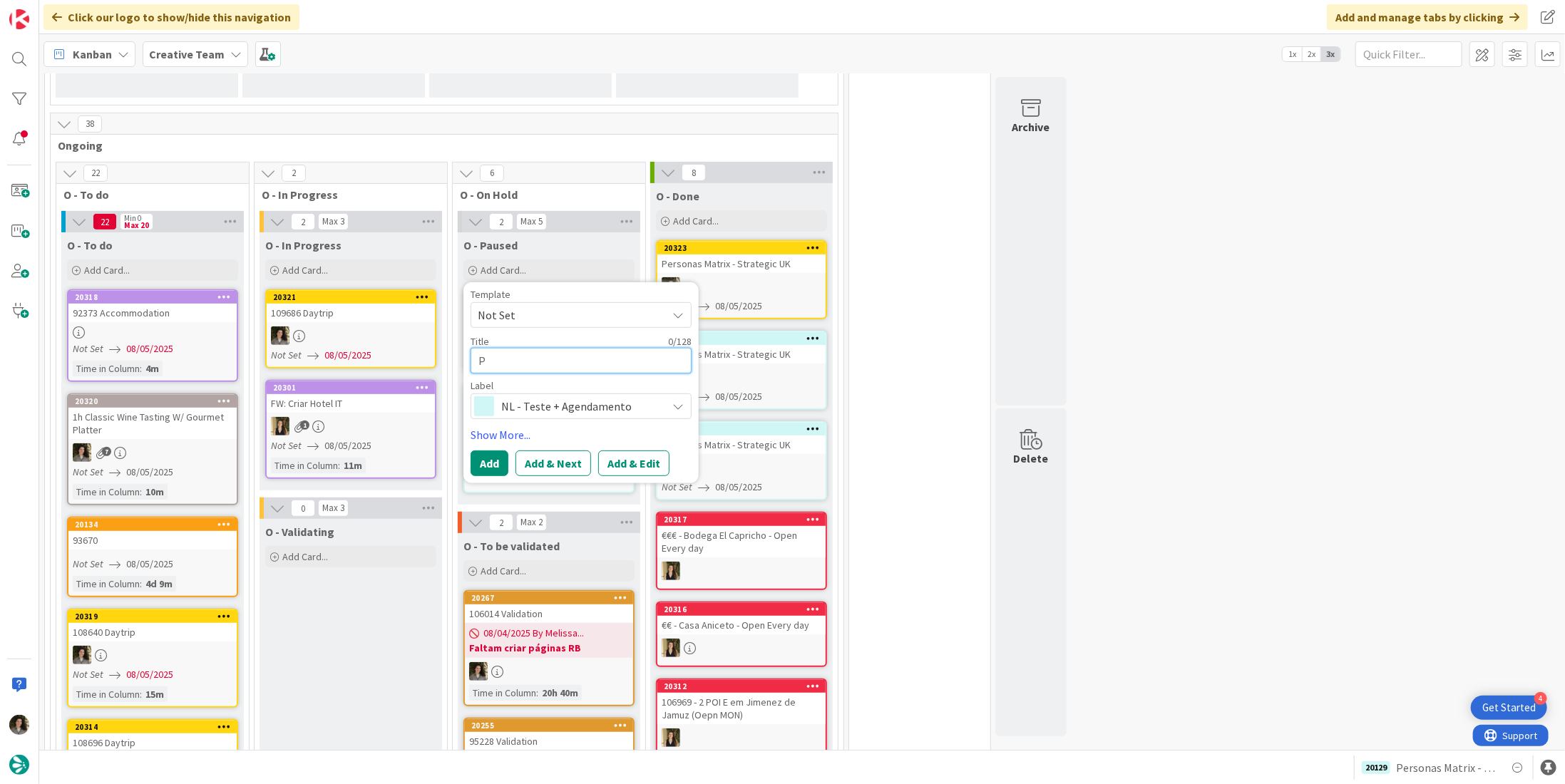 type on "x" 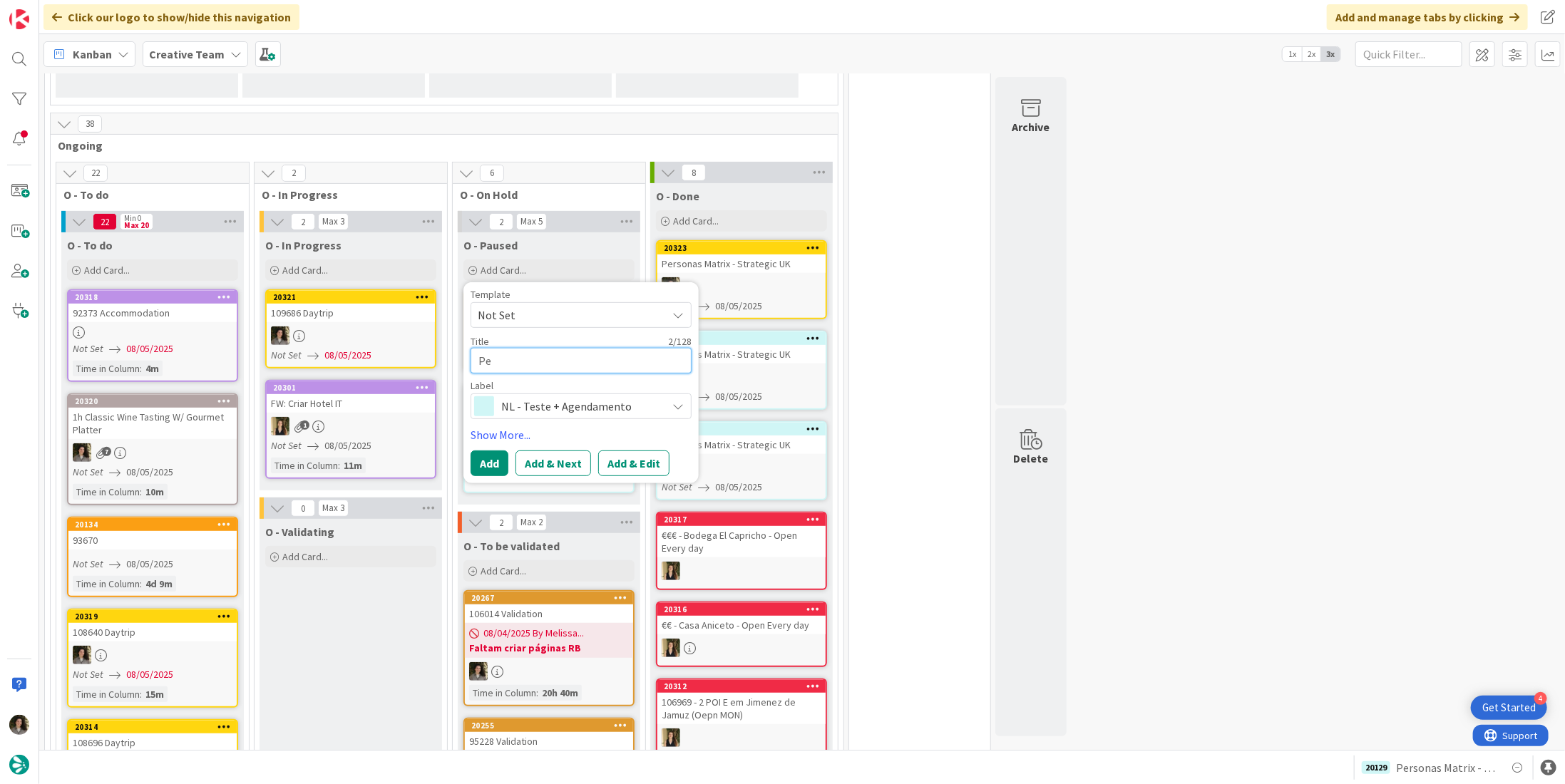 type on "x" 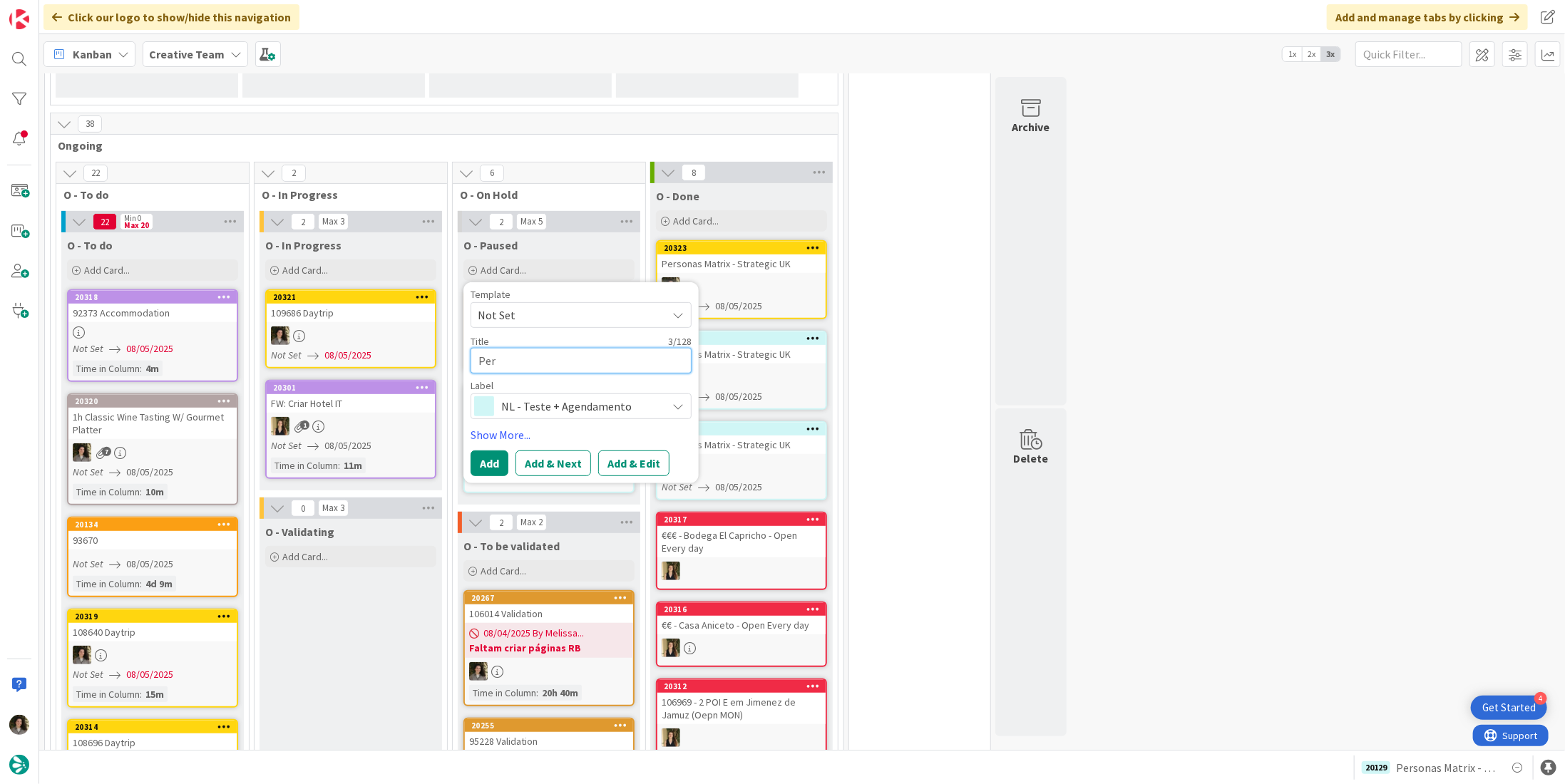 type on "x" 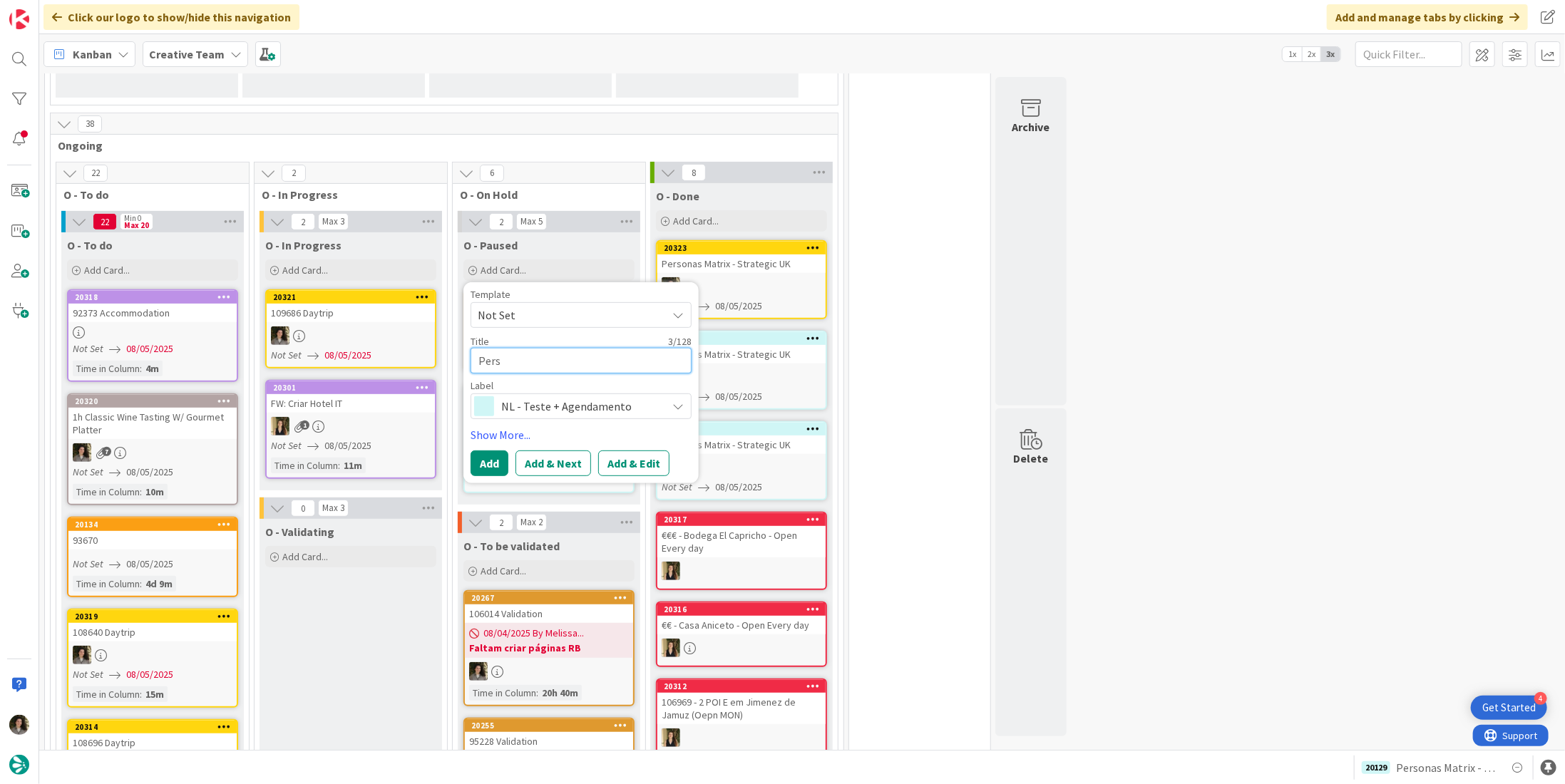 type on "x" 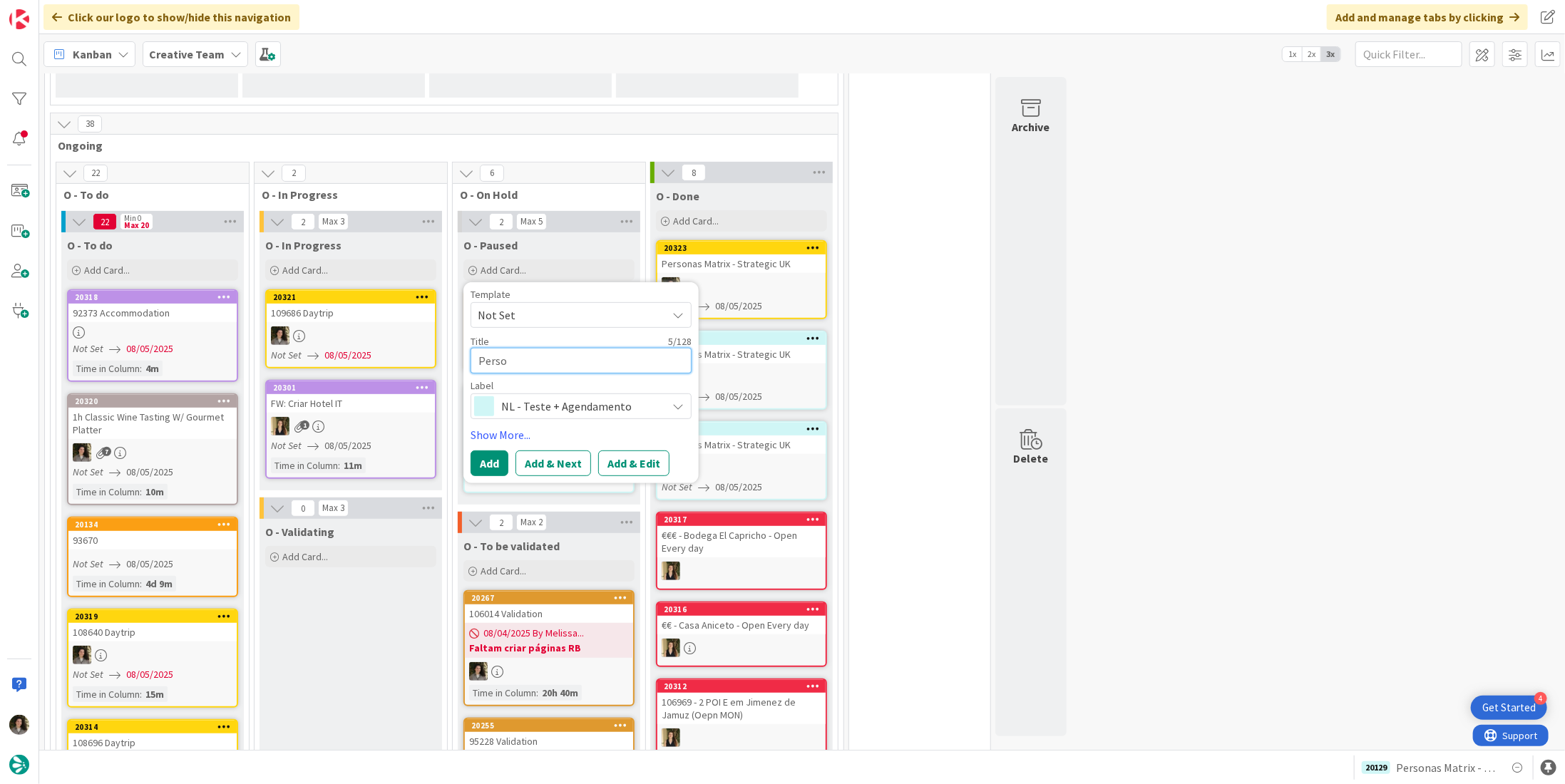 type on "x" 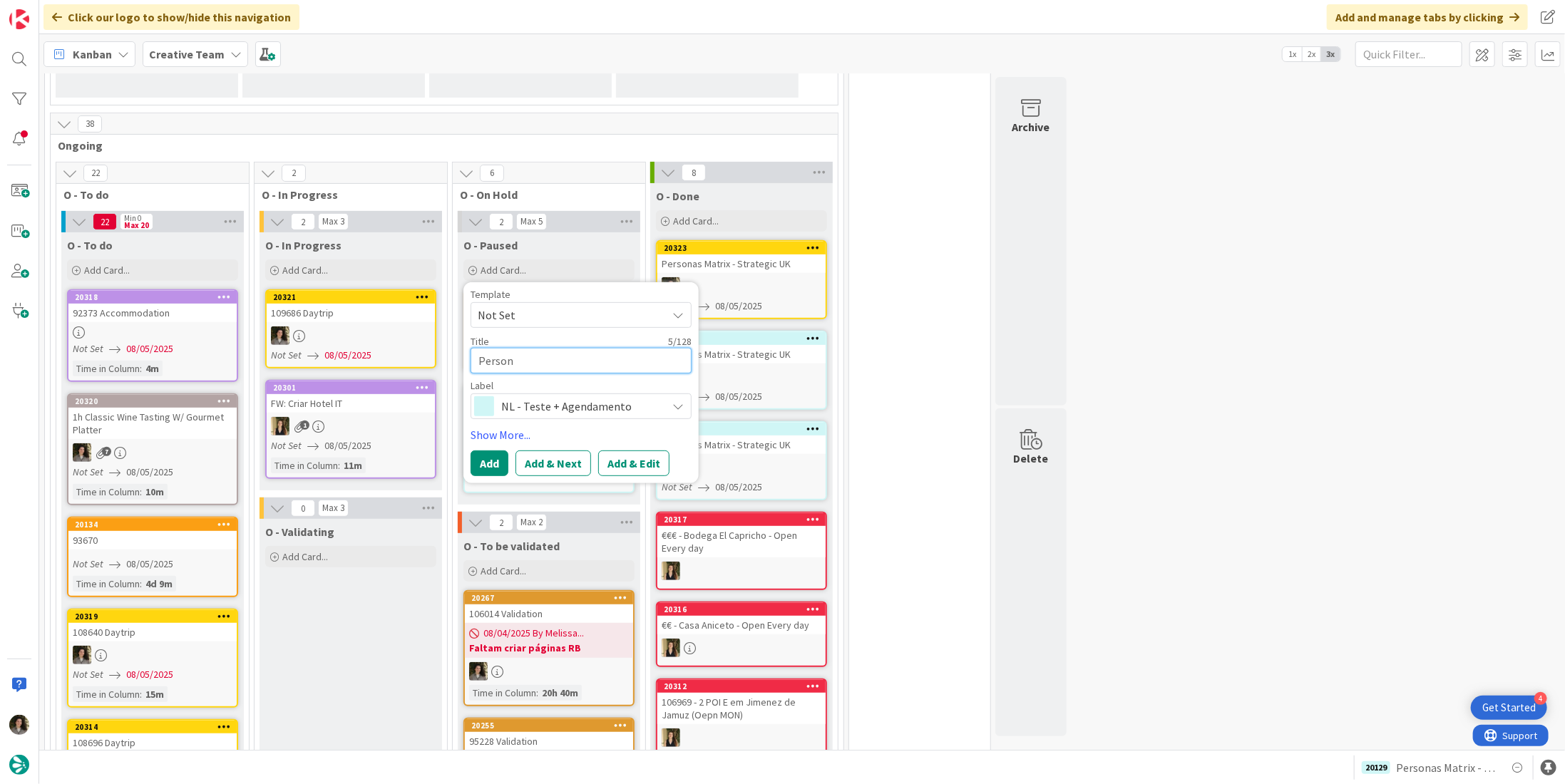 type on "x" 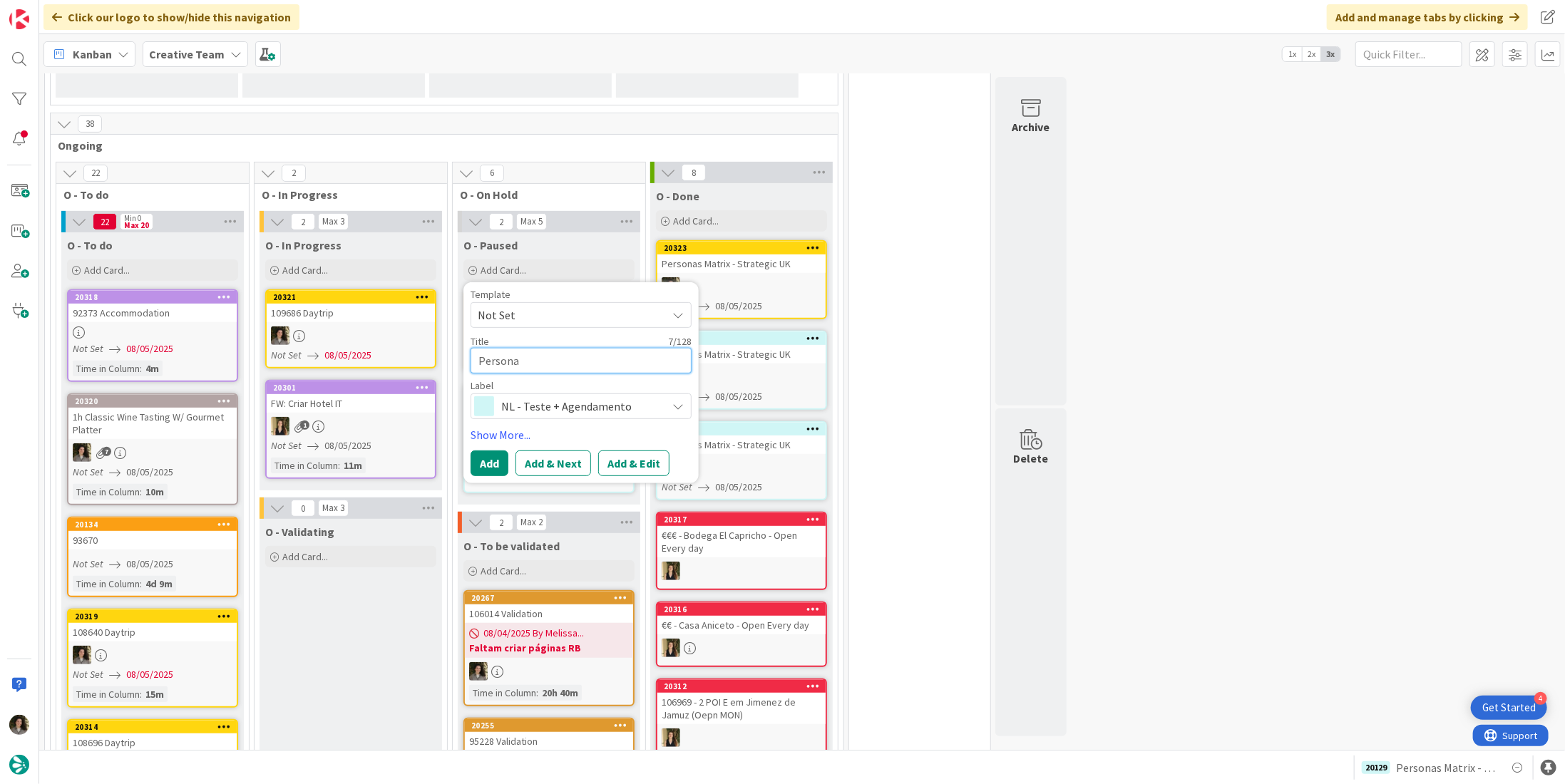 type on "x" 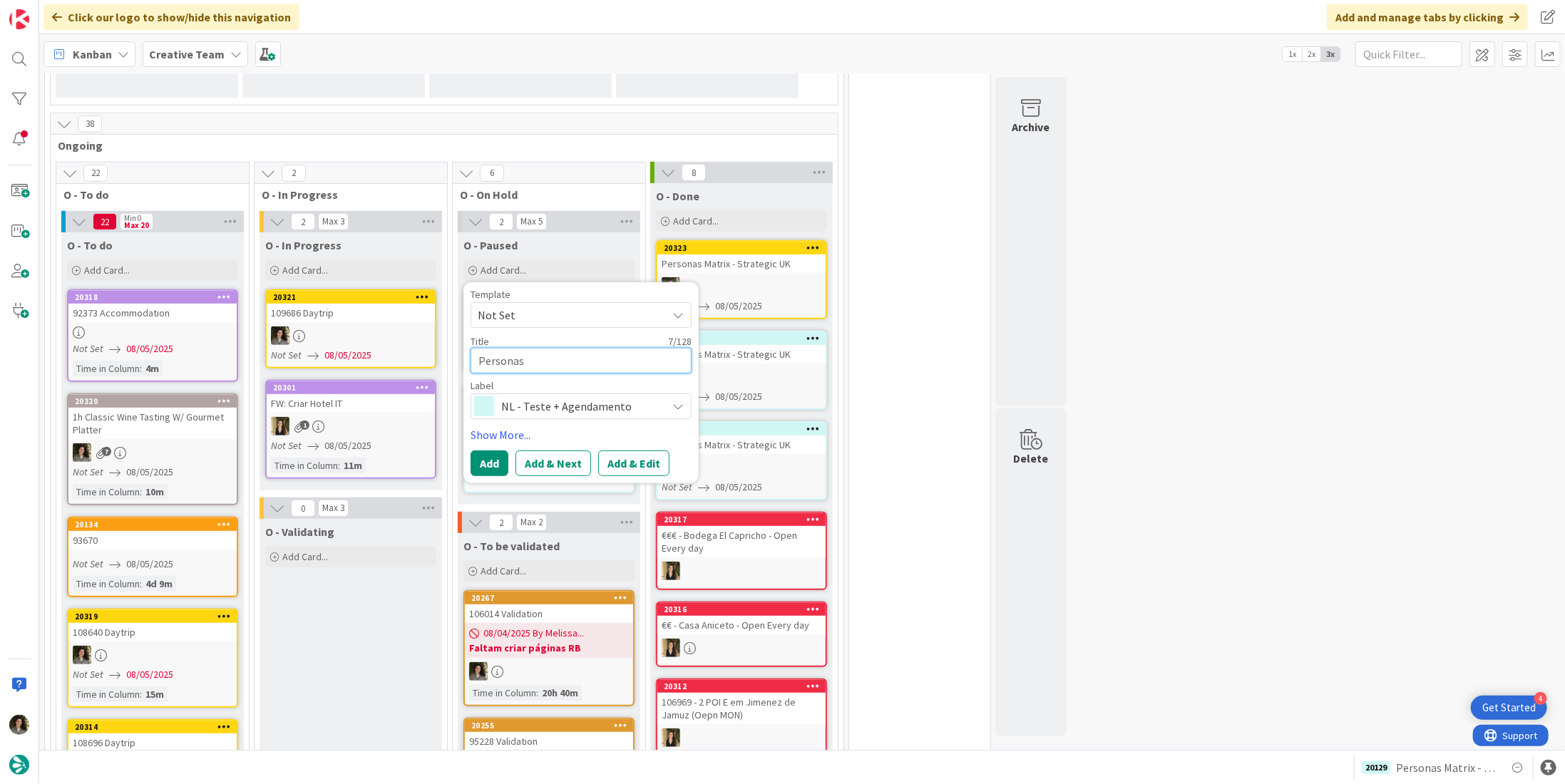 type on "x" 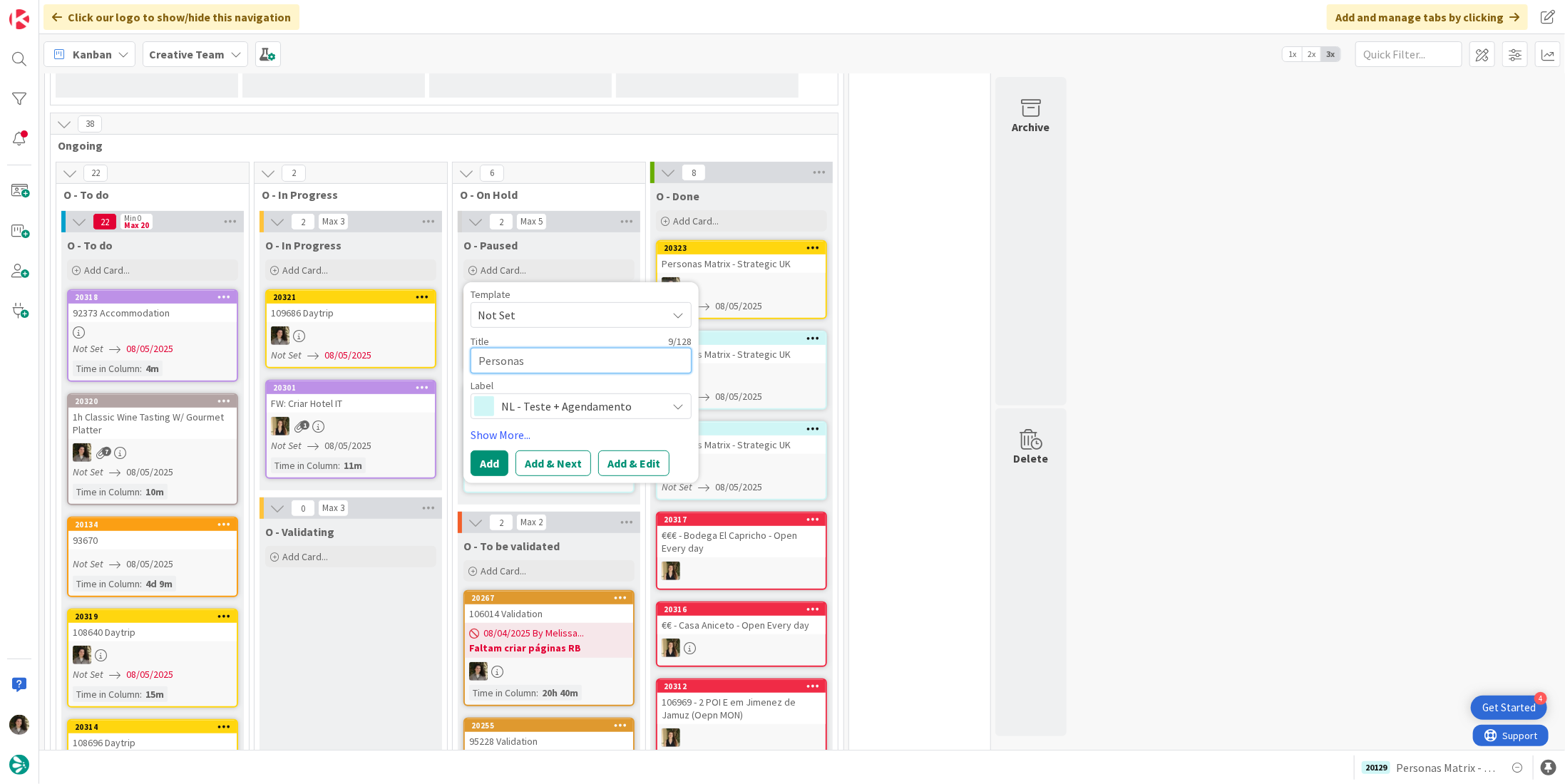 type on "x" 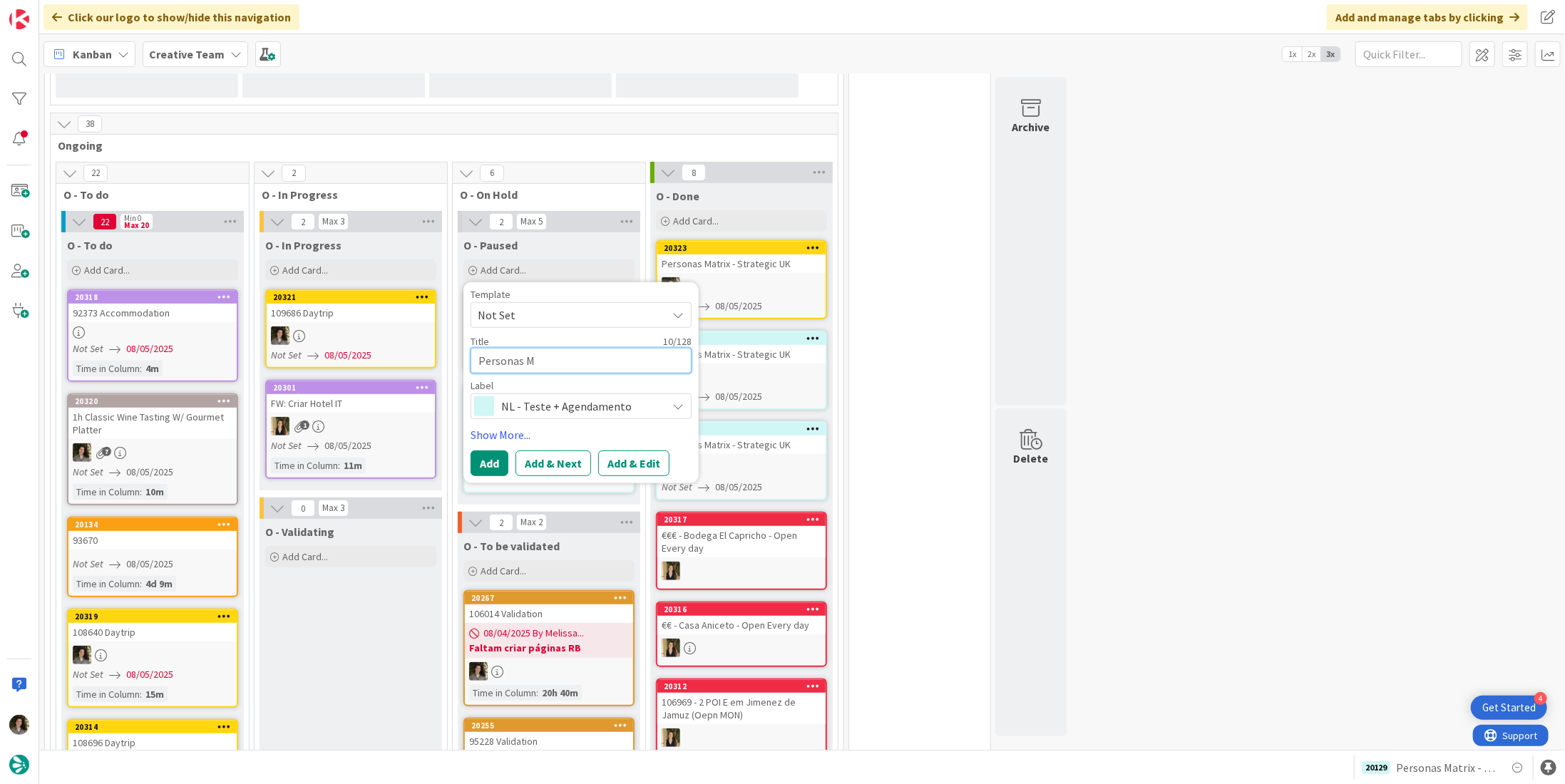 type on "x" 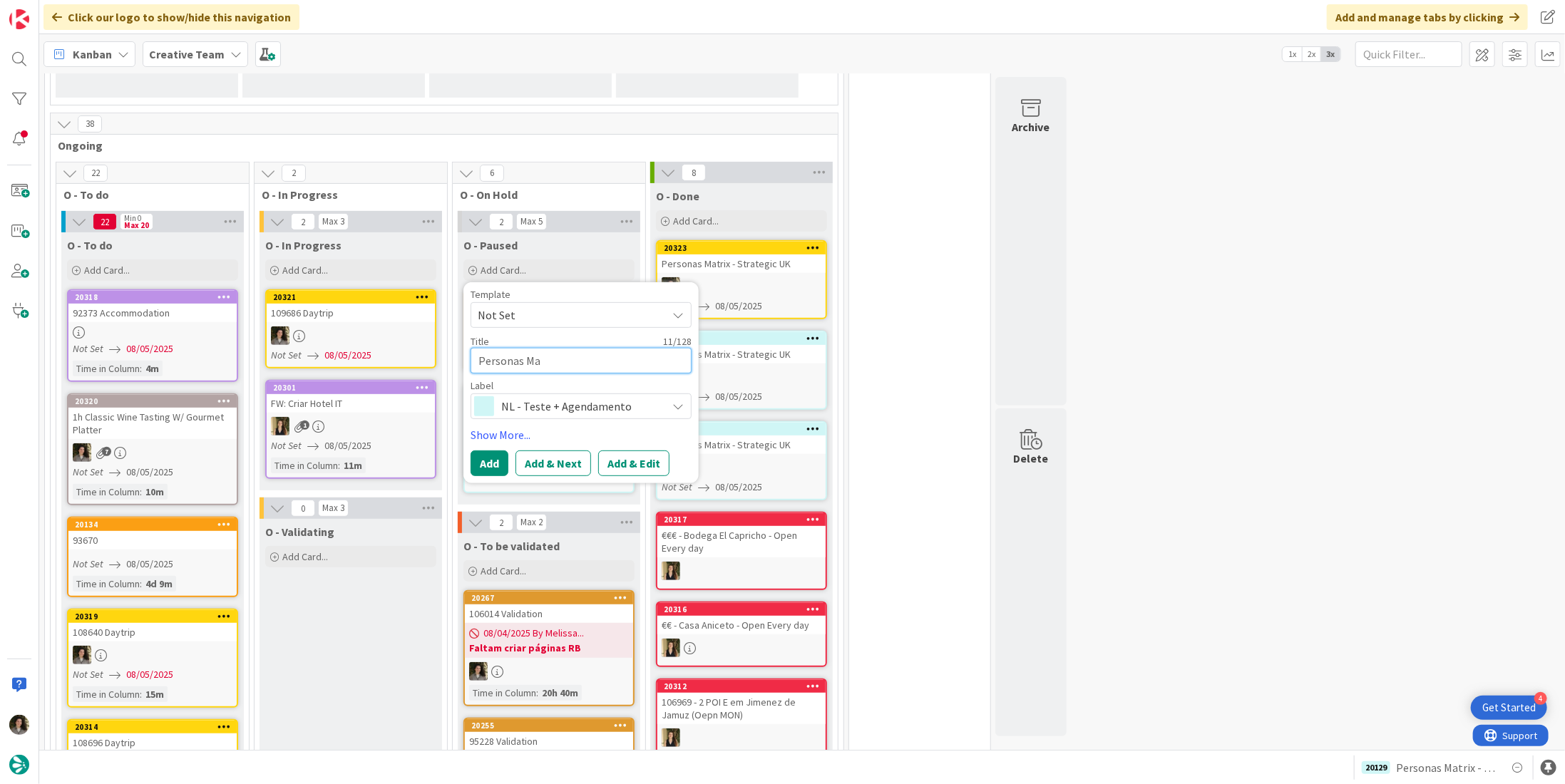 type on "x" 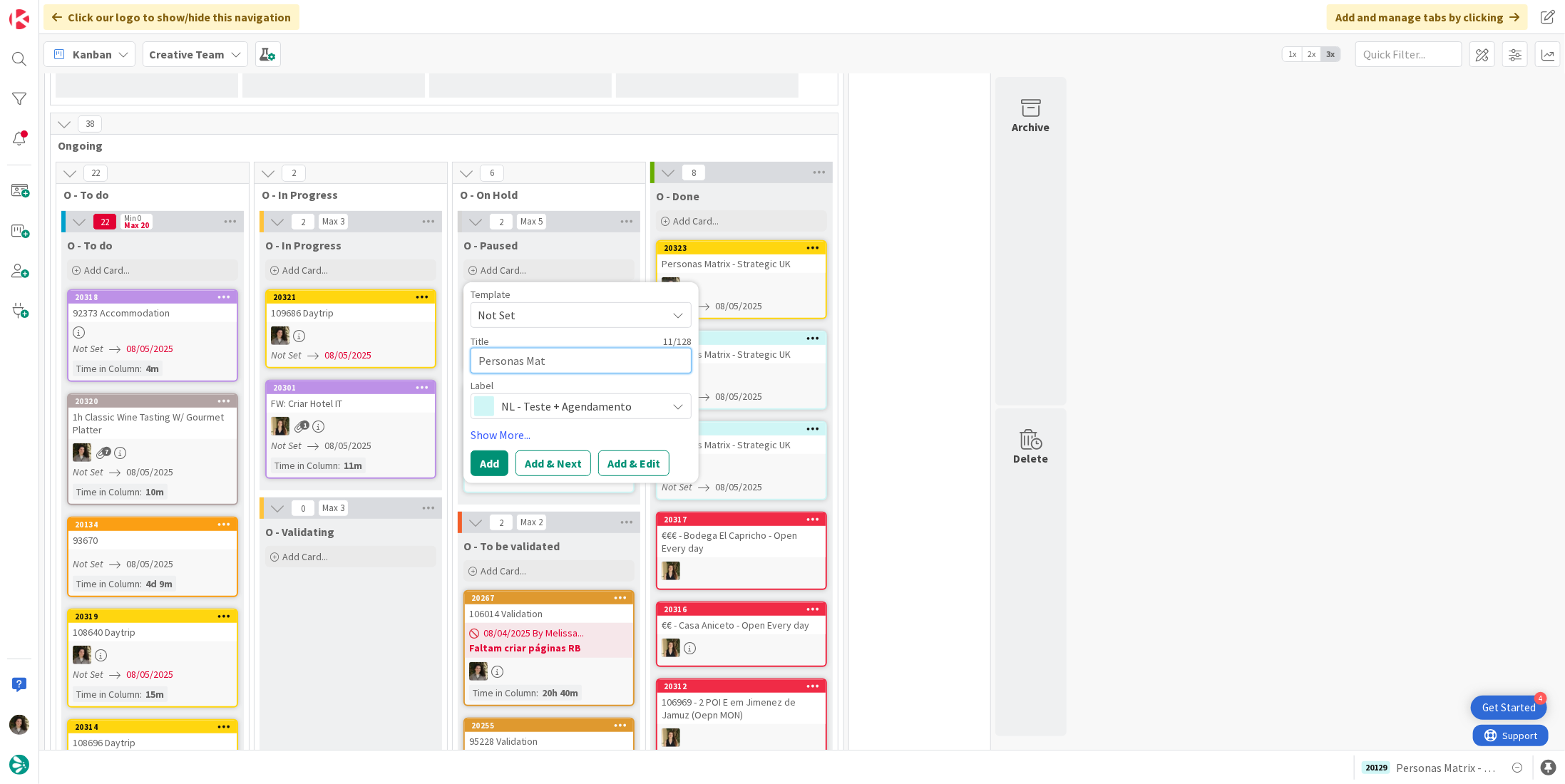 type on "x" 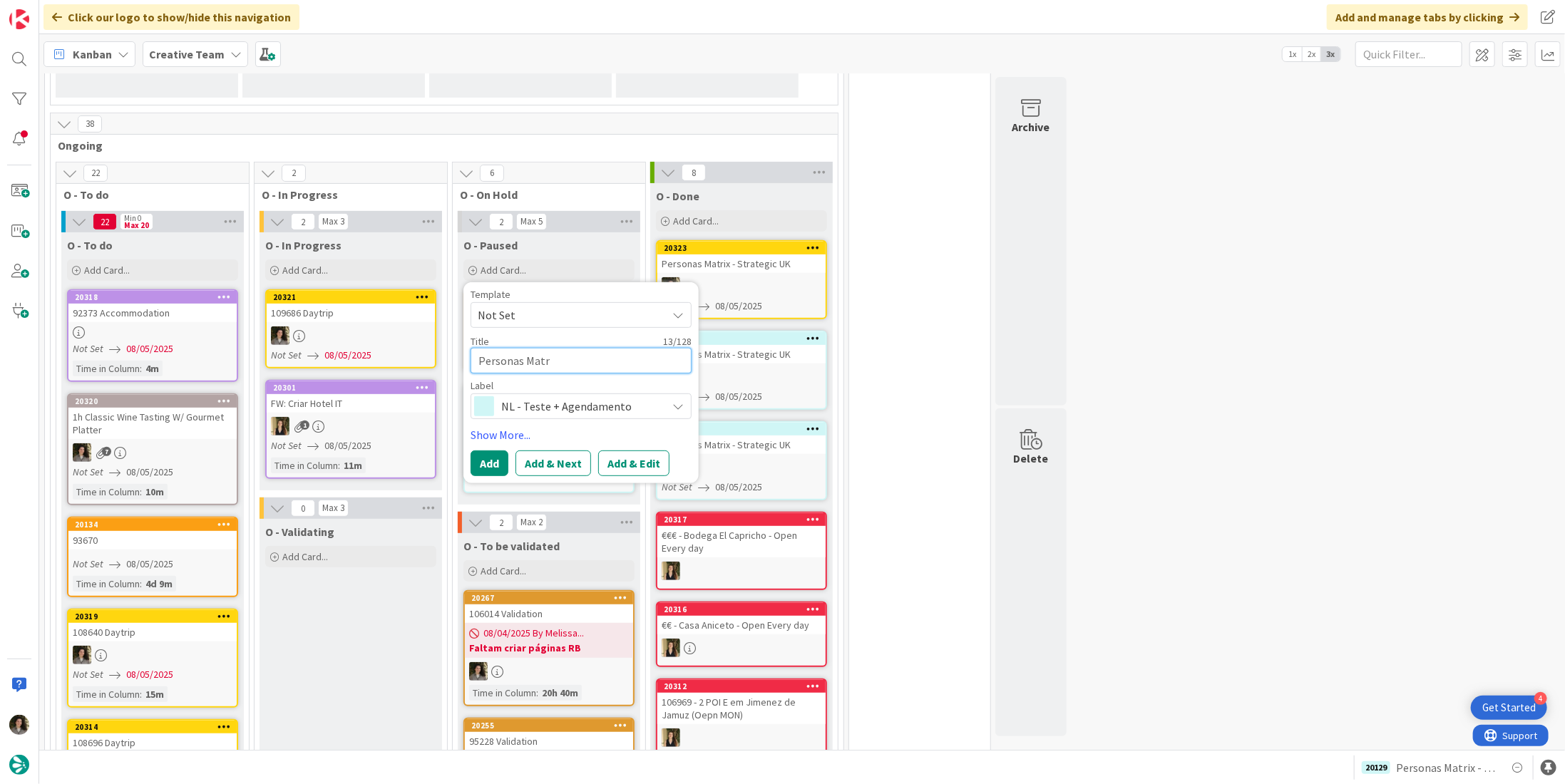 type on "x" 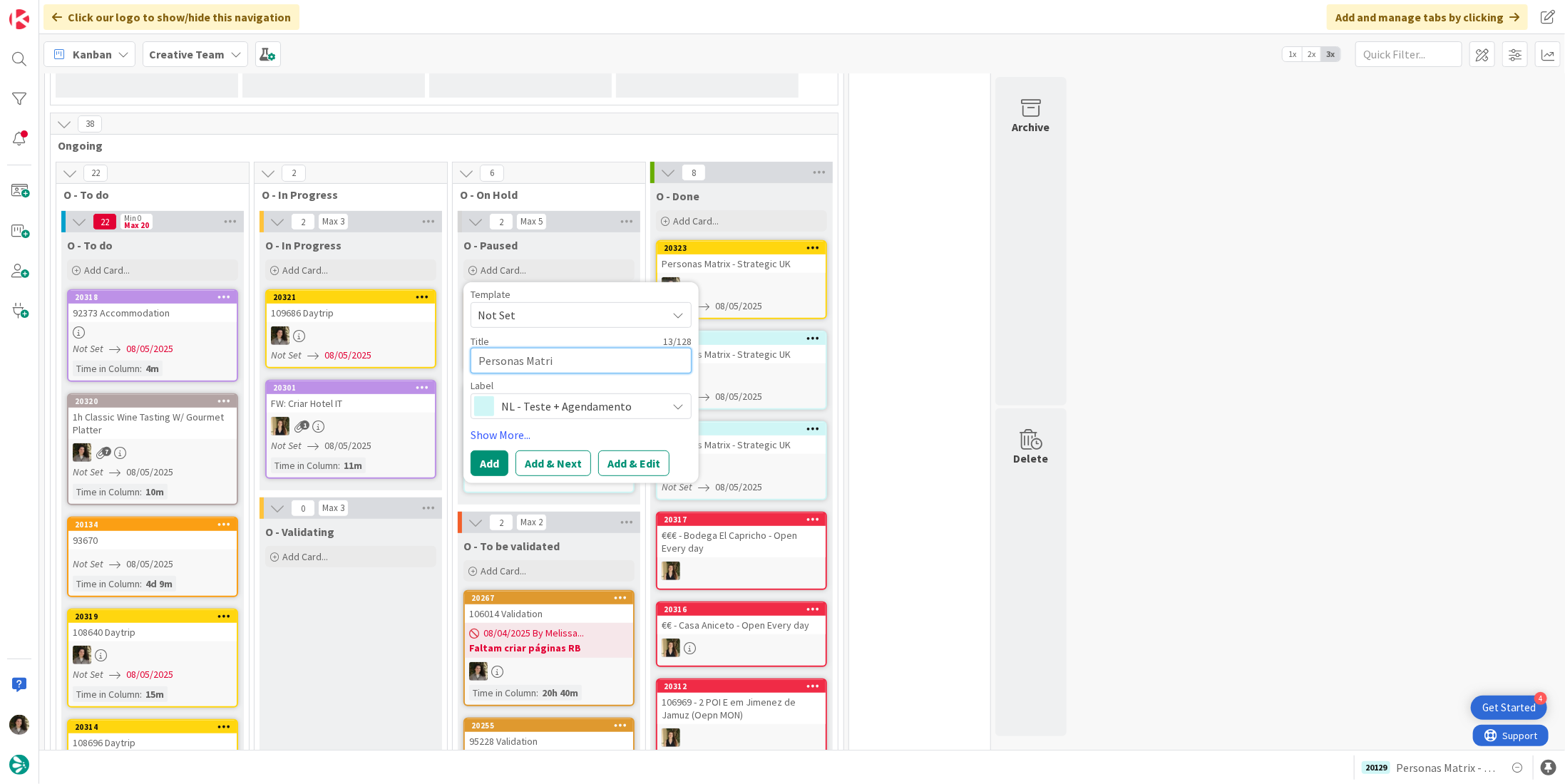 type on "x" 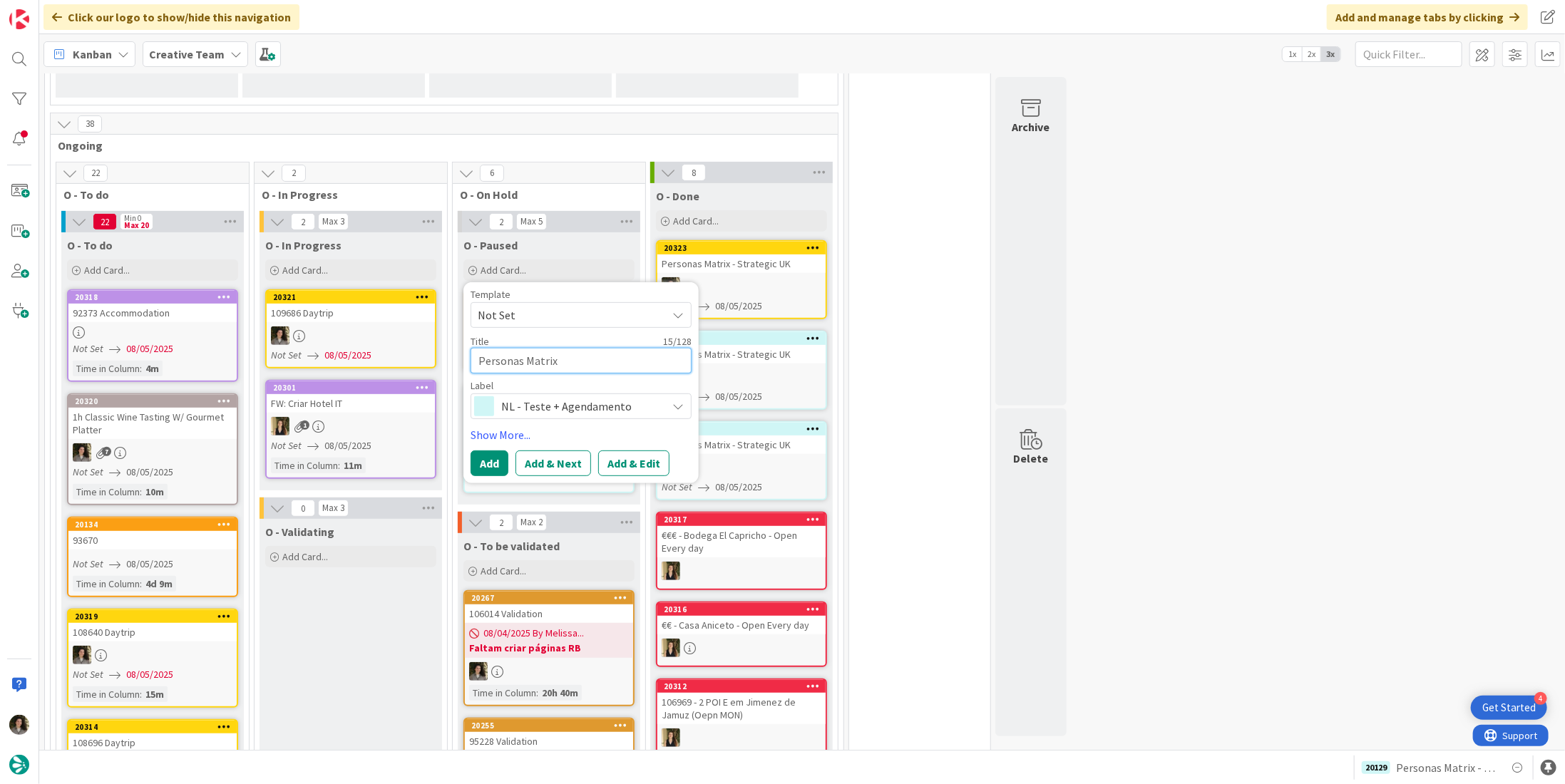 type on "x" 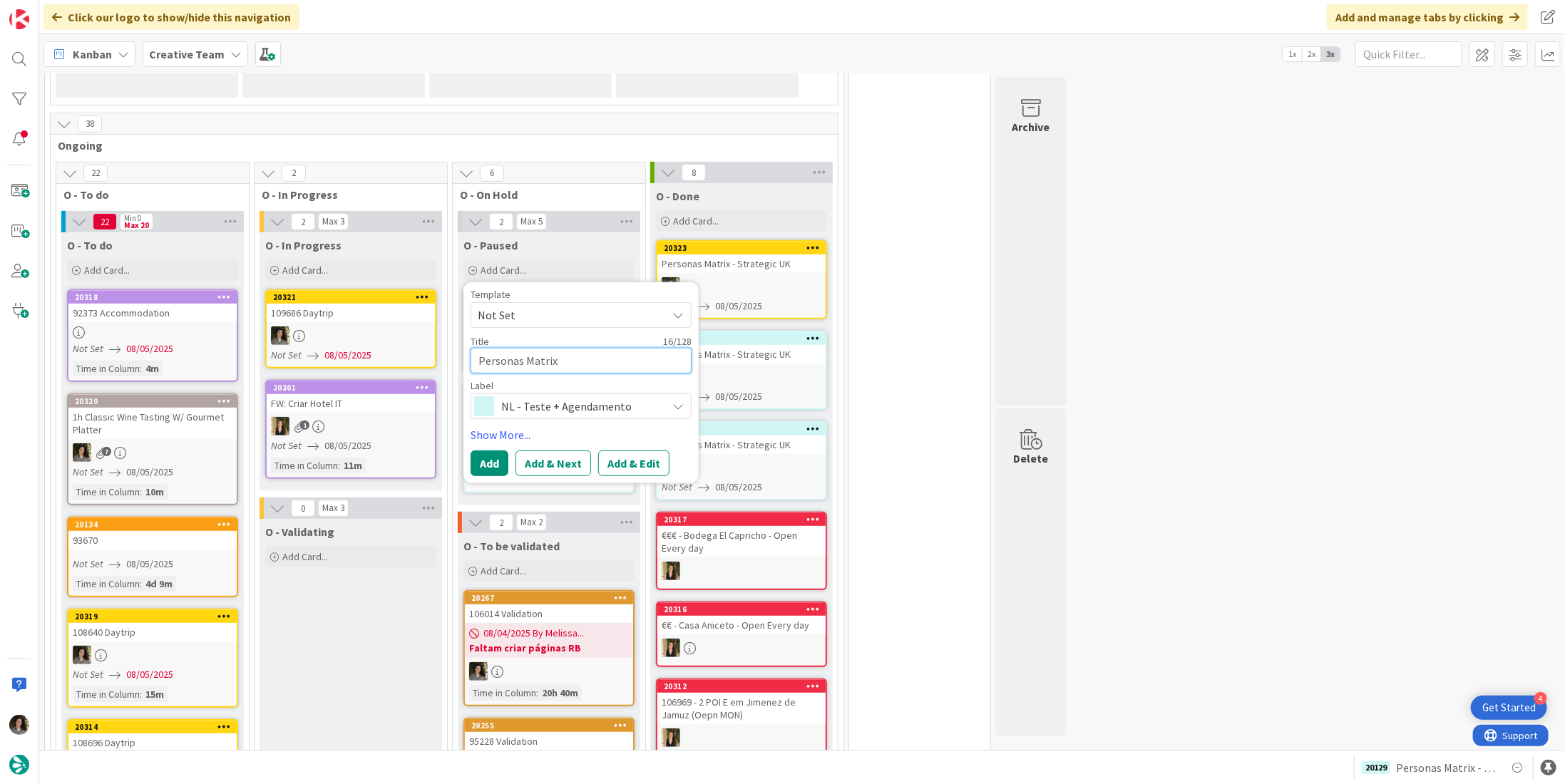 type on "x" 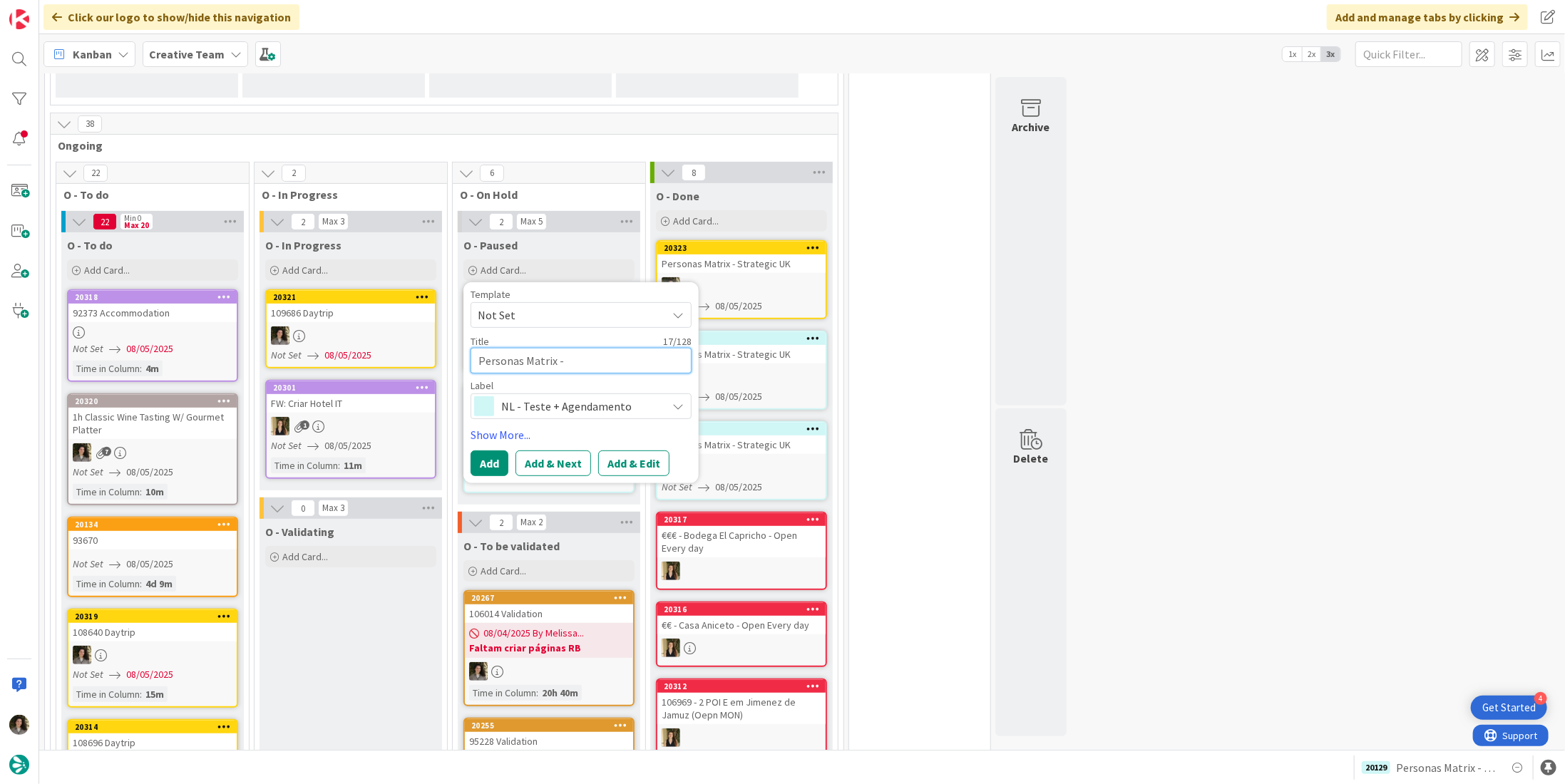 type on "x" 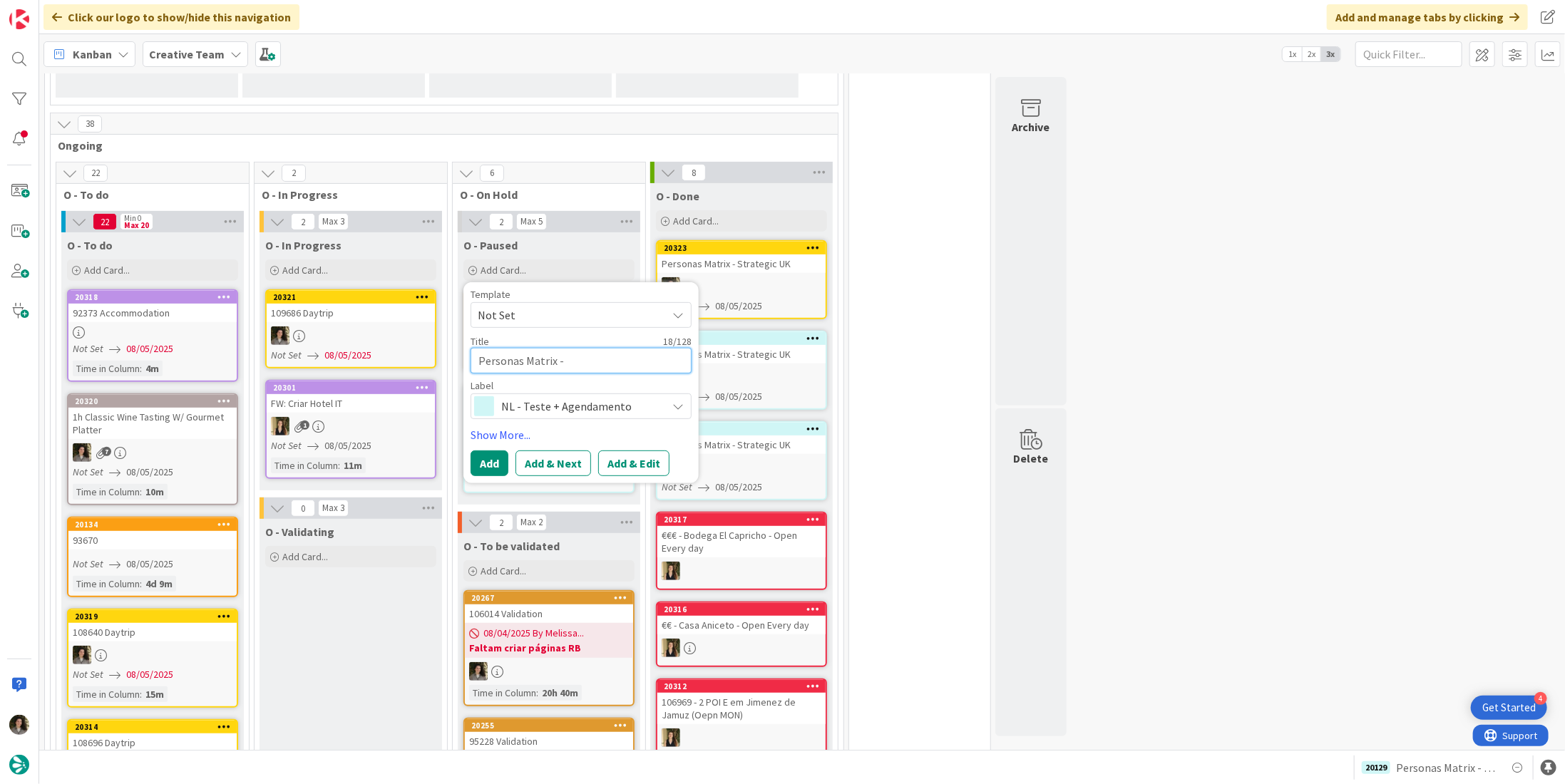 type on "x" 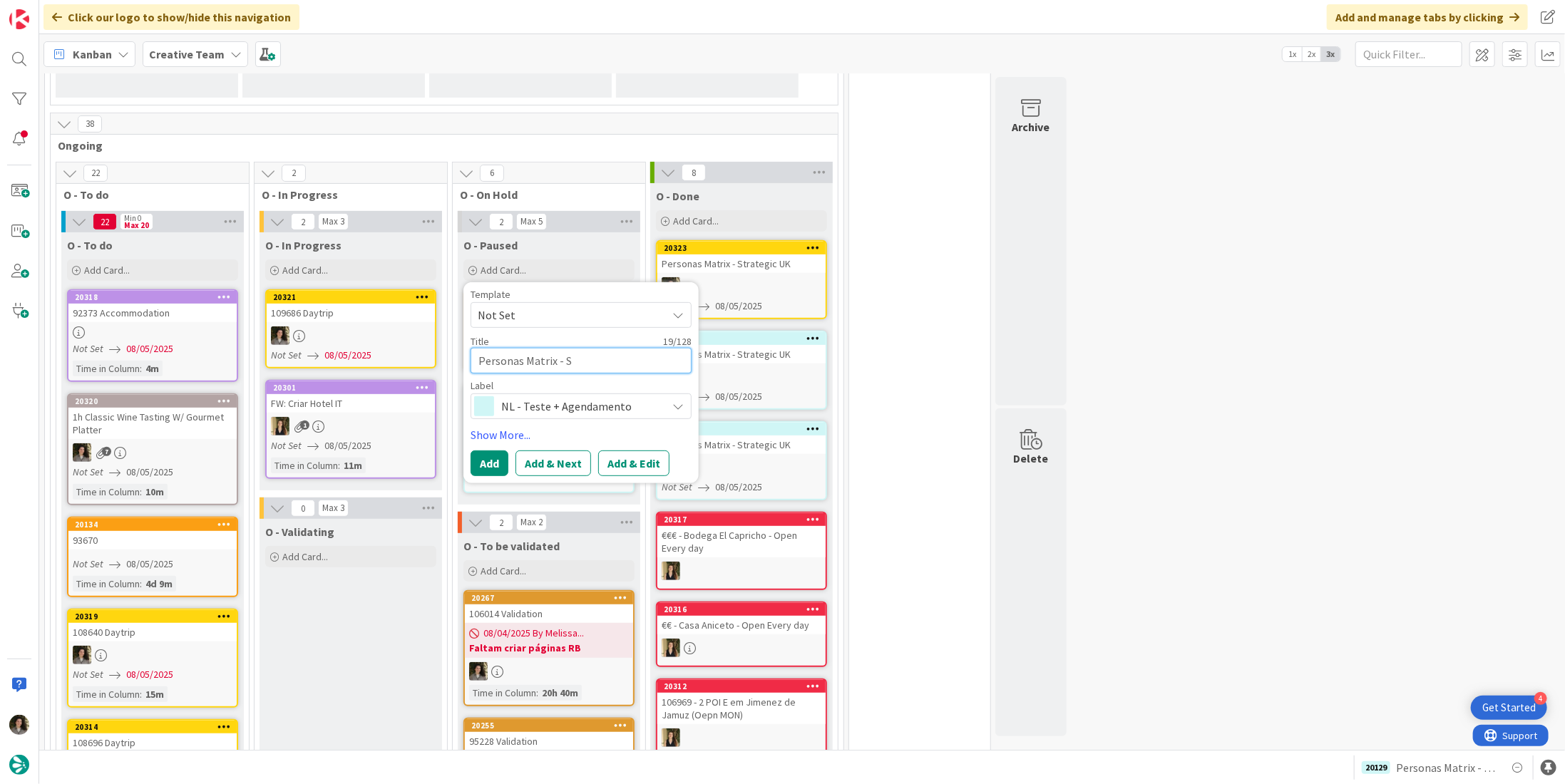 type on "x" 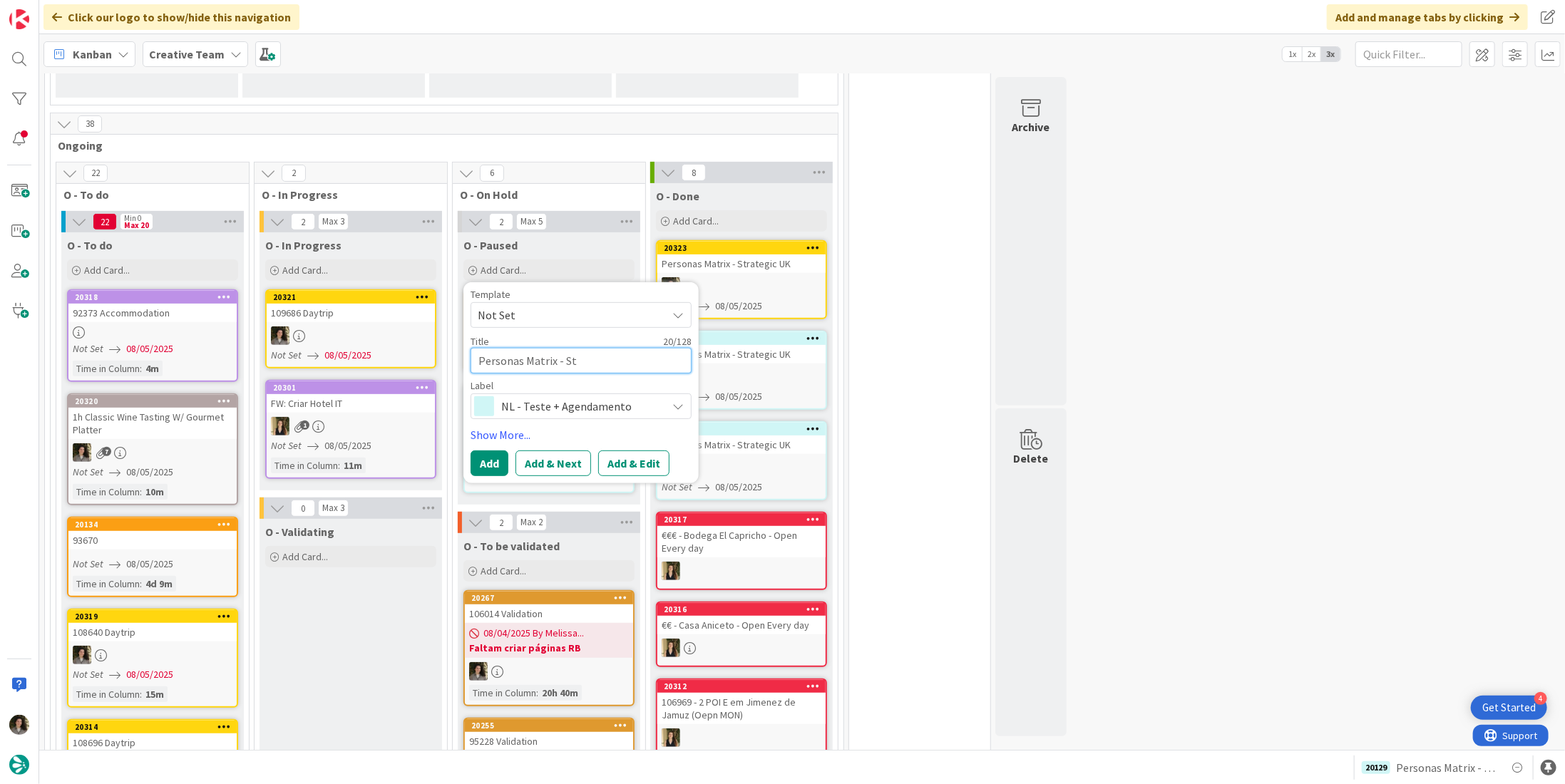 type on "x" 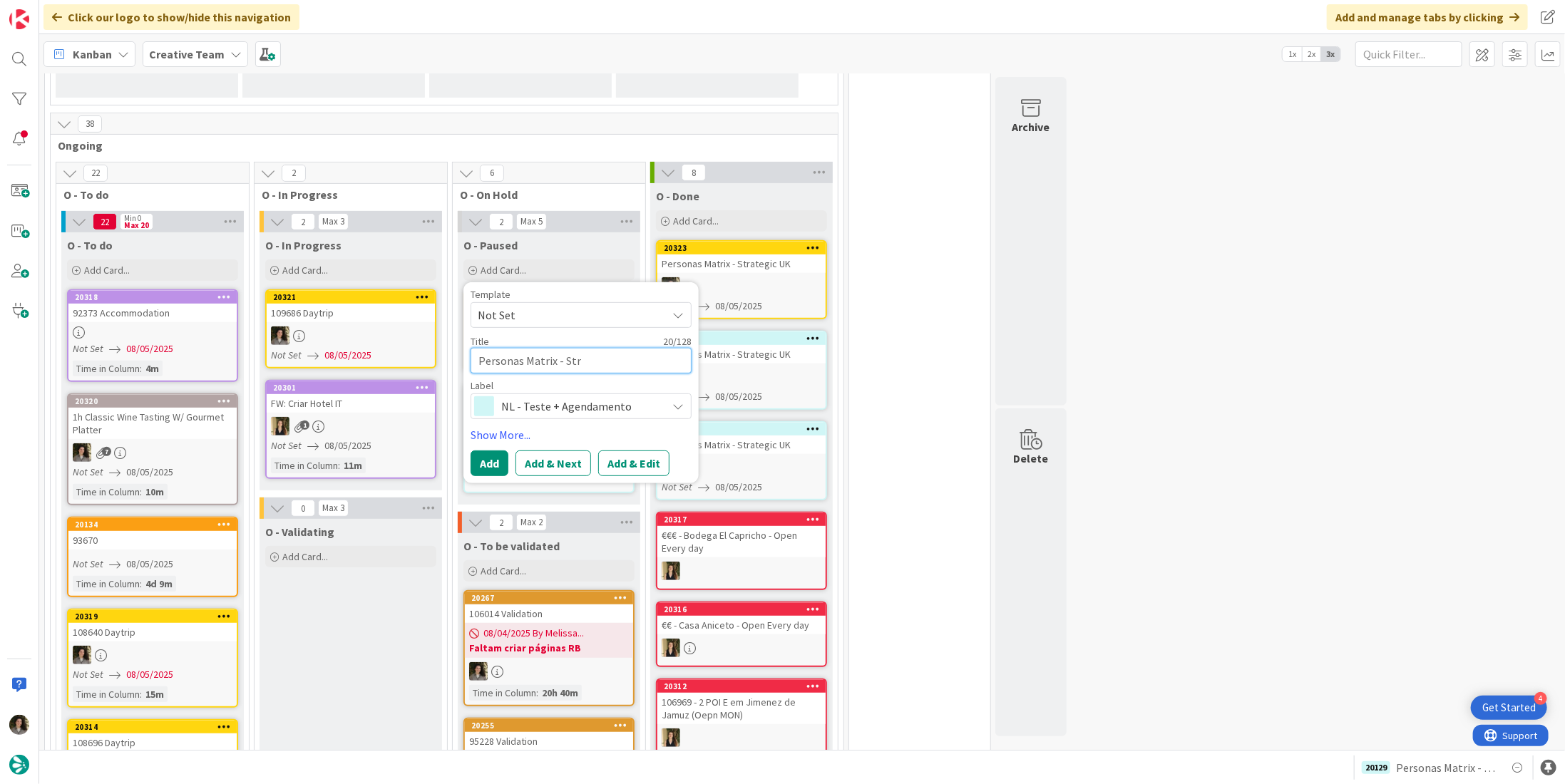 type on "x" 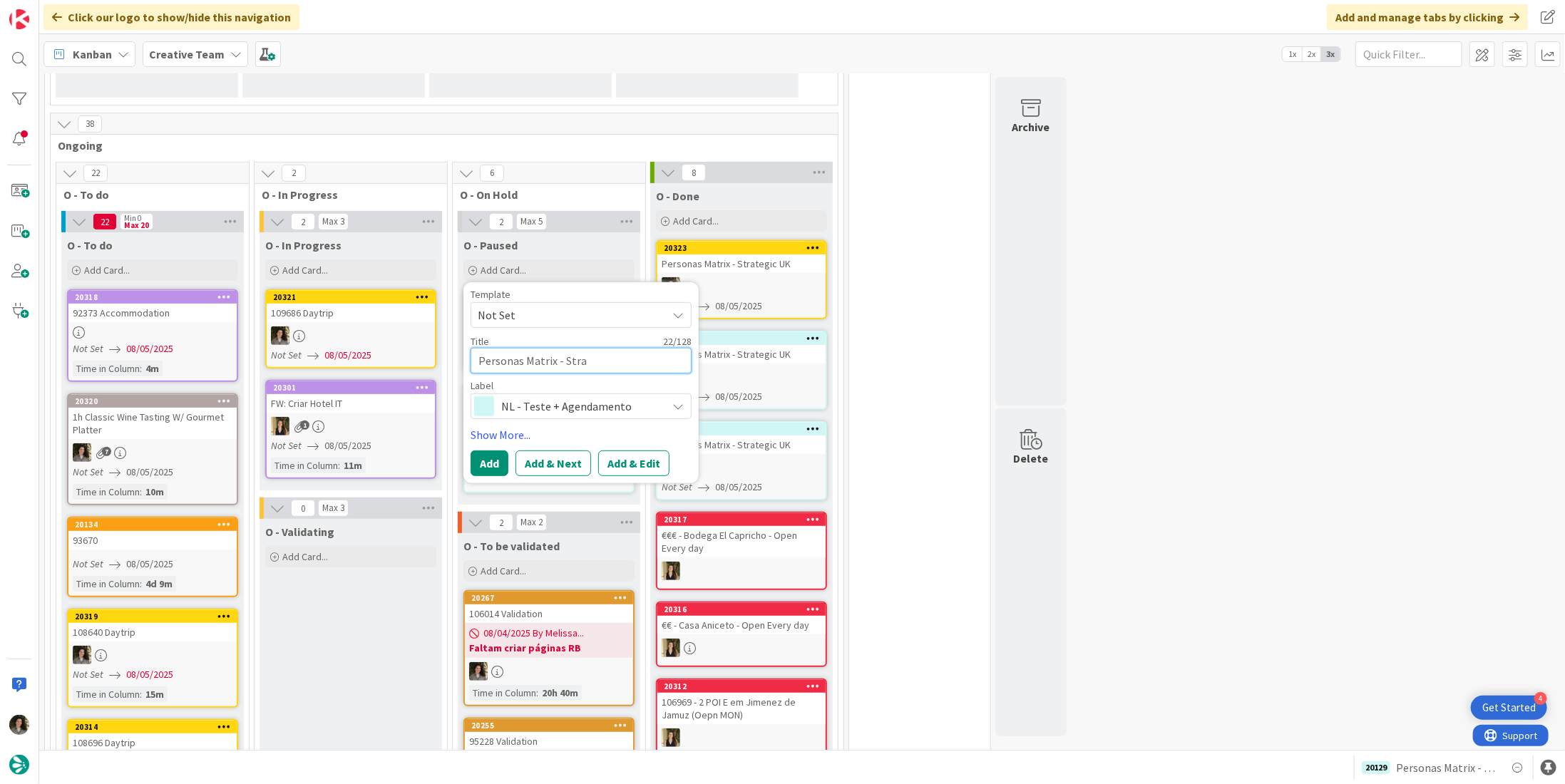 type on "x" 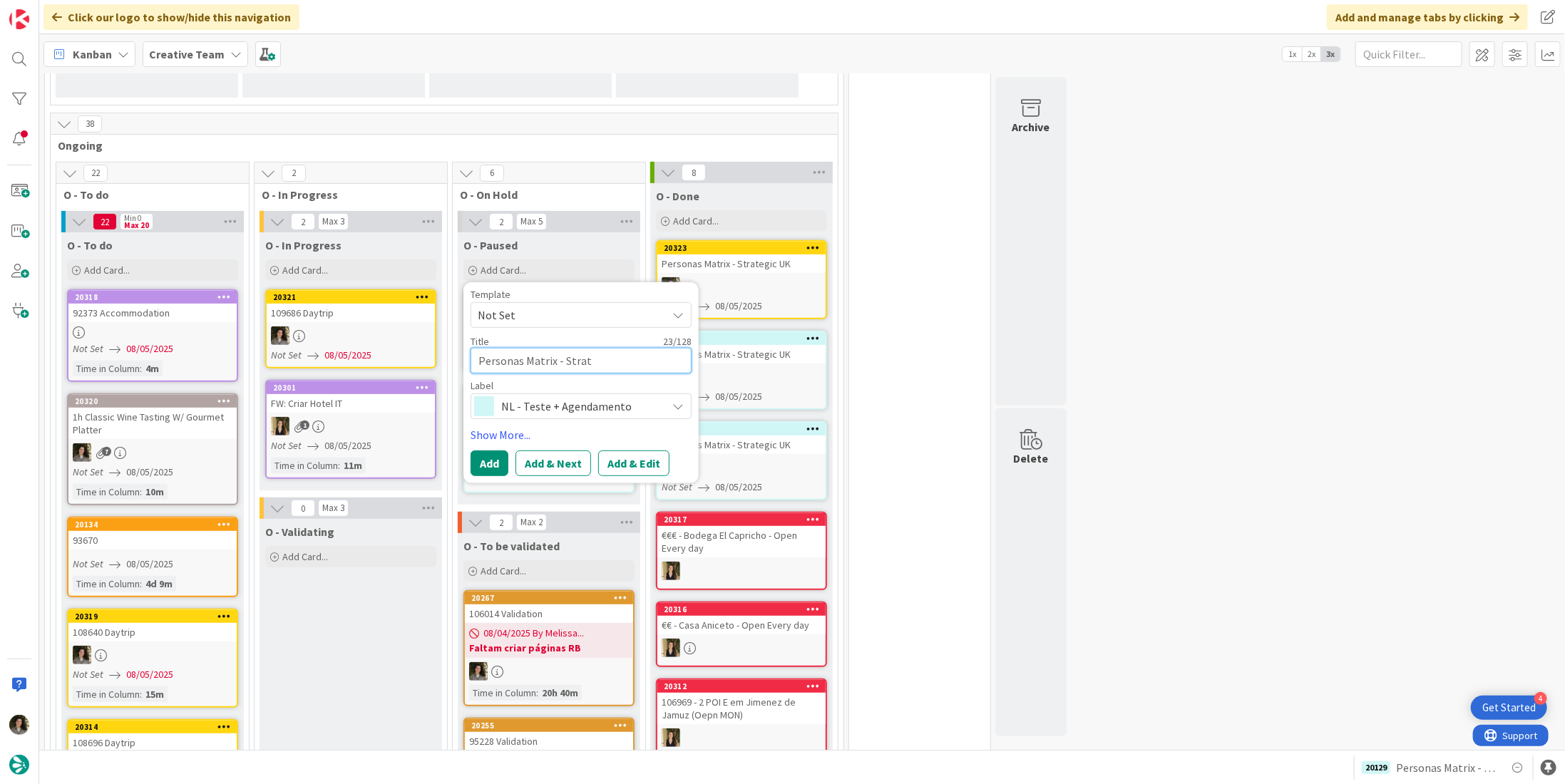 type on "x" 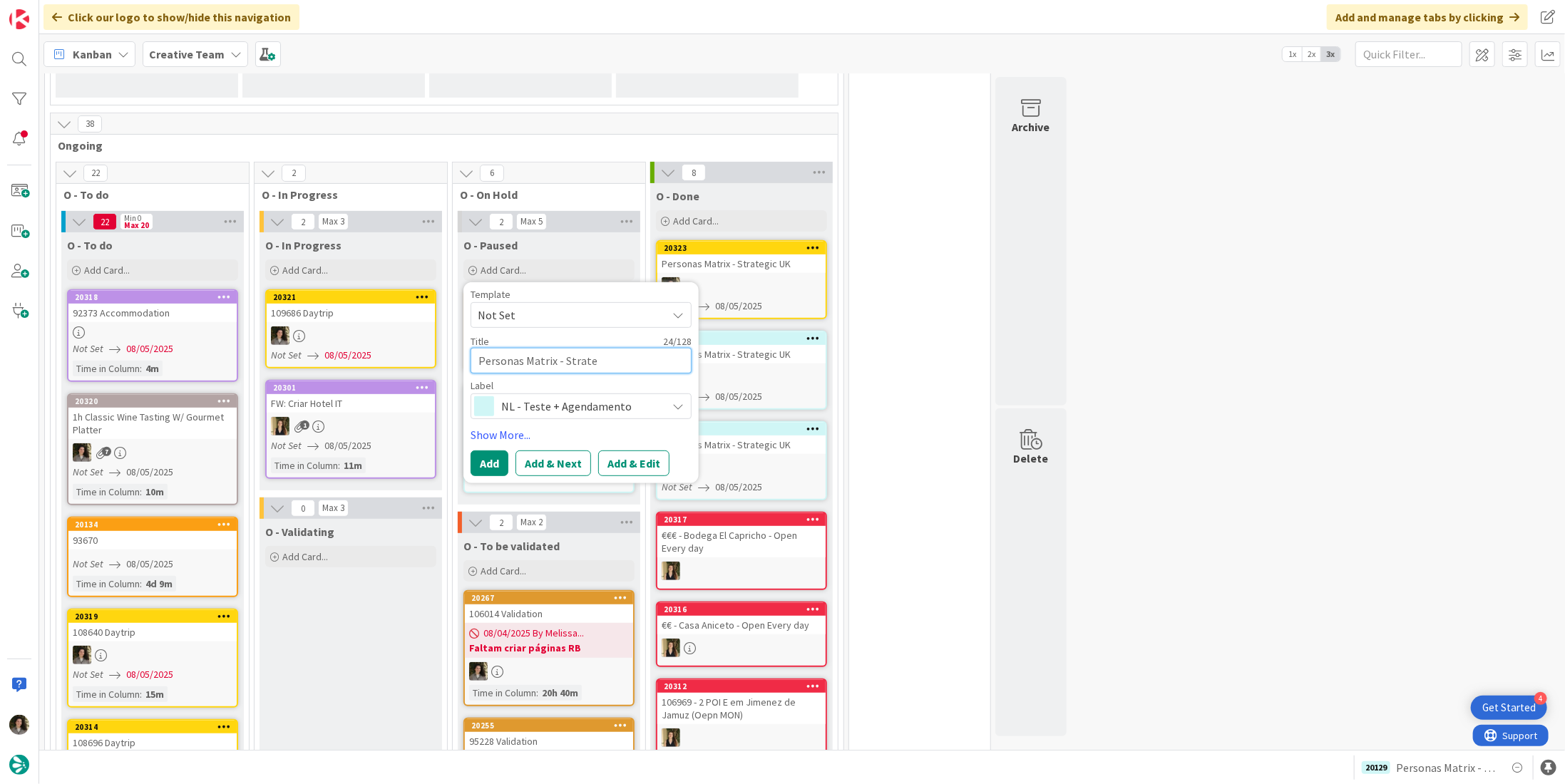 type on "x" 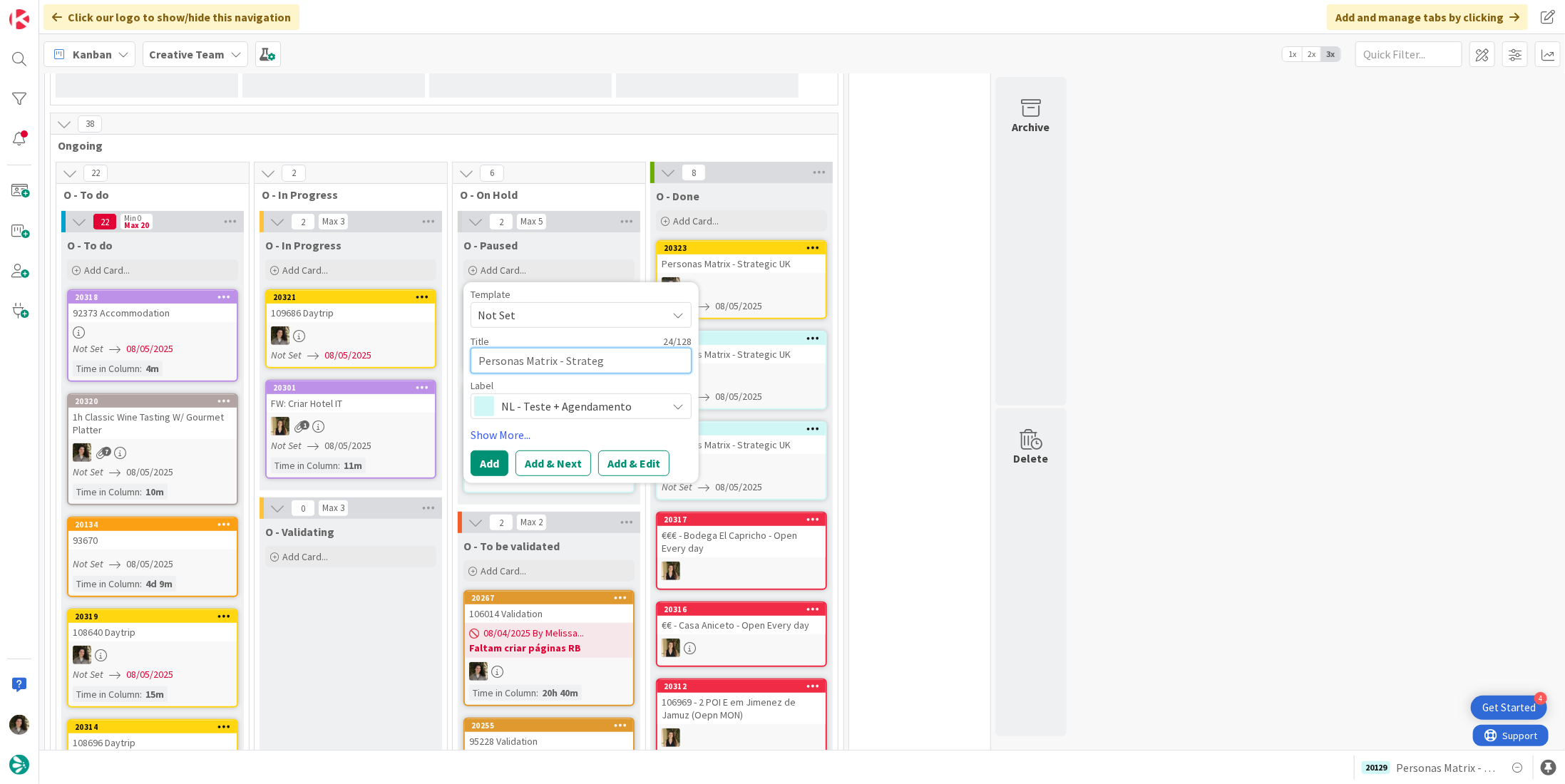 type on "x" 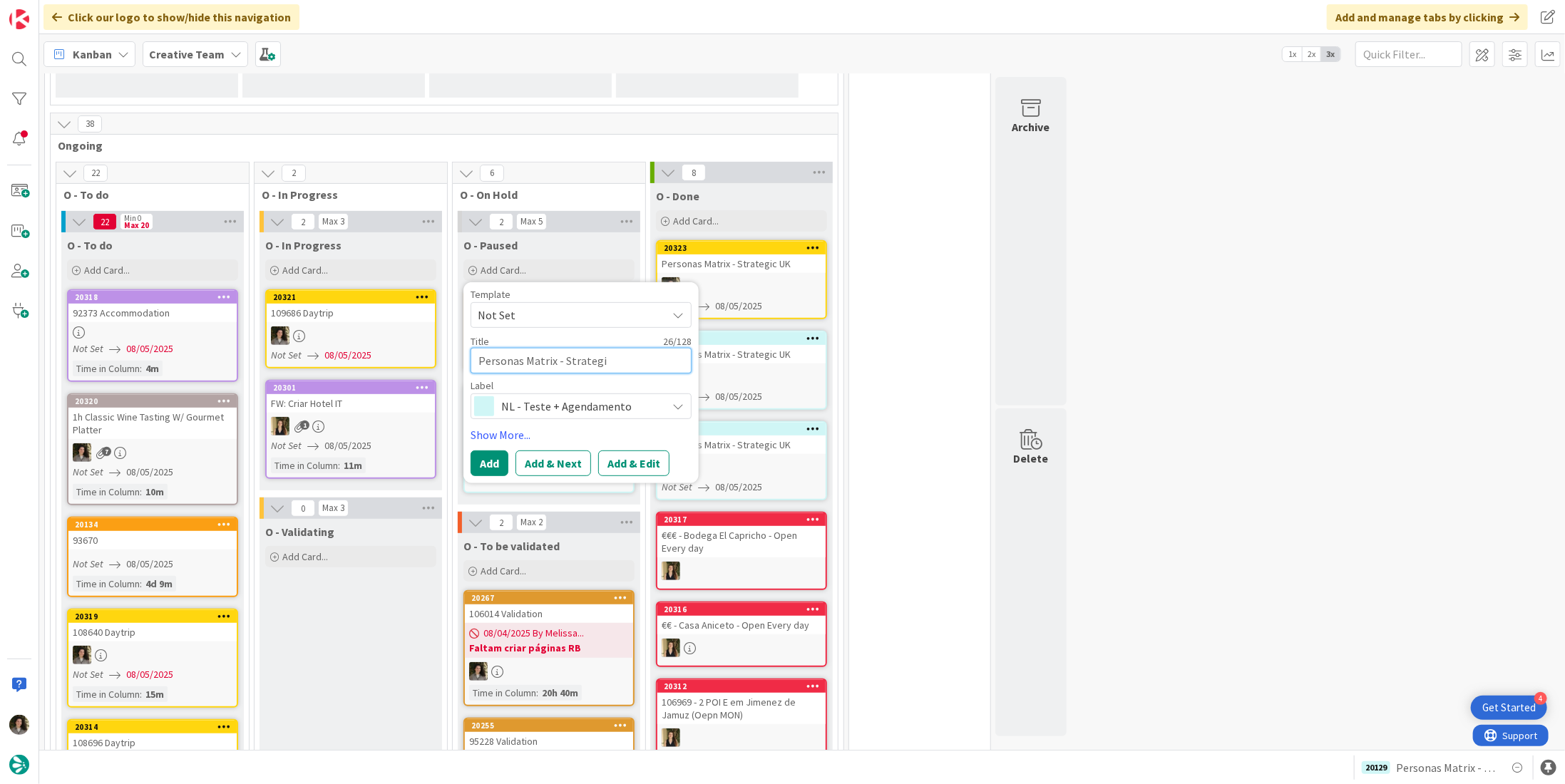type on "x" 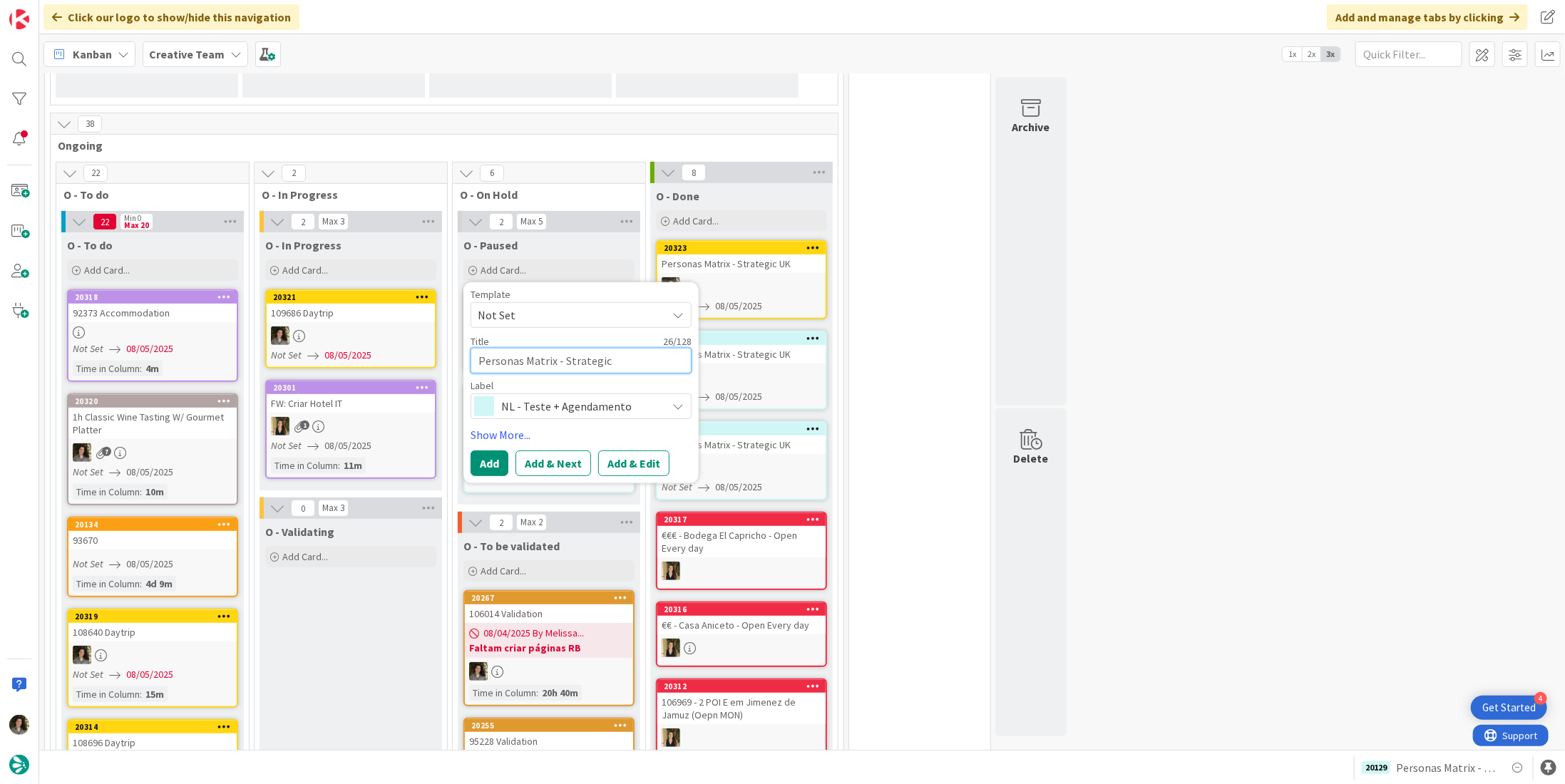 type on "x" 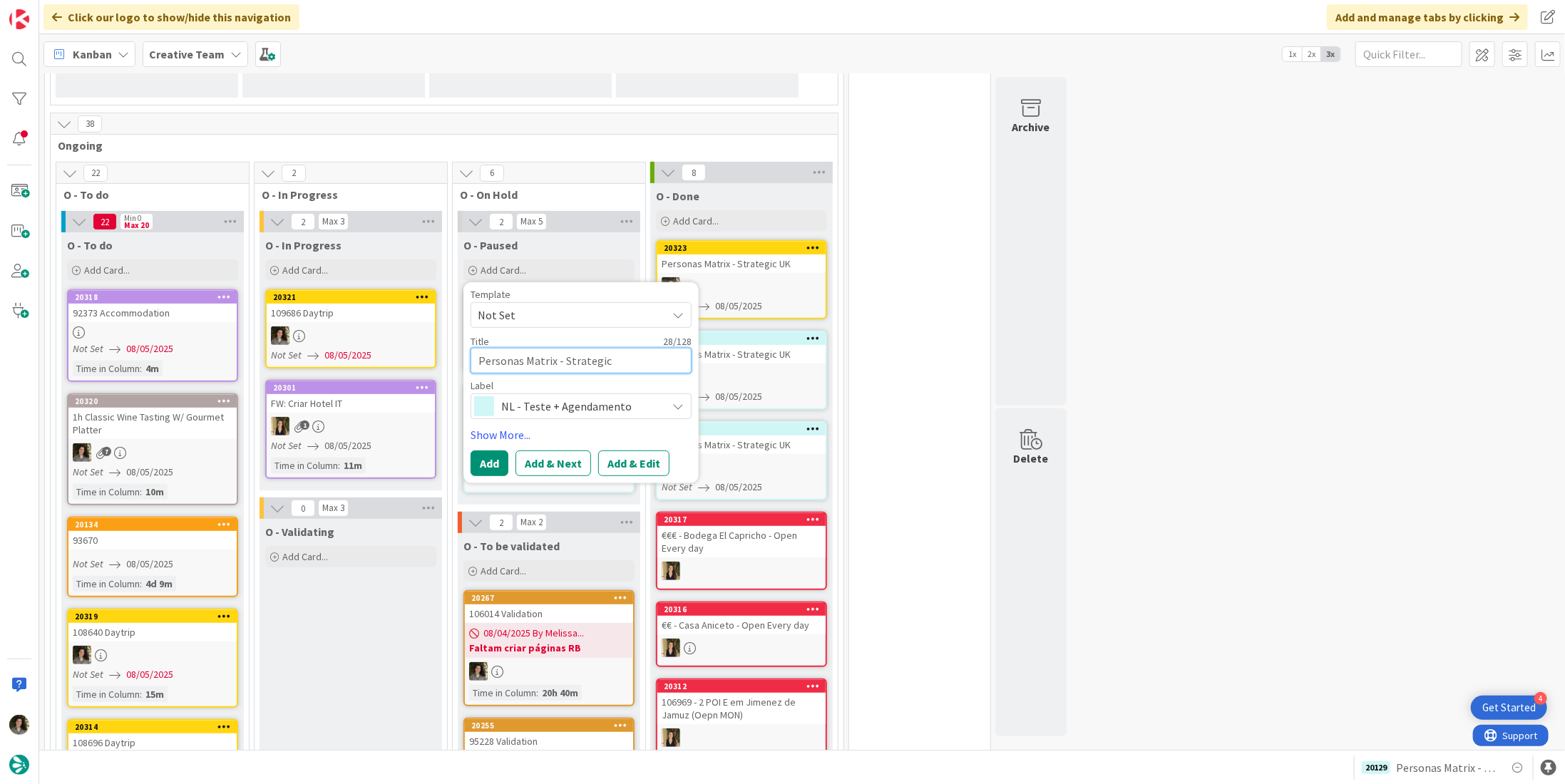 type on "x" 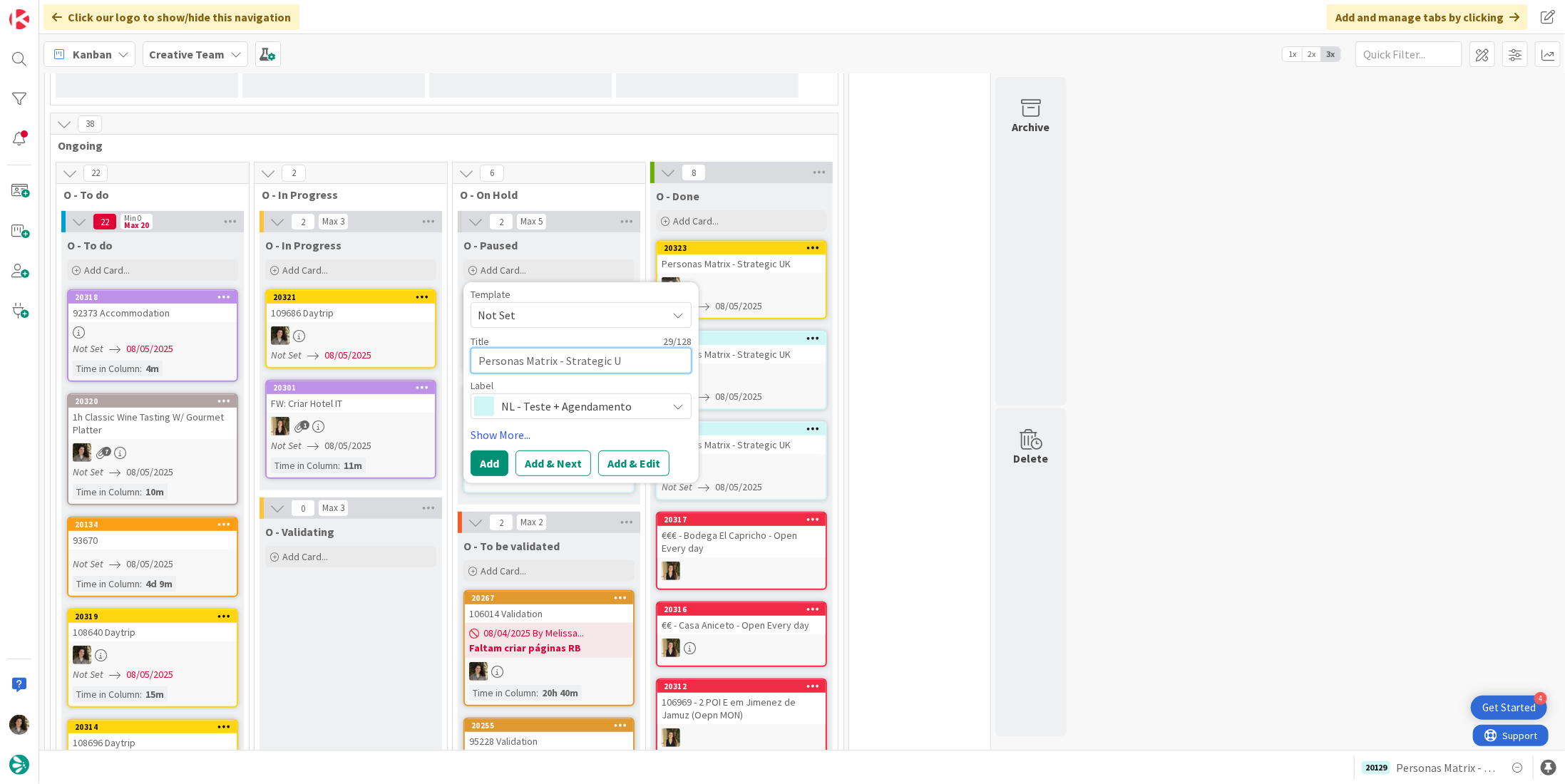 type on "x" 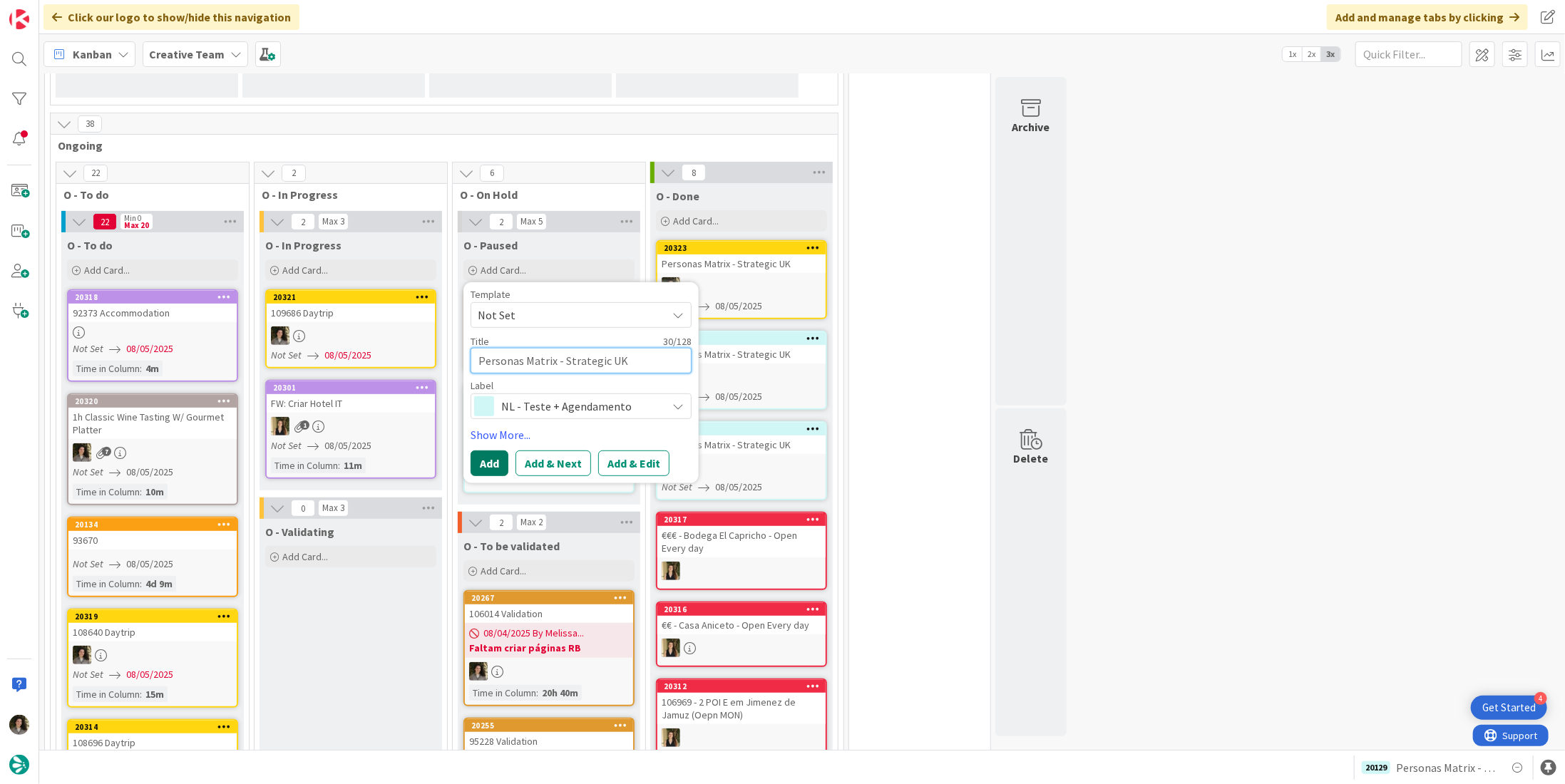 type on "Personas Matrix - Strategic UK" 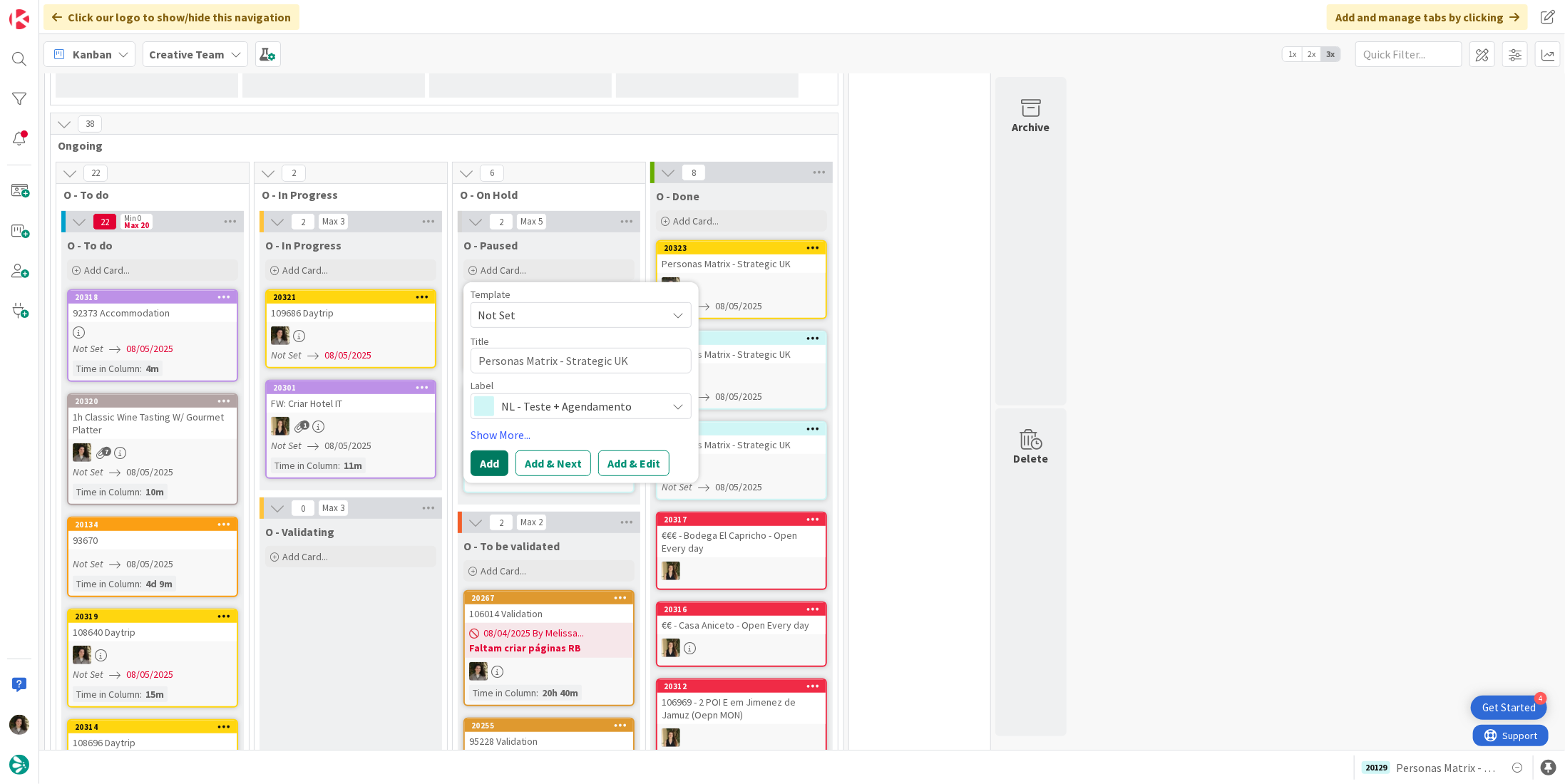 drag, startPoint x: 485, startPoint y: 464, endPoint x: 487, endPoint y: 446, distance: 18.11077 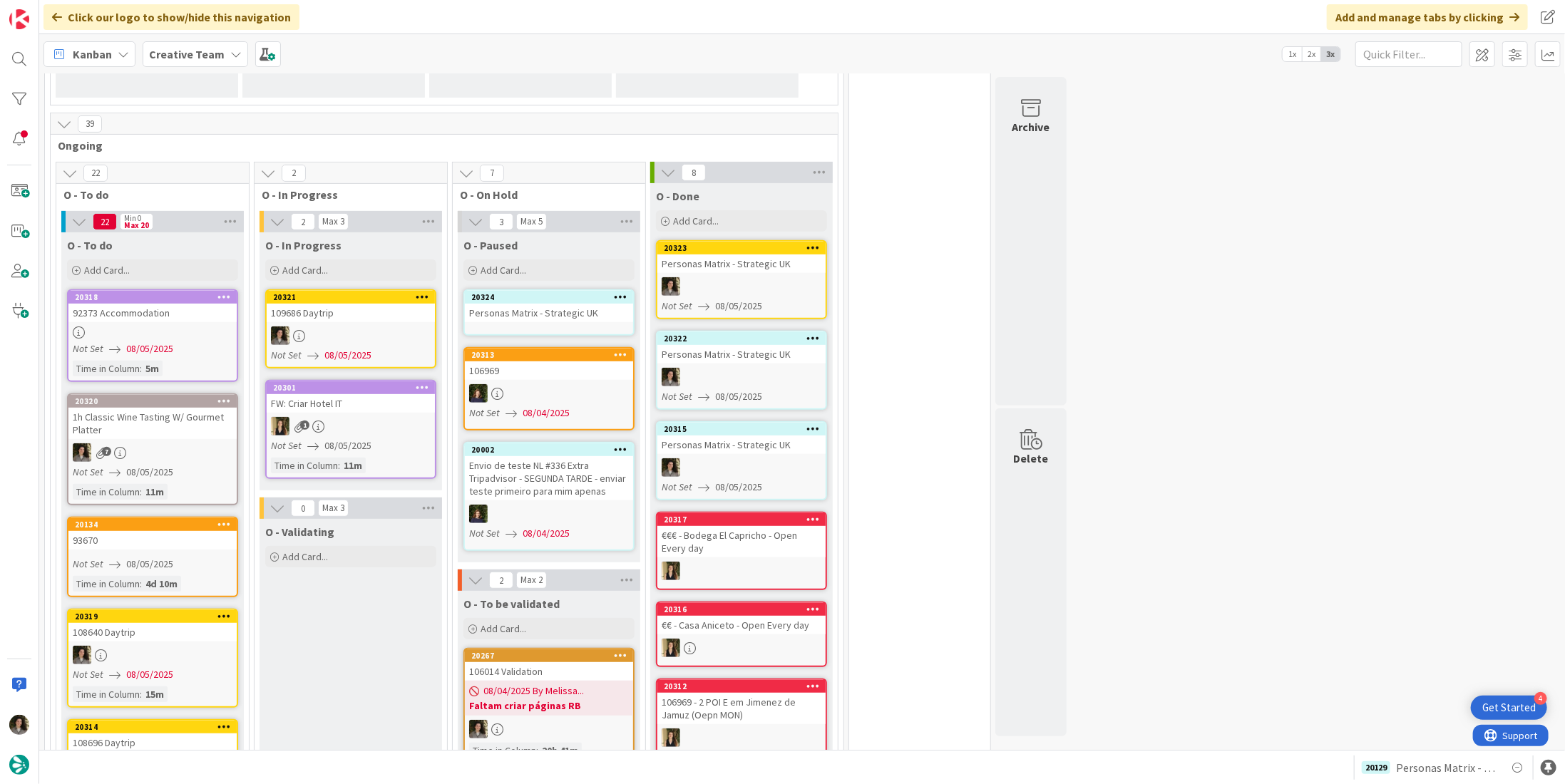 click on "Personas Matrix - Strategic UK" at bounding box center [549, 313] 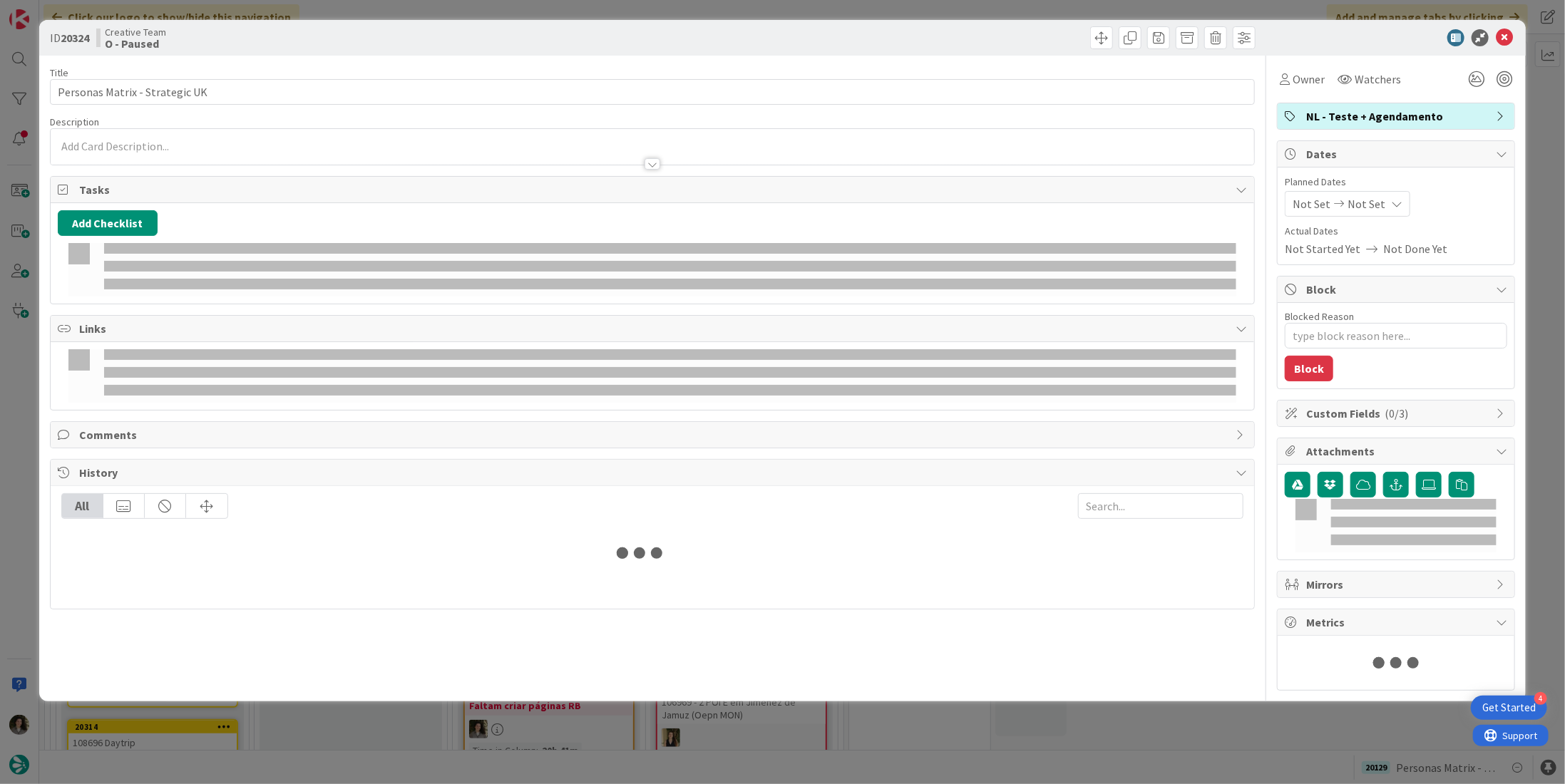 scroll, scrollTop: 0, scrollLeft: 0, axis: both 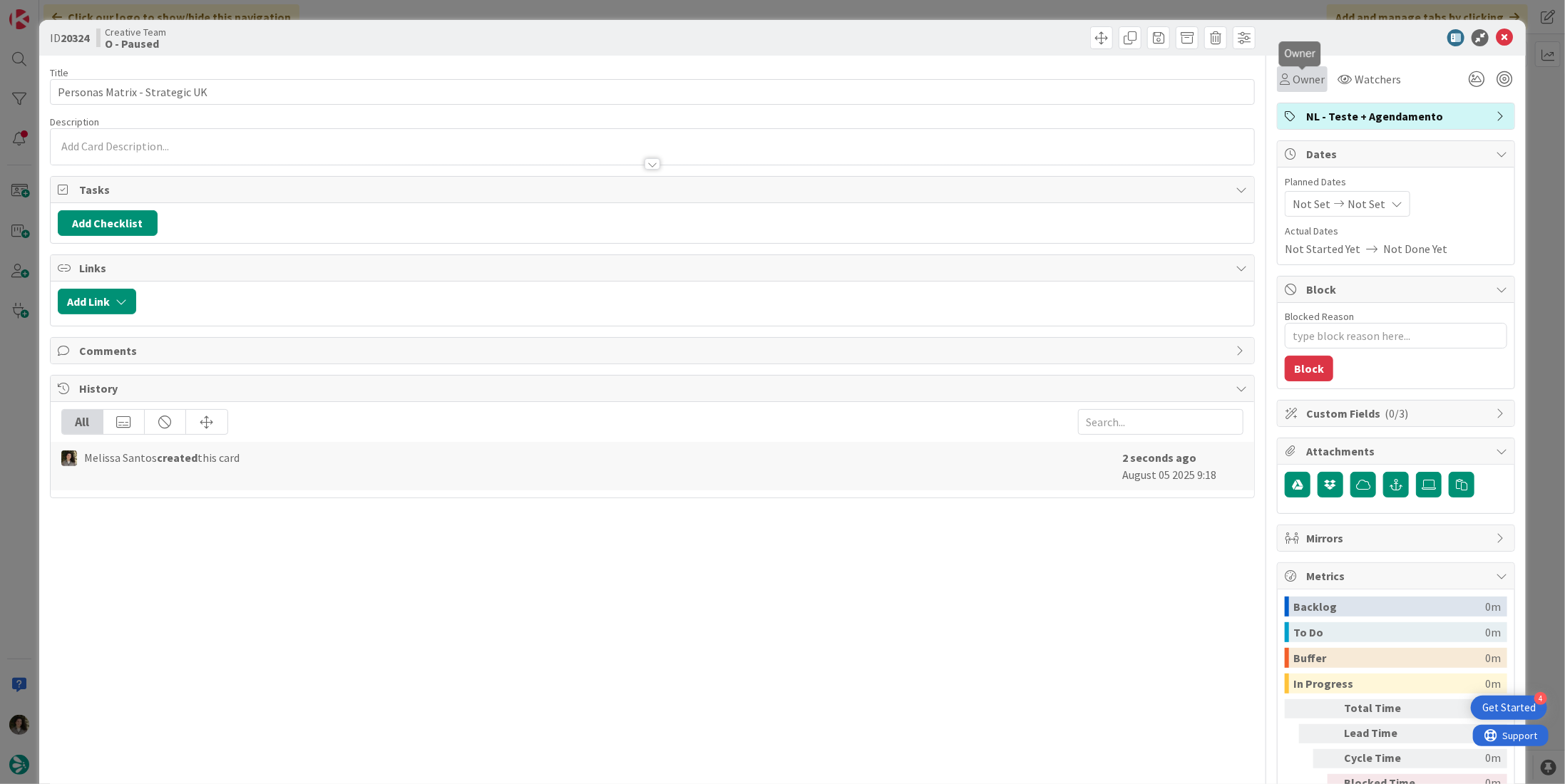 click on "Owner" at bounding box center [1308, 79] 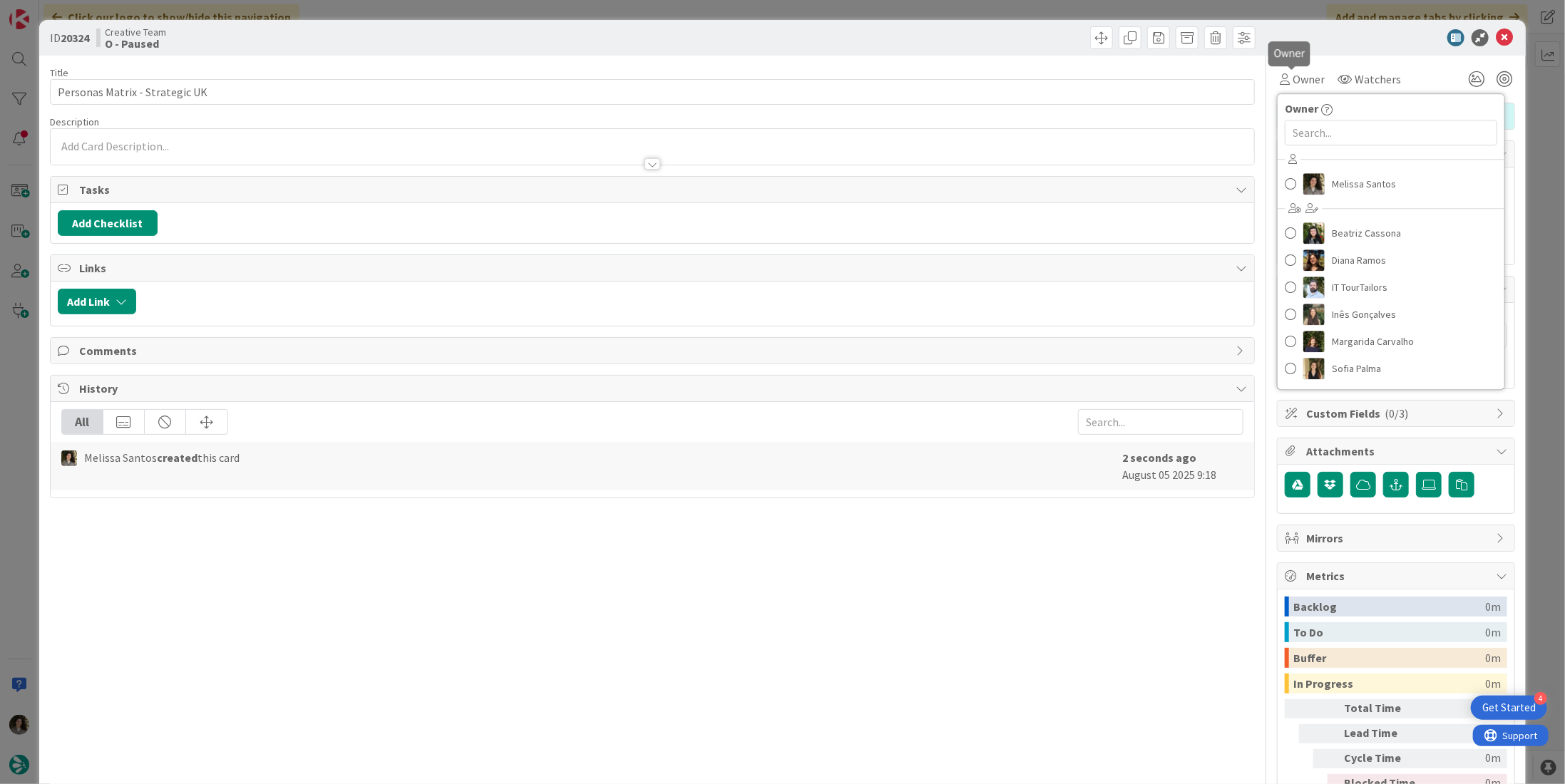 scroll, scrollTop: 0, scrollLeft: 0, axis: both 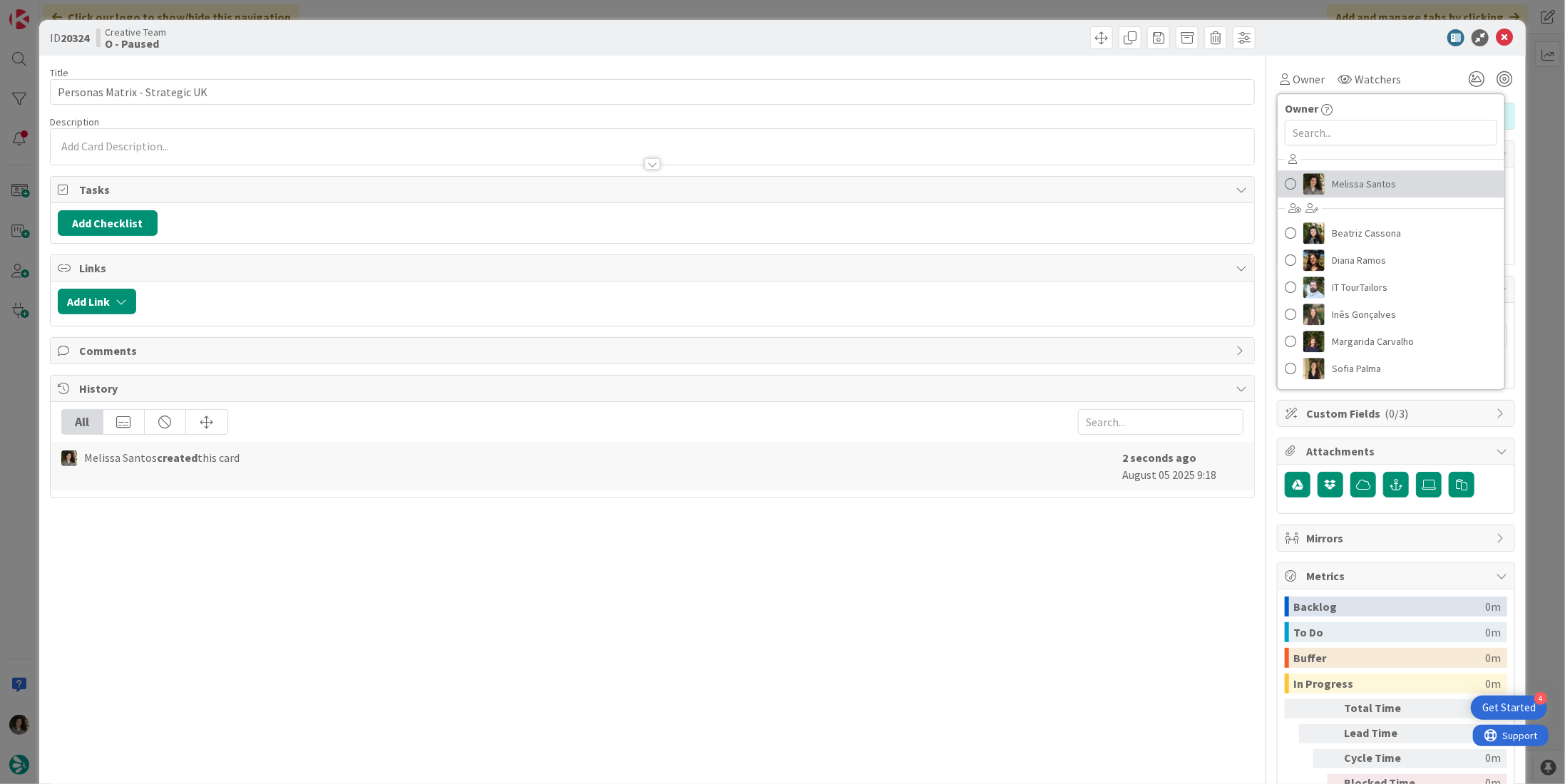 click on "Melissa Santos" at bounding box center [1364, 184] 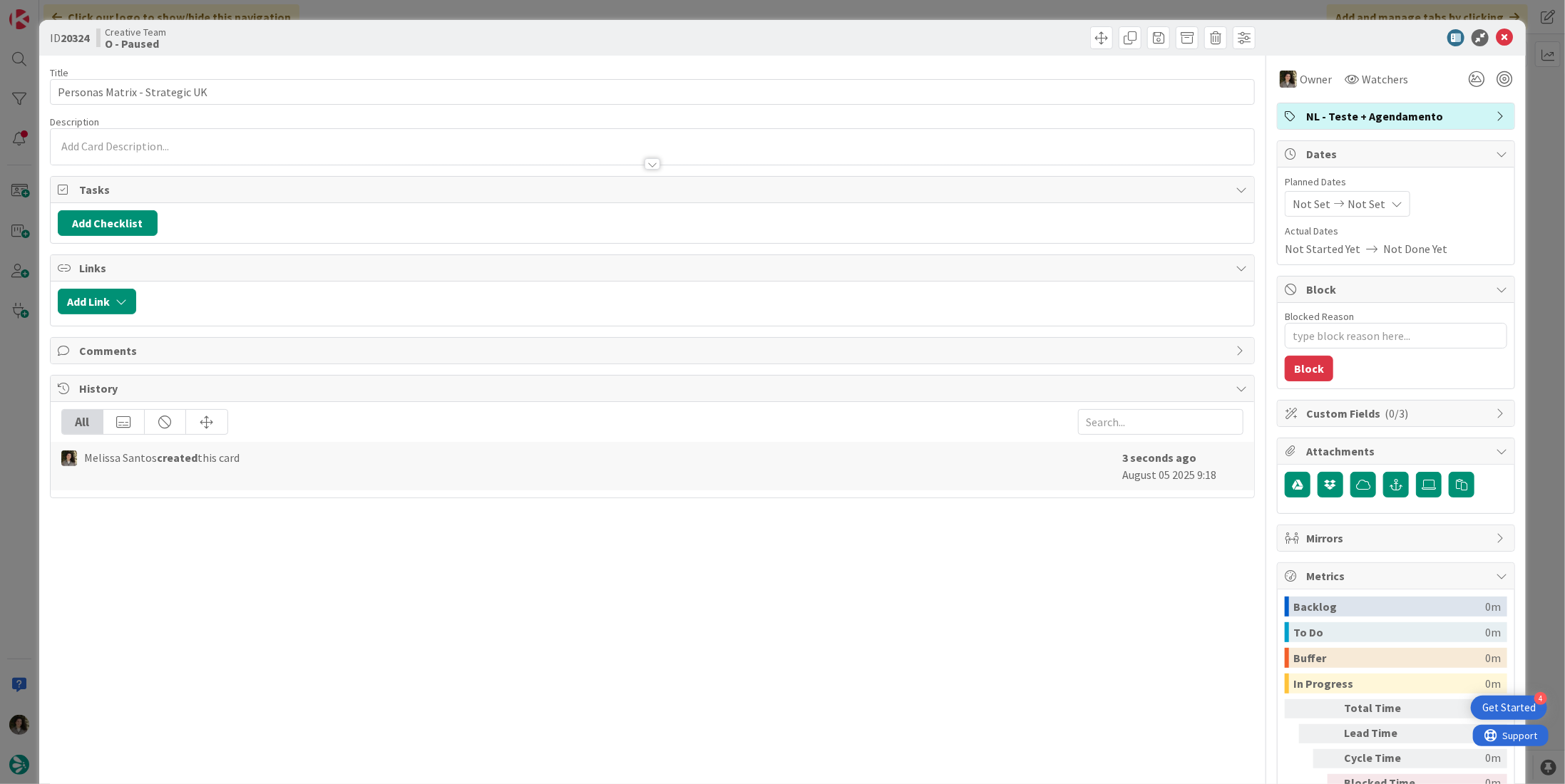 click at bounding box center (1397, 204) 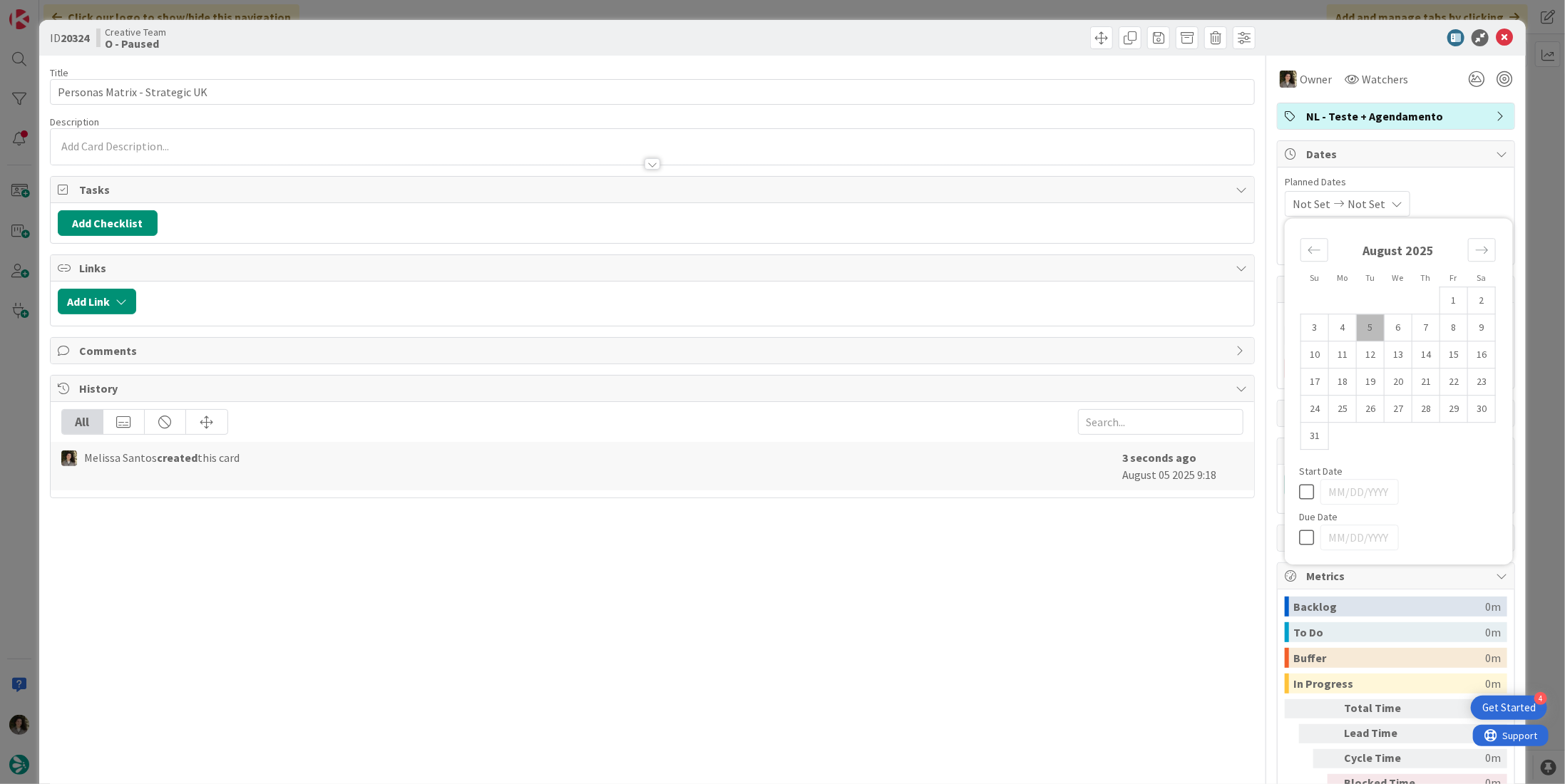 click at bounding box center [1310, 537] 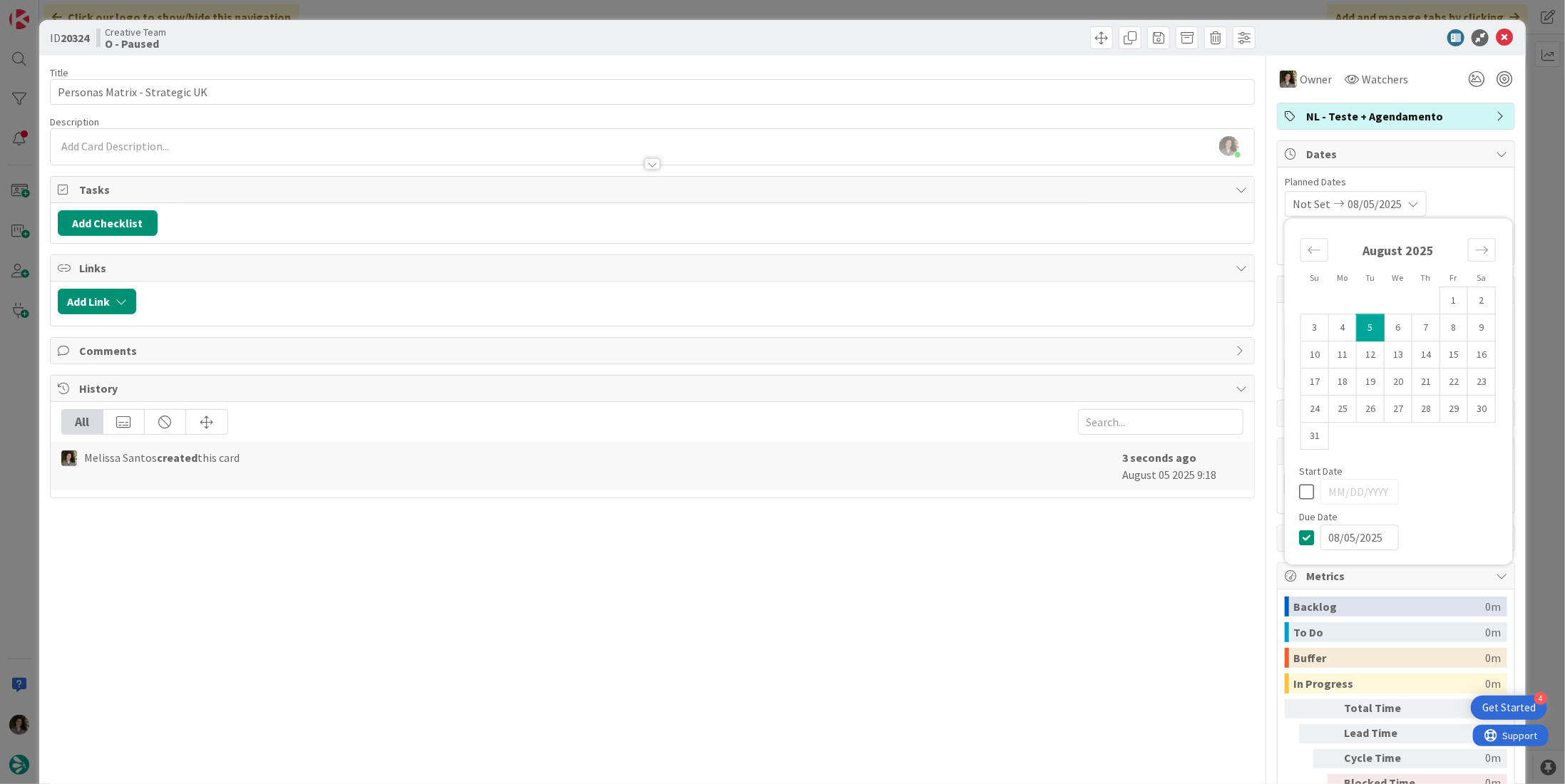click on "Title 30 / 128 Personas Matrix - Strategic UK Description Melissa Santos just joined Owner Watchers NL - Teste + Agendamento Tasks Add Checklist Links Add Link Comments History All Melissa Santos  created  this card 3 seconds ago August 05 2025 9:18" at bounding box center [652, 444] 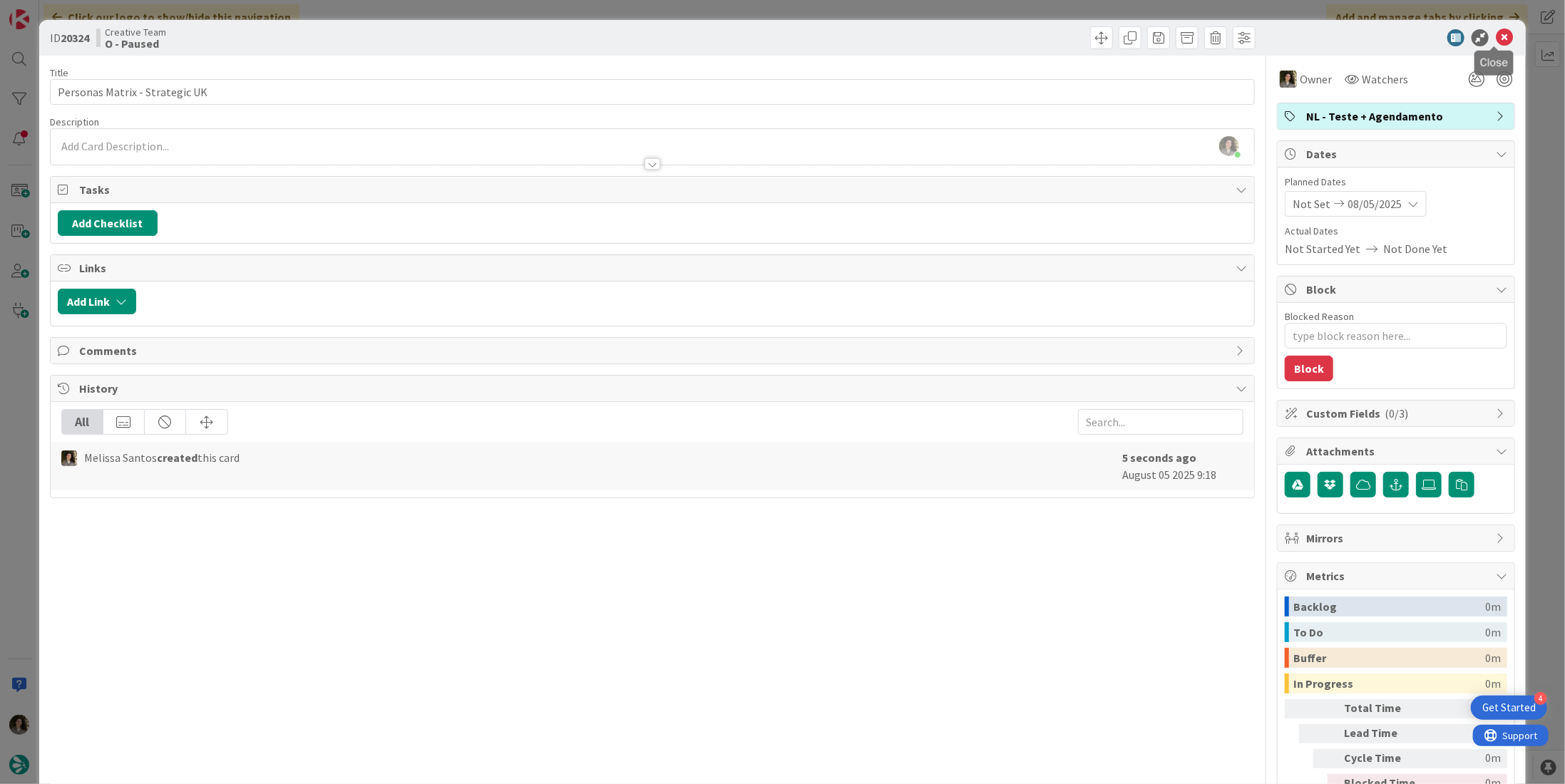 click at bounding box center [1504, 38] 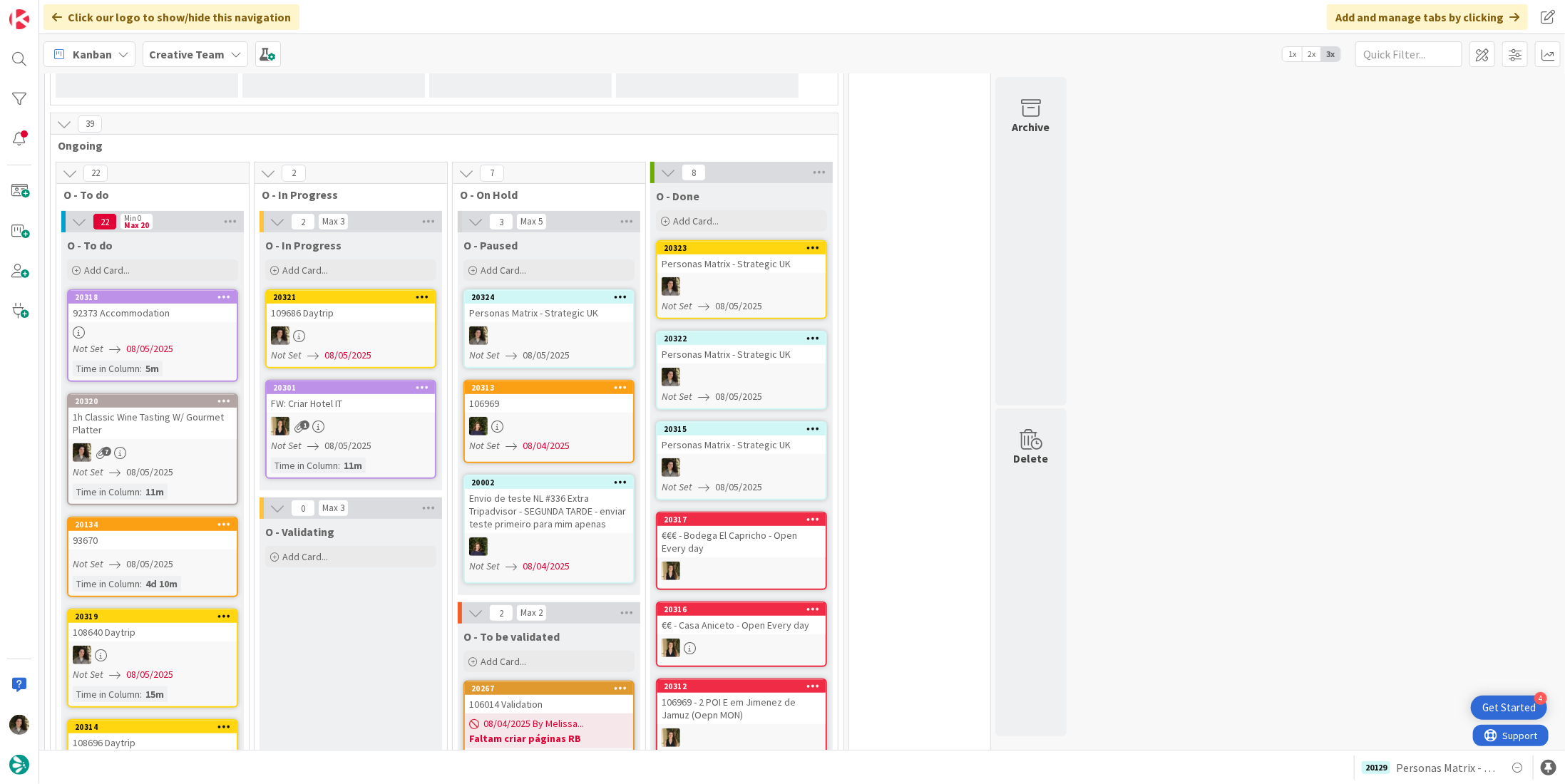 scroll, scrollTop: 0, scrollLeft: 0, axis: both 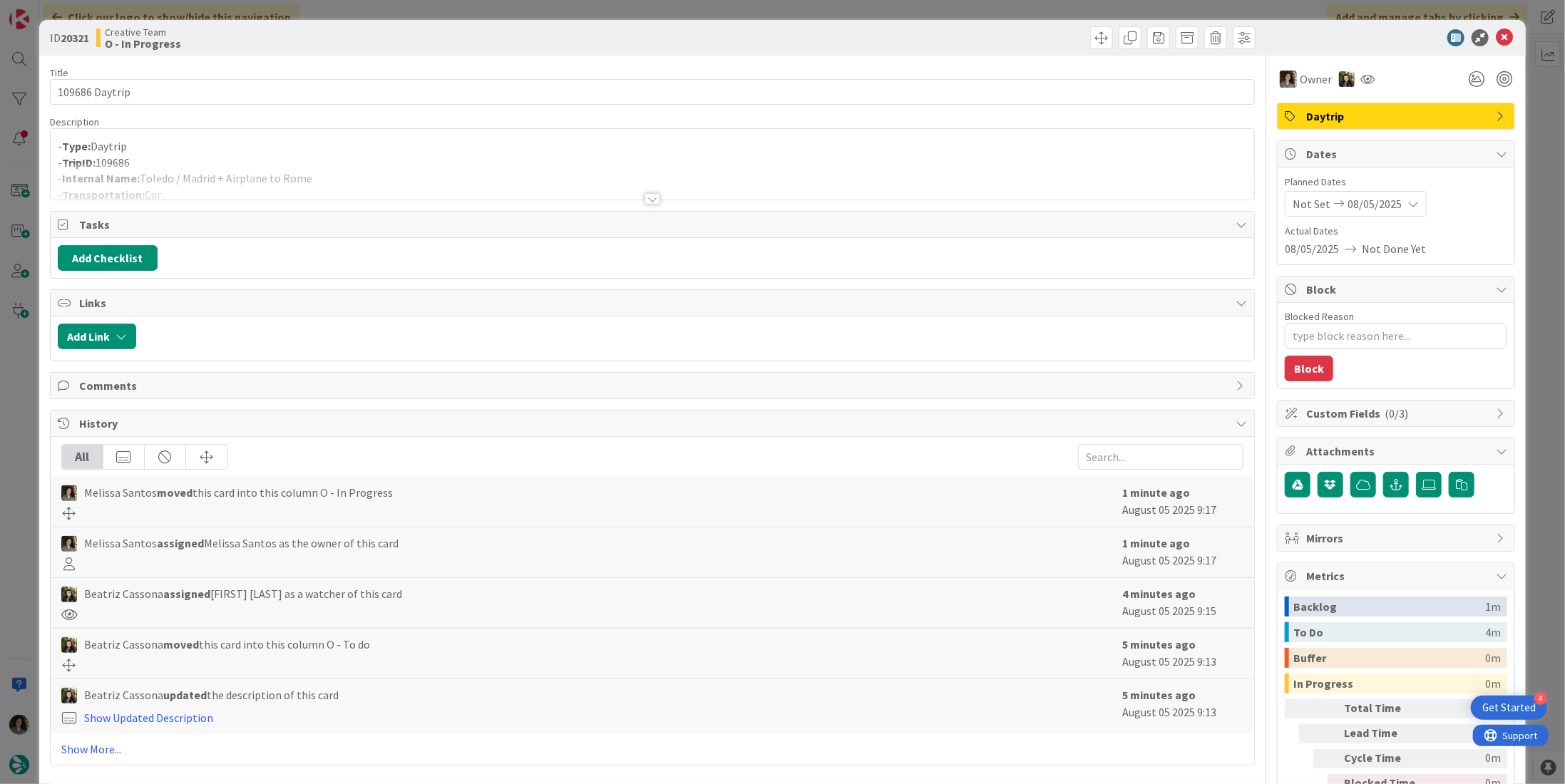click at bounding box center [652, 199] 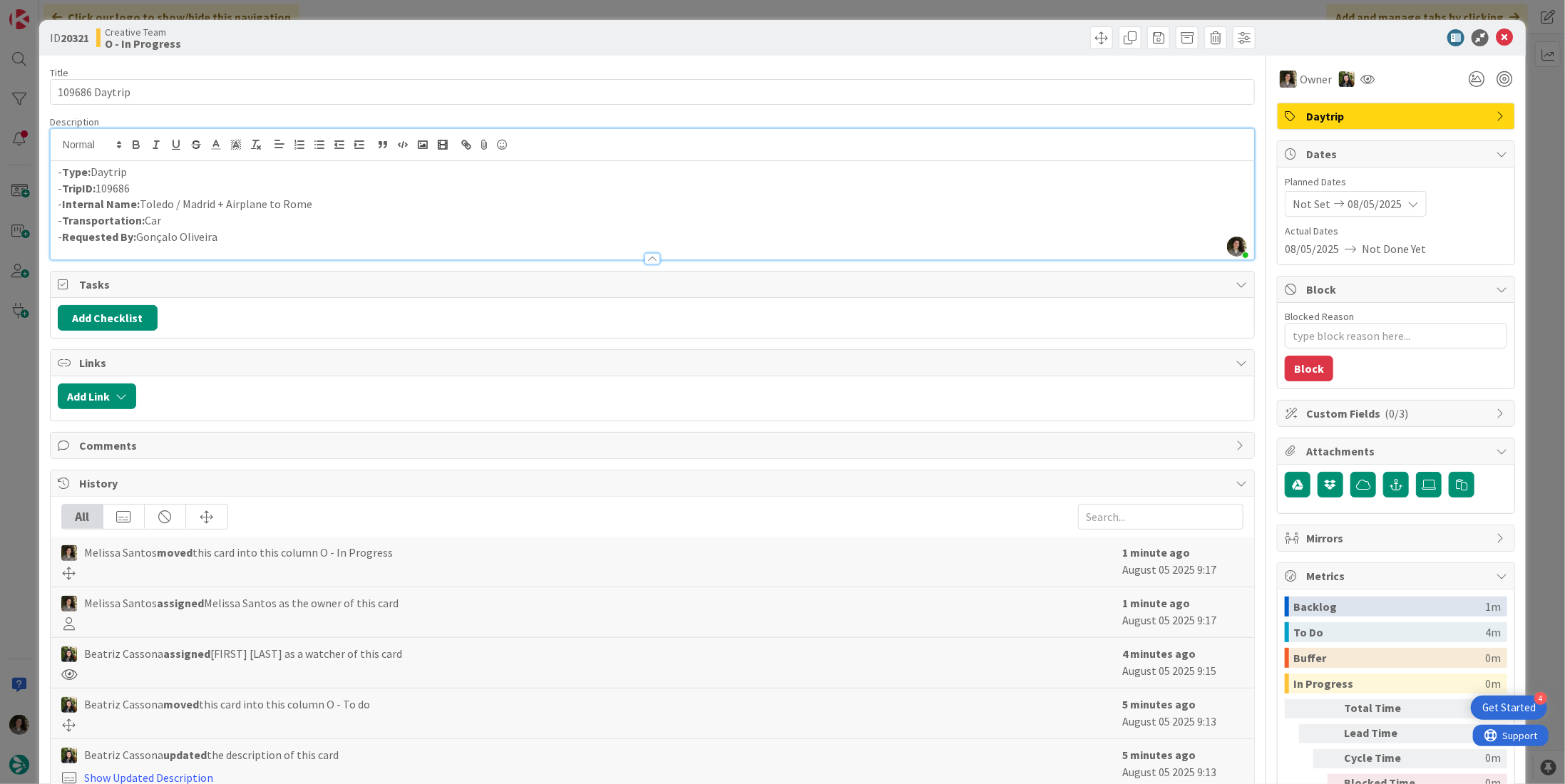 drag, startPoint x: 250, startPoint y: 203, endPoint x: 143, endPoint y: 203, distance: 107 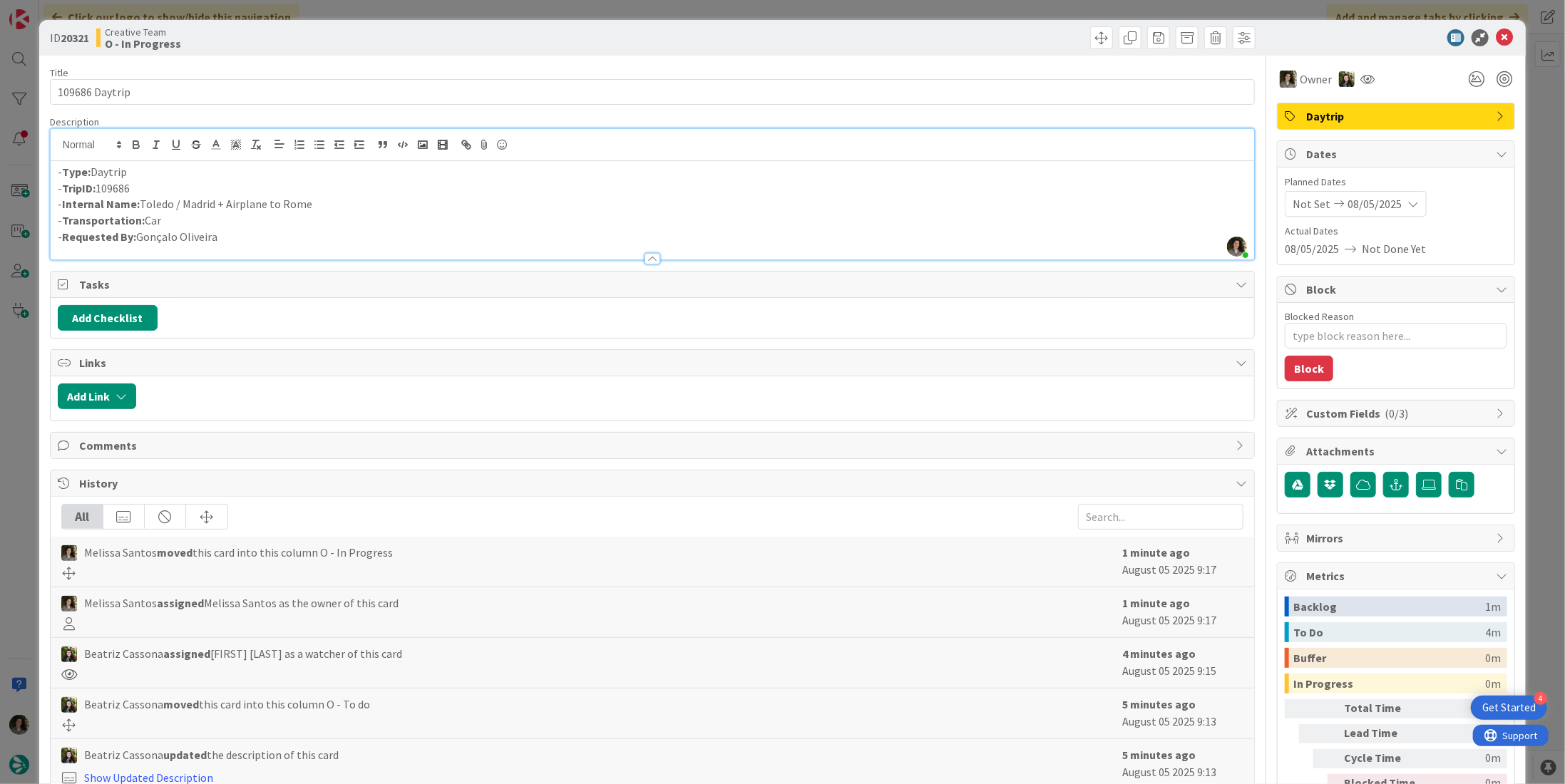 copy on "Toledo / Madrid + Airplane to Rome" 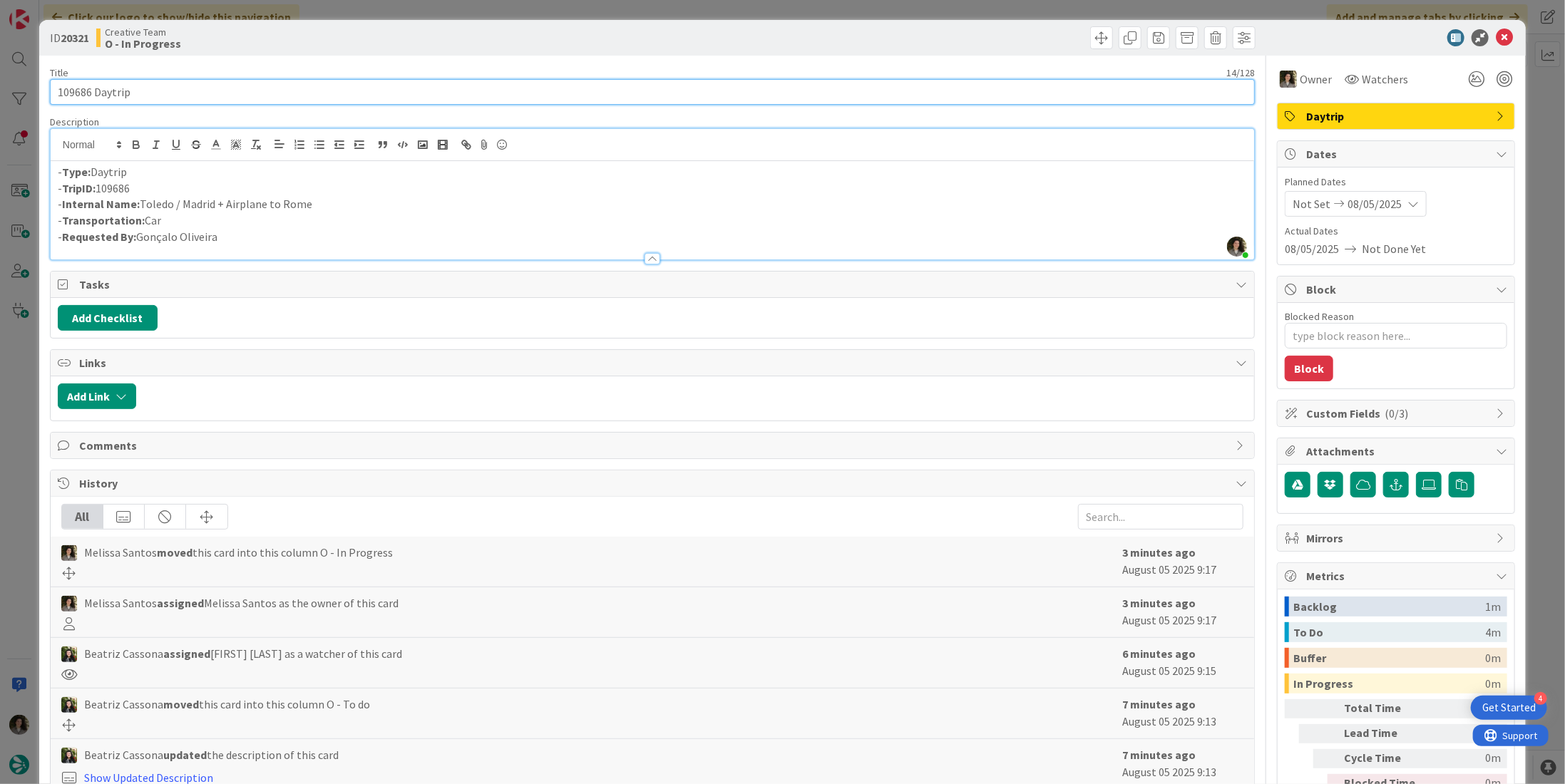 click on "109686 Daytrip" at bounding box center (652, 92) 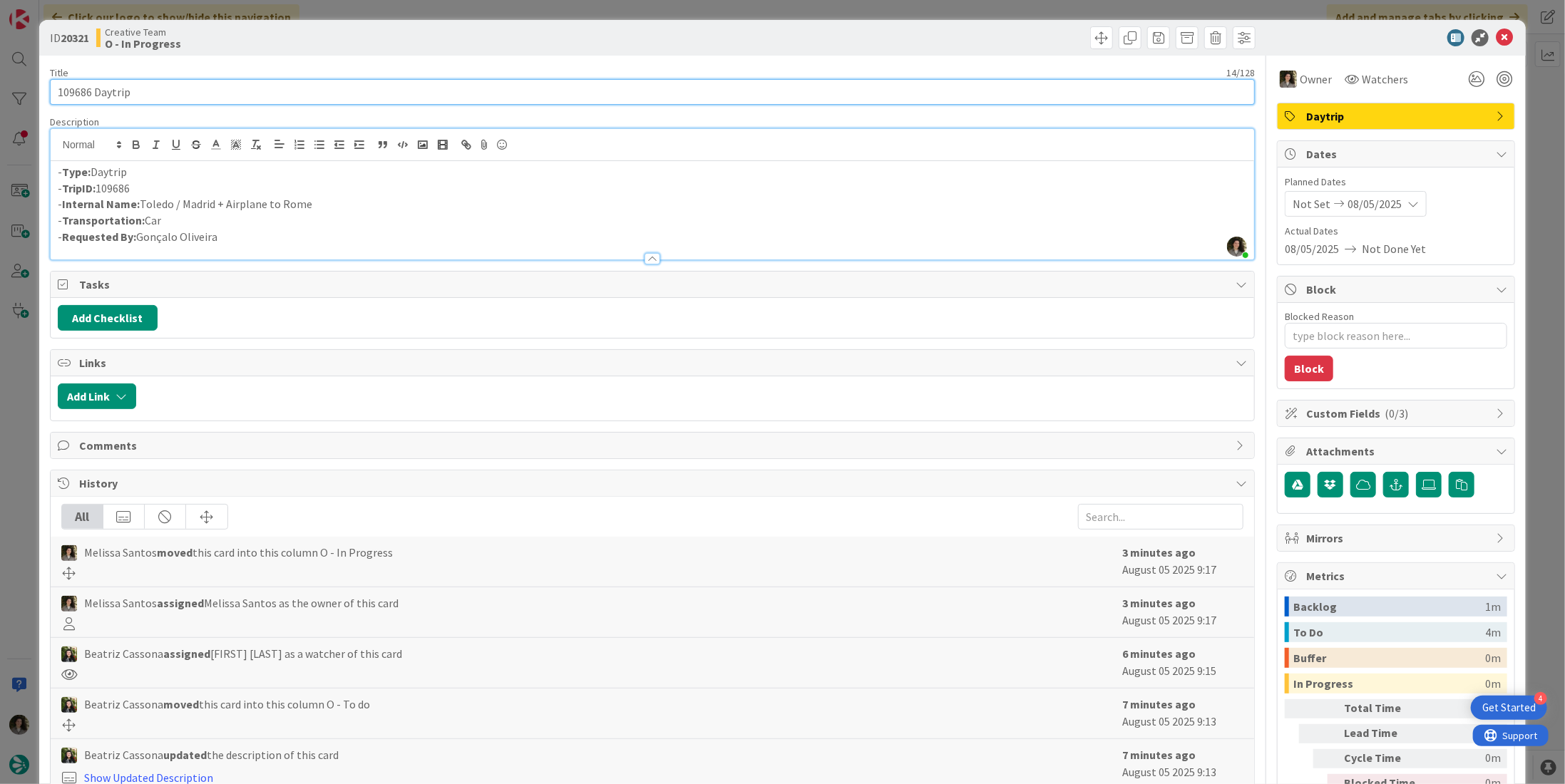 click on "109686 Daytrip" at bounding box center (652, 92) 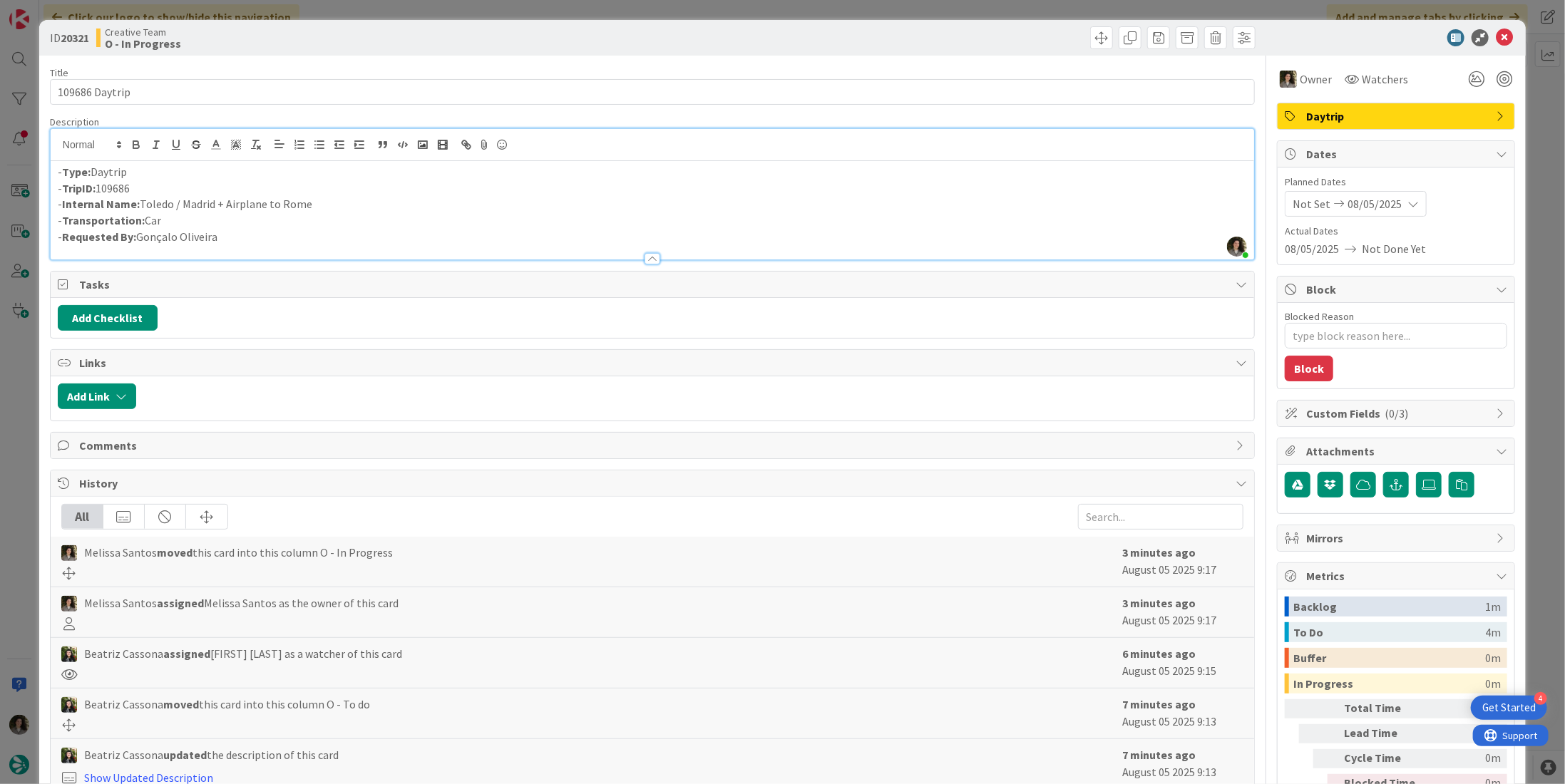 drag, startPoint x: 293, startPoint y: 202, endPoint x: 141, endPoint y: 201, distance: 152.00329 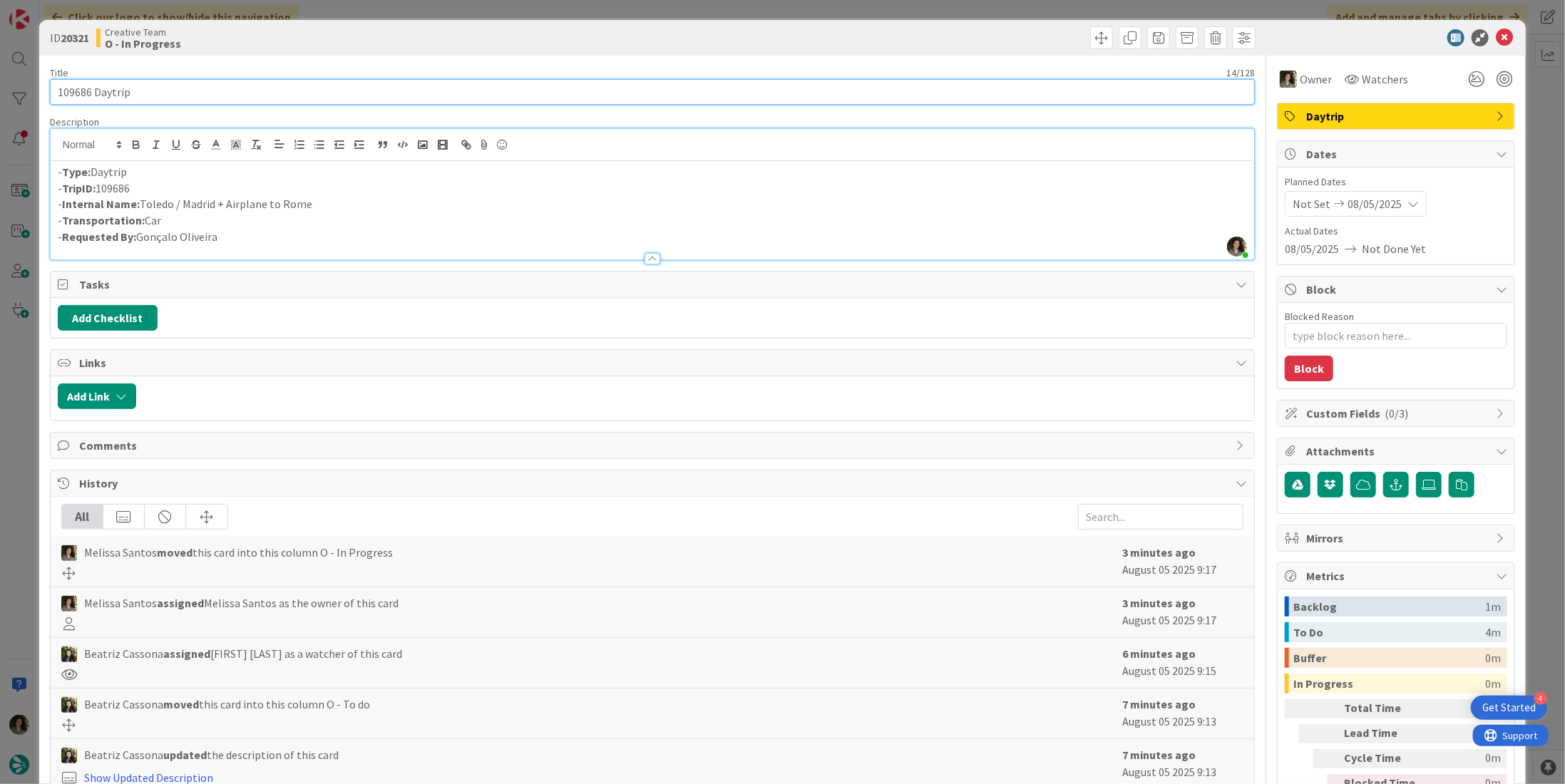 click on "109686 Daytrip" at bounding box center [652, 92] 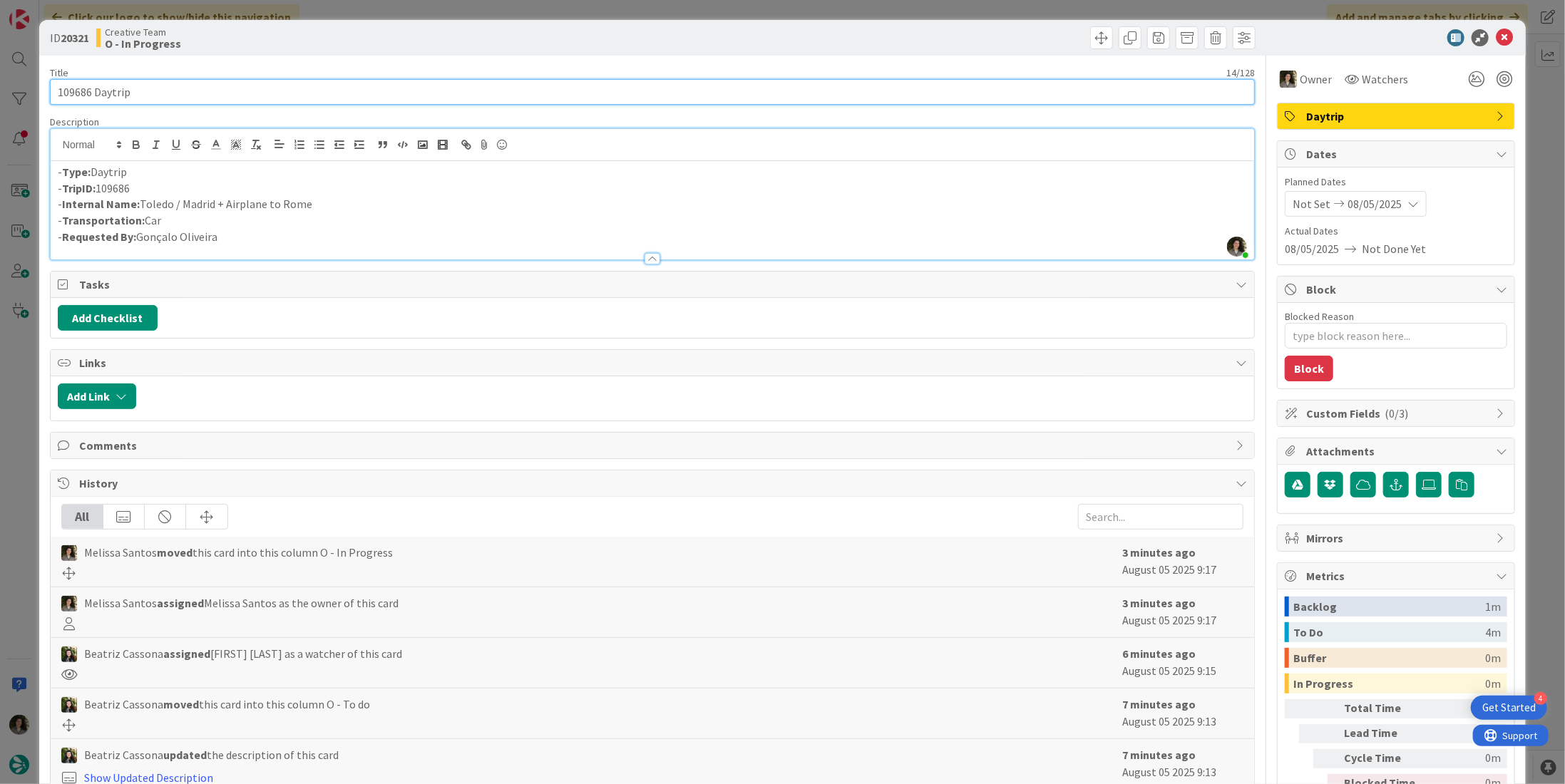 click on "109686 Daytrip" at bounding box center [652, 92] 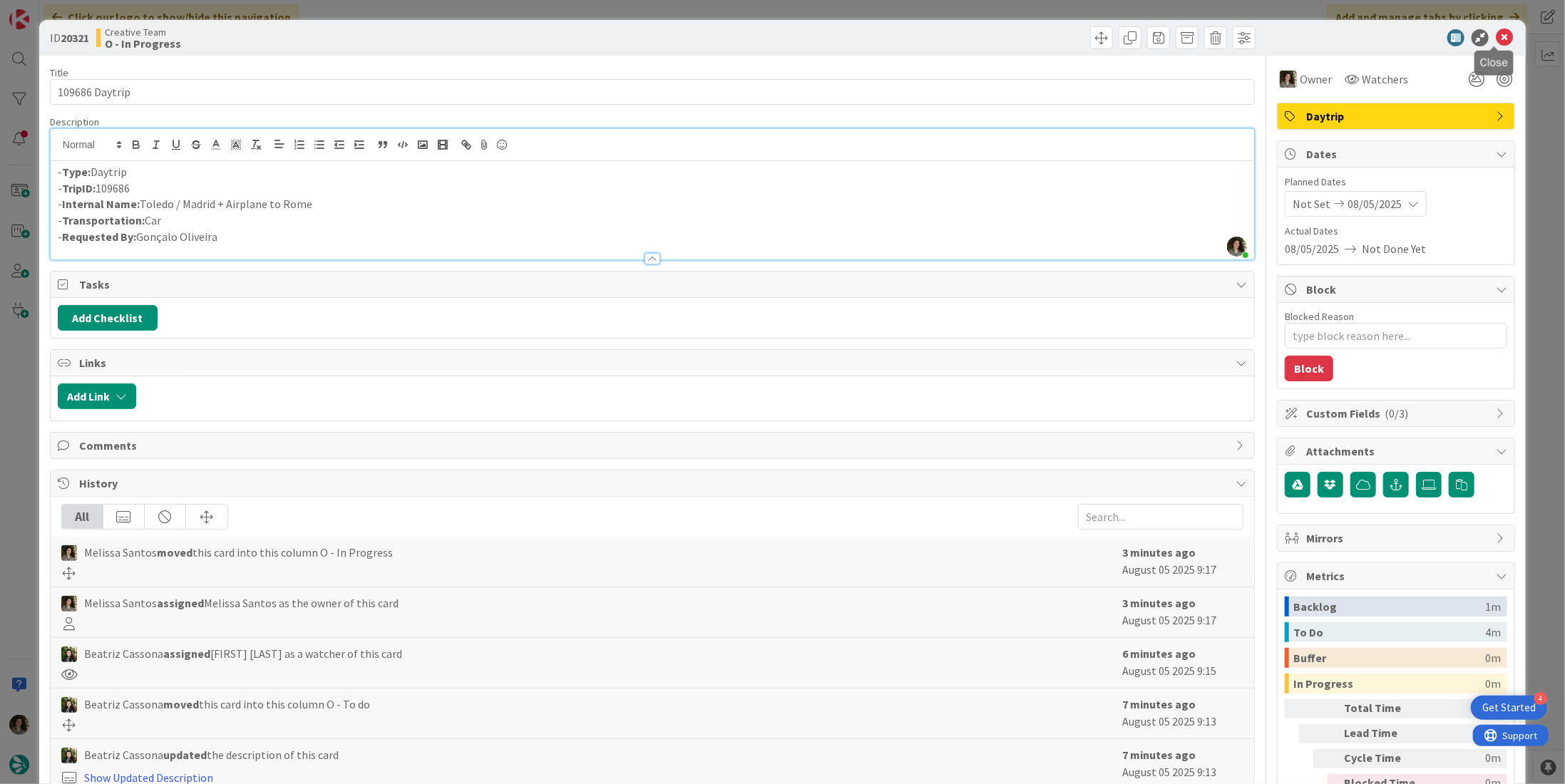 drag, startPoint x: 1498, startPoint y: 38, endPoint x: 1482, endPoint y: 36, distance: 16.12452 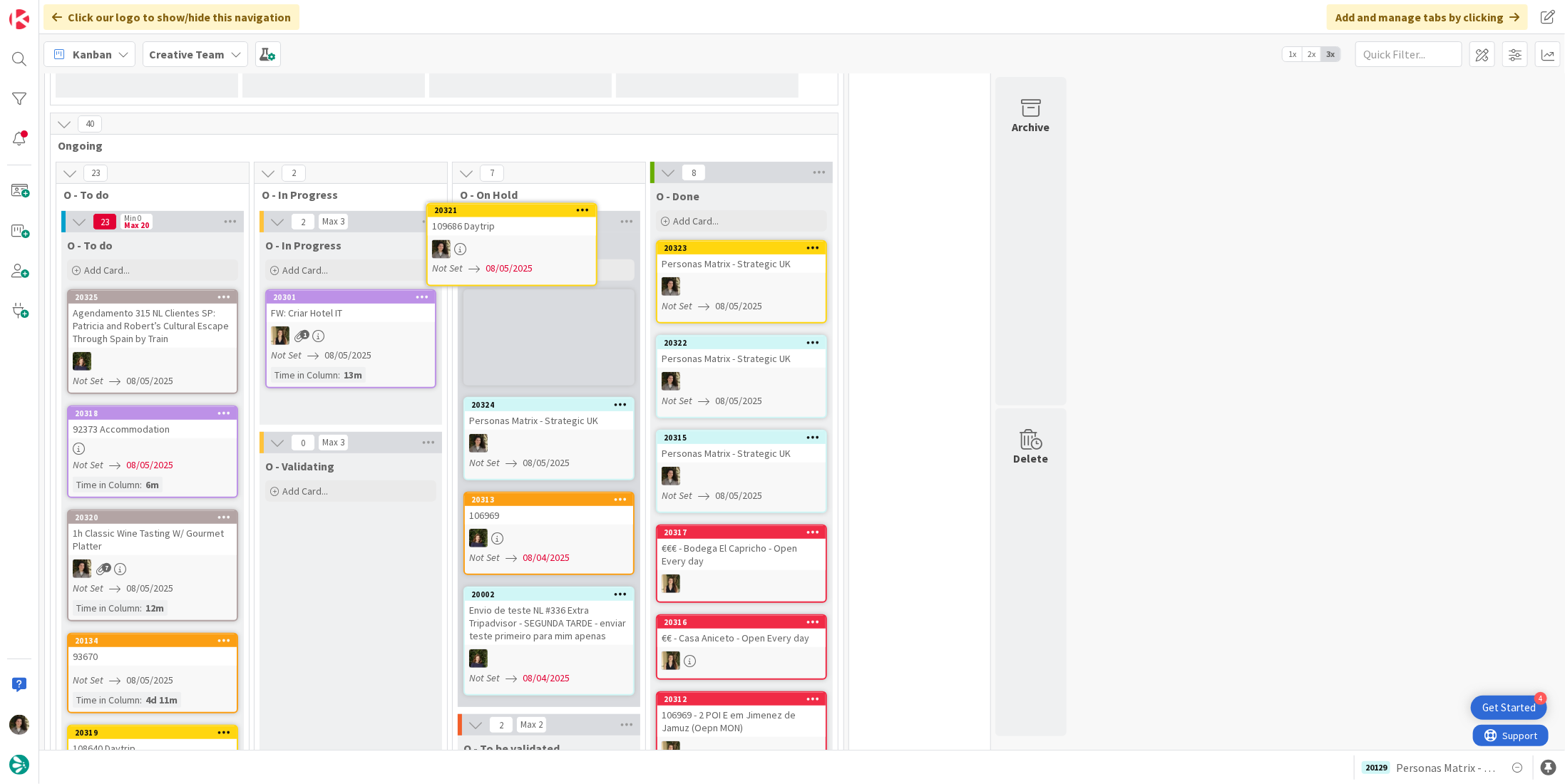 scroll, scrollTop: 303, scrollLeft: 0, axis: vertical 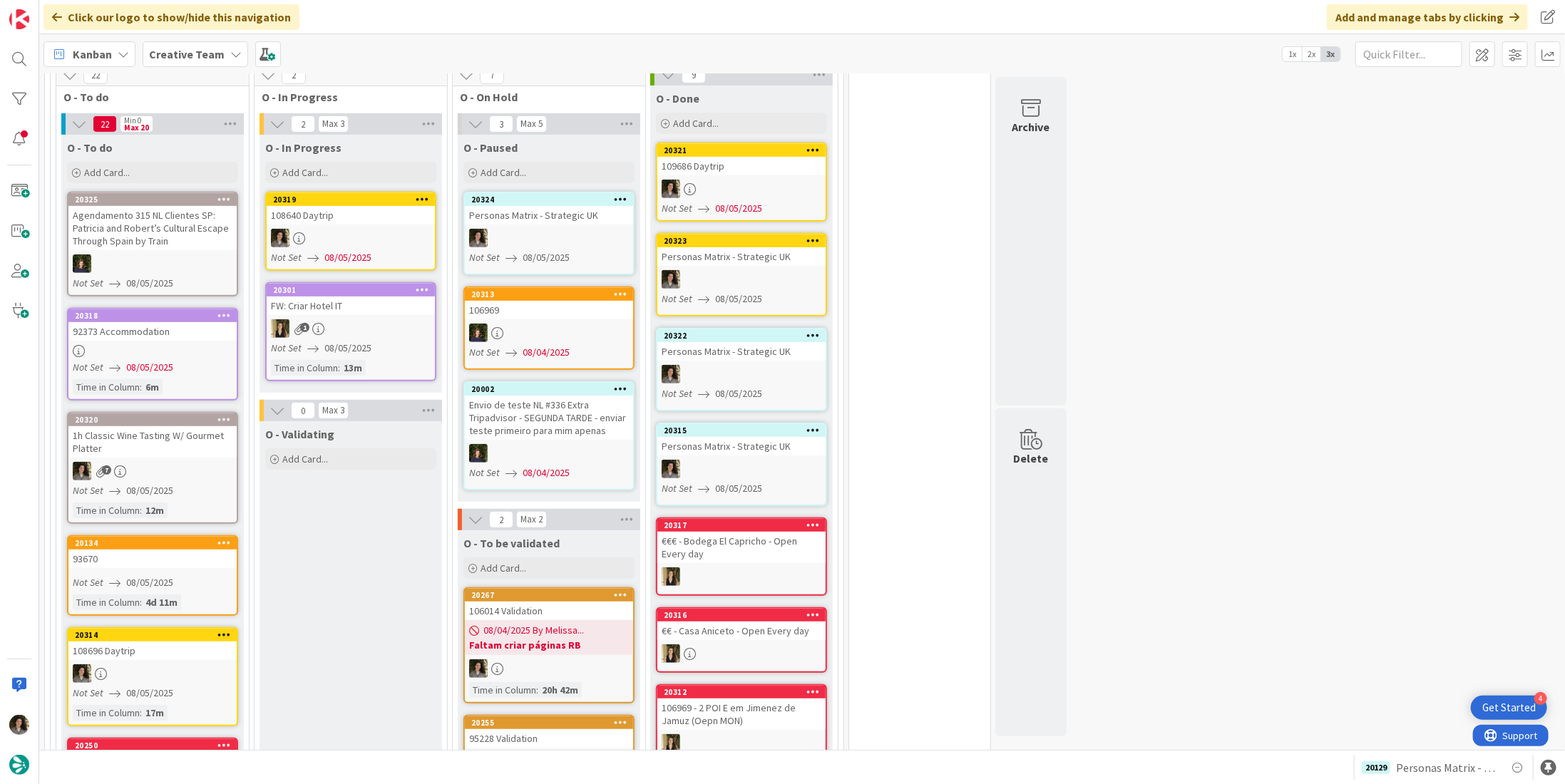 click on "108640 Daytrip" at bounding box center [351, 215] 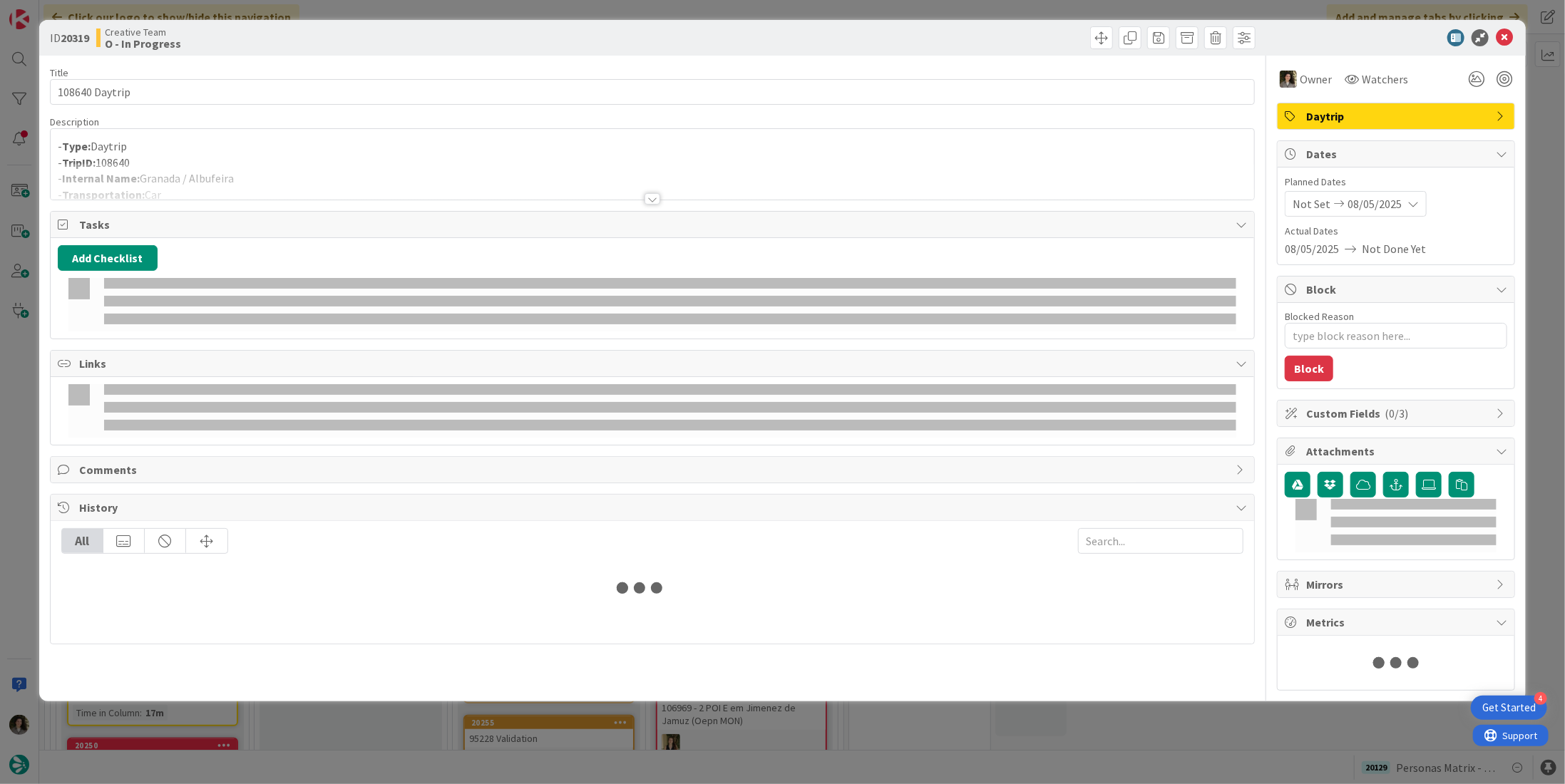 scroll, scrollTop: 0, scrollLeft: 0, axis: both 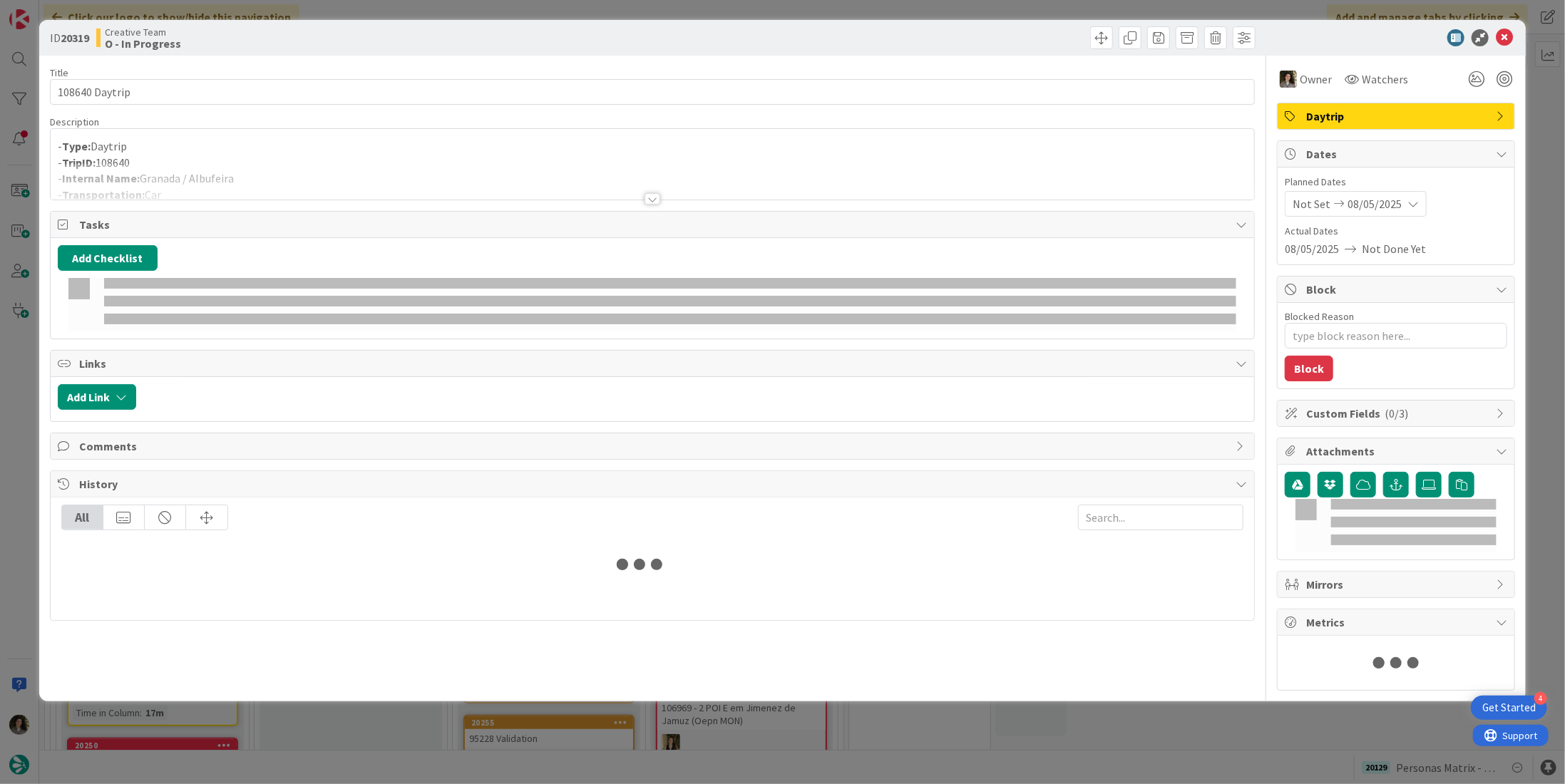 type on "x" 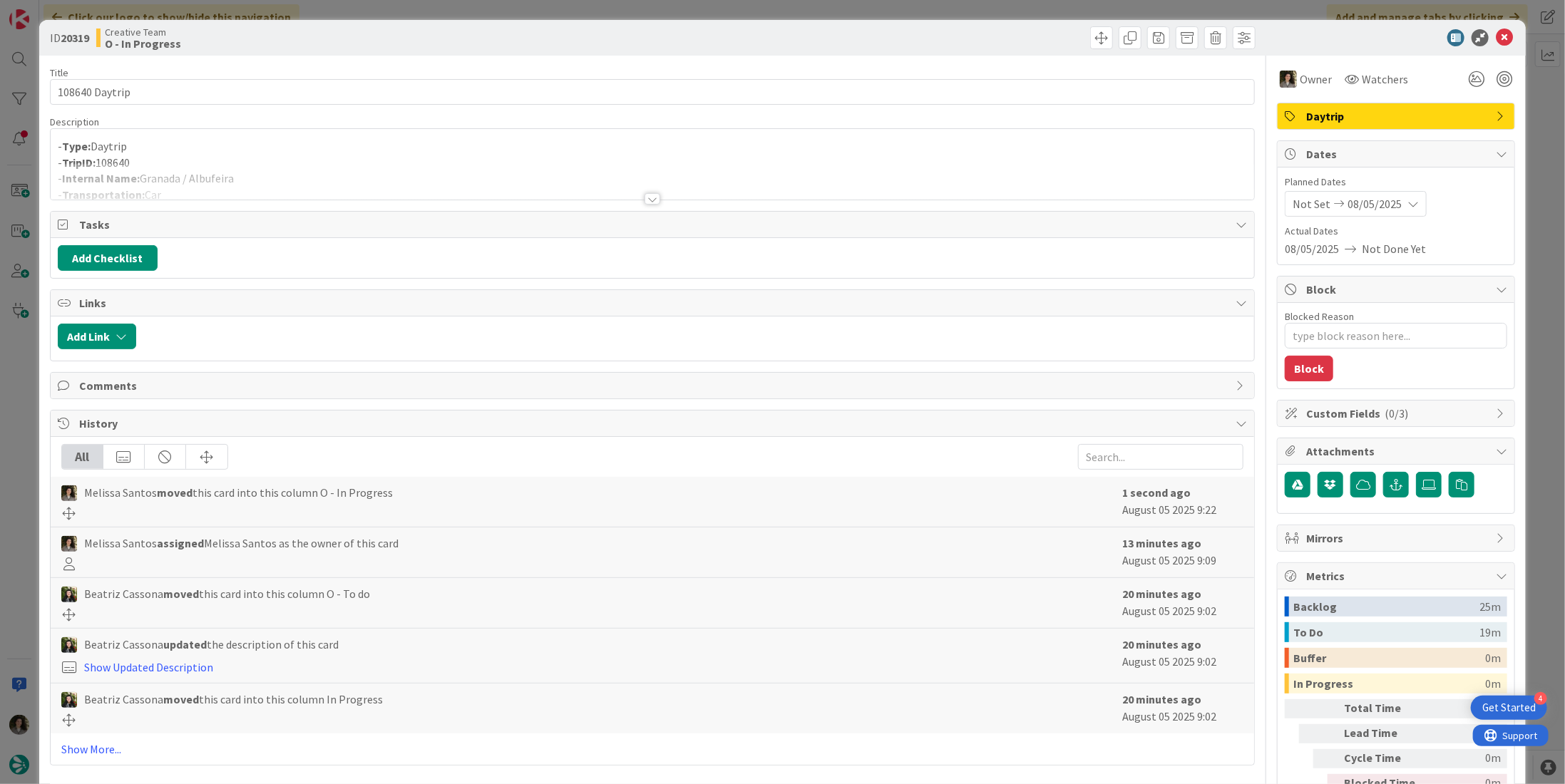 scroll, scrollTop: 0, scrollLeft: 0, axis: both 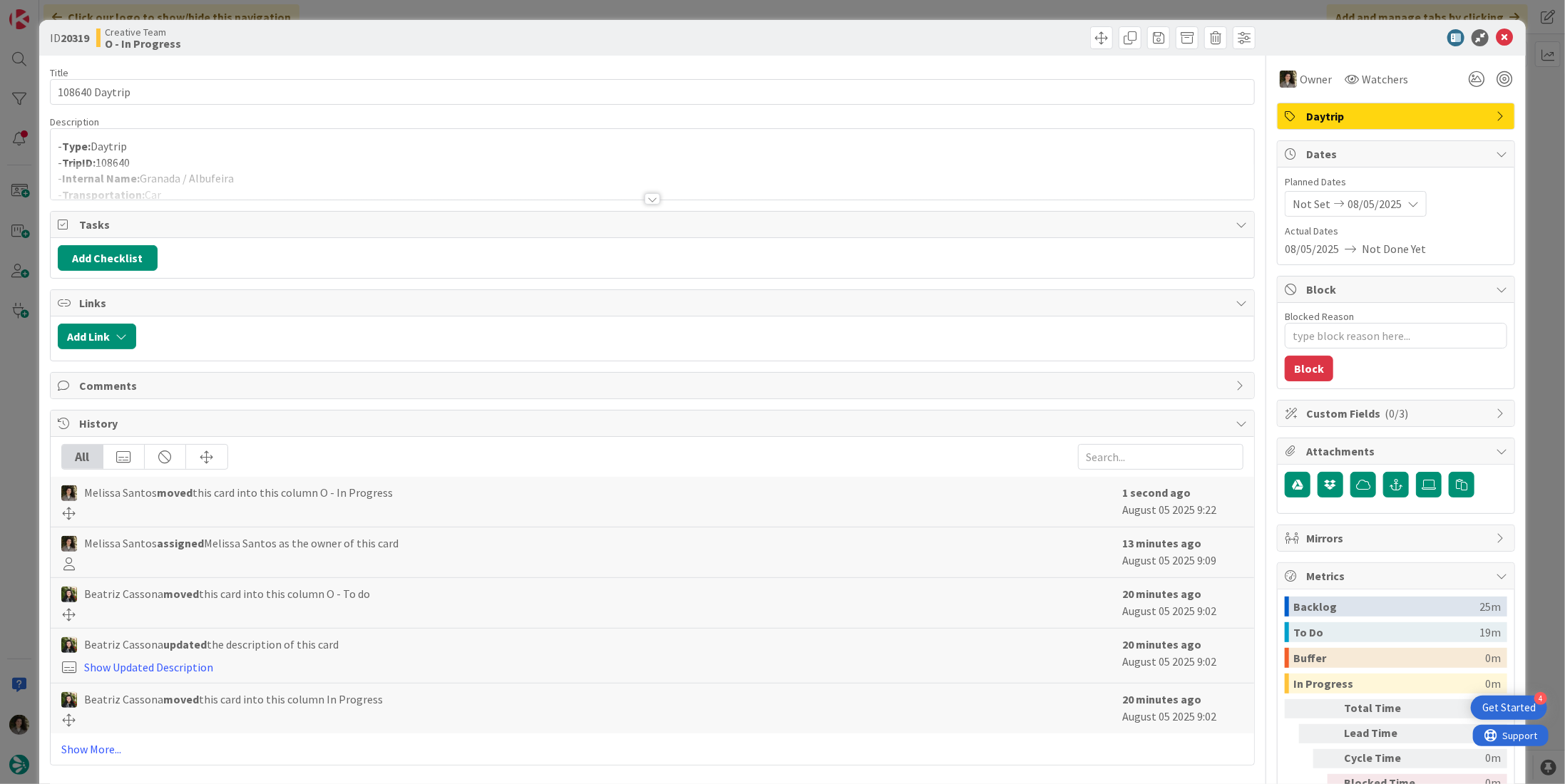 click at bounding box center (652, 199) 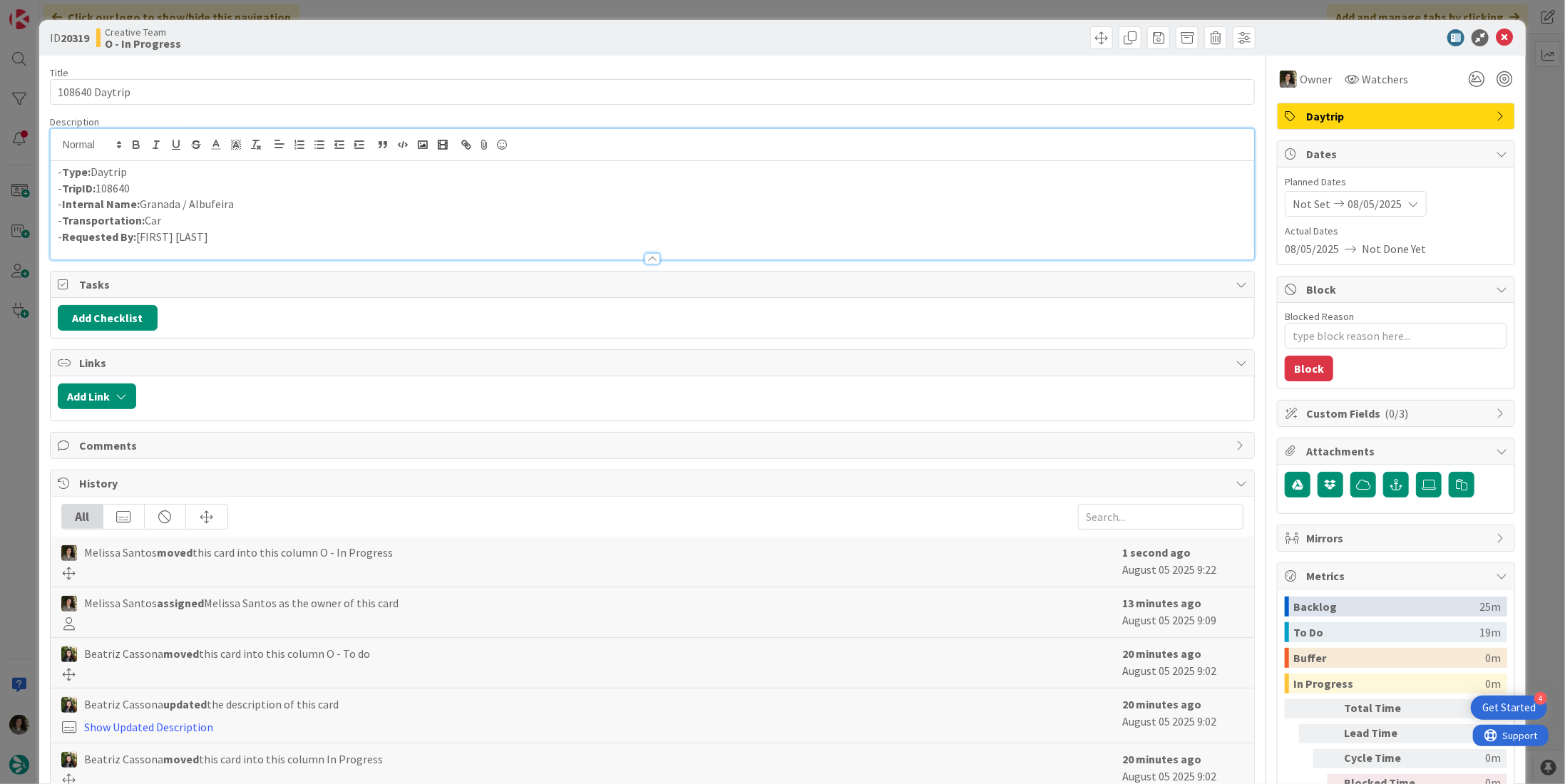click on "-  TripID:  108640" at bounding box center (652, 188) 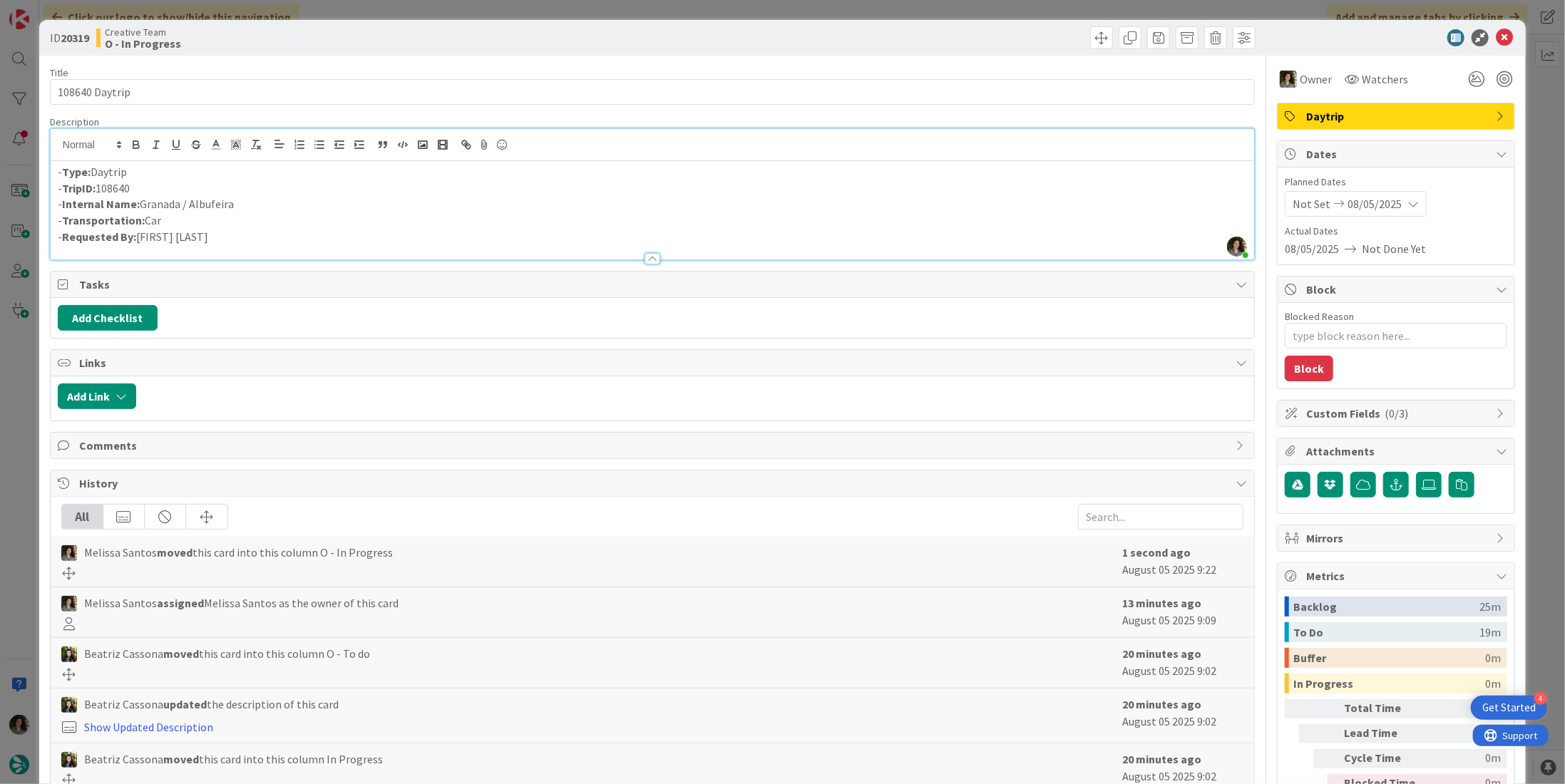type 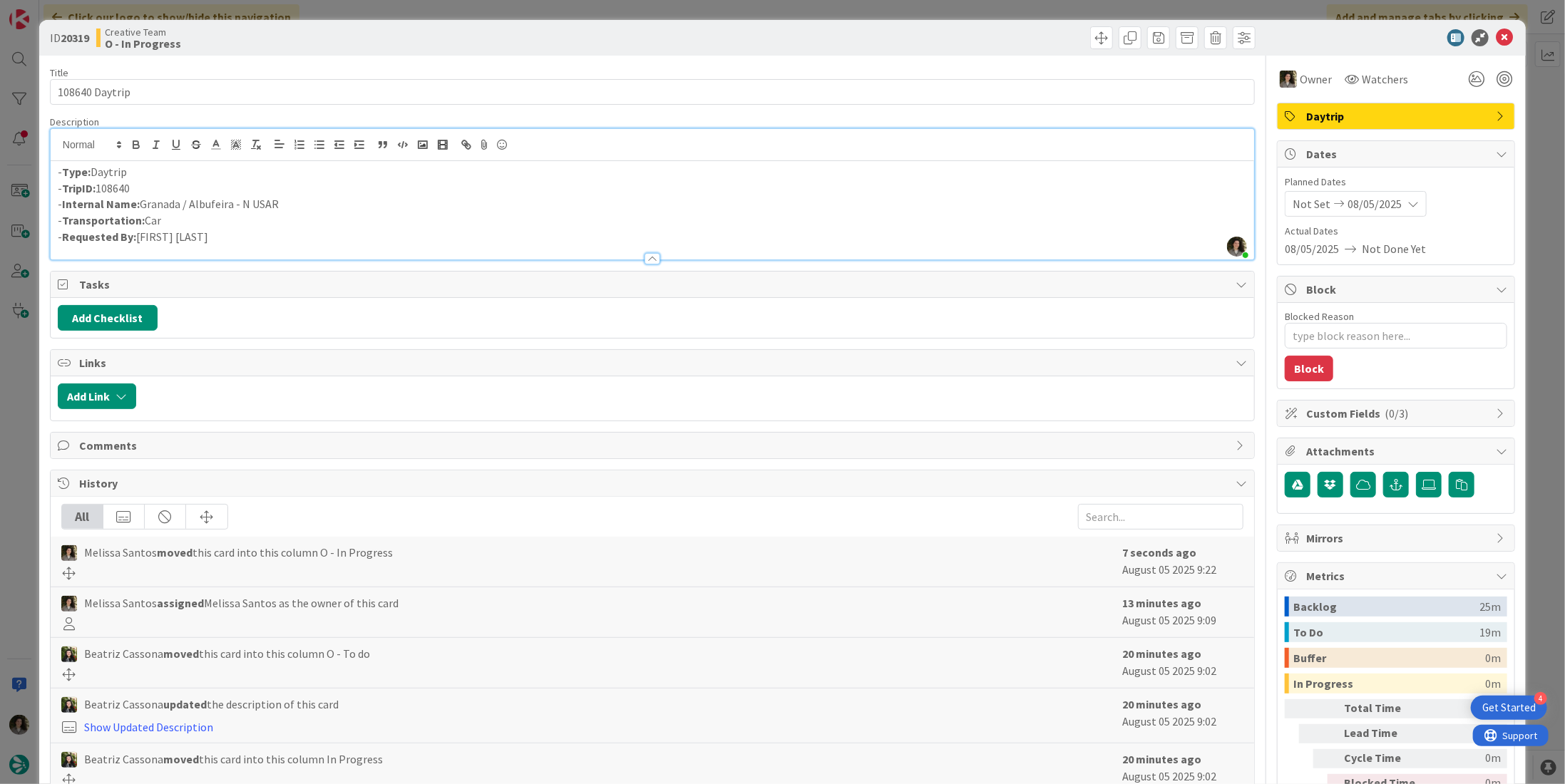 click on "-  Internal Name:  Granada / Albufeira - N USAR" at bounding box center [652, 204] 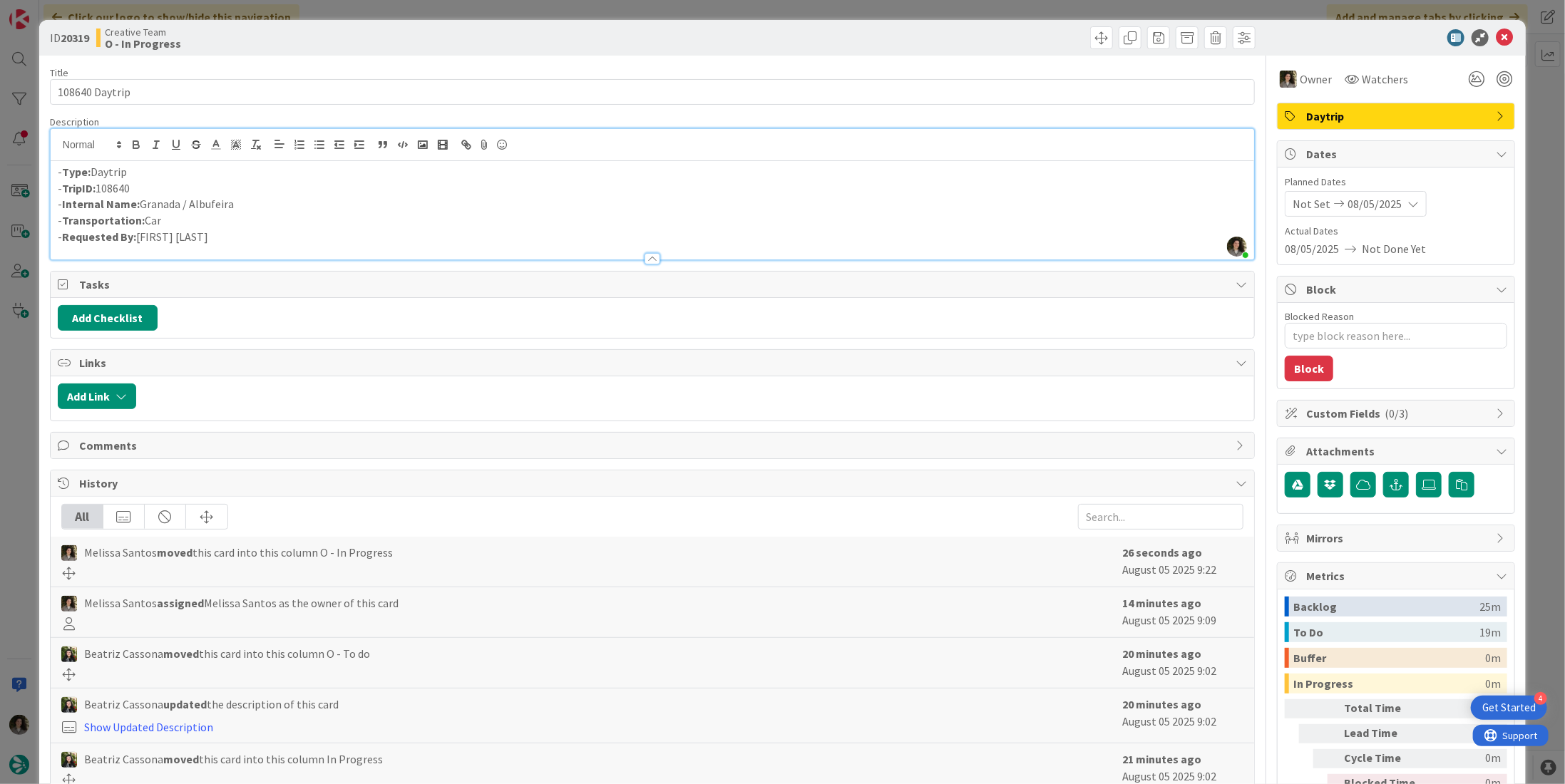 drag, startPoint x: 253, startPoint y: 195, endPoint x: 140, endPoint y: 198, distance: 113.03982 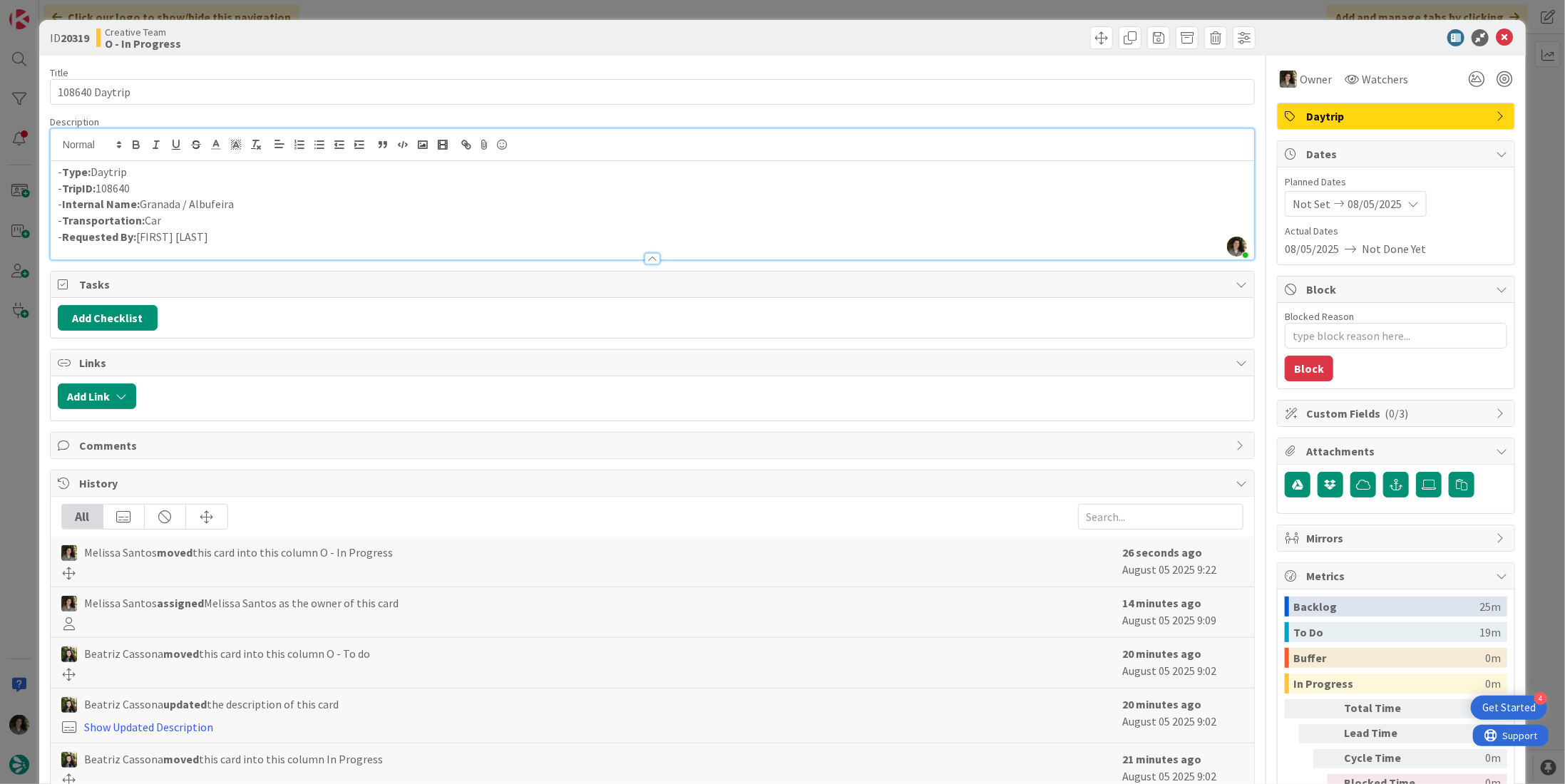 copy on "Granada / Albufeira" 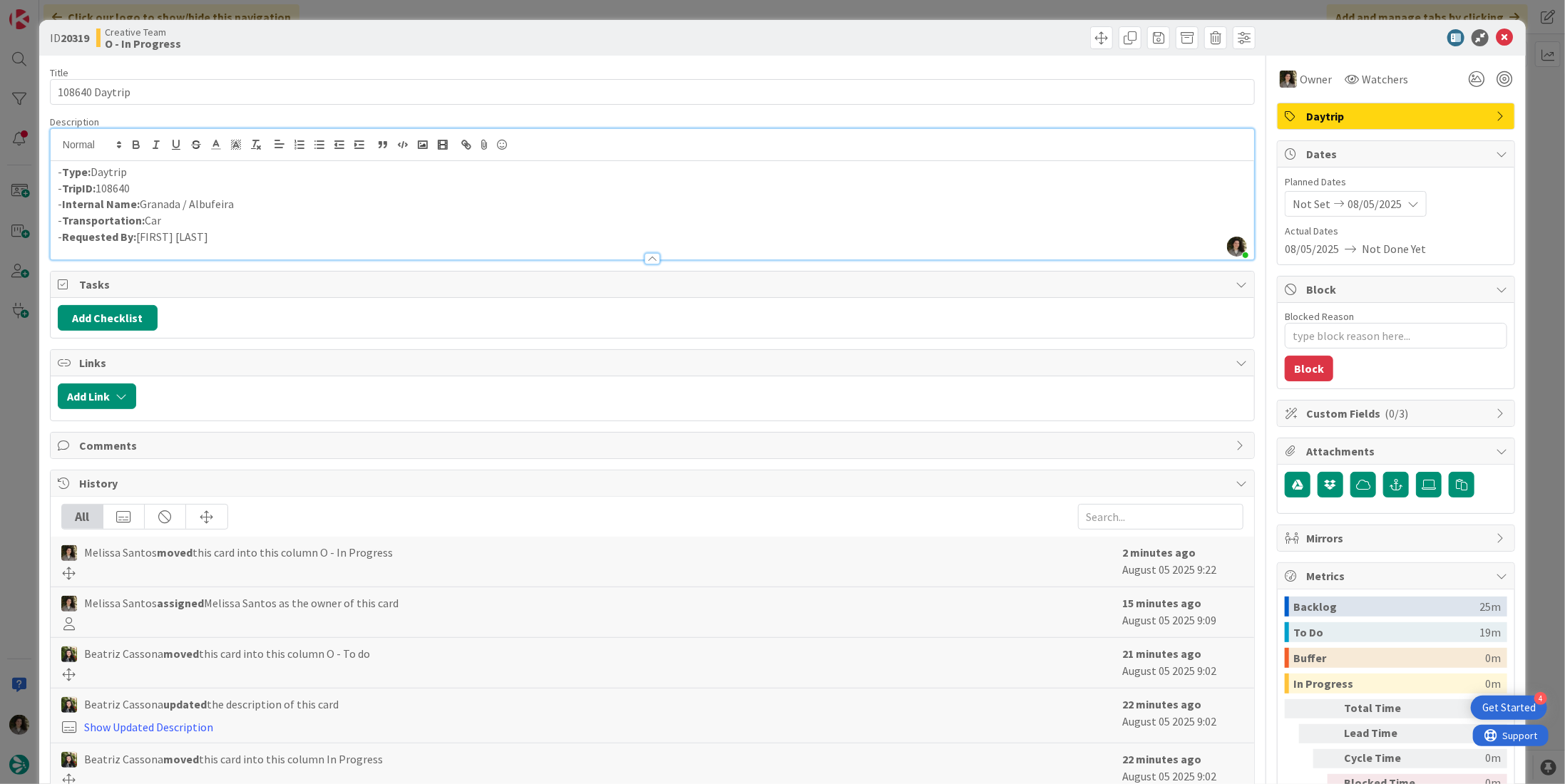 scroll, scrollTop: 472, scrollLeft: 0, axis: vertical 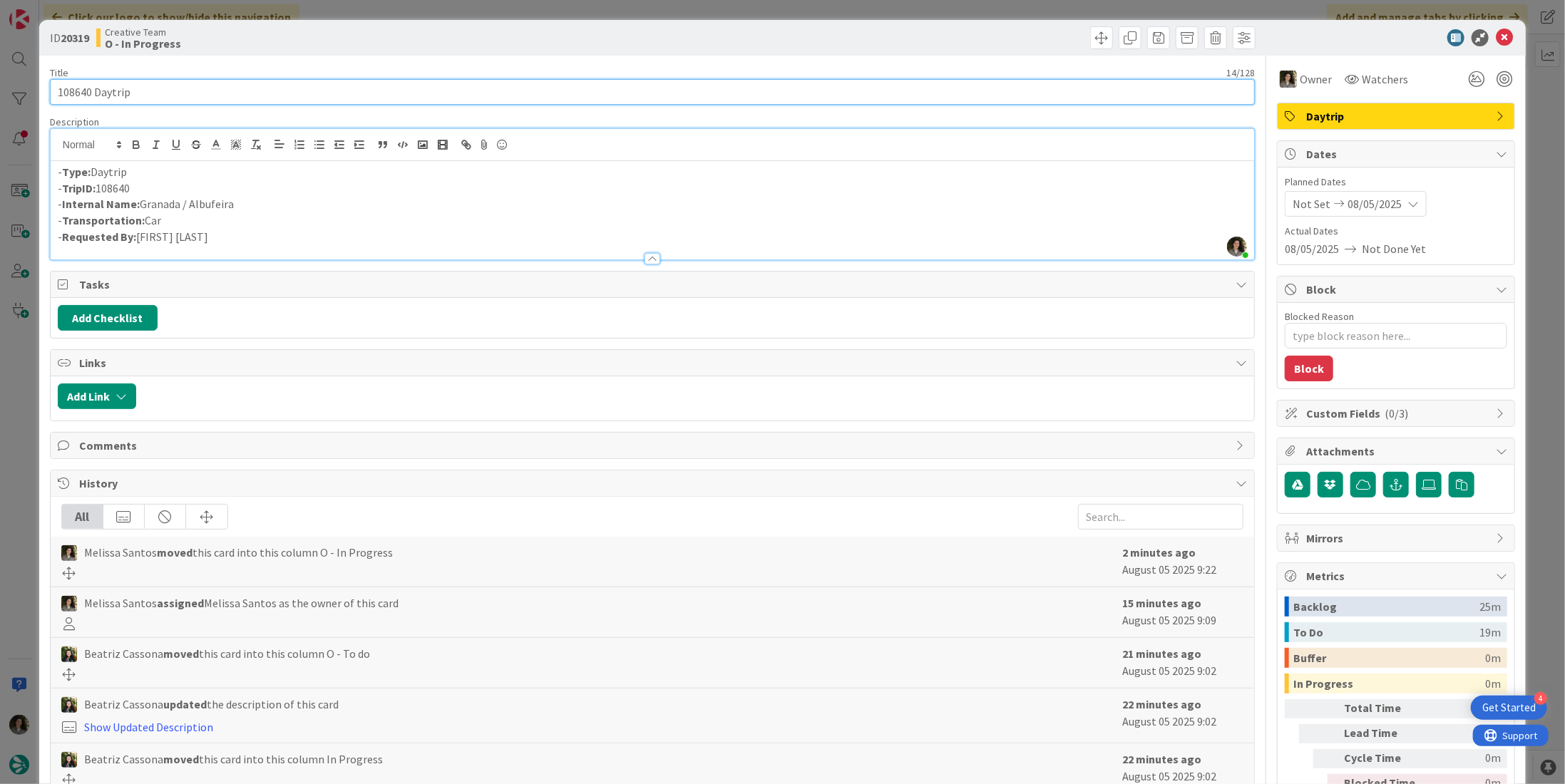 click on "4 Get Started Click our logo to show/hide this navigation Add and manage tabs by clicking Kanban Creative Team 1x 2x 3x 64 Camembert 3 Expedite For critical and top priority items that require immediate handling. 3 E - To Do Add Card... 20328 107520 20327 102282 Not Set 08/05/2025 20326 92169 Not Set 08/05/2025 0 E - In Progress Add Card... 0 E- Validate For roadbooks, if the card owner is the same person who comments, then it is pending validation Add Card... 0 E - Done Add Card... 40 Ongoing 22 O - To do 22 Min 0 Max 20 O - To do Add Card... 20325 Agendamento 315 NL Clientes SP: Patricia and Robert’s Cultural Escape Through Spain by Train Not Set 08/05/2025 Time in Column : 3m 20318 92373 Accommodation Not Set 08/05/2025 Time in Column : 10m 20320 1h Classic Wine Tasting W/ Gourmet Platter 7 Not Set 08/05/2025 Time in Column : 16m 20134 93670 Not Set 08/05/2025 Time in Column : 4d 15m 20314 108696 Daytrip Not Set 08/05/2025 Time in Column : 21m 20250 Piazza Arnolfo di Cambio Not Set 08/05/2025 : 21h 39m :" at bounding box center (782, 392) 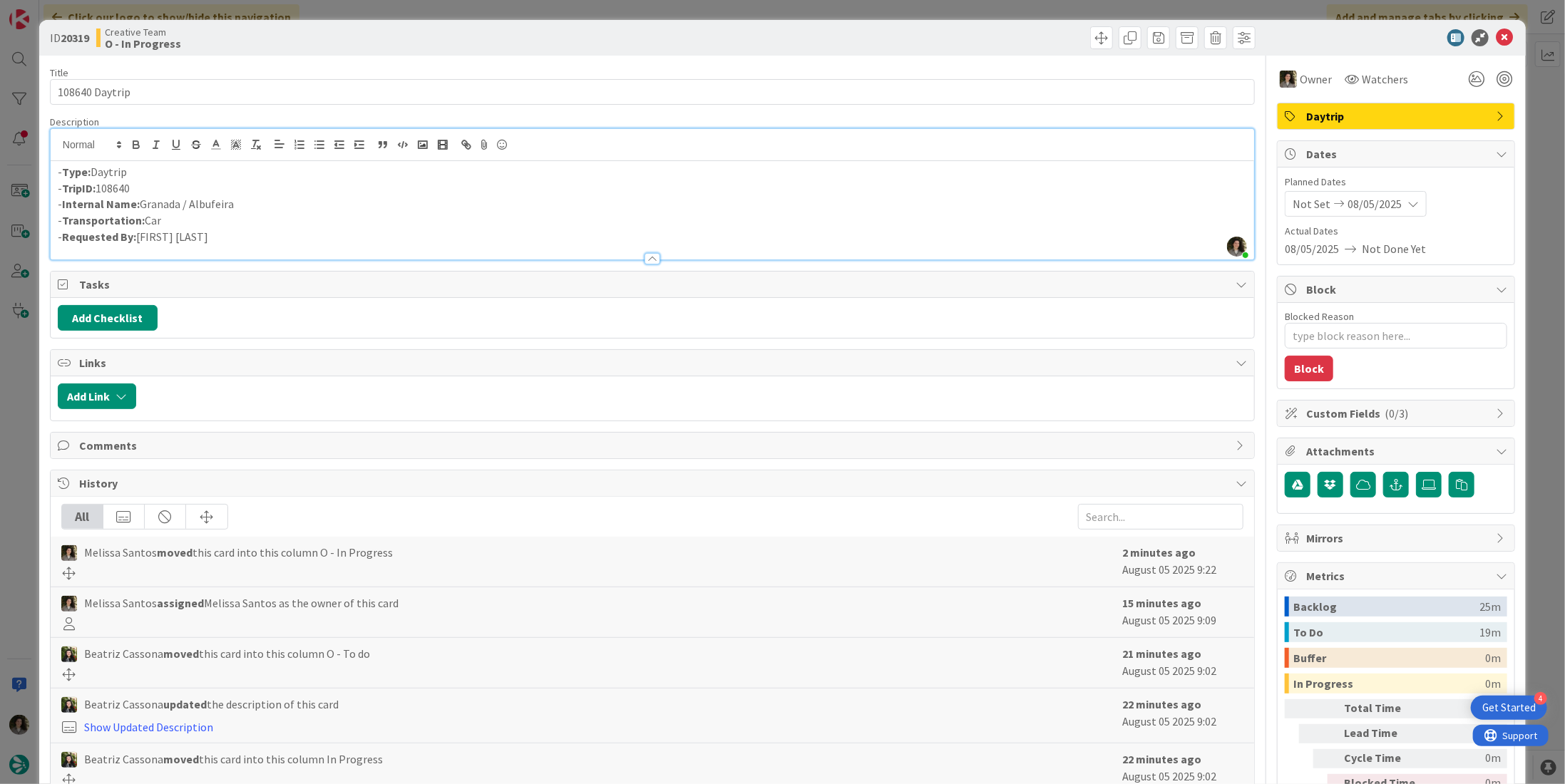 scroll, scrollTop: 485, scrollLeft: 0, axis: vertical 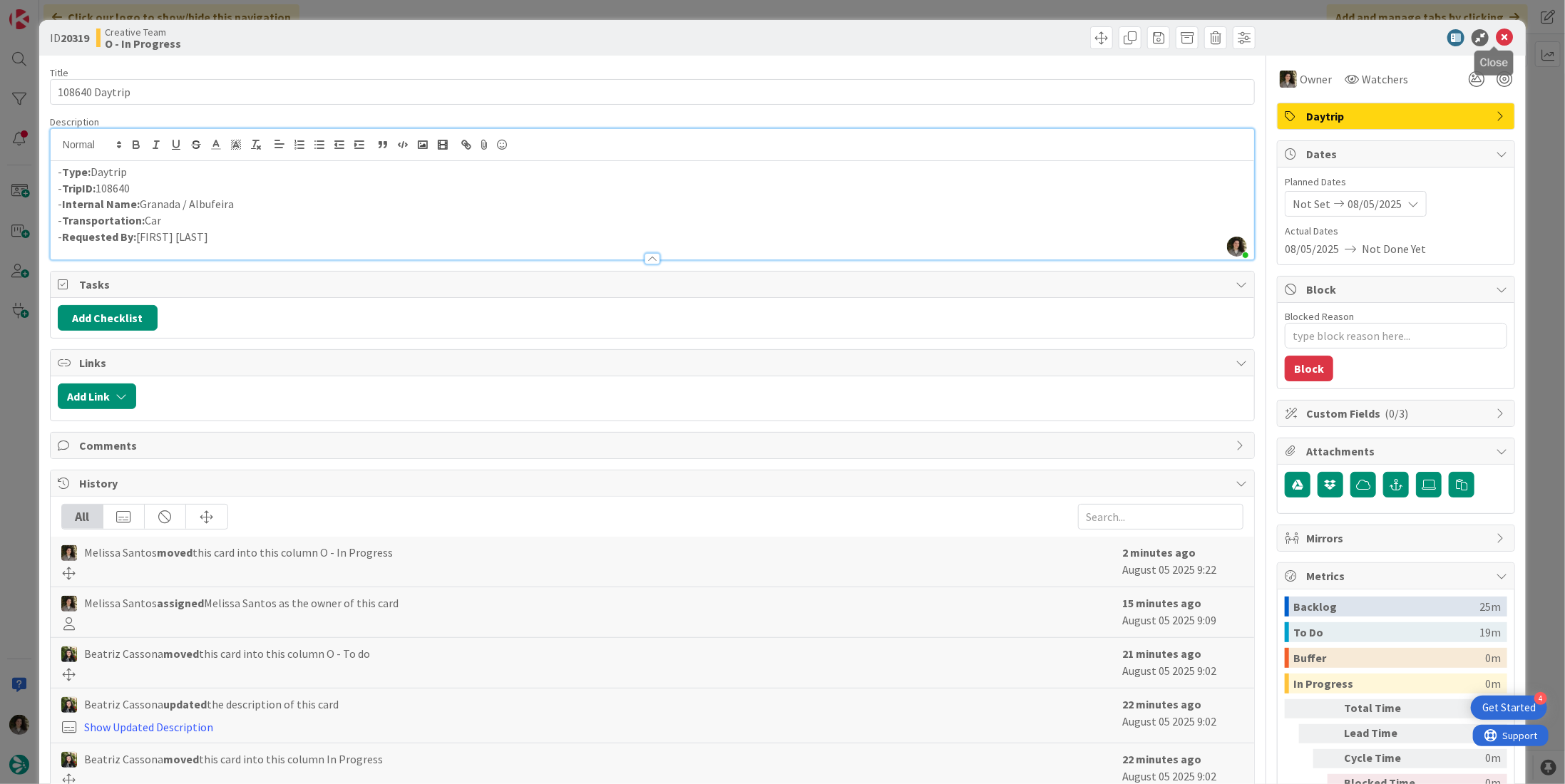 drag, startPoint x: 1493, startPoint y: 33, endPoint x: 1474, endPoint y: 38, distance: 19.646883 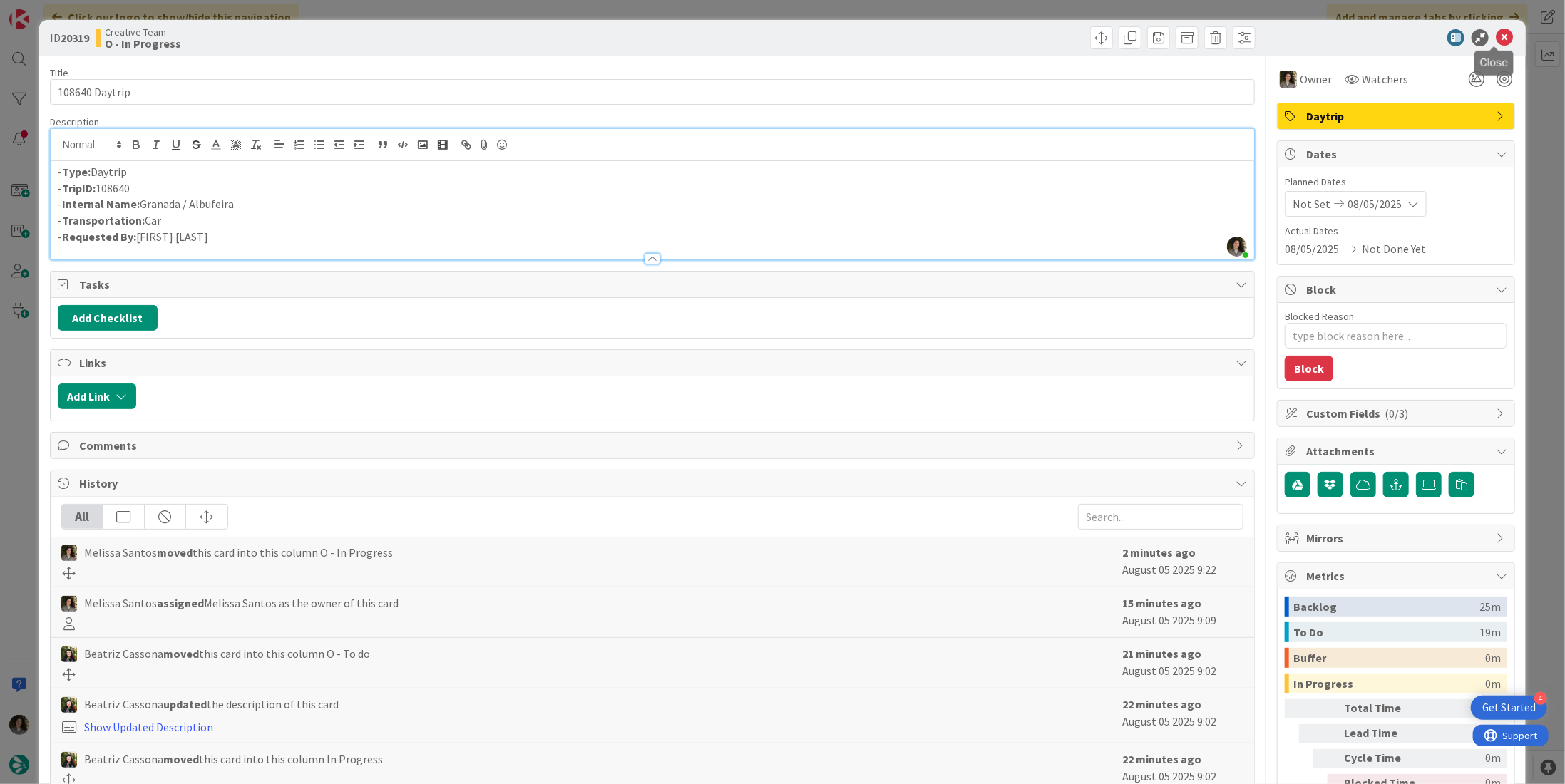 click at bounding box center [1504, 38] 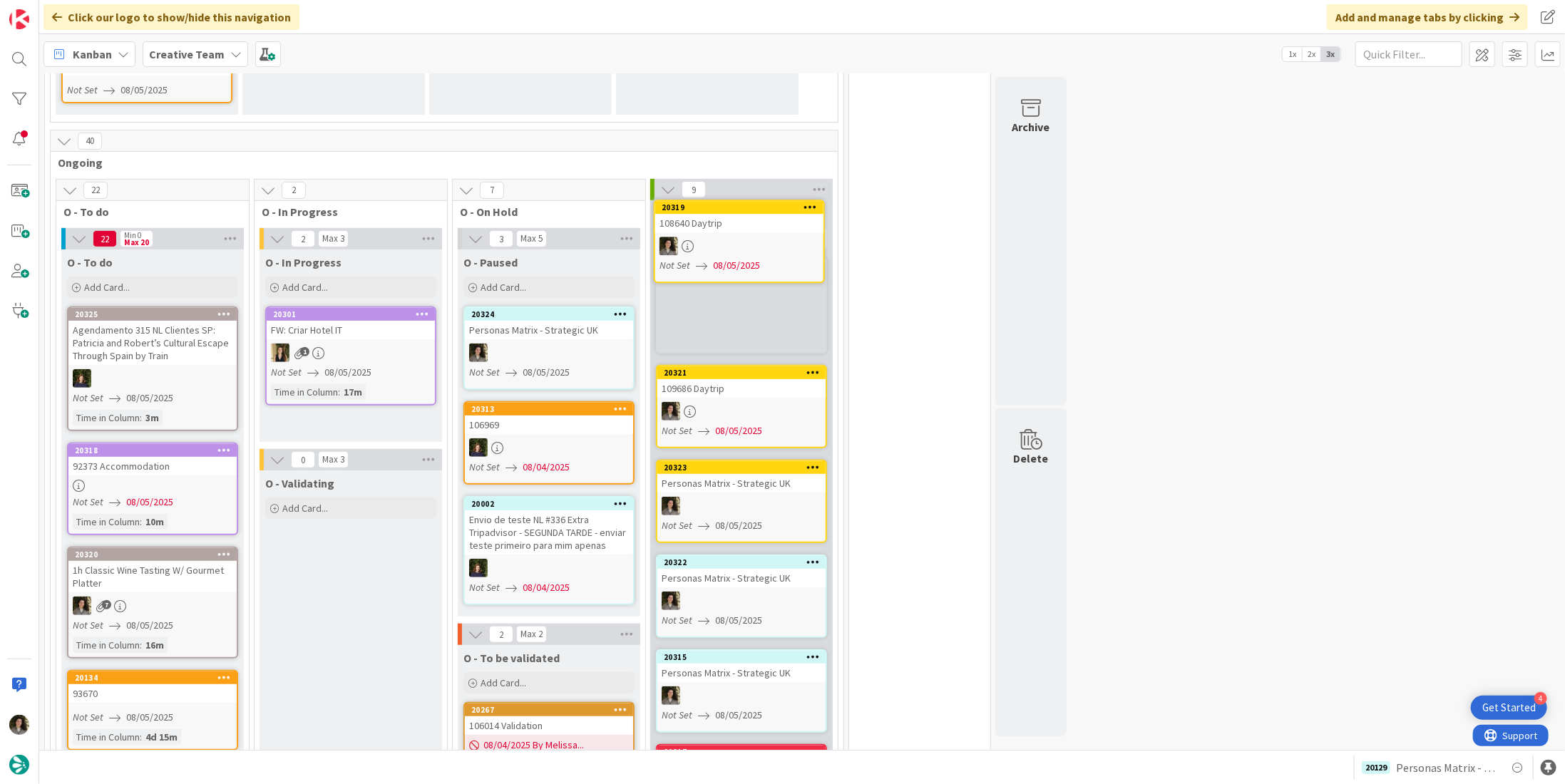 scroll, scrollTop: 372, scrollLeft: 0, axis: vertical 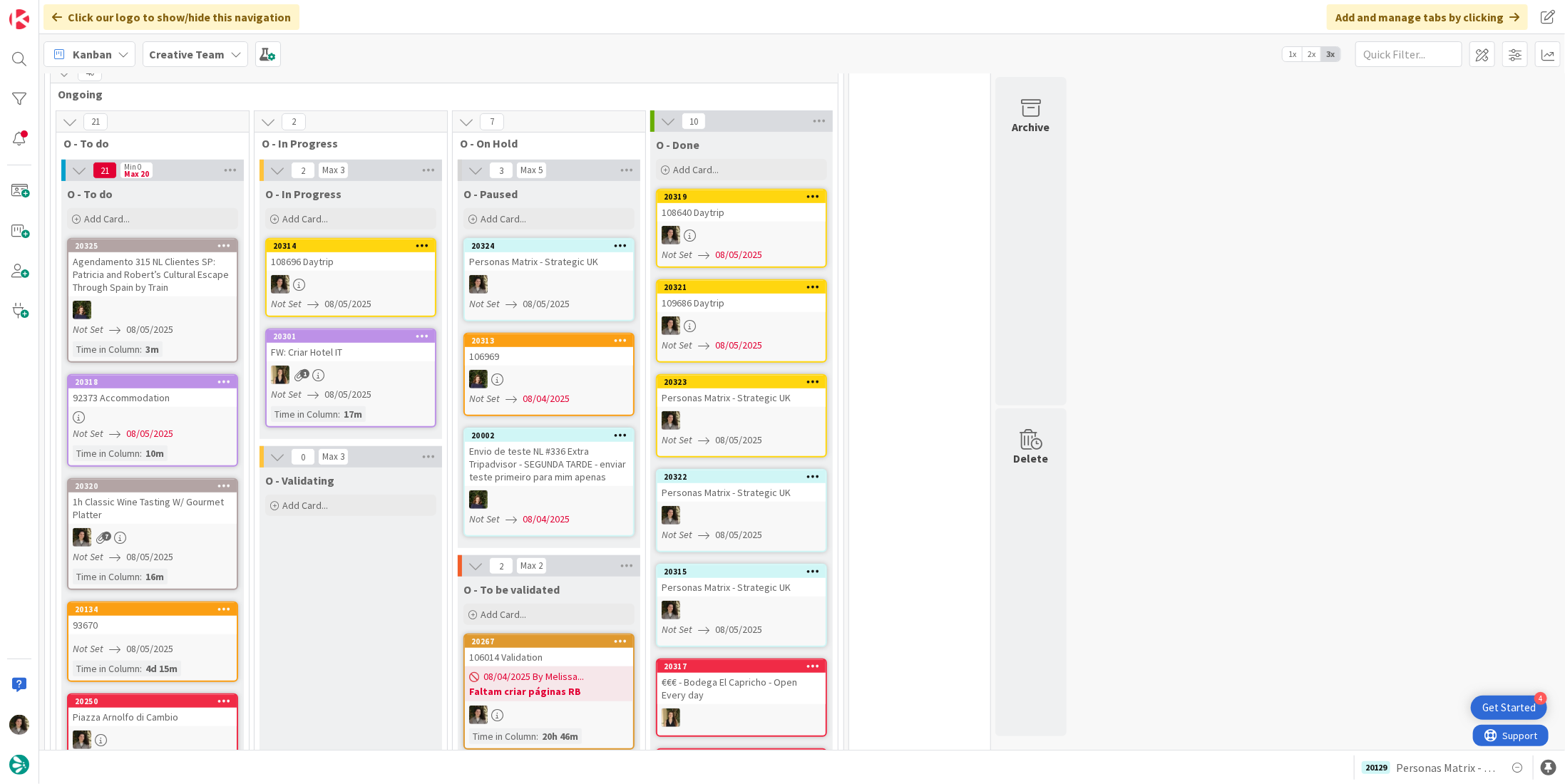 click at bounding box center (351, 284) 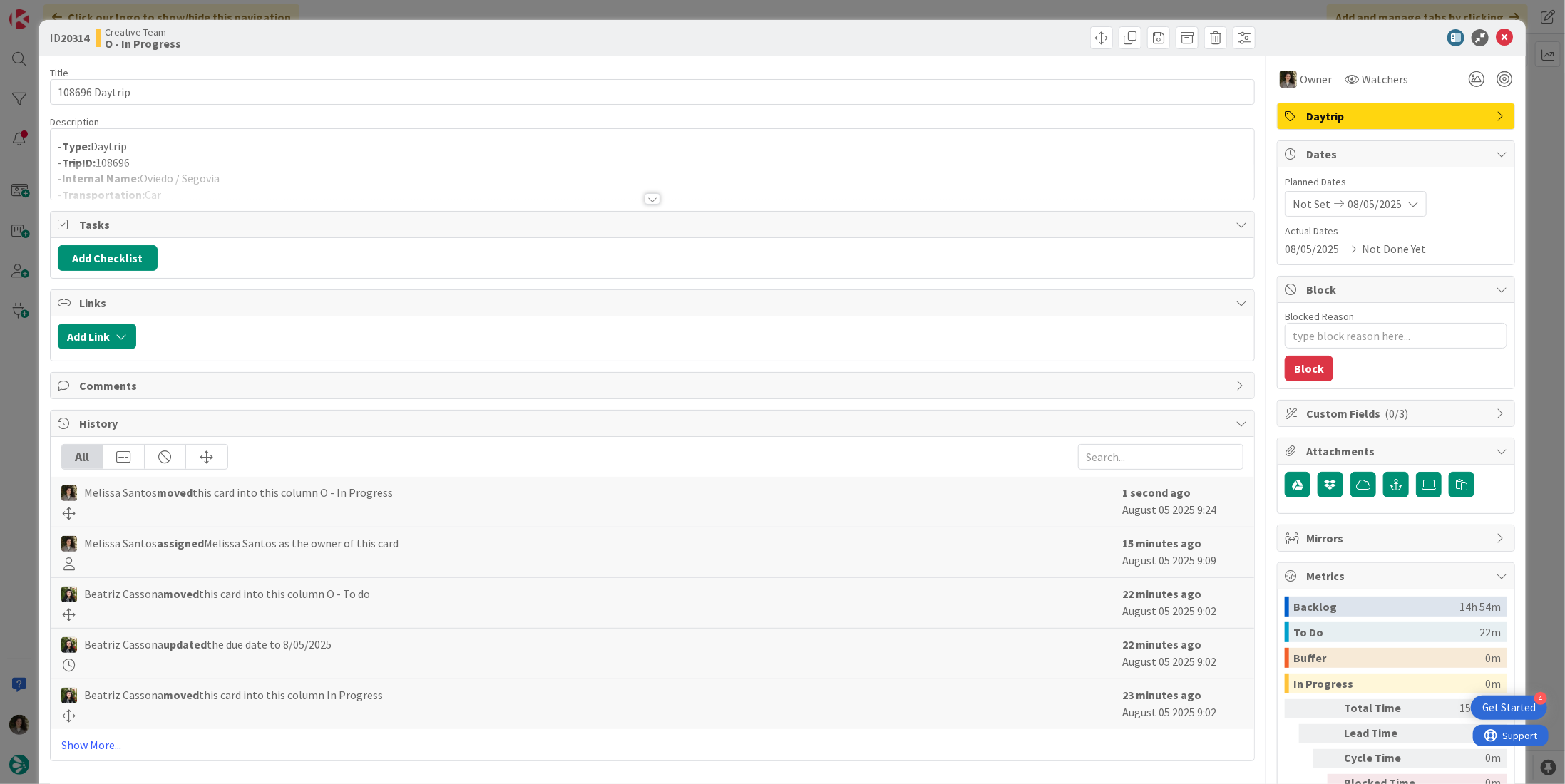 scroll, scrollTop: 0, scrollLeft: 0, axis: both 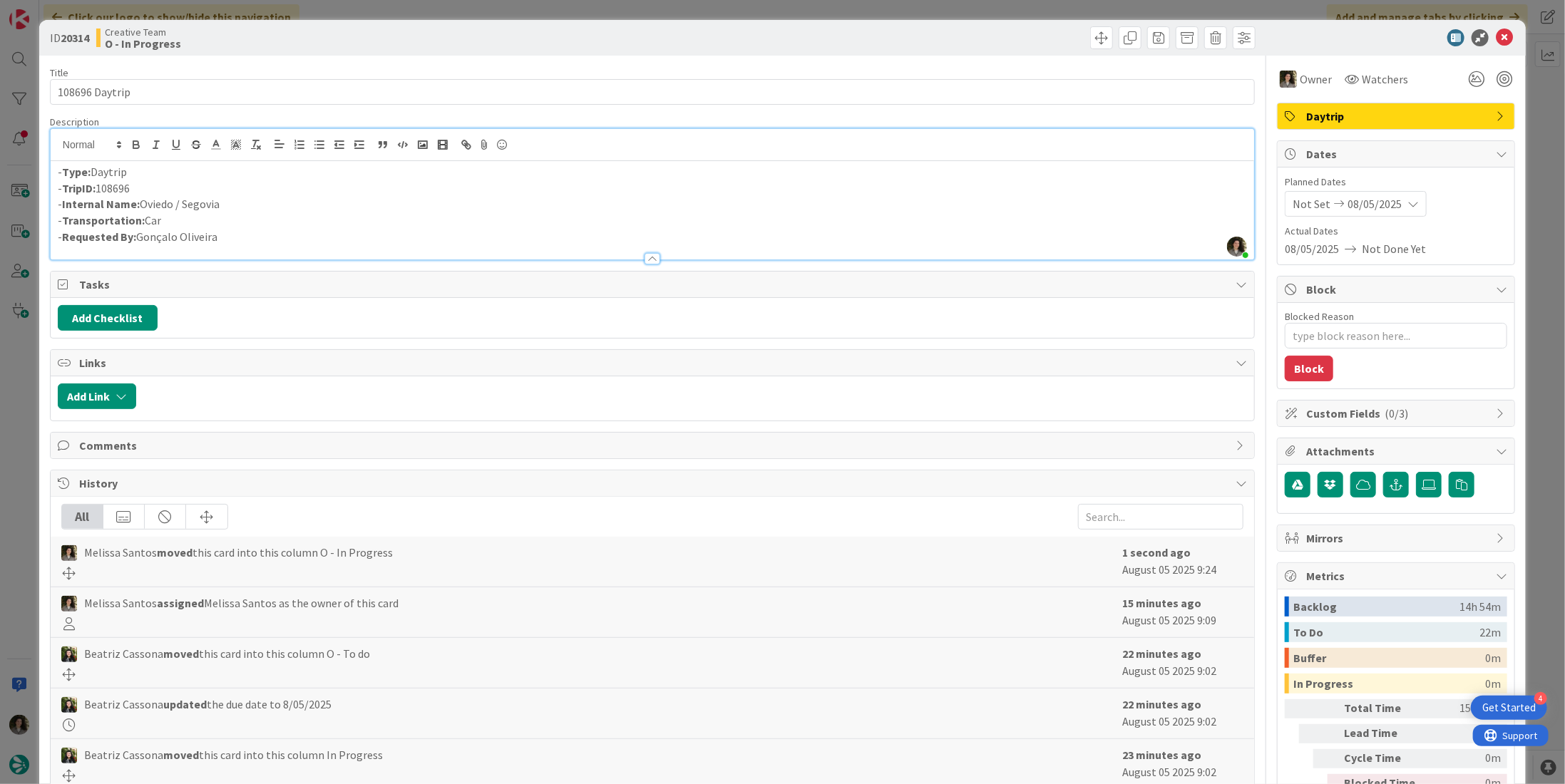 drag, startPoint x: 241, startPoint y: 204, endPoint x: 143, endPoint y: 210, distance: 98.1835 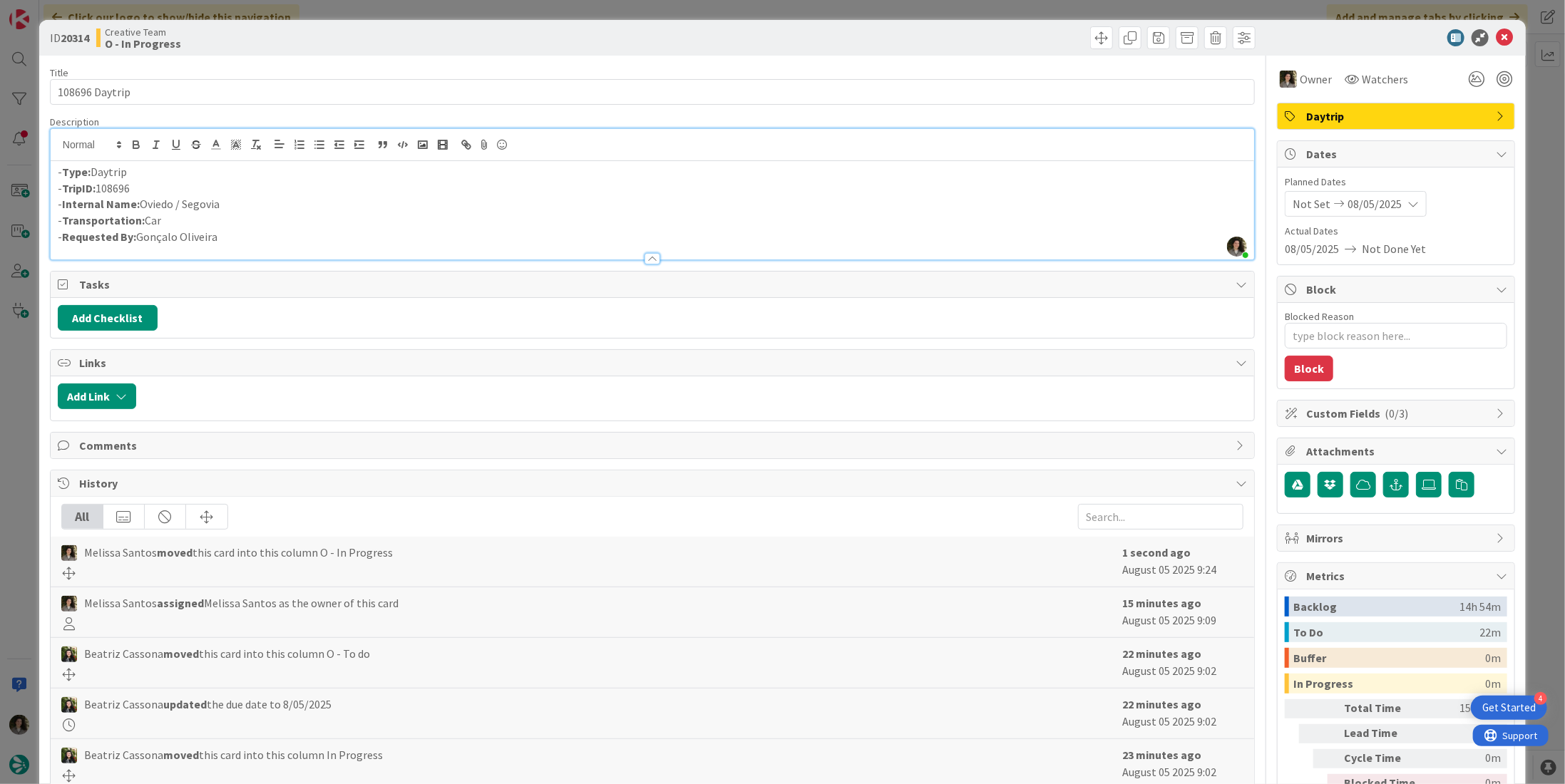 click on "-  Internal Name:  Oviedo / Segovia" at bounding box center (652, 204) 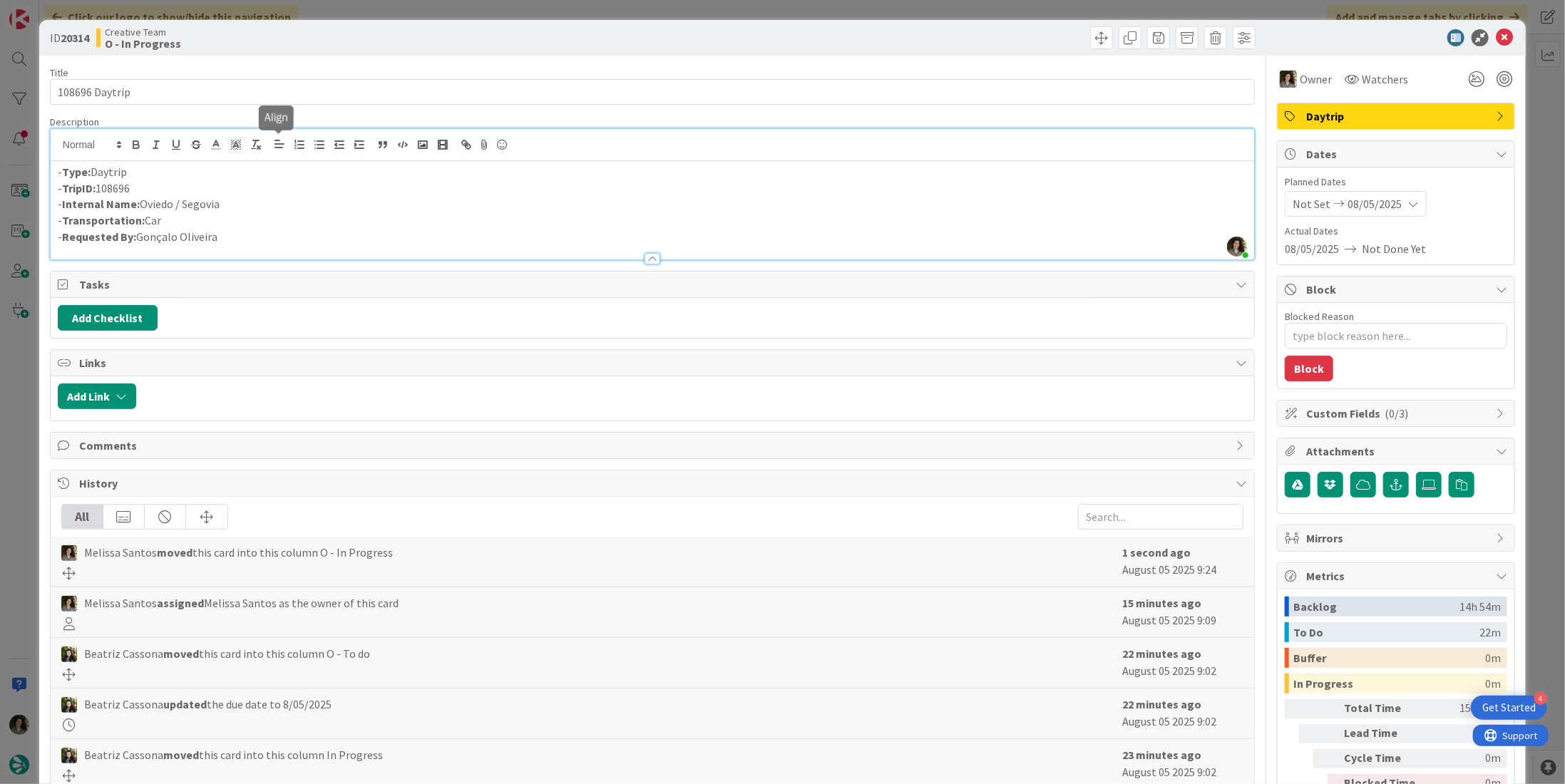 copy on "Oviedo / Segovia" 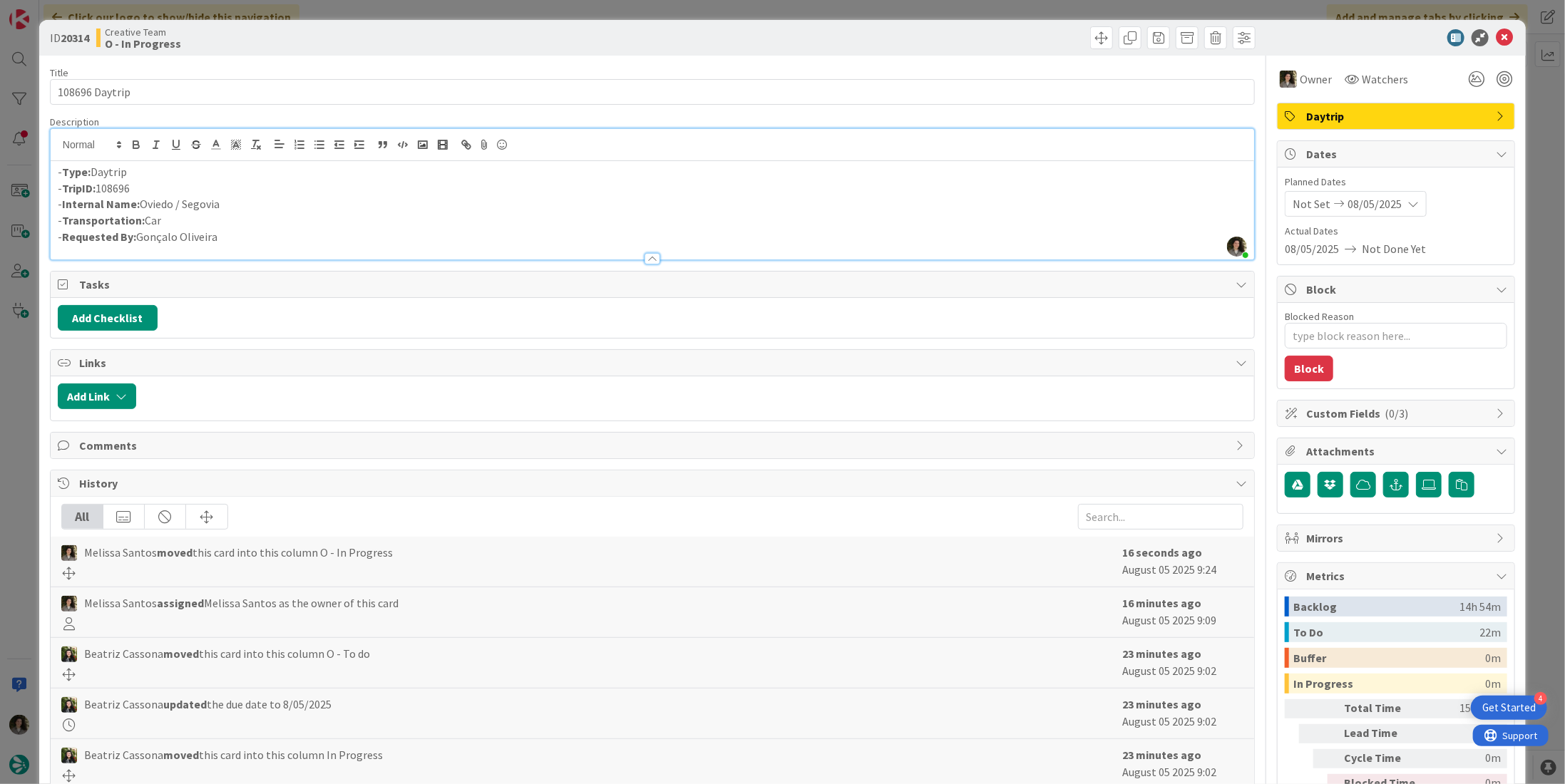 scroll, scrollTop: 480, scrollLeft: 0, axis: vertical 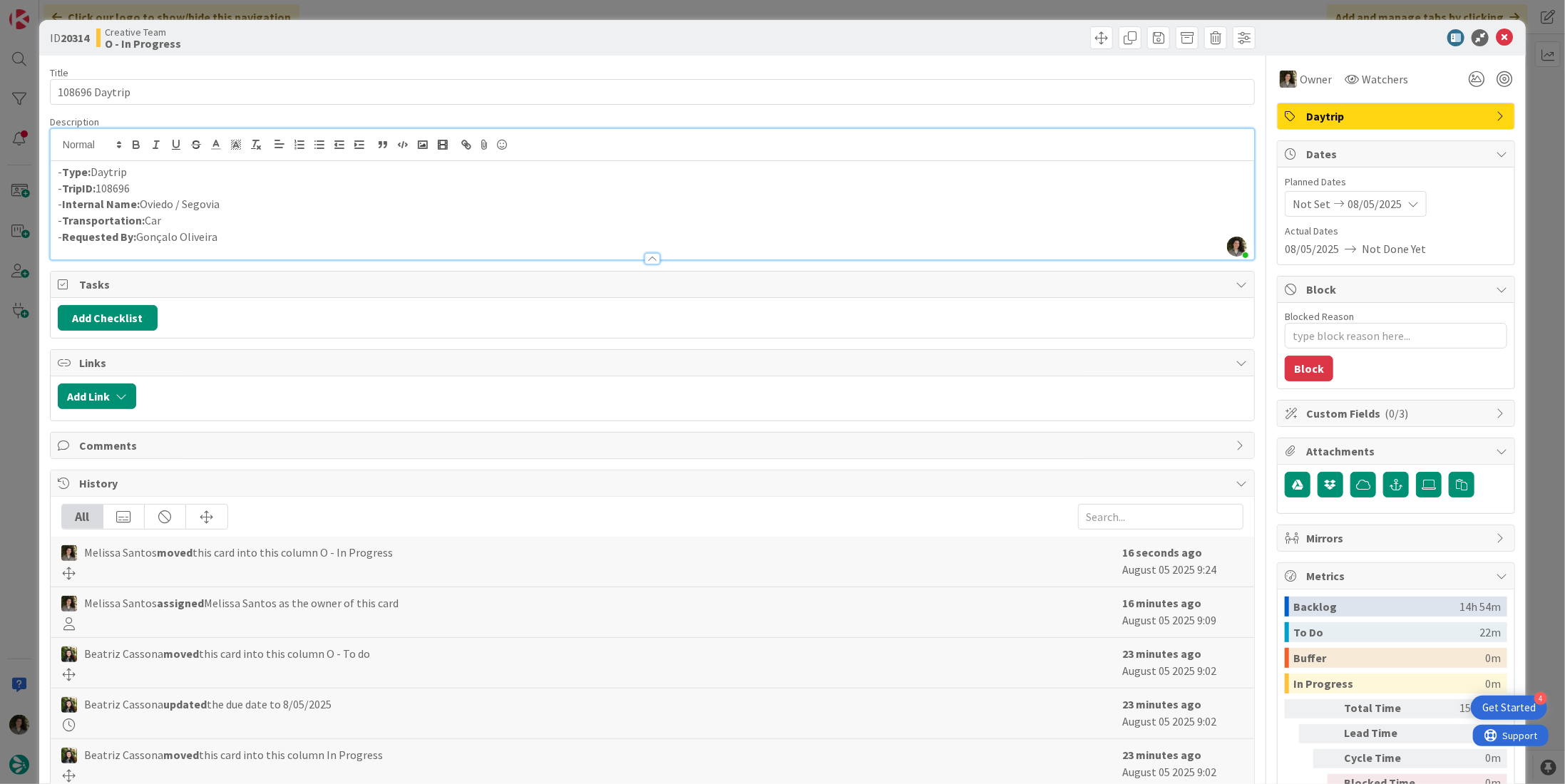 copy on "Oviedo / Segovia" 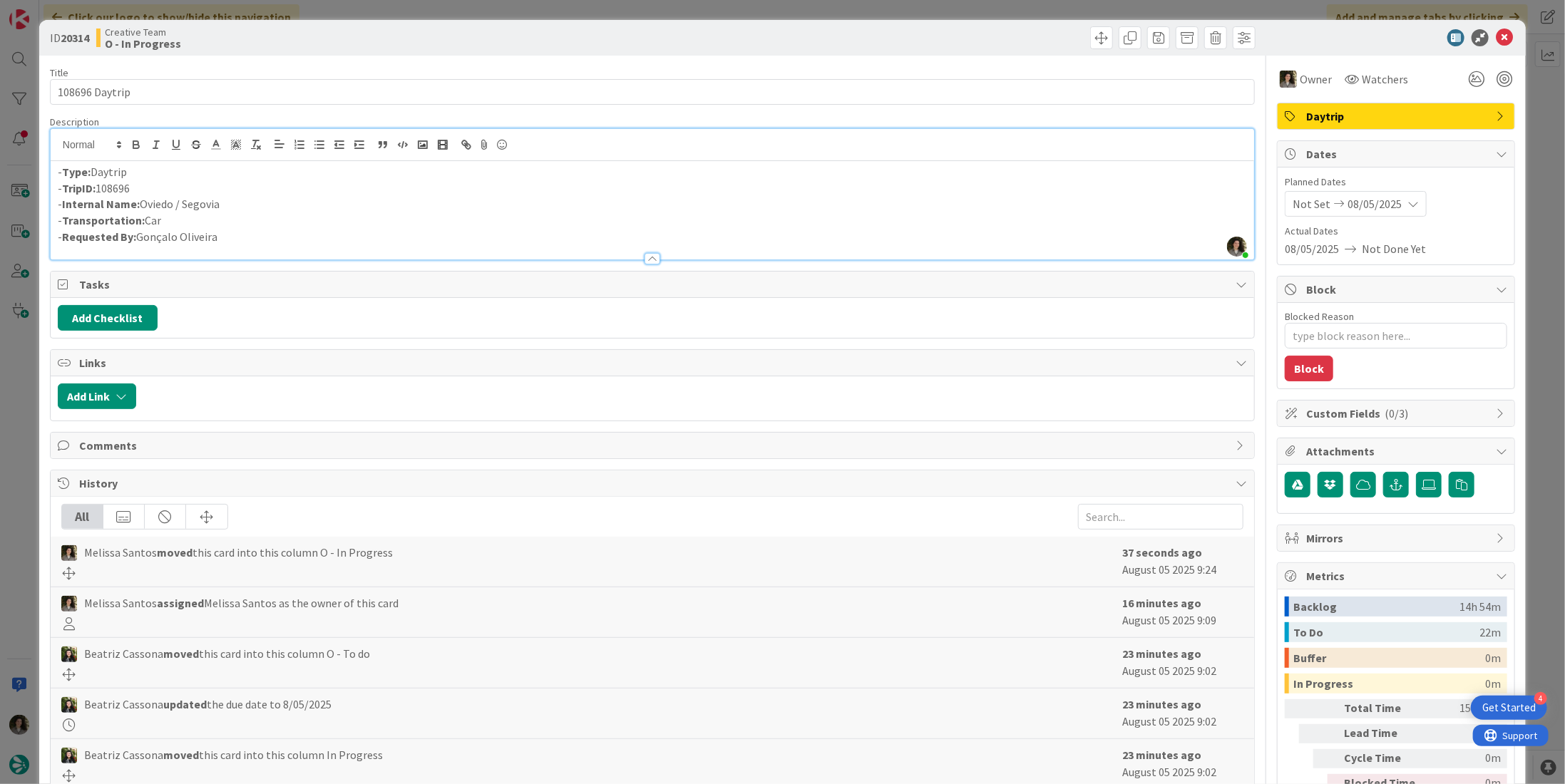 scroll, scrollTop: 500, scrollLeft: 0, axis: vertical 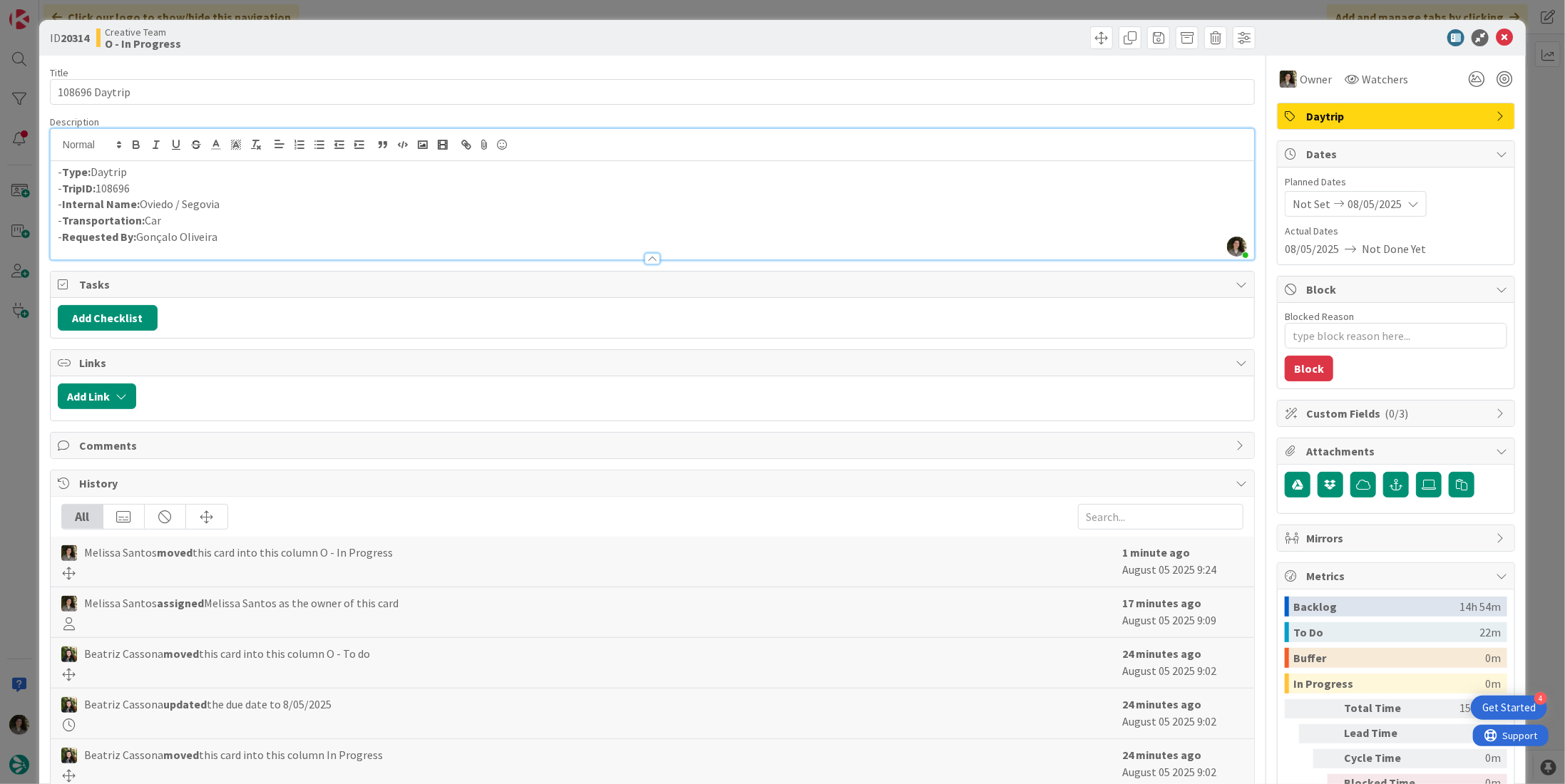 click on "-  Internal Name:  Oviedo / Segovia" at bounding box center (652, 204) 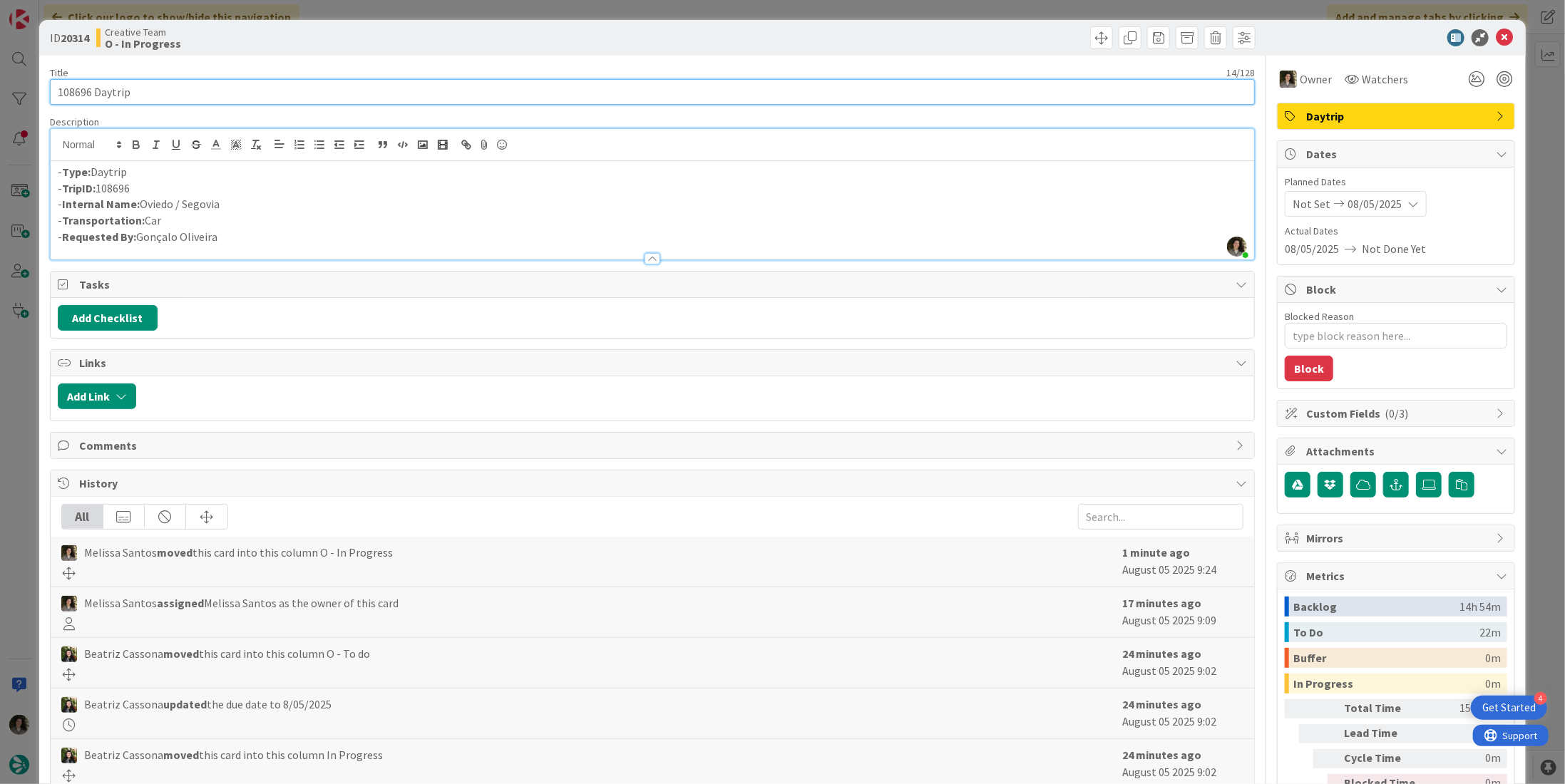 drag, startPoint x: 149, startPoint y: 89, endPoint x: -58, endPoint y: 79, distance: 207.24141 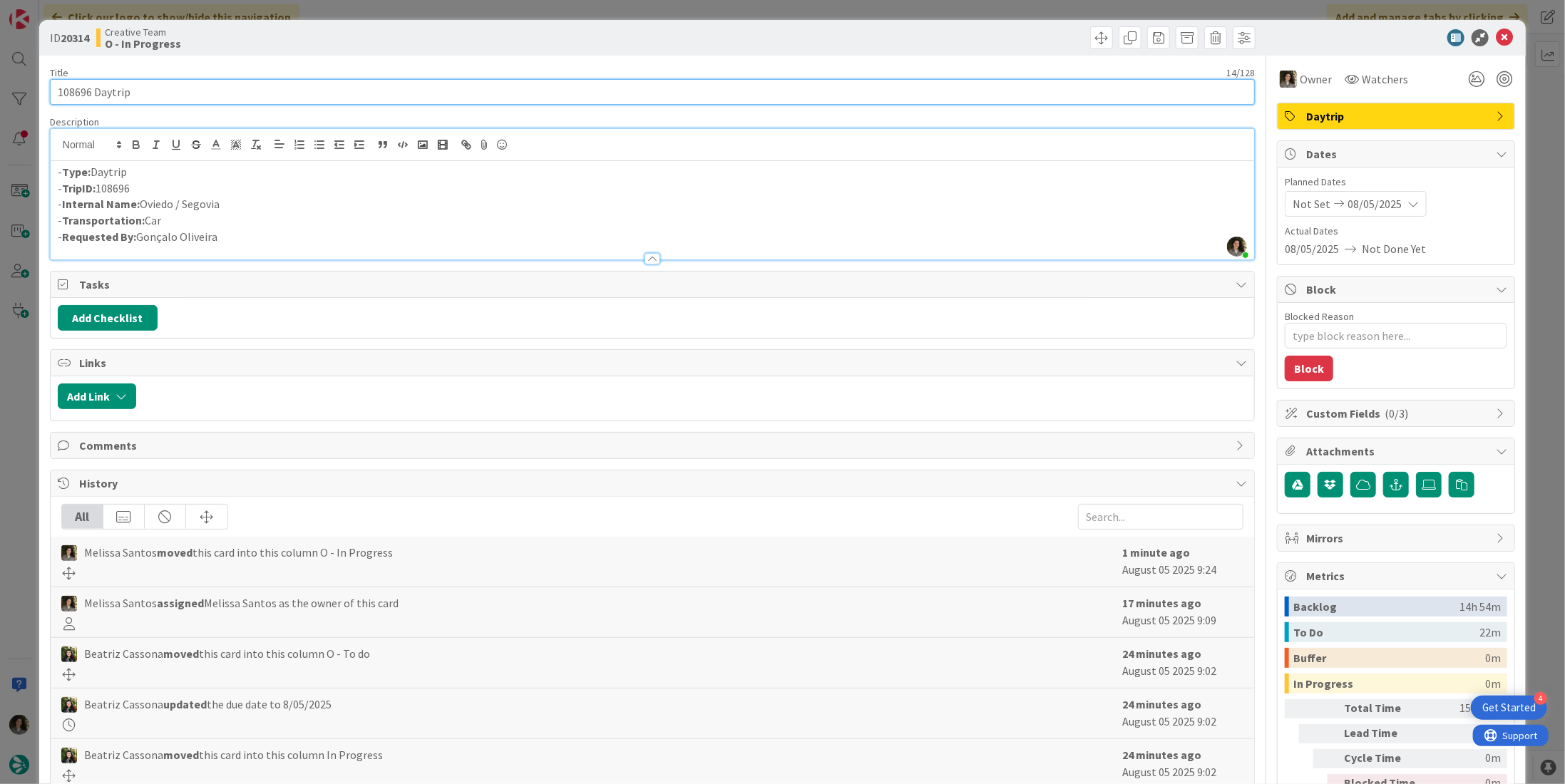 click on "4 Get Started Click our logo to show/hide this navigation Add and manage tabs by clicking Kanban Creative Team 1x 2x 3x 70 Camembert 3 Expedite For critical and top priority items that require immediate handling. 3 E - To Do Add Card... 20328 107520 Not Set 08/05/2025 Time in Column : 1m 20327 102282 Not Set 08/05/2025 Time in Column : 2m 20326 92169 Not Set 08/05/2025 Time in Column : 2m 0 E - In Progress Add Card... 0 E- Validate For roadbooks, if the card owner is the same person who comments, then it is pending validation Add Card... 0 E - Done Add Card... 46 Ongoing 26 O - To do 26 Min 0 Max 20 O - To do Add Card... 20334 106364 Not Set 08/05/2025 20333 105240 Not Set 08/05/2025 20332 102133 Not Set 08/05/2025 20331 99888 Not Set 08/05/2025 20330 102765 Not Set 08/05/2025 20329 99661 Not Set 08/05/2025 20134 93670 Not Set 08/05/2025 Time in Column : 4d 17m 20325 Agendamento 315 NL Clientes SP: Patricia and Robert’s Cultural Escape Through Spain by Train Not Set 08/05/2025 Time in Column : 5m 20320 7 :" at bounding box center [782, 392] 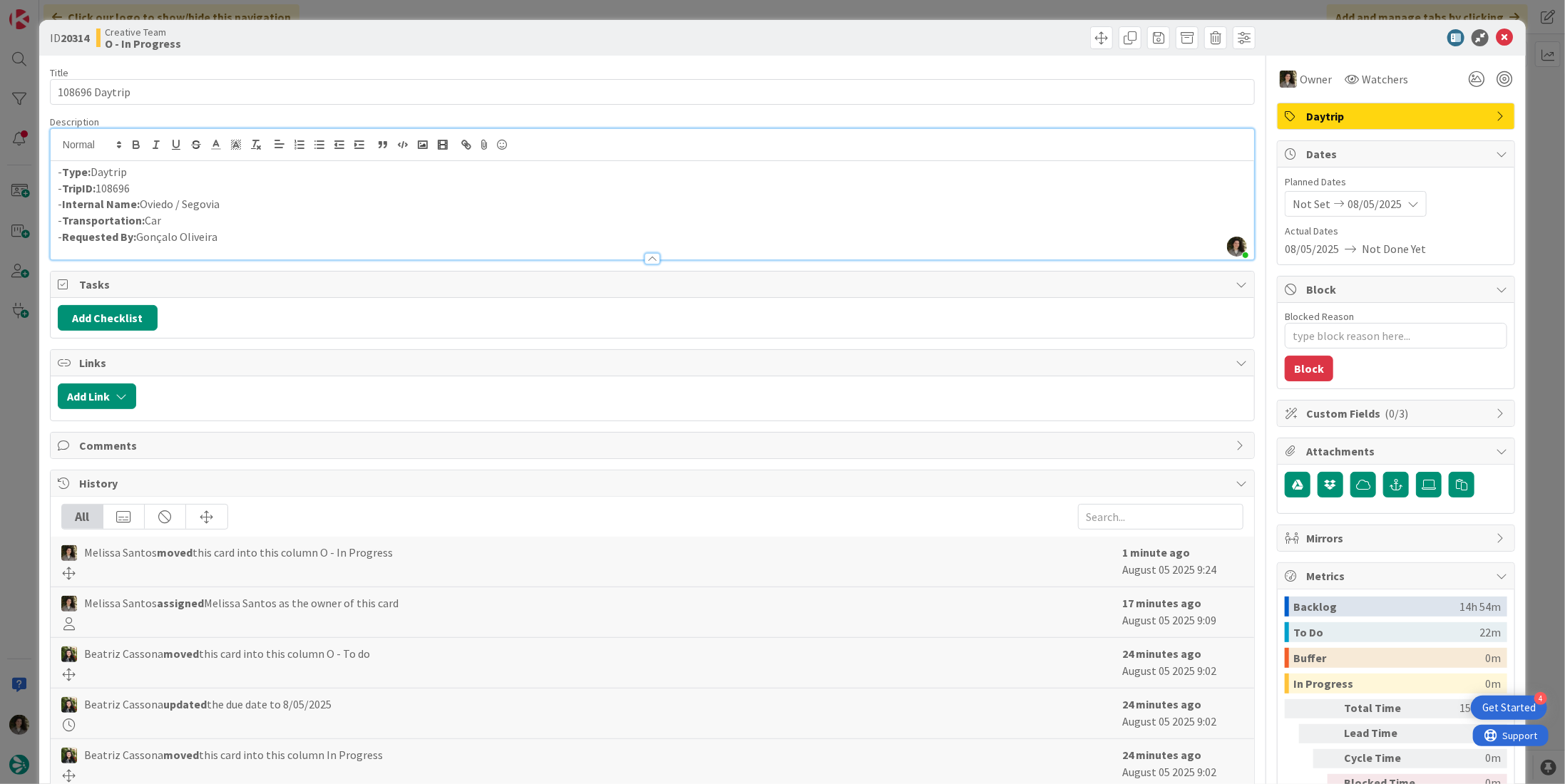 drag, startPoint x: 217, startPoint y: 204, endPoint x: 141, endPoint y: 201, distance: 76.05919 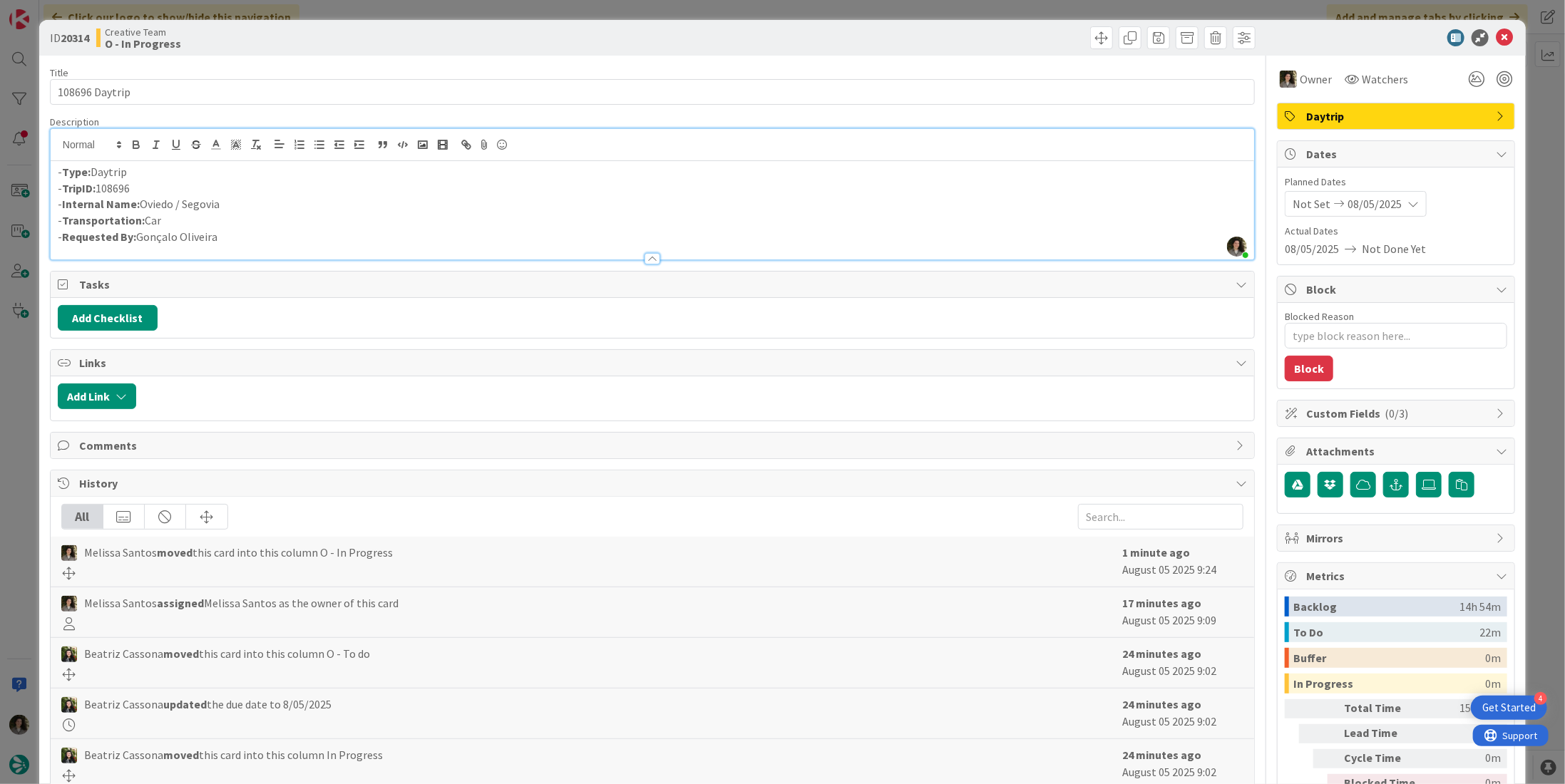 click on "-  Internal Name:  Oviedo / Segovia" at bounding box center [652, 204] 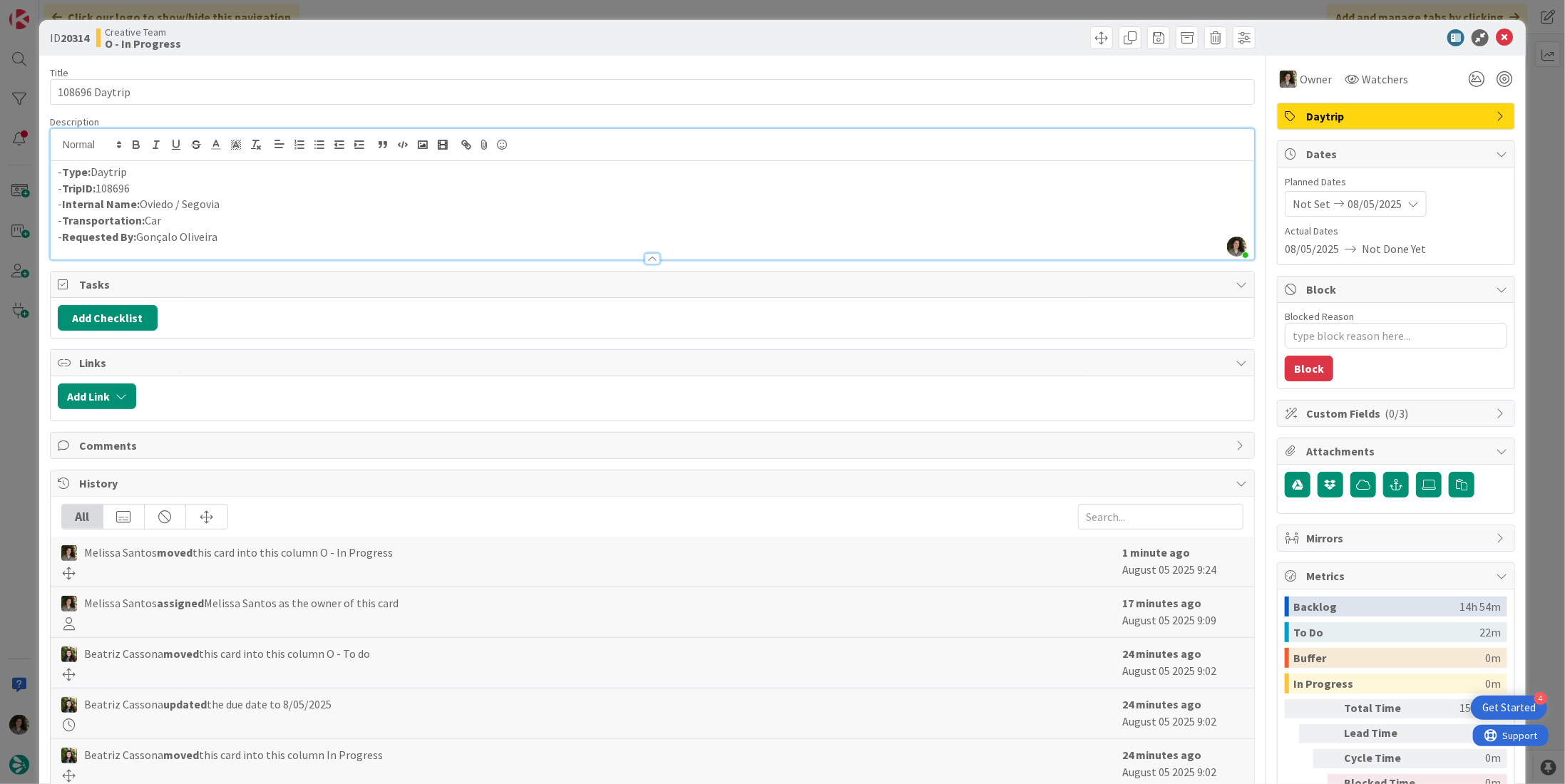 copy on "Oviedo / Segovia" 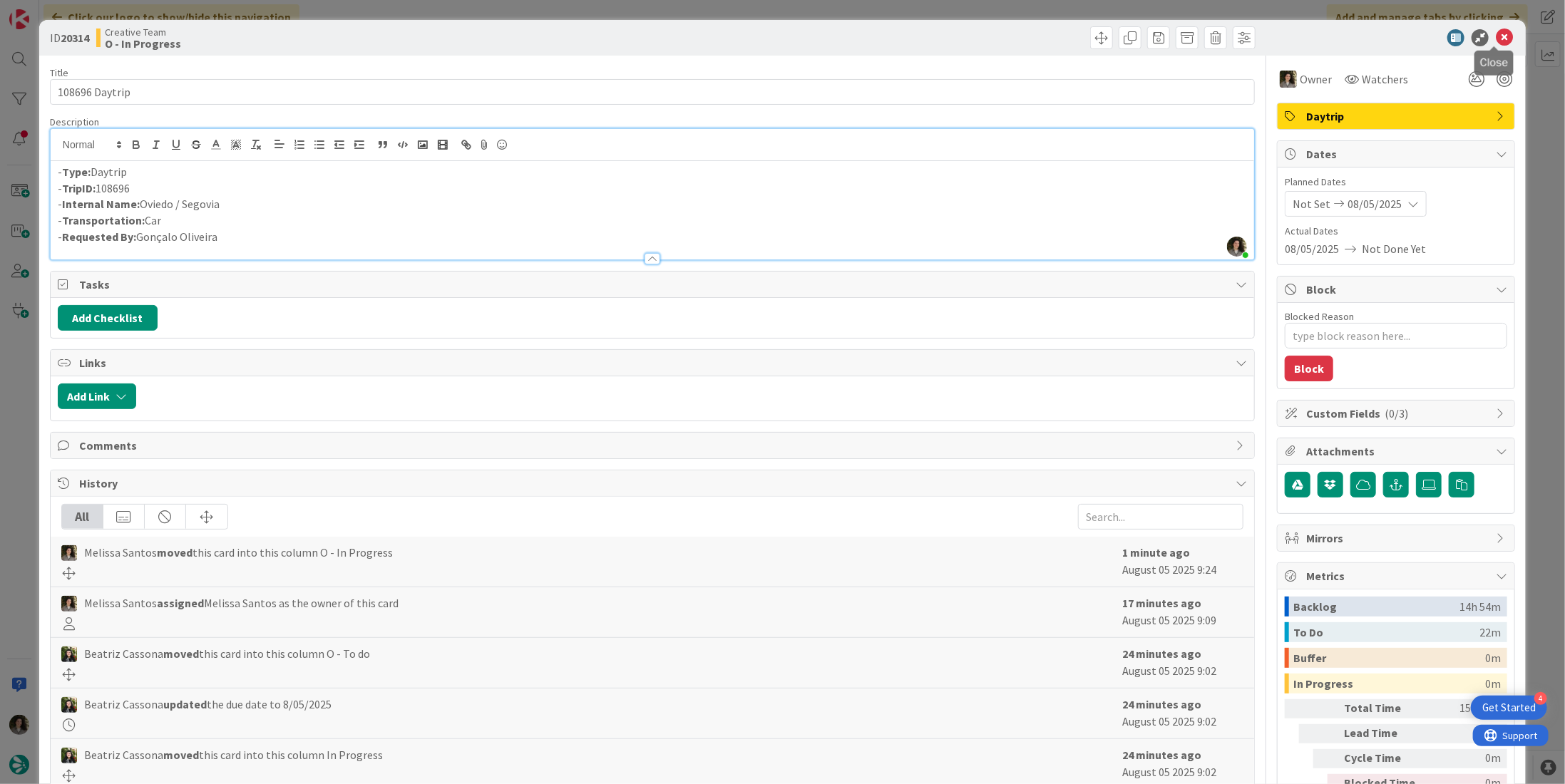 click at bounding box center (1504, 38) 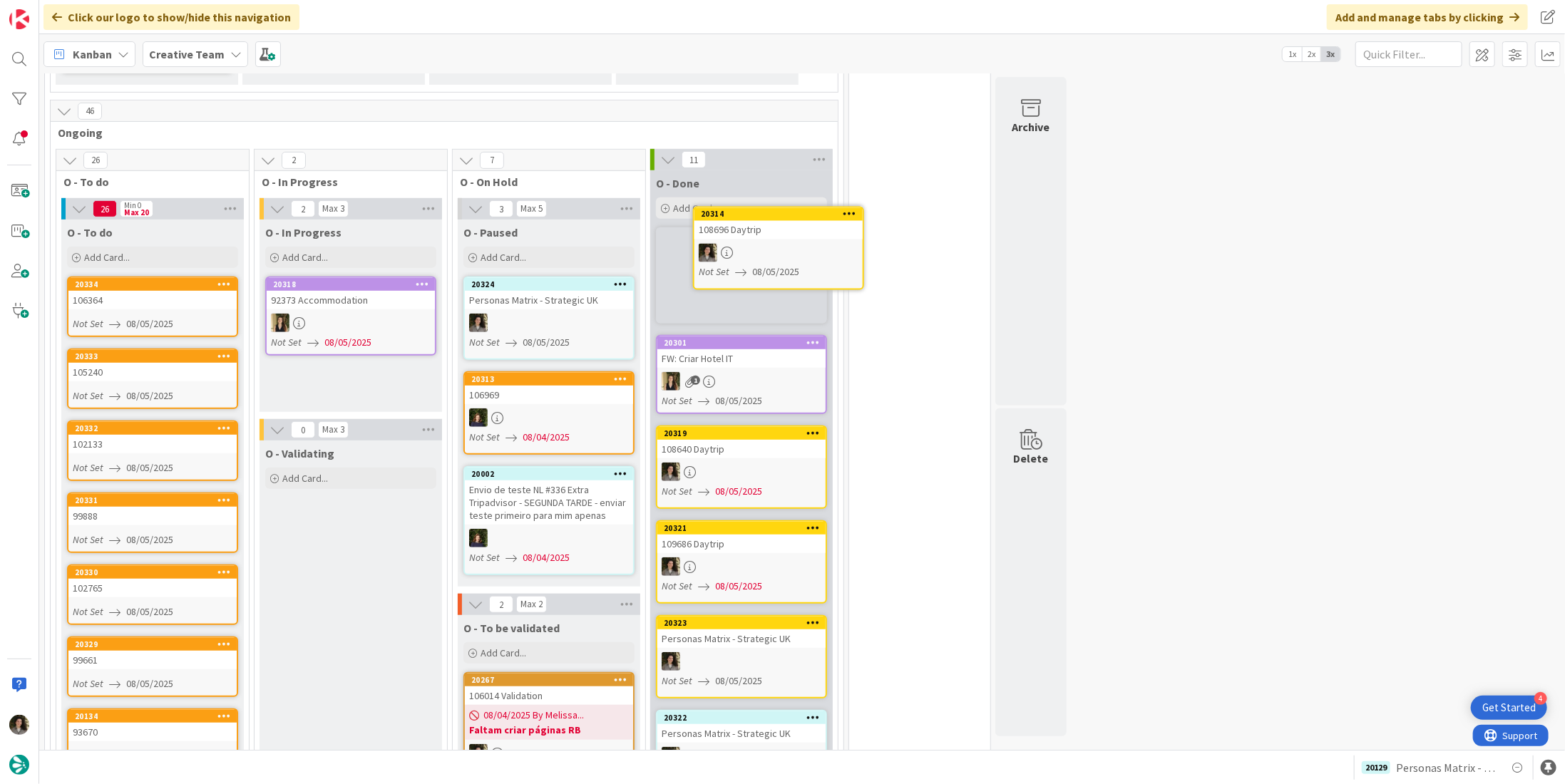 scroll, scrollTop: 445, scrollLeft: 0, axis: vertical 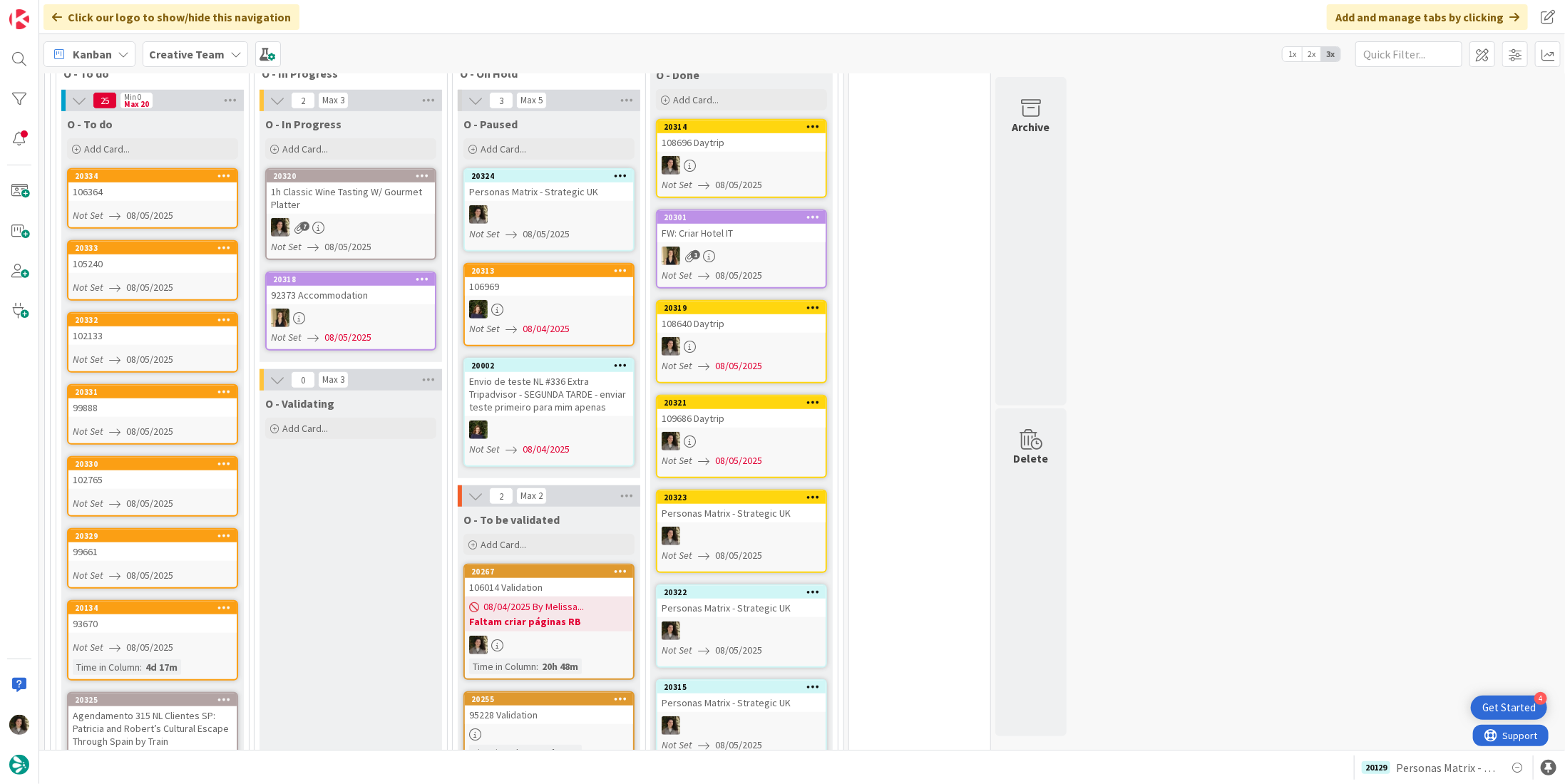 click on "08/04/2025 By Melissa..." at bounding box center [533, 607] 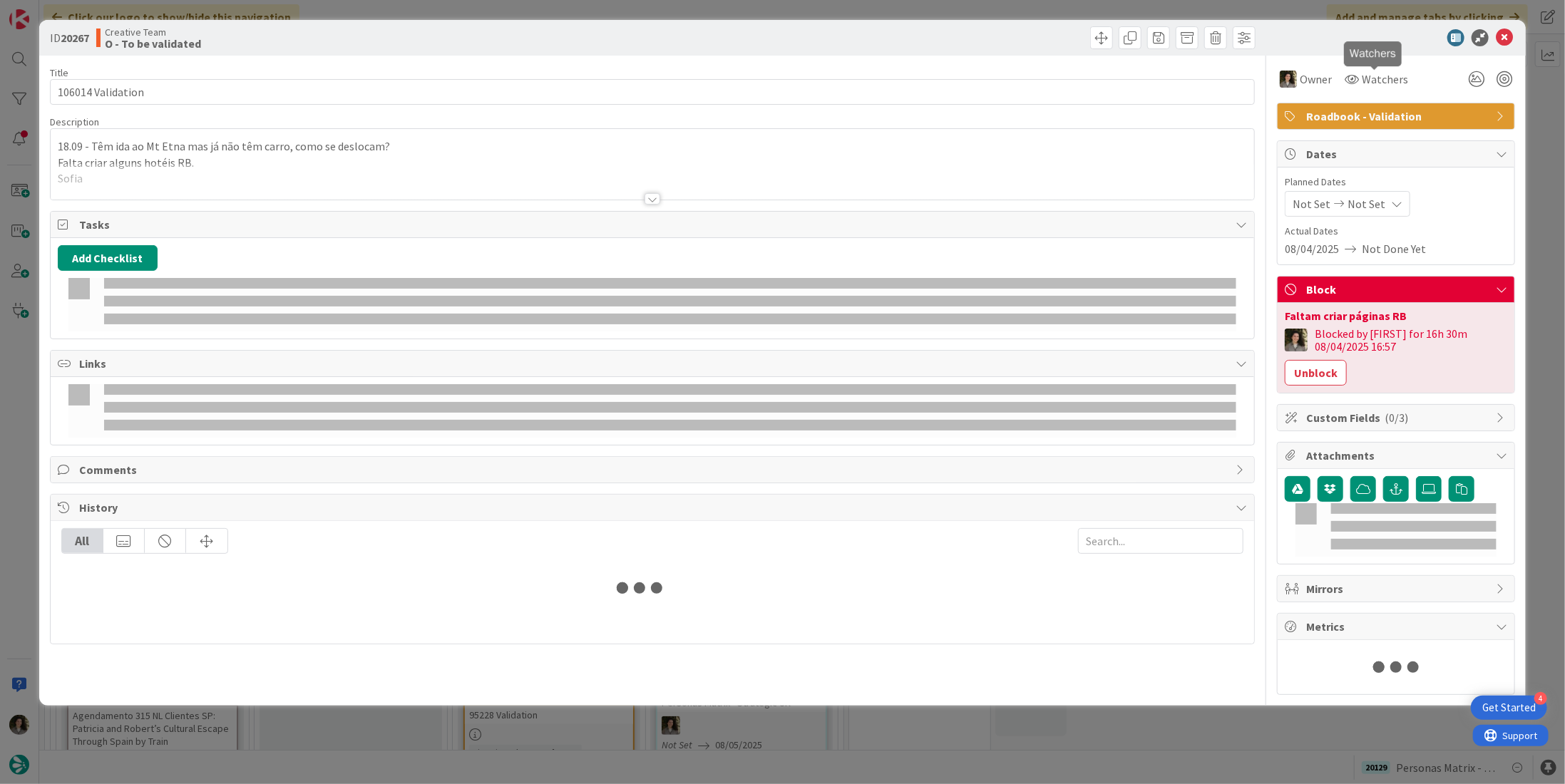 scroll, scrollTop: 0, scrollLeft: 0, axis: both 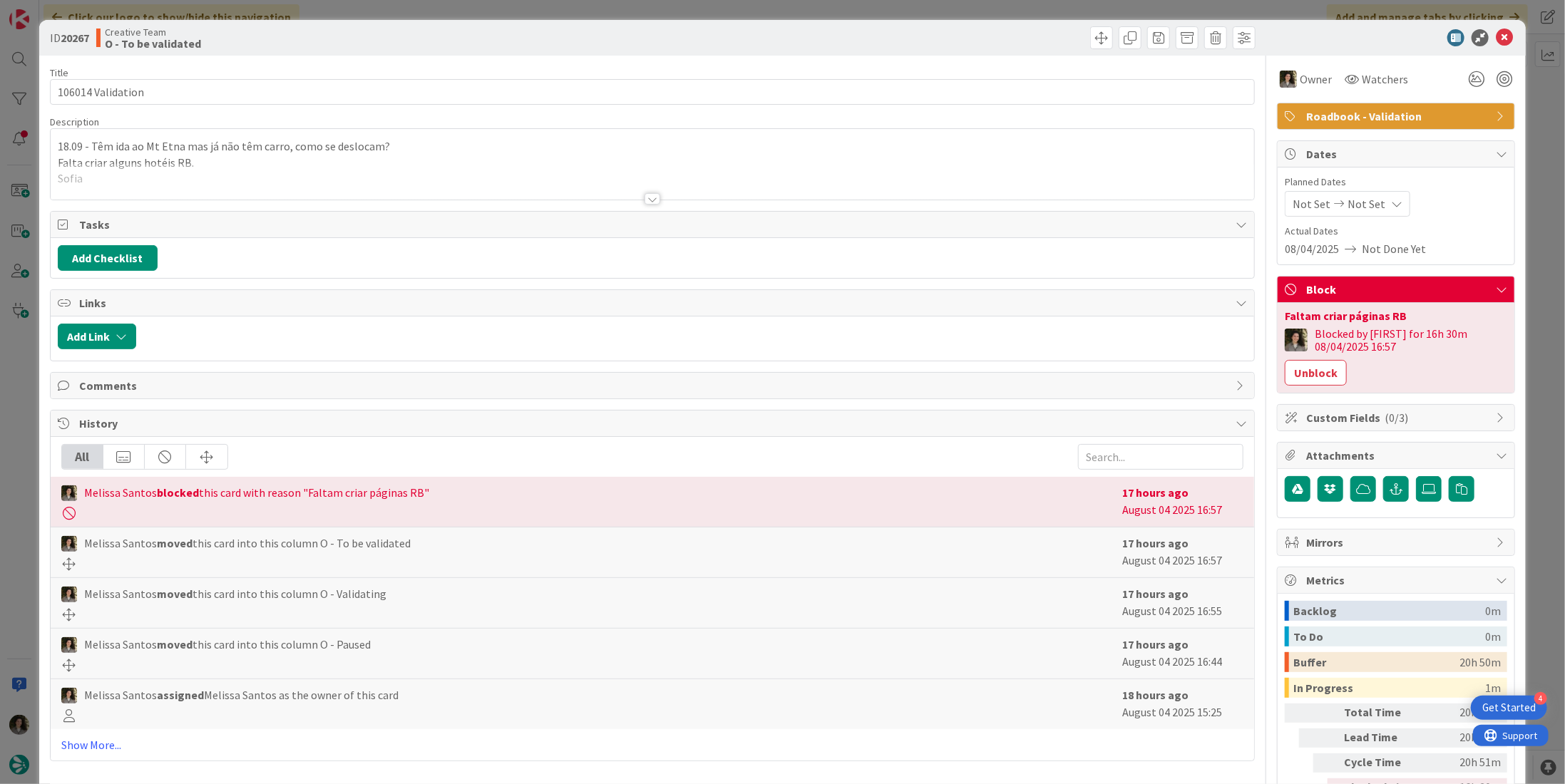 click on "Owner Watchers" at bounding box center (1396, 73) 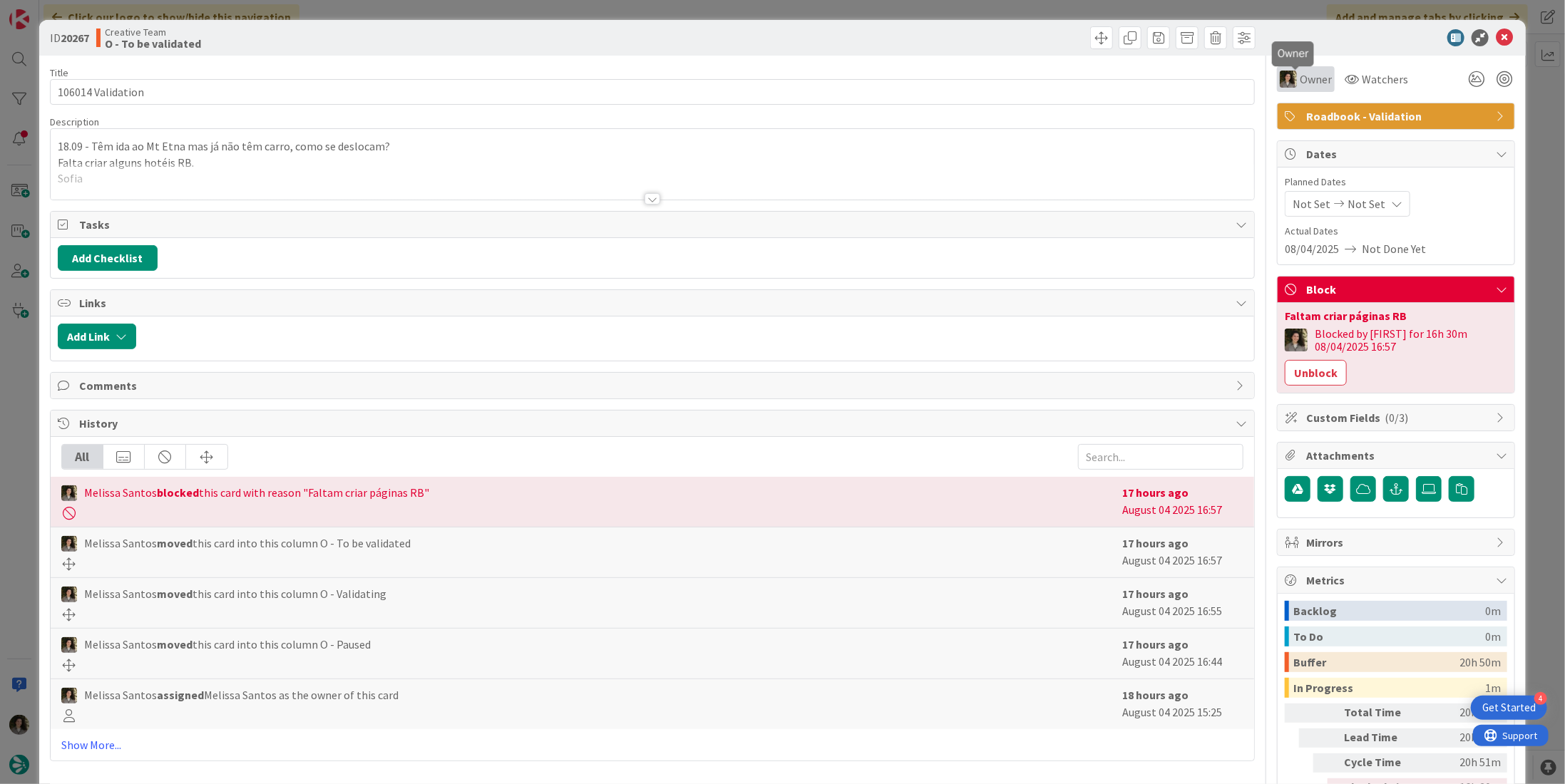 click on "Owner" at bounding box center (1315, 79) 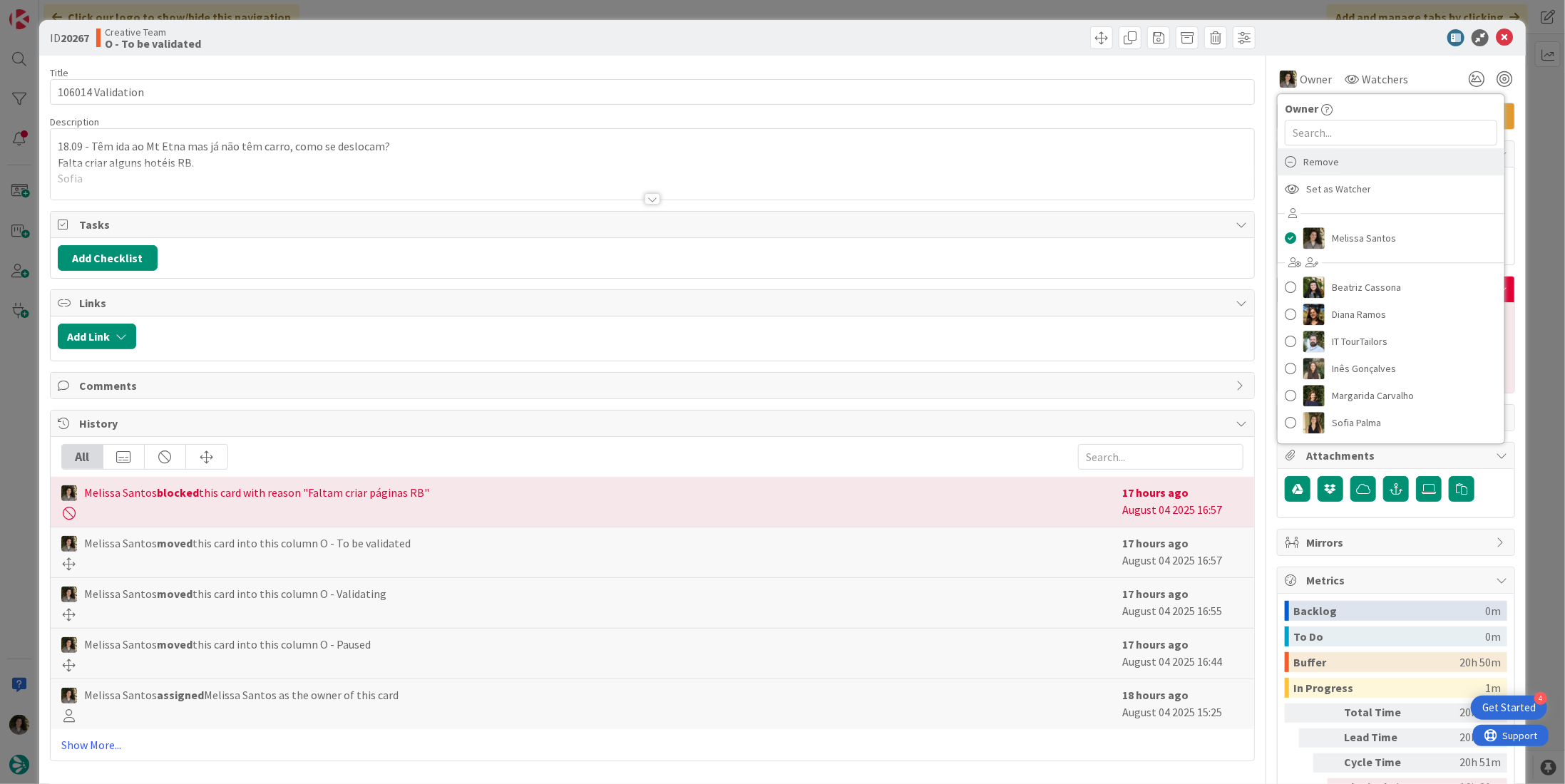 click on "Remove" at bounding box center [1391, 162] 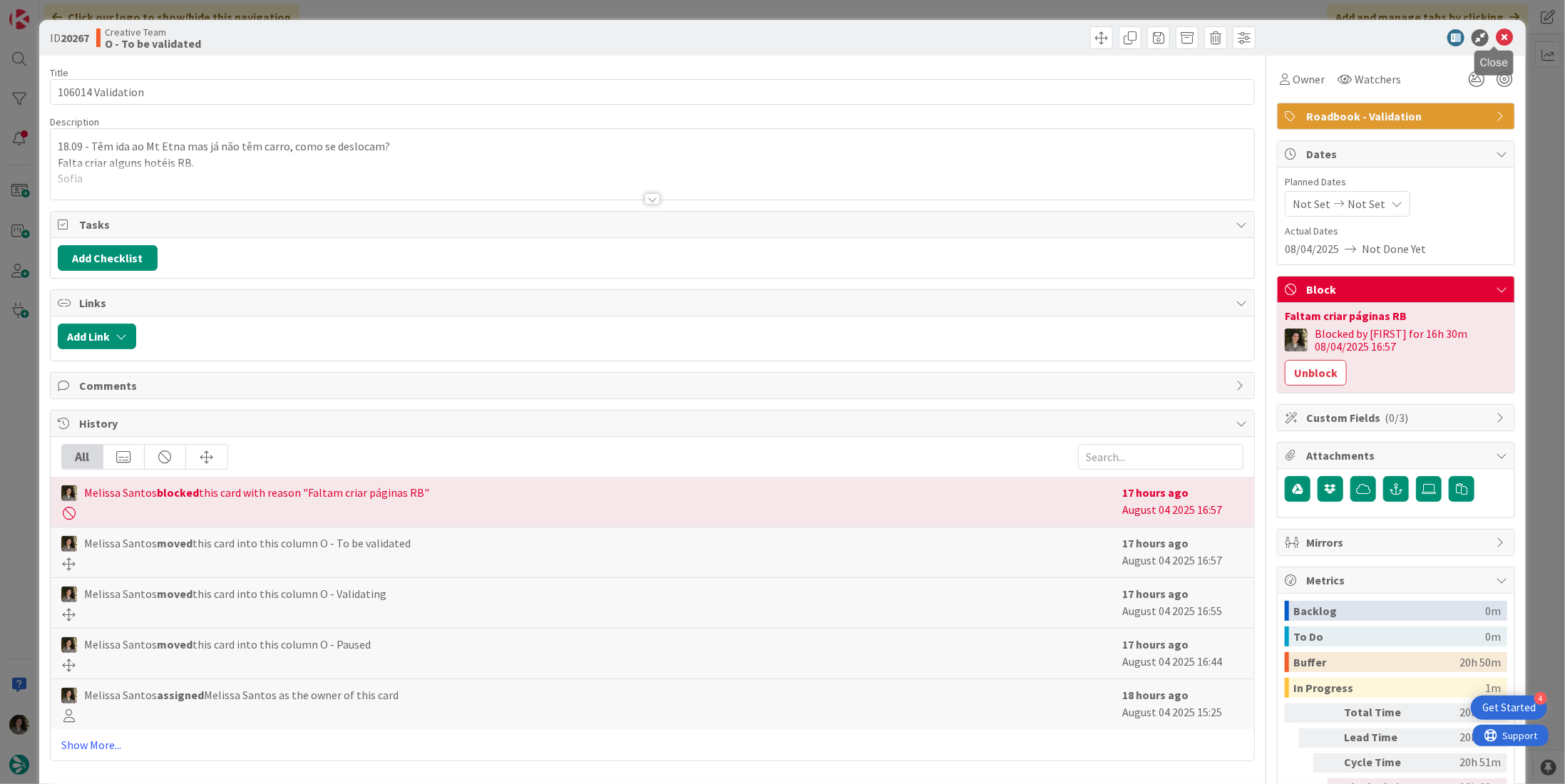 click at bounding box center (1504, 38) 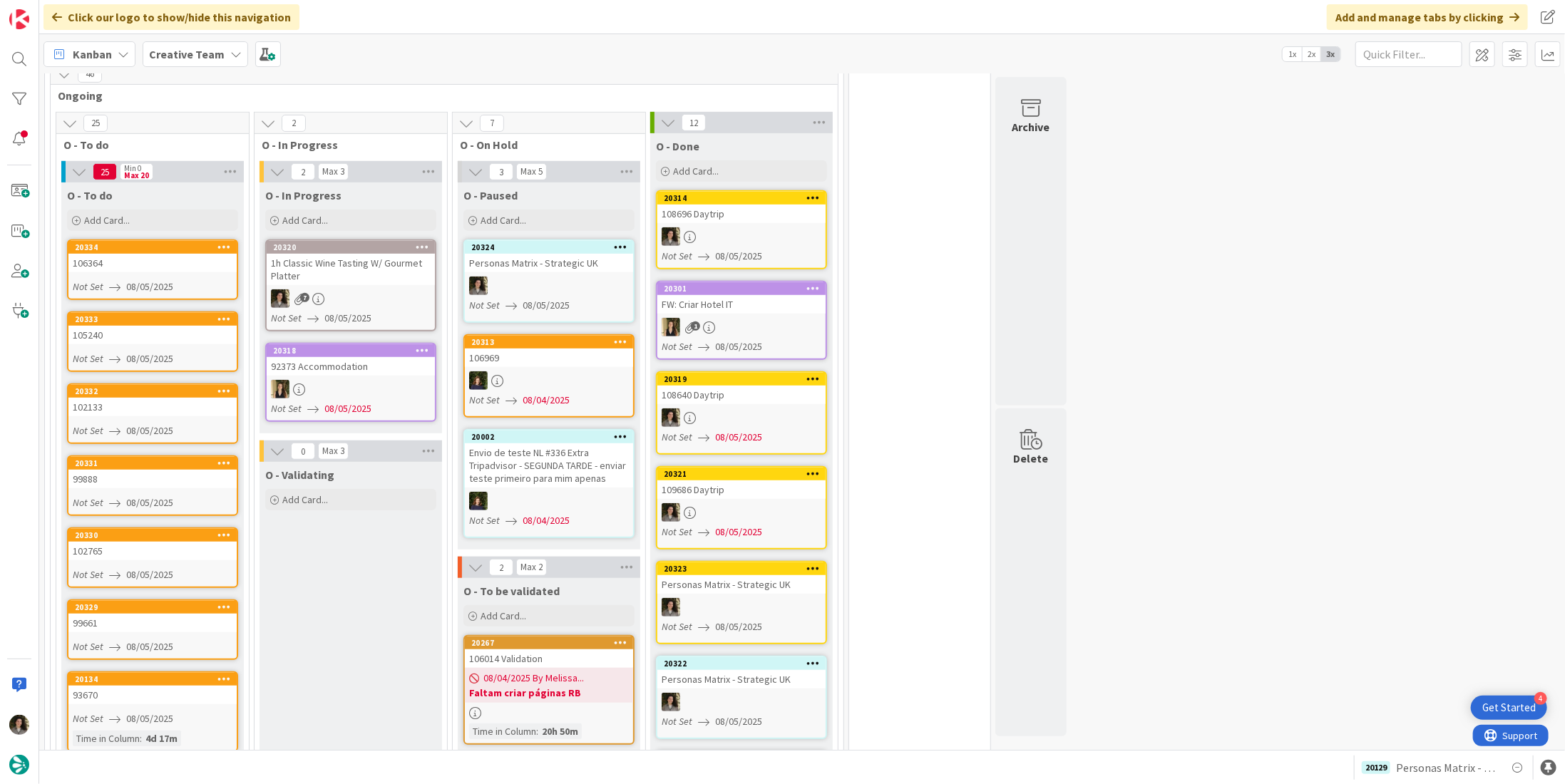 scroll, scrollTop: 214, scrollLeft: 0, axis: vertical 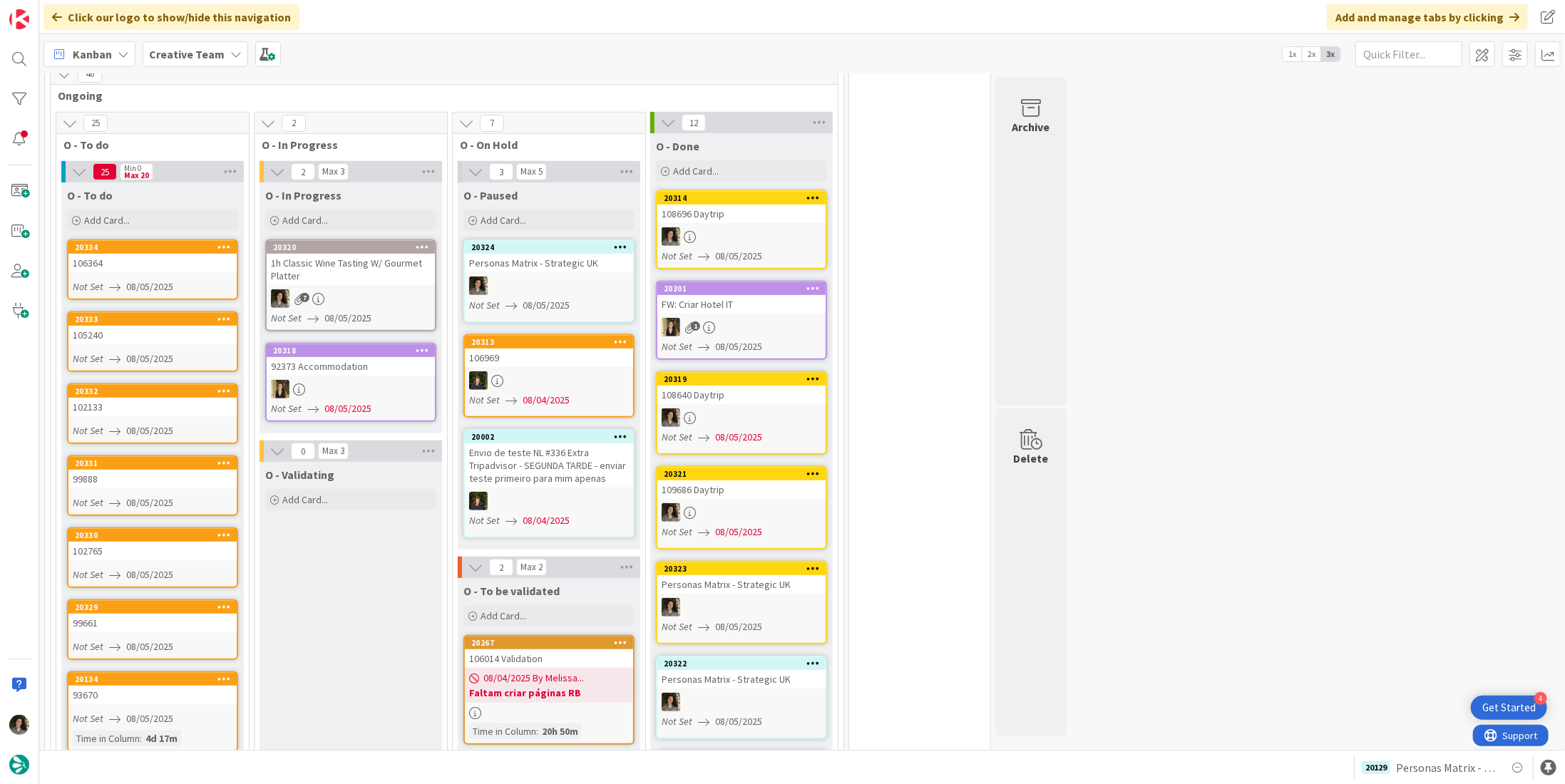 click on "7" at bounding box center [351, 299] 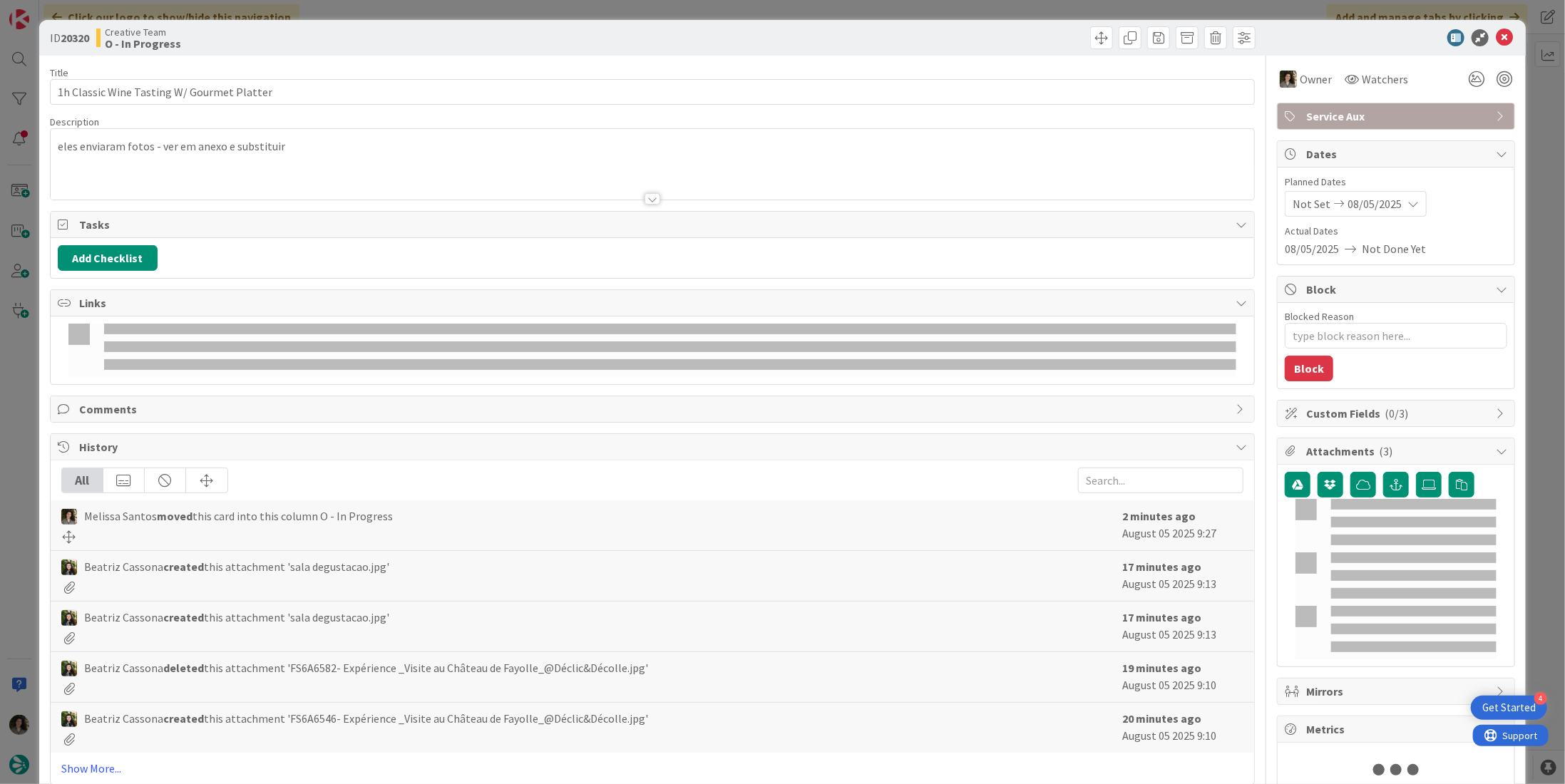 scroll, scrollTop: 0, scrollLeft: 0, axis: both 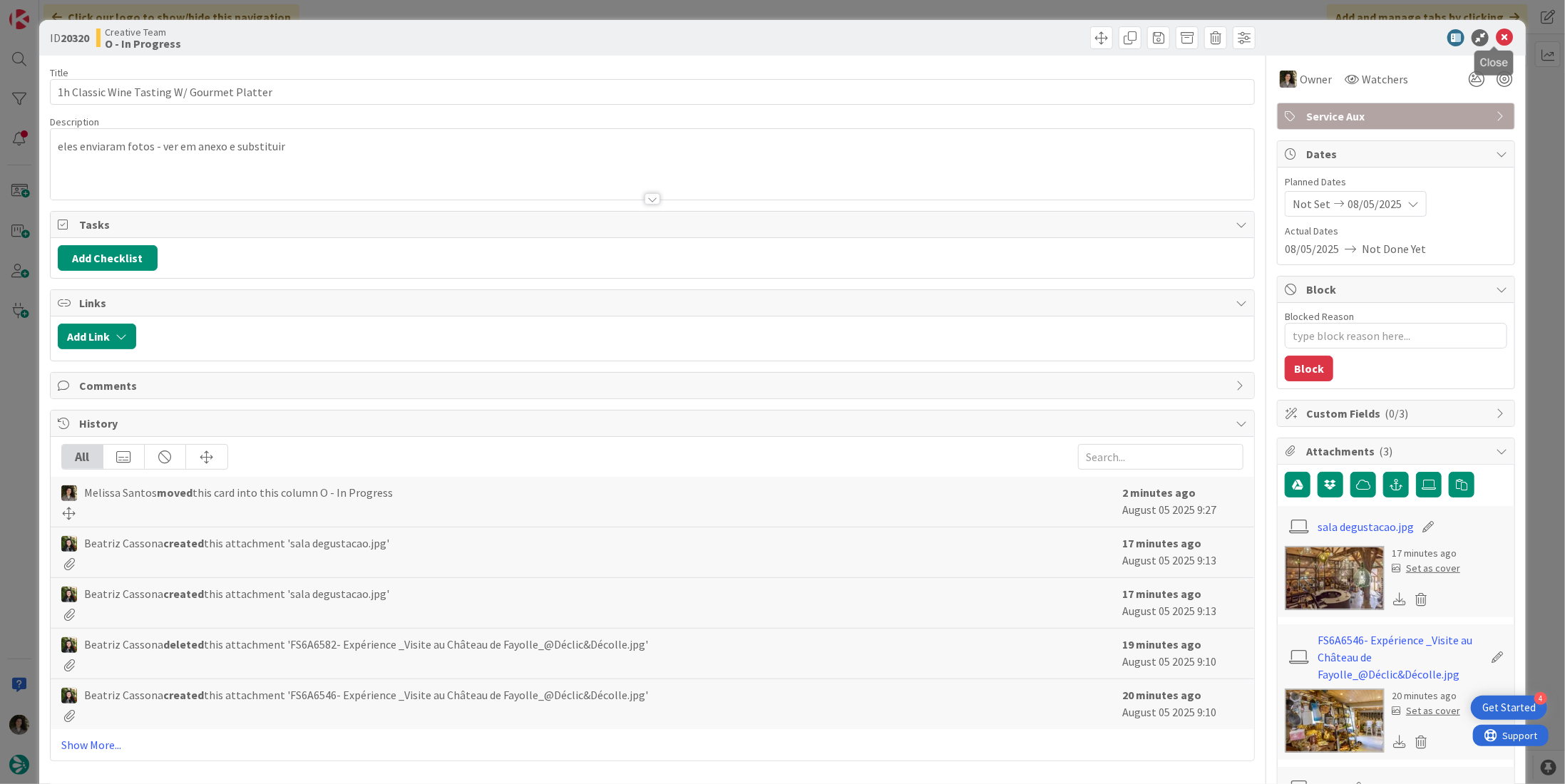 click at bounding box center (1504, 38) 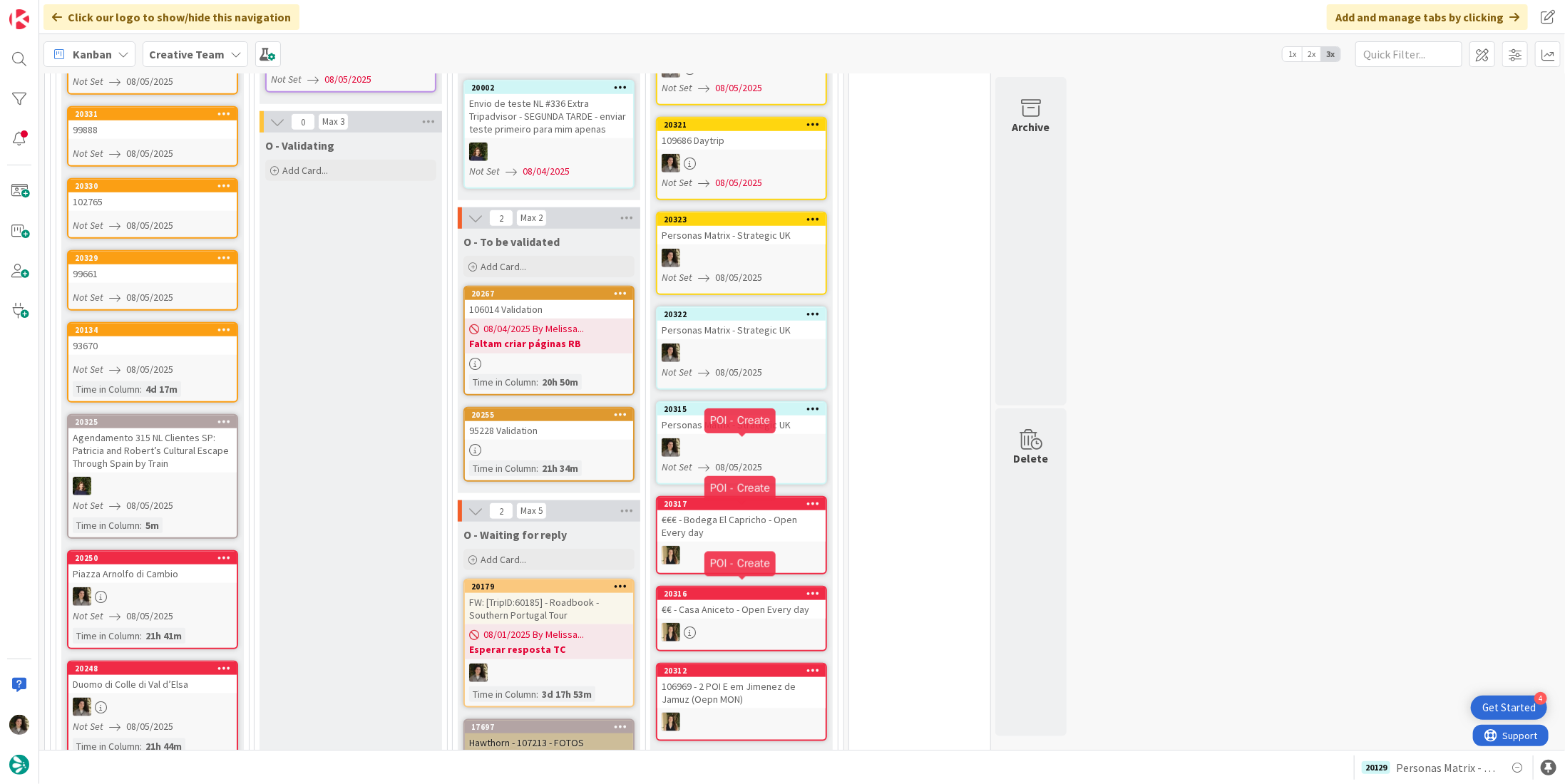 scroll, scrollTop: 835, scrollLeft: 0, axis: vertical 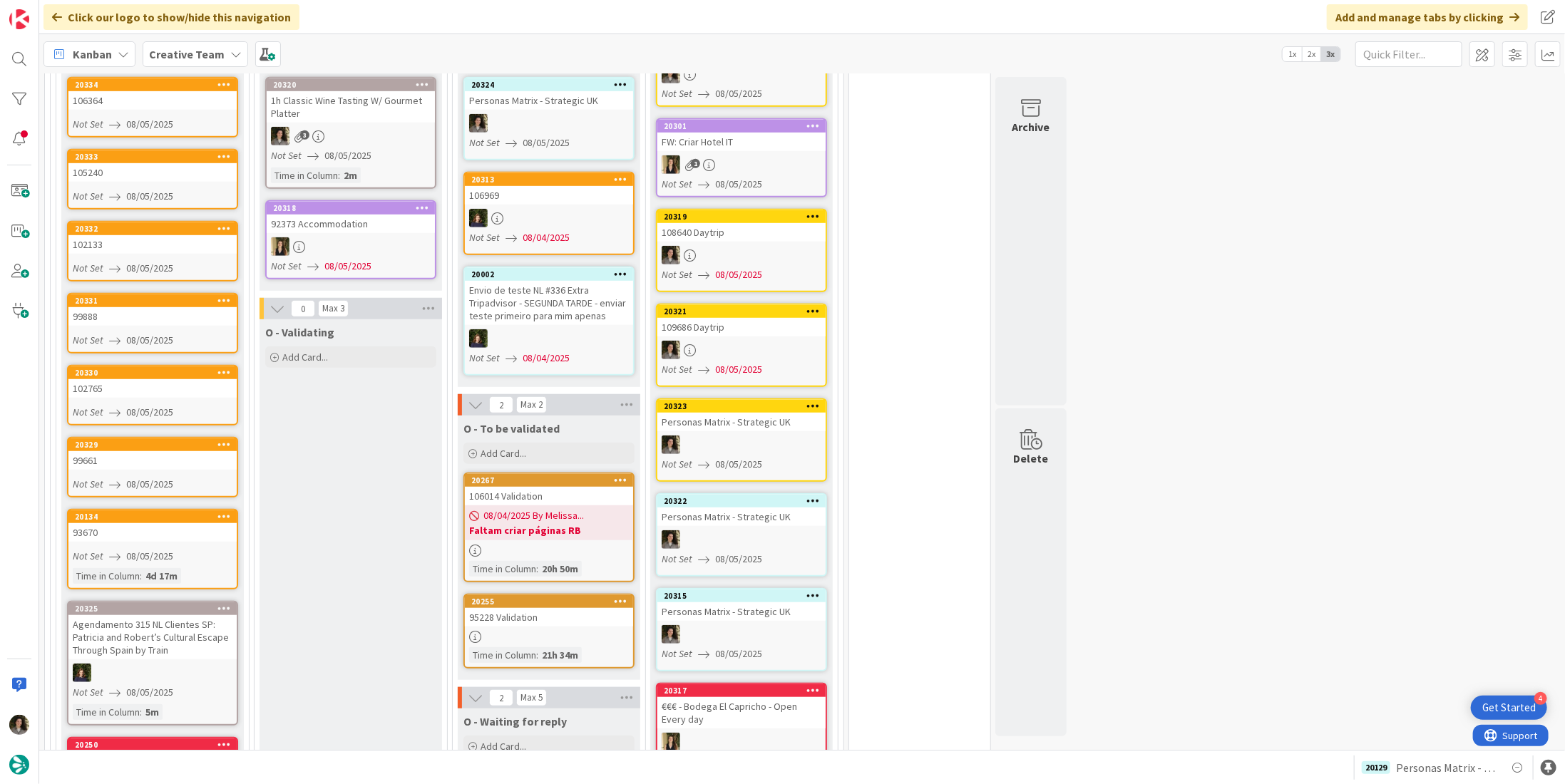 click on "1h Classic Wine Tasting W/ Gourmet Platter" at bounding box center (351, 107) 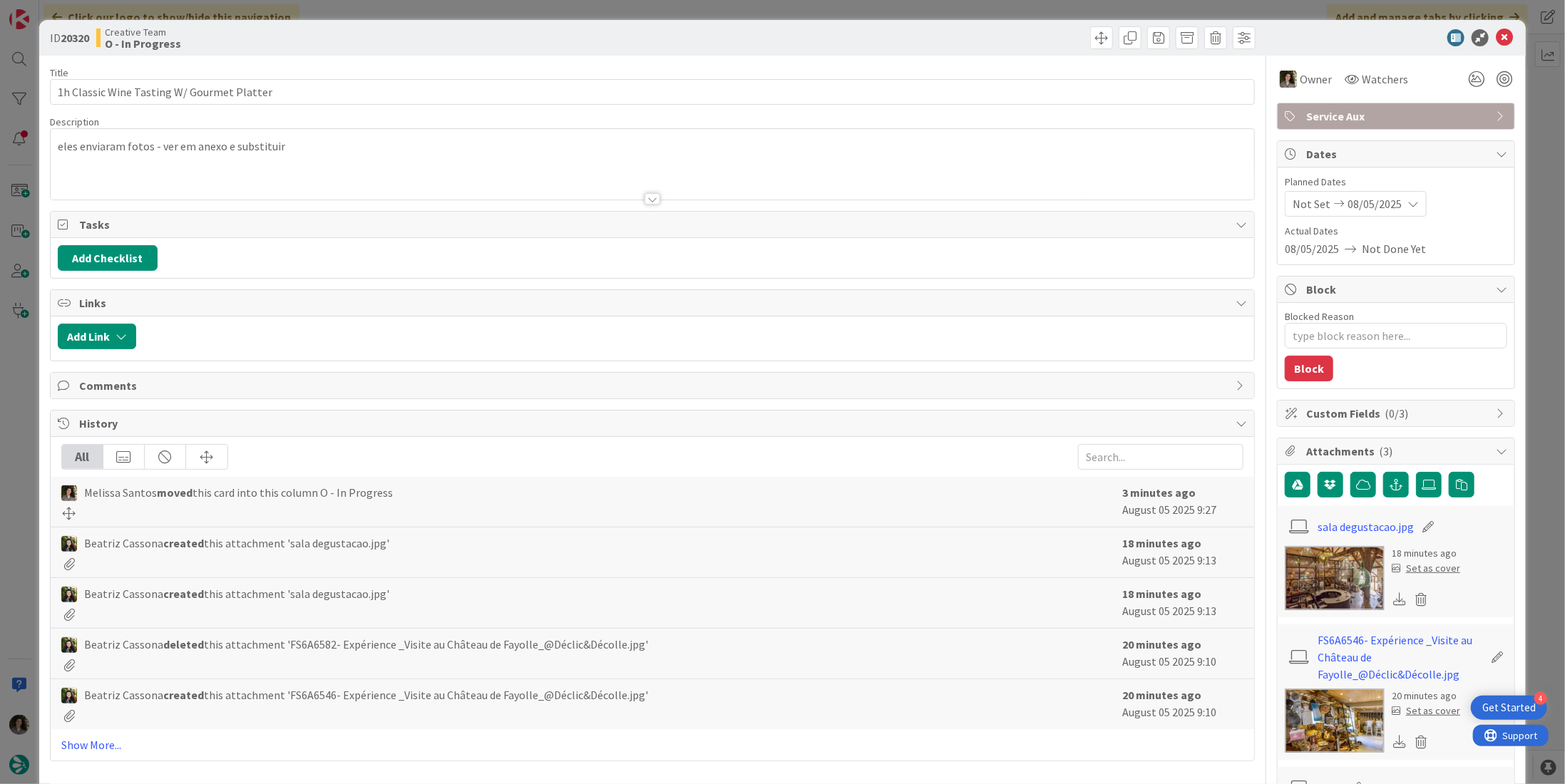 scroll, scrollTop: 0, scrollLeft: 0, axis: both 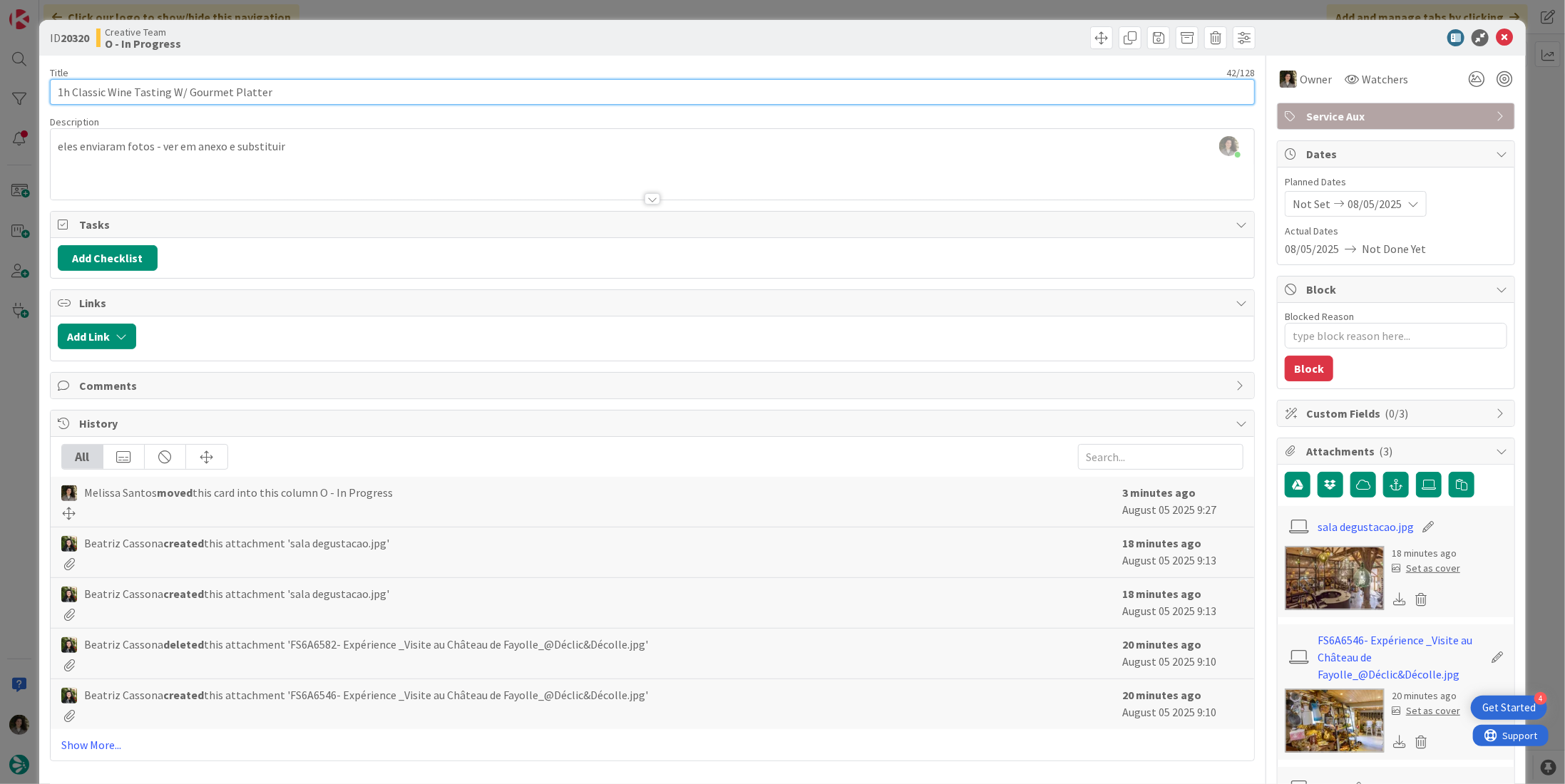 drag, startPoint x: 240, startPoint y: 84, endPoint x: 48, endPoint y: 83, distance: 192.0026 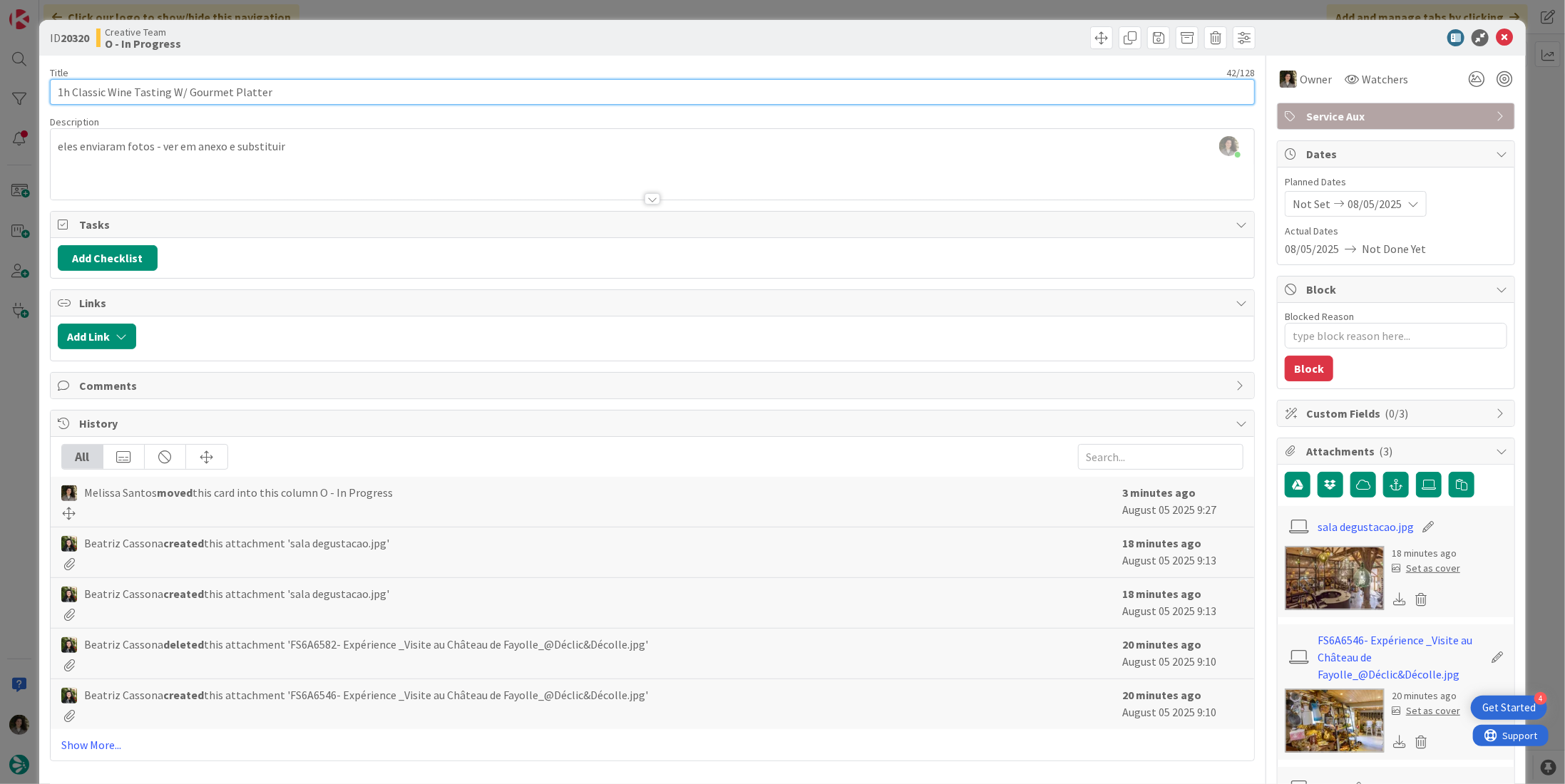 click on "ID  20320 Creative Team O - In Progress Title 42 / 128 1h Classic Wine Tasting W/ Gourmet Platter Description Melissa Santos just joined eles enviaram fotos - ver em anexo e substituir Owner Watchers Service Aux Tasks Add Checklist Links Add Link Comments History All Melissa Santos  moved  this card into this column O - In Progress 3 minutes ago August 05 2025 9:27 Beatriz Cassona  created  this attachment 'sala degustacao.jpg' 18 minutes ago August 05 2025 9:13 Beatriz Cassona  created  this attachment 'sala degustacao.jpg' 18 minutes ago August 05 2025 9:13 Beatriz Cassona  deleted  this attachment 'FS6A6582- Expérience _Visite au Château de Fayolle_@Déclic&Décolle.jpg' 20 minutes ago August 05 2025 9:10 Beatriz Cassona  created  this attachment 'FS6A6546- Expérience _Visite au Château de Fayolle_@Déclic&Décolle.jpg' 20 minutes ago August 05 2025 9:10 Show More... Owner Watchers Service Aux Dates Planned Dates Not Set 08/05/2025 Actual Dates 08/05/2025 Not Done Yet Block Blocked Reason 0 / 256 Block" at bounding box center [782, 617] 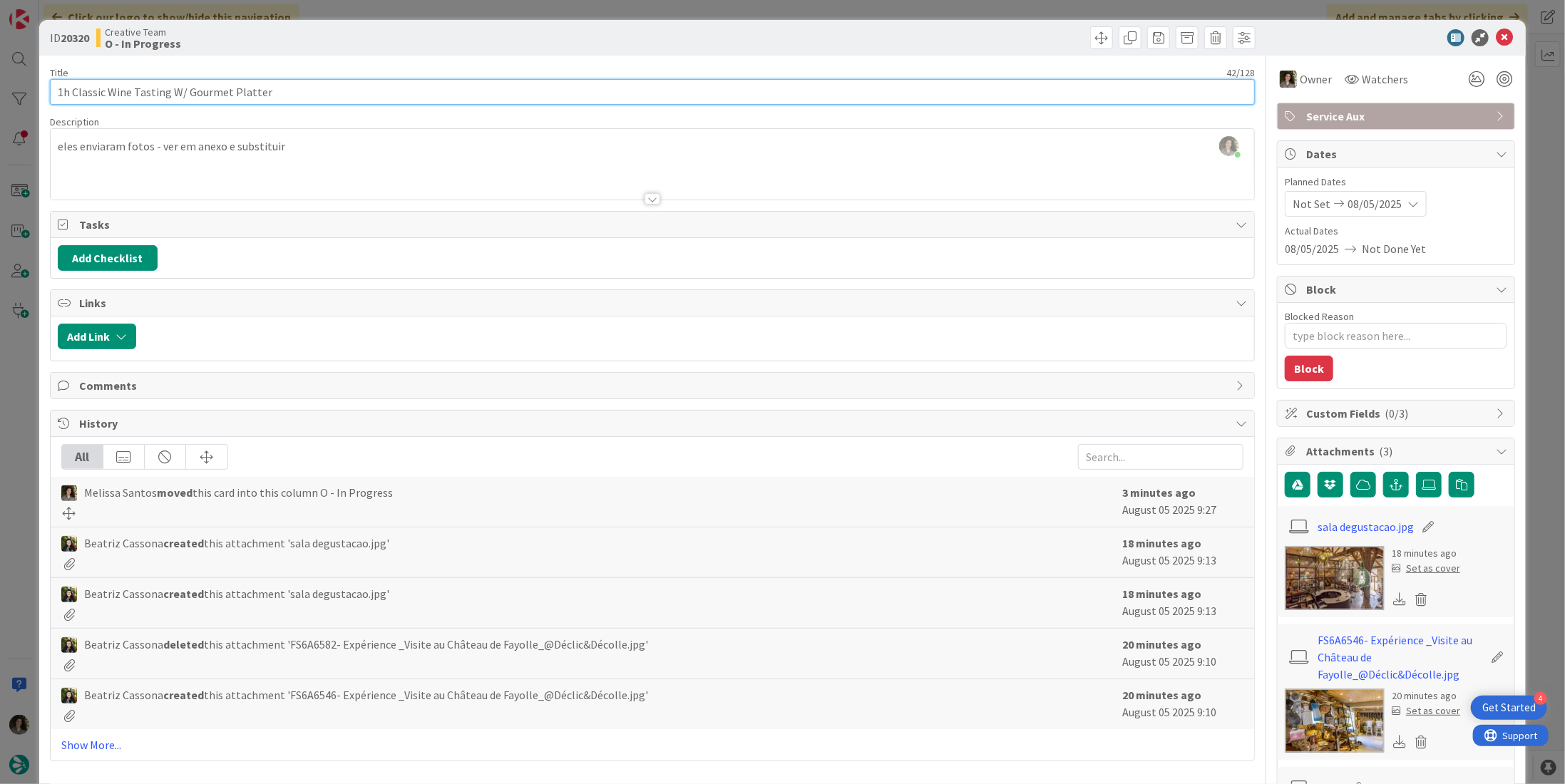 scroll, scrollTop: 567, scrollLeft: 0, axis: vertical 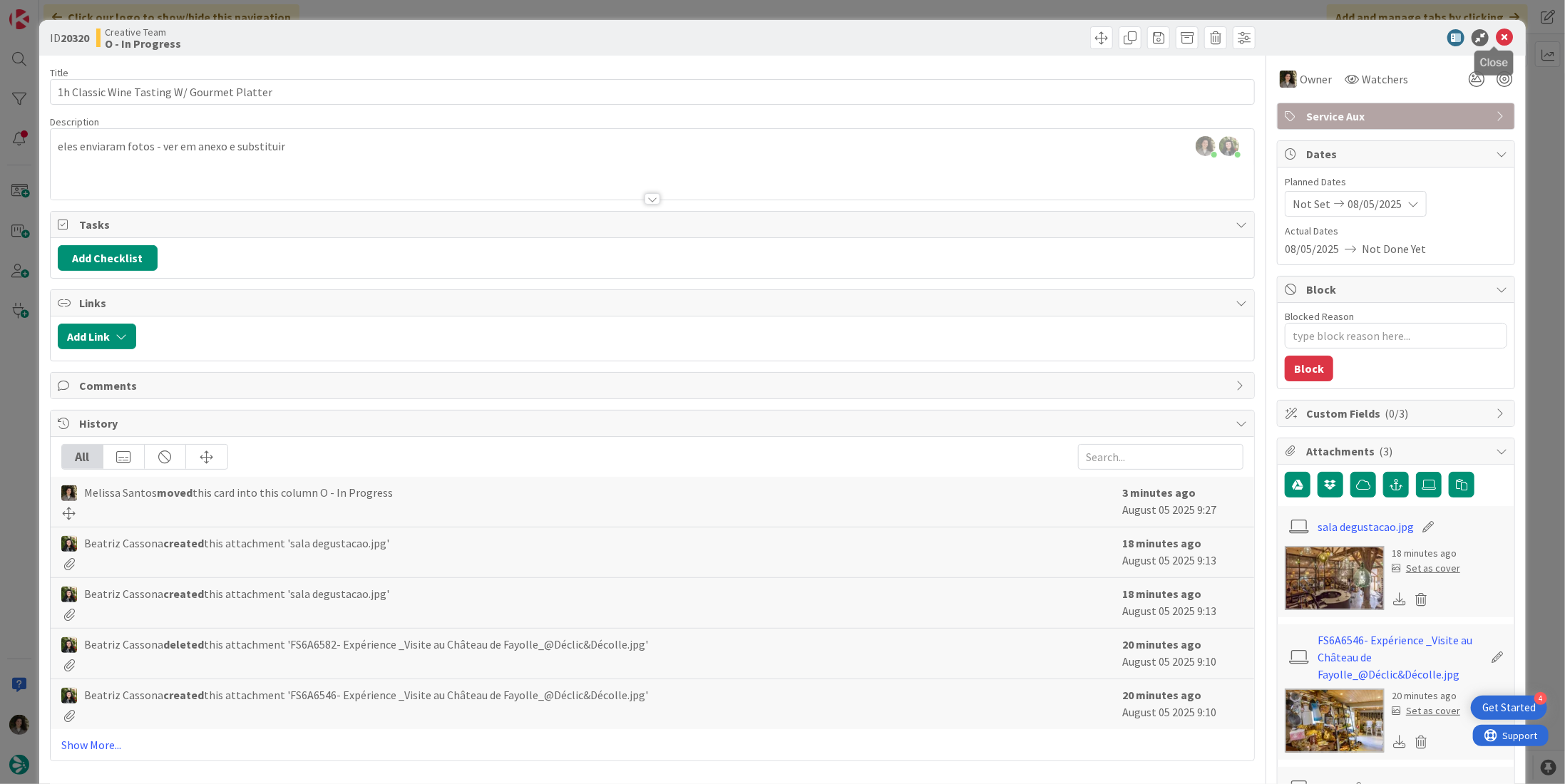 click at bounding box center (1389, 38) 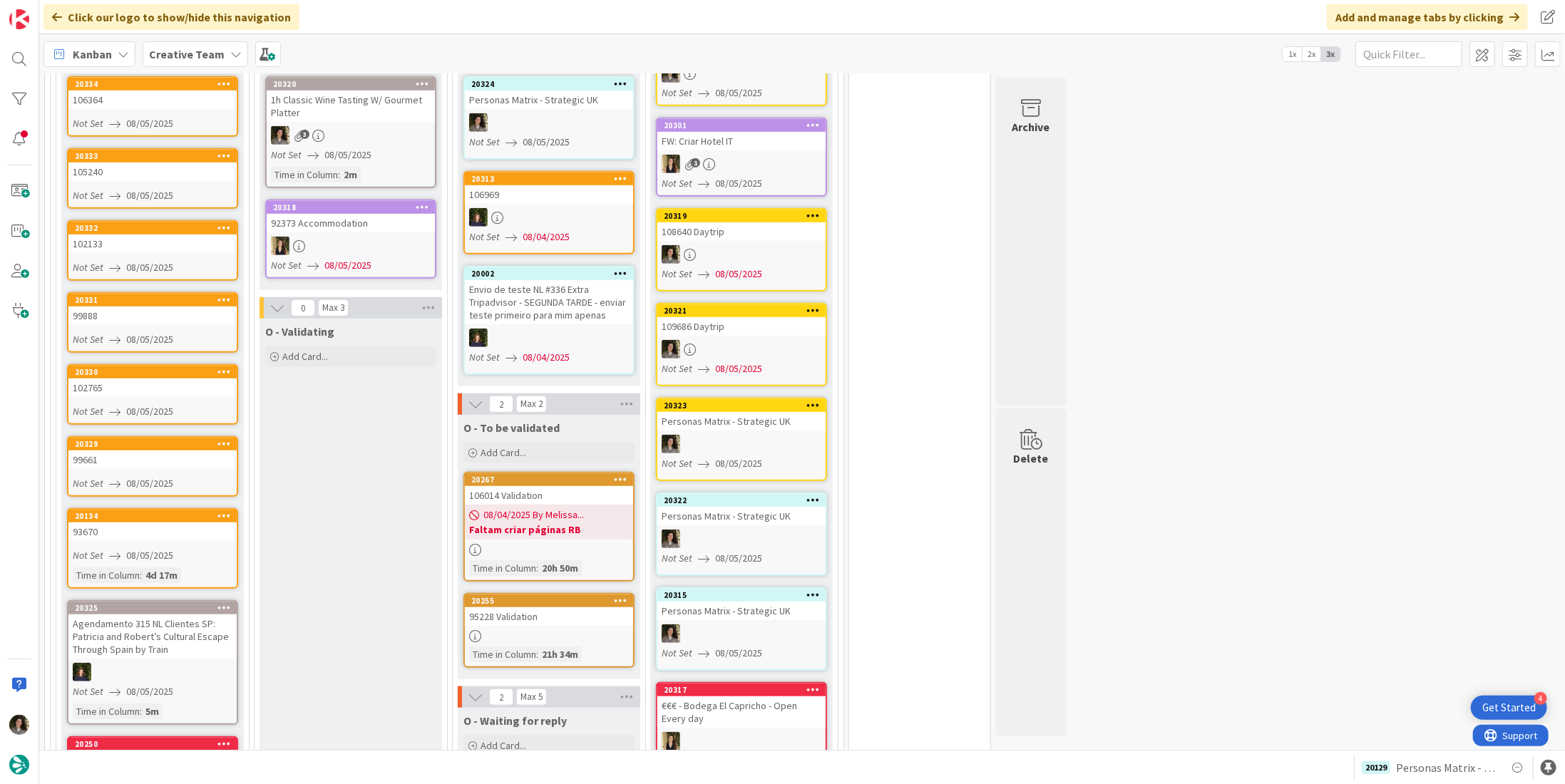 scroll, scrollTop: 0, scrollLeft: 0, axis: both 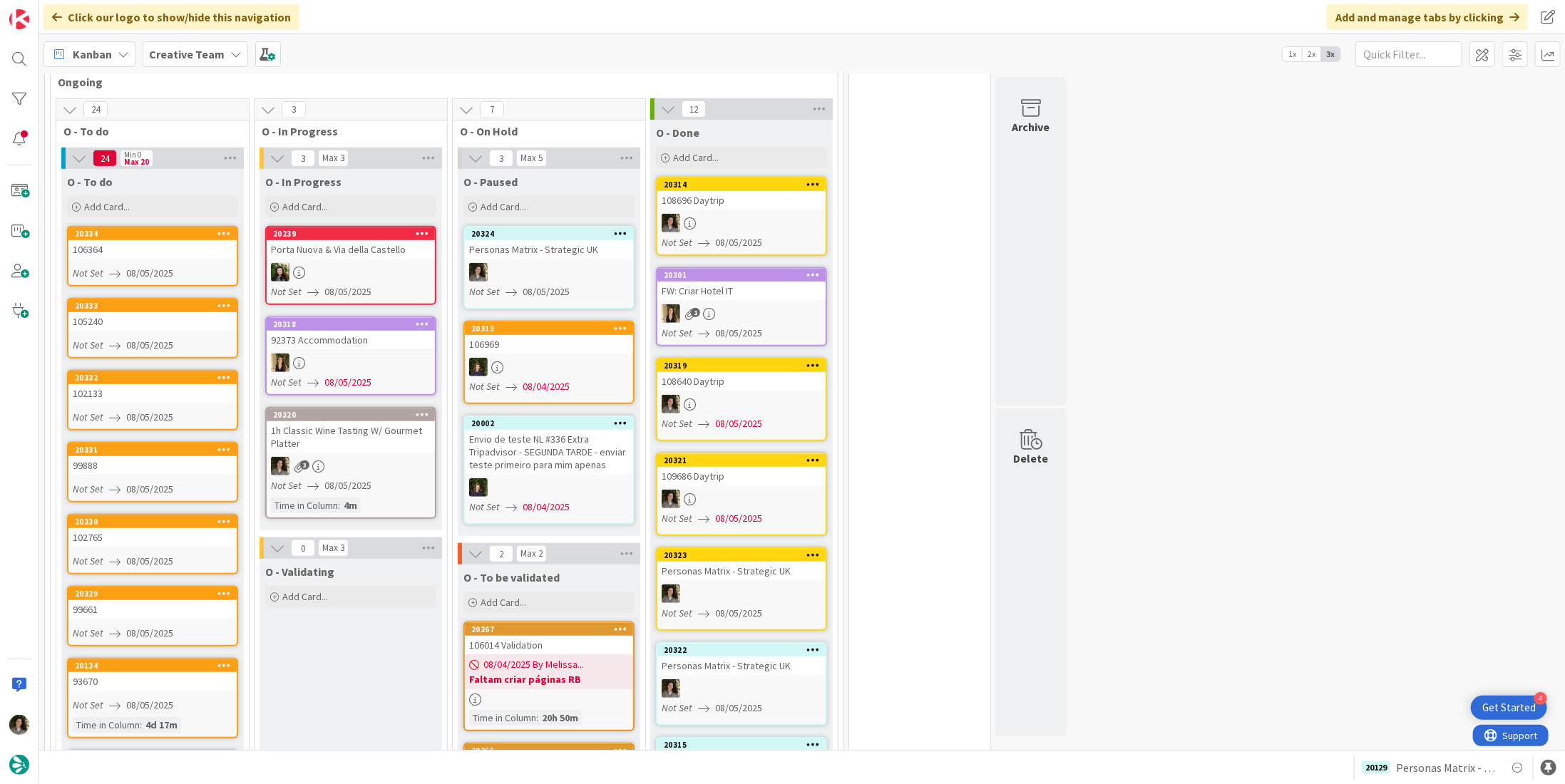 click on "20320 1h Classic Wine Tasting W/ Gourmet Platter 3 Not Set 08/05/2025 Time in Column : 4m" at bounding box center [351, 463] 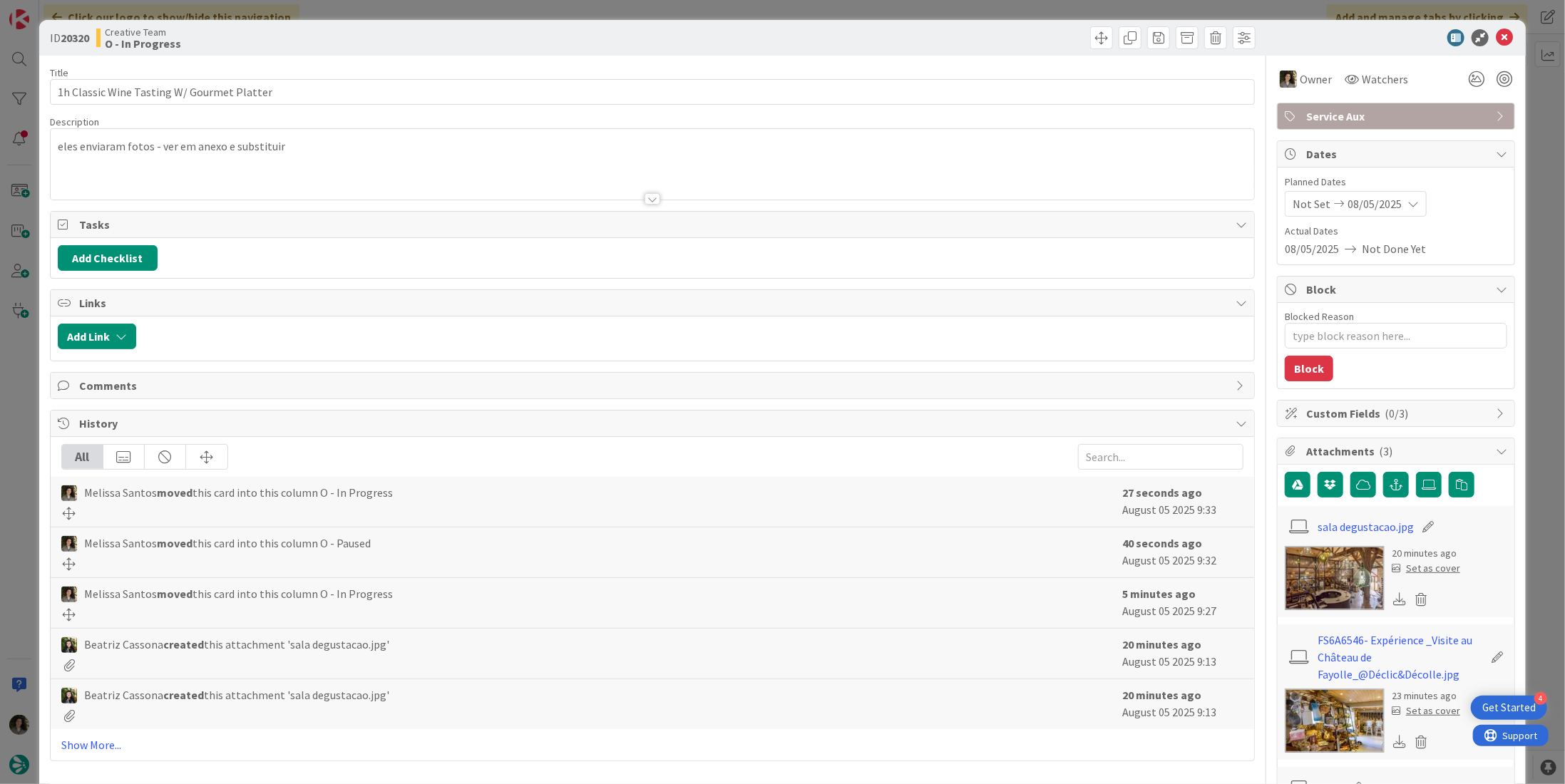 scroll, scrollTop: 0, scrollLeft: 0, axis: both 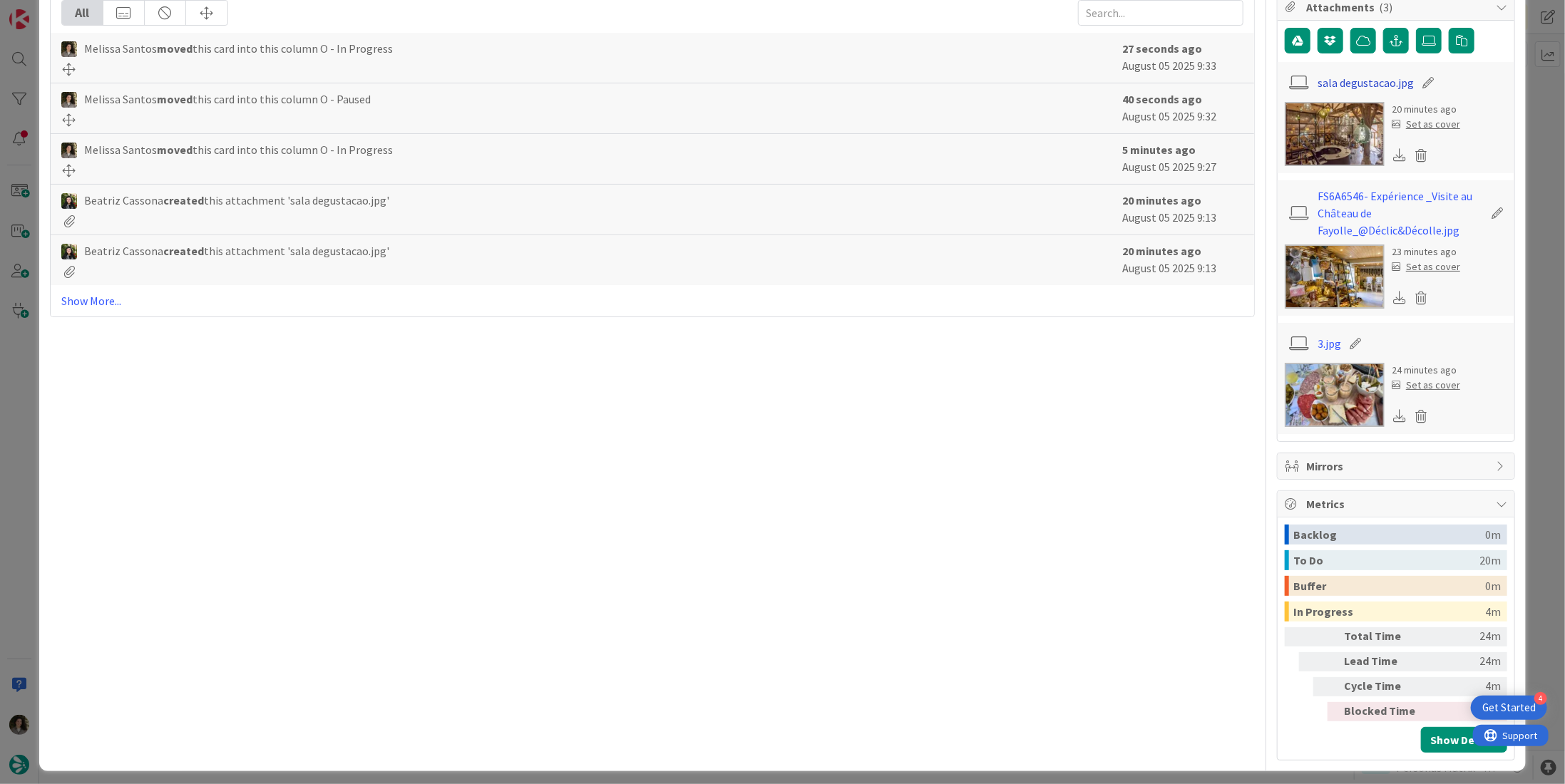 click on "sala degustacao.jpg" at bounding box center [1366, 83] 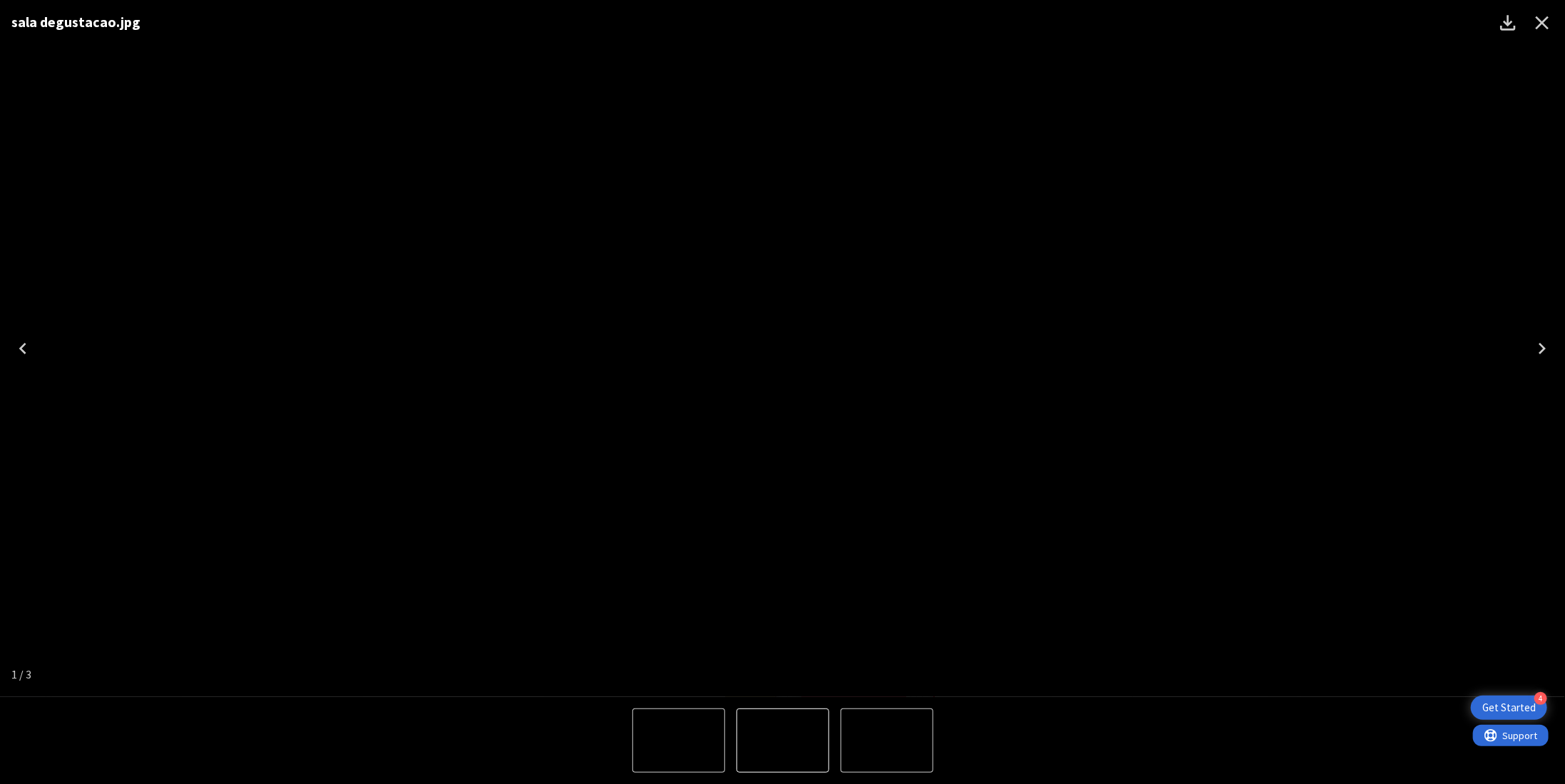 click 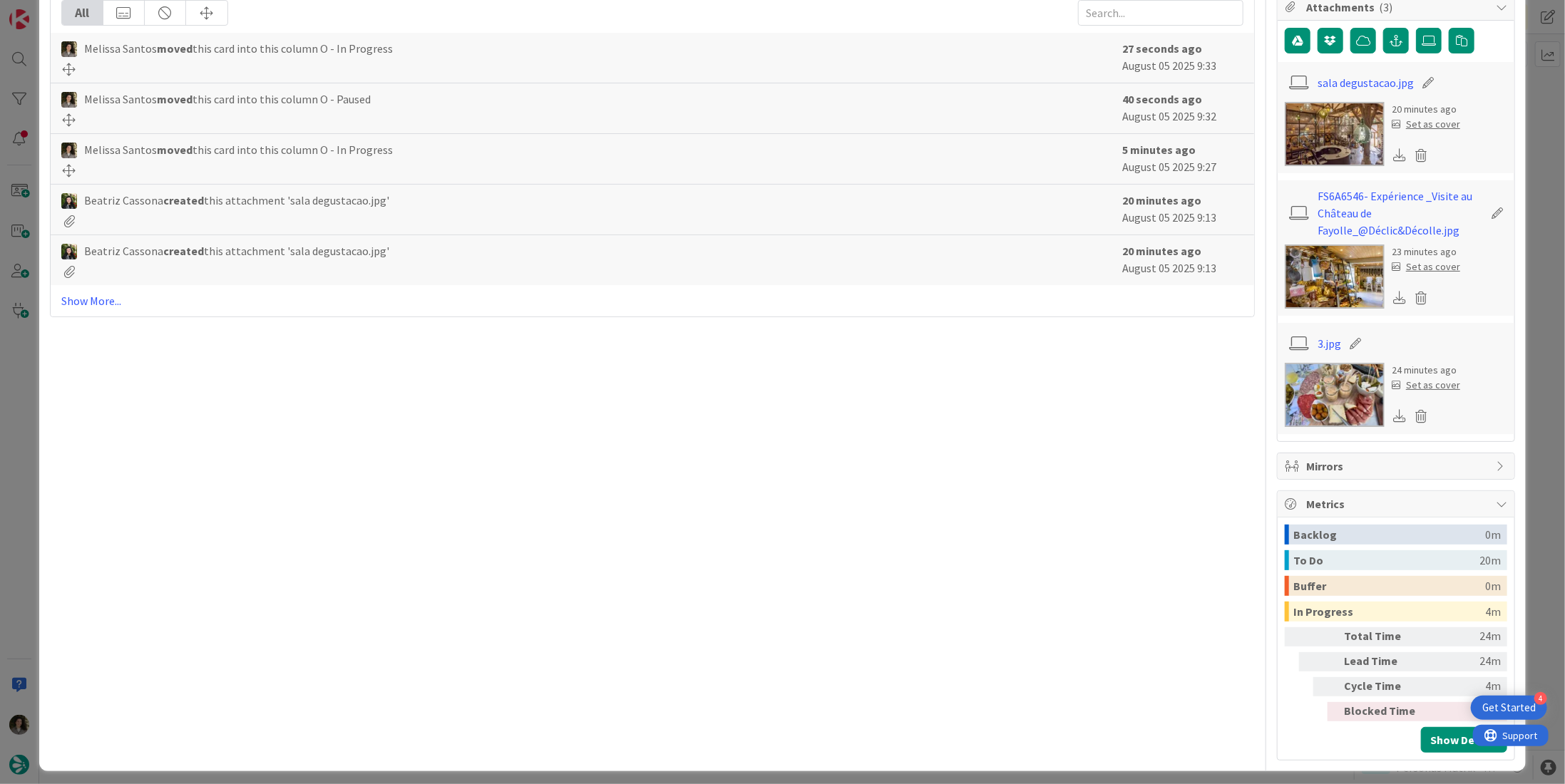 click at bounding box center (1400, 155) 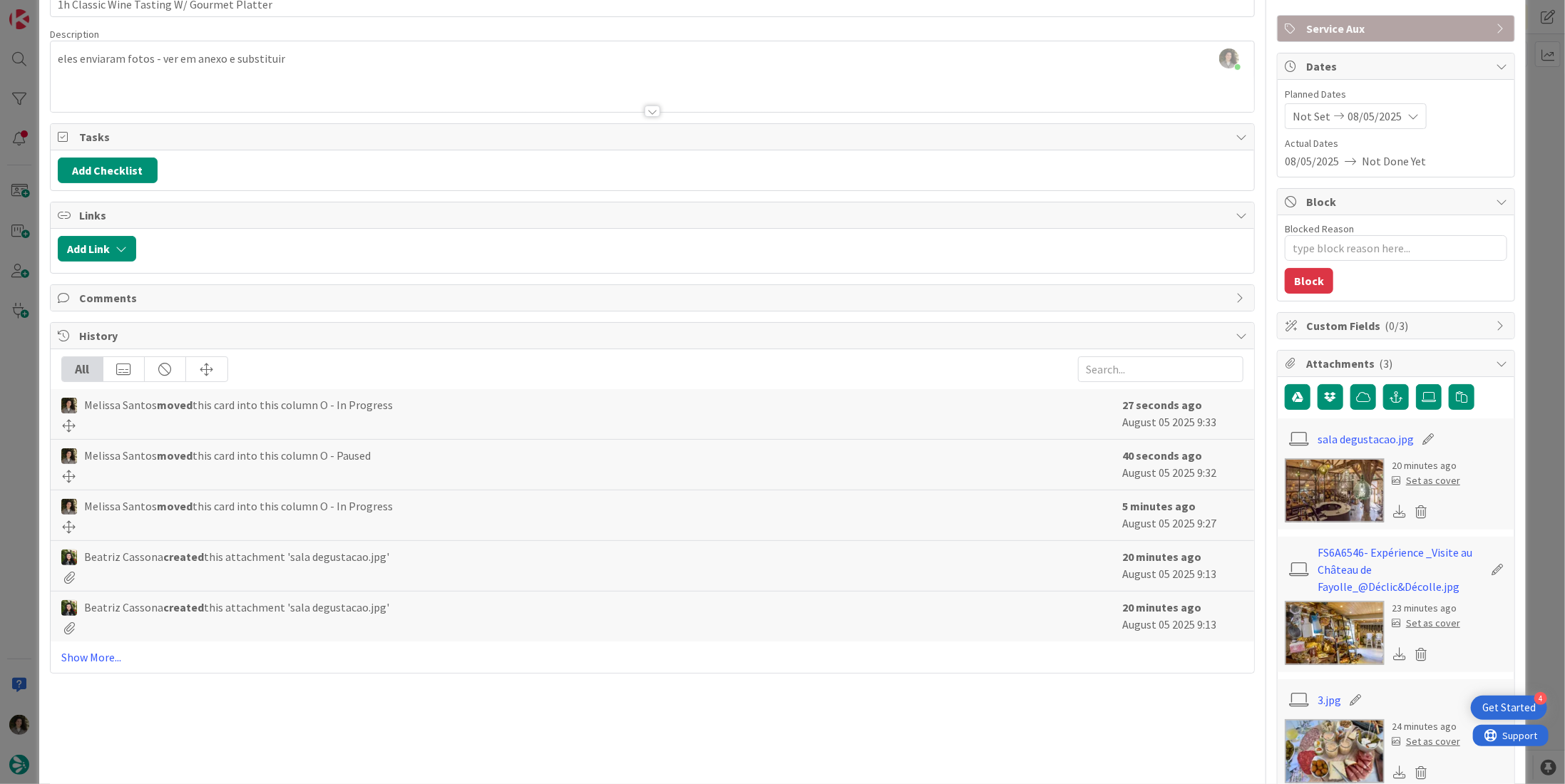 scroll, scrollTop: 0, scrollLeft: 0, axis: both 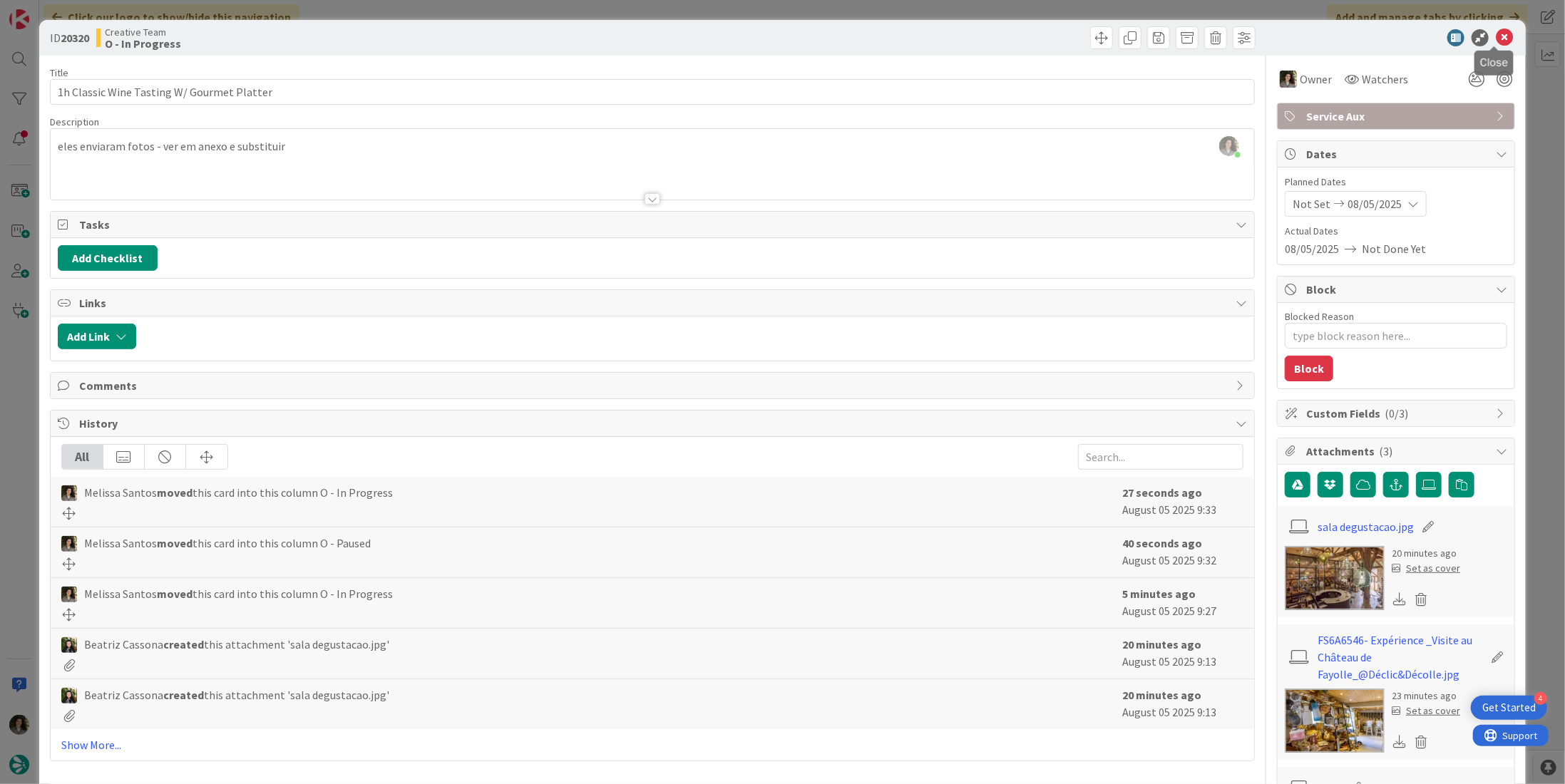 click at bounding box center [1504, 38] 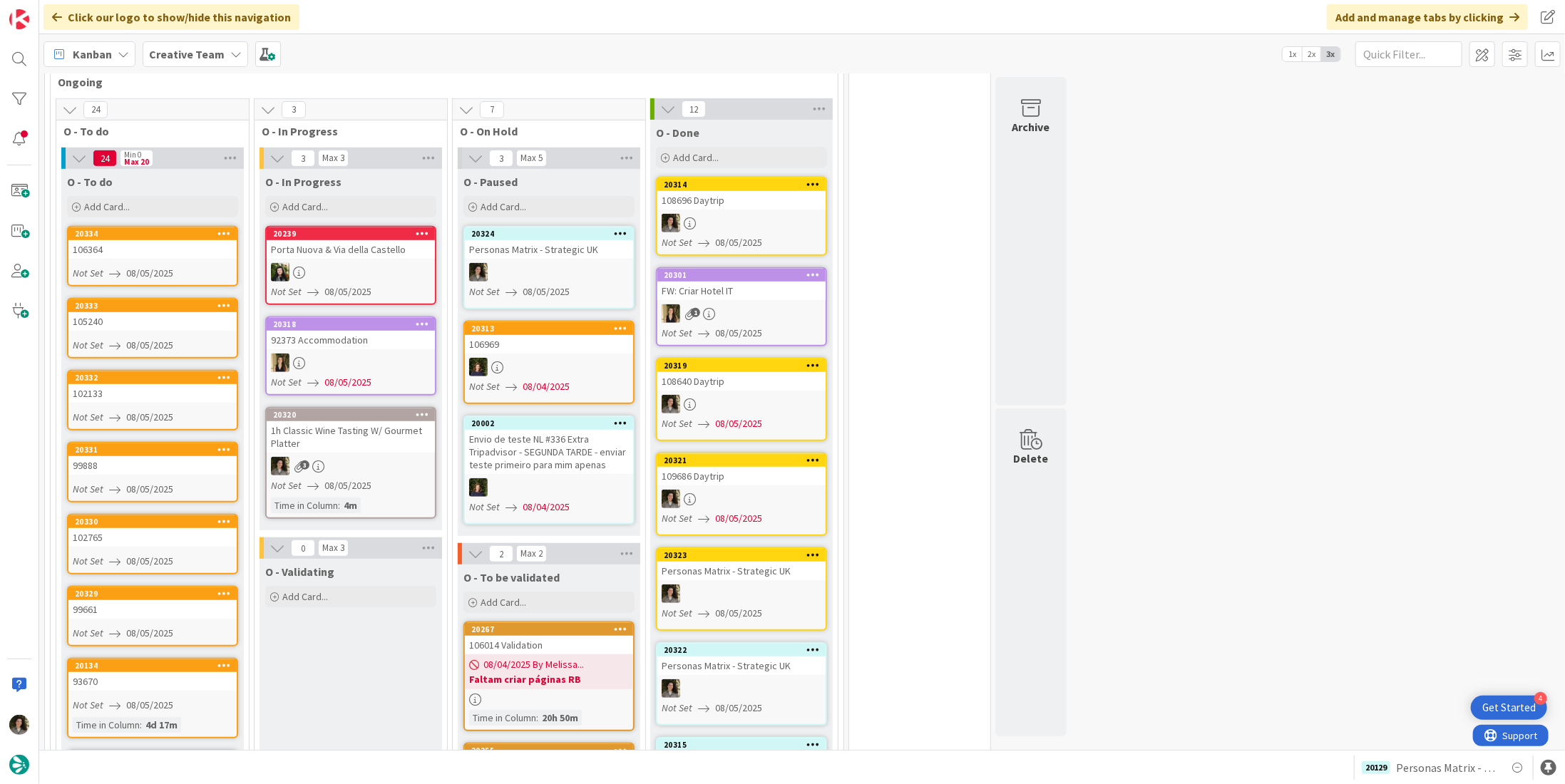 scroll, scrollTop: 0, scrollLeft: 0, axis: both 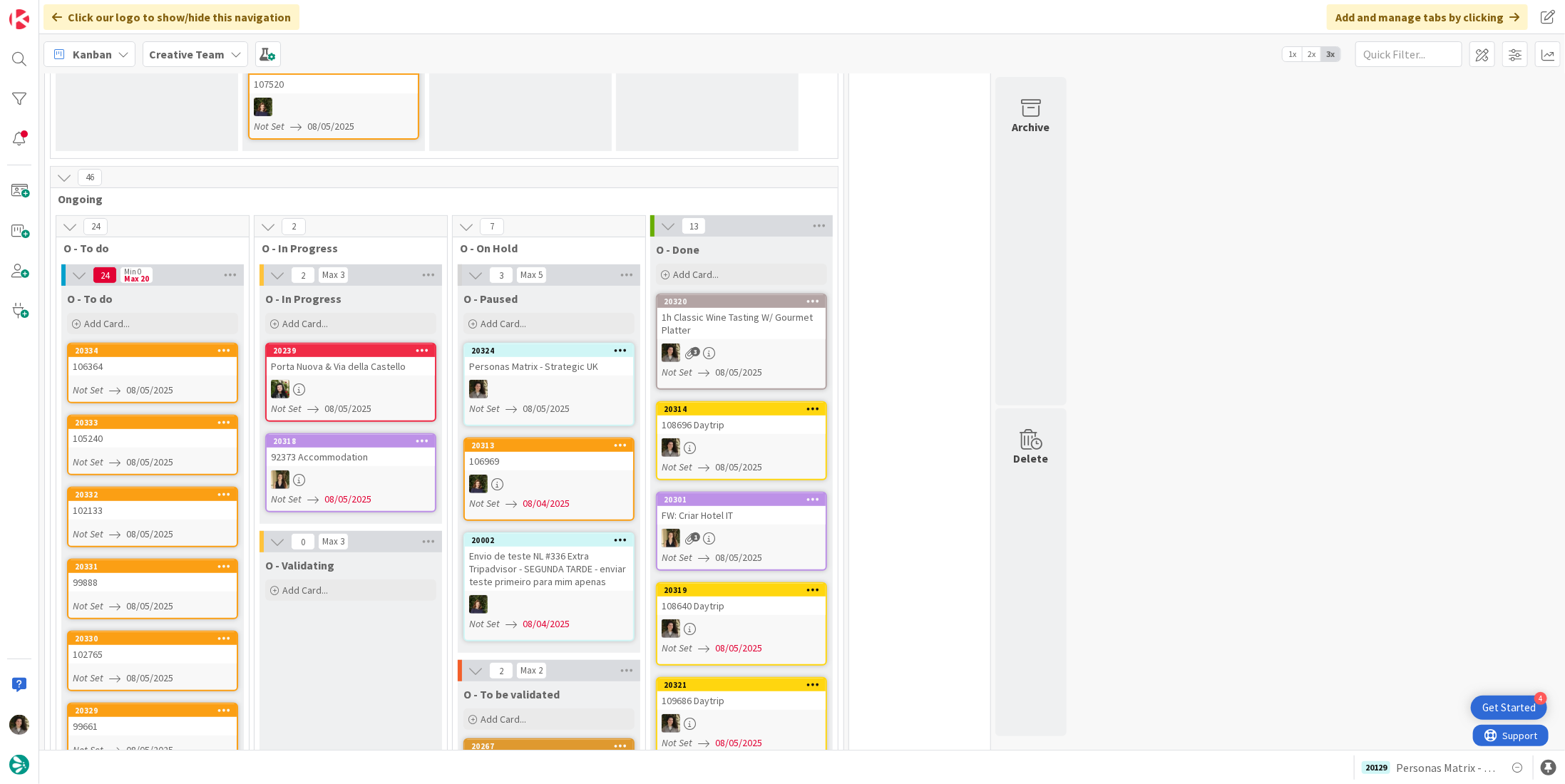 click on "1h Classic Wine Tasting W/ Gourmet Platter" at bounding box center [742, 324] 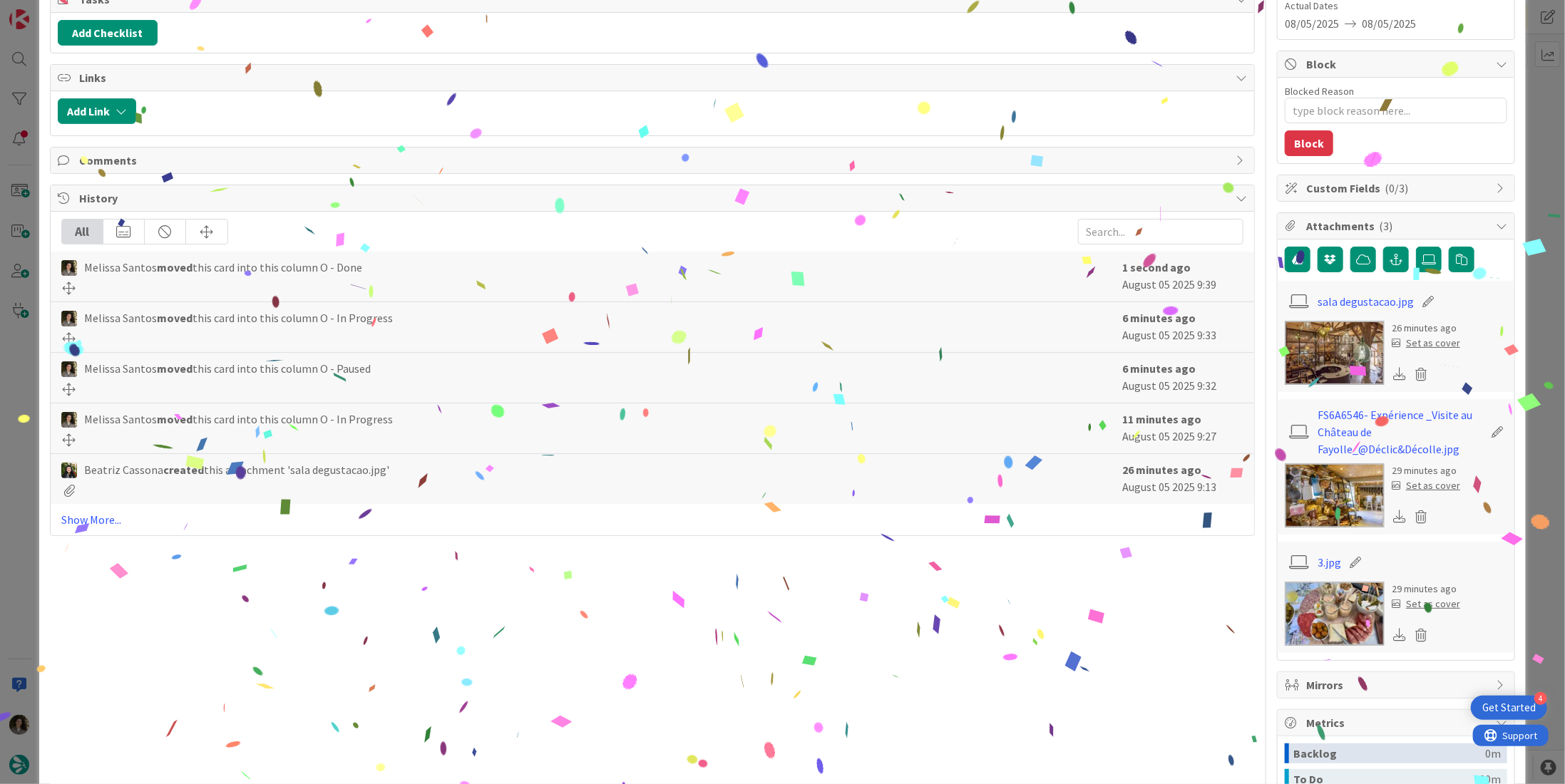 scroll, scrollTop: 444, scrollLeft: 0, axis: vertical 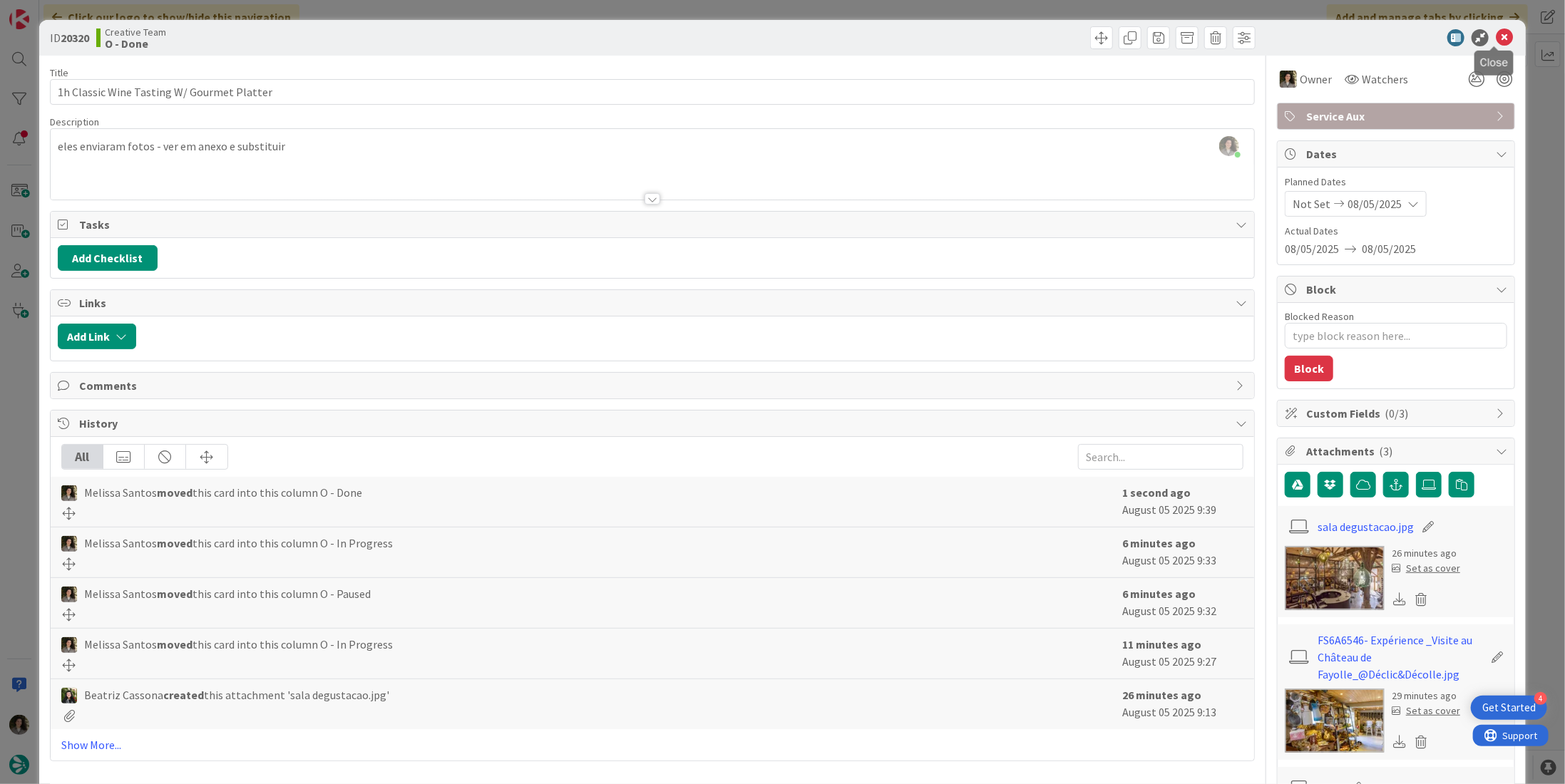 click at bounding box center [1504, 38] 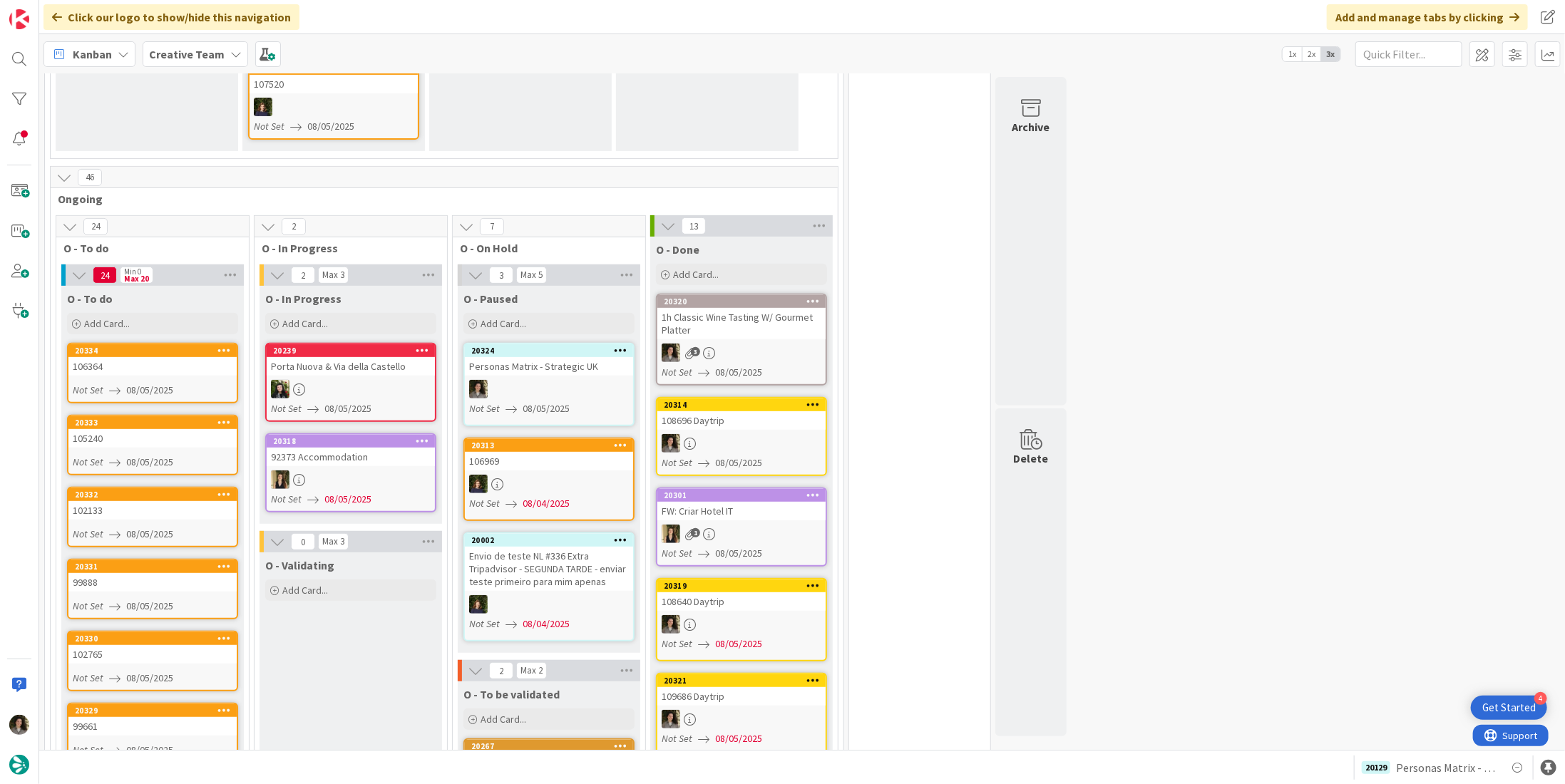 scroll, scrollTop: 0, scrollLeft: 0, axis: both 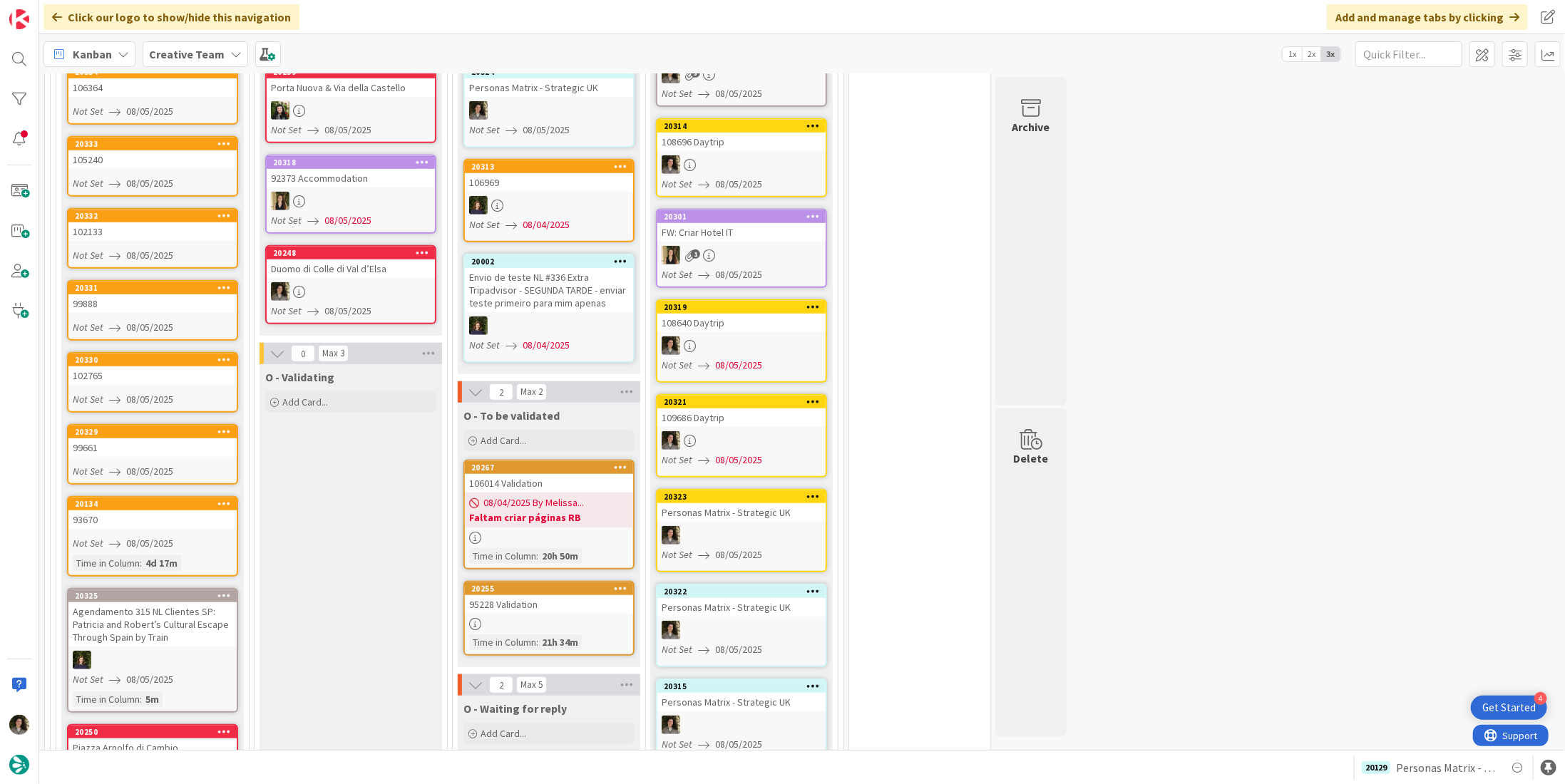 click at bounding box center (351, 292) 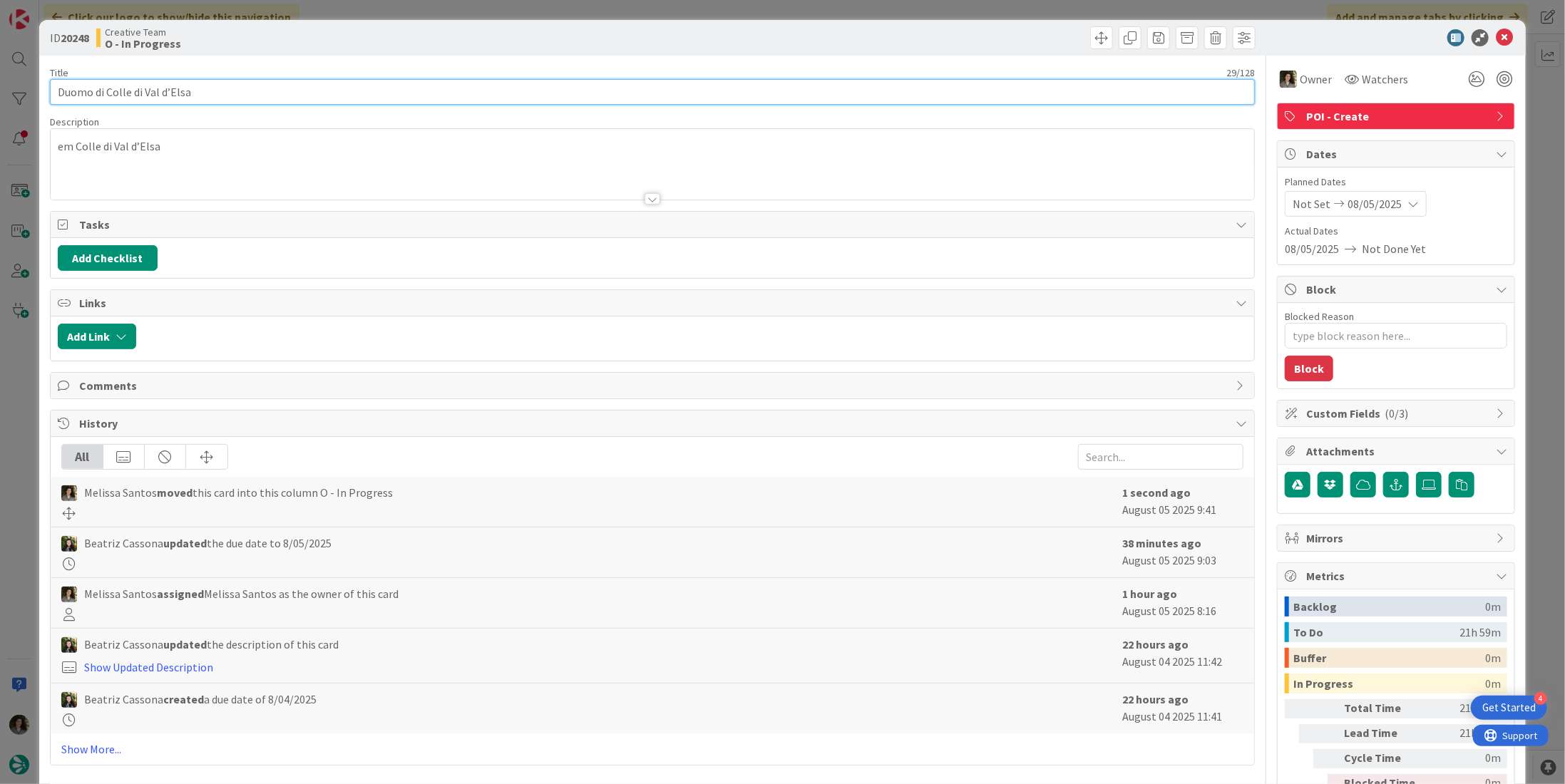 scroll, scrollTop: 0, scrollLeft: 0, axis: both 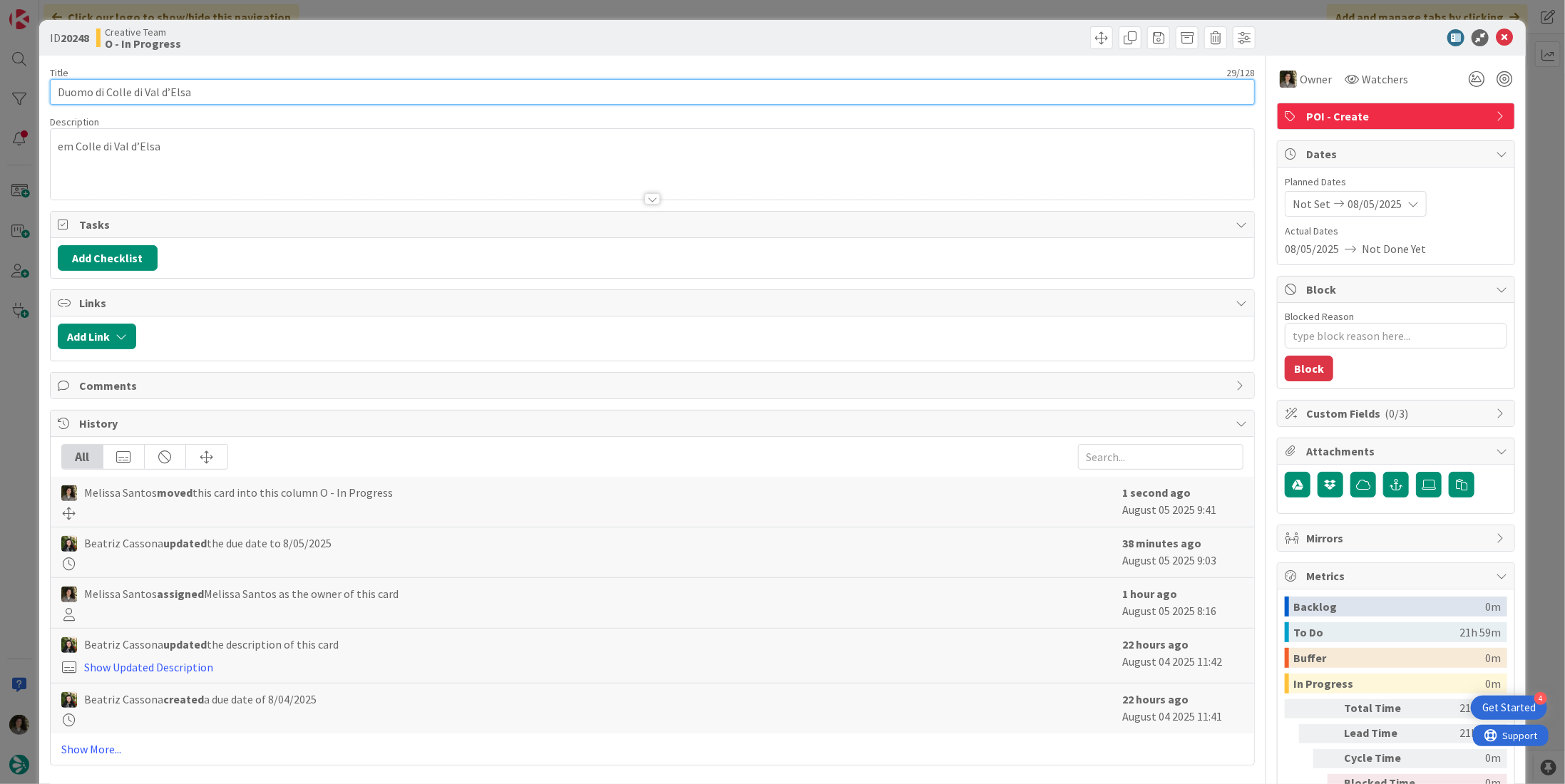 drag, startPoint x: 235, startPoint y: 91, endPoint x: 9, endPoint y: 91, distance: 226 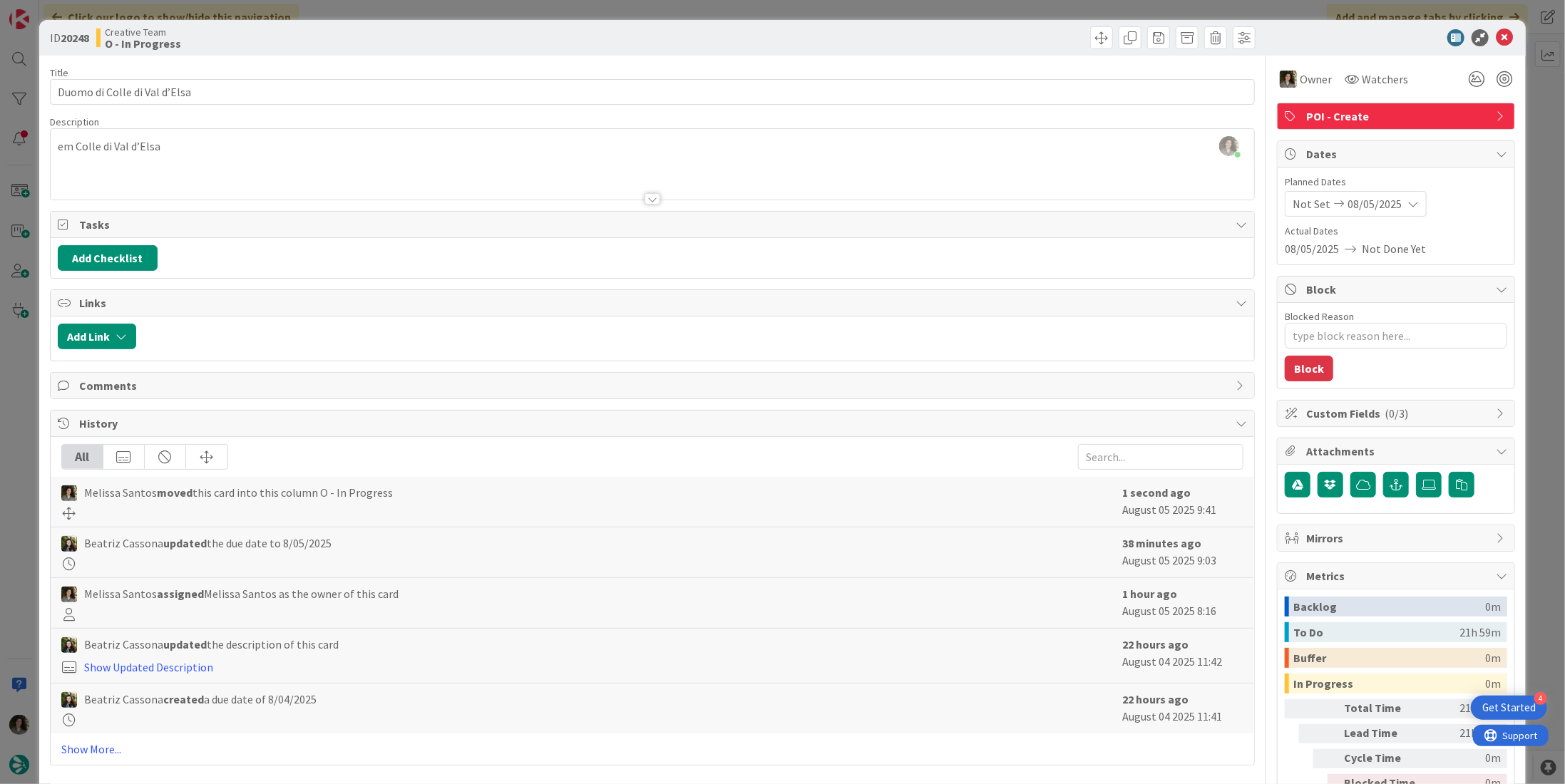 click at bounding box center (956, 38) 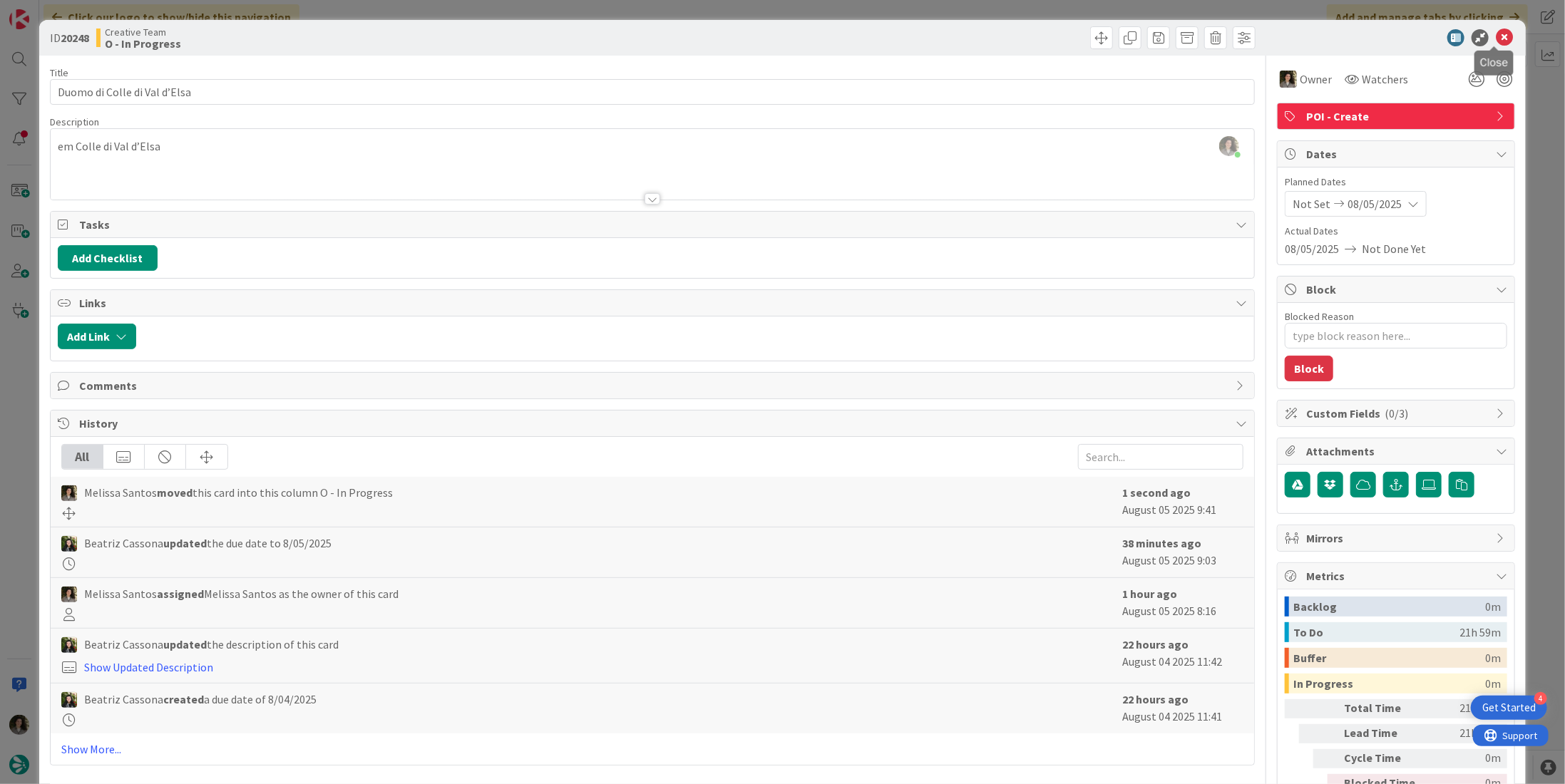 click at bounding box center [1504, 38] 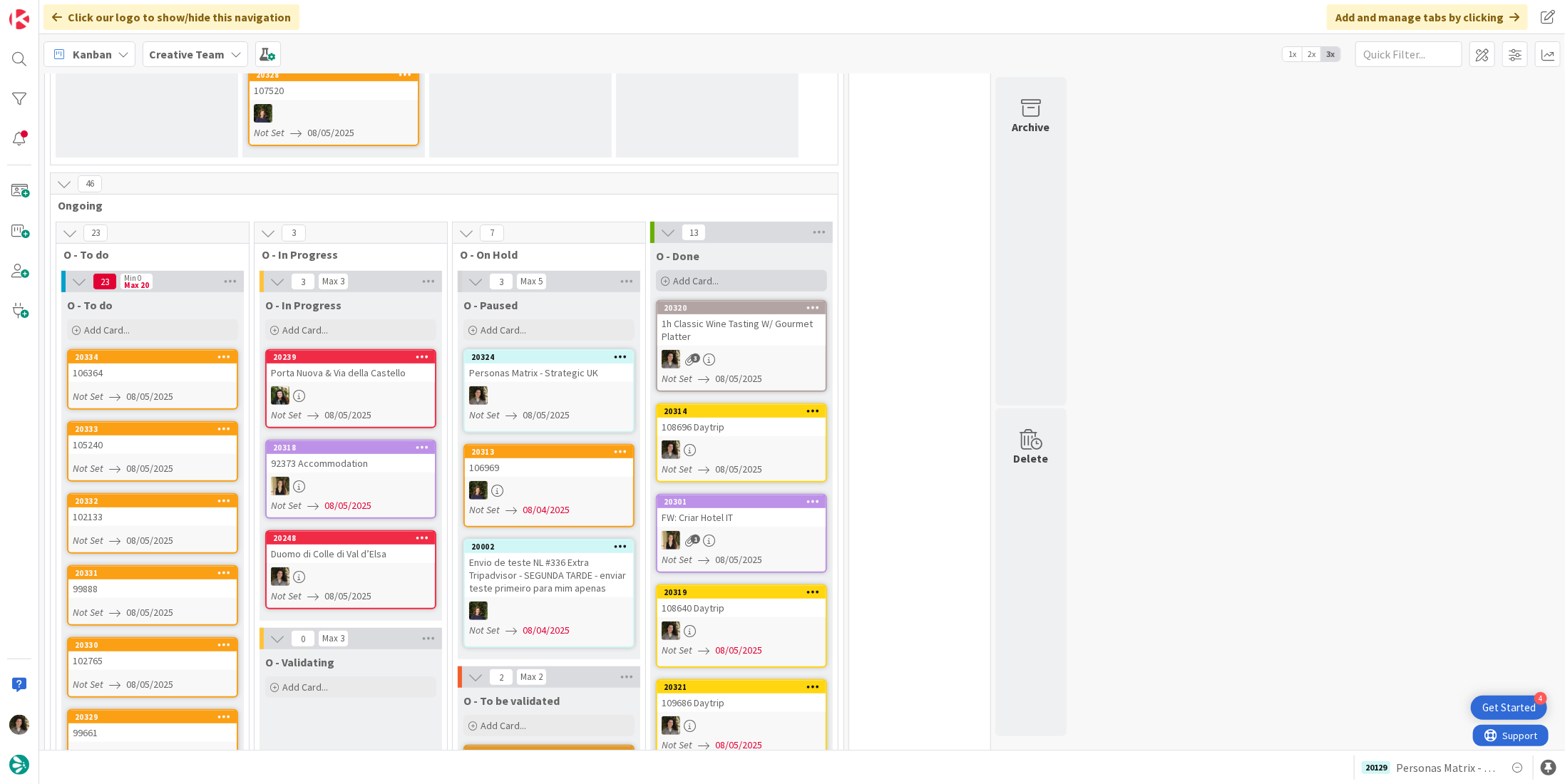 scroll, scrollTop: 0, scrollLeft: 0, axis: both 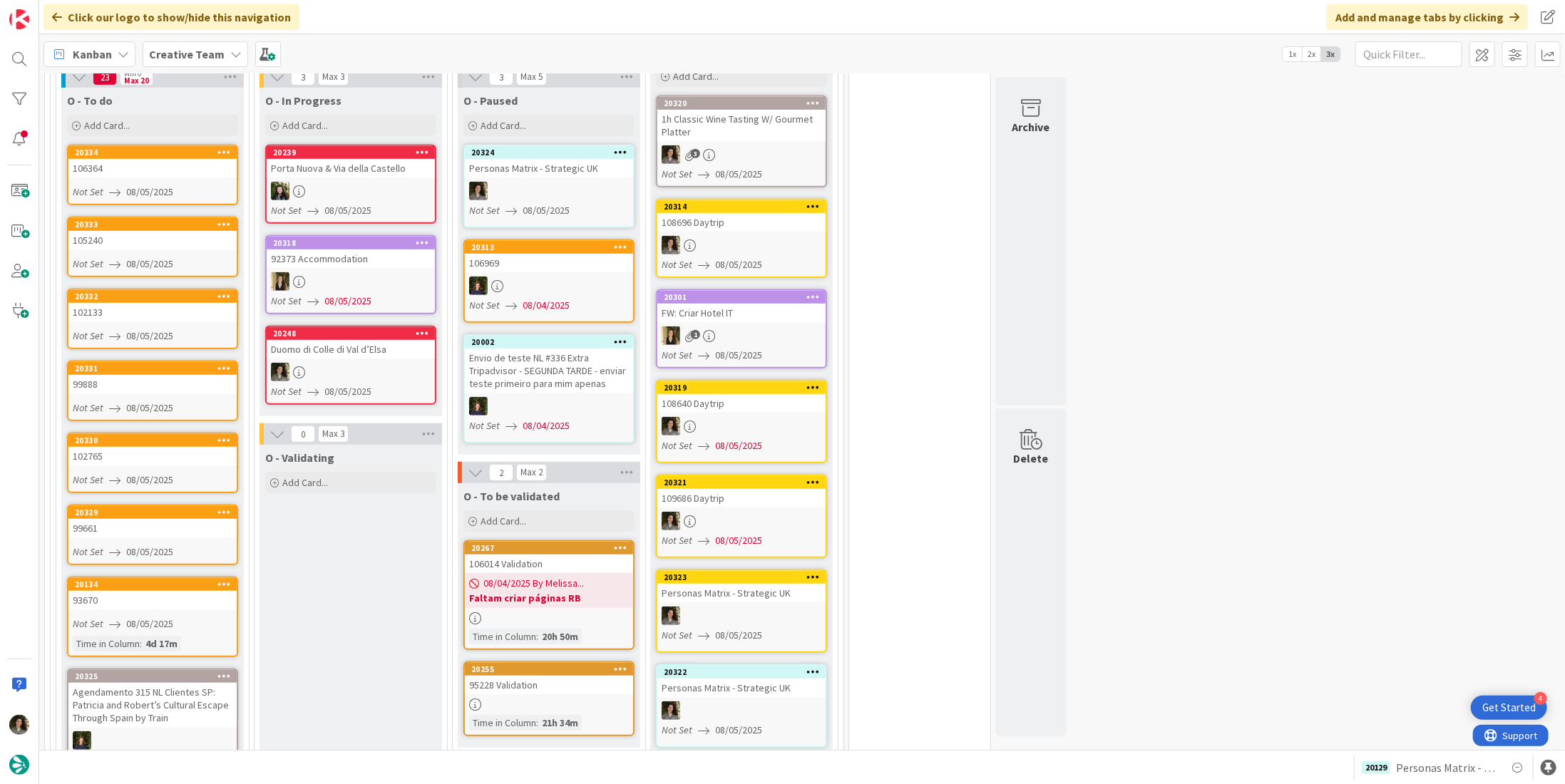 click on "Duomo di Colle di Val d’Elsa" at bounding box center [351, 349] 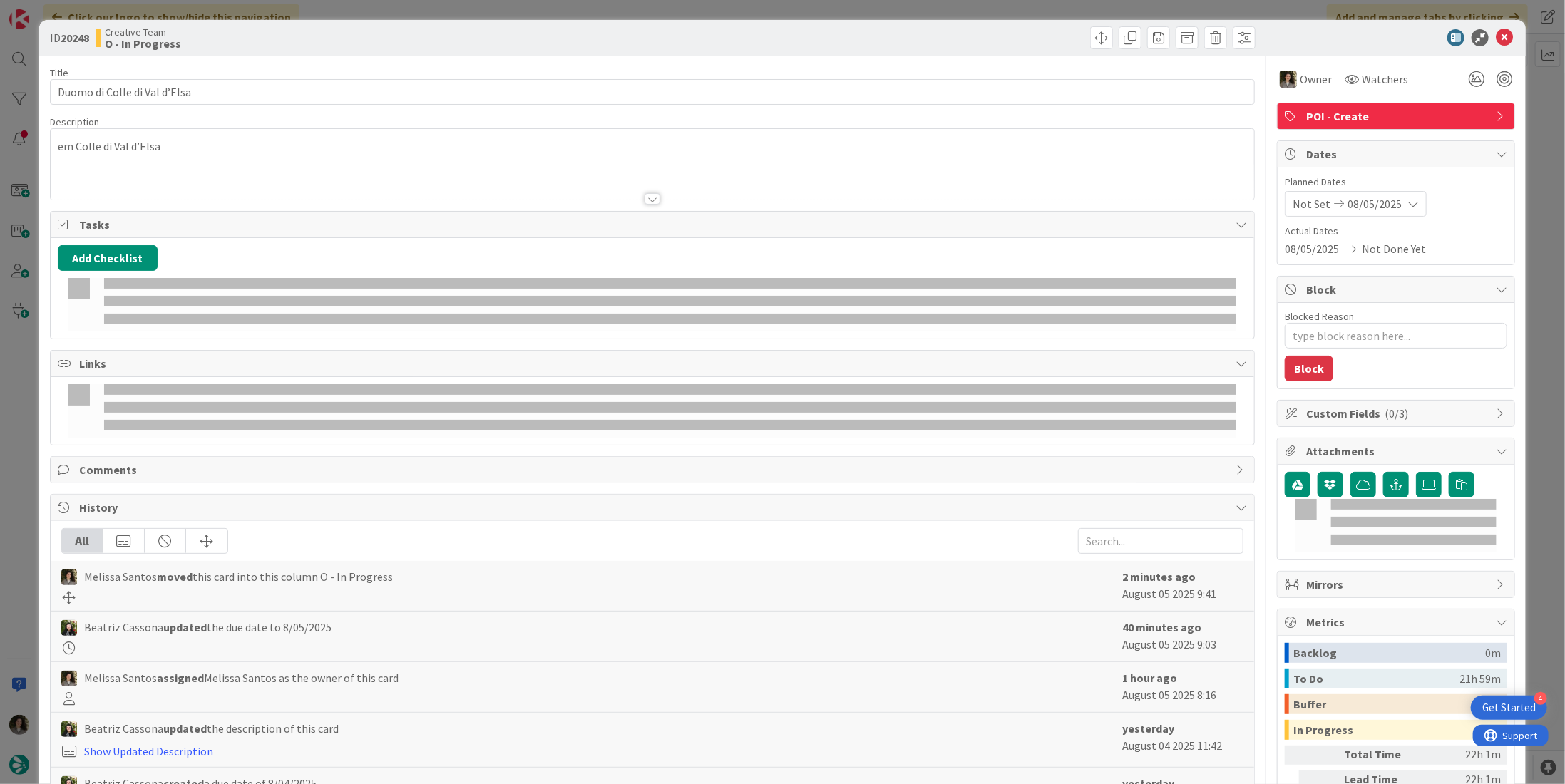 scroll, scrollTop: 0, scrollLeft: 0, axis: both 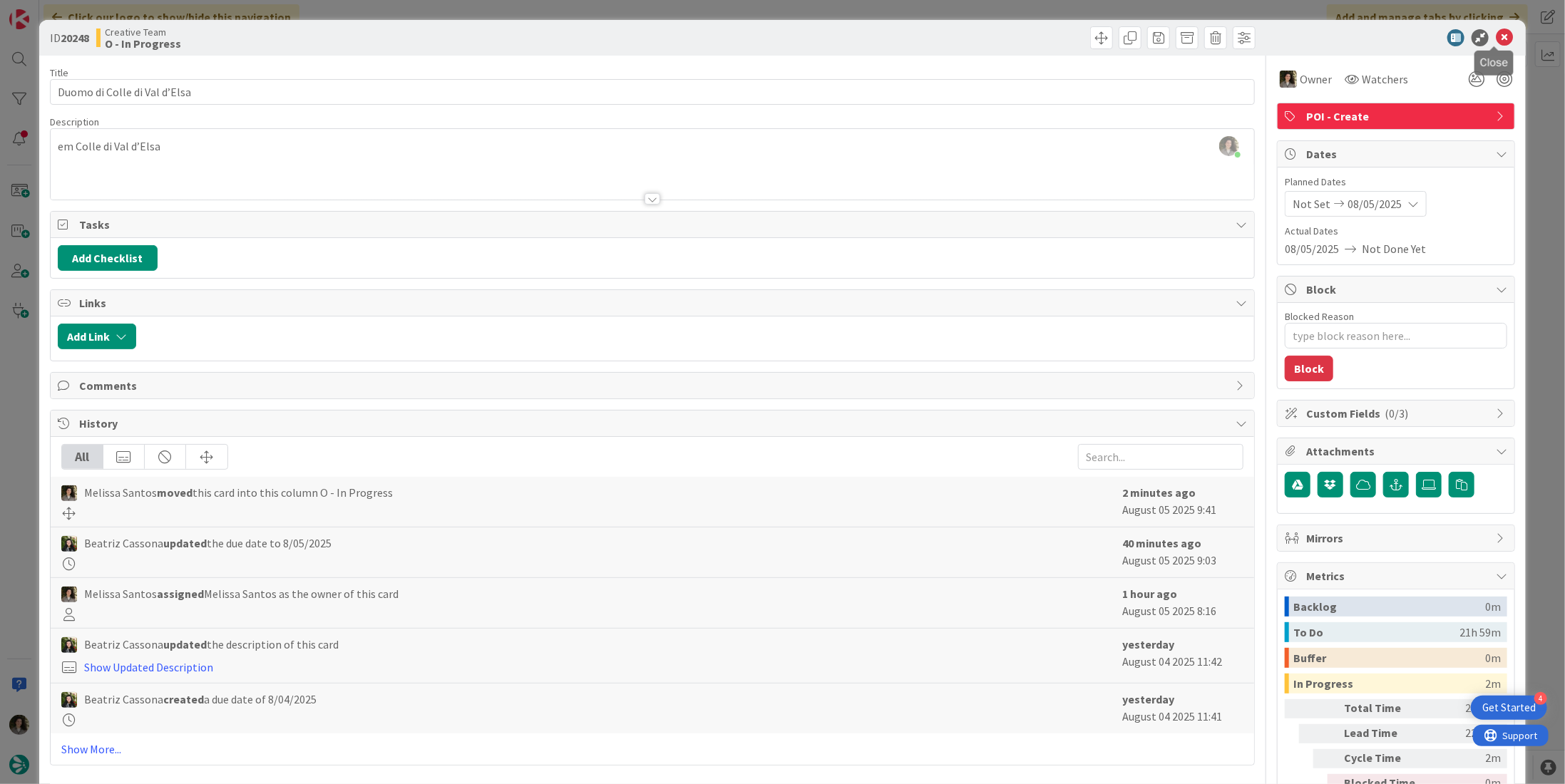 click at bounding box center [1504, 38] 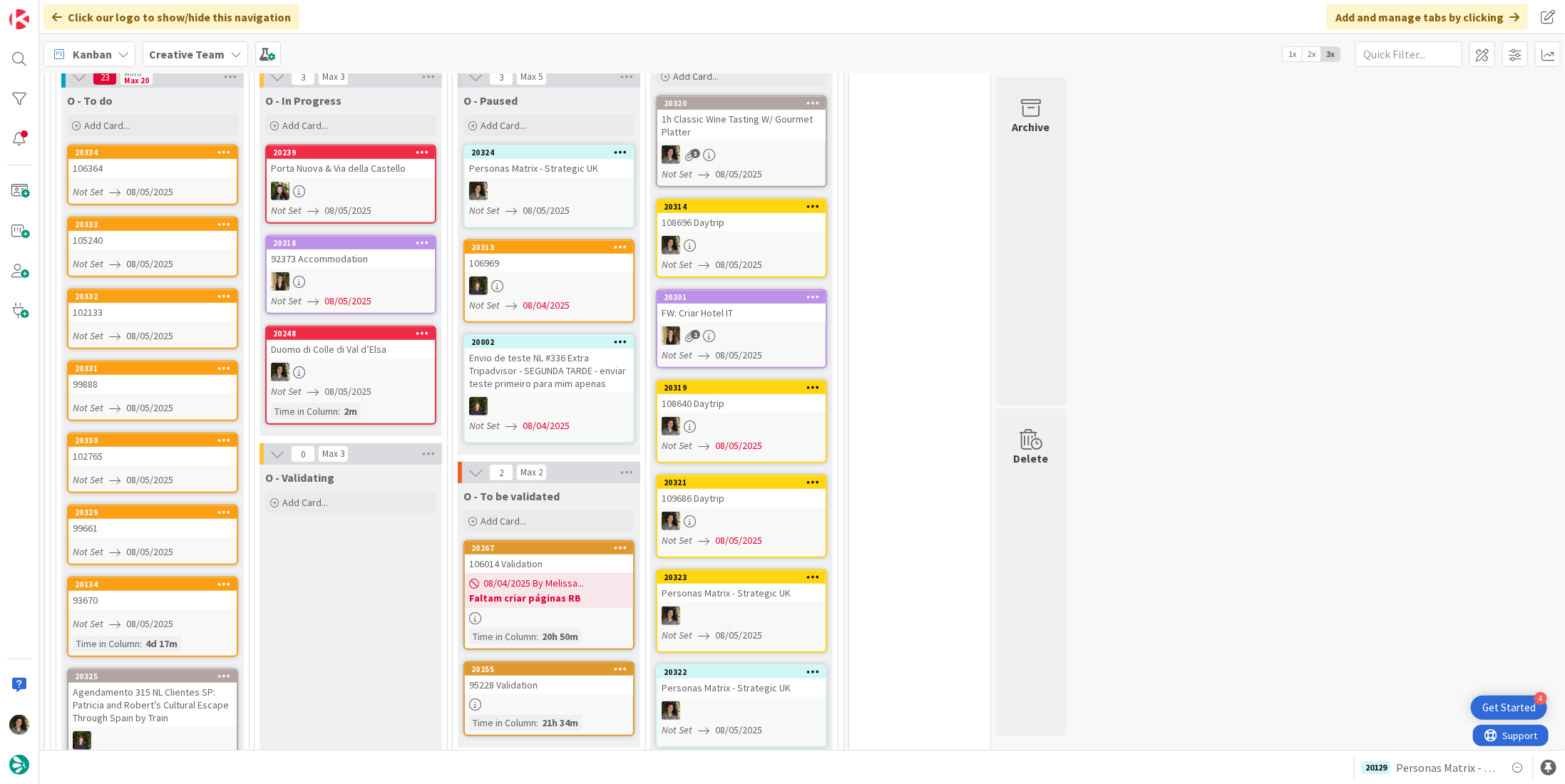 scroll, scrollTop: 0, scrollLeft: 0, axis: both 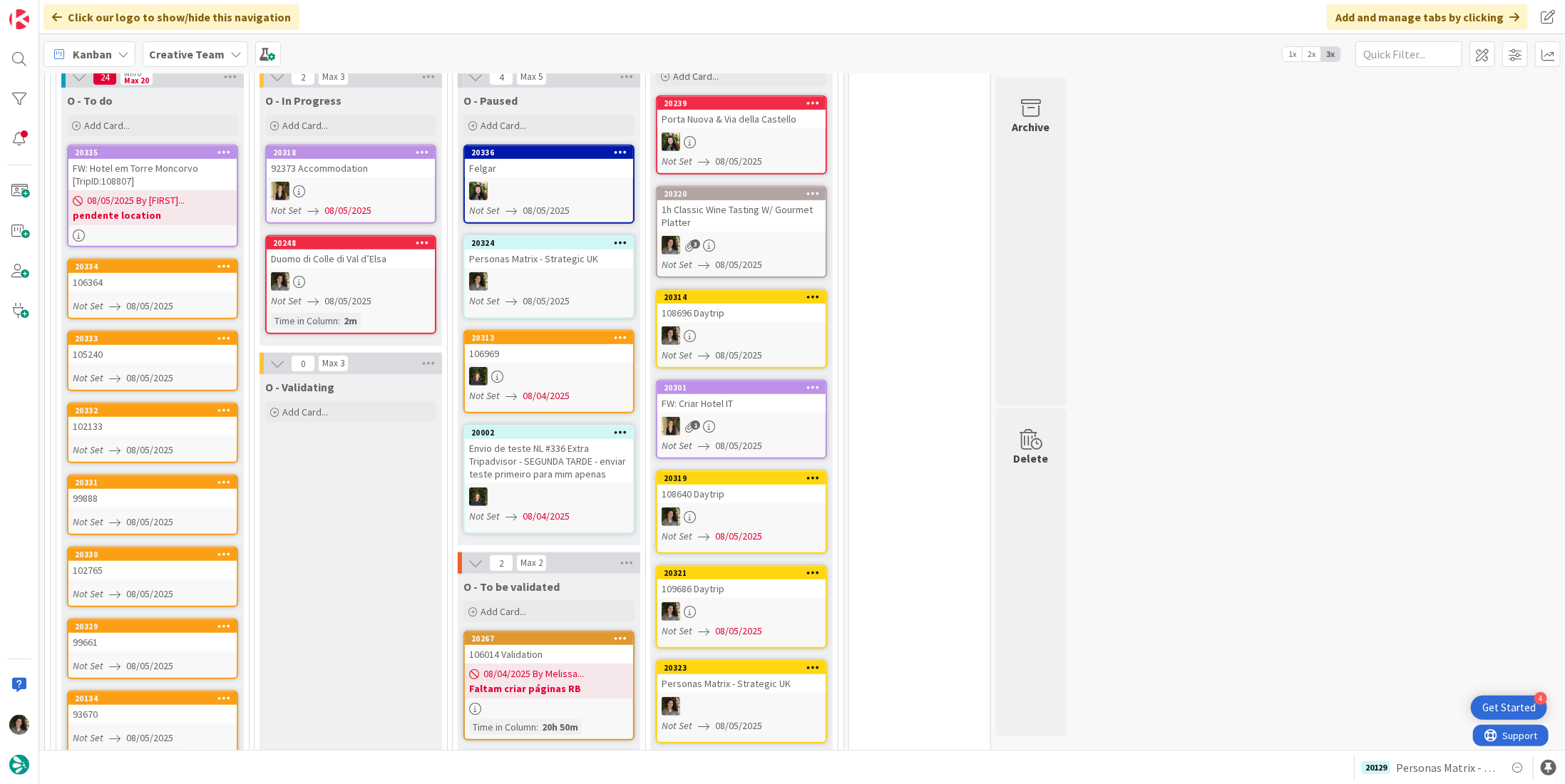 click at bounding box center (351, 282) 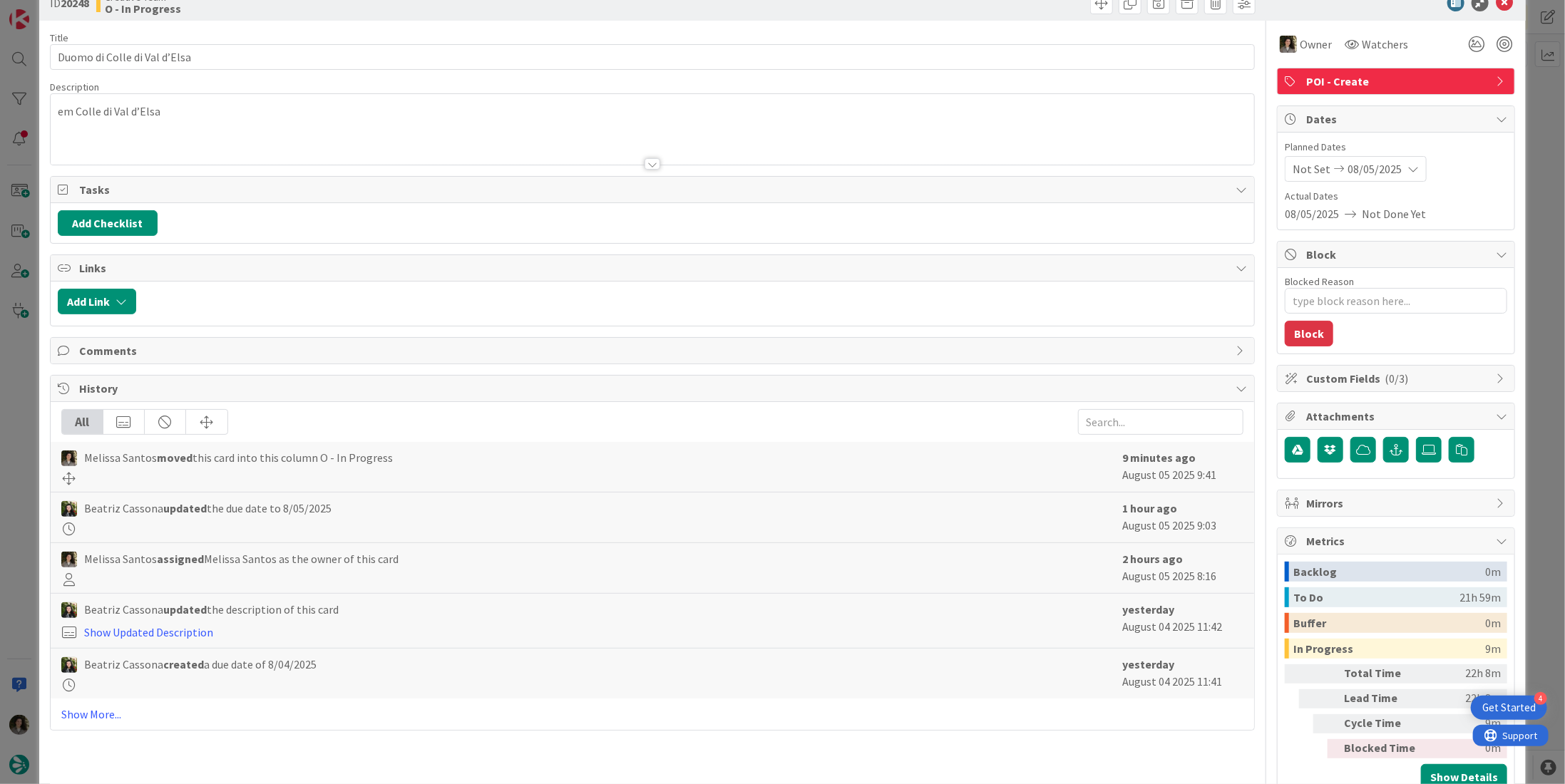 scroll, scrollTop: 0, scrollLeft: 0, axis: both 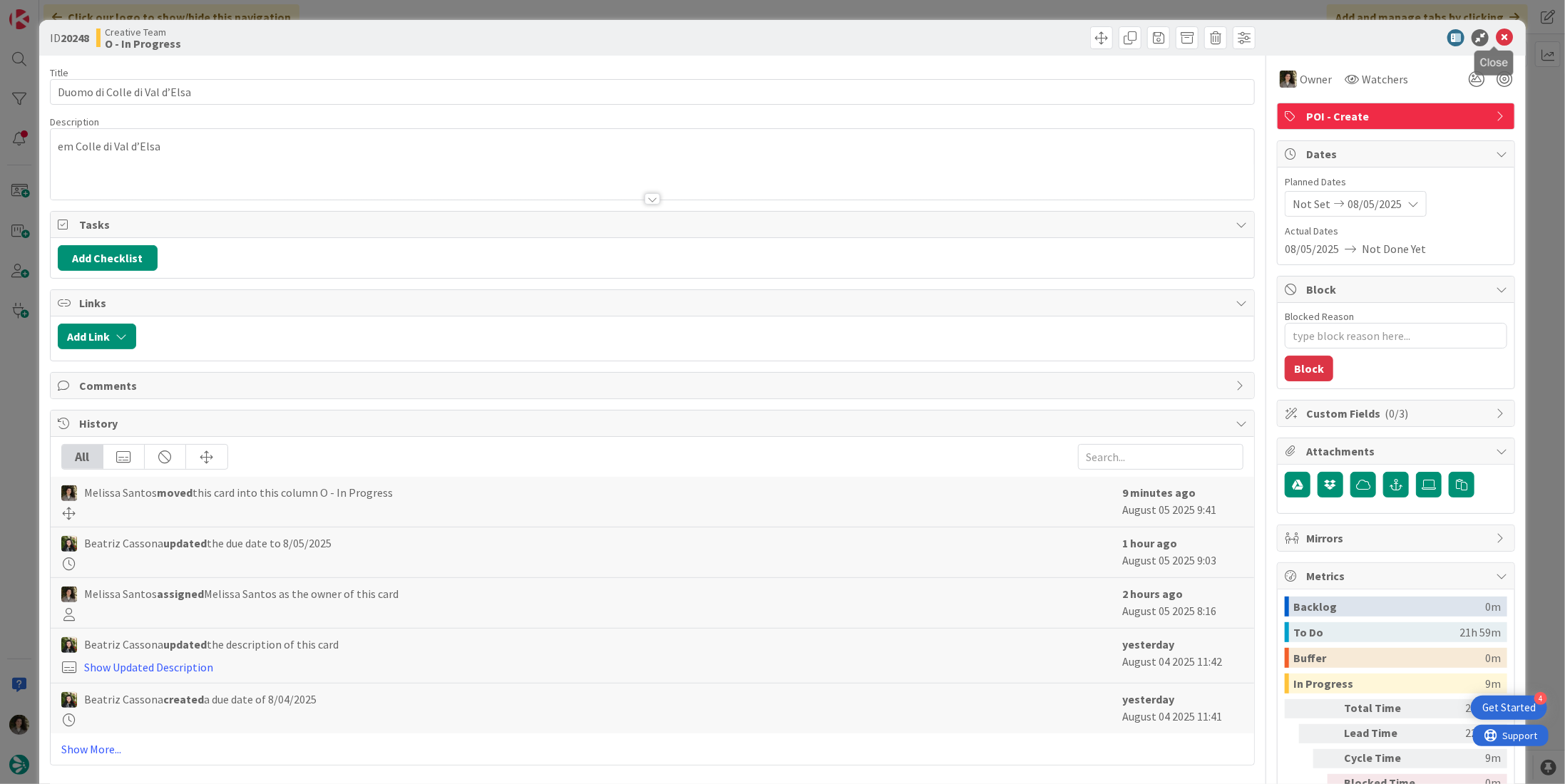 click at bounding box center [1504, 38] 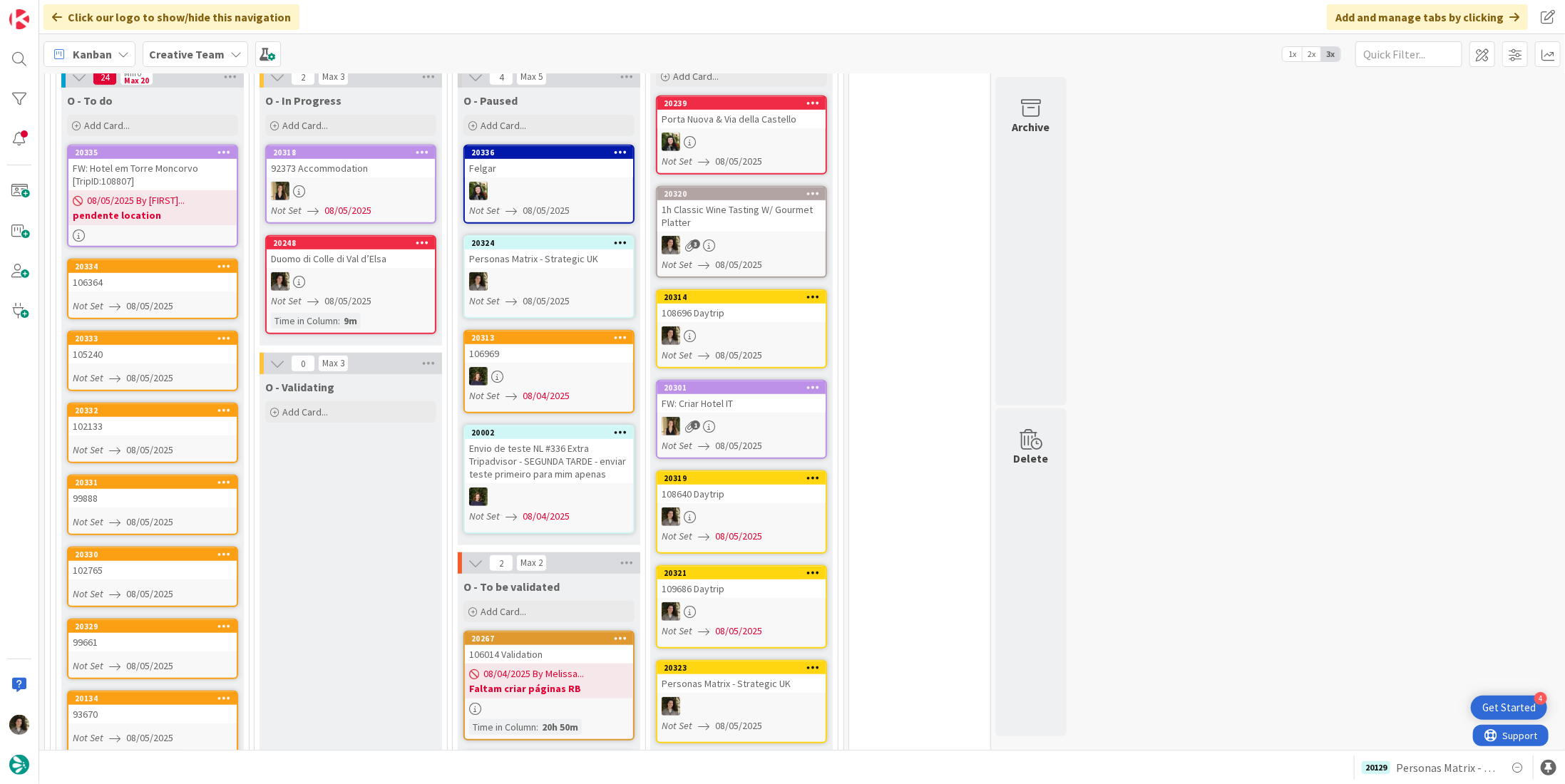 click on "20239 Porta Nuova & Via della Castello Not Set 08/05/2025" at bounding box center [742, 135] 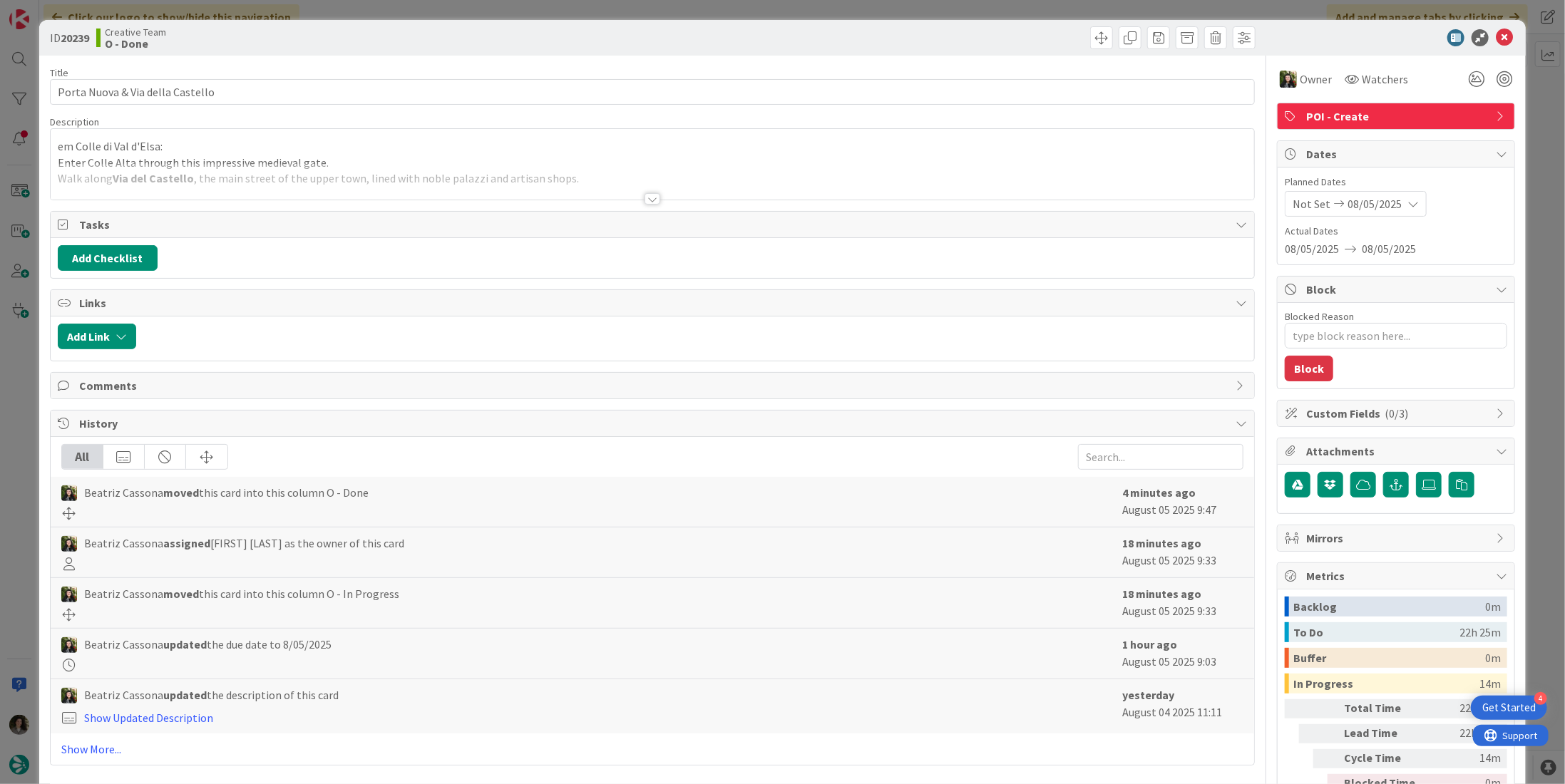 scroll, scrollTop: 41, scrollLeft: 0, axis: vertical 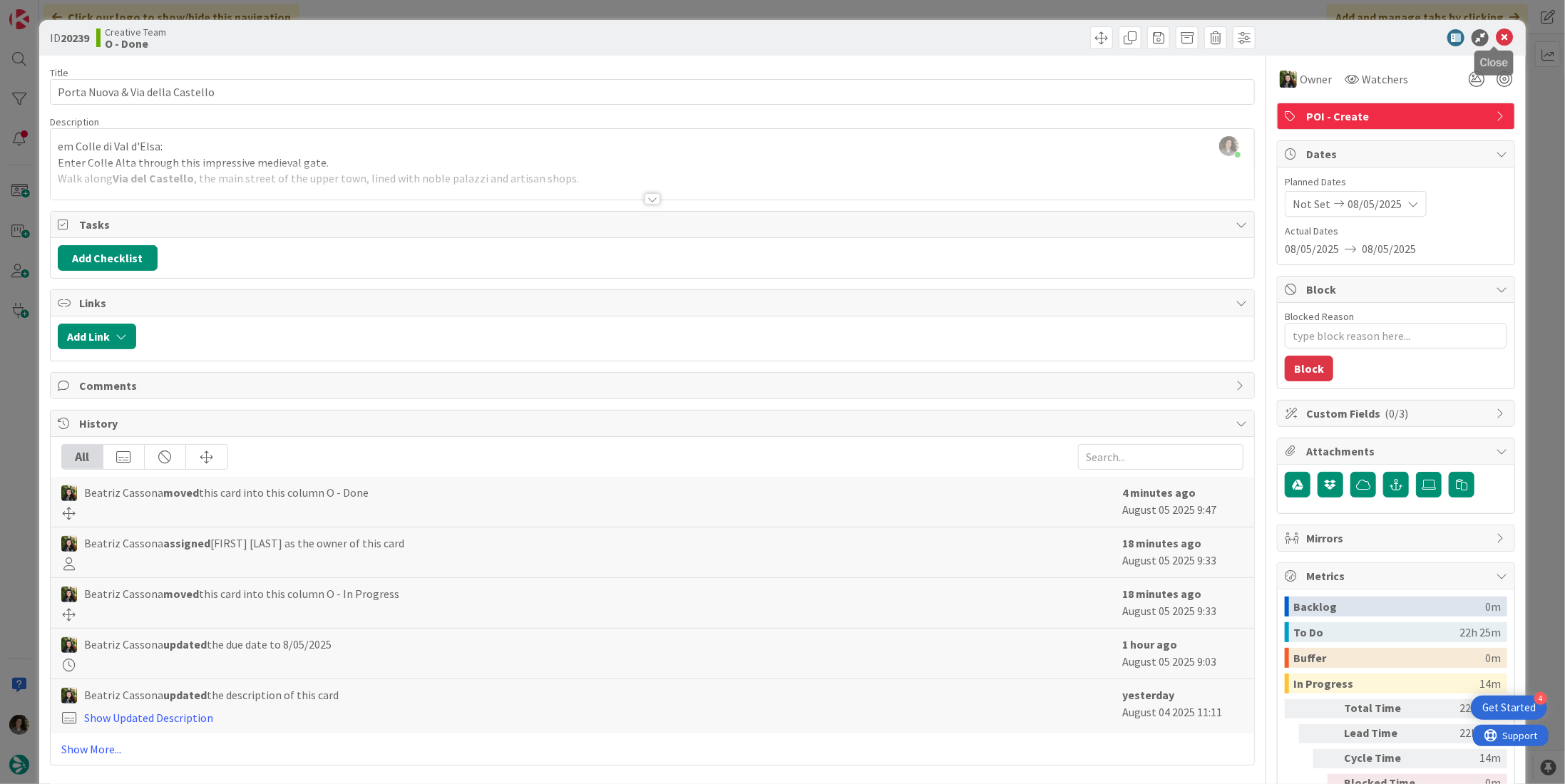 click at bounding box center [1504, 38] 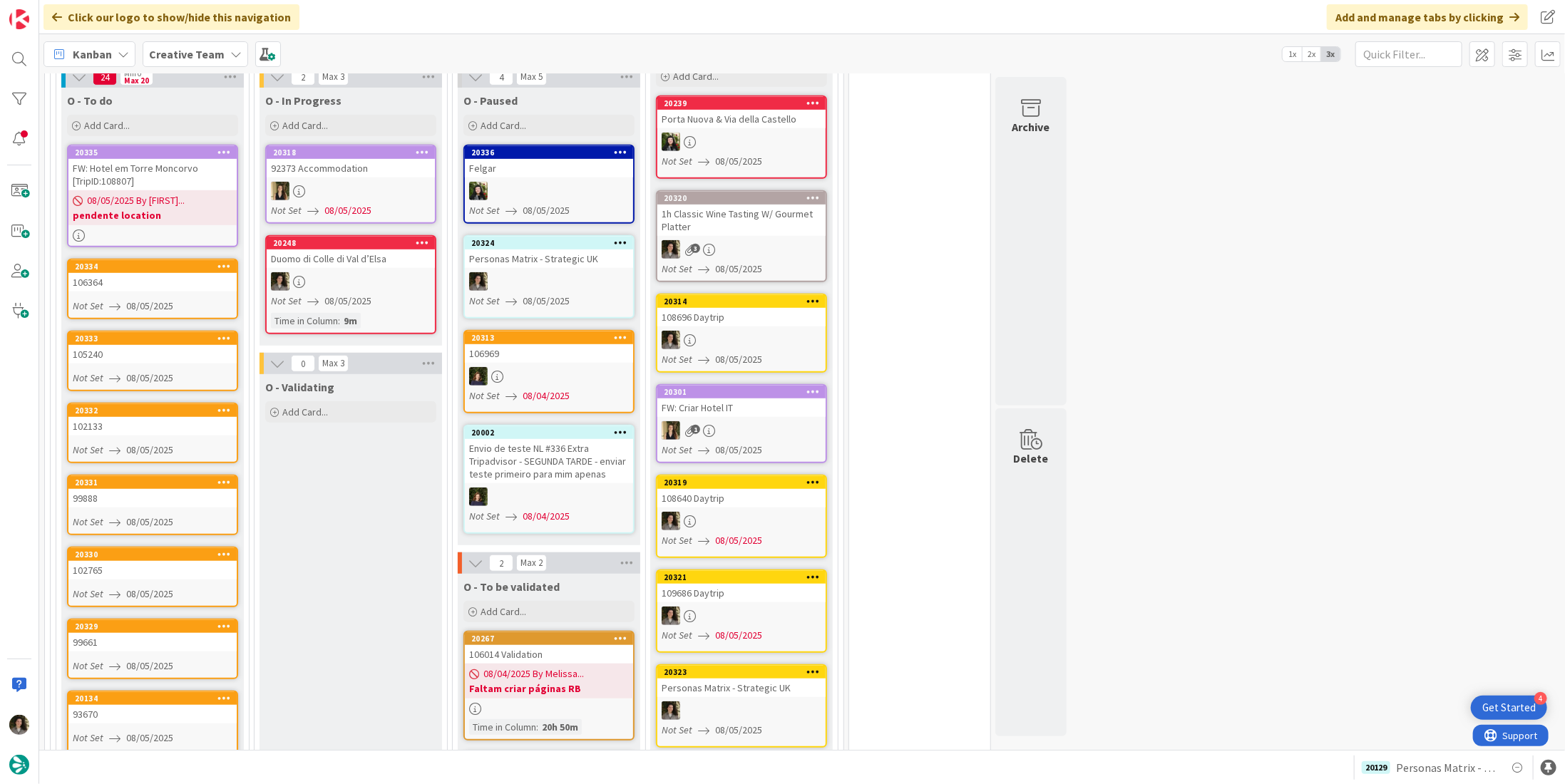 click on "20248 Duomo di Colle di Val d’Elsa  Not Set 08/05/2025 Time in Column : 9m" at bounding box center [351, 284] 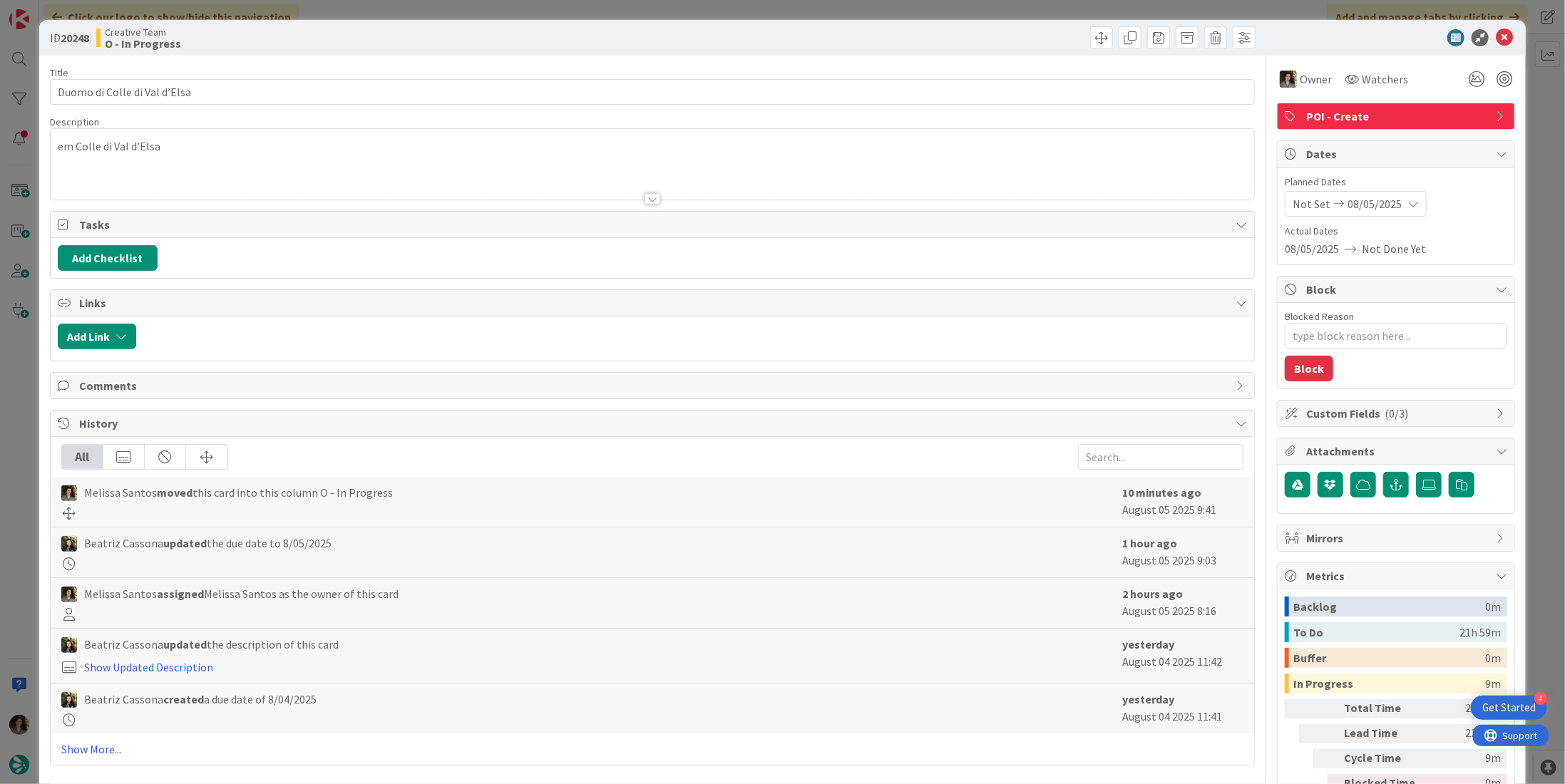 scroll, scrollTop: 0, scrollLeft: 0, axis: both 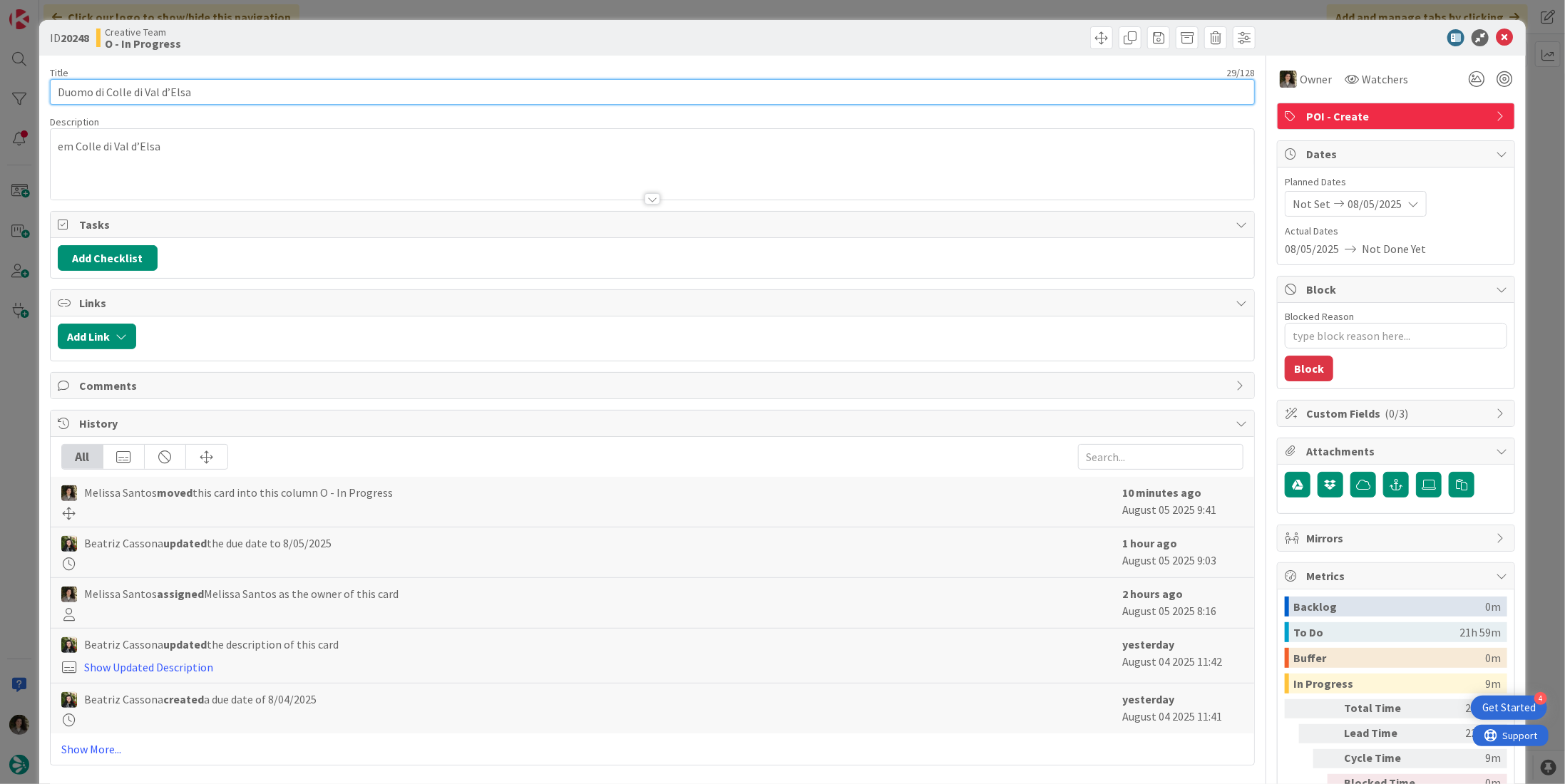 drag, startPoint x: 224, startPoint y: 86, endPoint x: 39, endPoint y: 82, distance: 185.0432 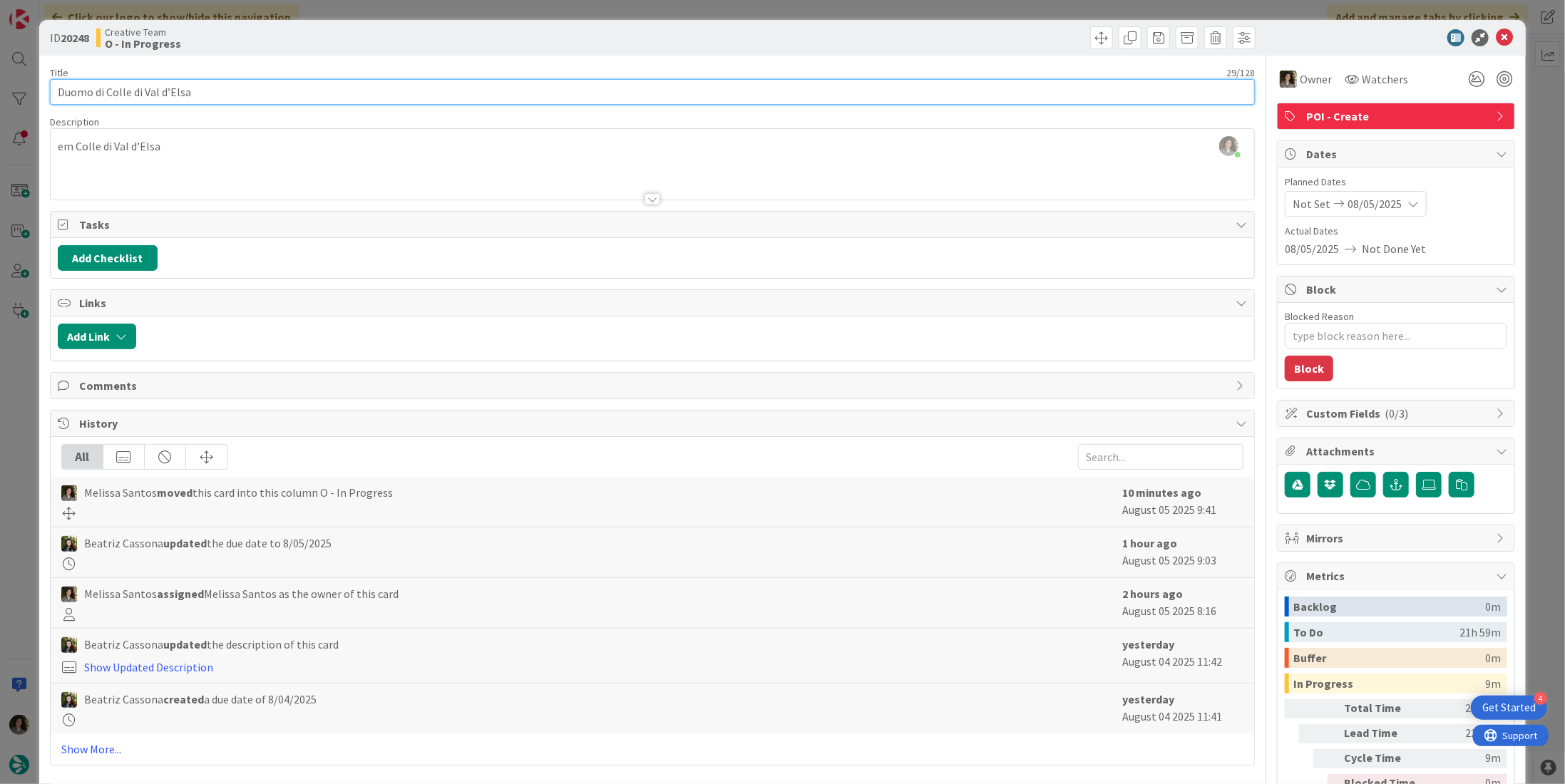 scroll, scrollTop: 609, scrollLeft: 0, axis: vertical 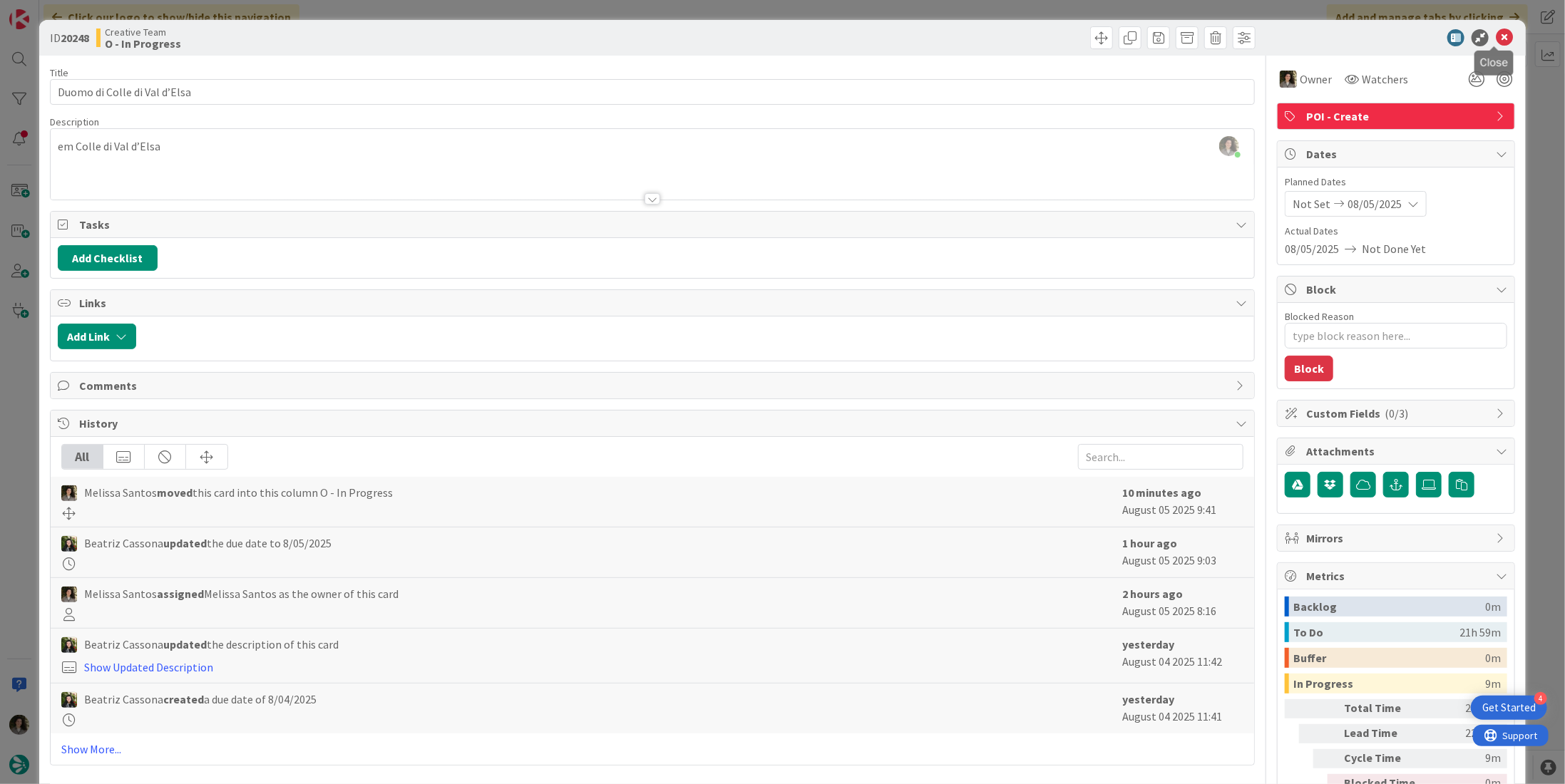 click at bounding box center [1504, 38] 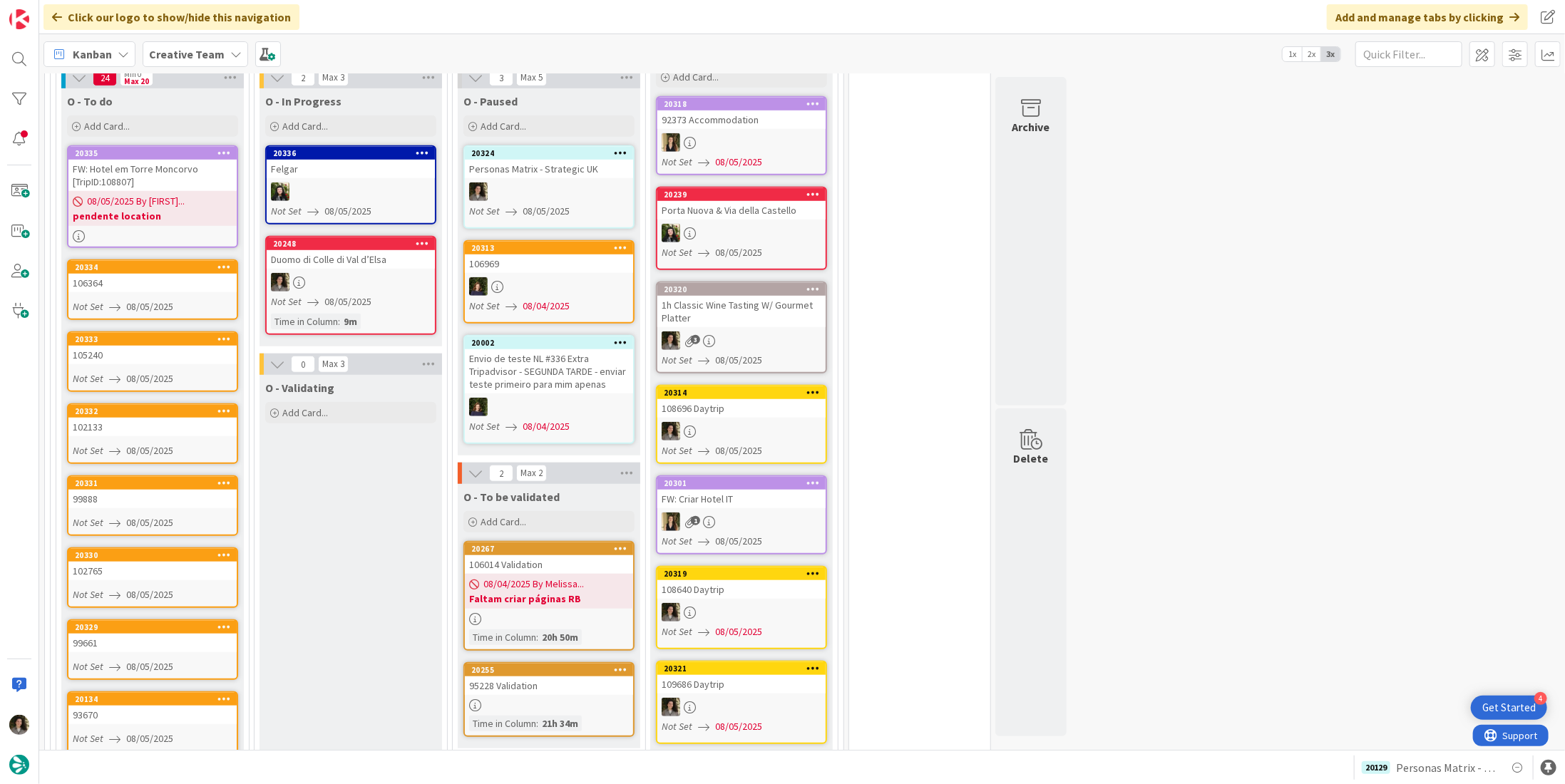scroll, scrollTop: 0, scrollLeft: 0, axis: both 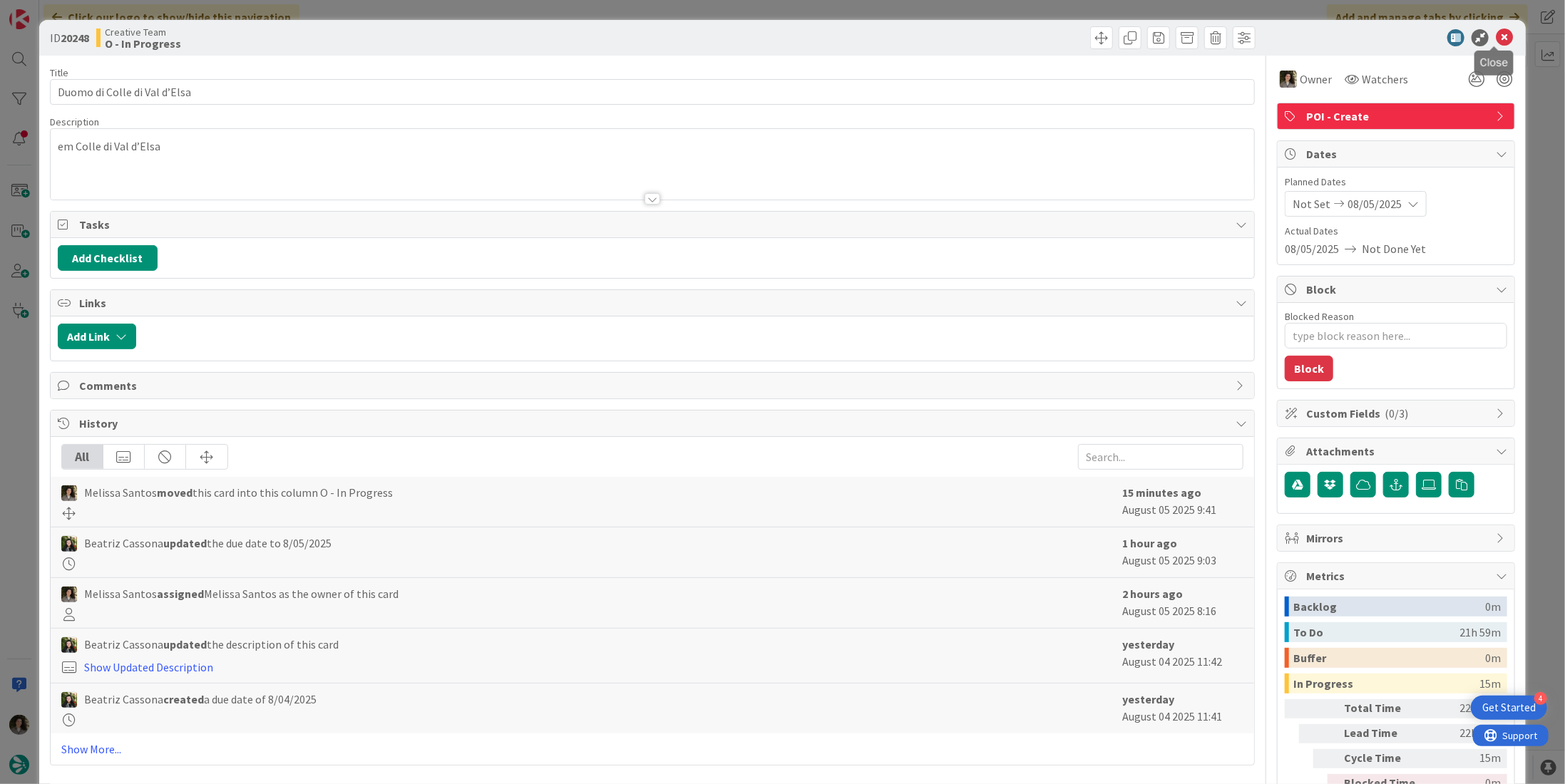 click at bounding box center [1504, 38] 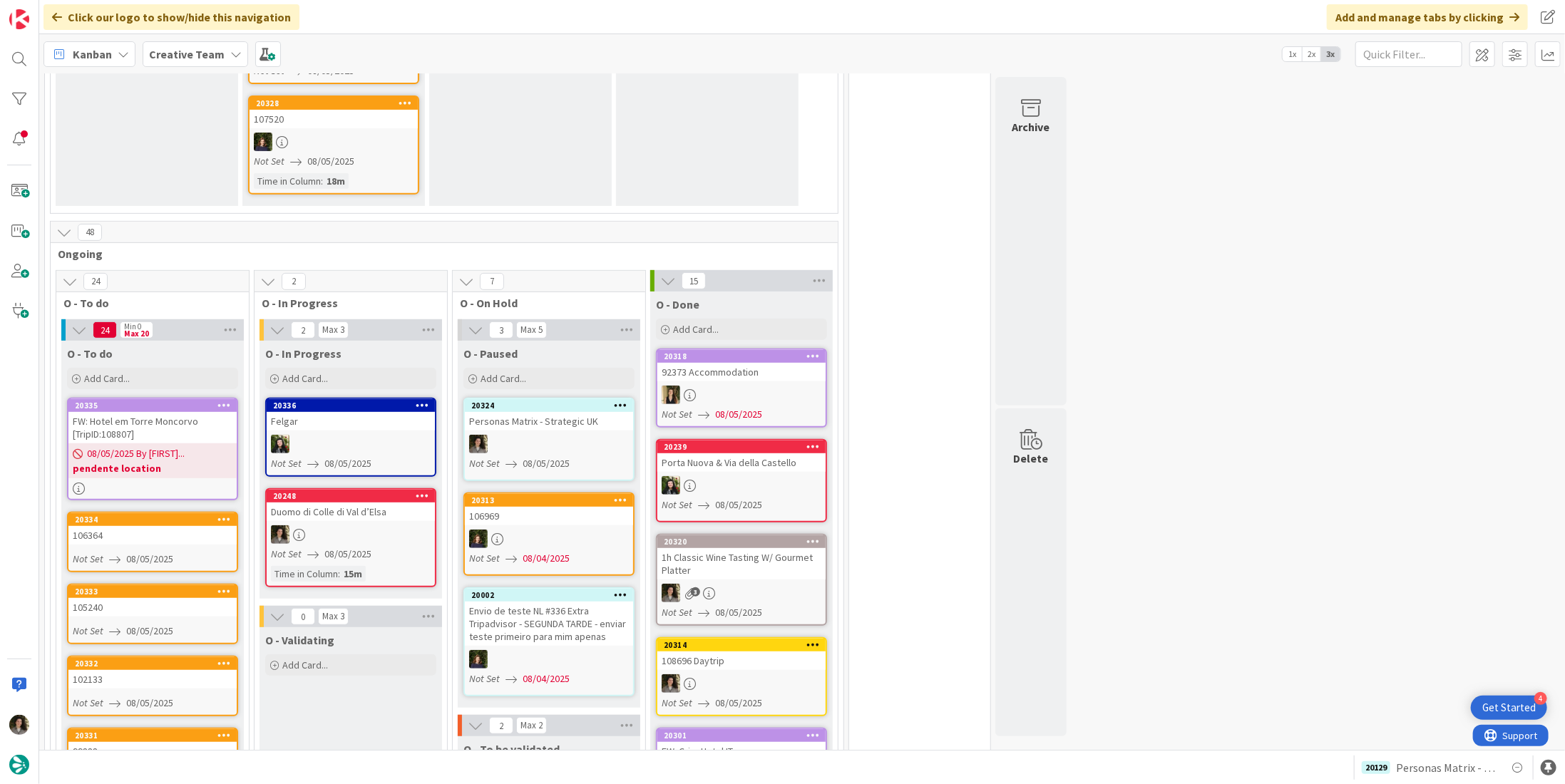 scroll, scrollTop: 499, scrollLeft: 0, axis: vertical 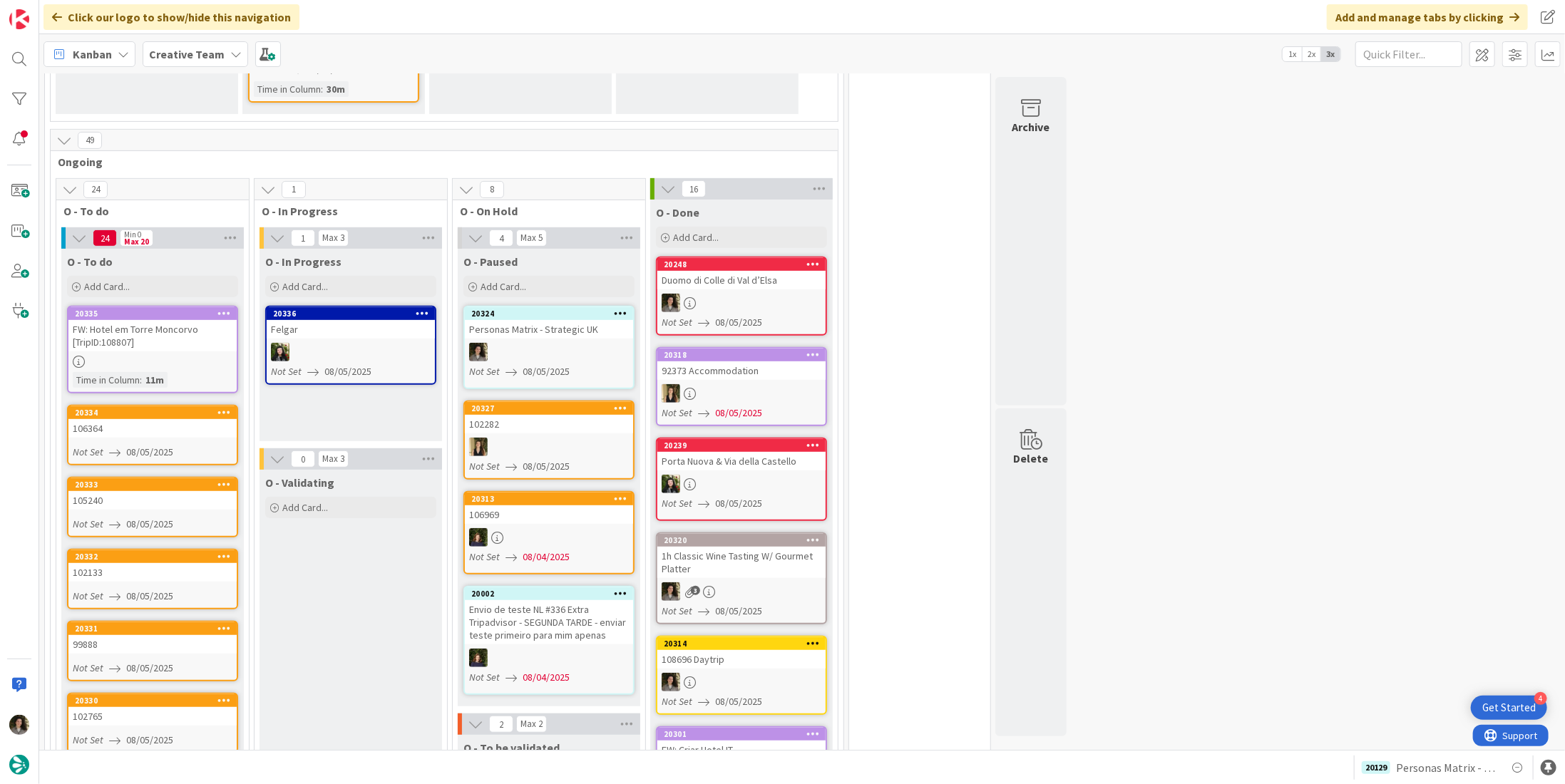 click on "20248 Duomo di Colle di Val d’Elsa  Not Set 08/05/2025" at bounding box center (742, 296) 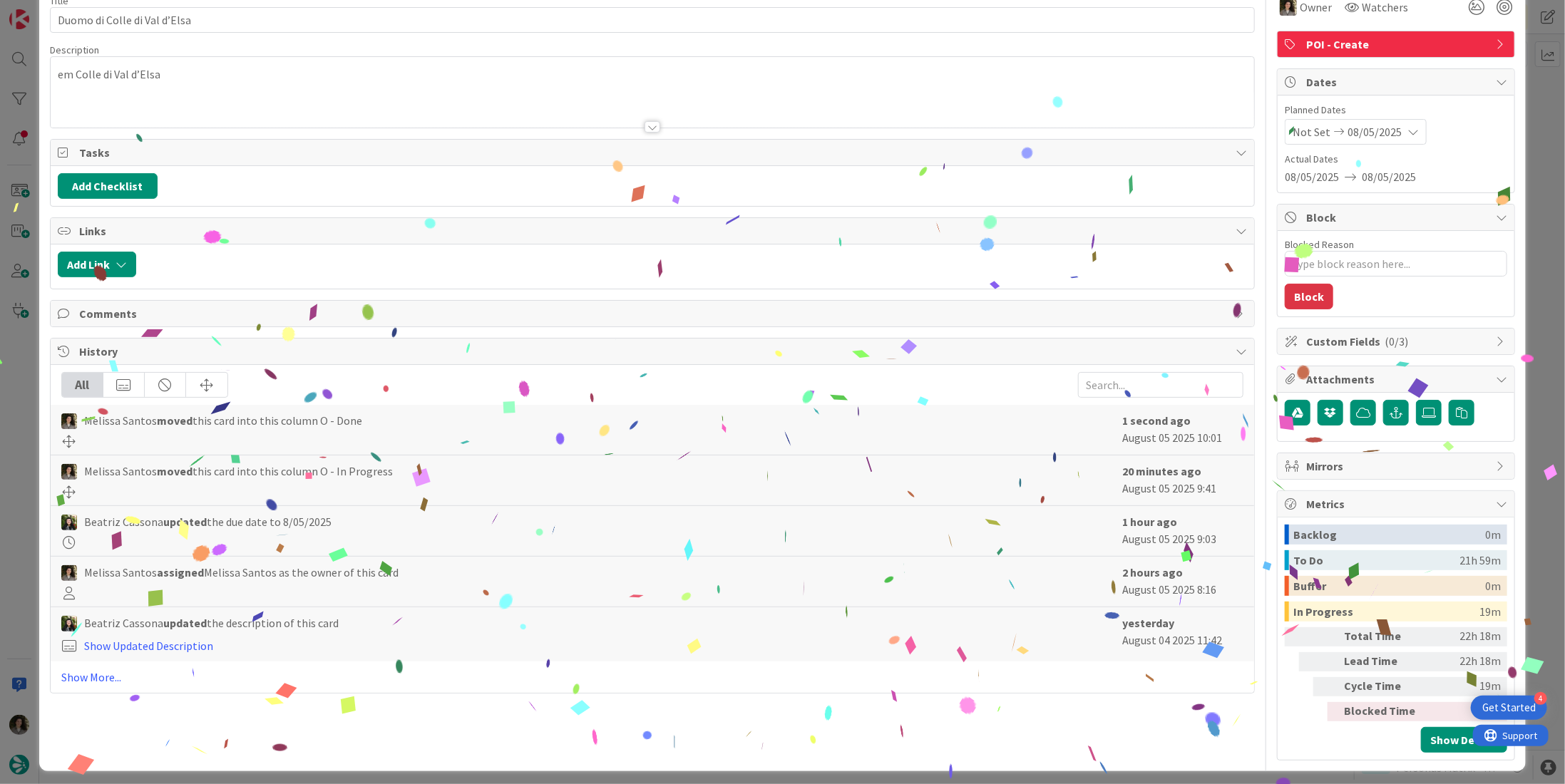 scroll, scrollTop: 4, scrollLeft: 0, axis: vertical 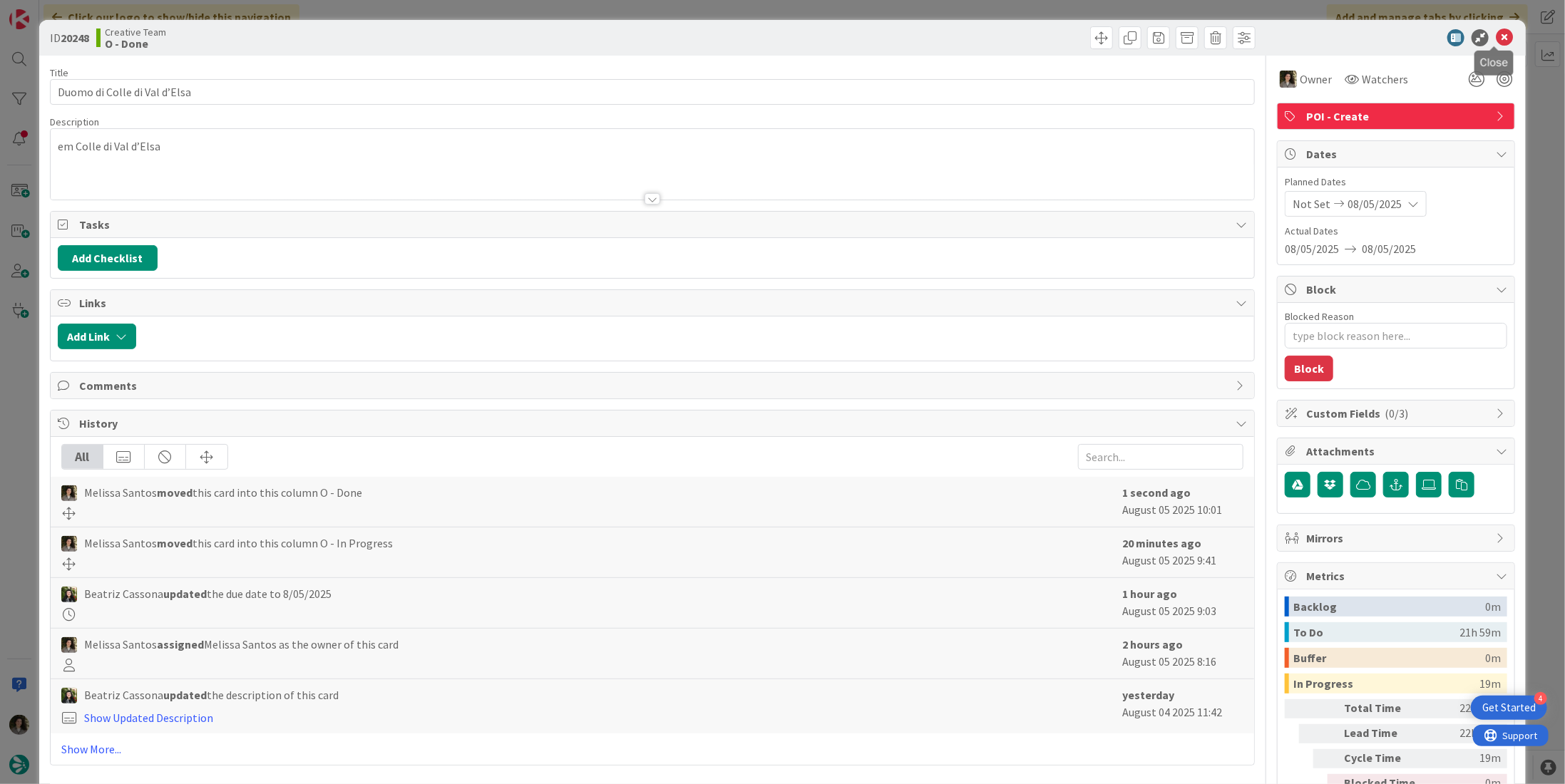 click at bounding box center [1504, 38] 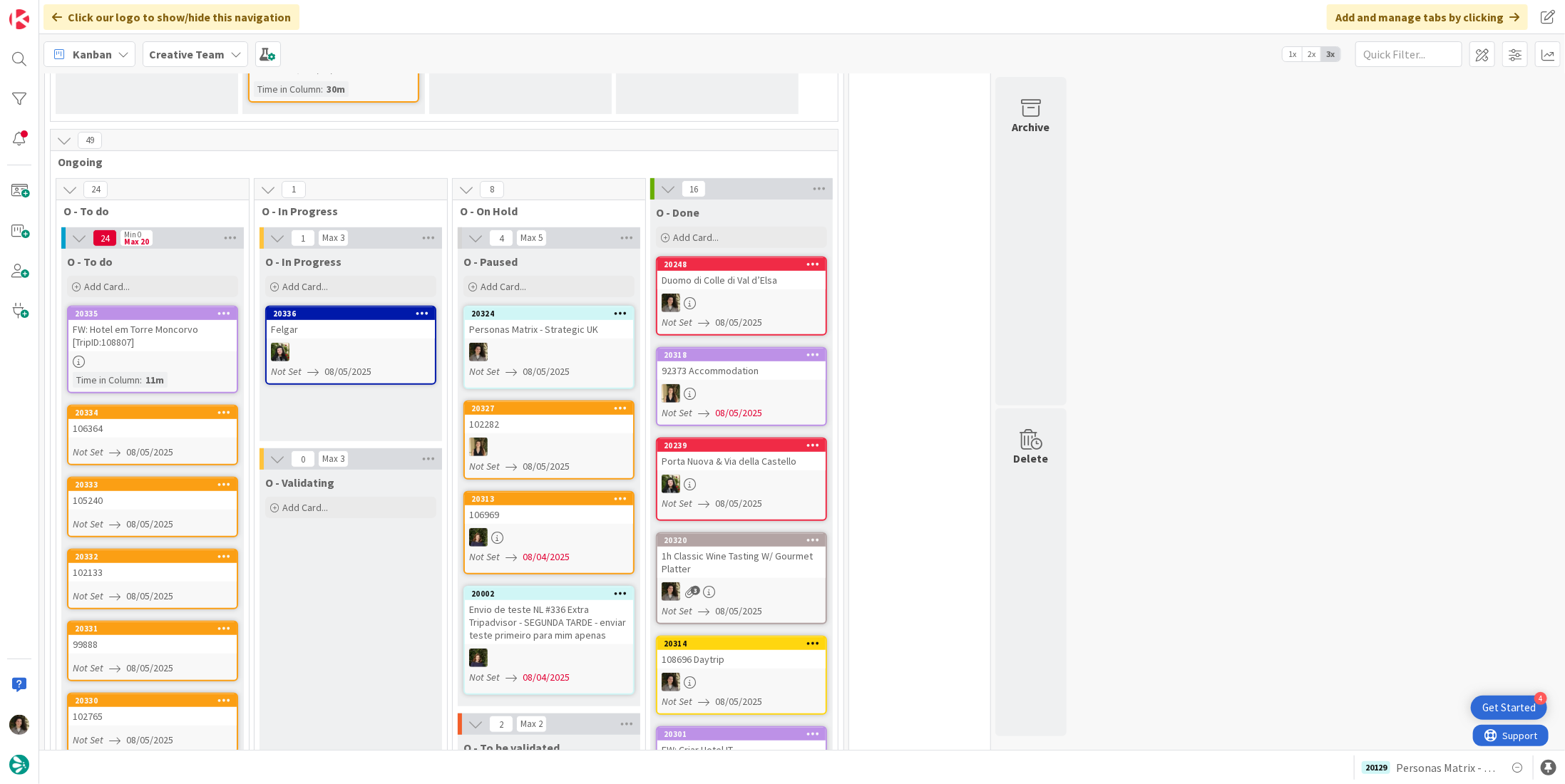 scroll, scrollTop: 0, scrollLeft: 0, axis: both 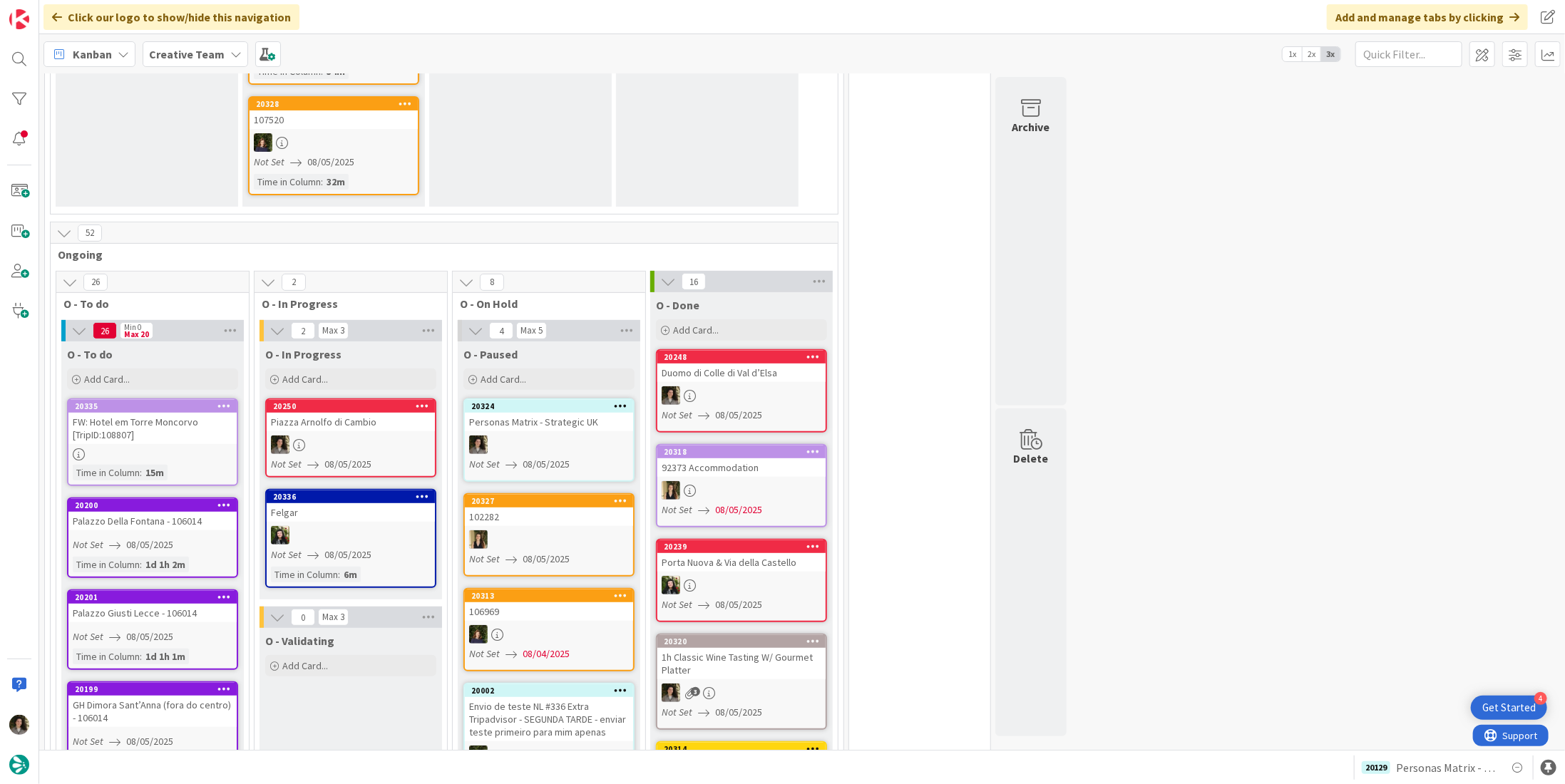 click at bounding box center (351, 445) 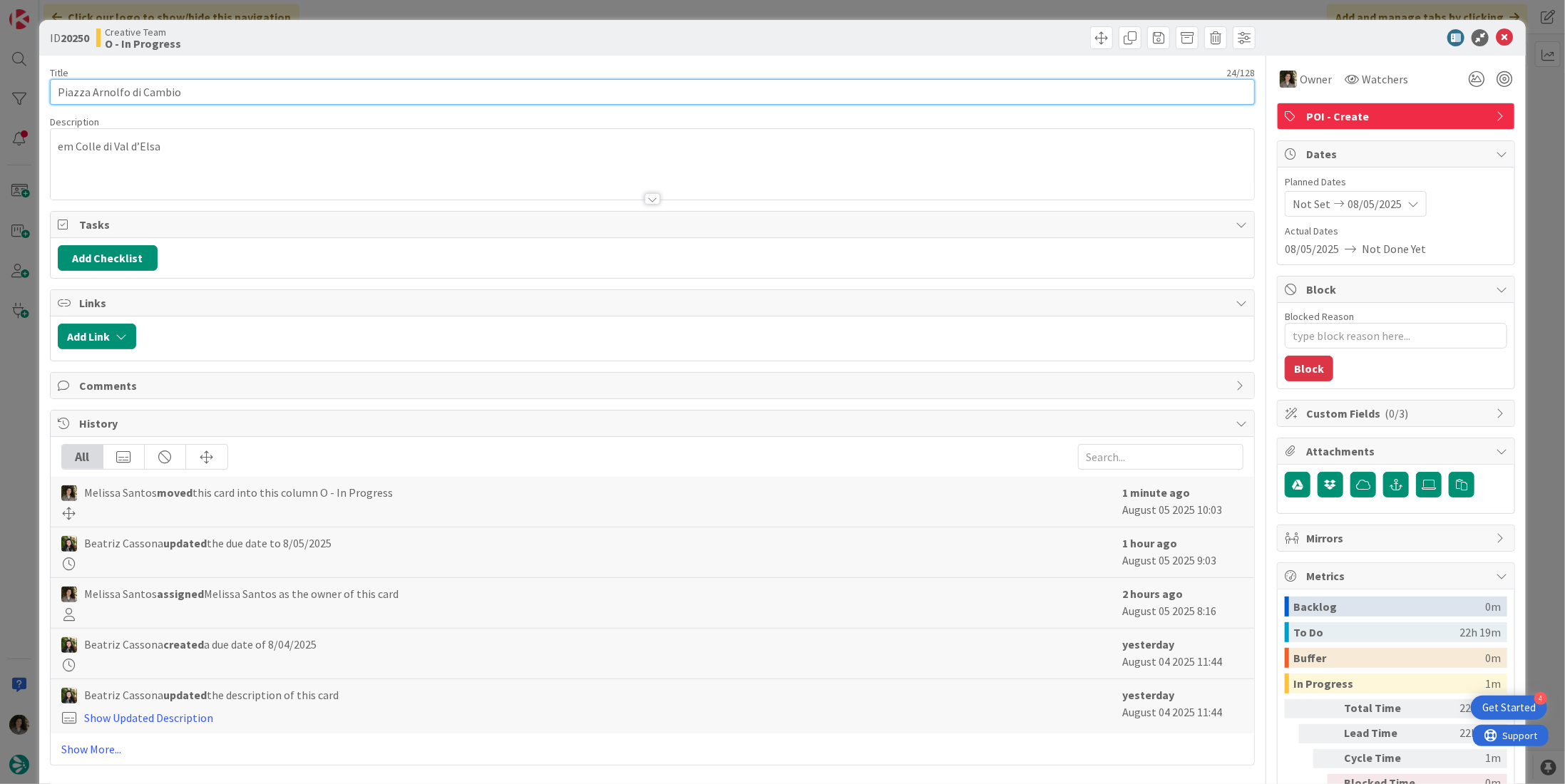 scroll, scrollTop: 0, scrollLeft: 0, axis: both 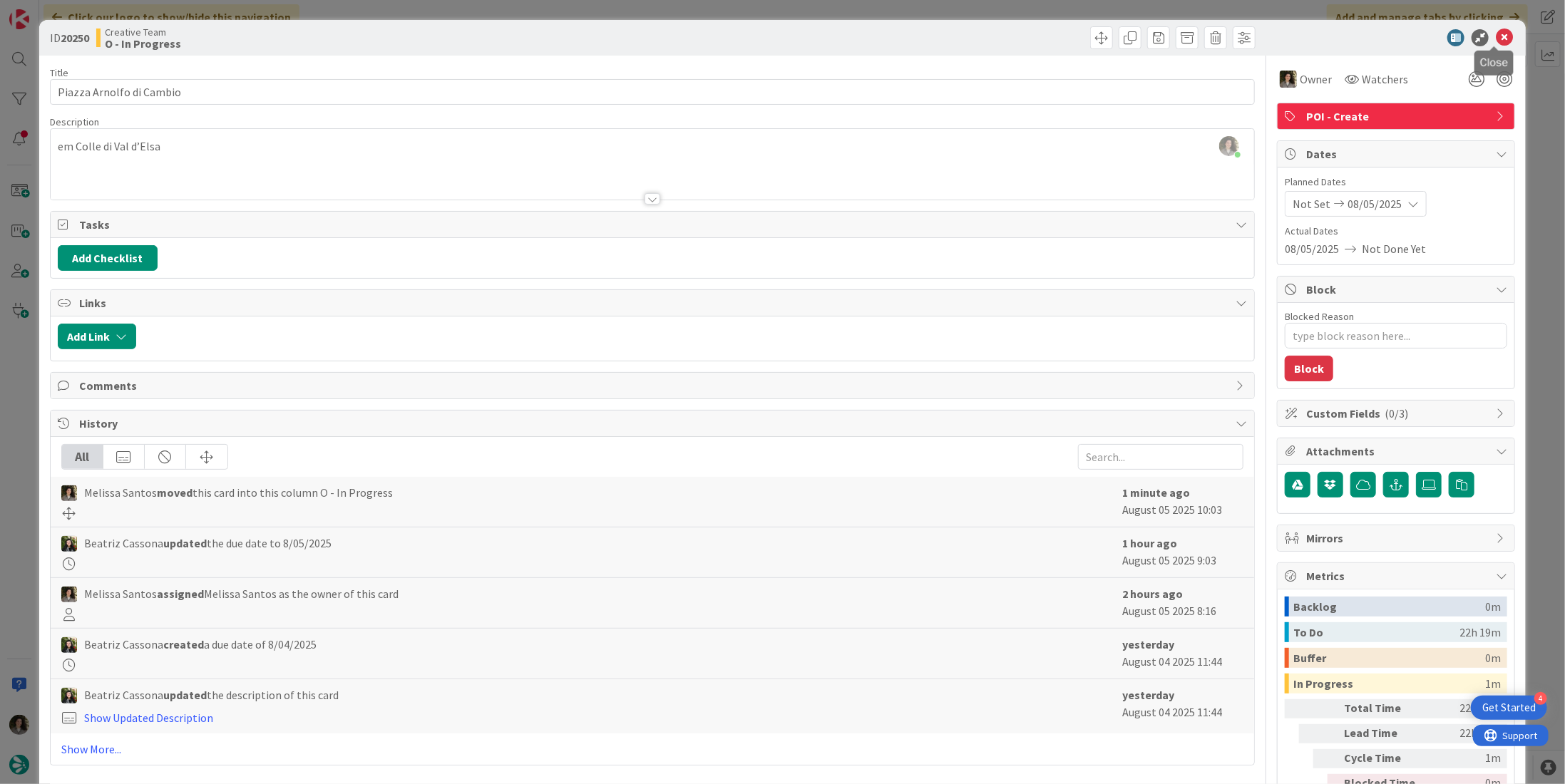 click at bounding box center [1504, 38] 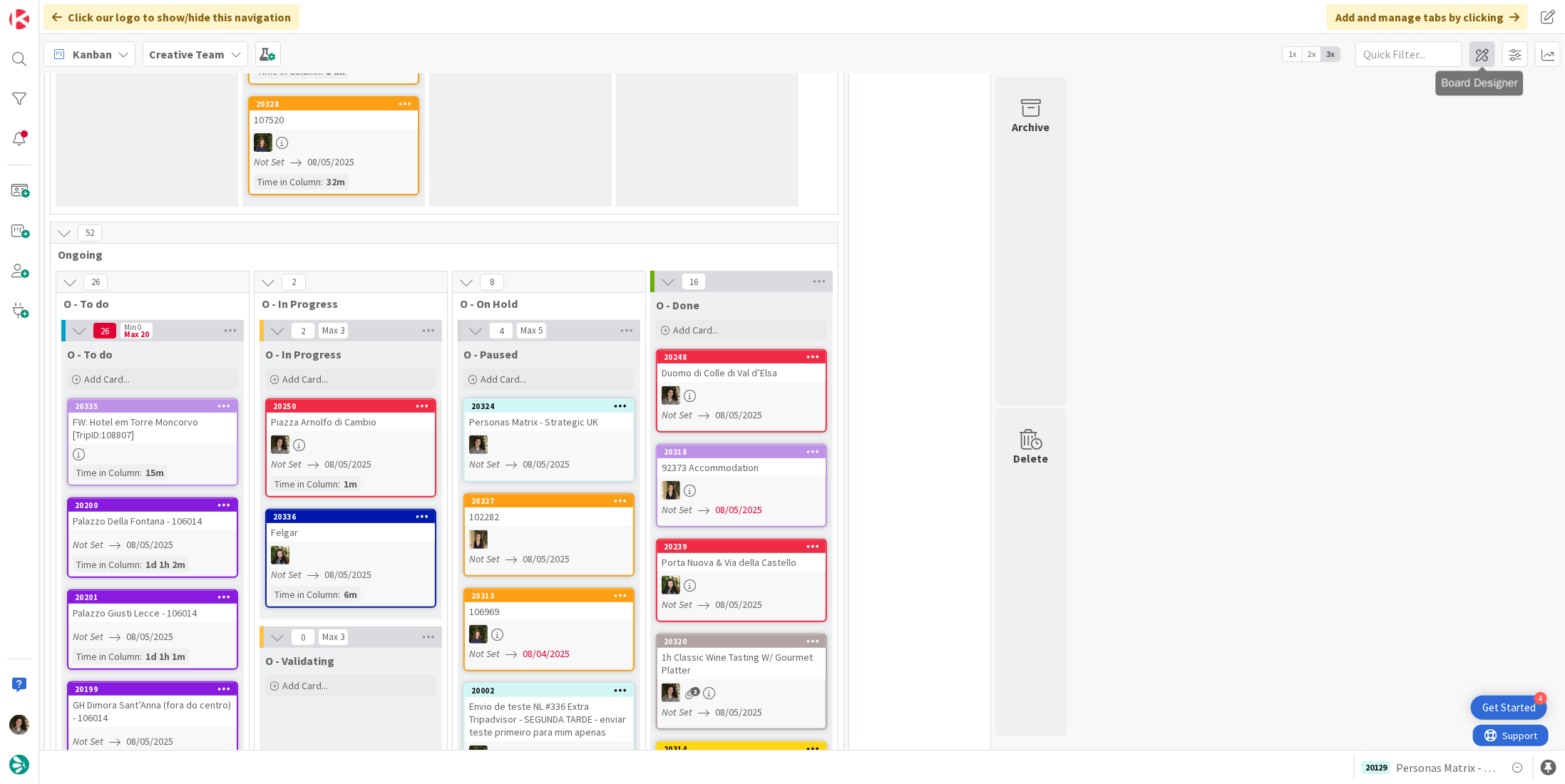 scroll, scrollTop: 0, scrollLeft: 0, axis: both 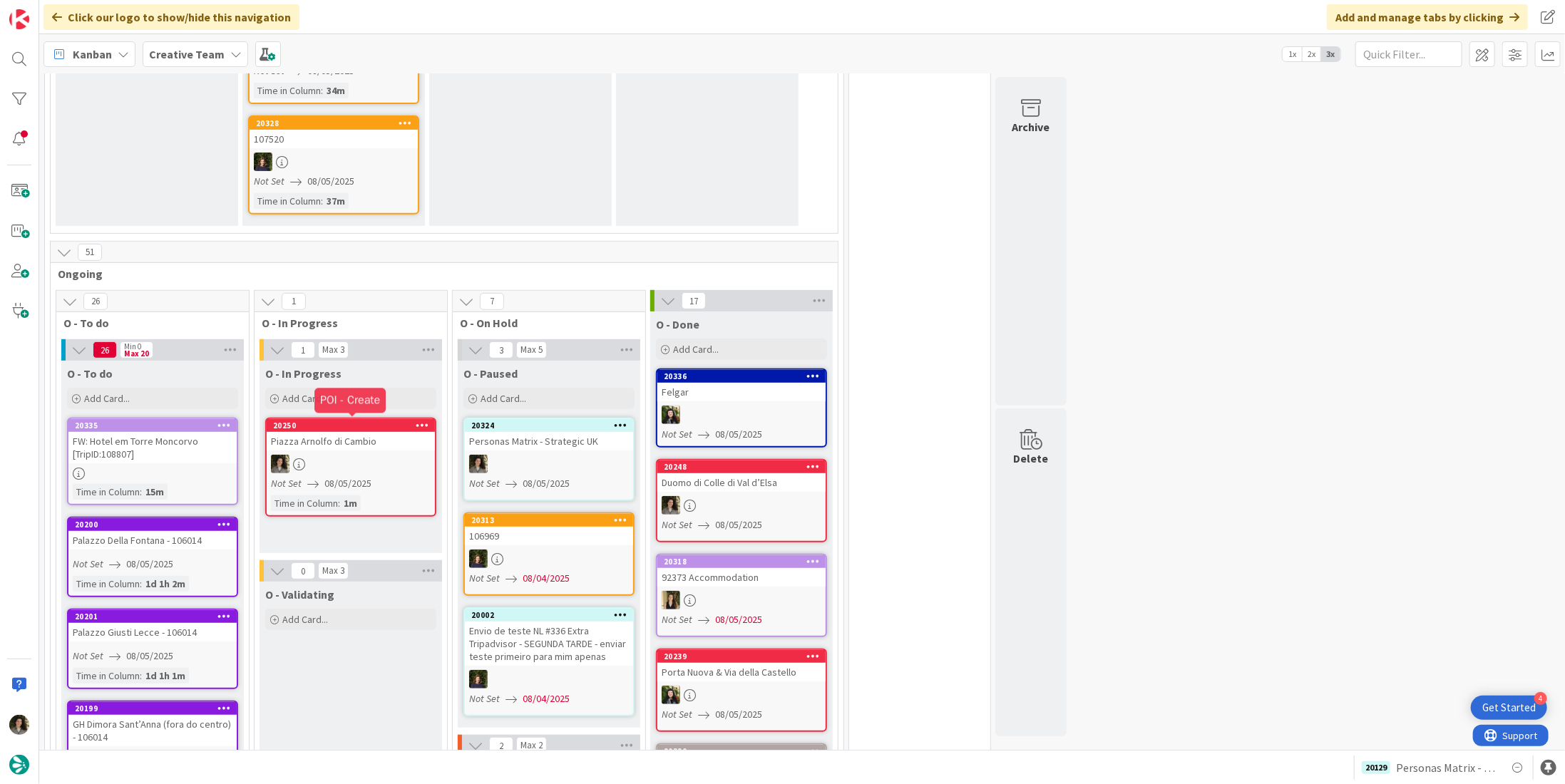 click on "20250 Piazza Arnolfo di Cambio Not Set 08/05/2025 Time in Column : 1m" at bounding box center (351, 467) 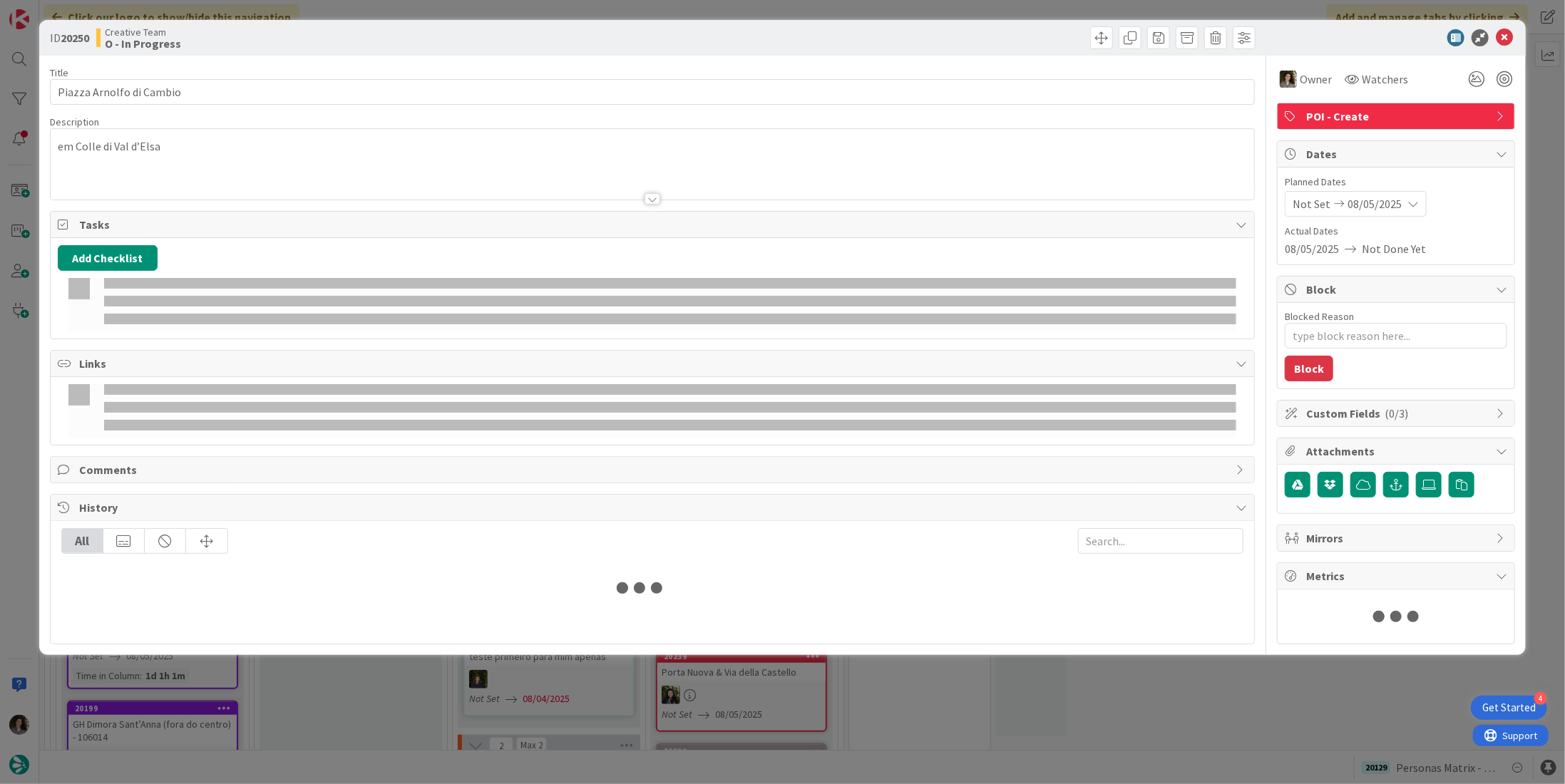 scroll, scrollTop: 0, scrollLeft: 0, axis: both 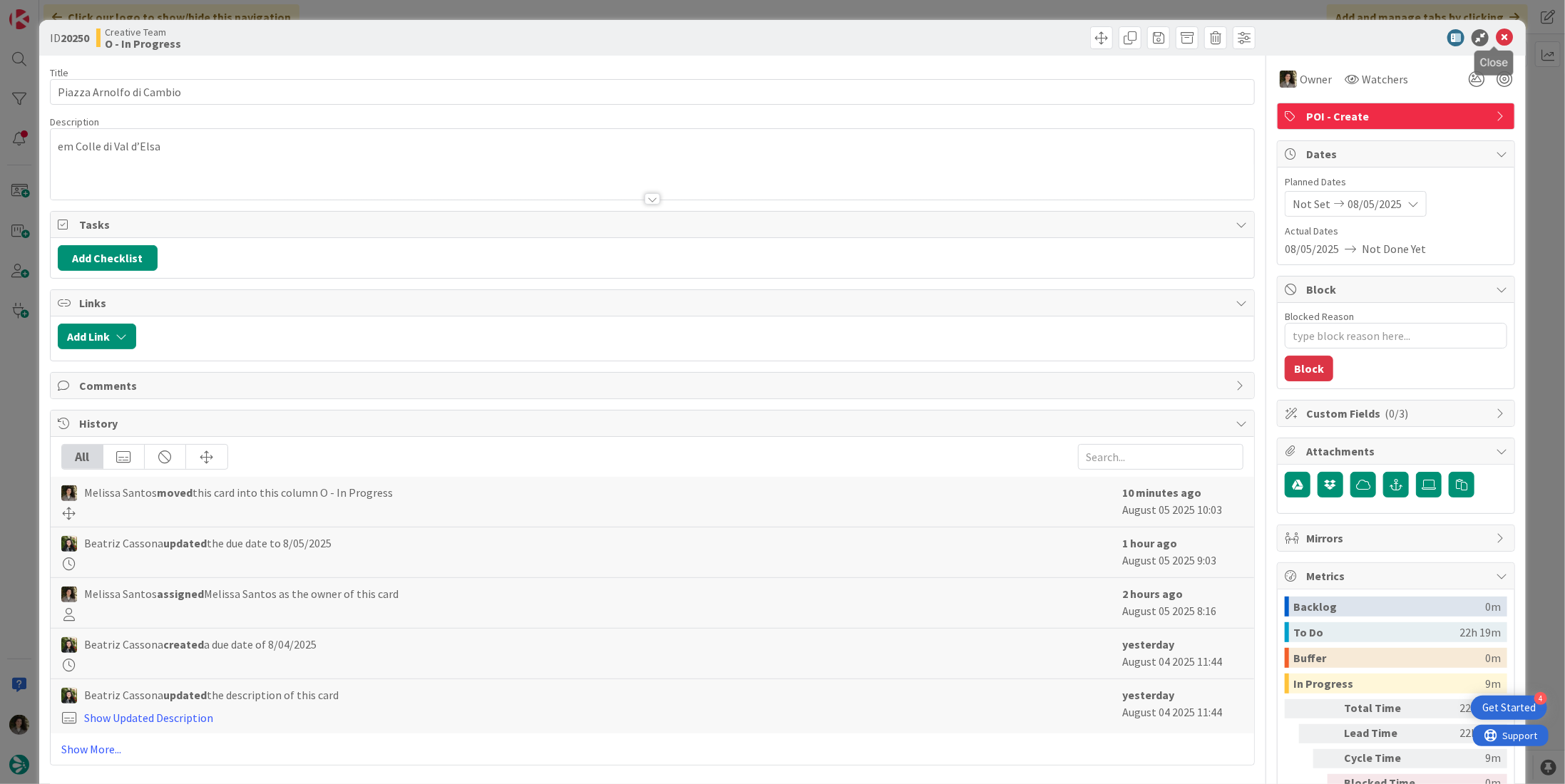 click at bounding box center (1504, 38) 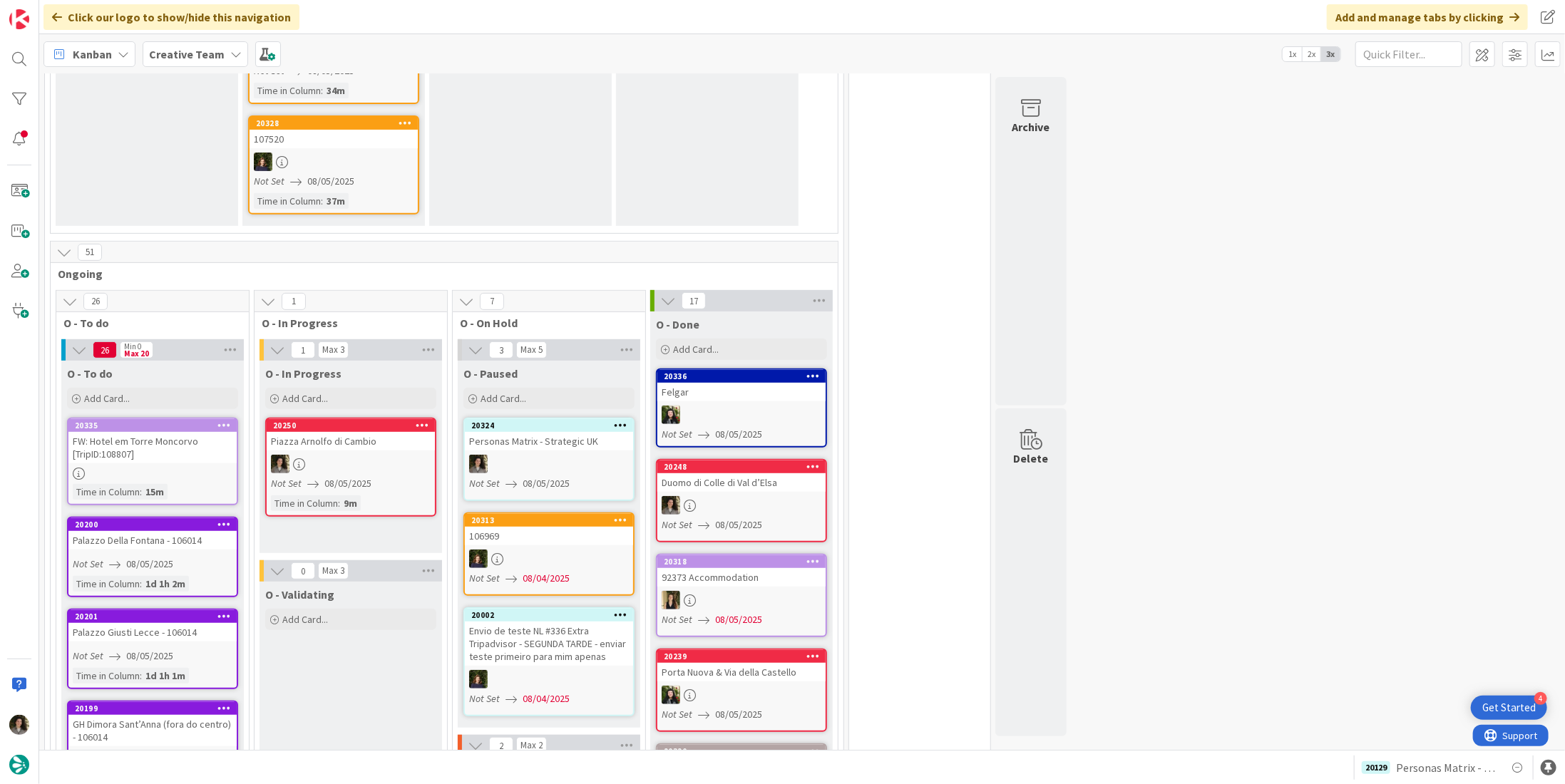 scroll, scrollTop: 0, scrollLeft: 0, axis: both 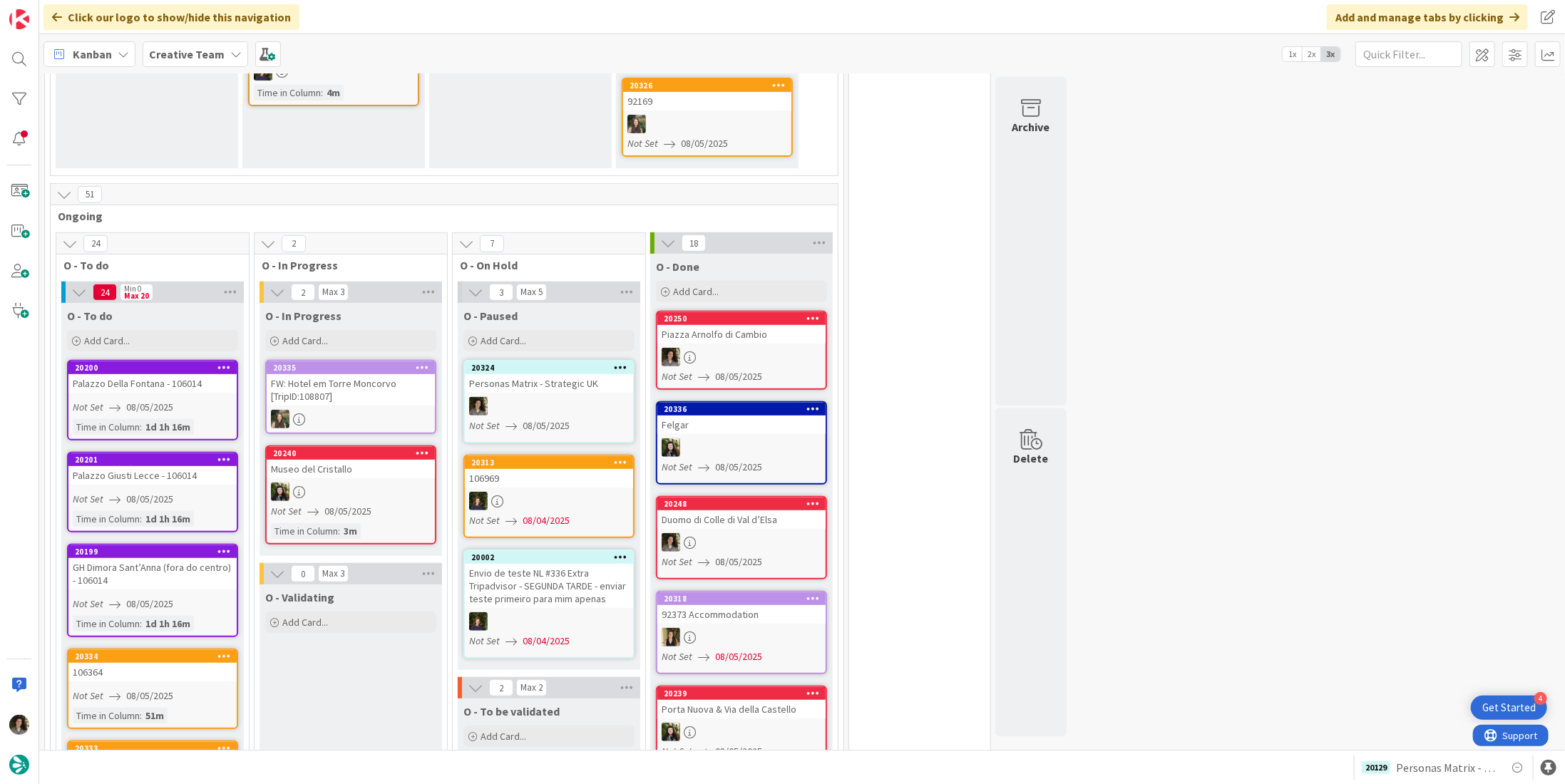 click at bounding box center (742, 357) 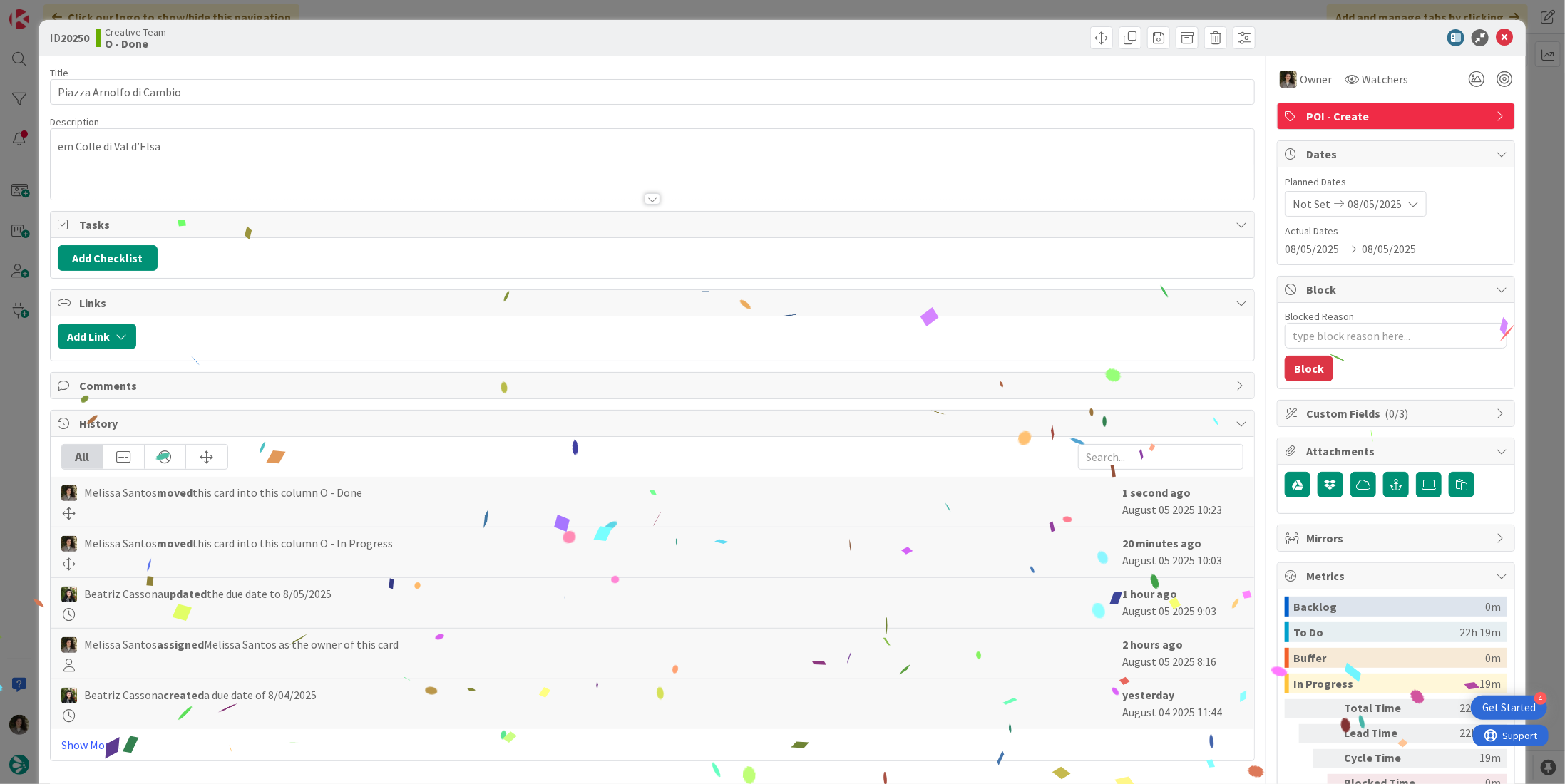 scroll, scrollTop: 0, scrollLeft: 0, axis: both 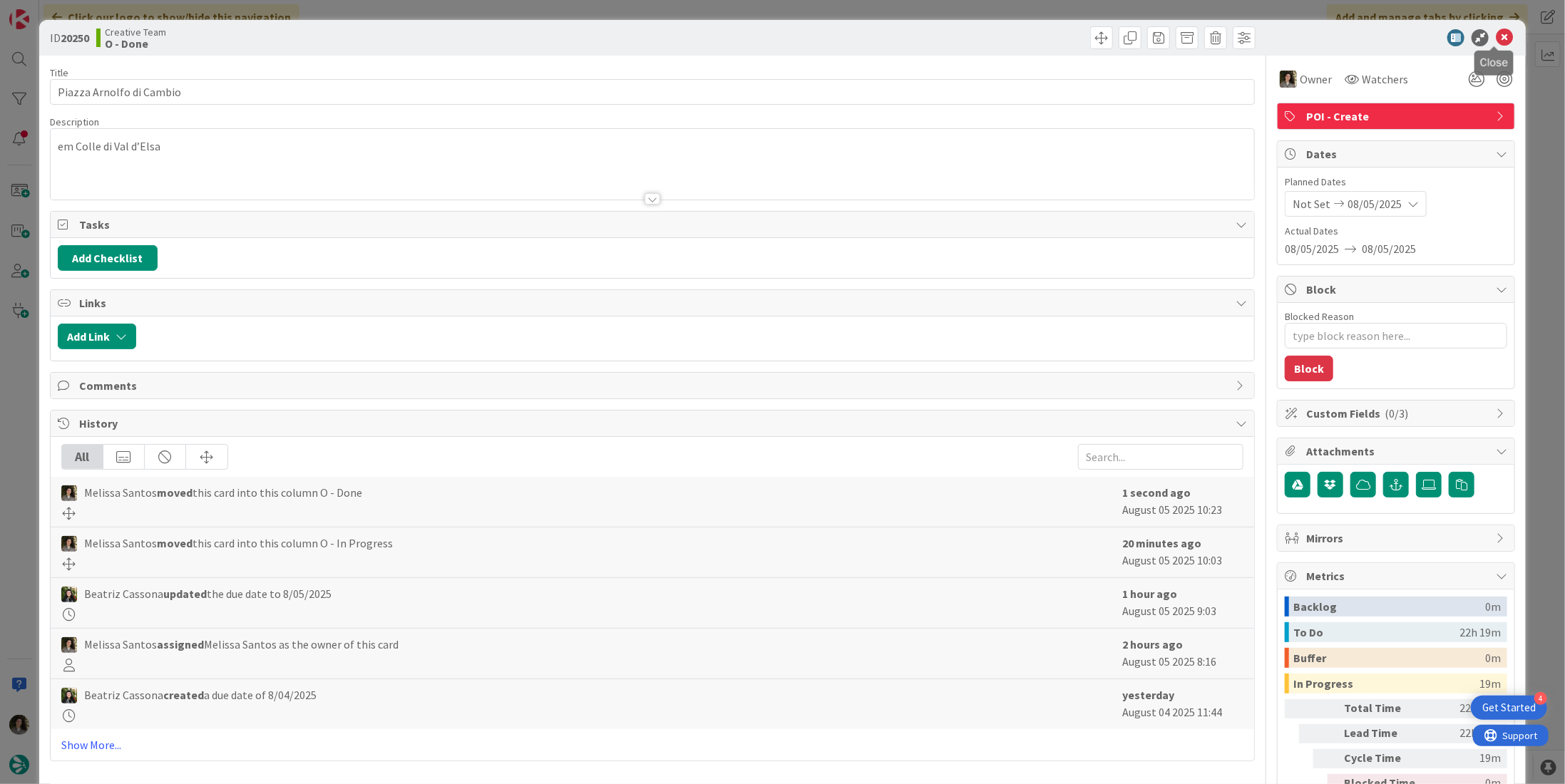 click at bounding box center [1504, 38] 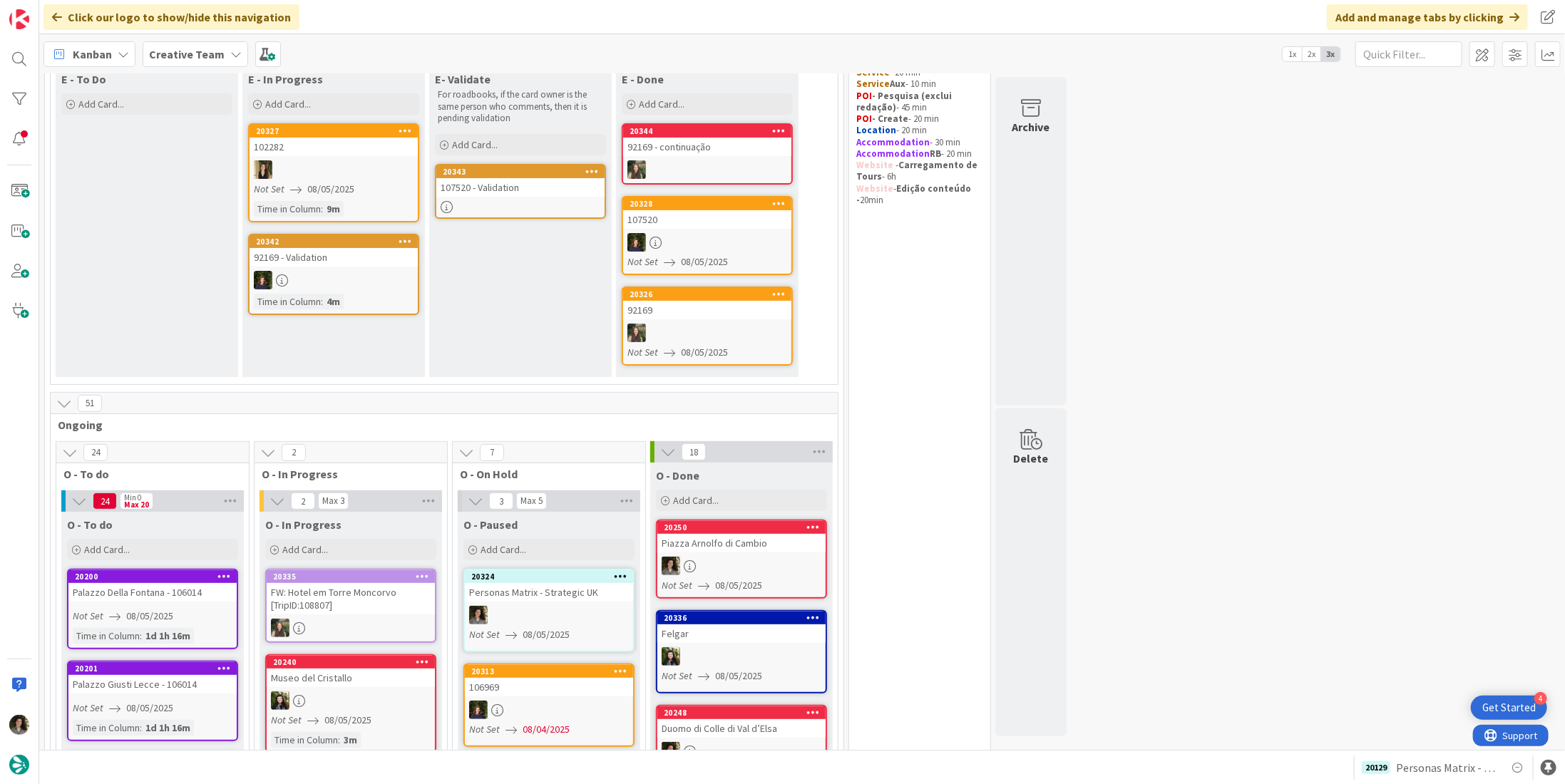 scroll, scrollTop: 71, scrollLeft: 0, axis: vertical 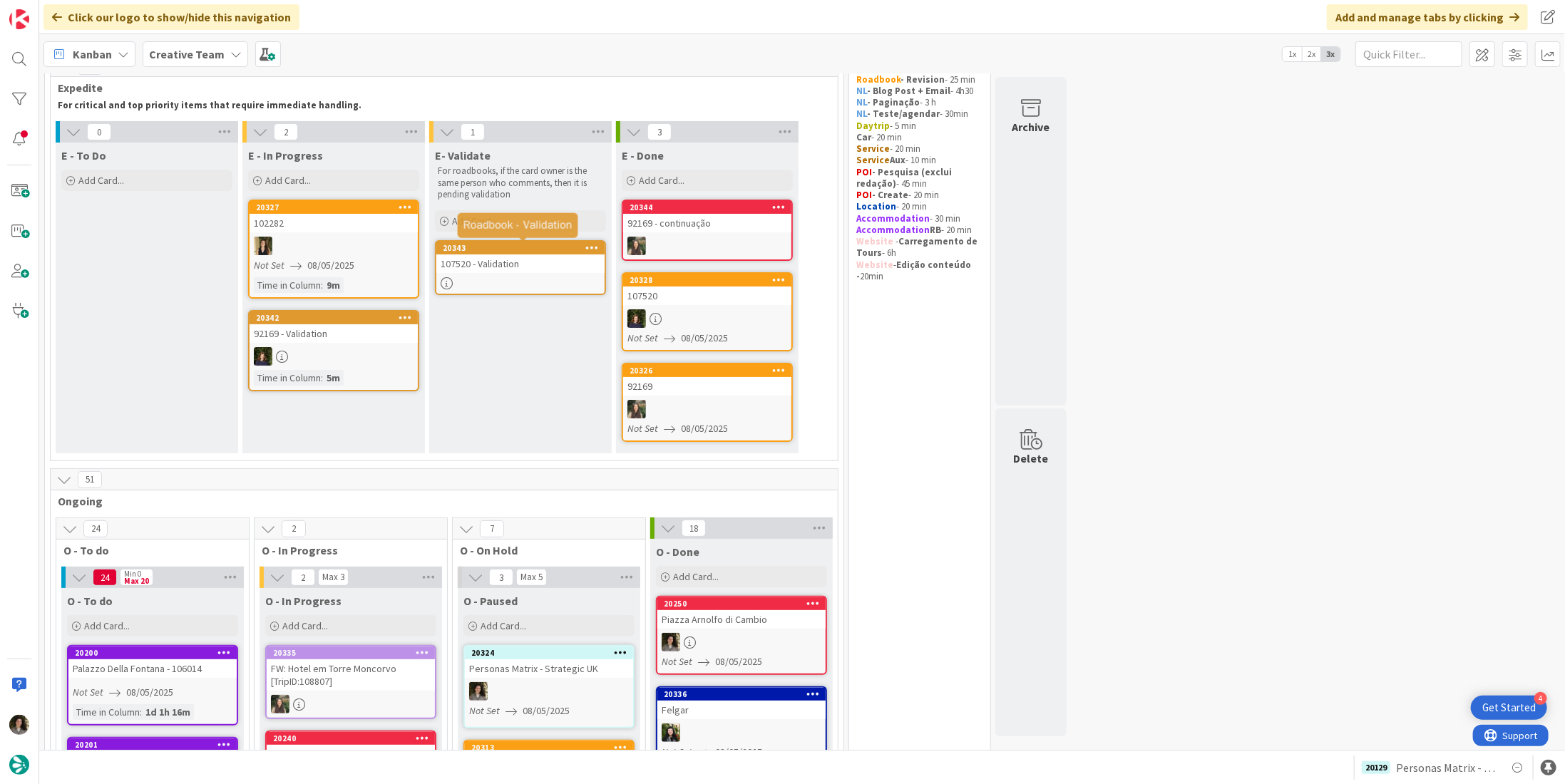 click at bounding box center (520, 283) 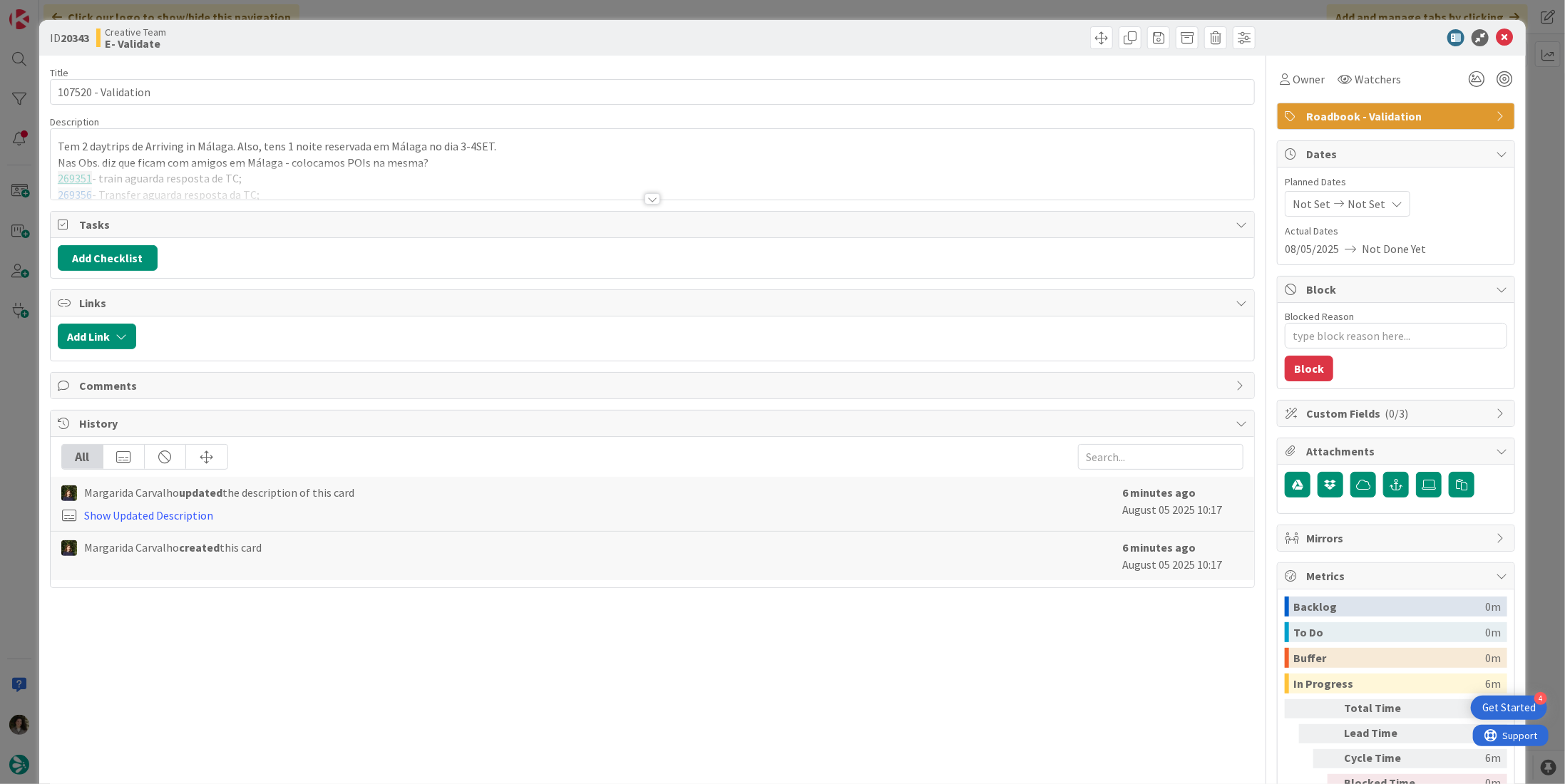 scroll, scrollTop: 0, scrollLeft: 0, axis: both 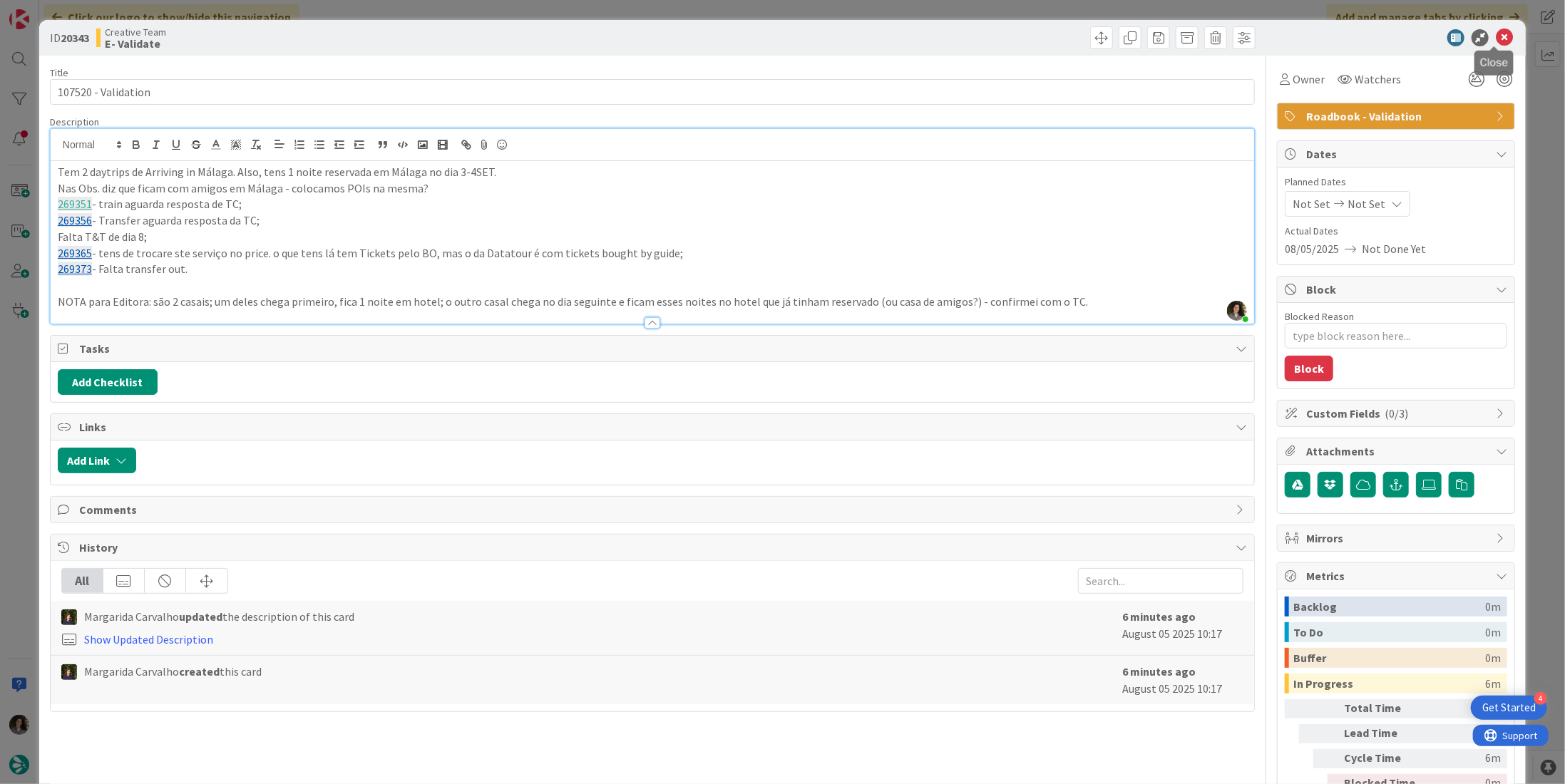 click at bounding box center [1504, 38] 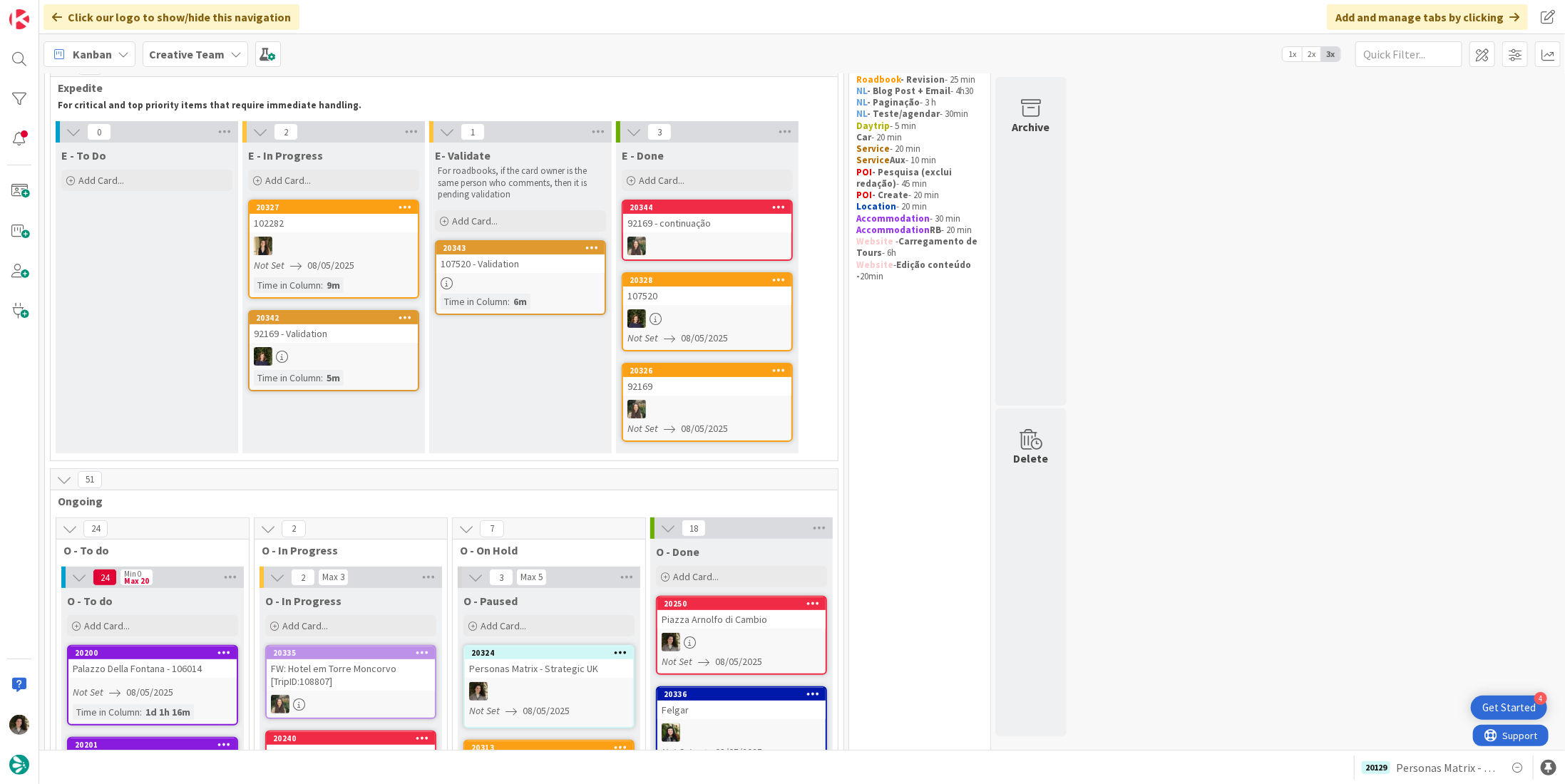scroll, scrollTop: 0, scrollLeft: 0, axis: both 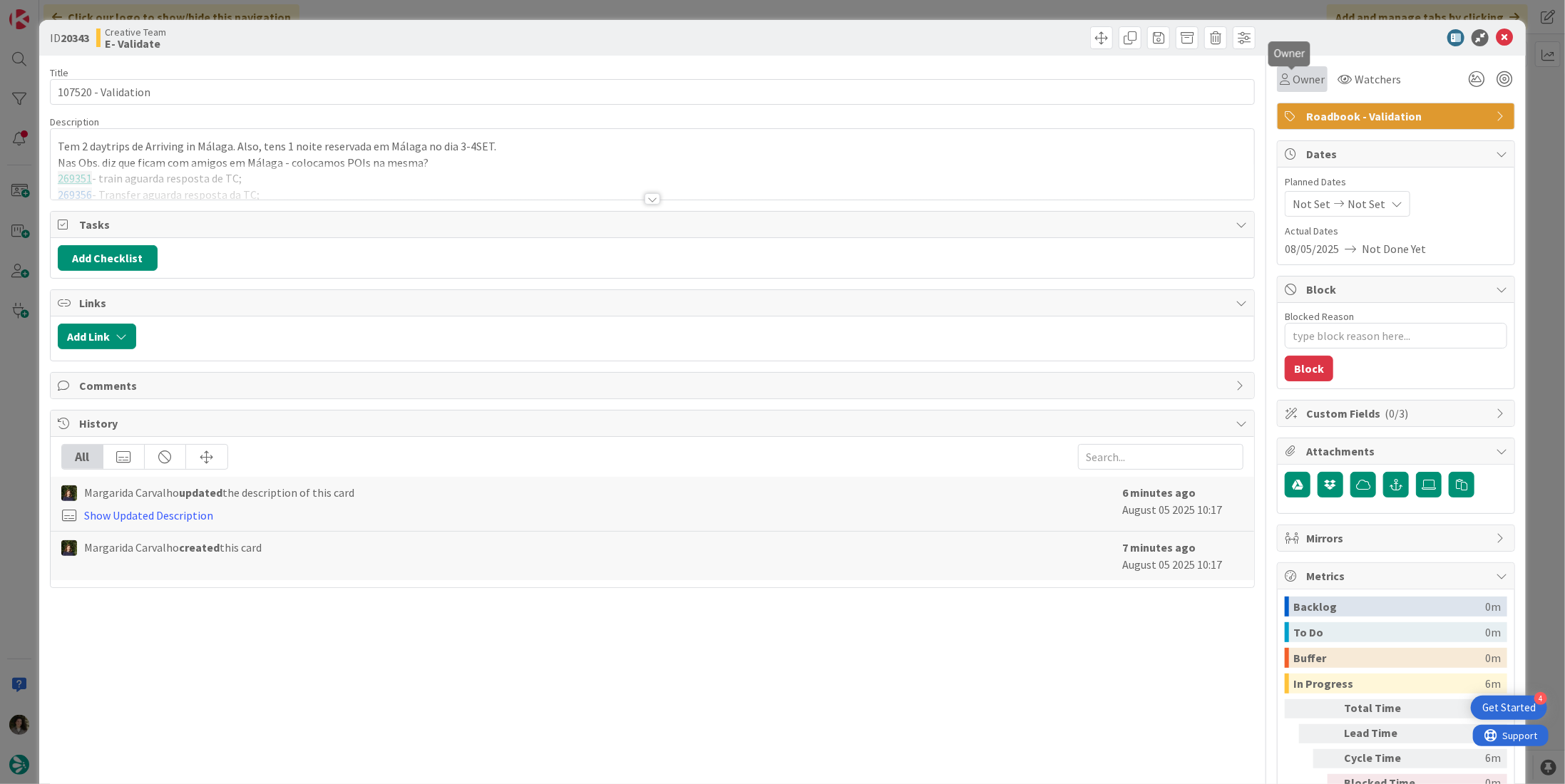 drag, startPoint x: 1279, startPoint y: 79, endPoint x: 1298, endPoint y: 91, distance: 22.472205 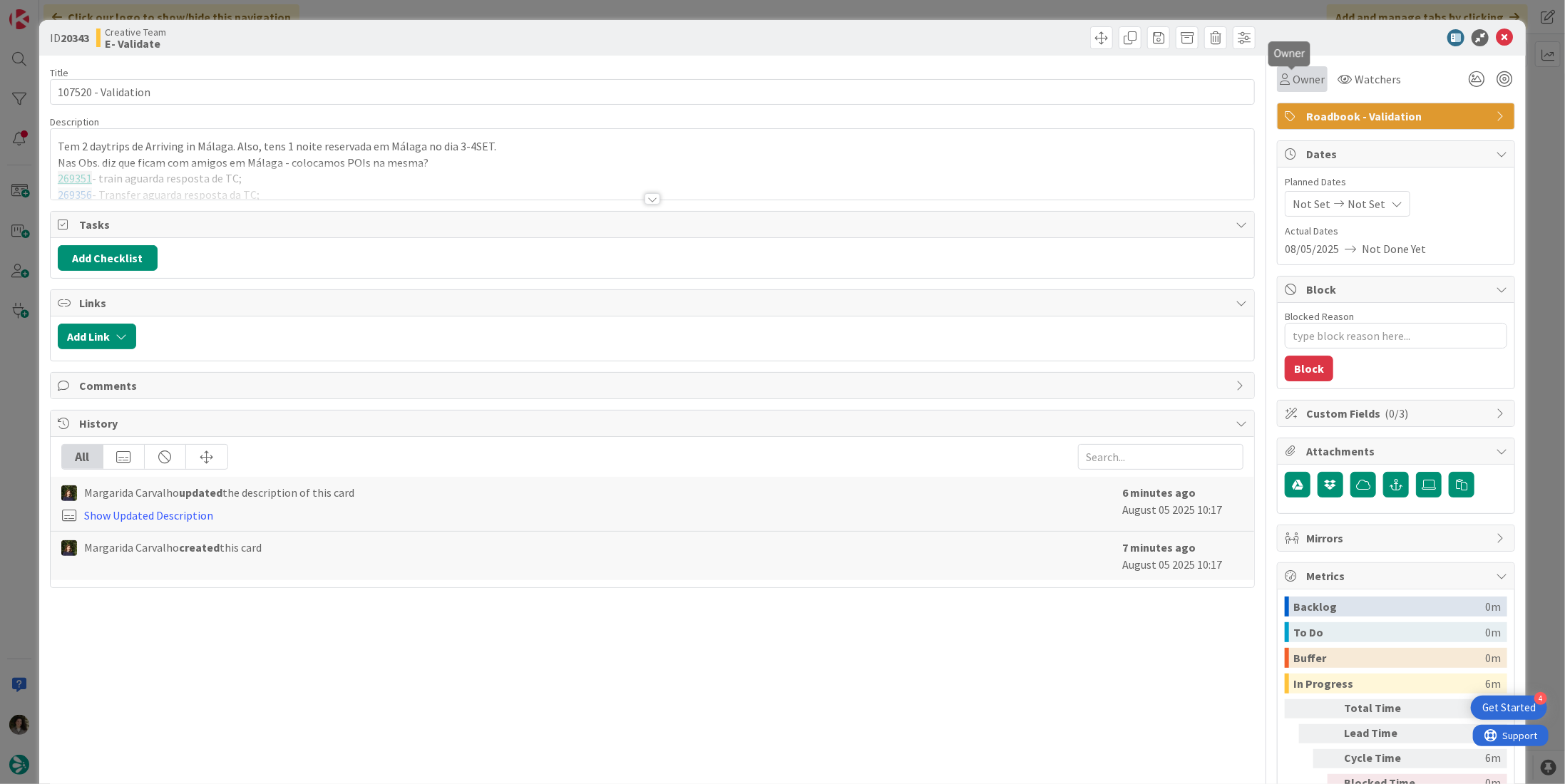 click on "Owner" at bounding box center [1302, 79] 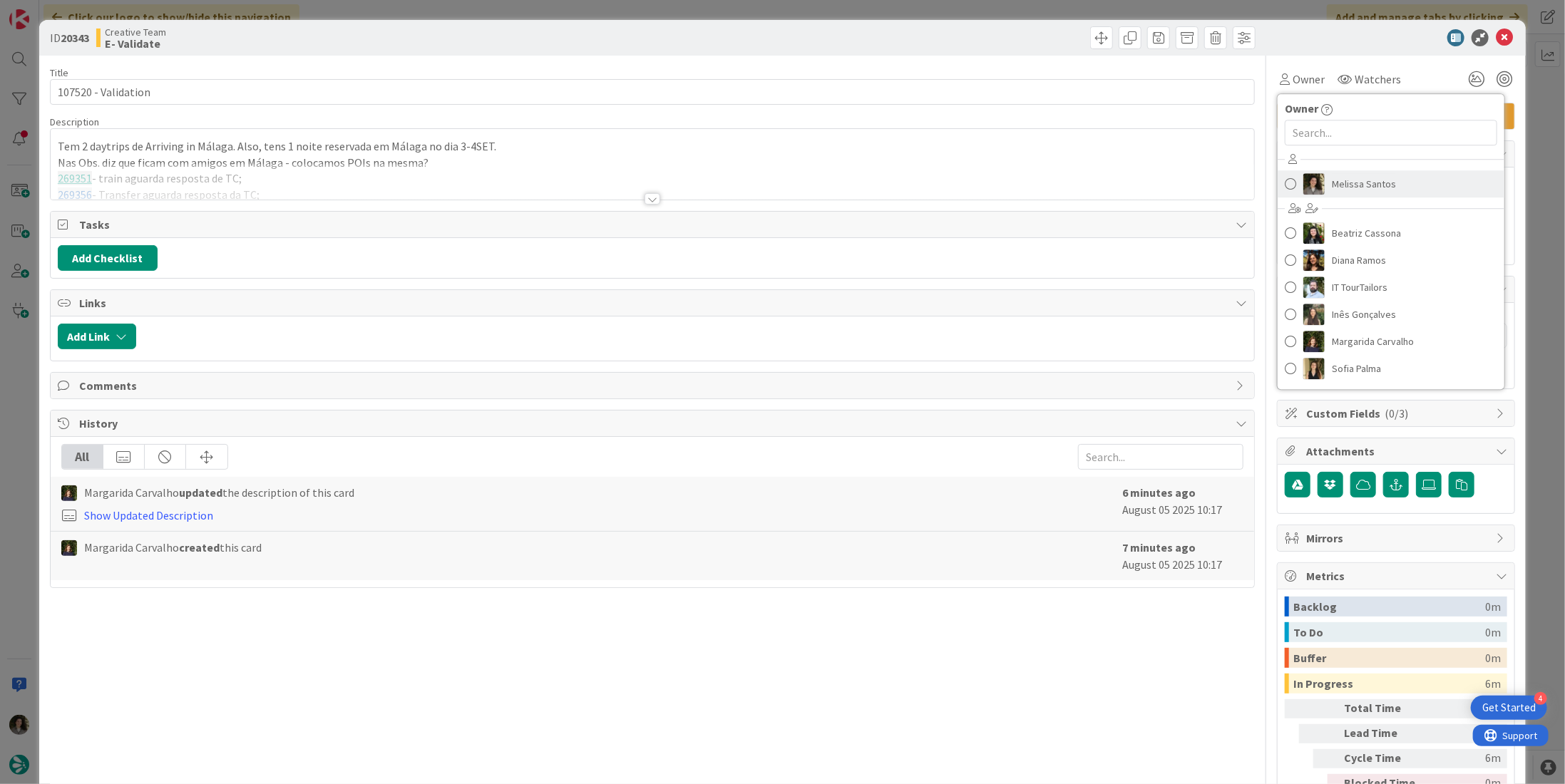click on "Melissa Santos" at bounding box center [1364, 184] 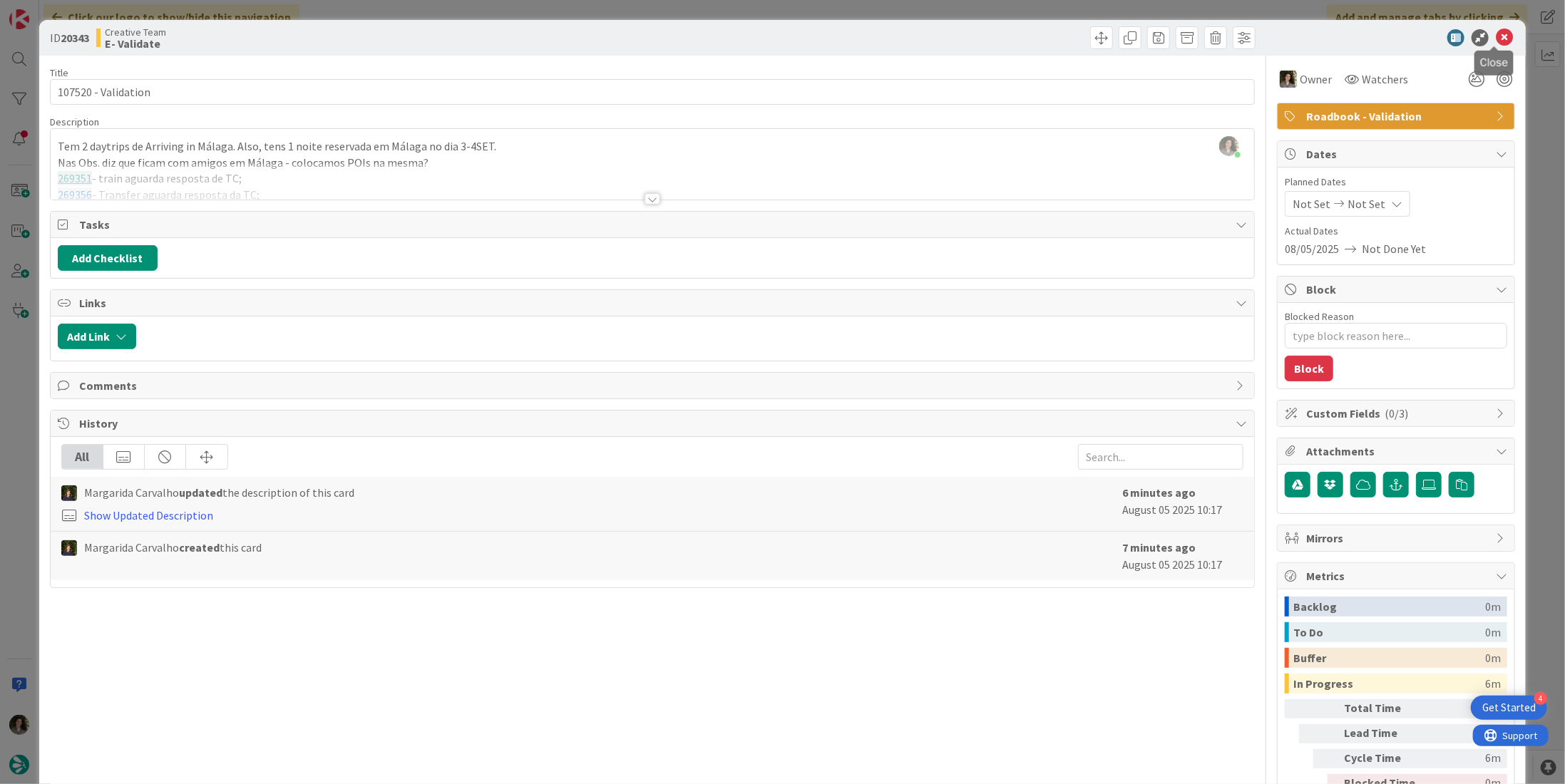 click at bounding box center (1504, 38) 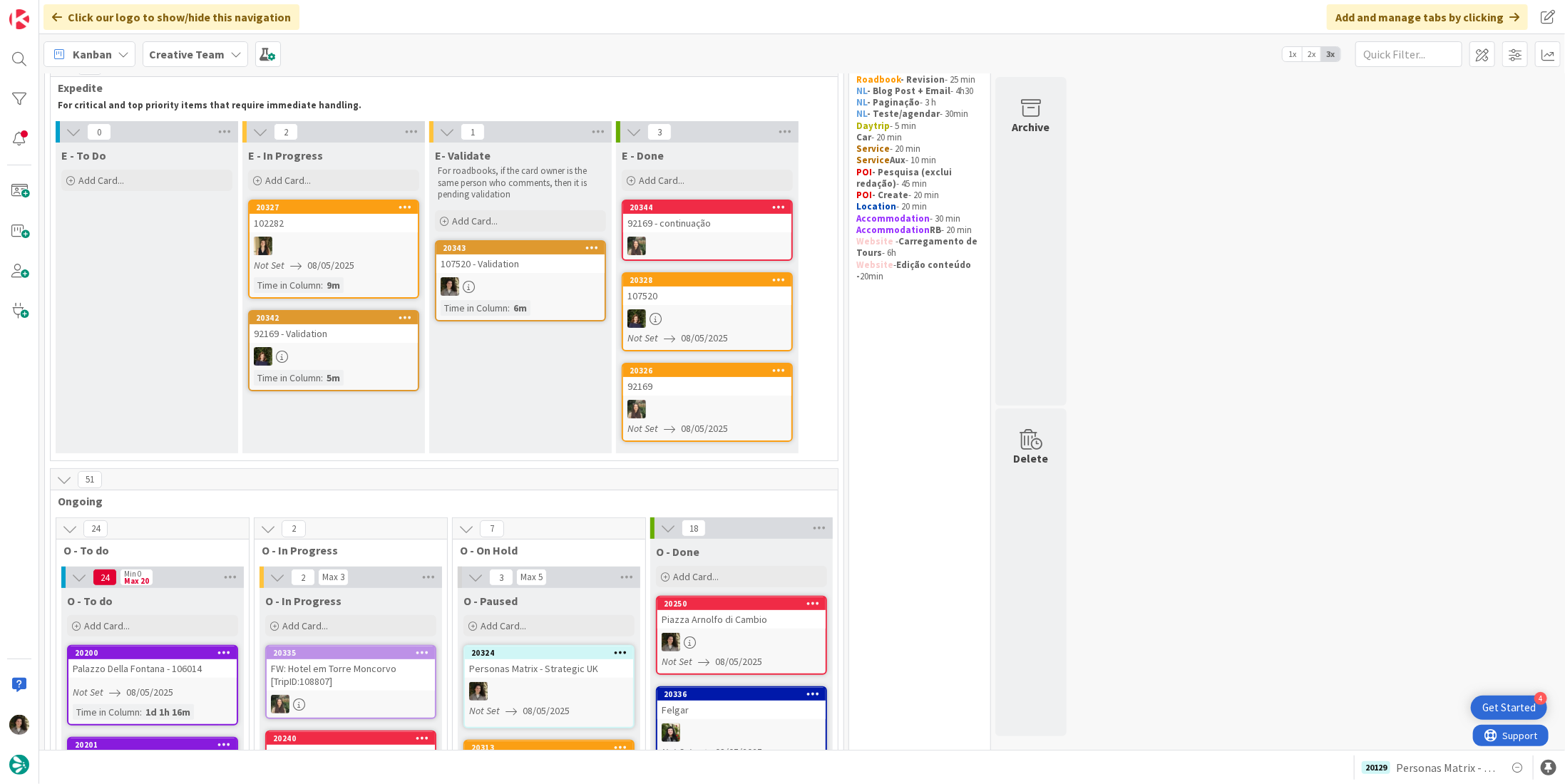 scroll, scrollTop: 641, scrollLeft: 0, axis: vertical 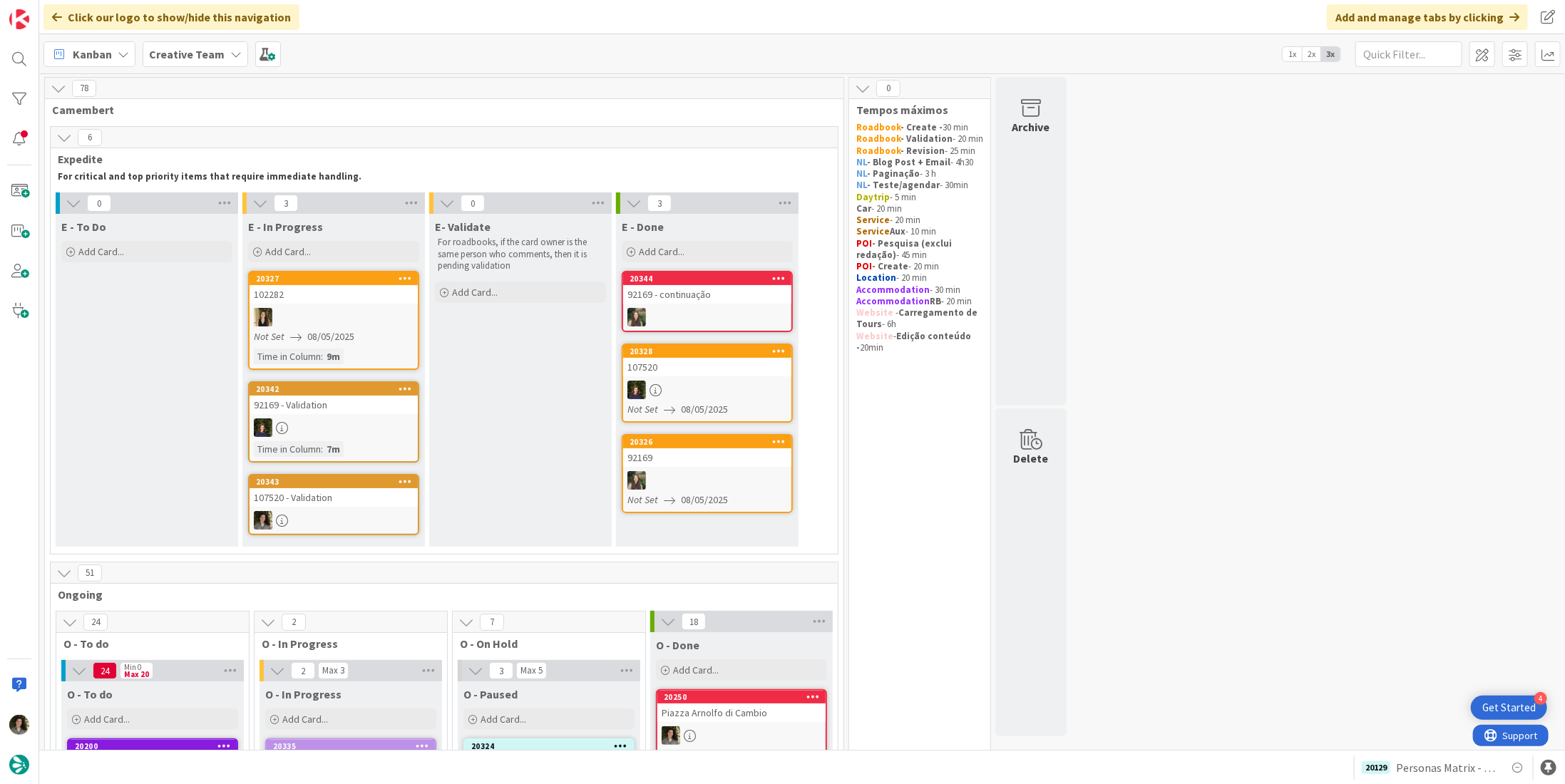 click on "107520 - Validation" at bounding box center [334, 497] 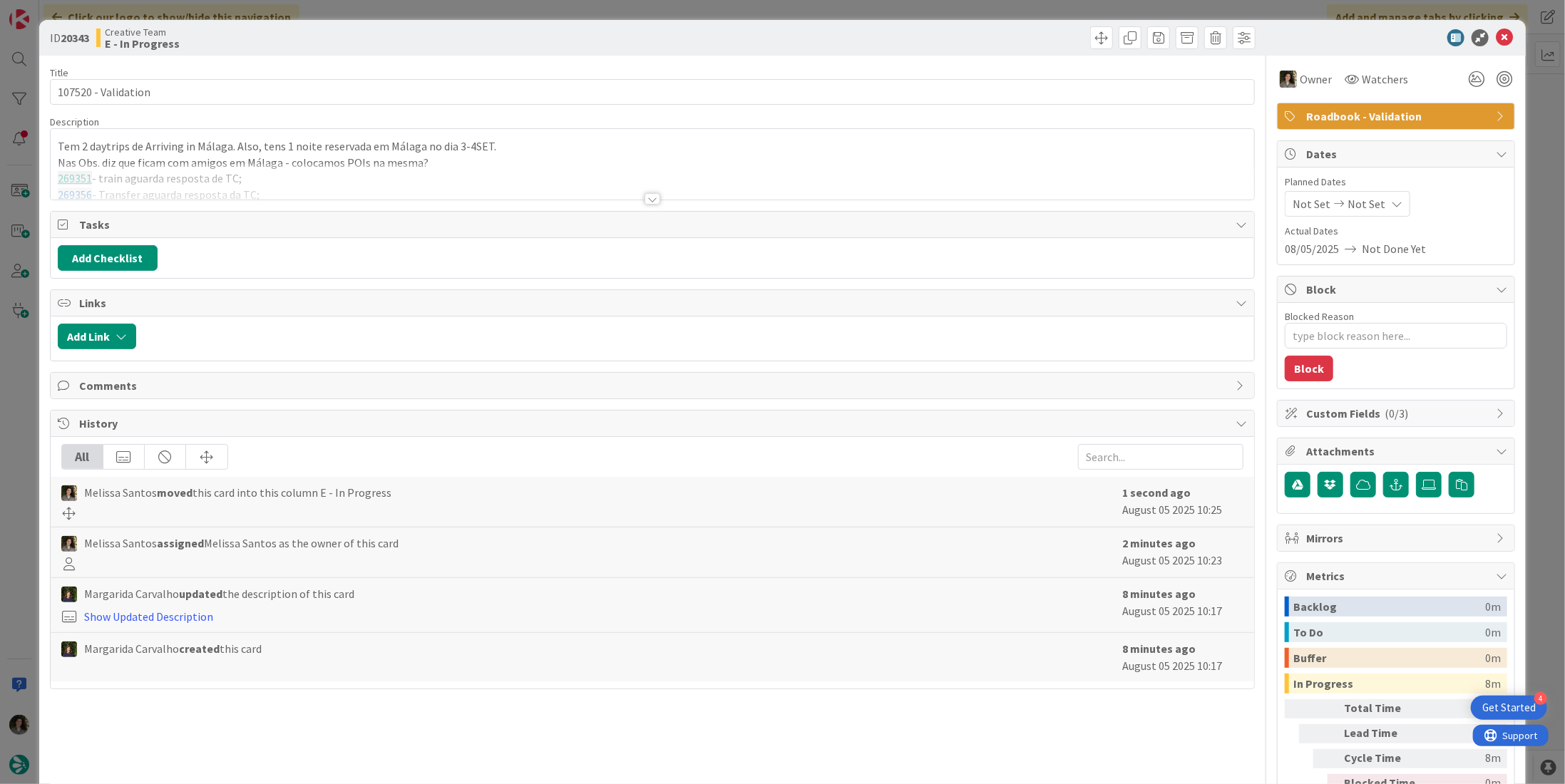 scroll, scrollTop: 0, scrollLeft: 0, axis: both 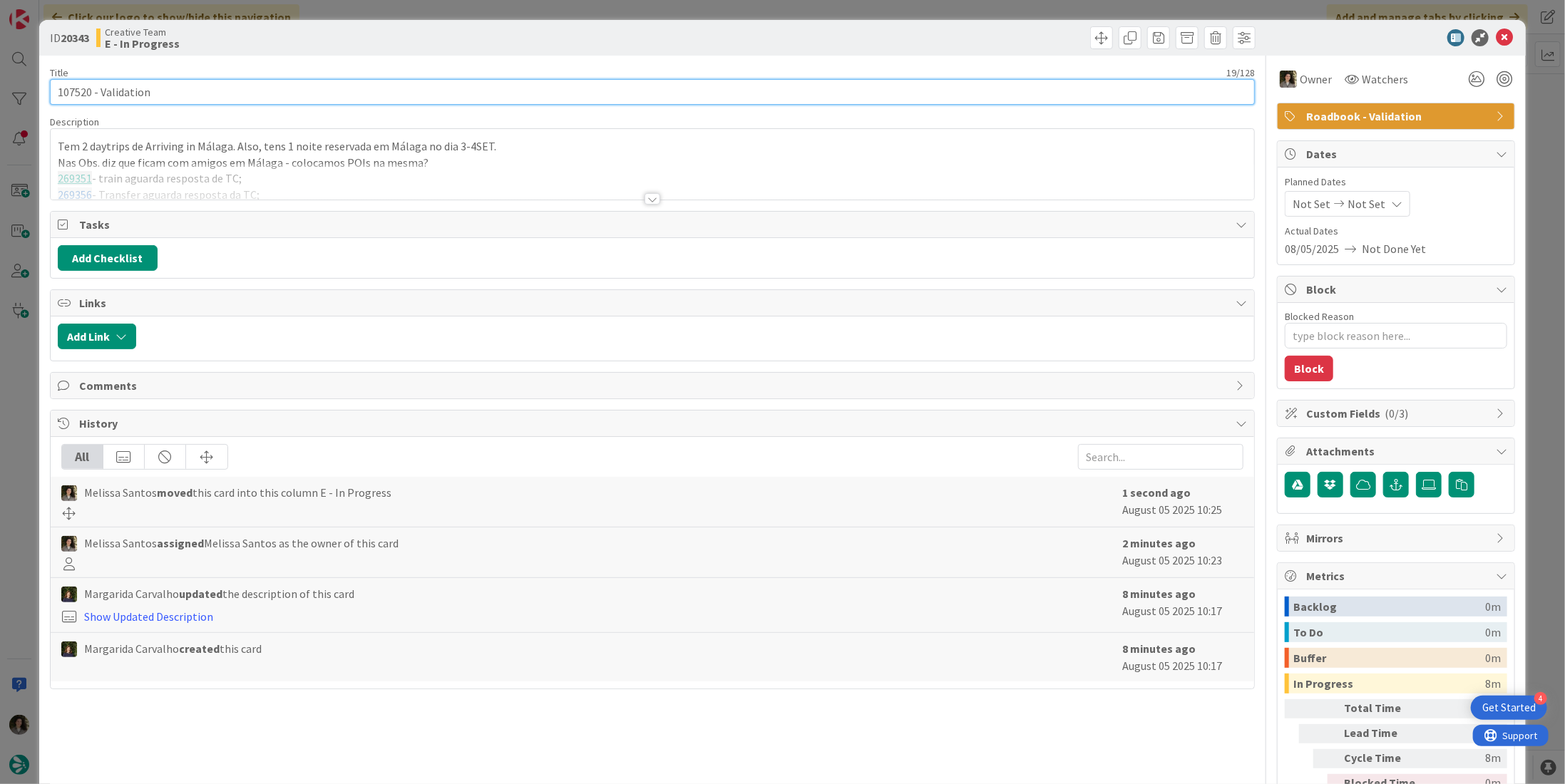 drag, startPoint x: 87, startPoint y: 93, endPoint x: 64, endPoint y: 91, distance: 23.086793 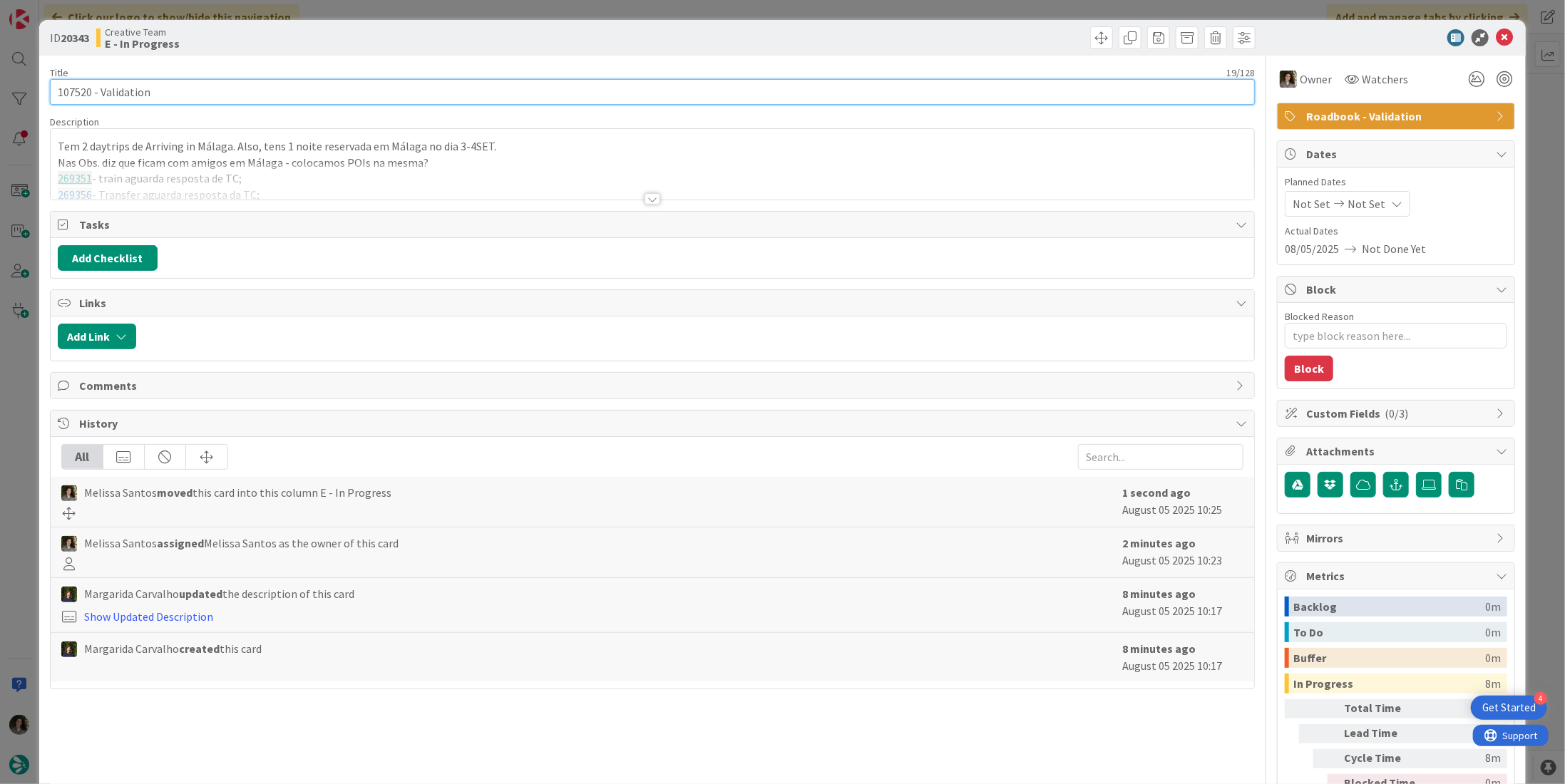 click on "ID  20343 Creative Team E - In Progress Title 19 / 128 107520 - Validation Description Tem 2 daytrips de Arriving in Málaga. Also, tens 1 noite reservada em Málaga no dia 3-4SET. Nas Obs. diz que ficam com amigos em Málaga - colocamos POIs na mesma? 269351  - train aguarda resposta de TC; 269356  - Transfer aguarda resposta da TC; Falta T&T de dia 8; 269365  - tens de trocare ste serviço no price. o que tens lá tem Tickets pelo BO, mas o da Datatour é com tickets bought by guide; 269373  - Falta transfer out. NOTA para Editora: são 2 casais; um deles chega primeiro, fica 1 noite em hotel; o outro casal chega no dia seguinte e ficam esses noites no hotel que já tinham reservado (ou casa de amigos?) - confirmei com o TC. Owner Watchers Roadbook - Validation Tasks Add Checklist Links Add Link Comments History All Melissa Santos  moved  this card into this column E - In Progress 1 second ago August 05 2025 10:25 Melissa Santos  assigned  Melissa Santos as the owner of this card 2 minutes ago updated Owner" at bounding box center [782, 392] 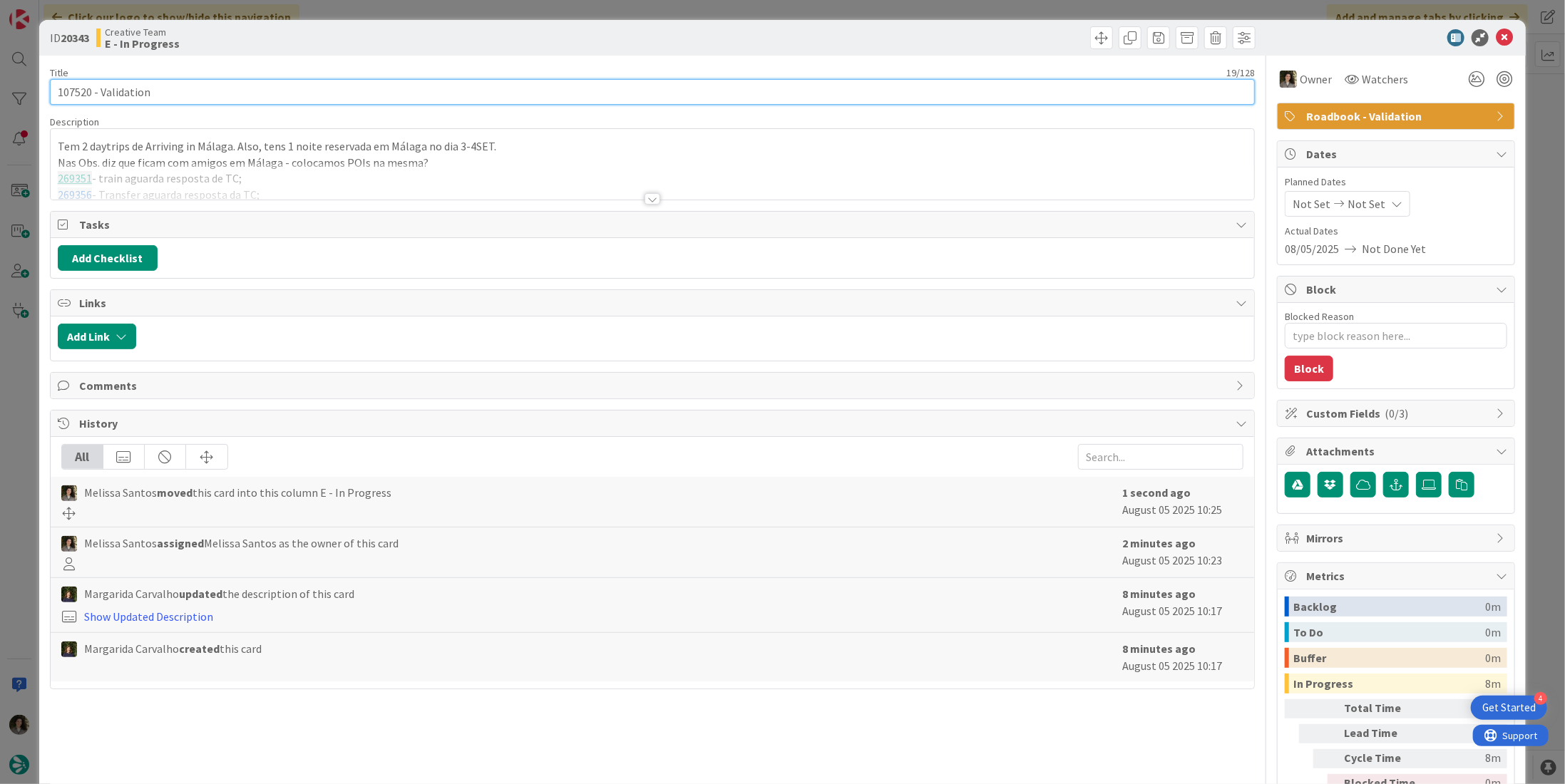 drag, startPoint x: 90, startPoint y: 98, endPoint x: 26, endPoint y: 98, distance: 64 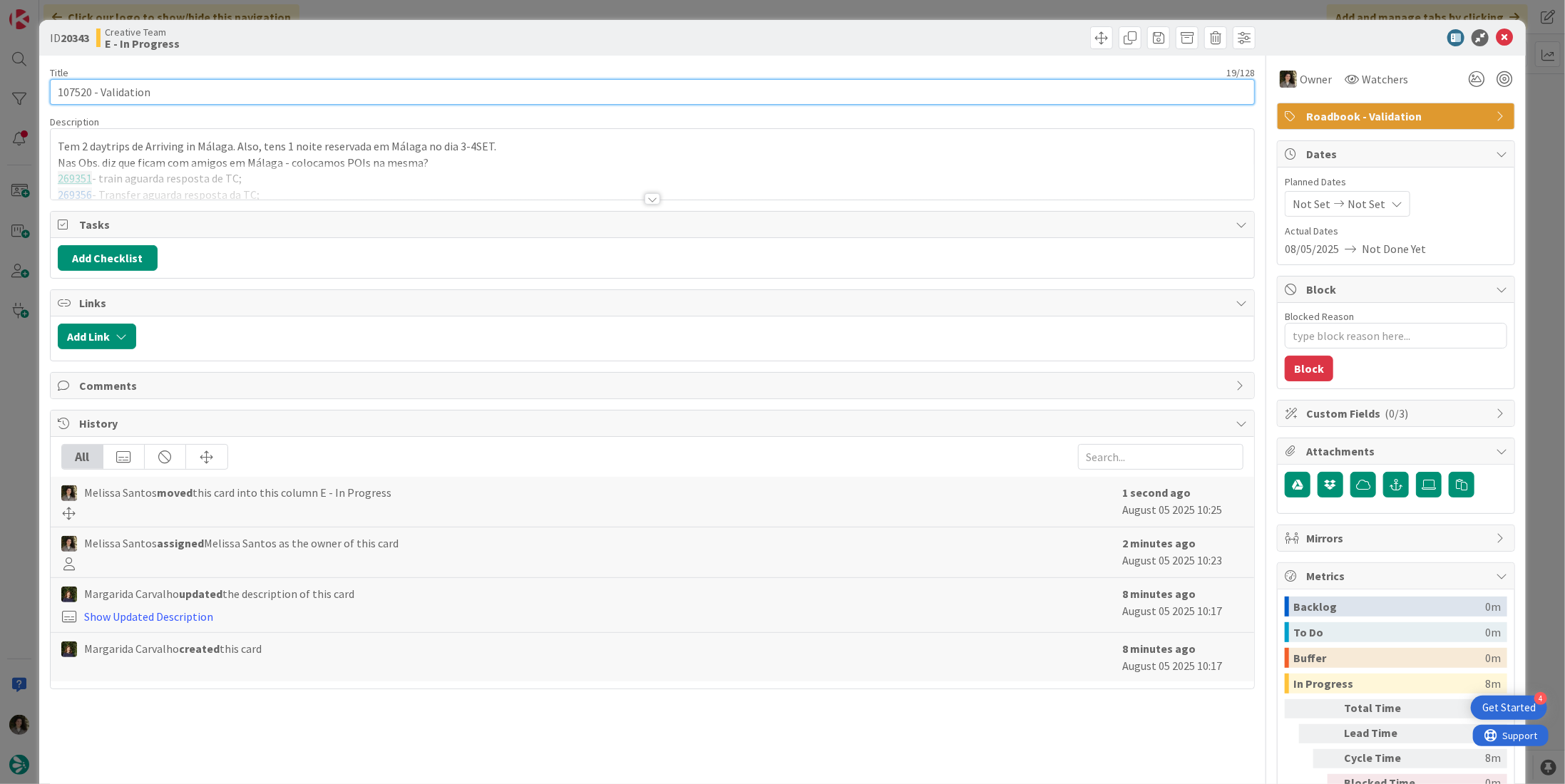 click on "ID  20343 Creative Team E - In Progress Title 19 / 128 107520 - Validation Description Tem 2 daytrips de Arriving in Málaga. Also, tens 1 noite reservada em Málaga no dia 3-4SET. Nas Obs. diz que ficam com amigos em Málaga - colocamos POIs na mesma? 269351  - train aguarda resposta de TC; 269356  - Transfer aguarda resposta da TC; Falta T&T de dia 8; 269365  - tens de trocare ste serviço no price. o que tens lá tem Tickets pelo BO, mas o da Datatour é com tickets bought by guide; 269373  - Falta transfer out. NOTA para Editora: são 2 casais; um deles chega primeiro, fica 1 noite em hotel; o outro casal chega no dia seguinte e ficam esses noites no hotel que já tinham reservado (ou casa de amigos?) - confirmei com o TC. Owner Watchers Roadbook - Validation Tasks Add Checklist Links Add Link Comments History All Melissa Santos  moved  this card into this column E - In Progress 1 second ago August 05 2025 10:25 Melissa Santos  assigned  Melissa Santos as the owner of this card 2 minutes ago updated Owner" at bounding box center [782, 392] 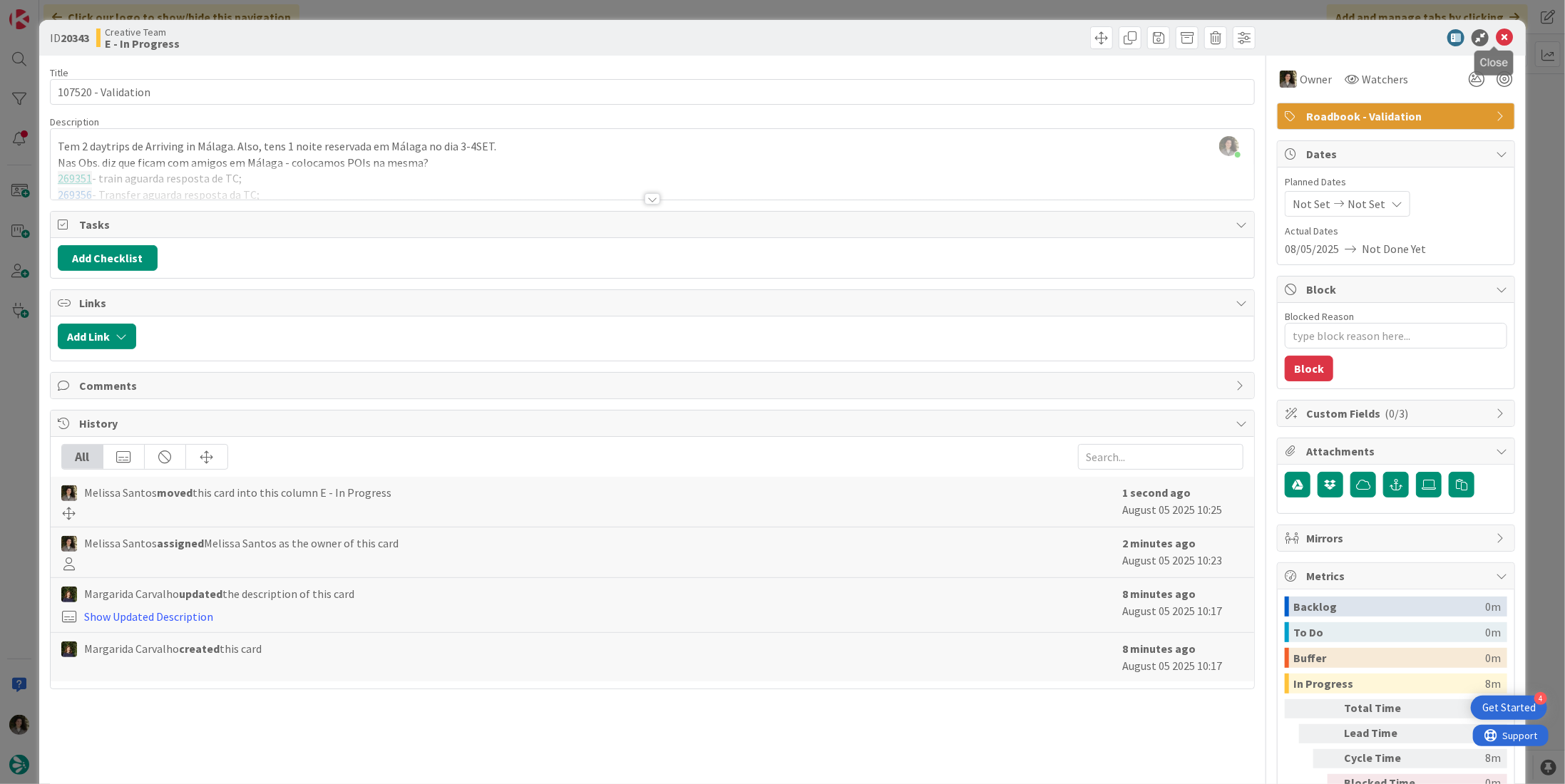 click at bounding box center [1504, 38] 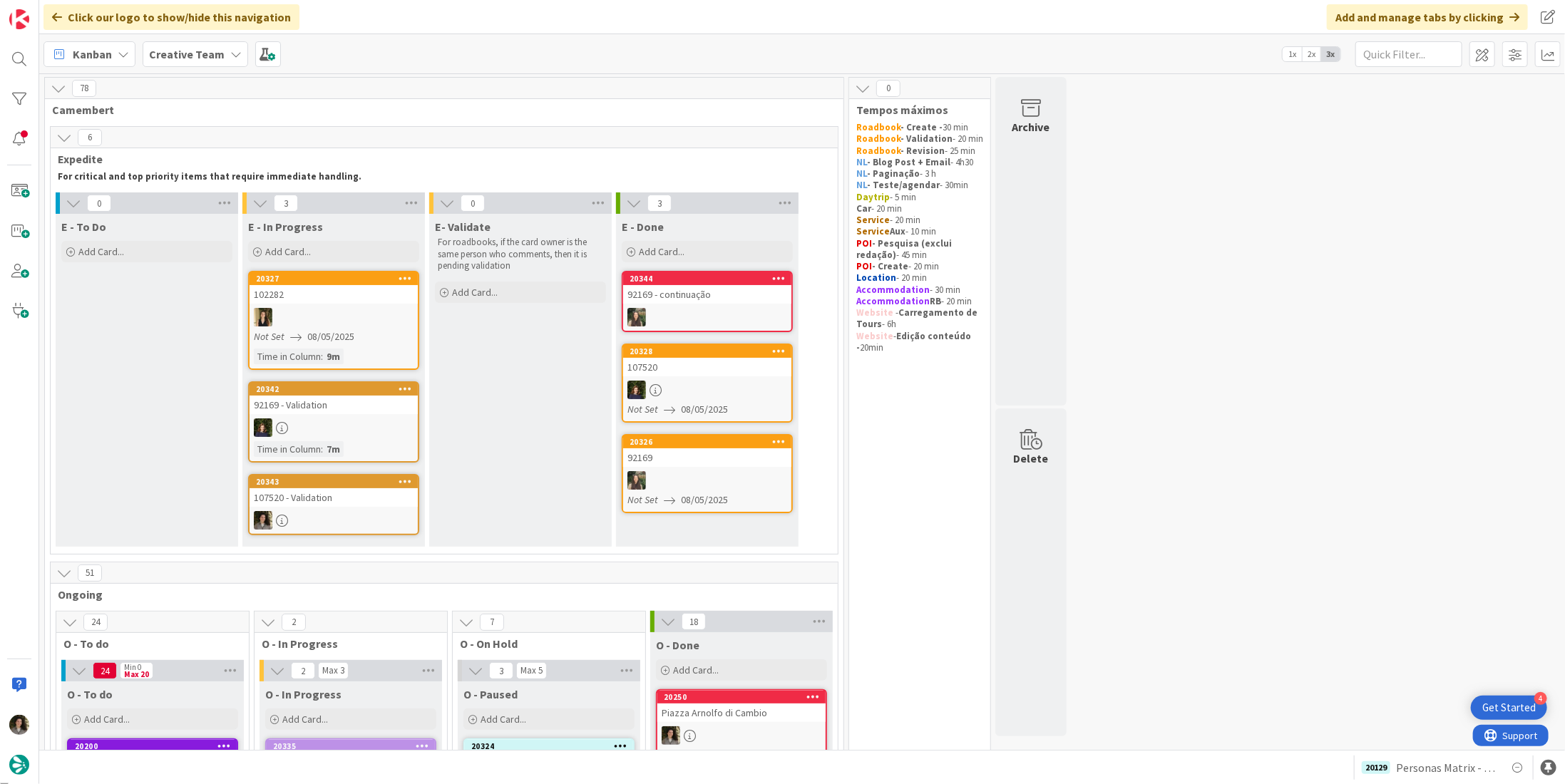 scroll, scrollTop: 422, scrollLeft: 0, axis: vertical 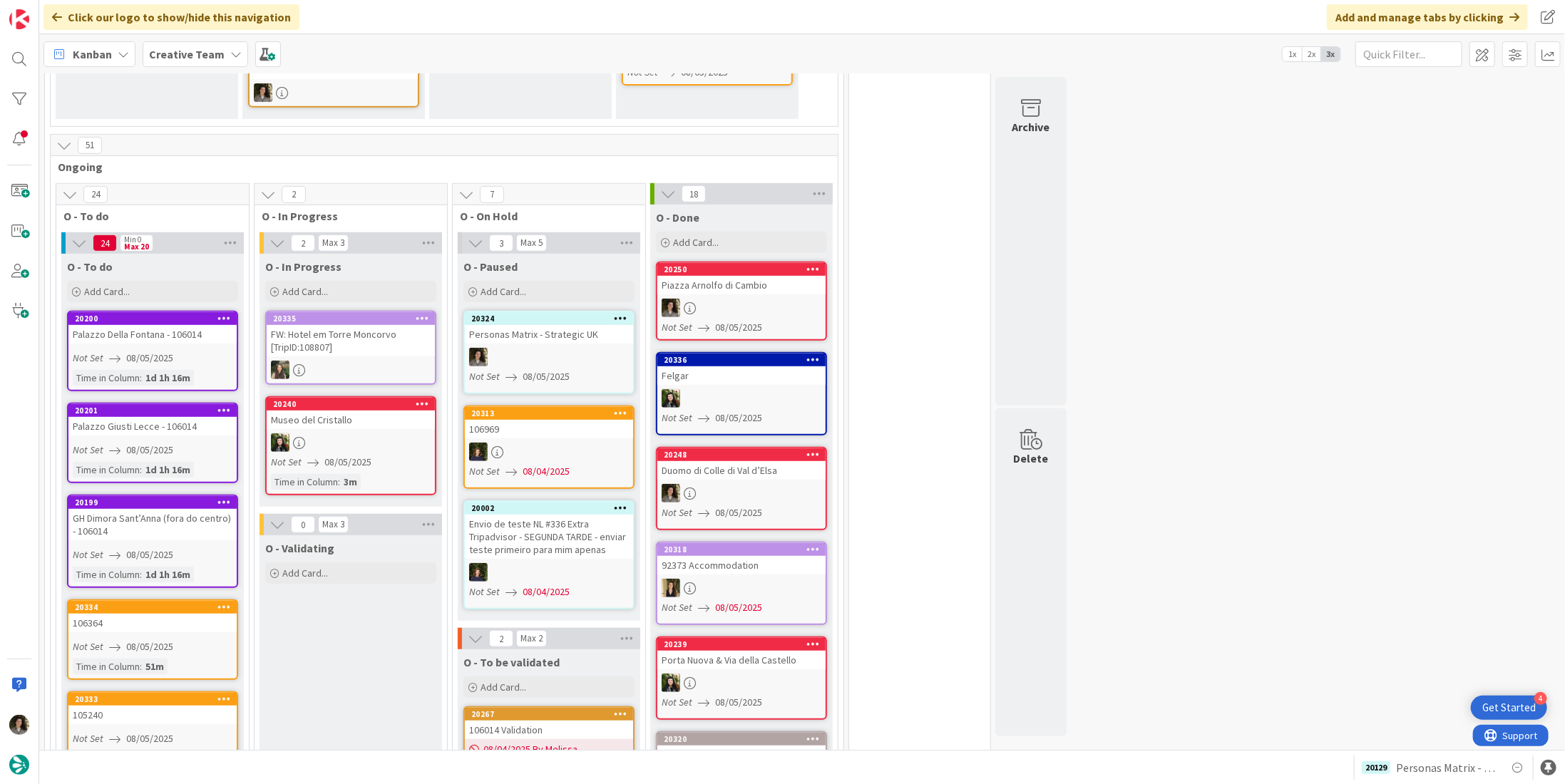 click on "78 Camembert 6 Expedite For critical and top priority items that require immediate handling. 0 E - To Do Add Card... 3 E - In Progress Add Card... 20327 102282 Not Set 08/05/2025 Time in Column : 9m 20342 92169 - Validation Time in Column : 7m 20343 107520 - Validation 0 E- Validate For roadbooks, if the card owner is the same person who comments, then it is pending validation Add Card... 3 E - Done Add Card... 20344 92169 - continuação 20328 107520 Not Set 08/05/2025 20326 92169 Not Set 08/05/2025 51 Ongoing 24 O - To do 24 Min 0 Max 20 O - To do Add Card... 20200 Palazzo Della Fontana - 106014 Not Set 08/05/2025 Time in Column : 1d 1h 16m 20201 Palazzo Giusti Lecce - 106014 Not Set 08/05/2025 Time in Column : 1d 1h 16m 20199 GH Dimora Sant’Anna (fora do centro) - 106014 Not Set 08/05/2025 Time in Column : 1d 1h 16m 20334 106364 Not Set 08/05/2025 Time in Column : 51m 20333 105240 Not Set 08/05/2025 Time in Column : 51m 20332 102133 Not Set 08/05/2025 Time in Column : 51m 20339 Not Set 08/05/2025 : 14m :" at bounding box center (802, 2153) 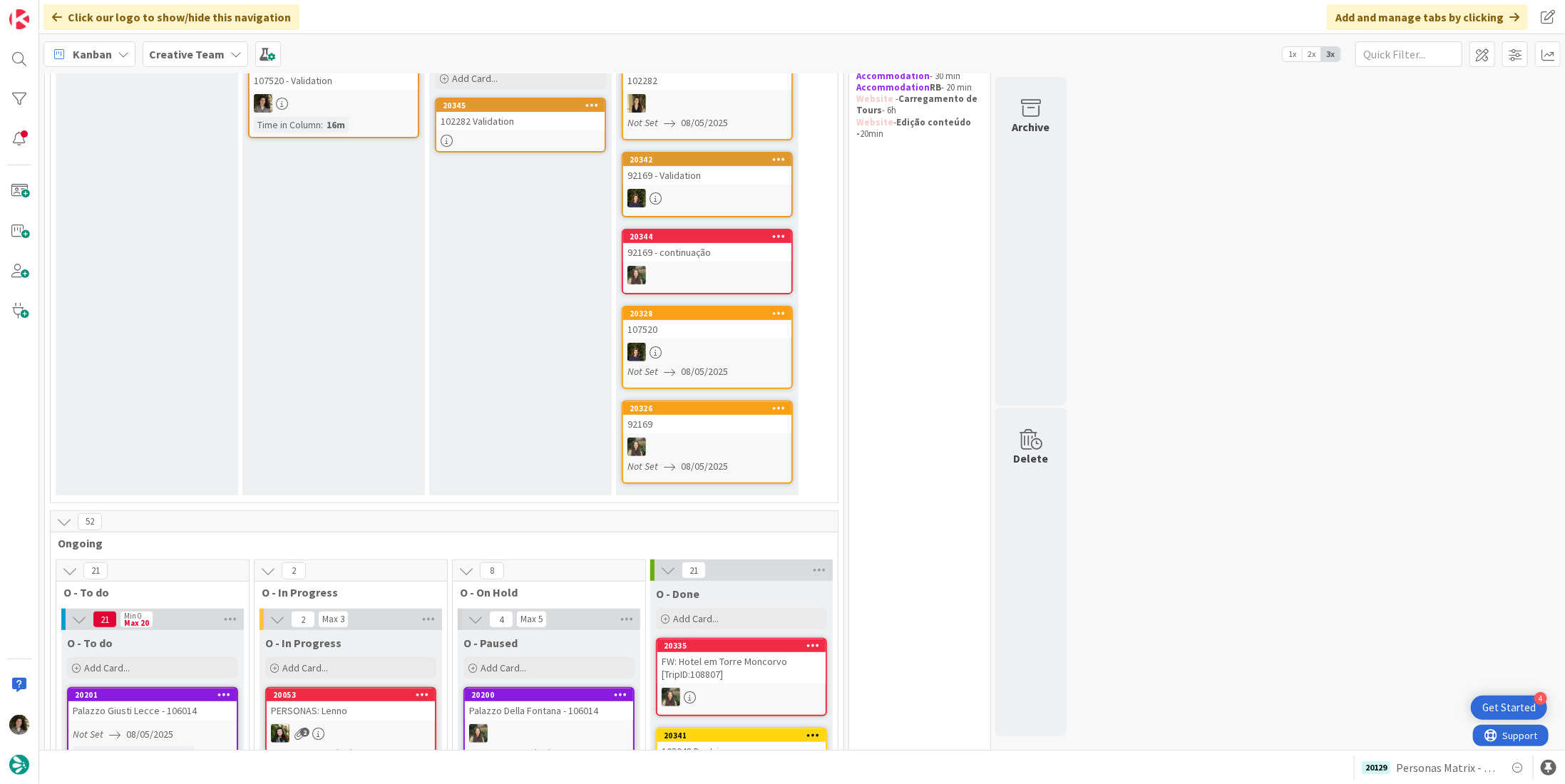 scroll, scrollTop: 0, scrollLeft: 0, axis: both 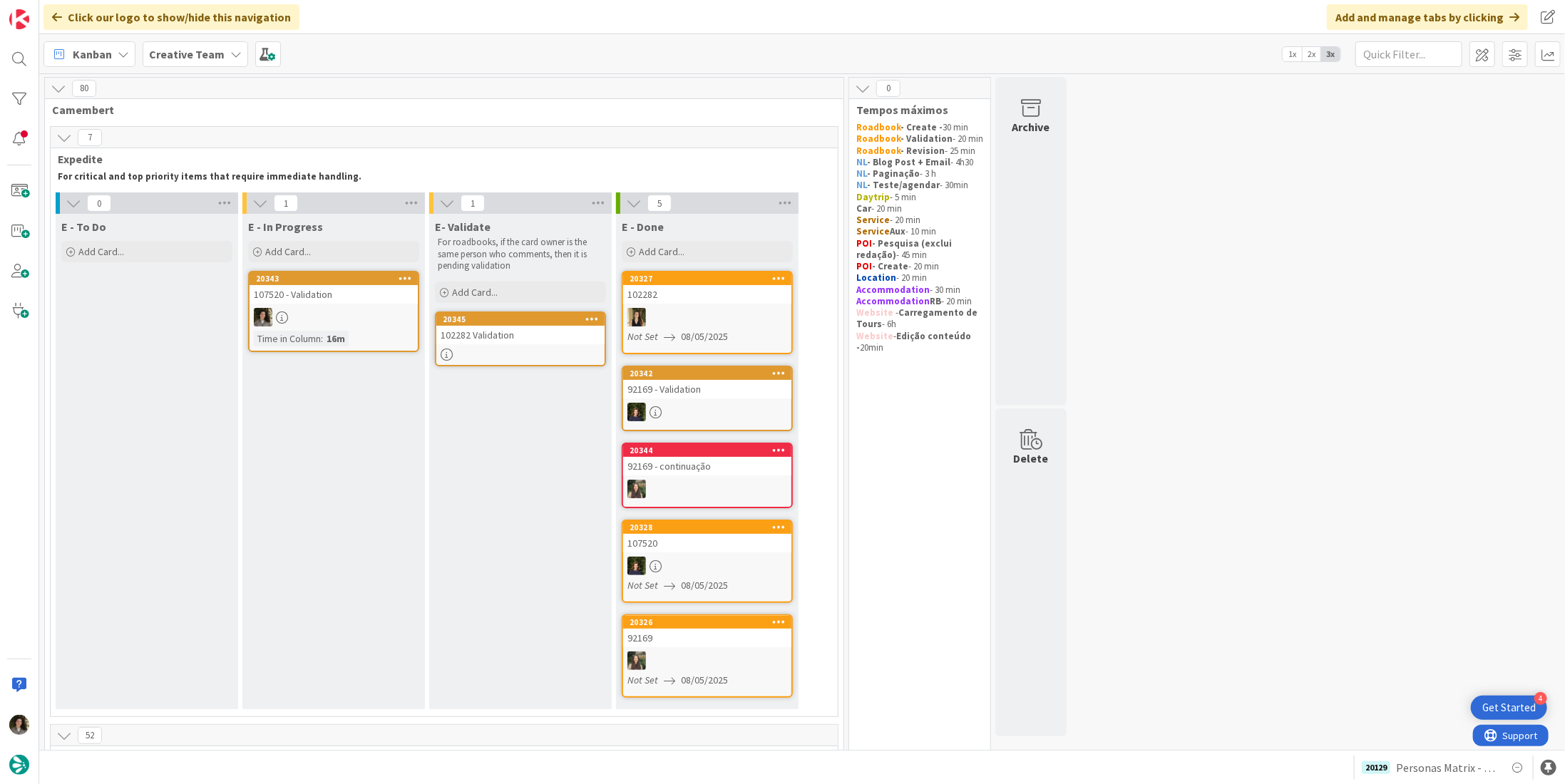 click on "20345 102282 Validation" at bounding box center (520, 339) 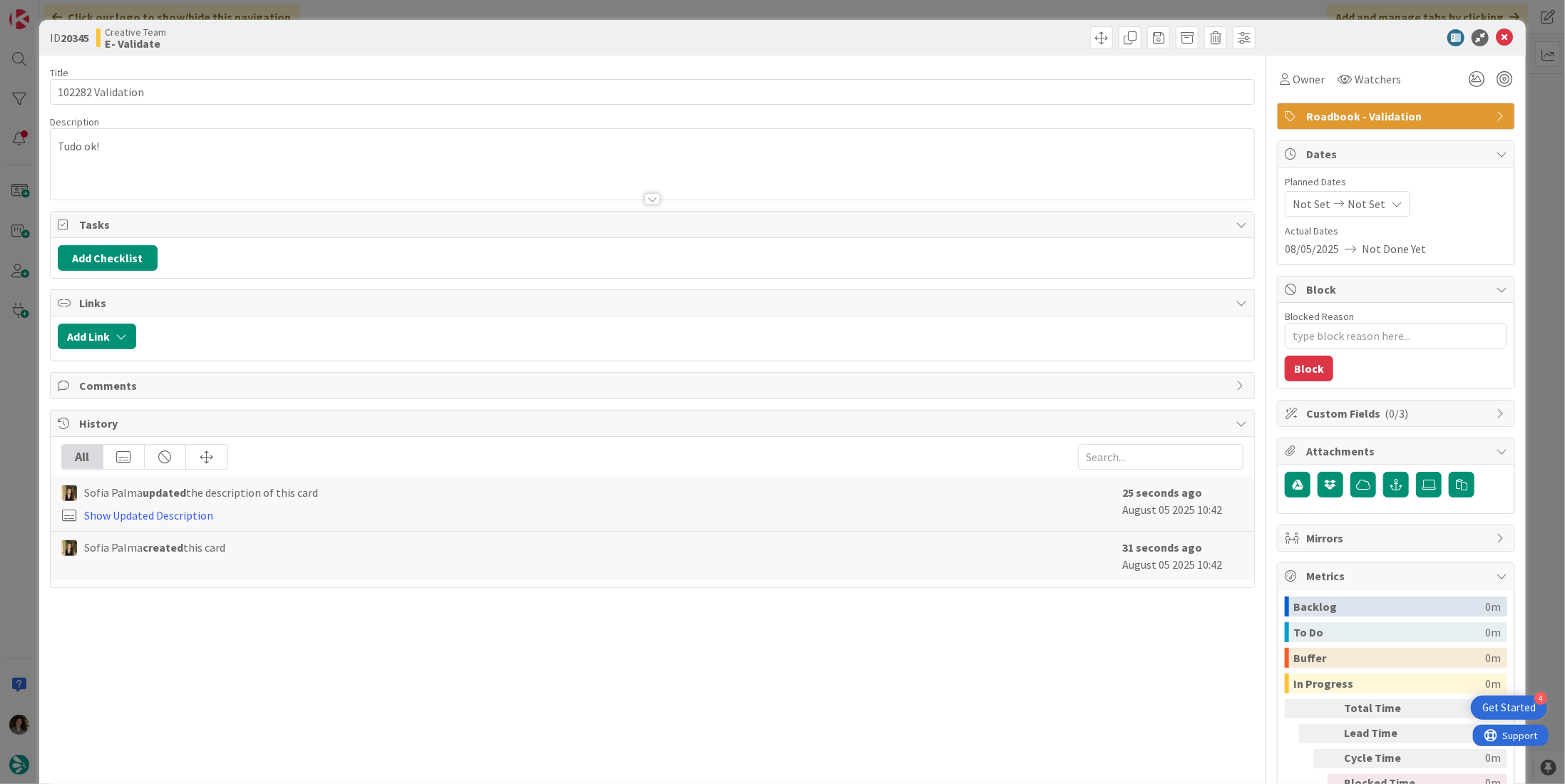 scroll, scrollTop: 0, scrollLeft: 0, axis: both 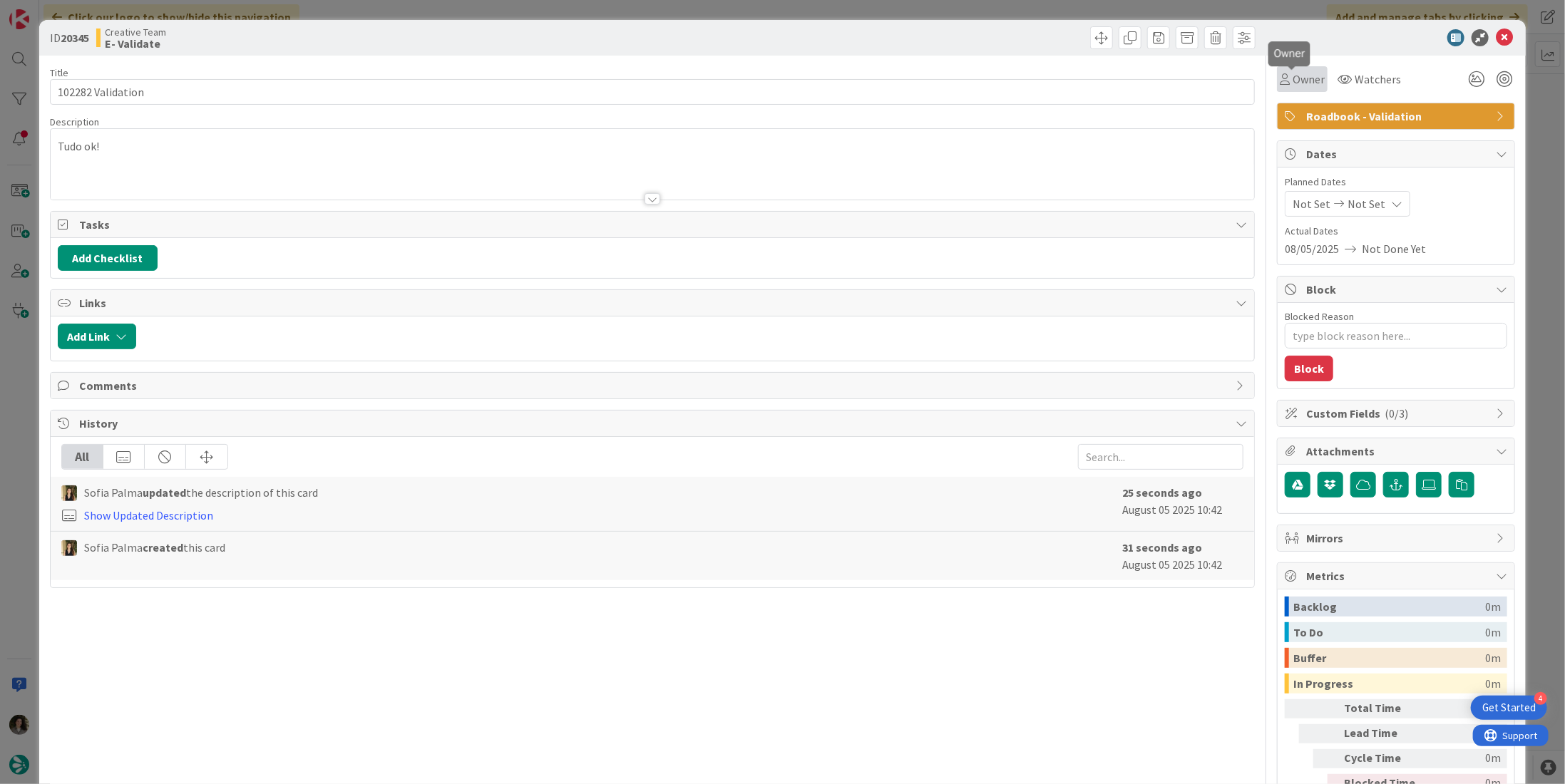 drag, startPoint x: 1298, startPoint y: 81, endPoint x: 1305, endPoint y: 93, distance: 13.892444 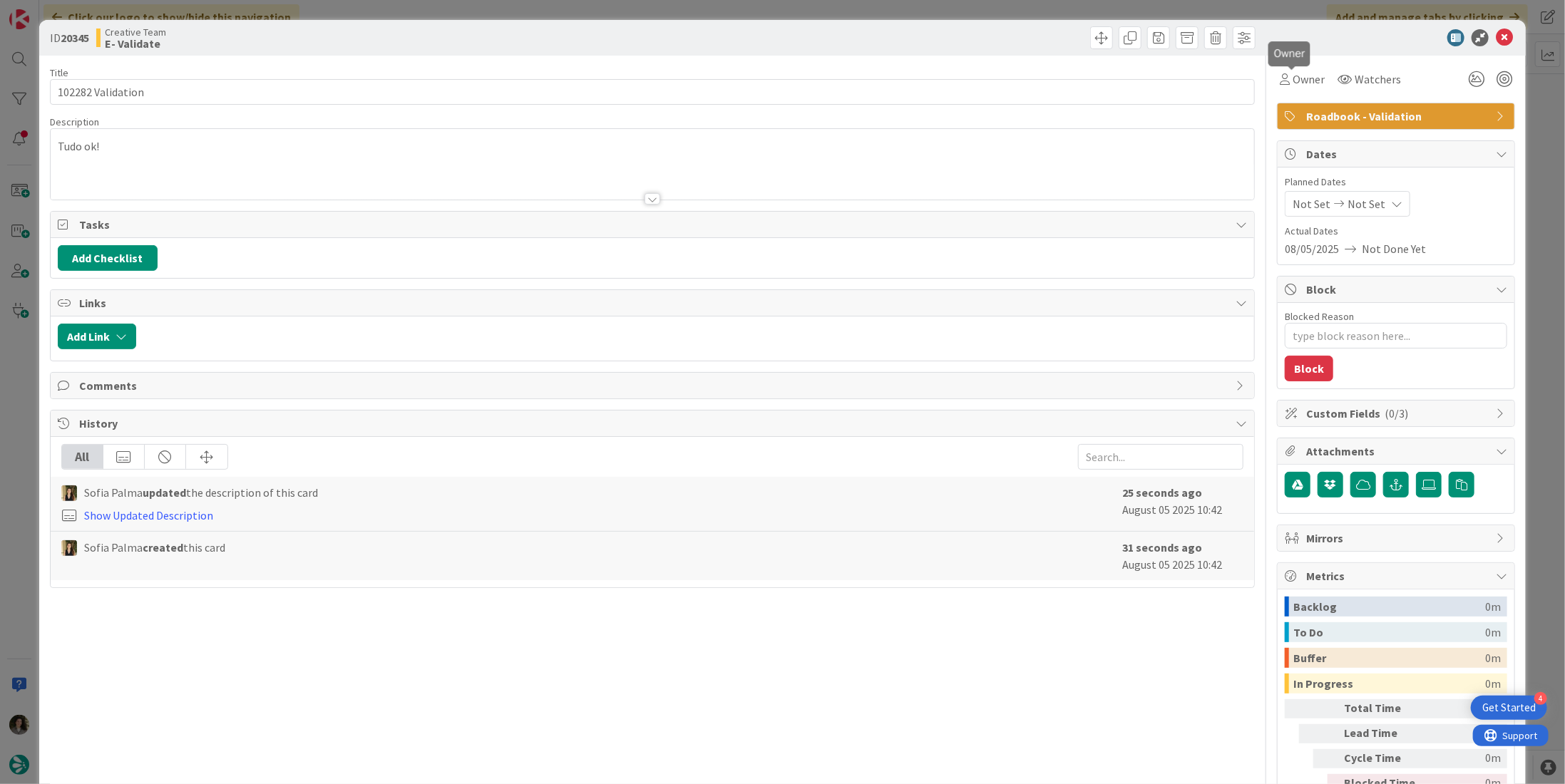 click on "Owner" at bounding box center (1308, 79) 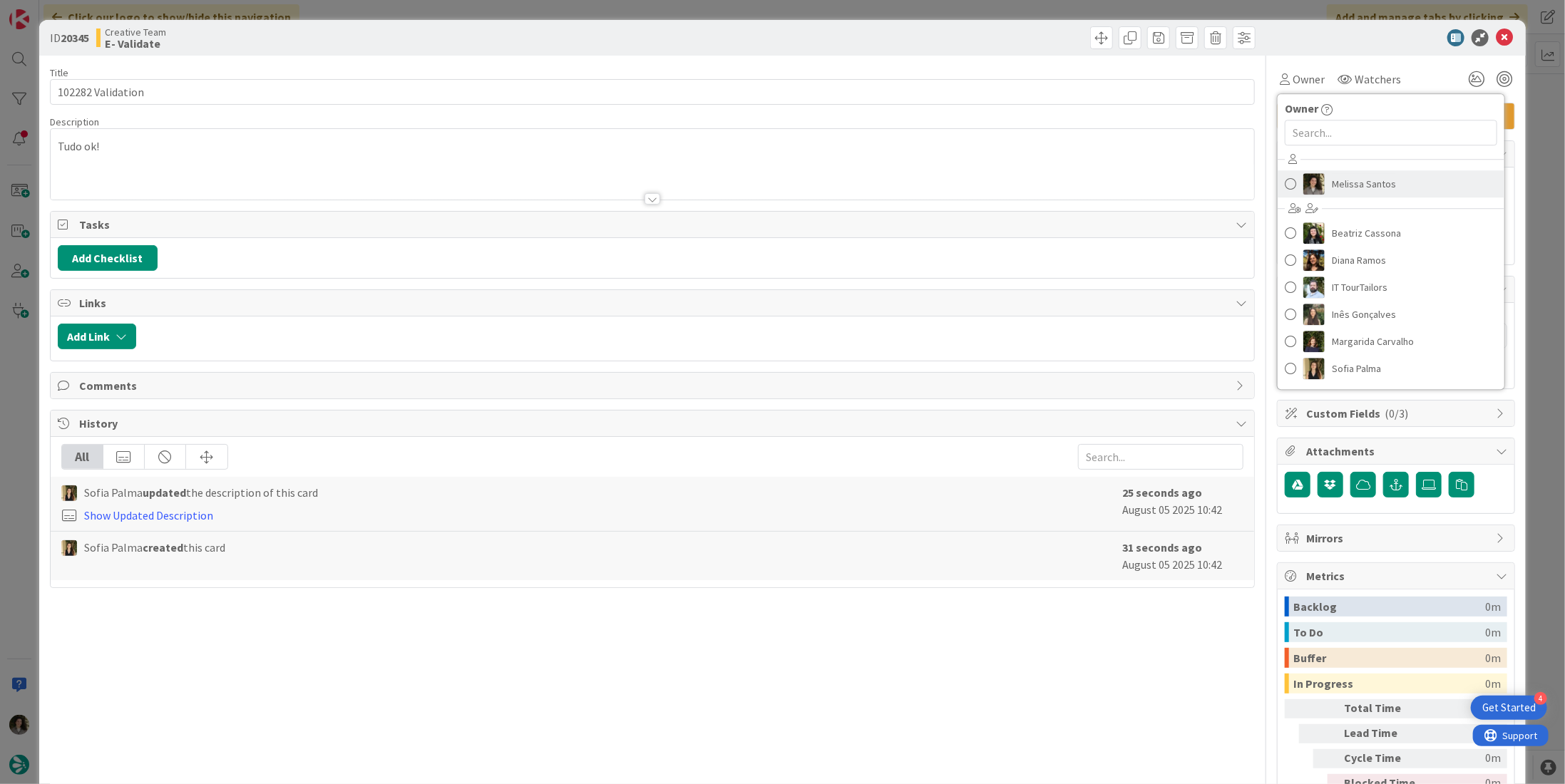 click on "Melissa Santos" at bounding box center (1364, 184) 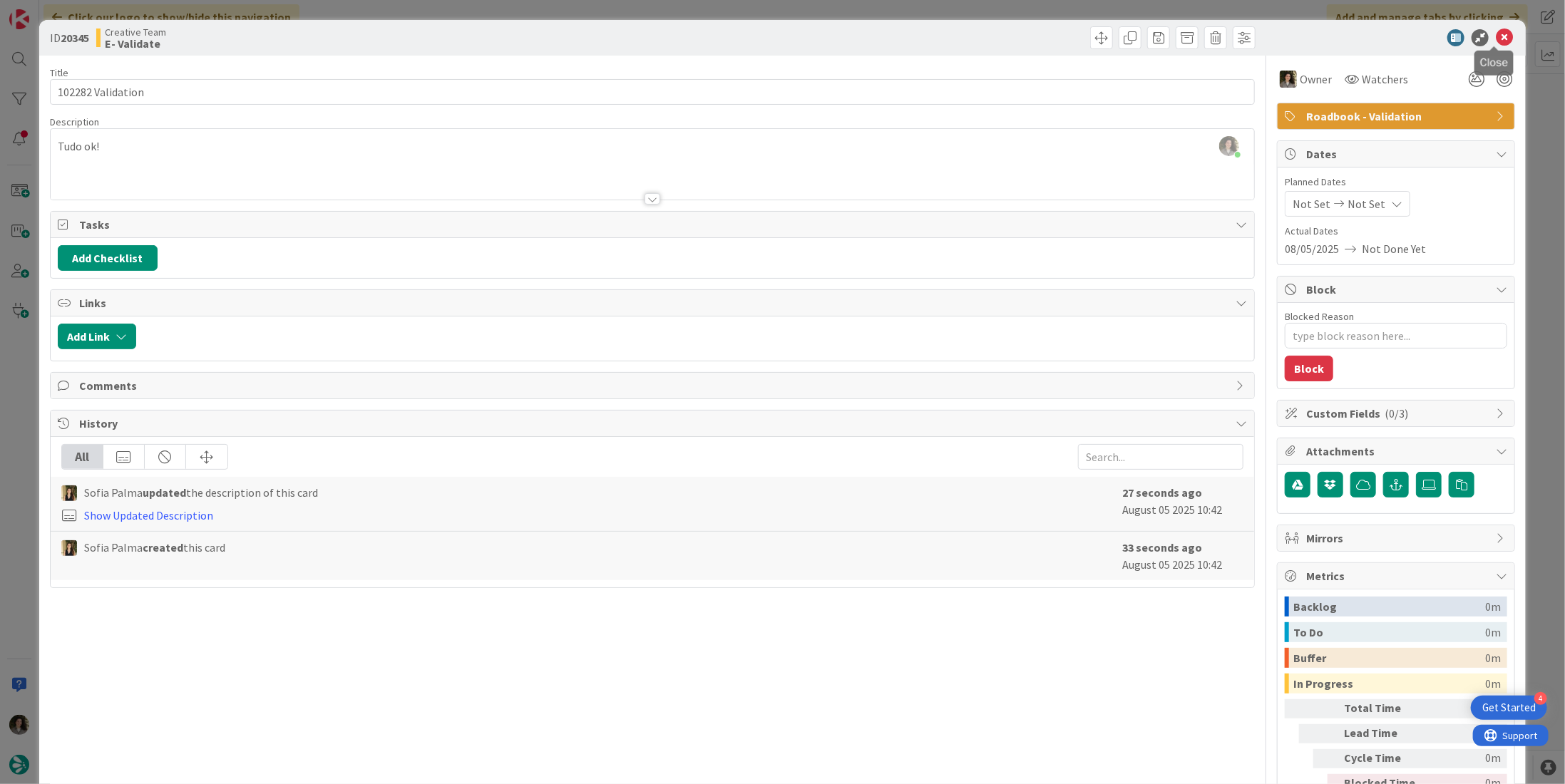 click at bounding box center (1504, 38) 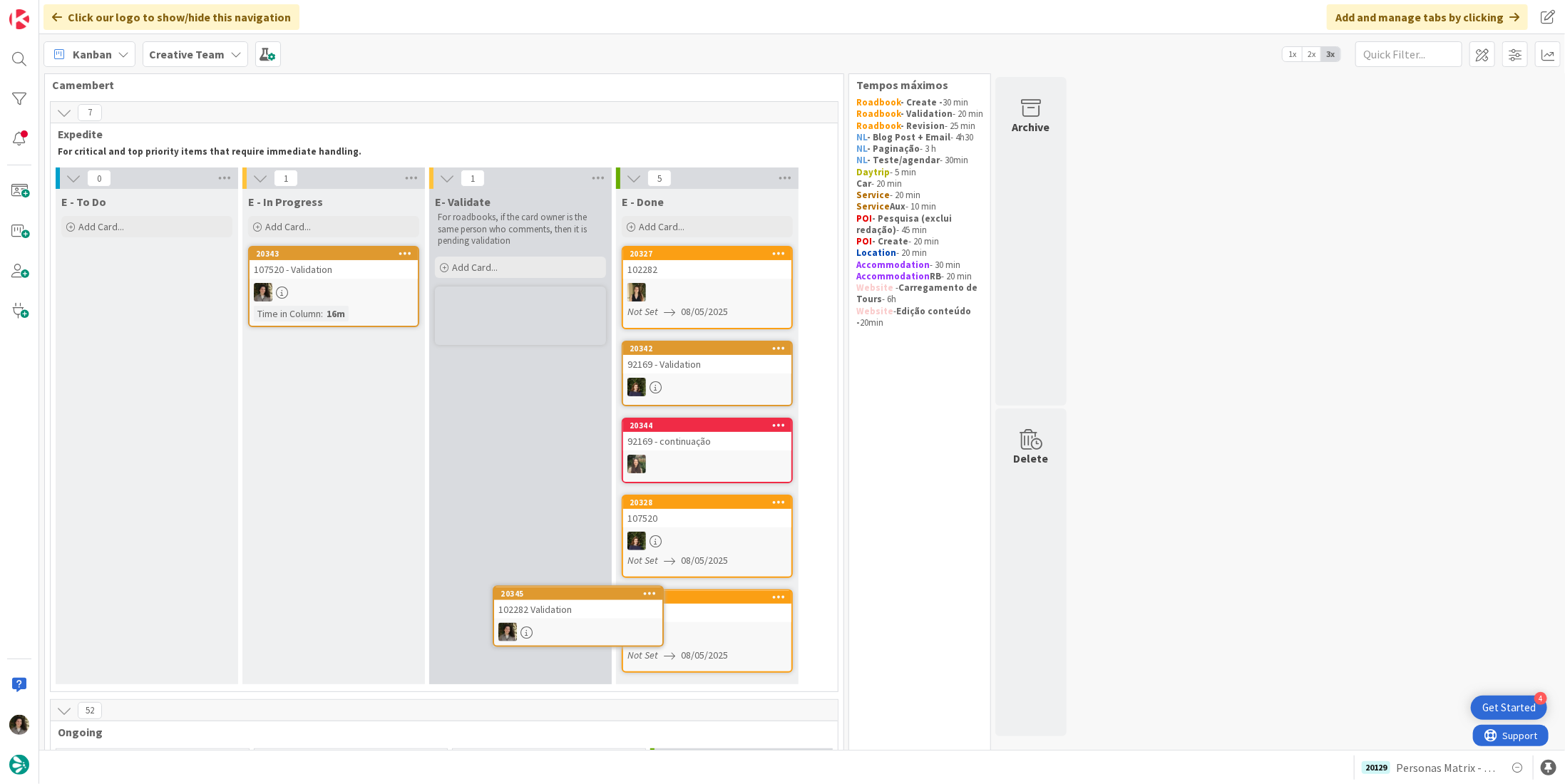 scroll, scrollTop: 0, scrollLeft: 0, axis: both 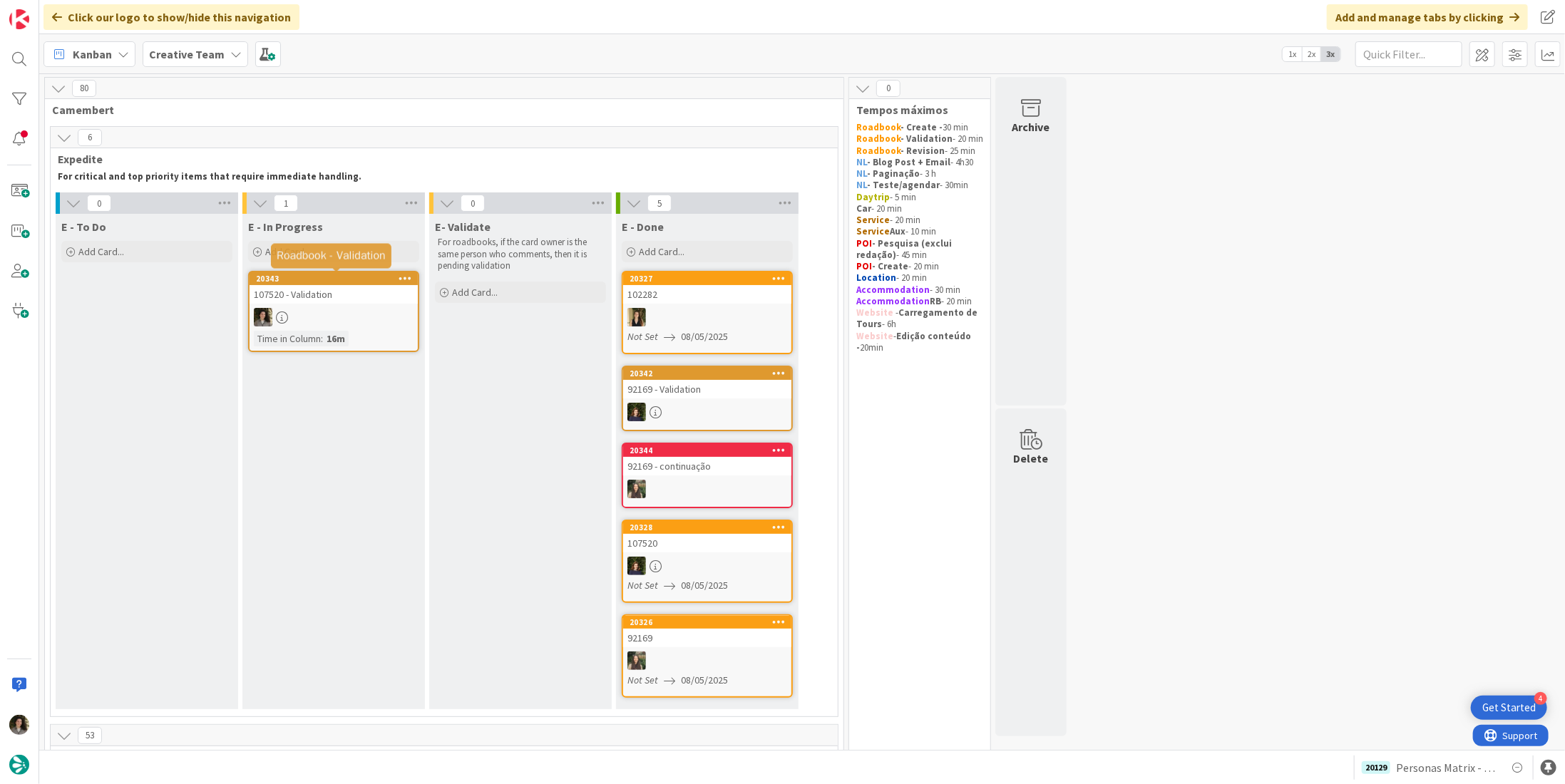 click on "107520 - Validation" at bounding box center [334, 294] 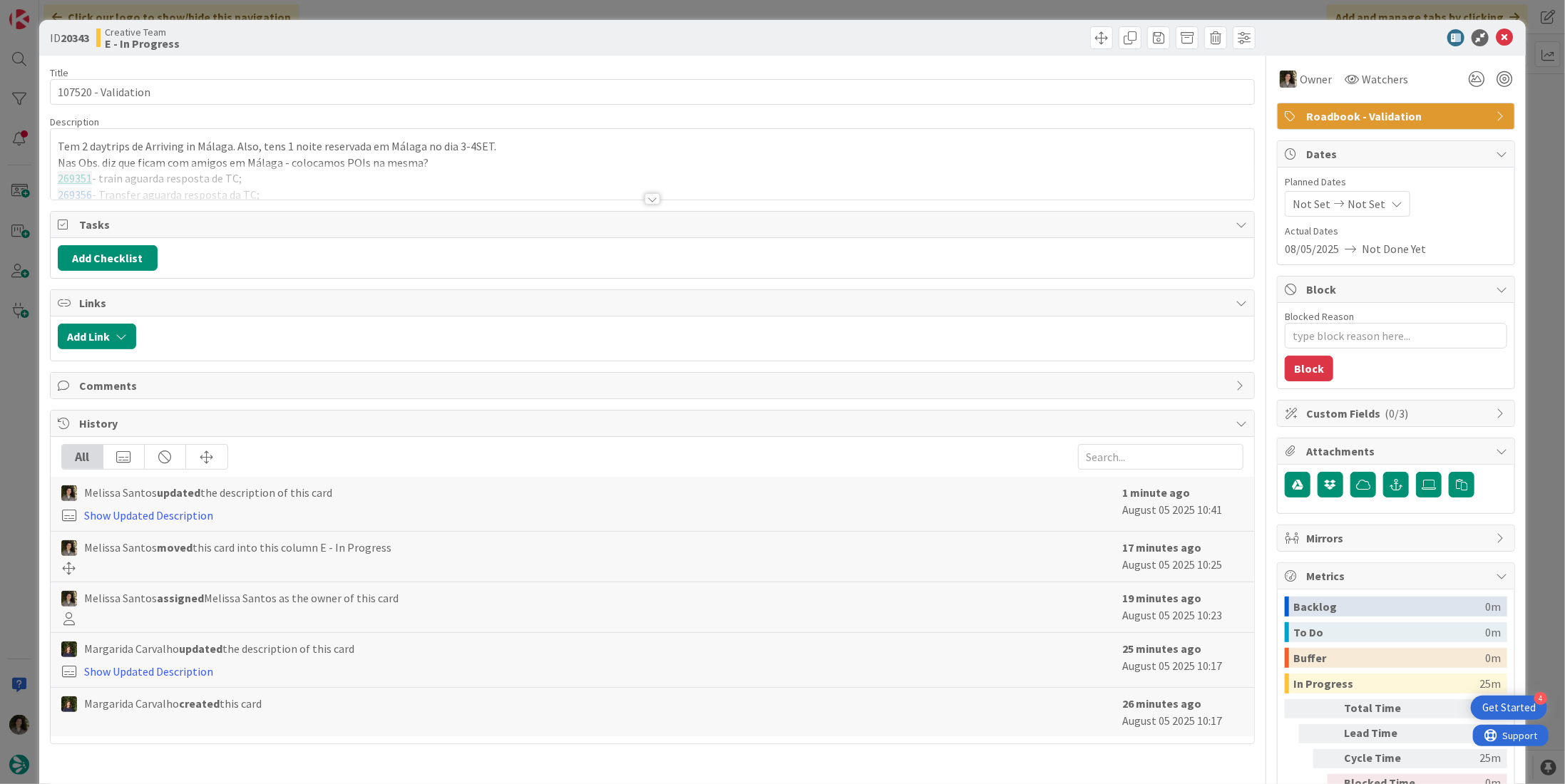 scroll, scrollTop: 0, scrollLeft: 0, axis: both 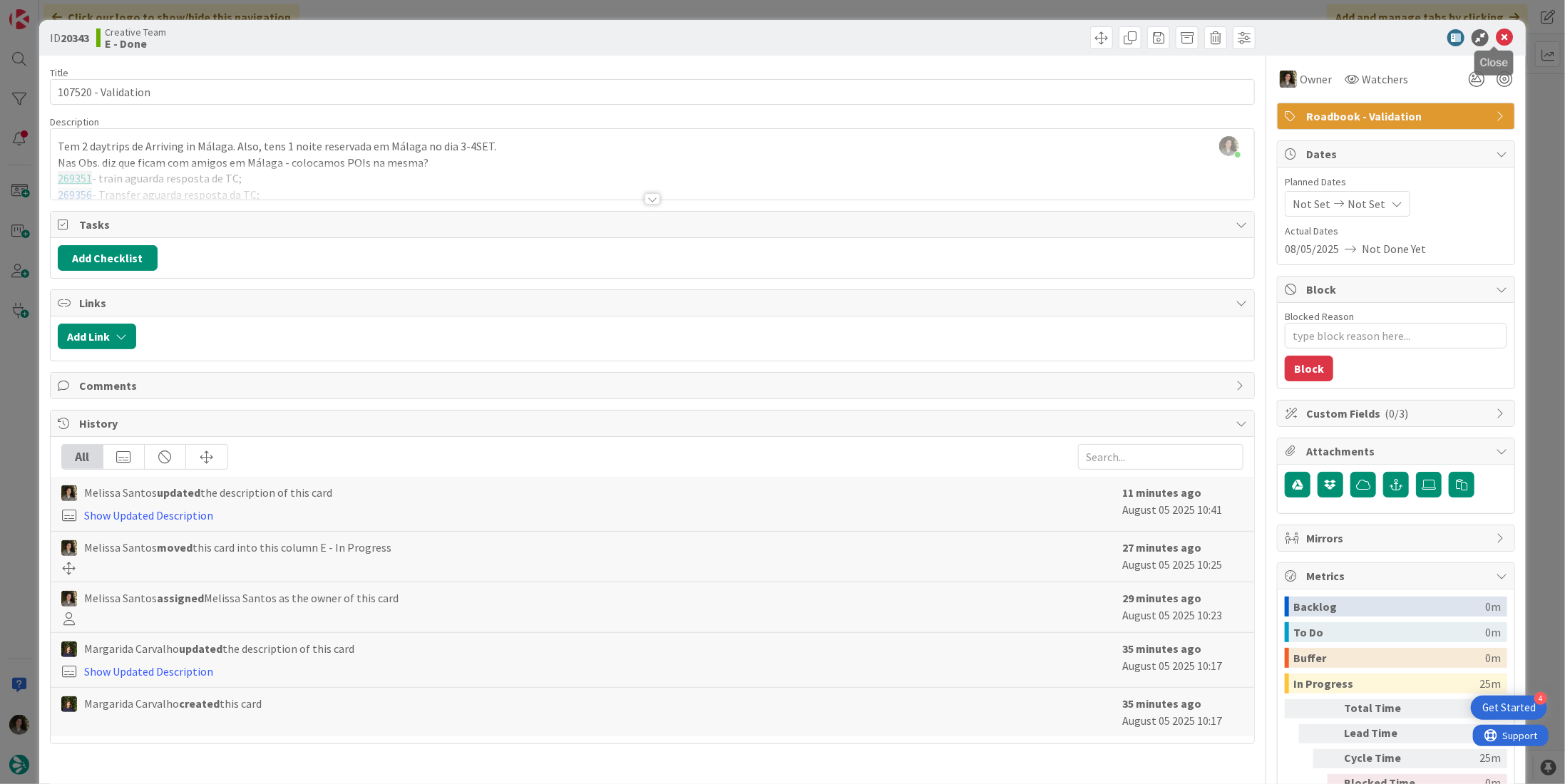 click at bounding box center [1504, 38] 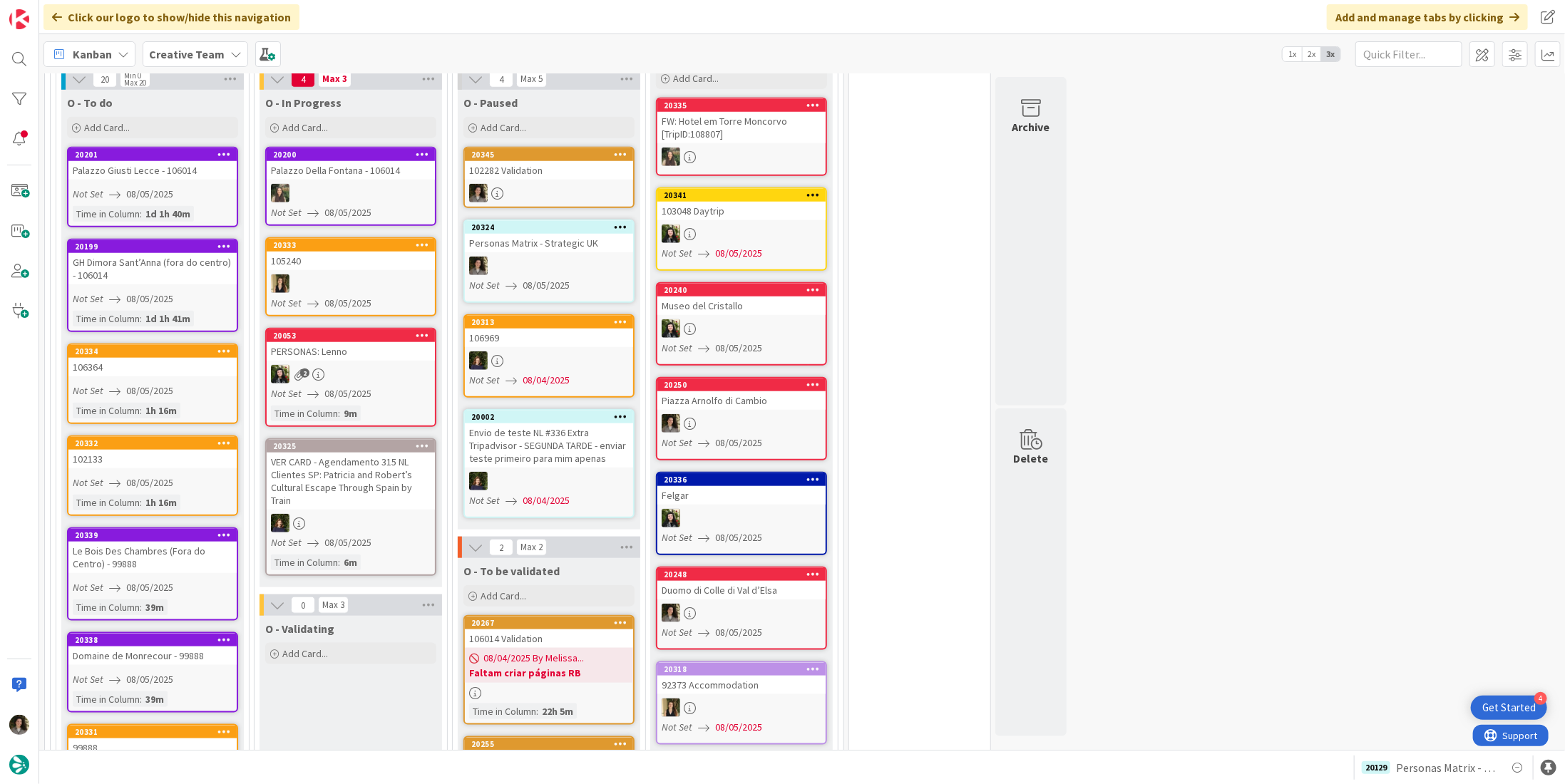 scroll, scrollTop: 927, scrollLeft: 0, axis: vertical 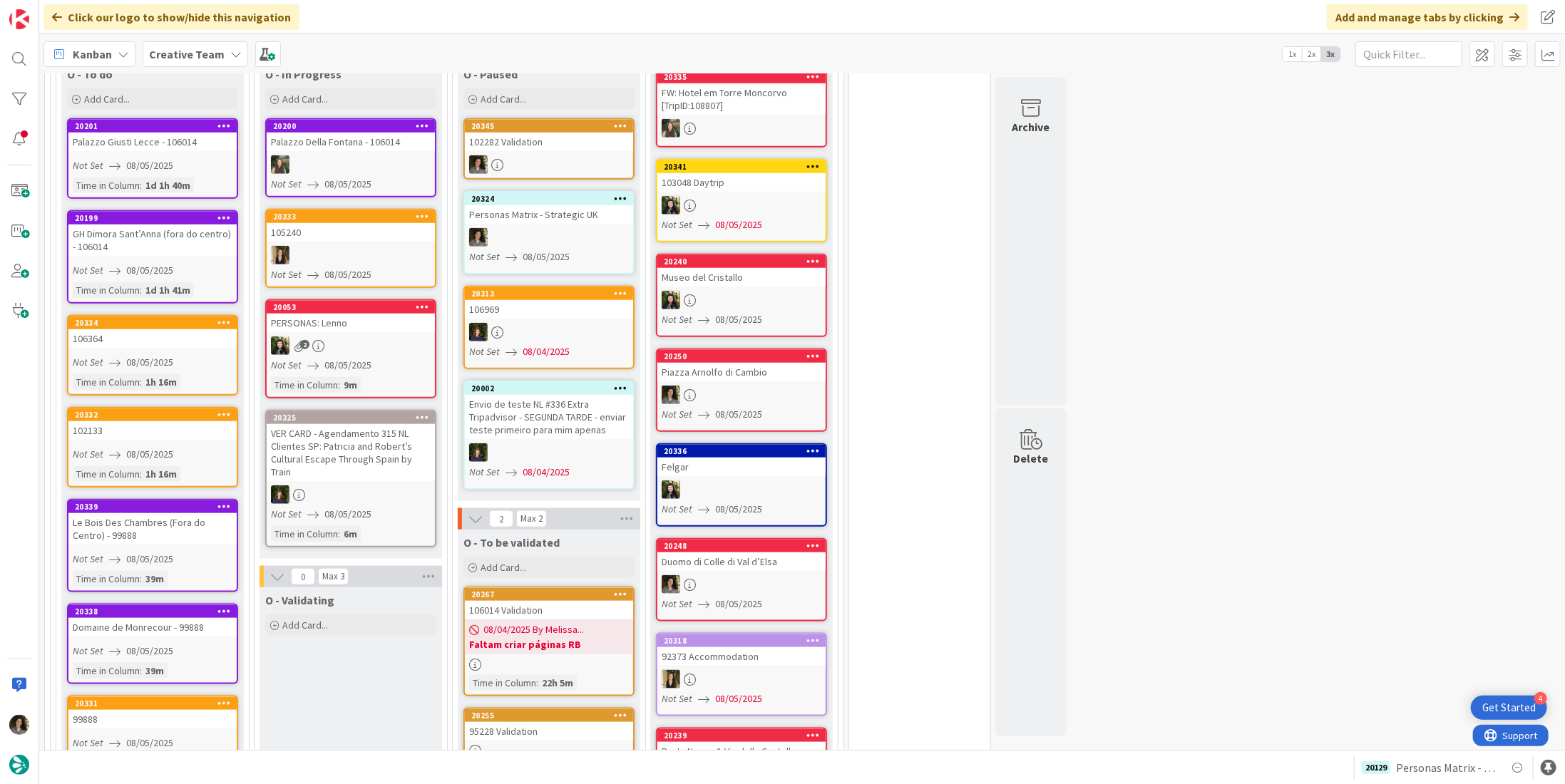 click at bounding box center (742, 395) 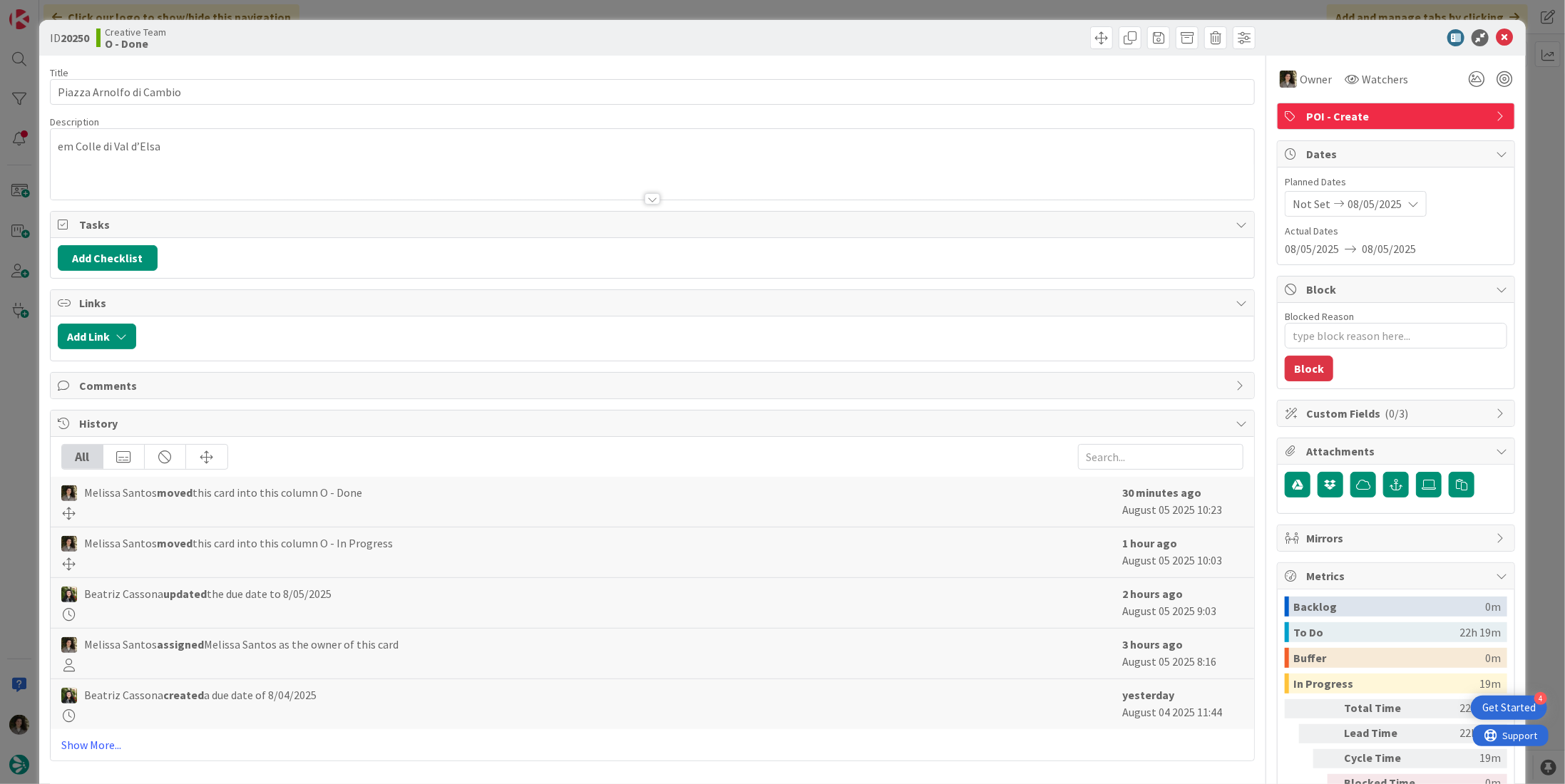 scroll, scrollTop: 0, scrollLeft: 0, axis: both 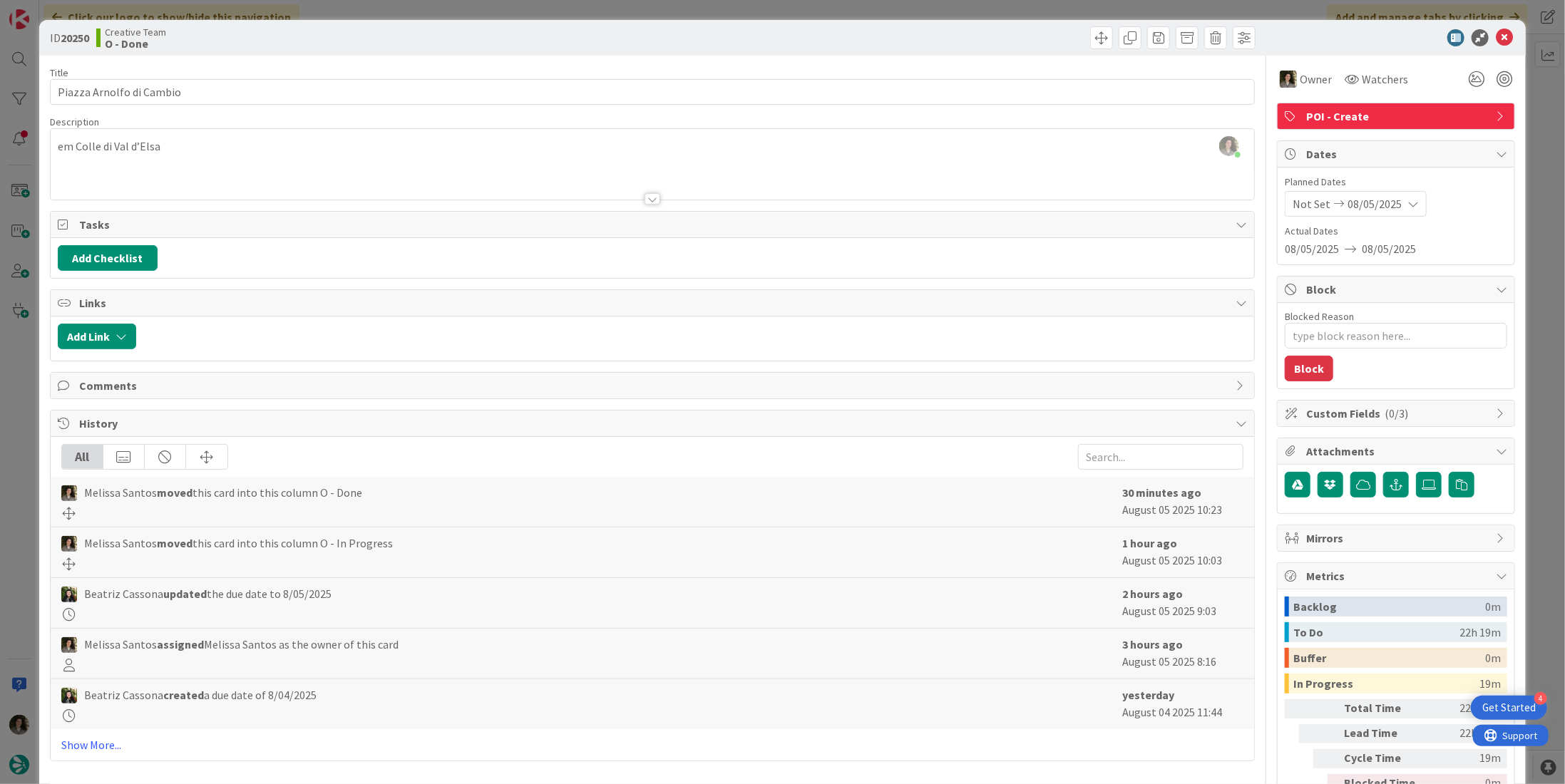drag, startPoint x: 1205, startPoint y: 486, endPoint x: 1096, endPoint y: 488, distance: 109.01835 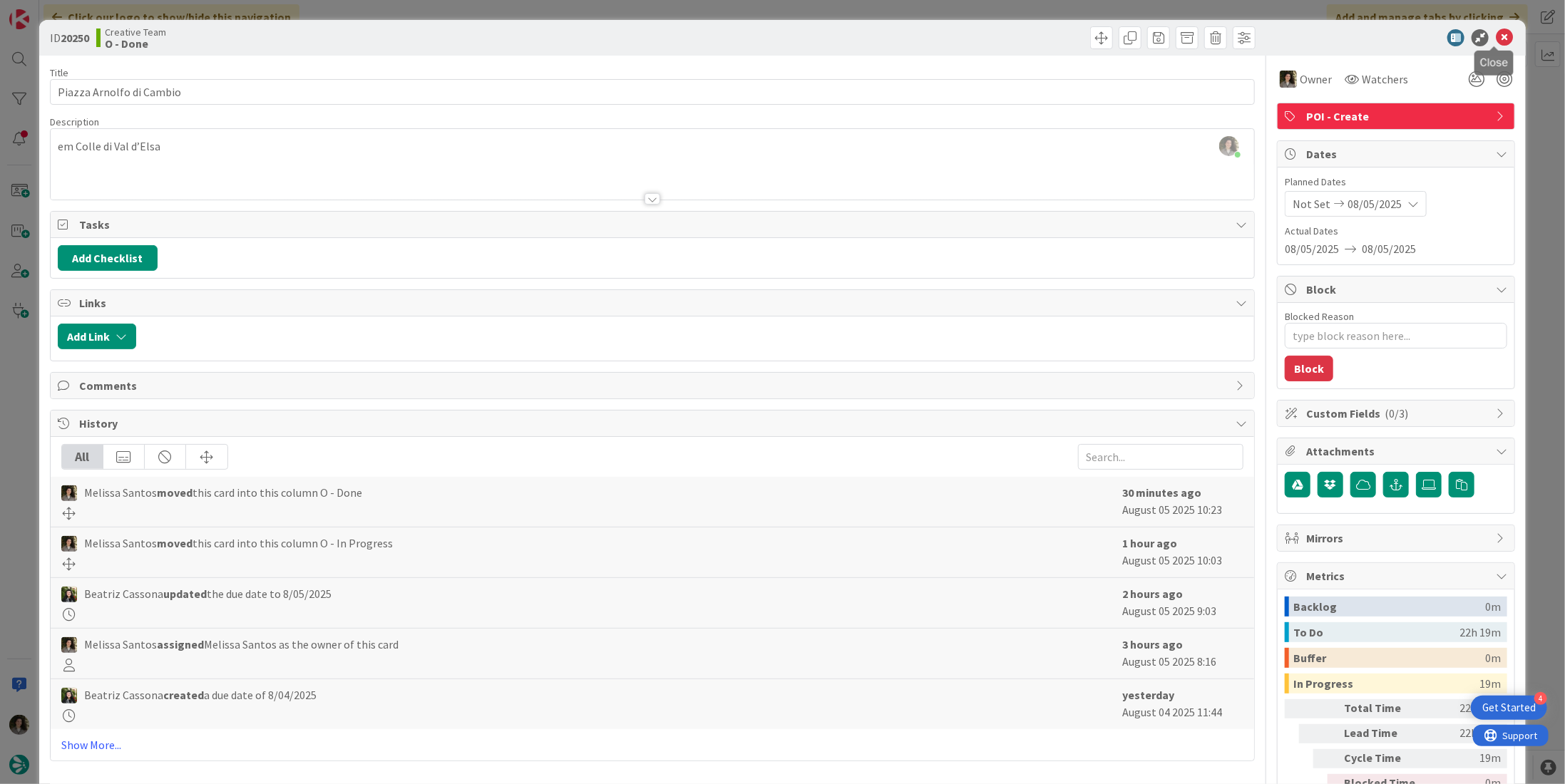 click at bounding box center (1504, 38) 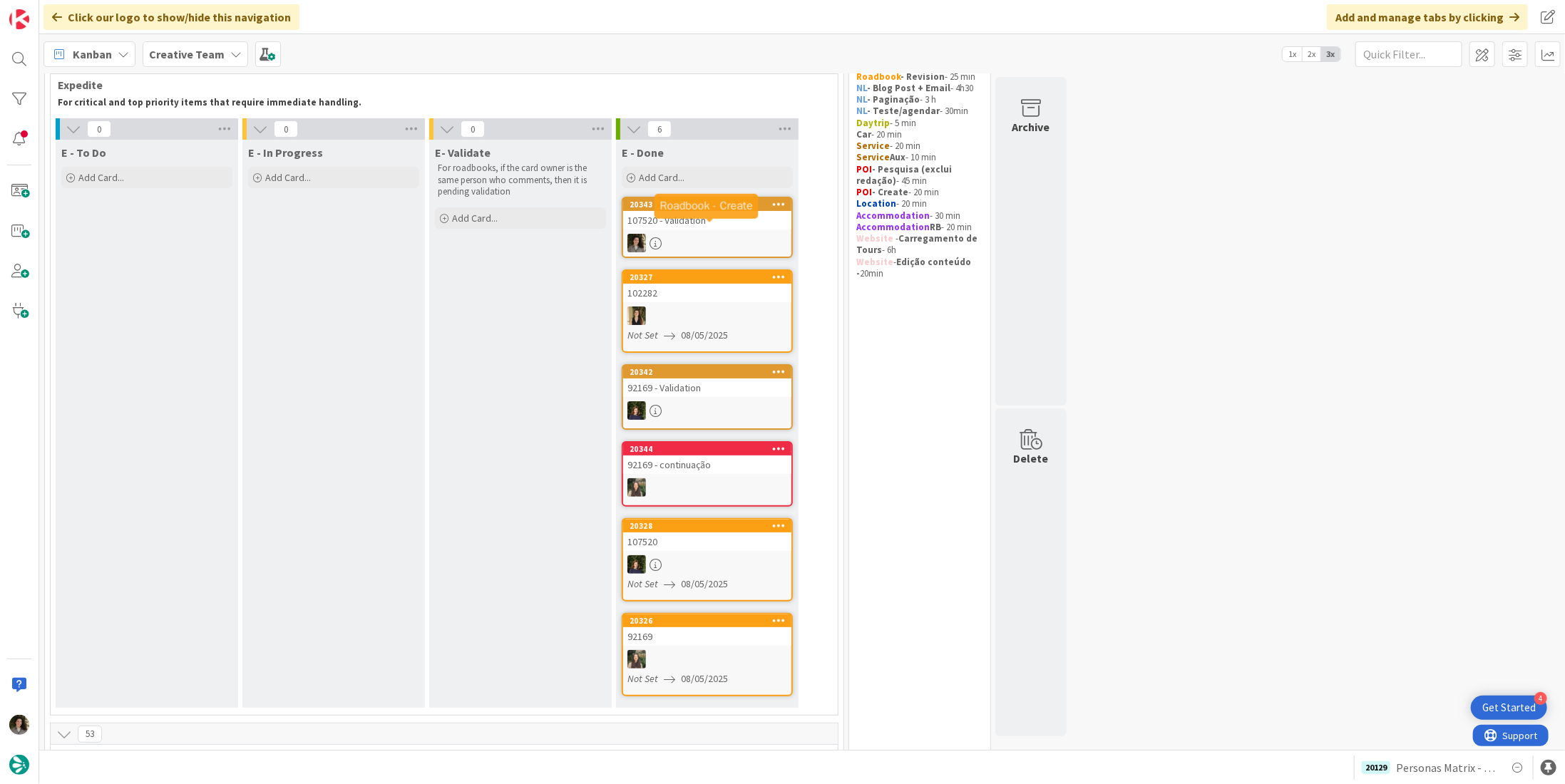 scroll, scrollTop: 71, scrollLeft: 0, axis: vertical 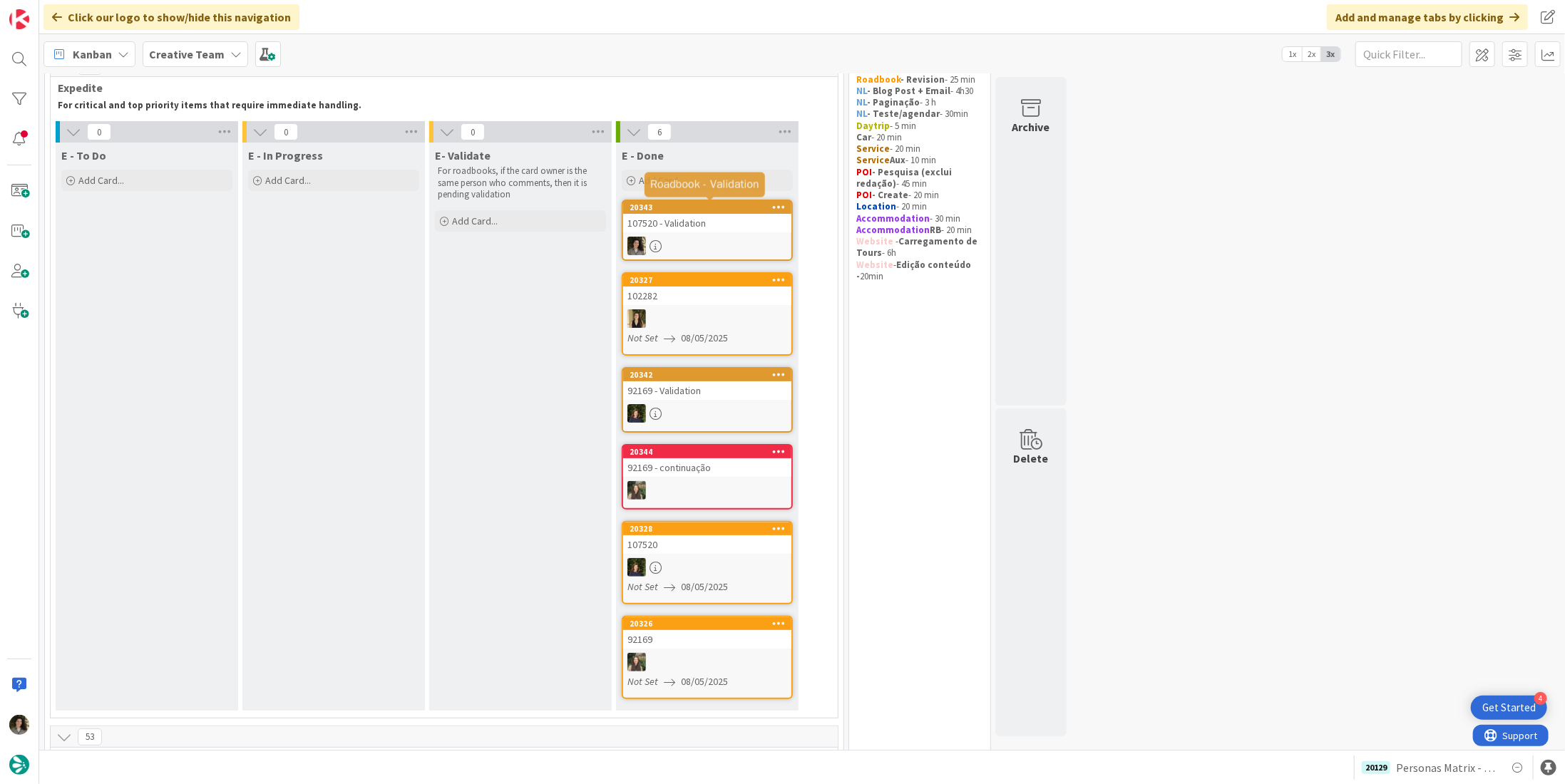 click on "107520 - Validation" at bounding box center [707, 223] 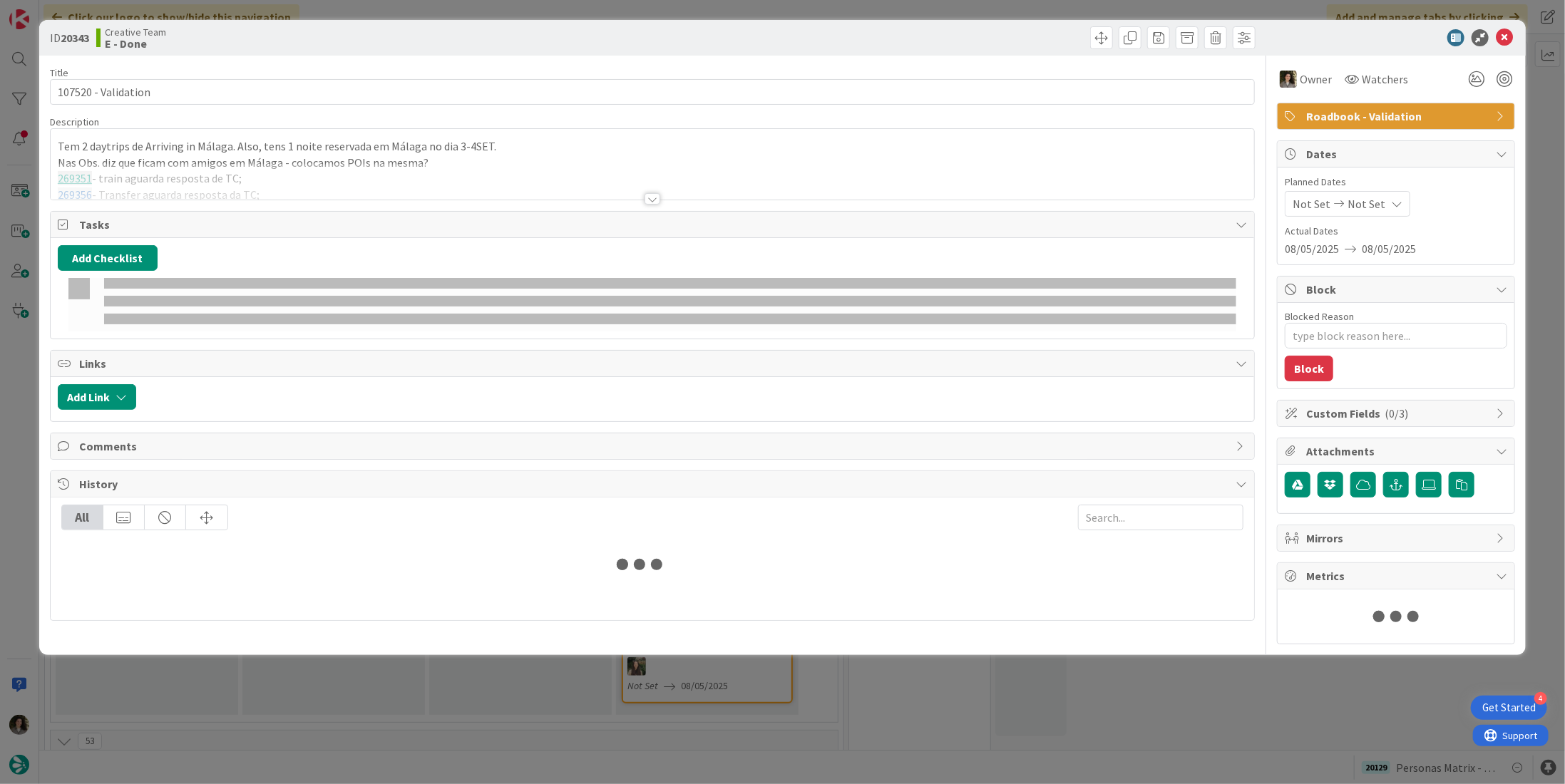 click on "Roadbook - Validation" at bounding box center (1397, 116) 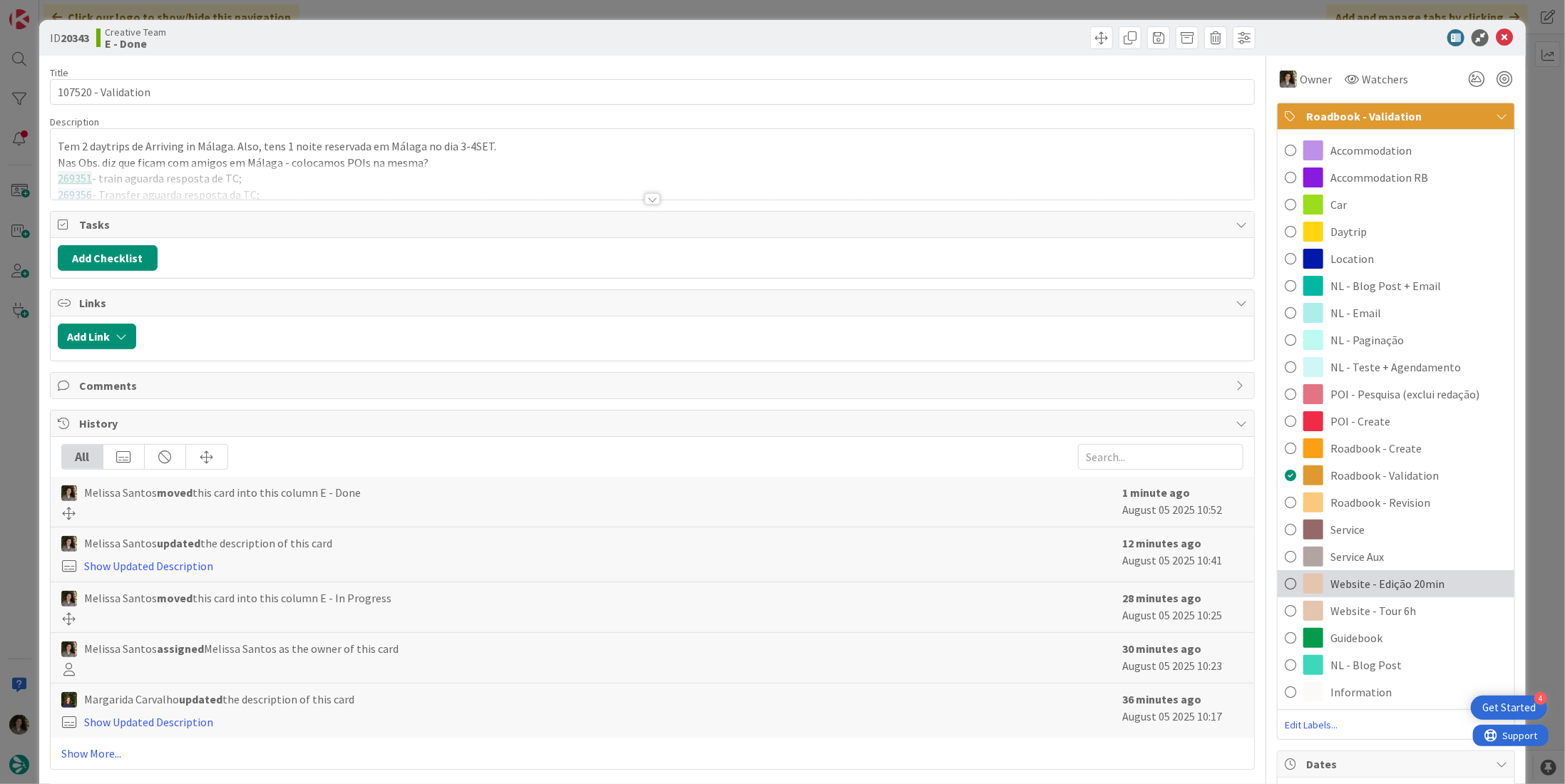 scroll, scrollTop: 0, scrollLeft: 0, axis: both 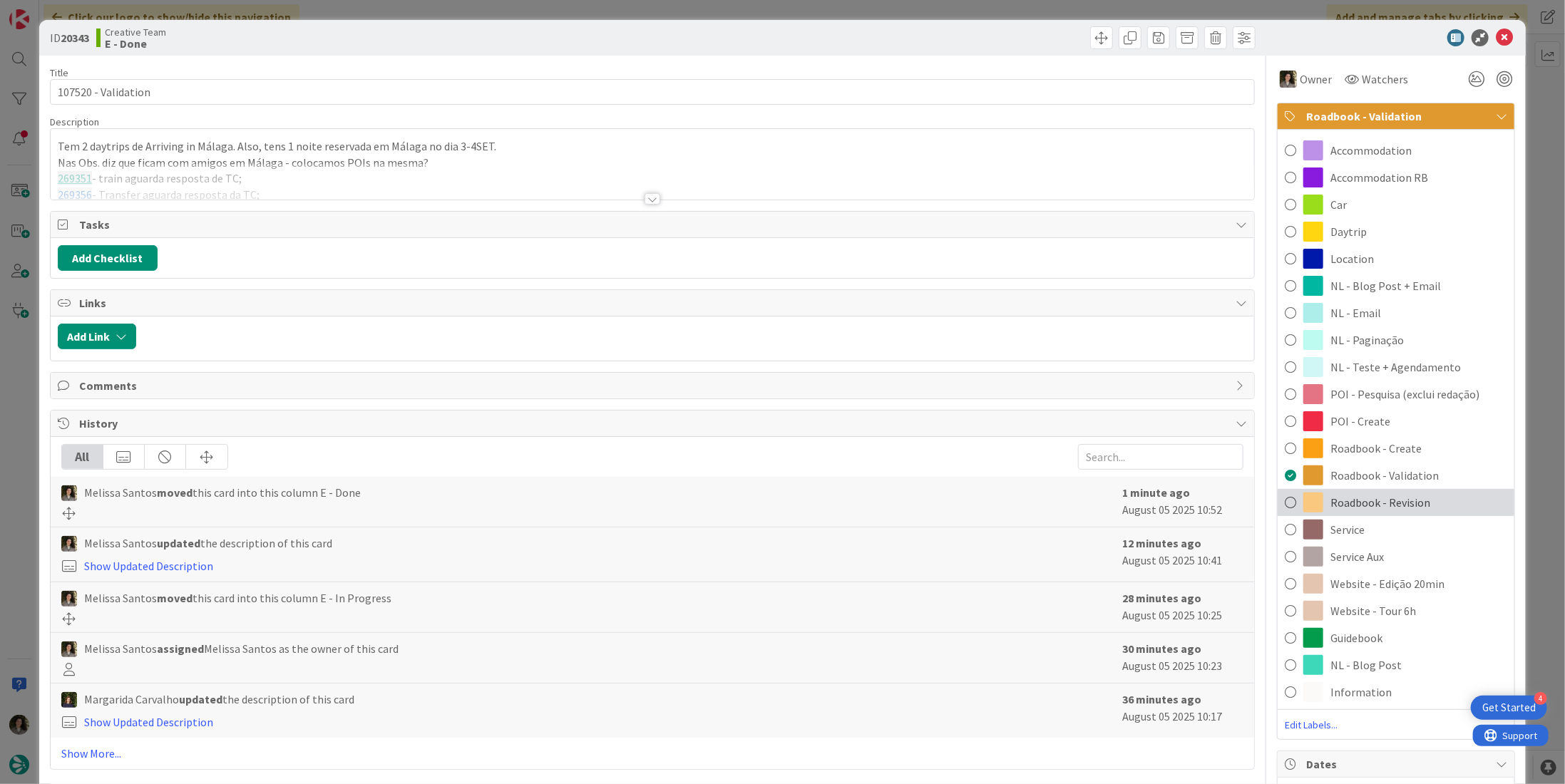 click on "Roadbook - Revision" at bounding box center (1380, 502) 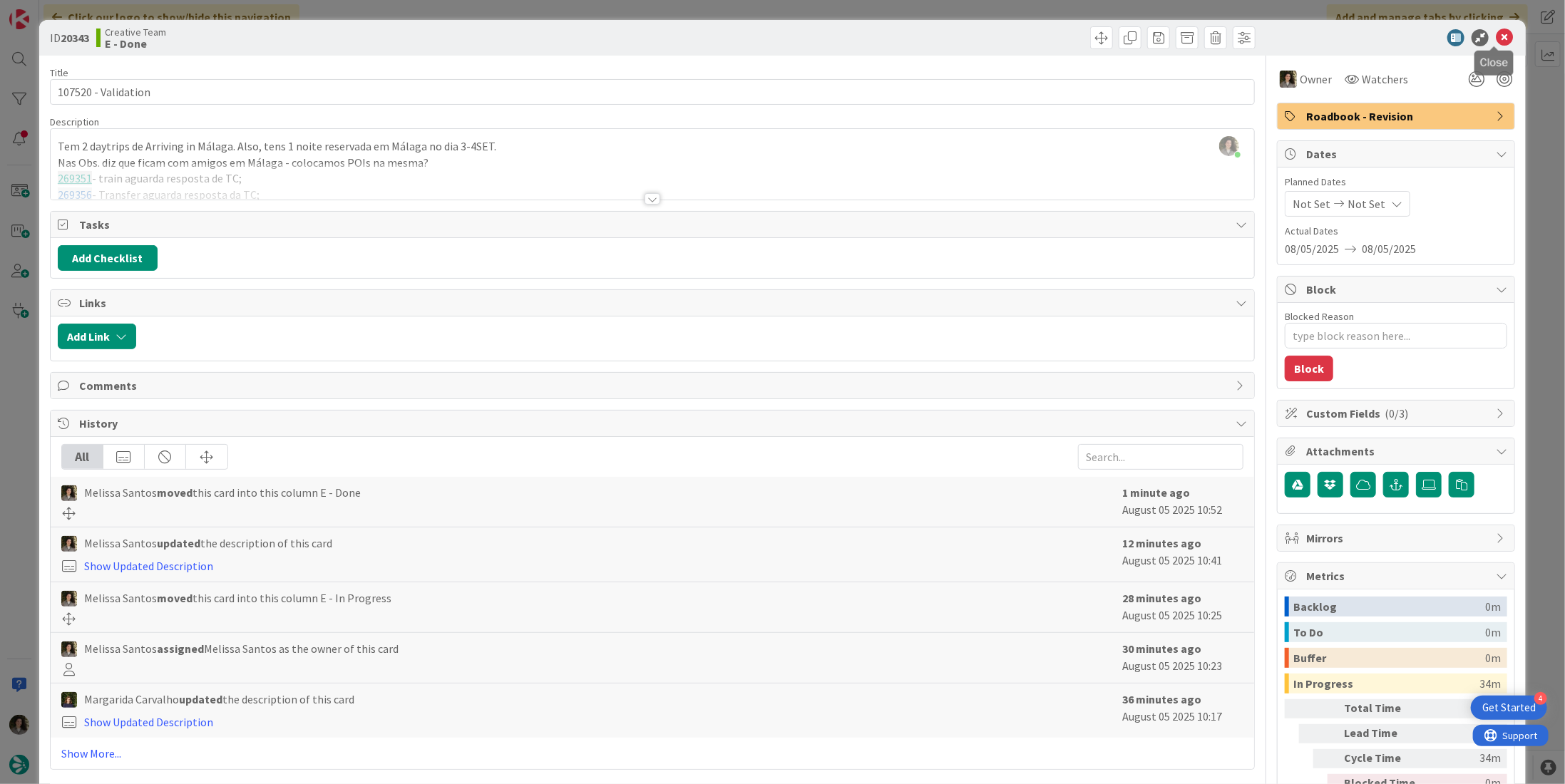 click at bounding box center [1504, 38] 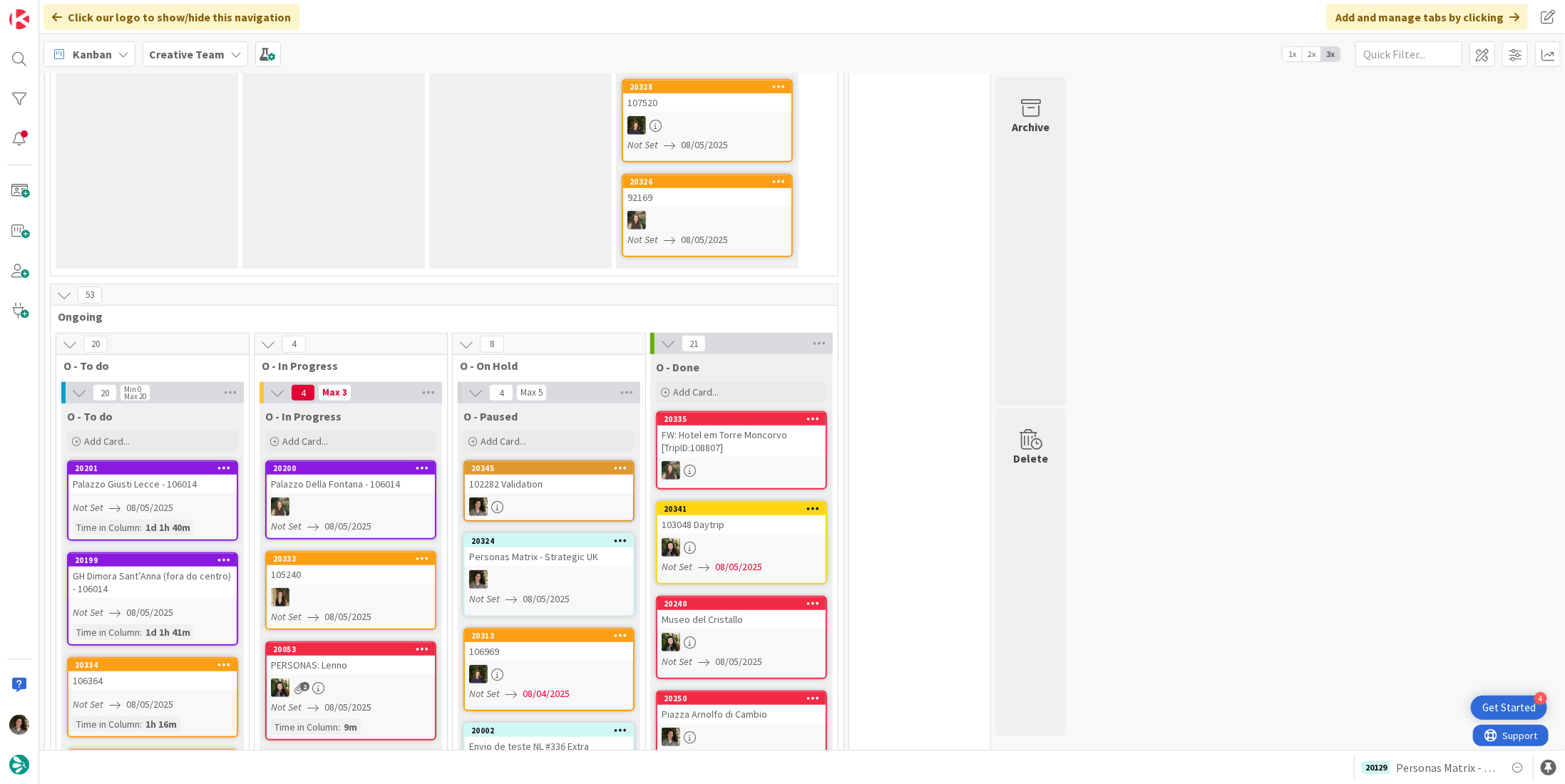 scroll, scrollTop: 713, scrollLeft: 0, axis: vertical 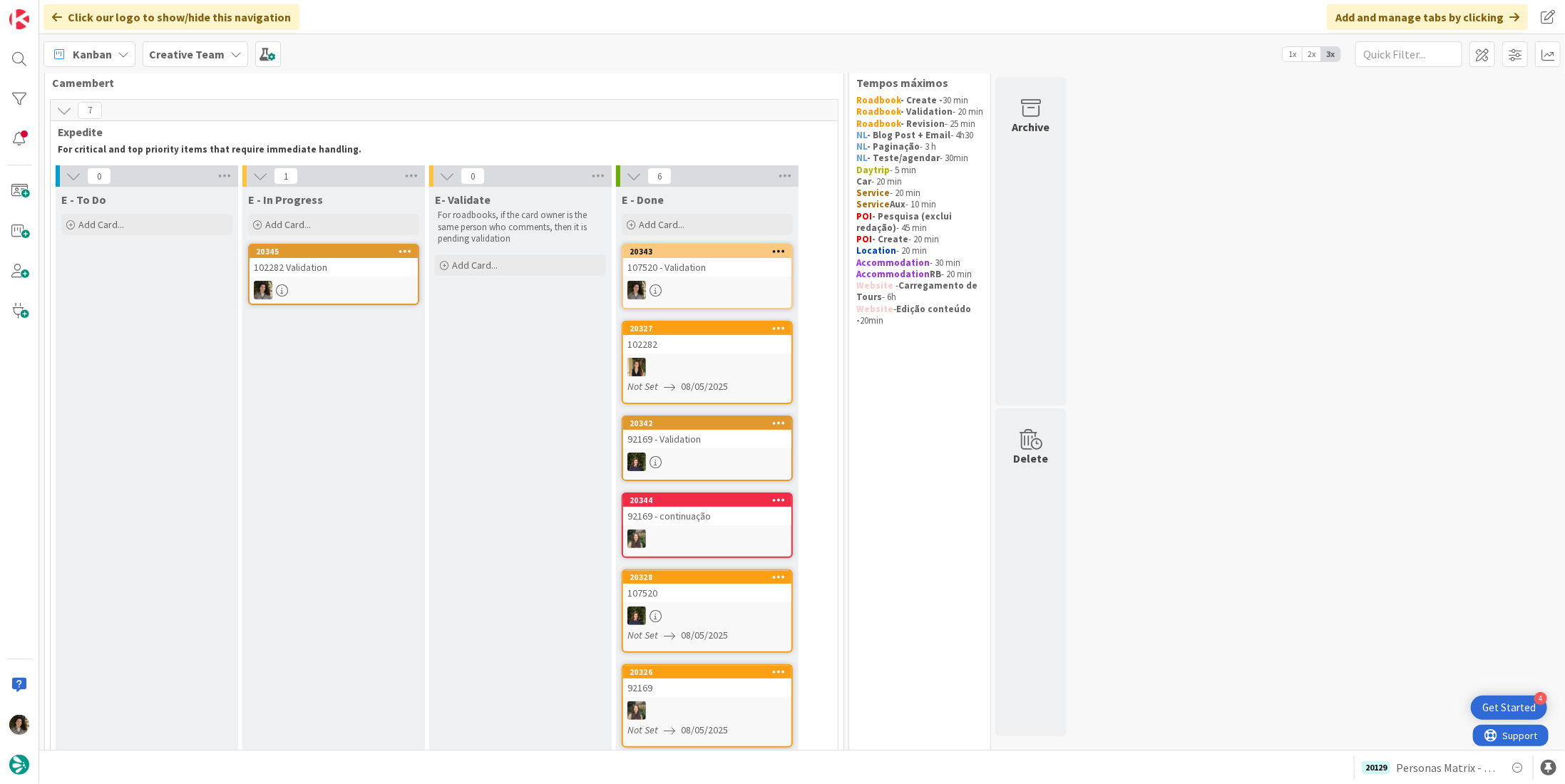 click on "102282 Validation" at bounding box center (334, 267) 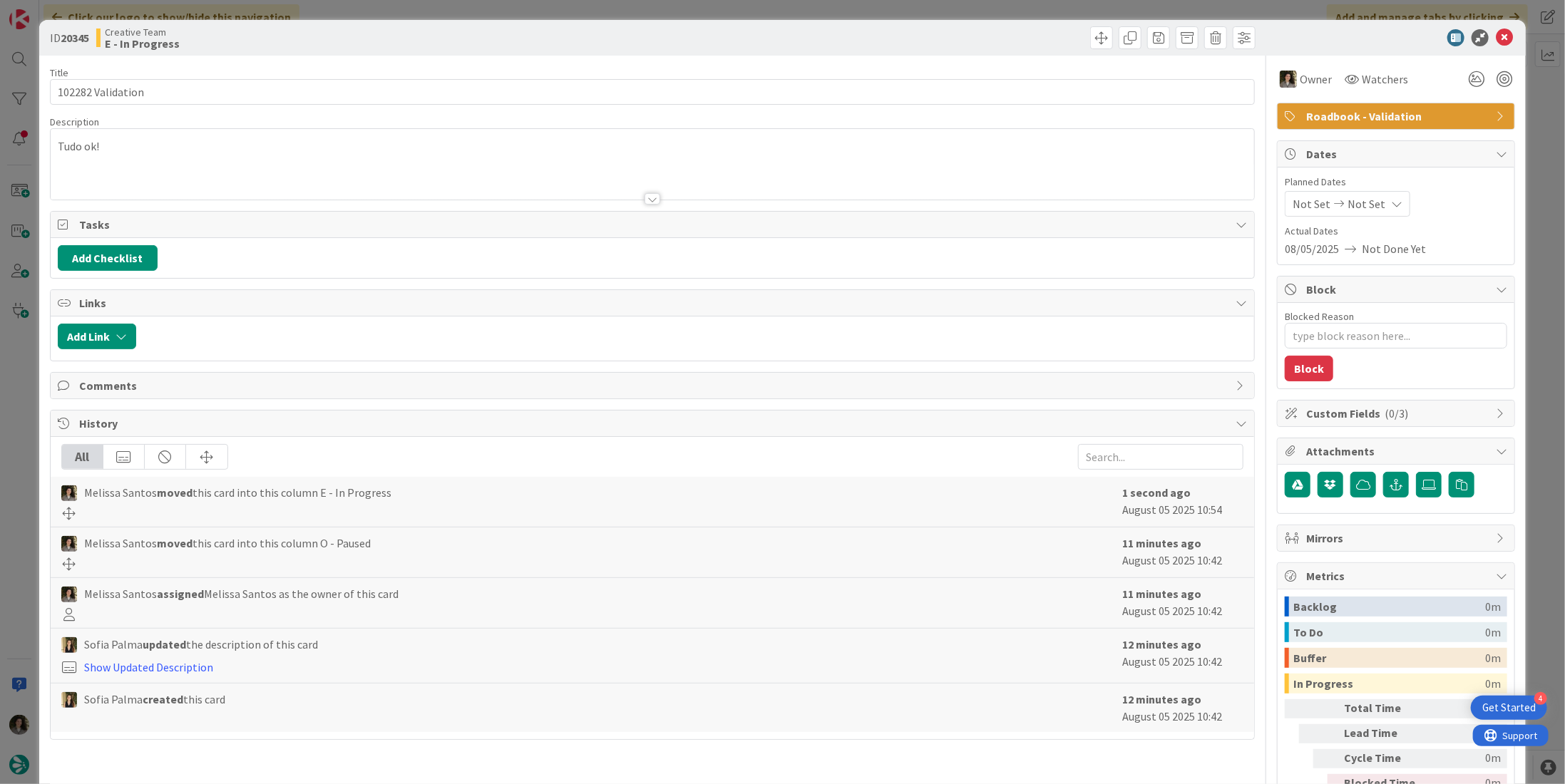 scroll, scrollTop: 0, scrollLeft: 0, axis: both 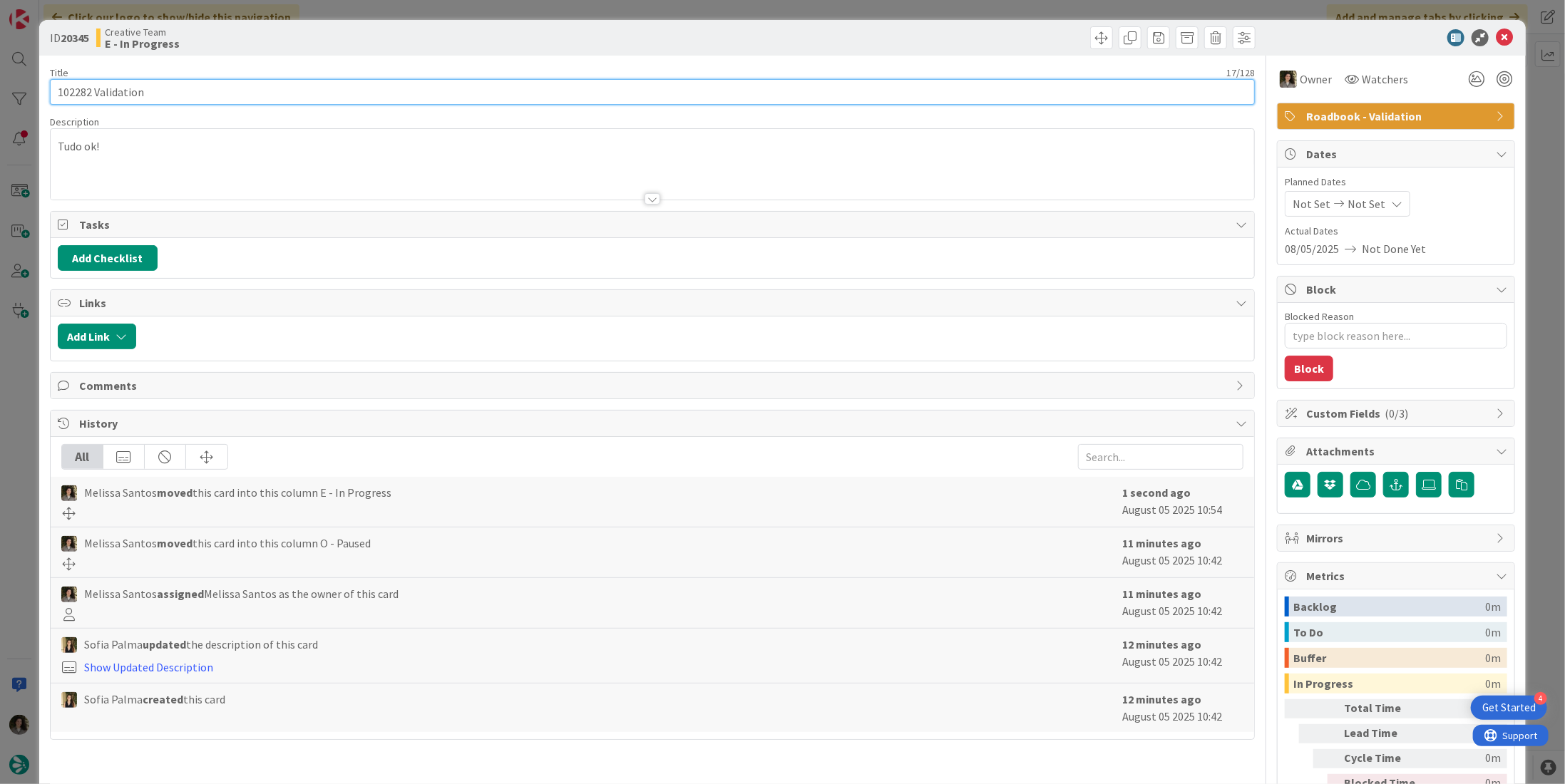 drag, startPoint x: 56, startPoint y: 90, endPoint x: 28, endPoint y: 91, distance: 28.017851 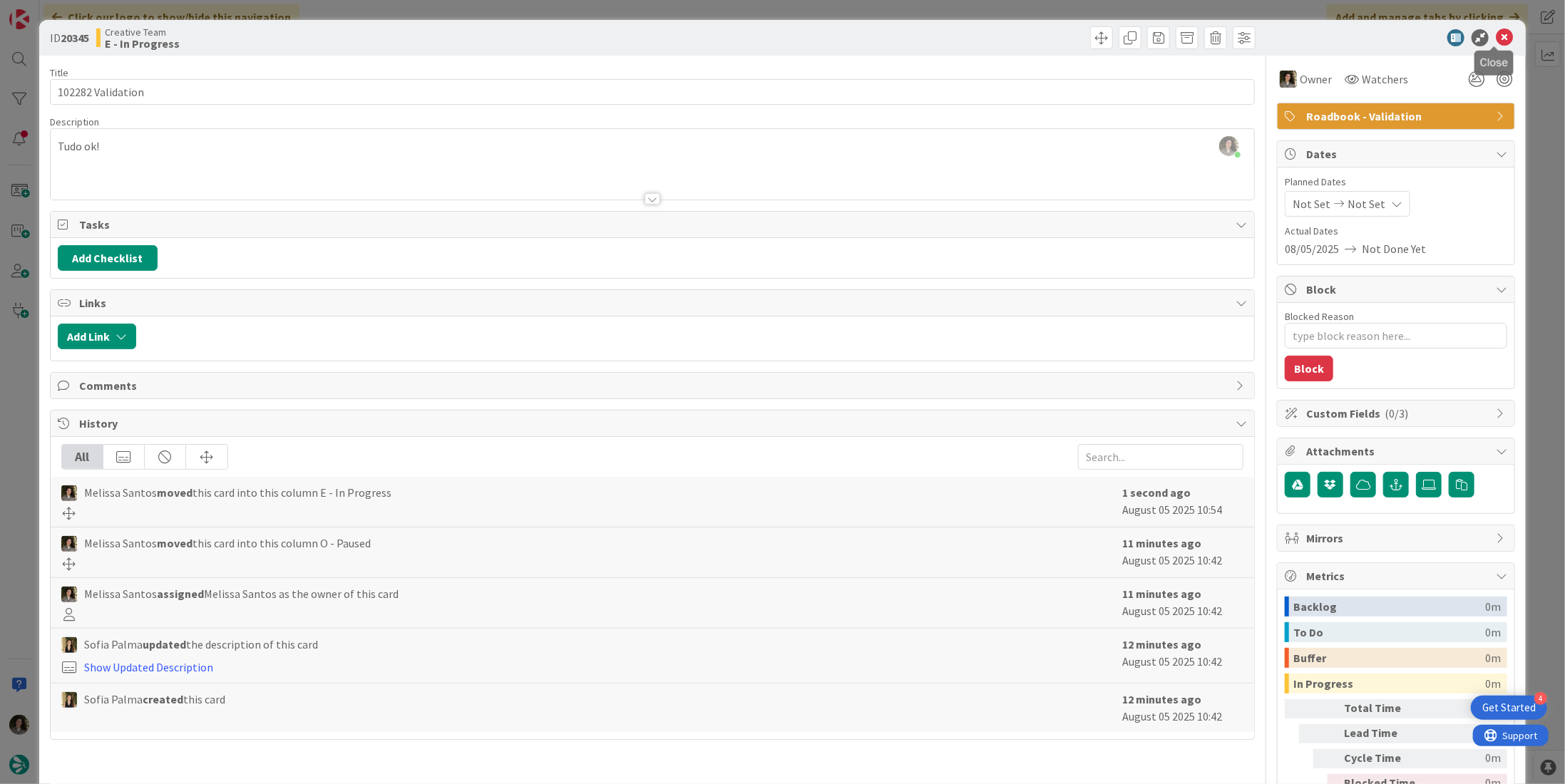 click at bounding box center [1504, 38] 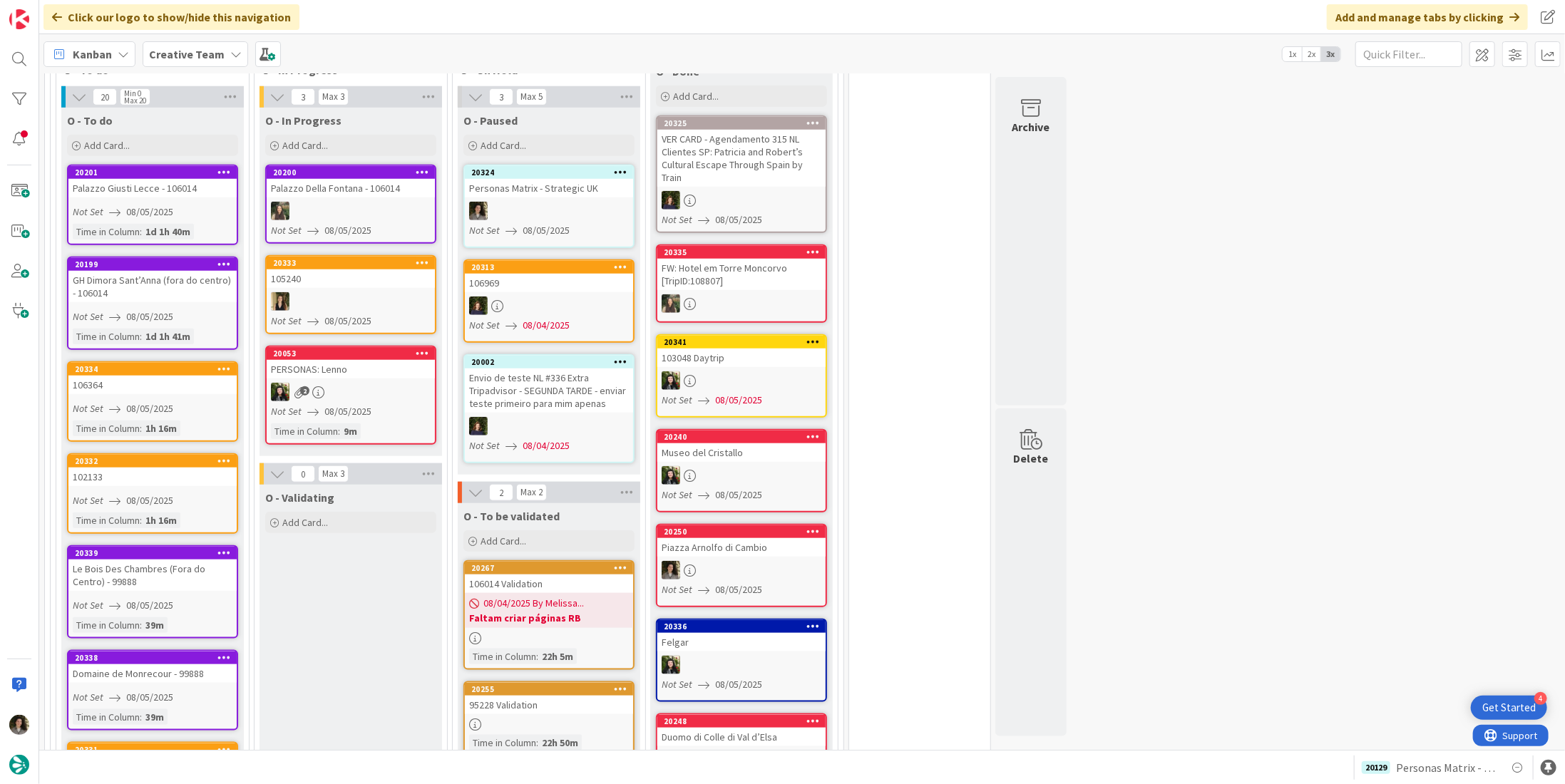 scroll, scrollTop: 811, scrollLeft: 0, axis: vertical 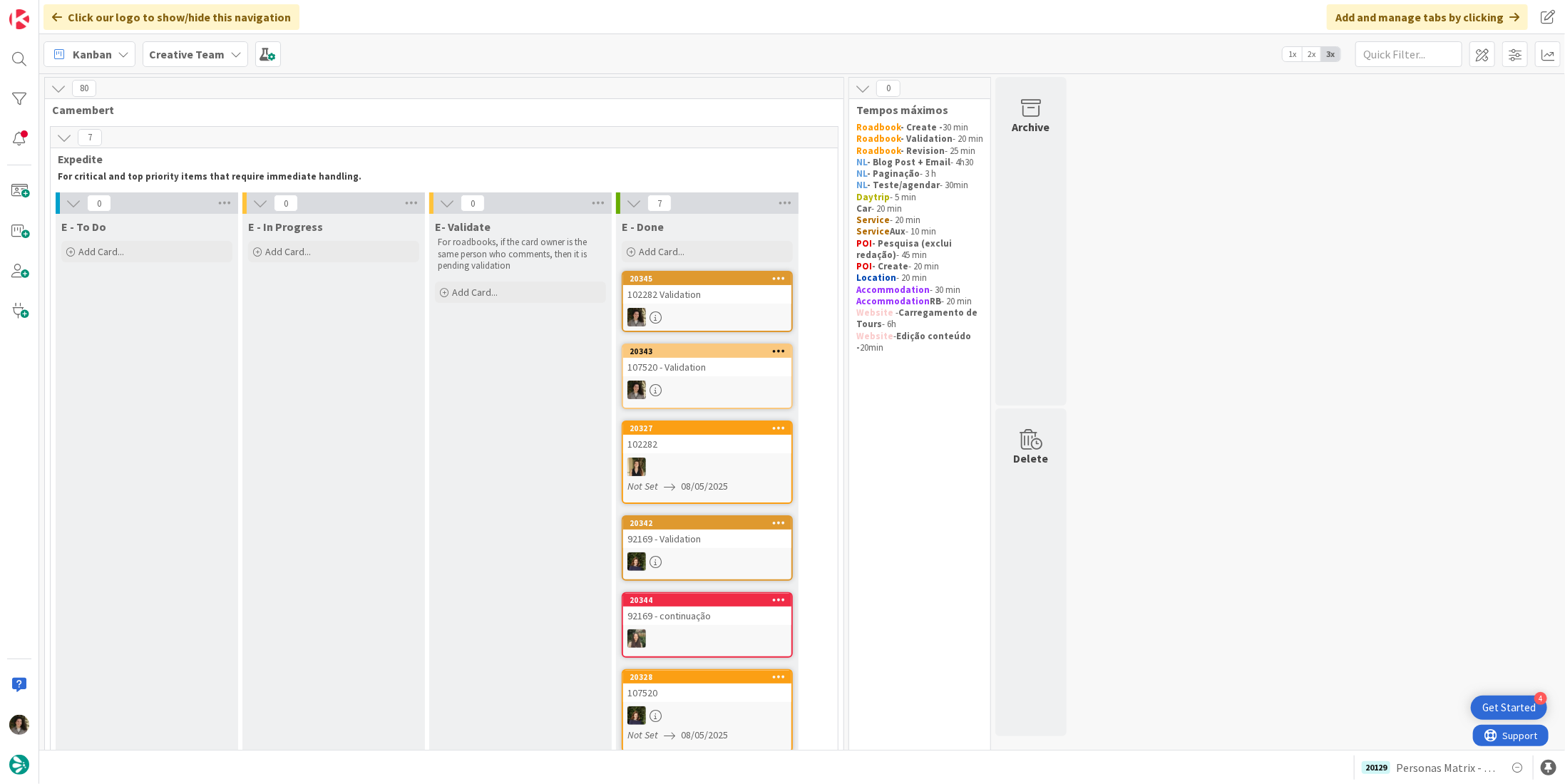 click at bounding box center [707, 317] 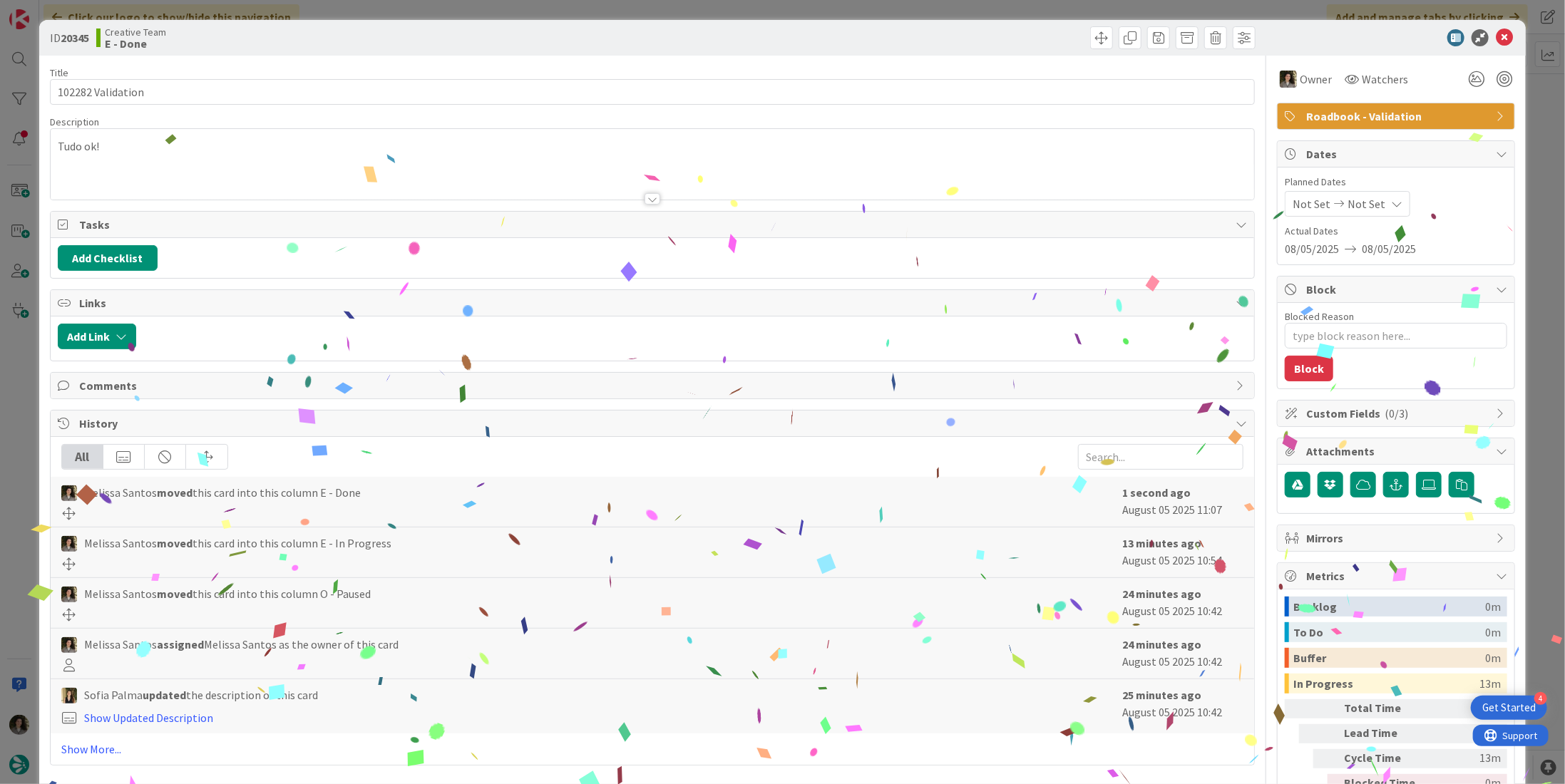 scroll, scrollTop: 72, scrollLeft: 0, axis: vertical 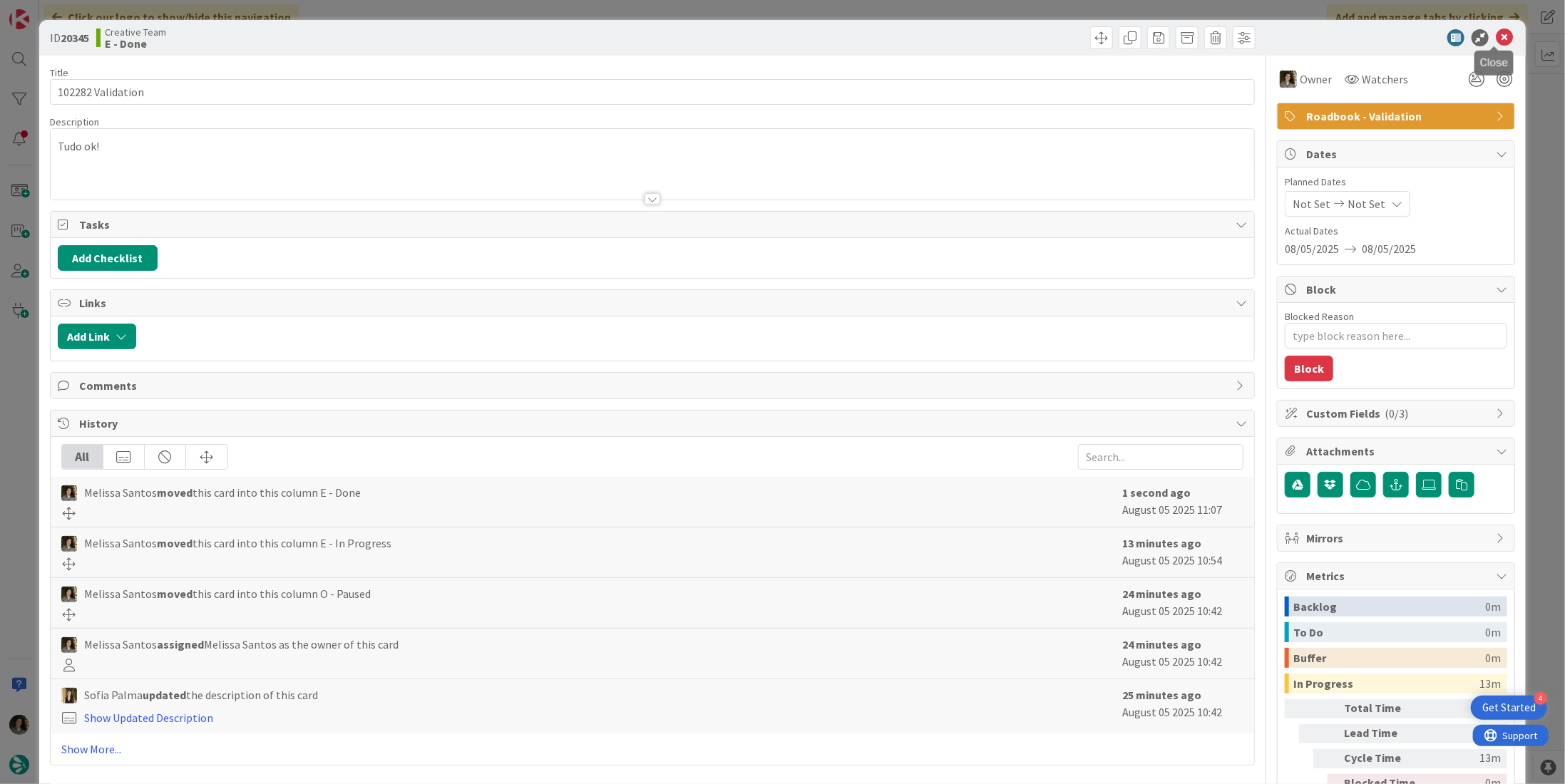 click at bounding box center [1504, 38] 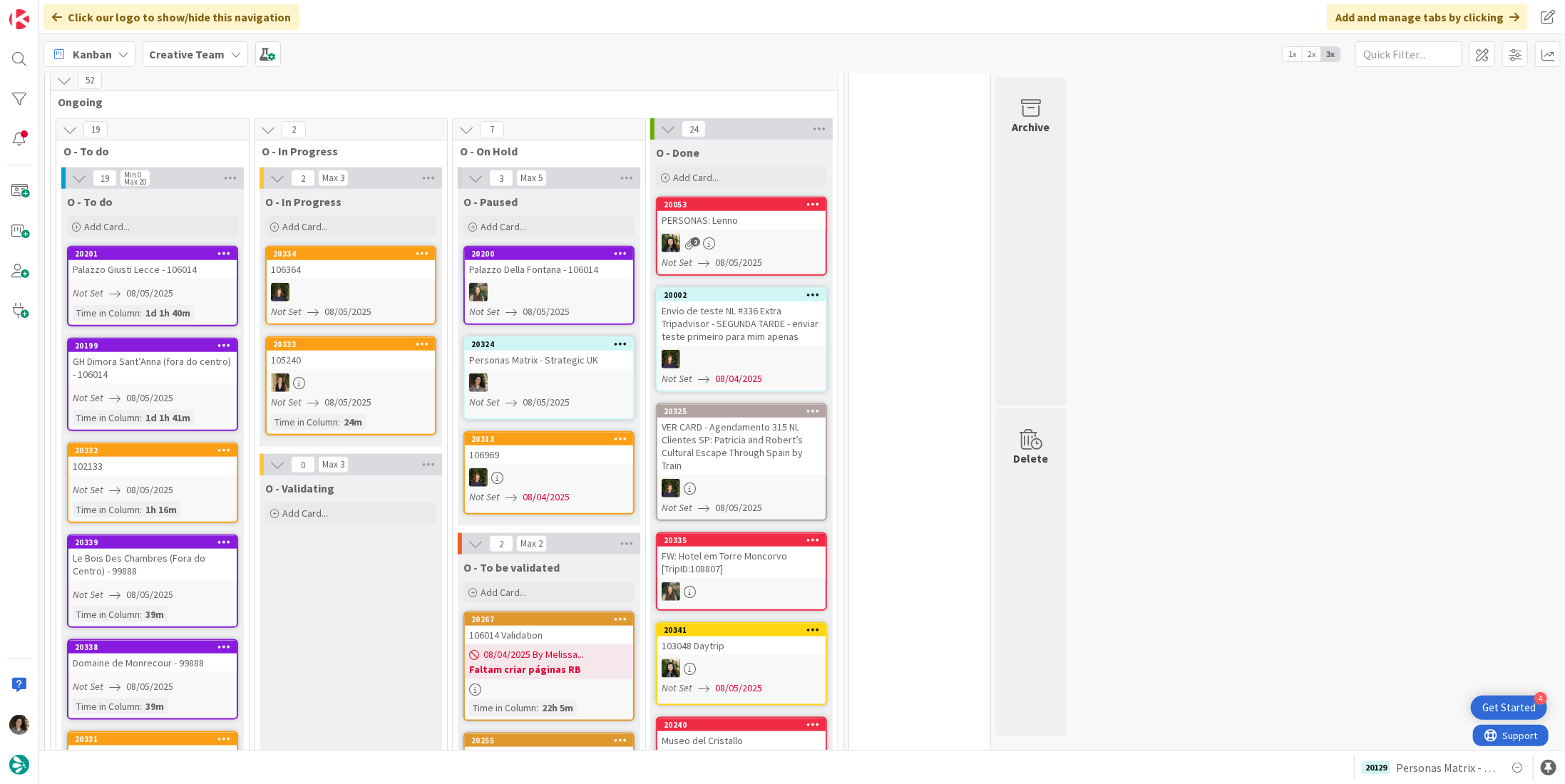 scroll, scrollTop: 899, scrollLeft: 0, axis: vertical 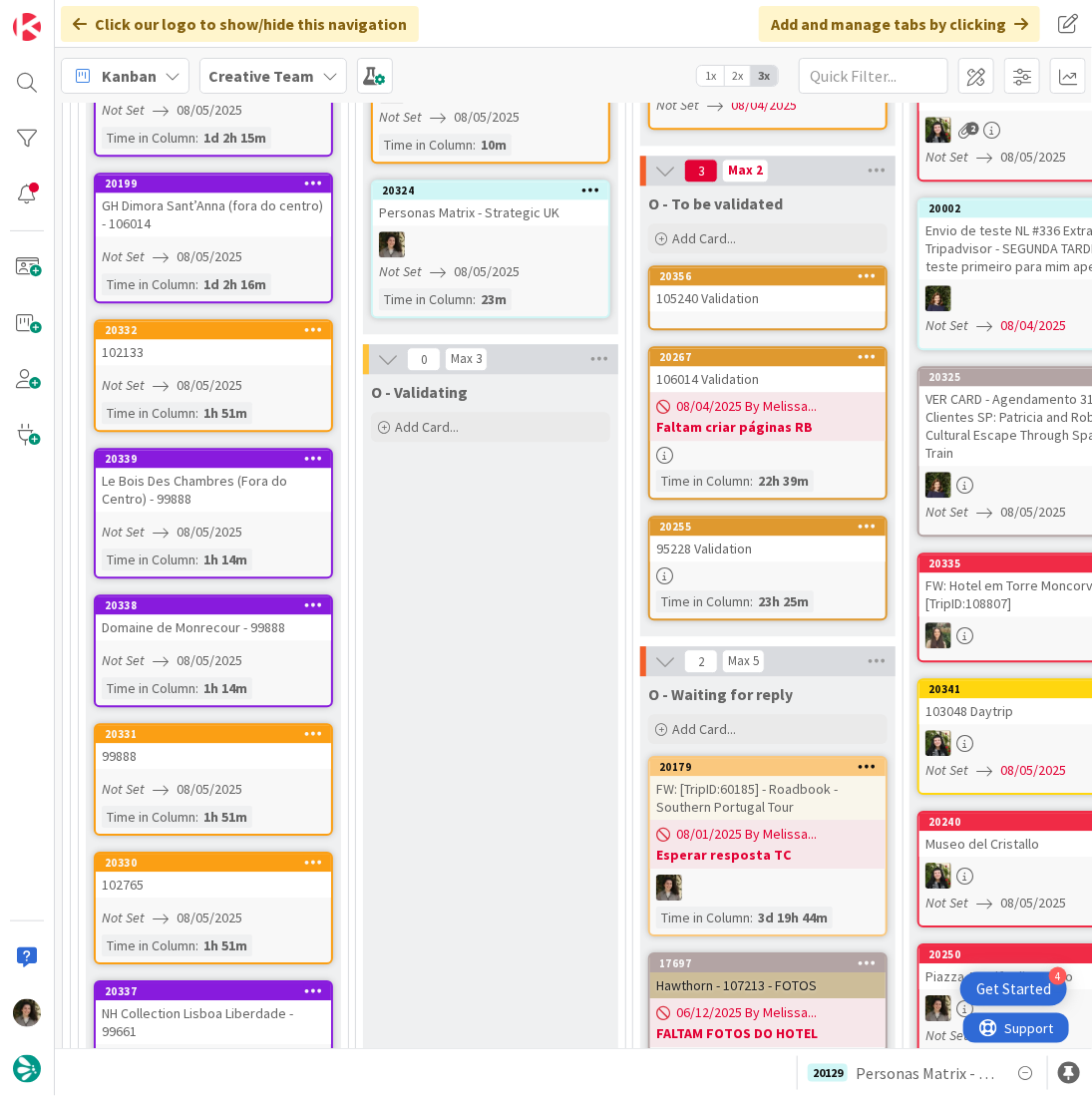 click on "105240 Validation" at bounding box center (768, 298) 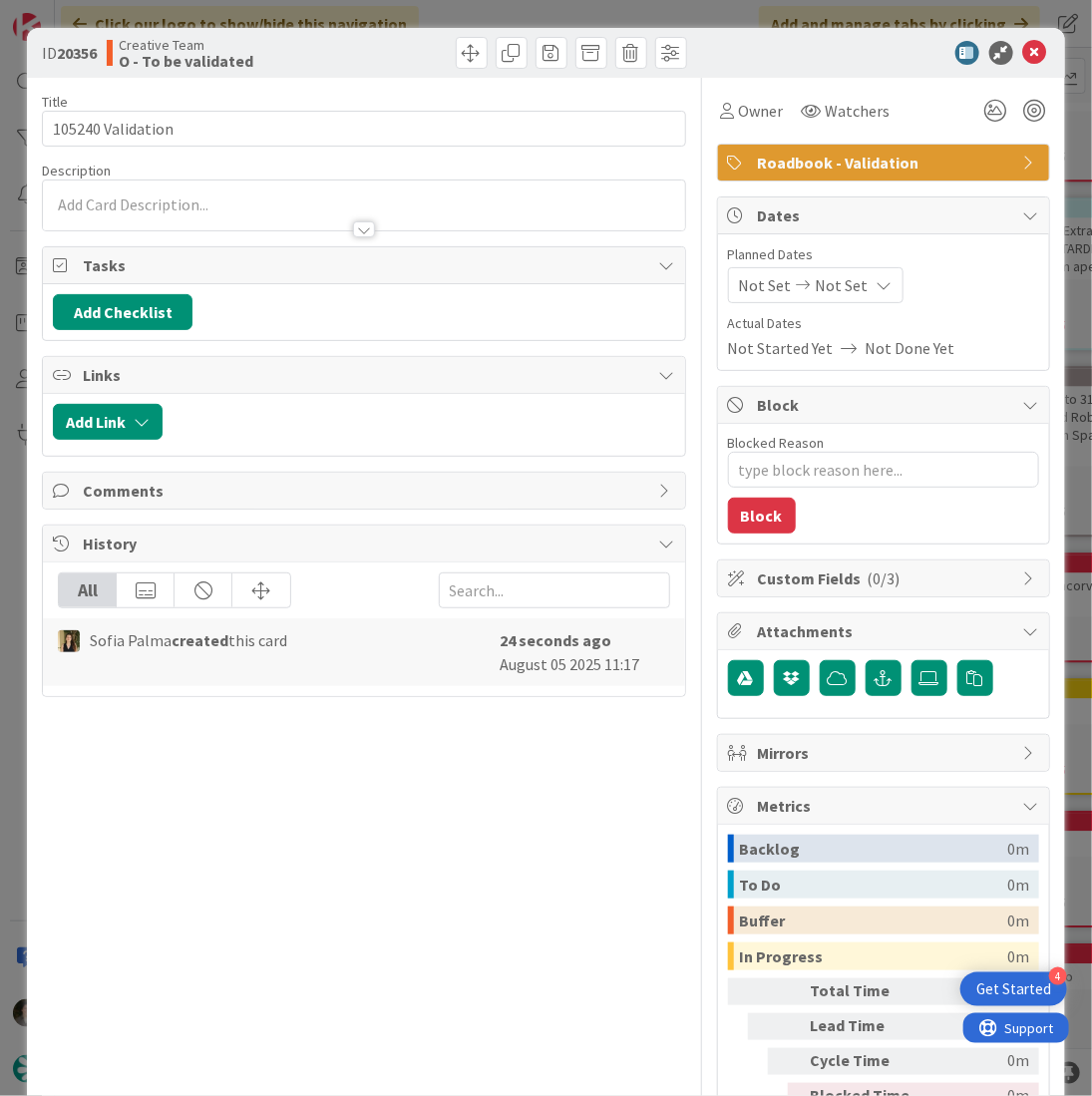 scroll, scrollTop: 0, scrollLeft: 0, axis: both 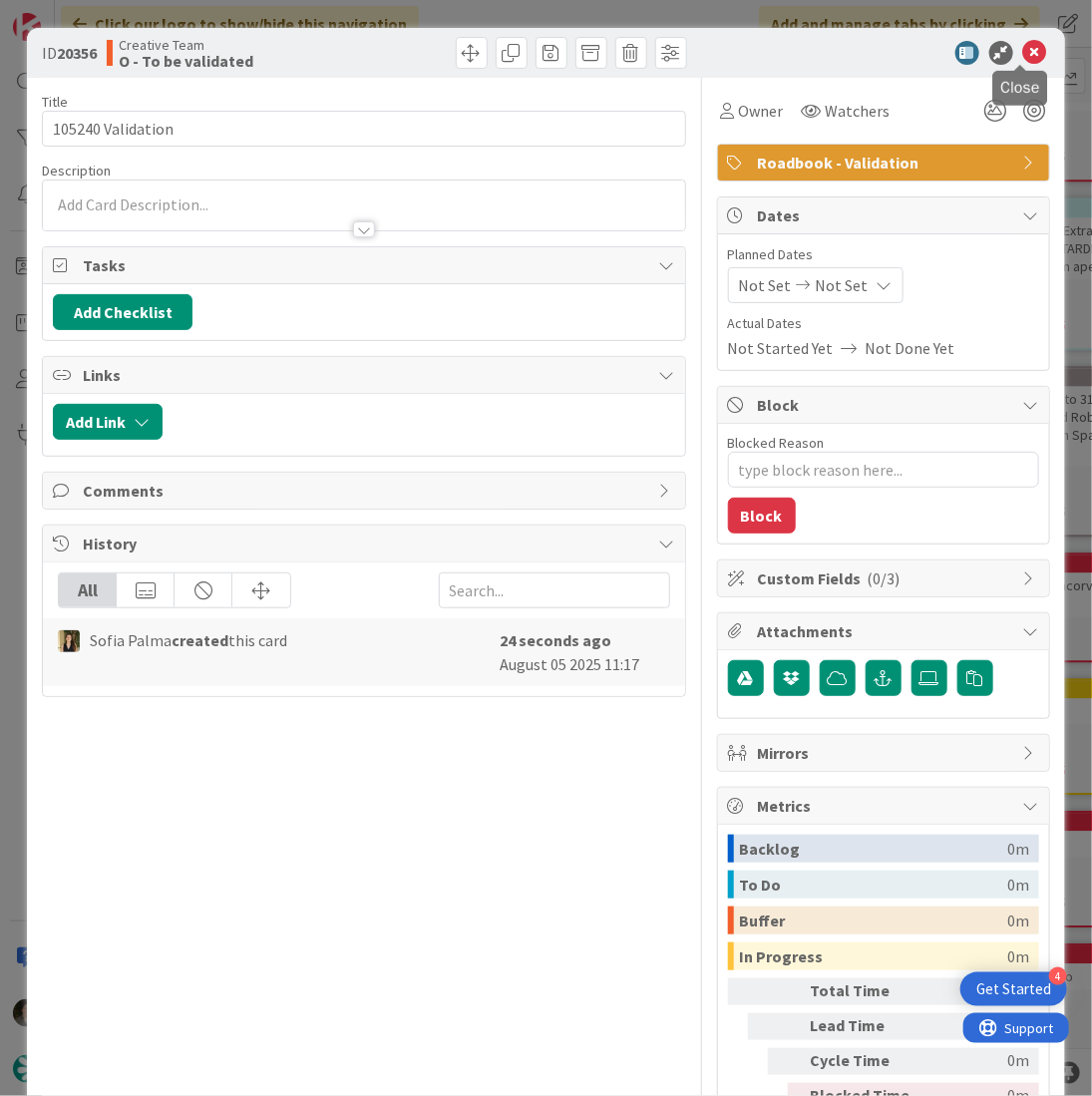 click at bounding box center (1035, 53) 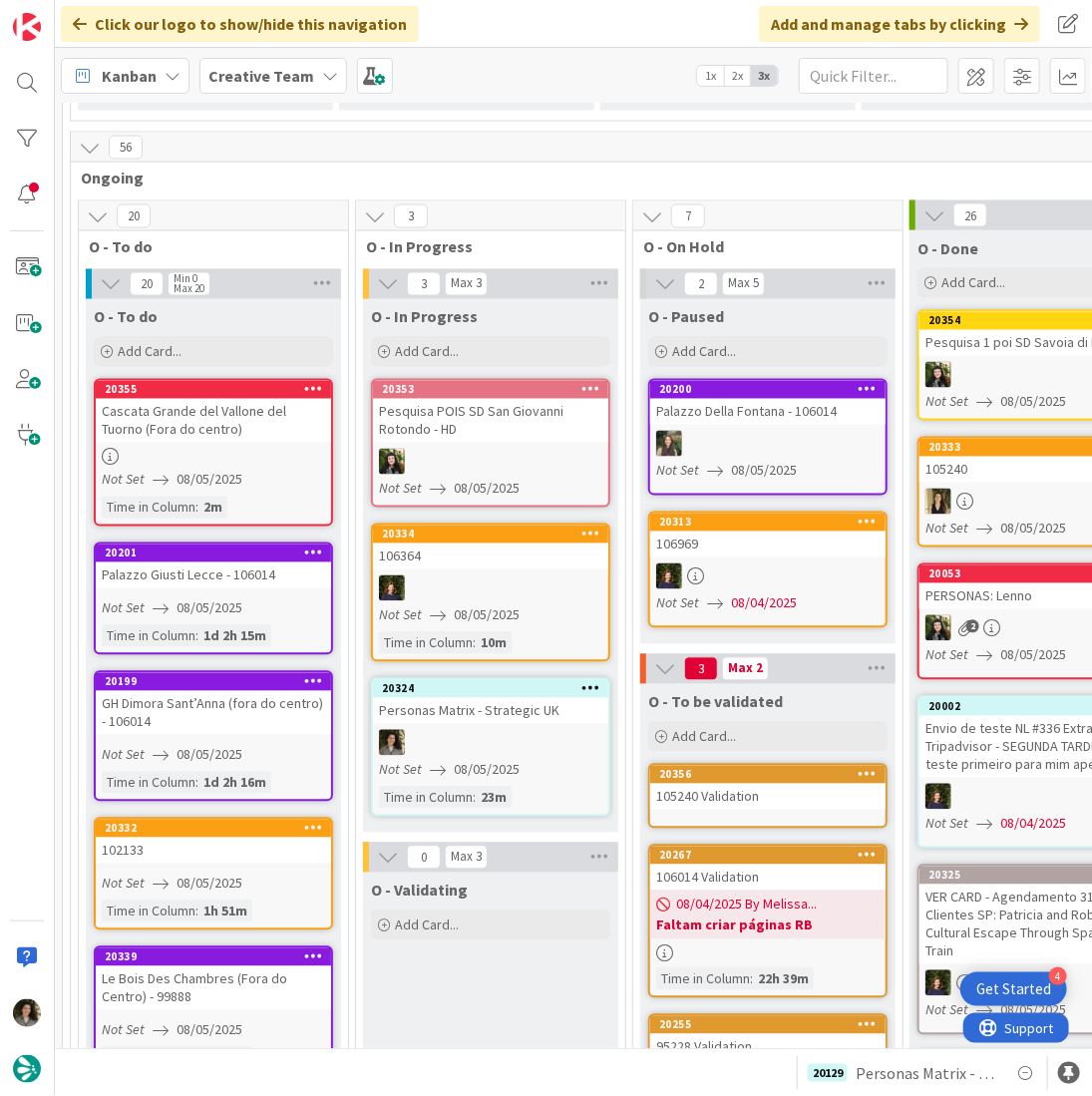 scroll, scrollTop: 1156, scrollLeft: 0, axis: vertical 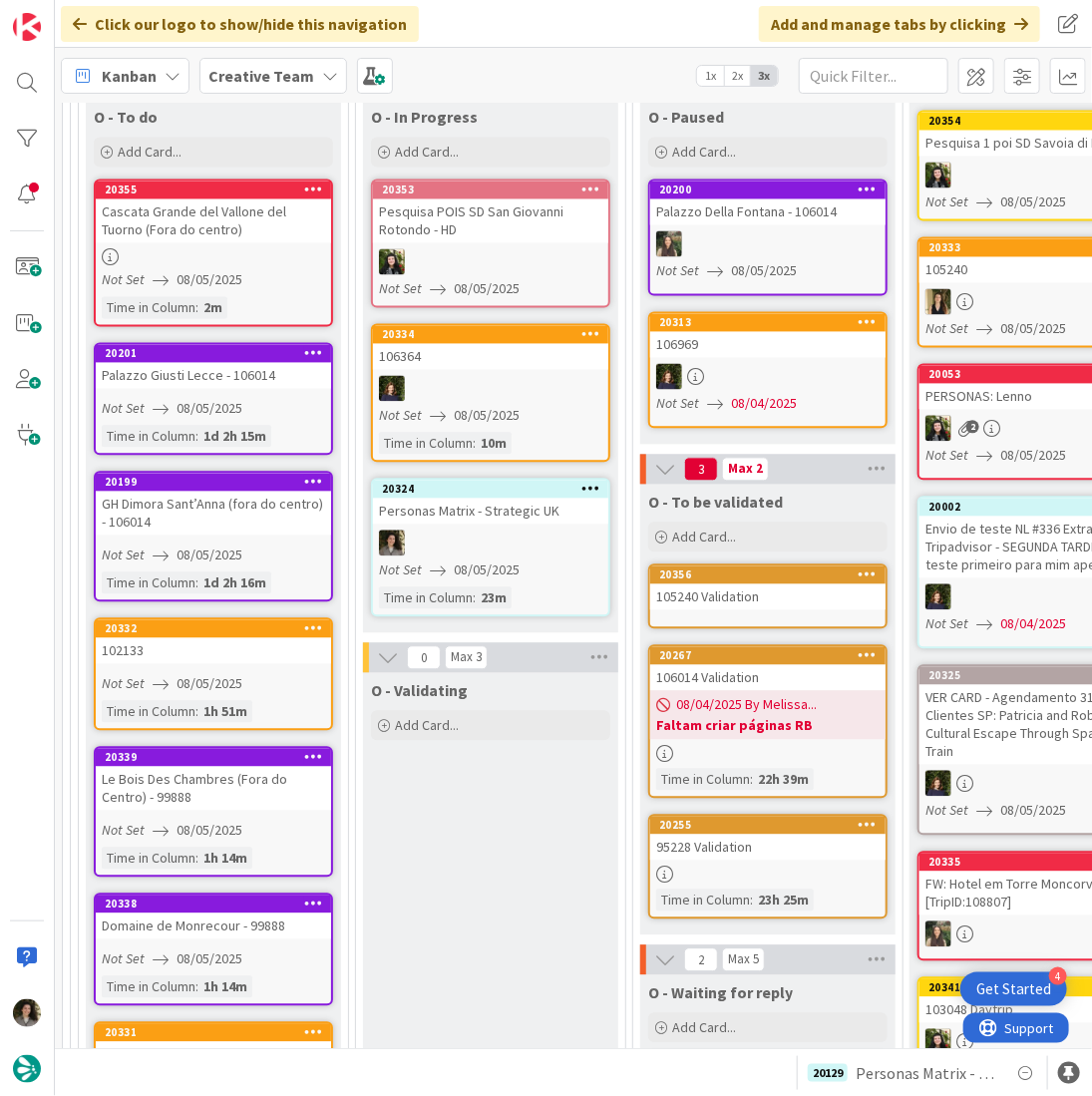 click on "105240" at bounding box center (1037, 270) 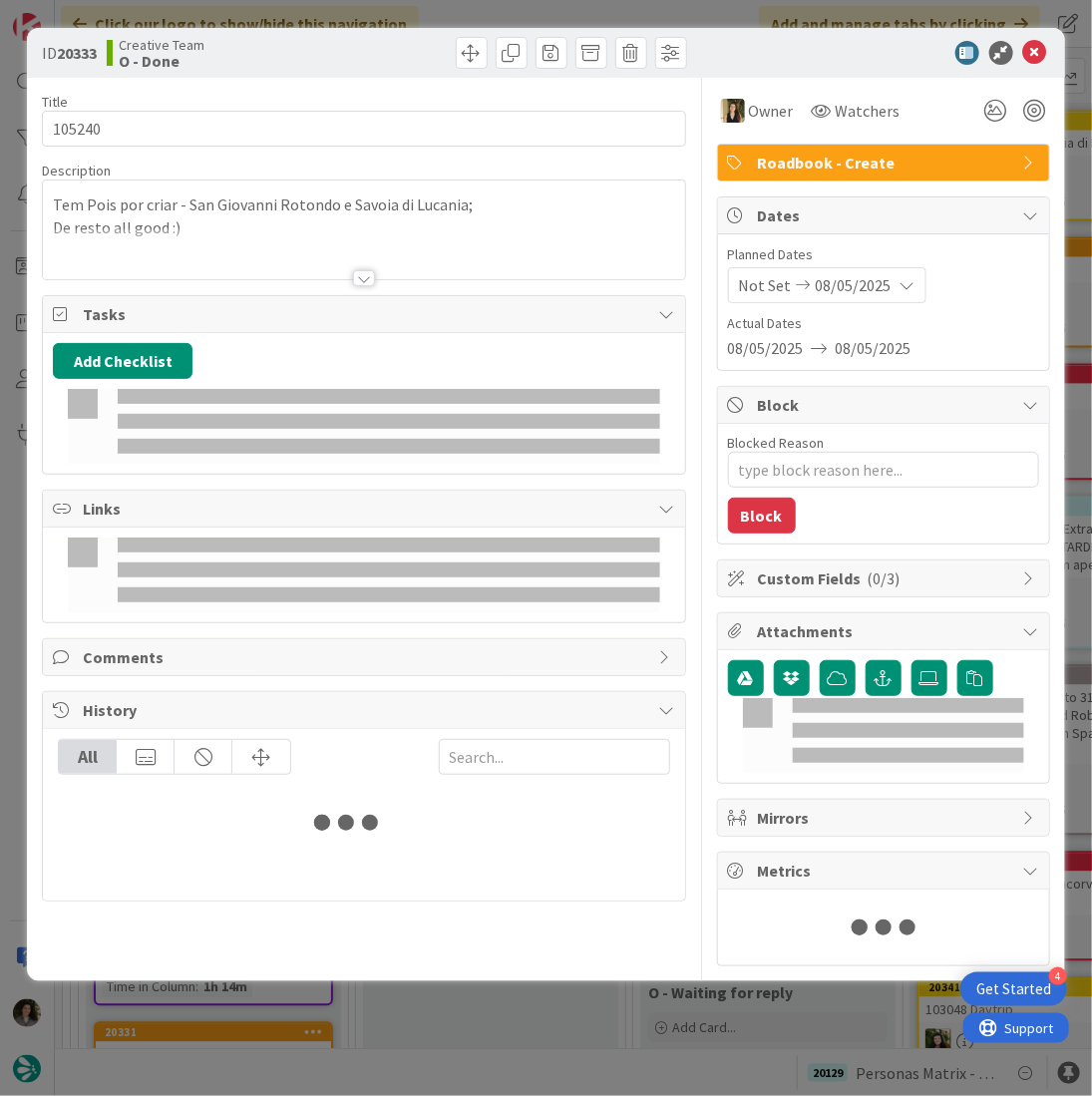 scroll, scrollTop: 0, scrollLeft: 0, axis: both 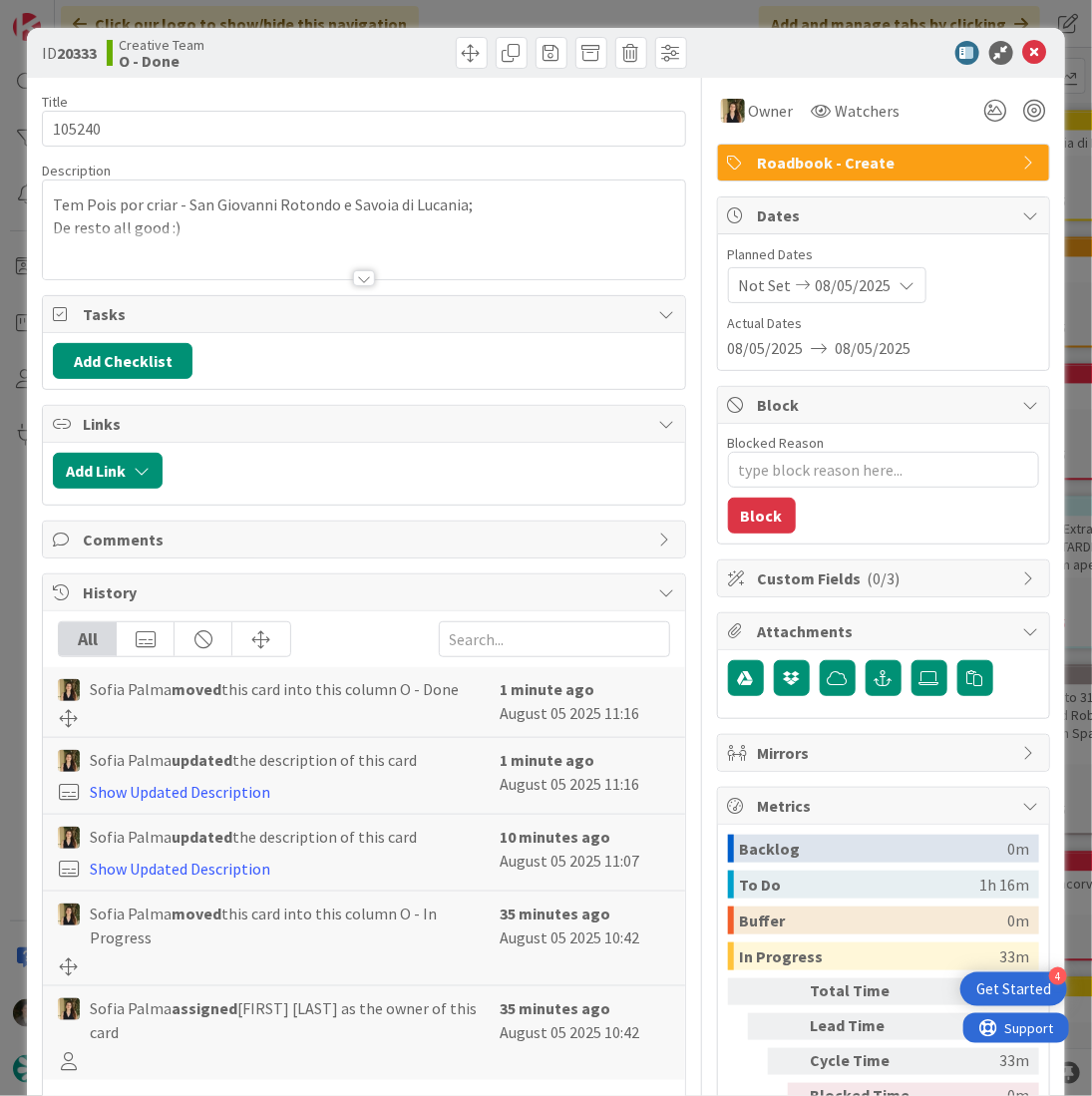 type on "x" 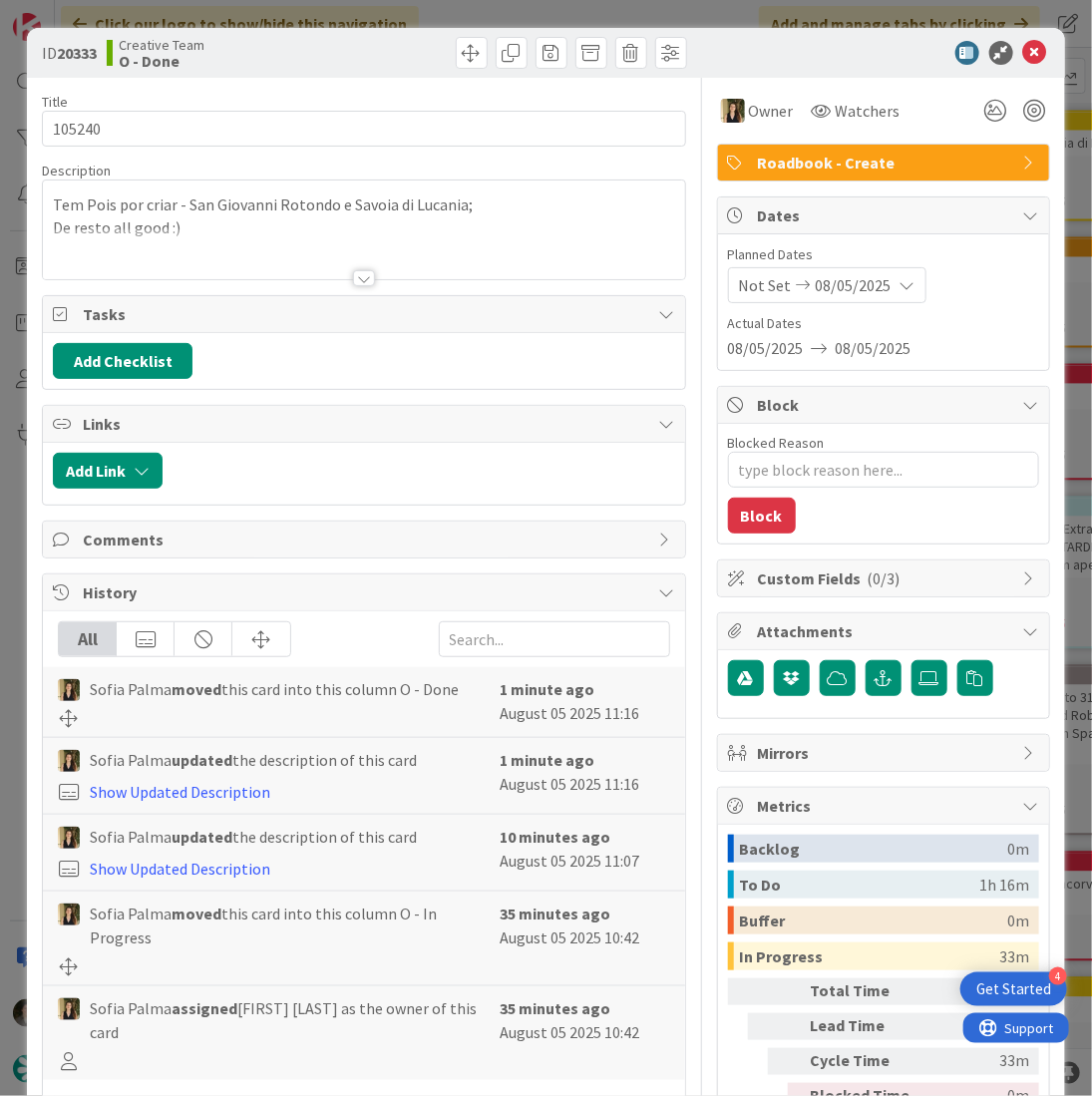scroll, scrollTop: 0, scrollLeft: 0, axis: both 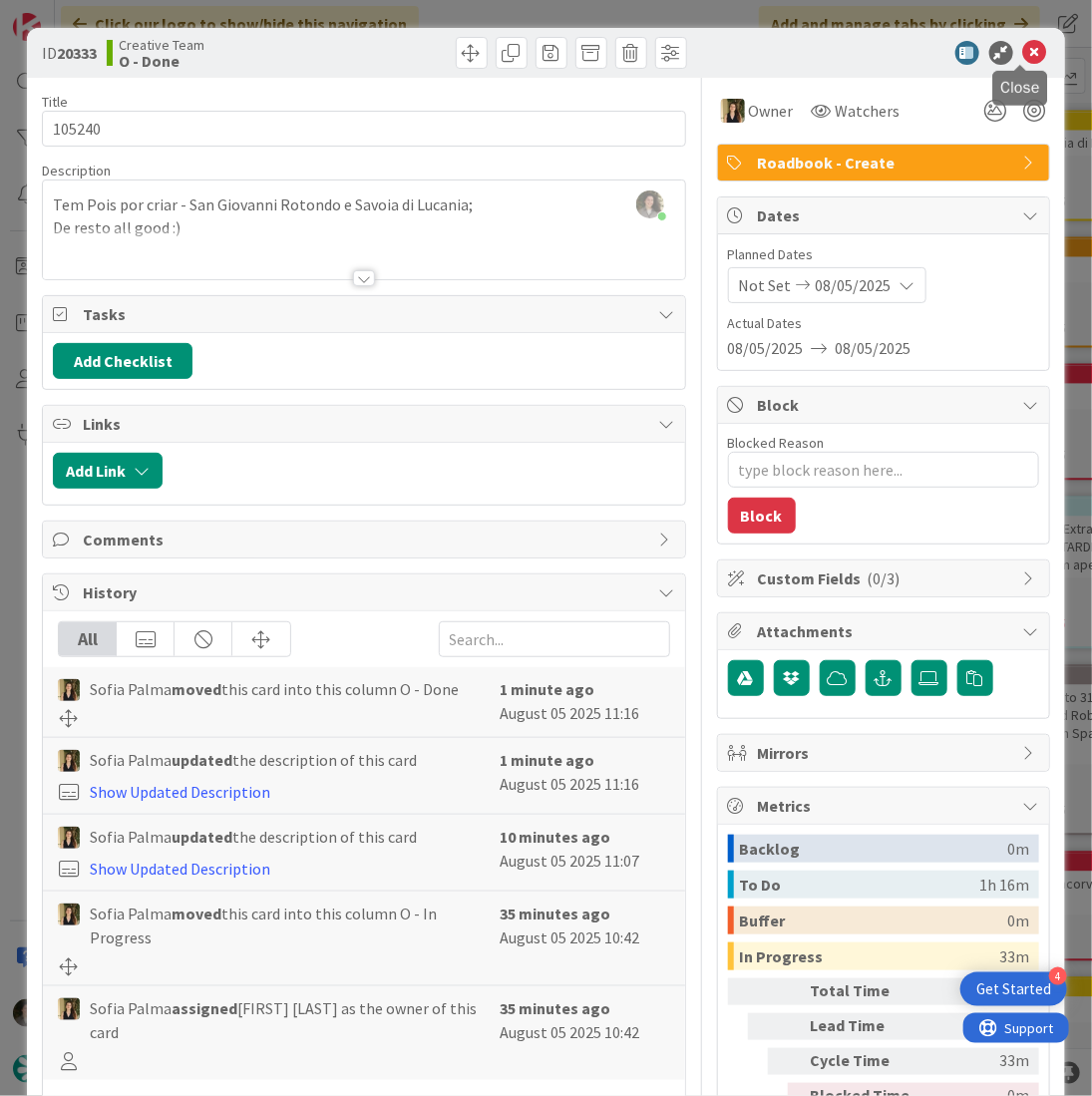 click at bounding box center (1035, 53) 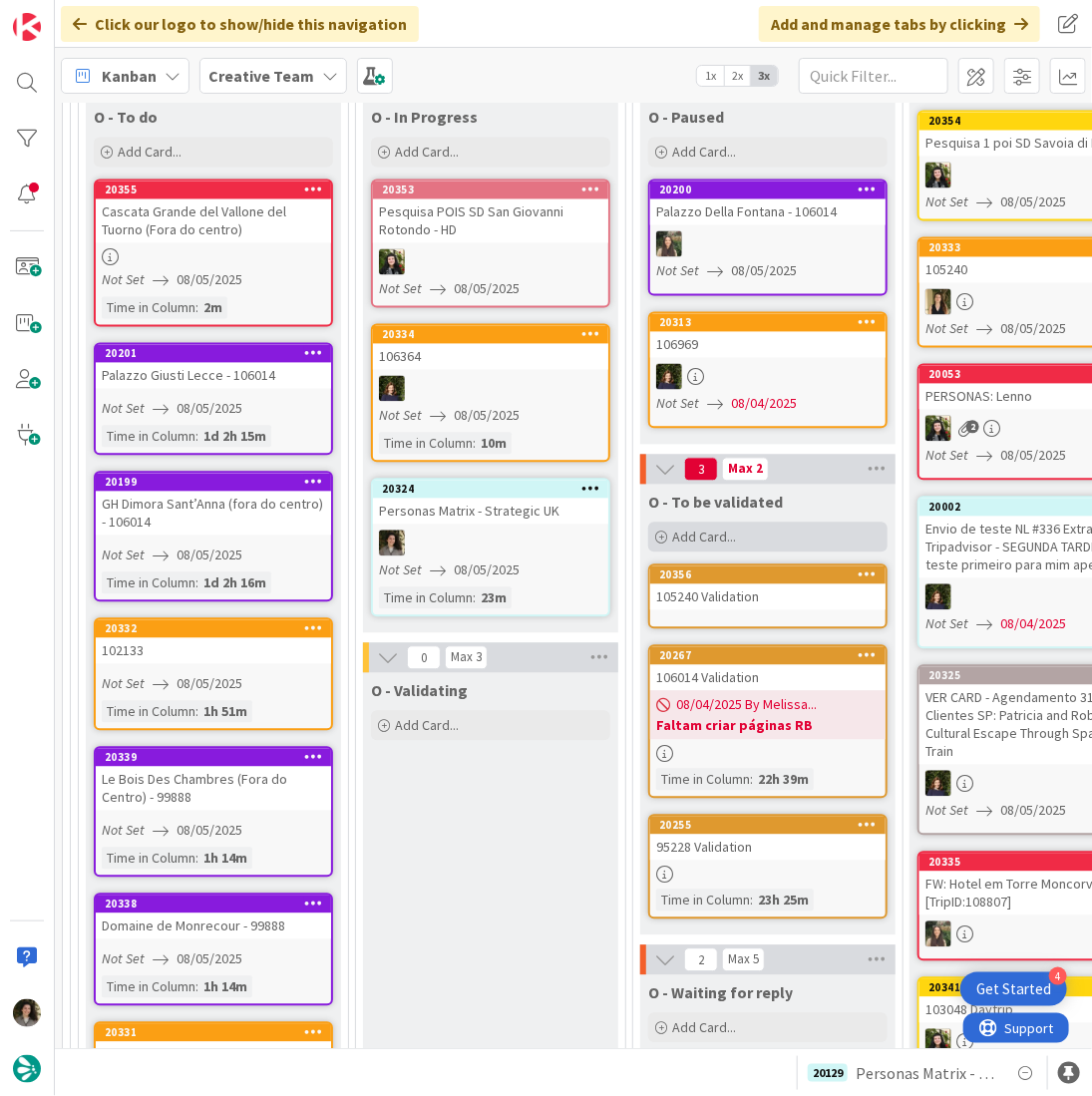 scroll, scrollTop: 0, scrollLeft: 0, axis: both 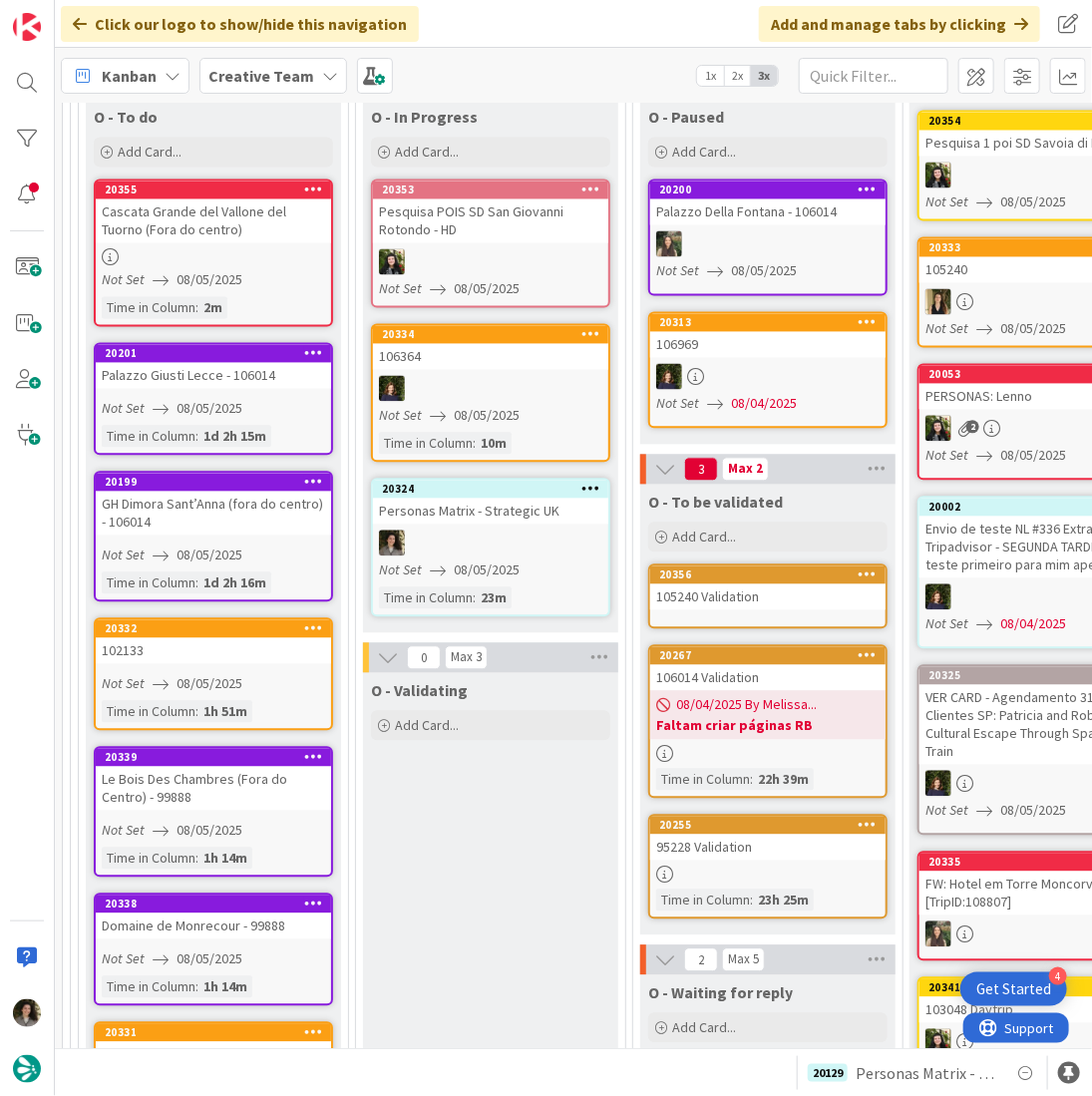 click on "105240 Validation" at bounding box center (768, 597) 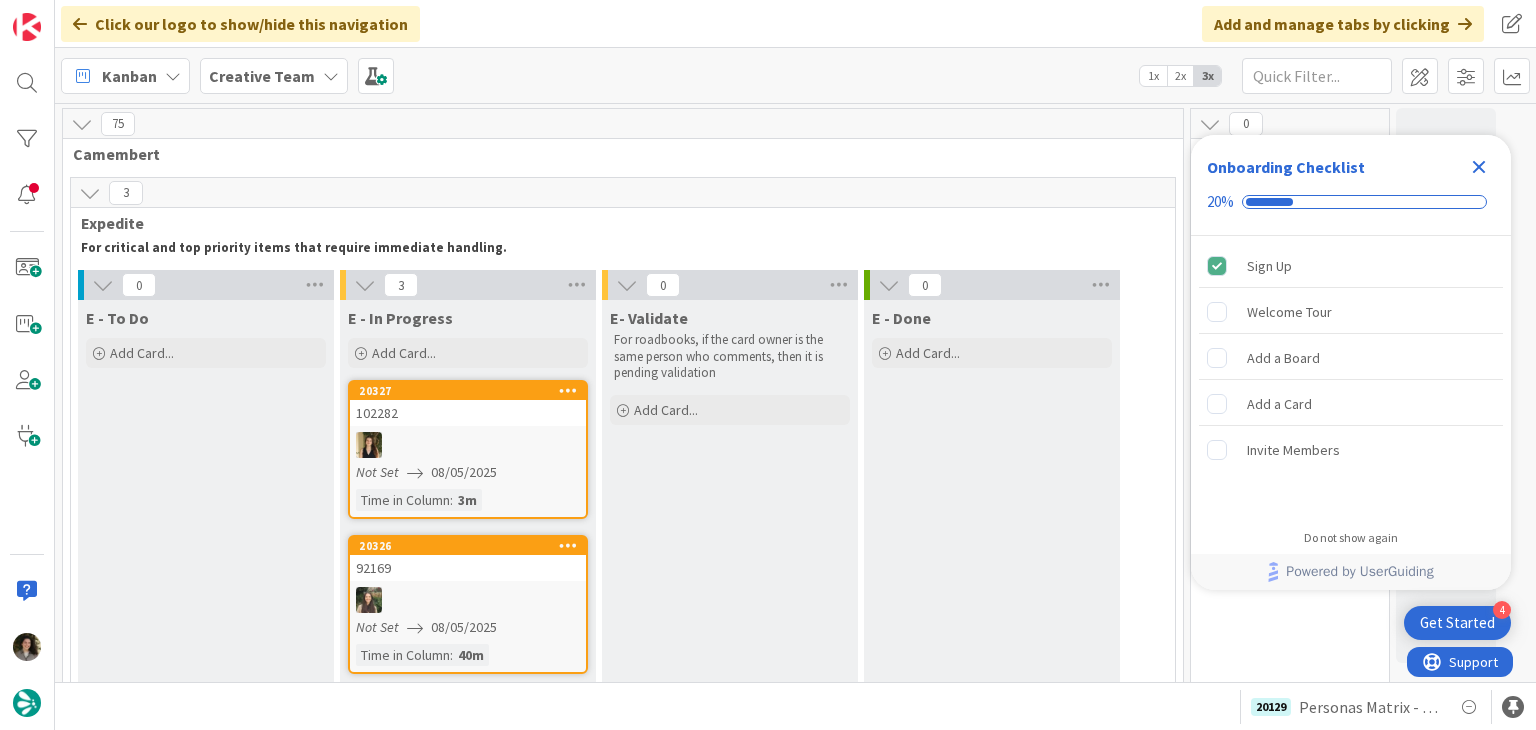 scroll, scrollTop: 0, scrollLeft: 0, axis: both 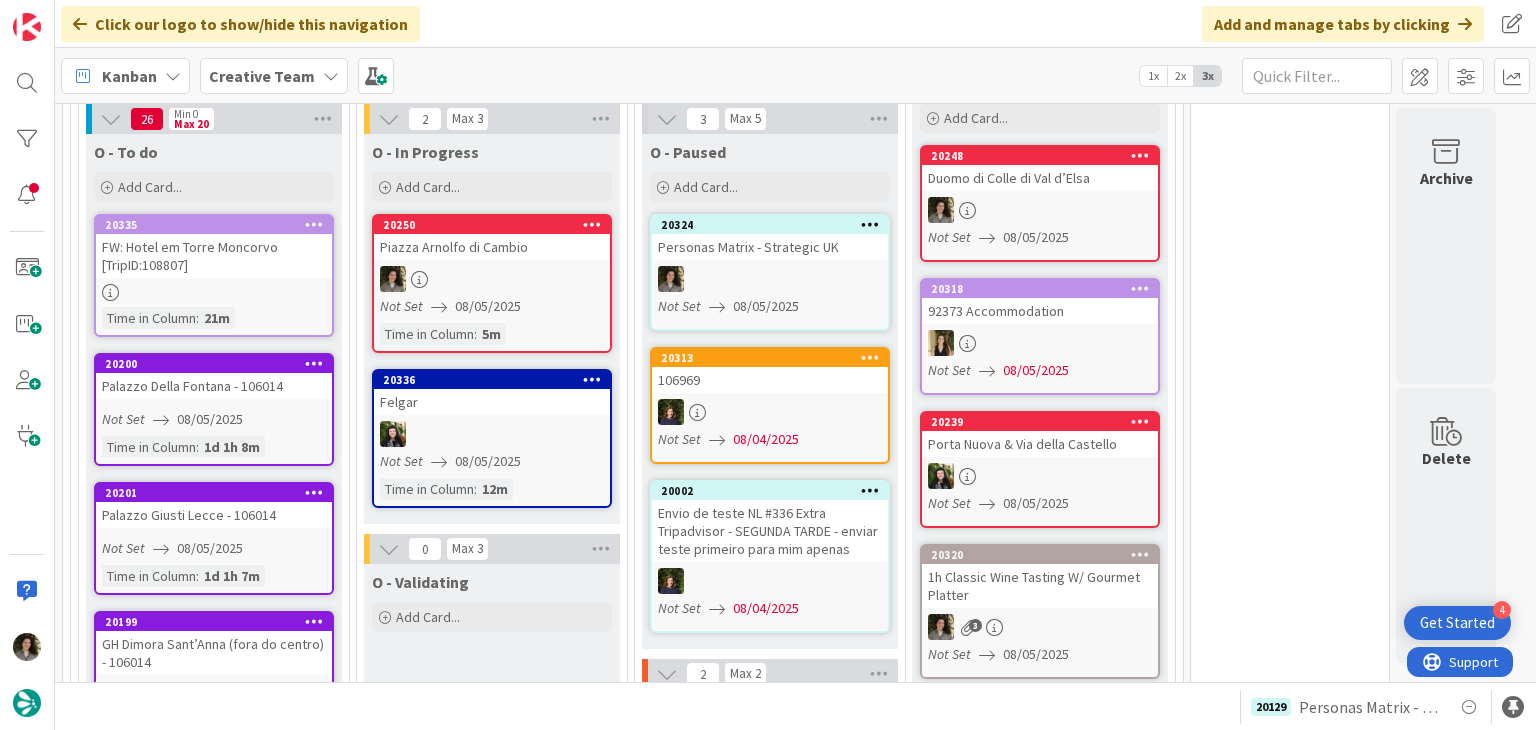click on "20250 Piazza Arnolfo di Cambio Not Set 08/05/2025 Time in Column : 5m" at bounding box center (492, 283) 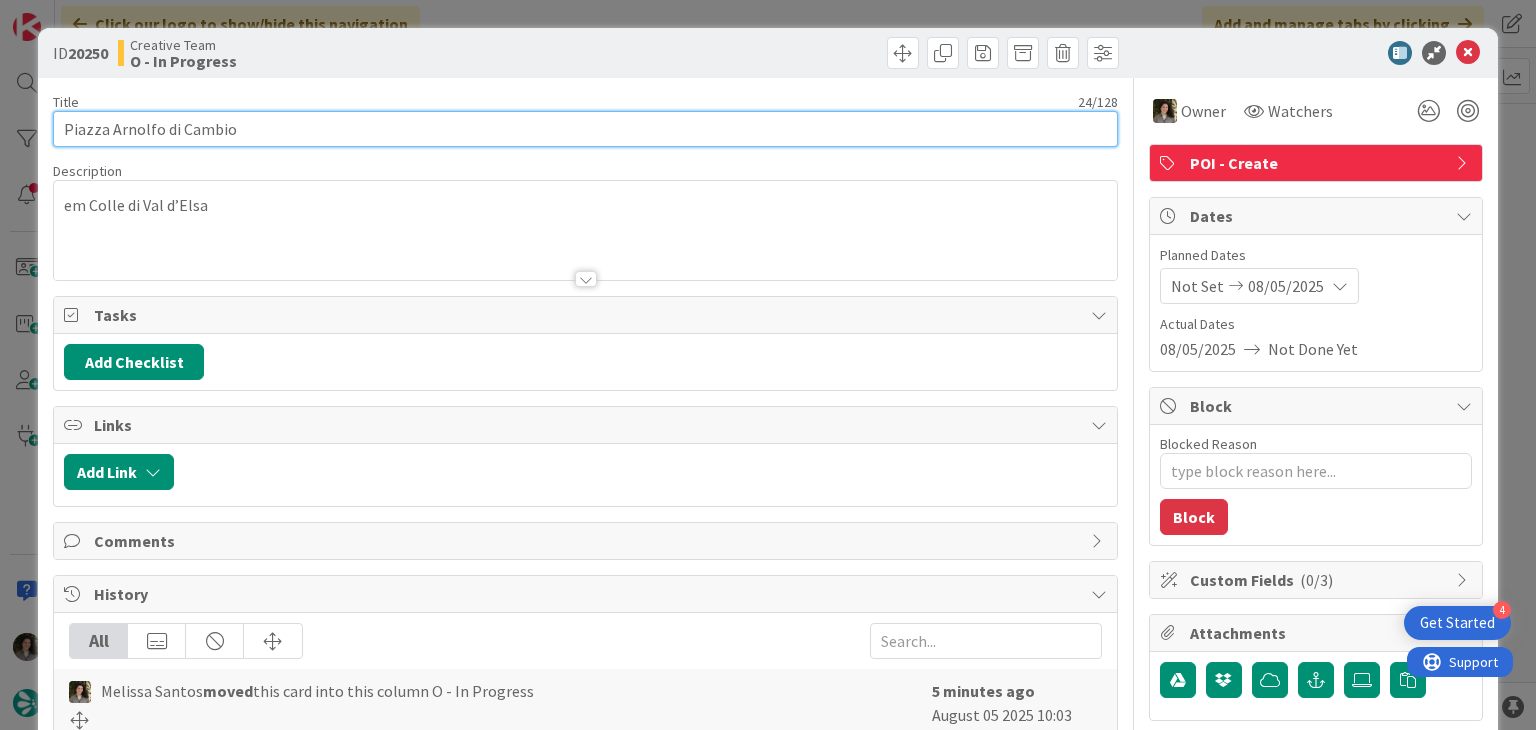 scroll, scrollTop: 0, scrollLeft: 0, axis: both 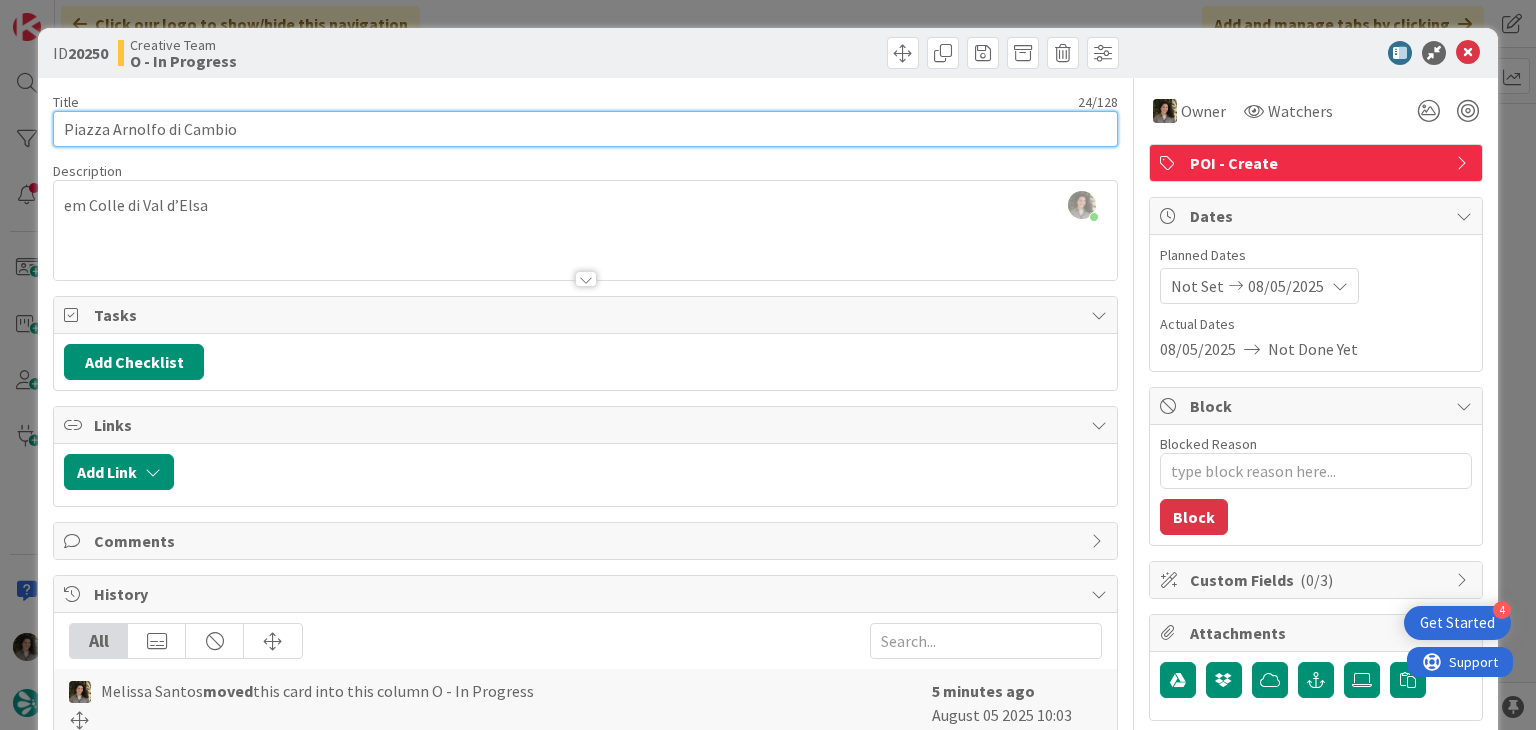 click on "Piazza Arnolfo di Cambio" at bounding box center (585, 129) 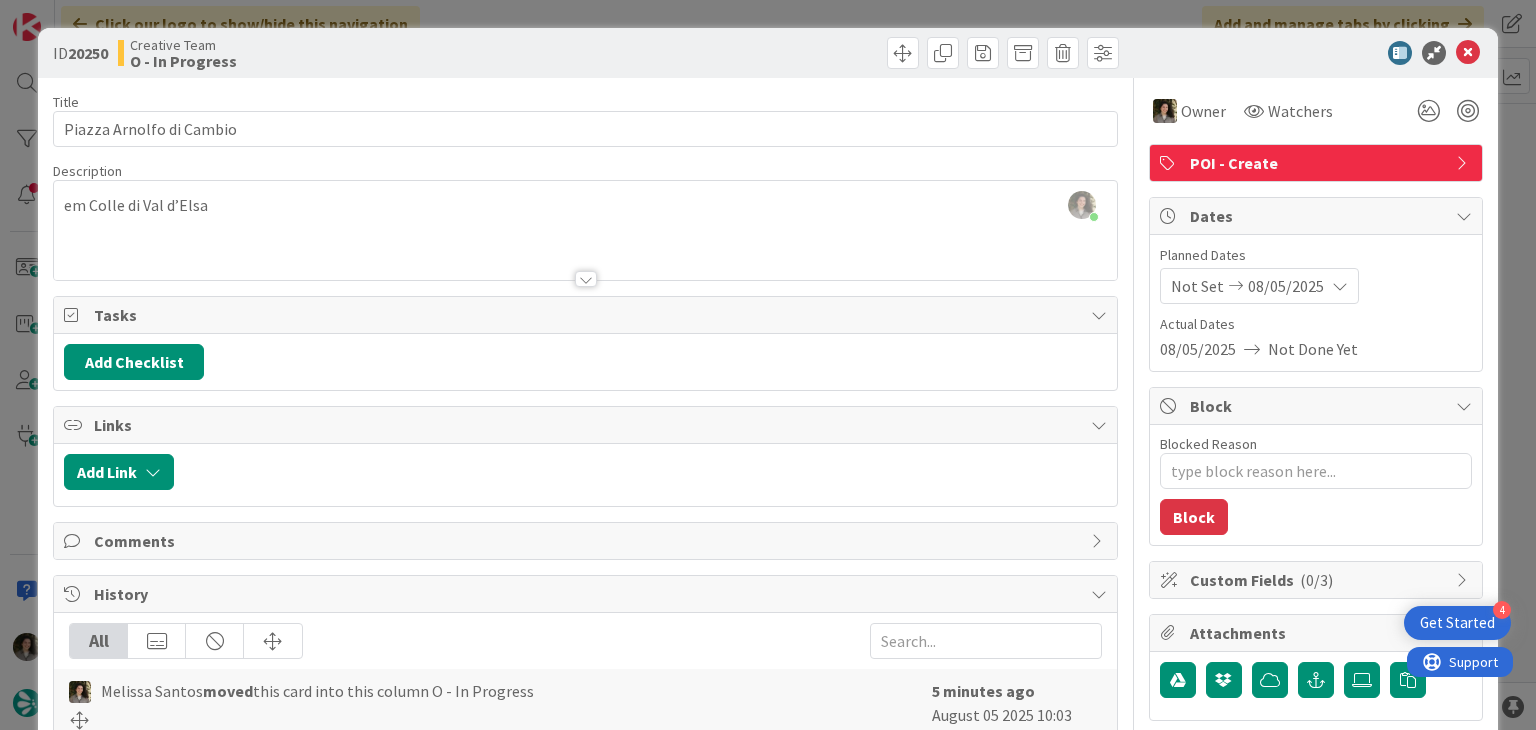 click at bounding box center (1306, 53) 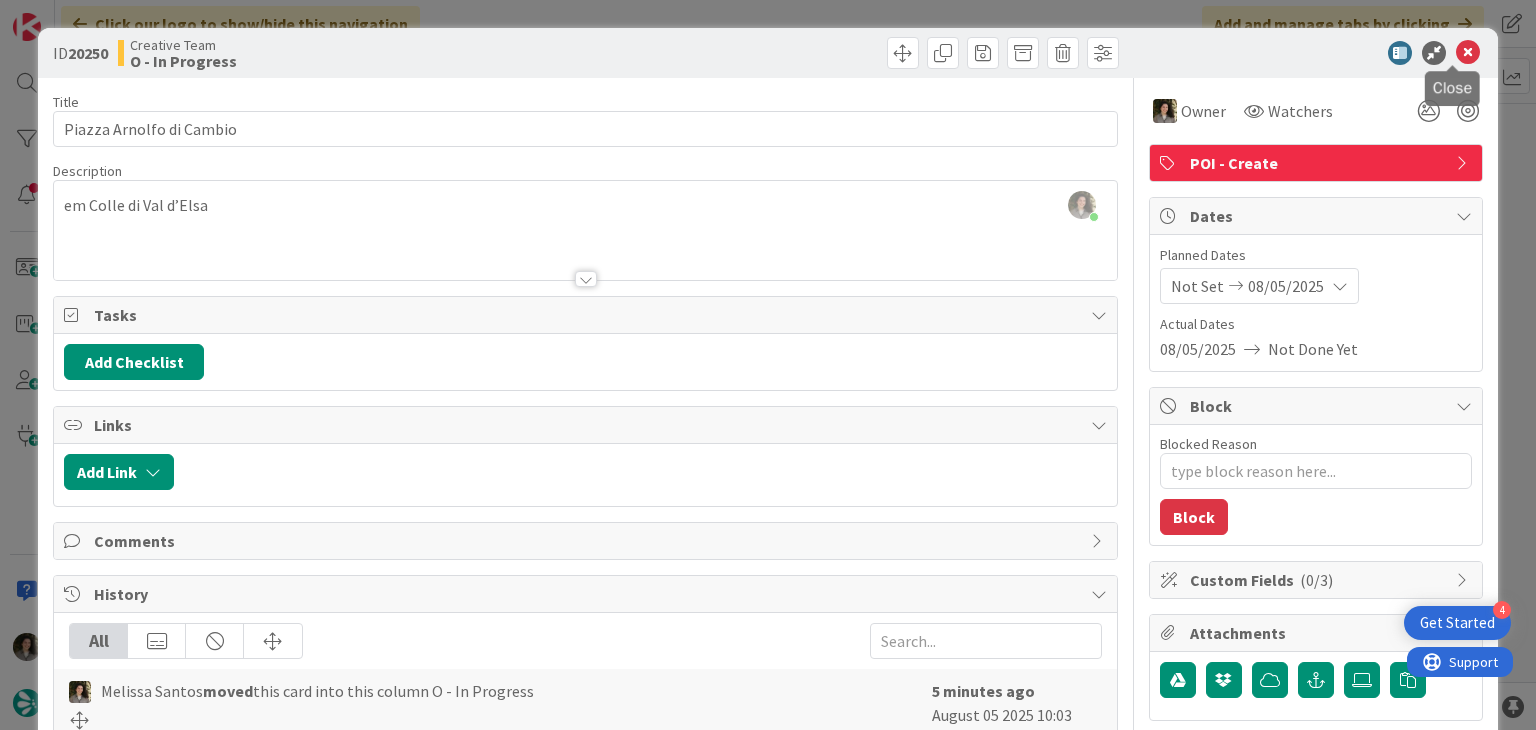 click at bounding box center [1468, 53] 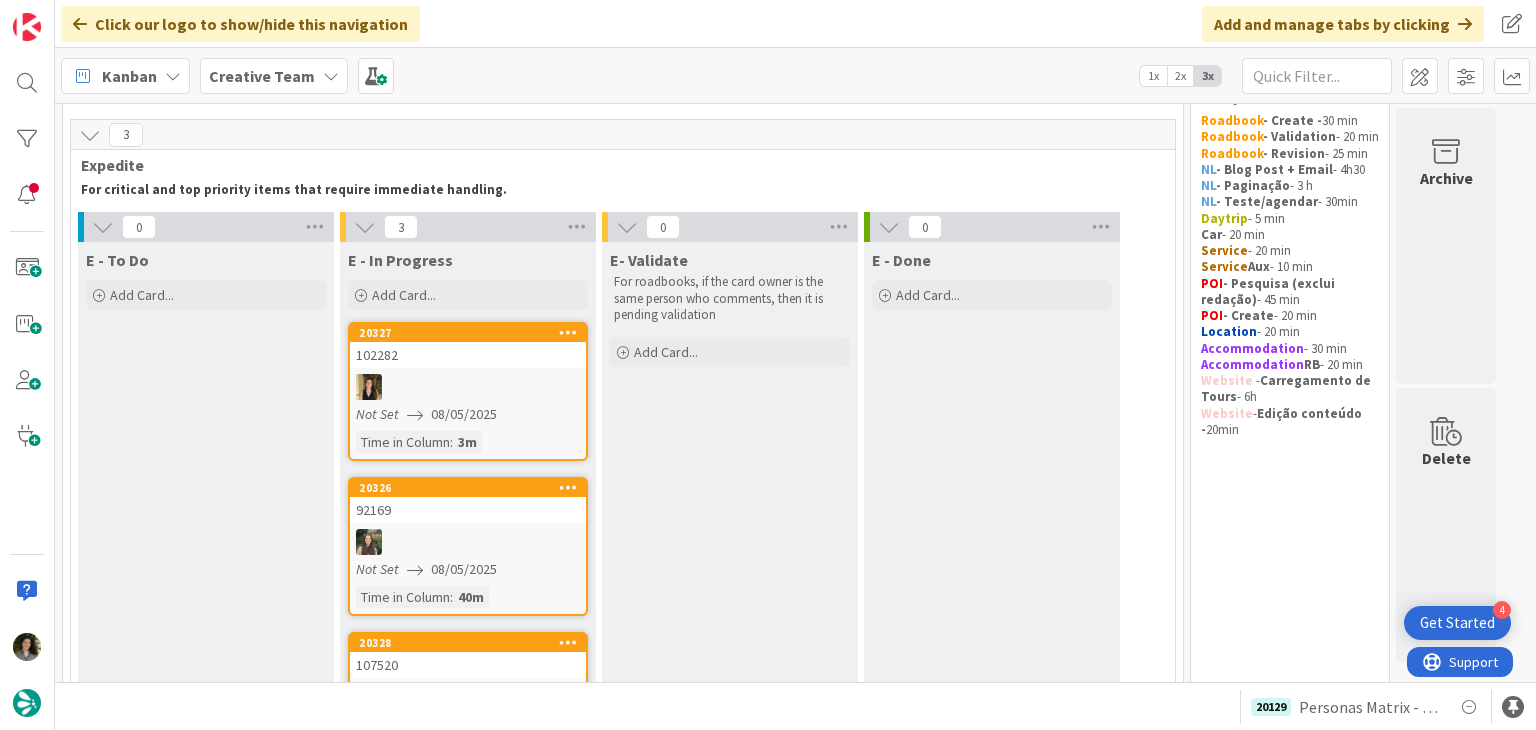 scroll, scrollTop: 0, scrollLeft: 0, axis: both 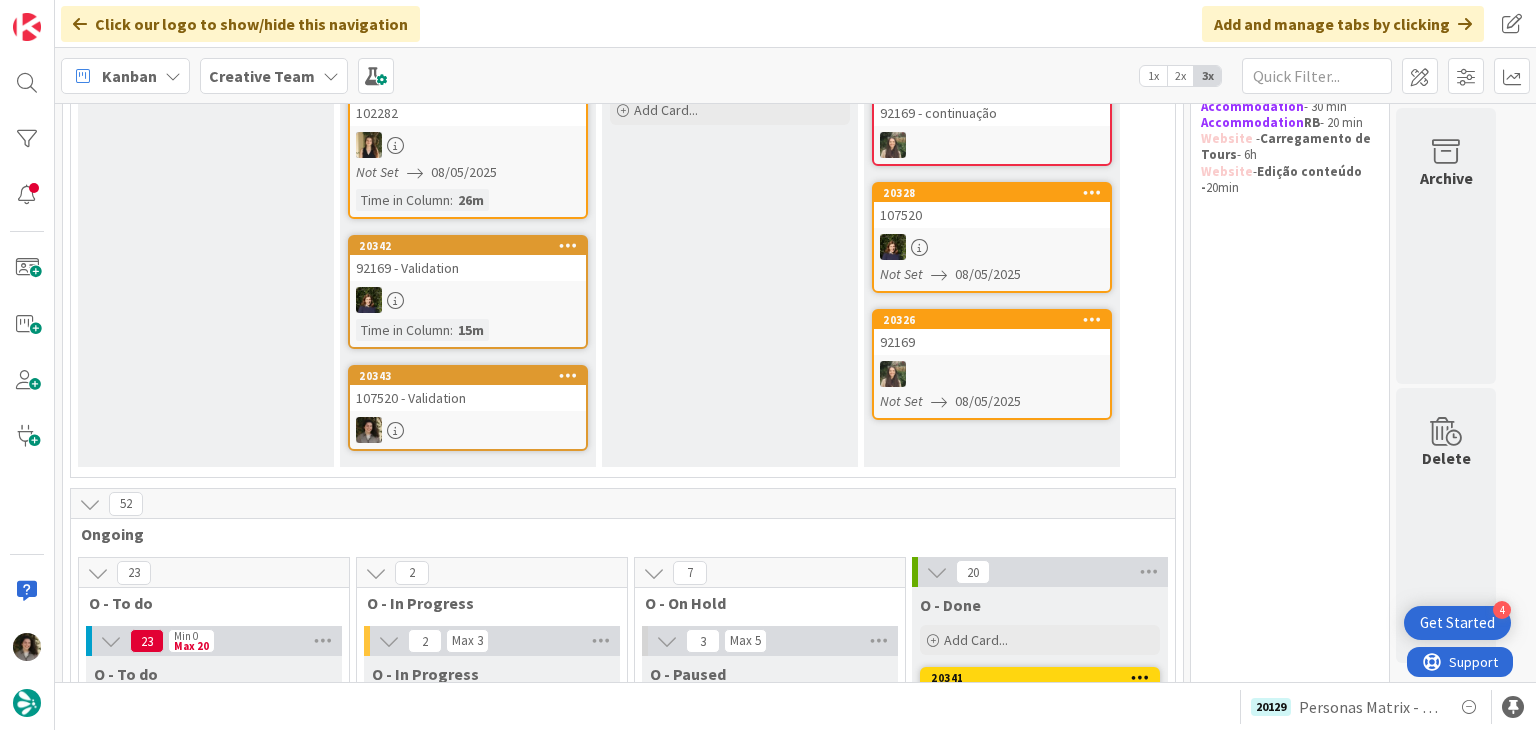 click on "107520 - Validation" at bounding box center [468, 398] 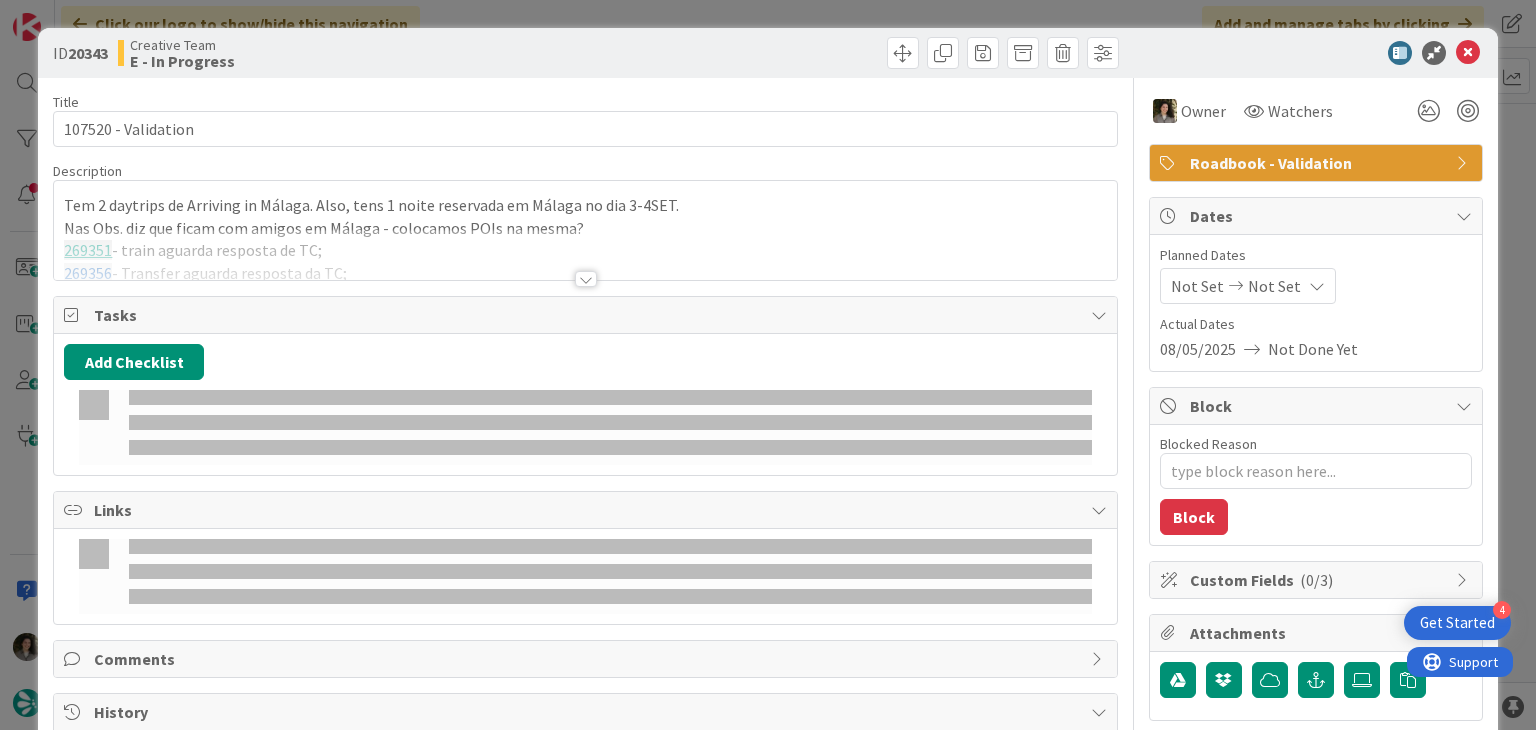 type on "x" 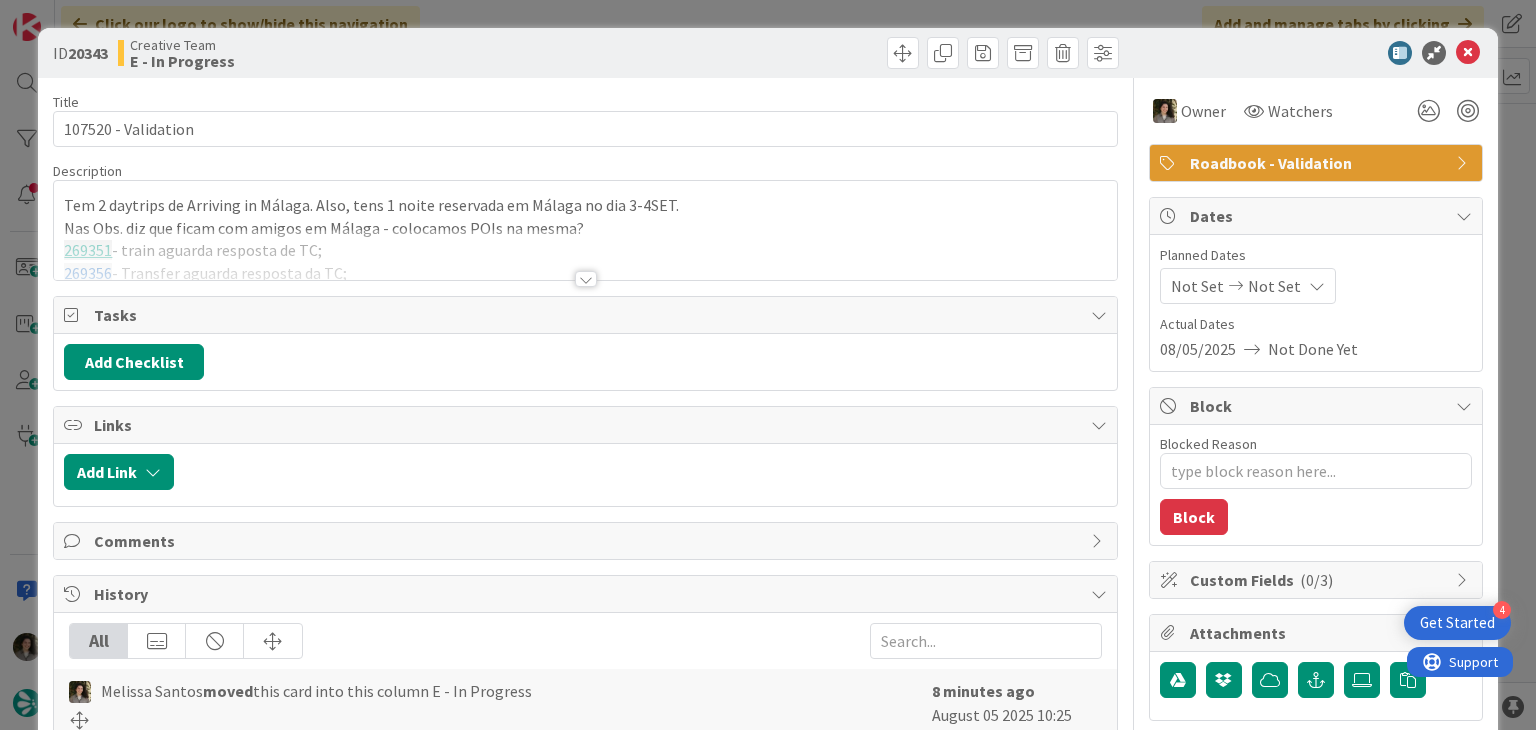 scroll, scrollTop: 0, scrollLeft: 0, axis: both 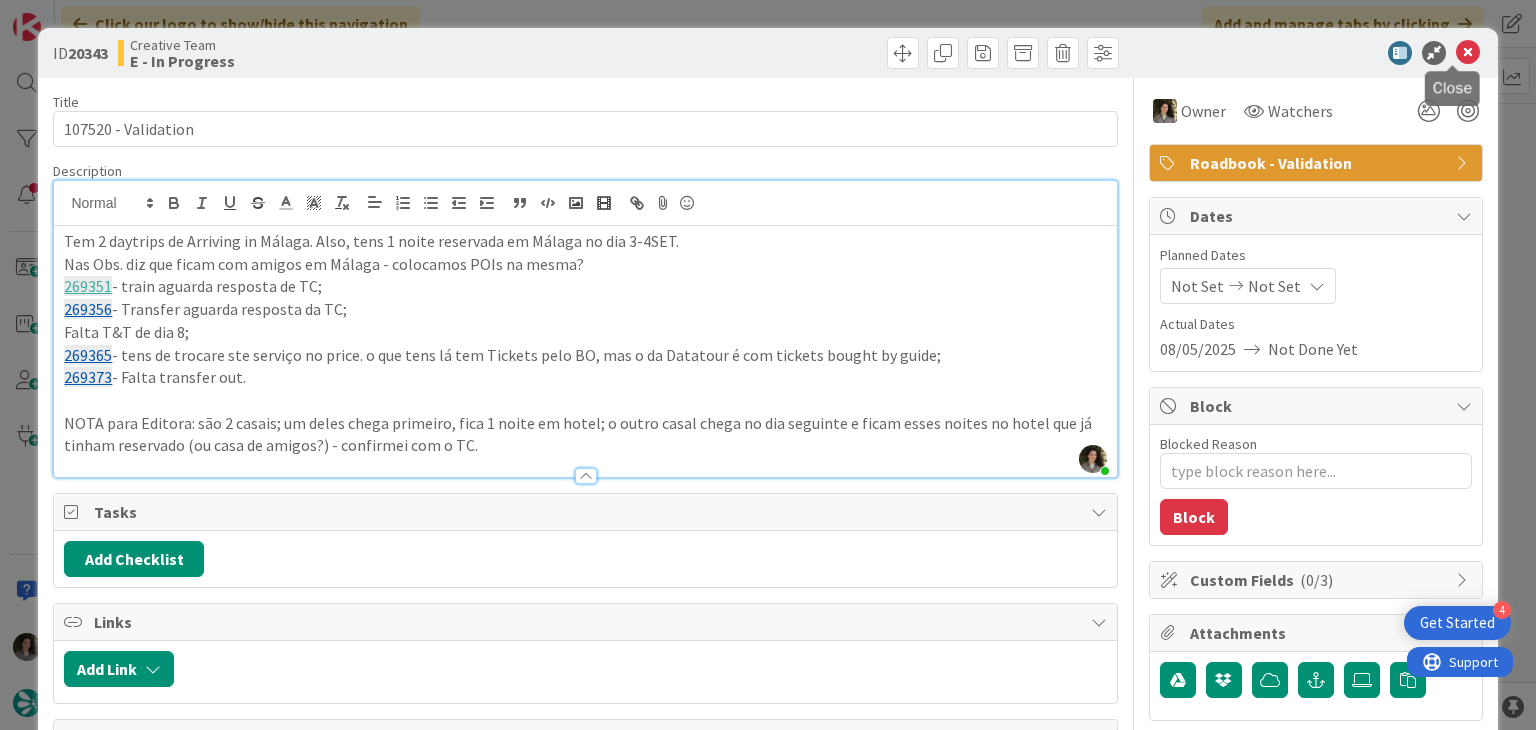 click at bounding box center [1468, 53] 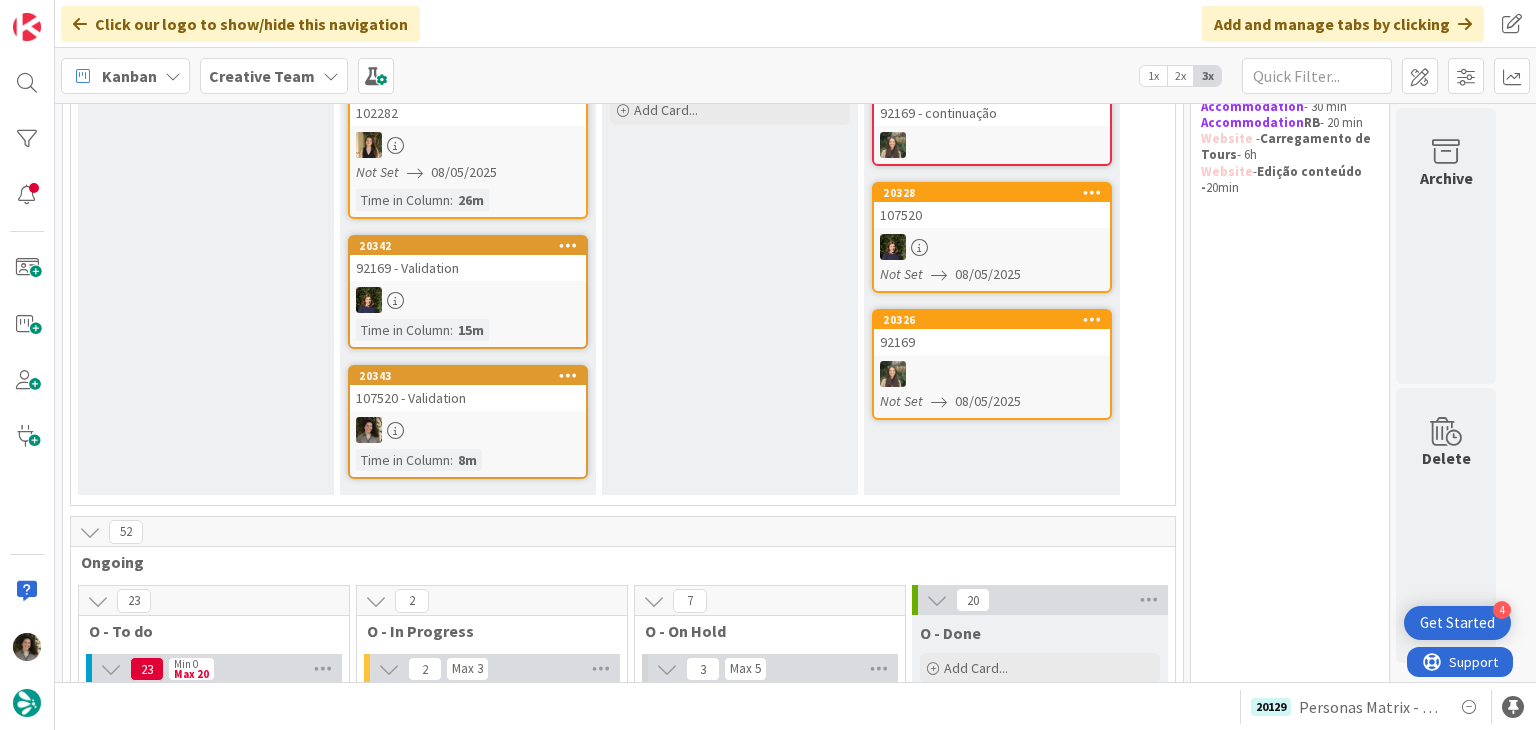scroll, scrollTop: 0, scrollLeft: 0, axis: both 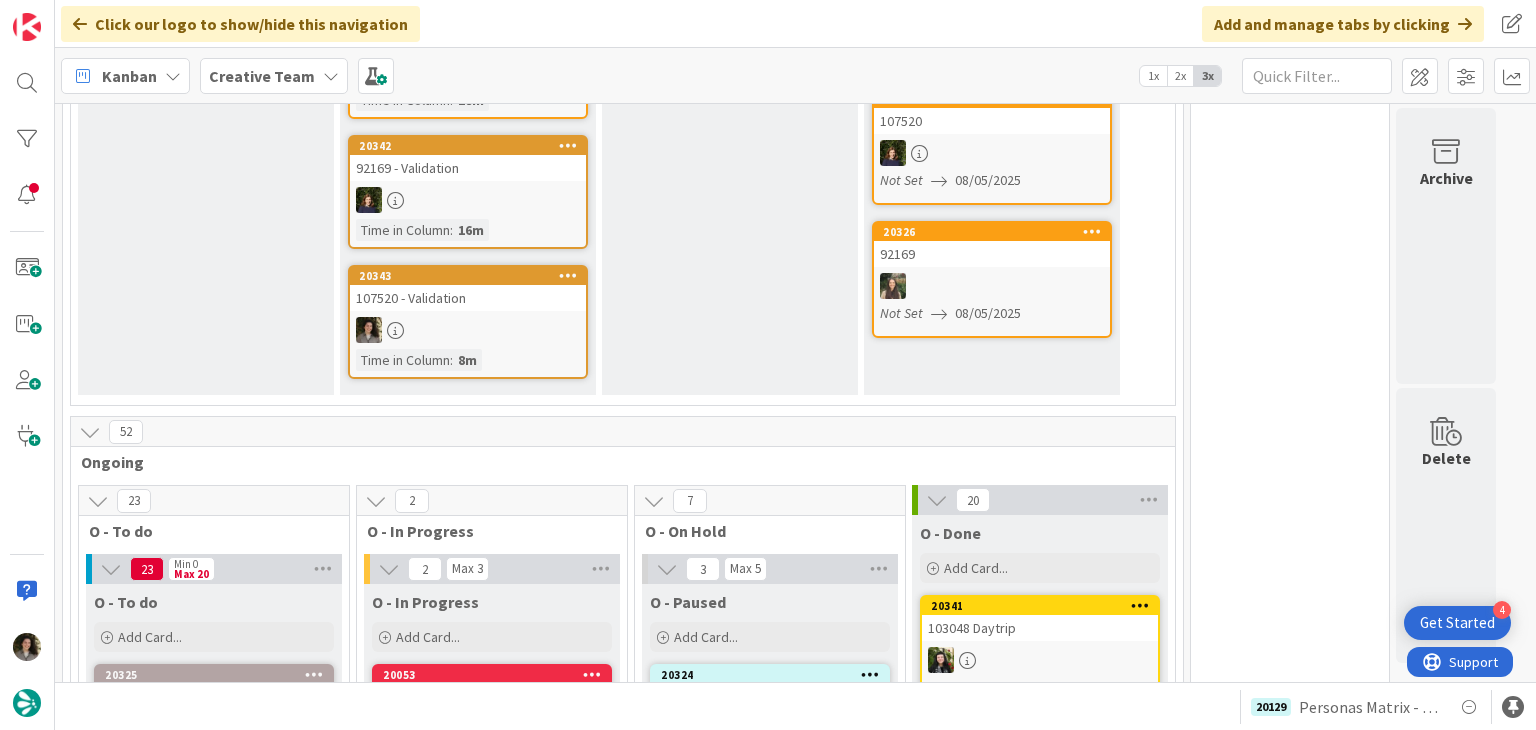click at bounding box center (468, 330) 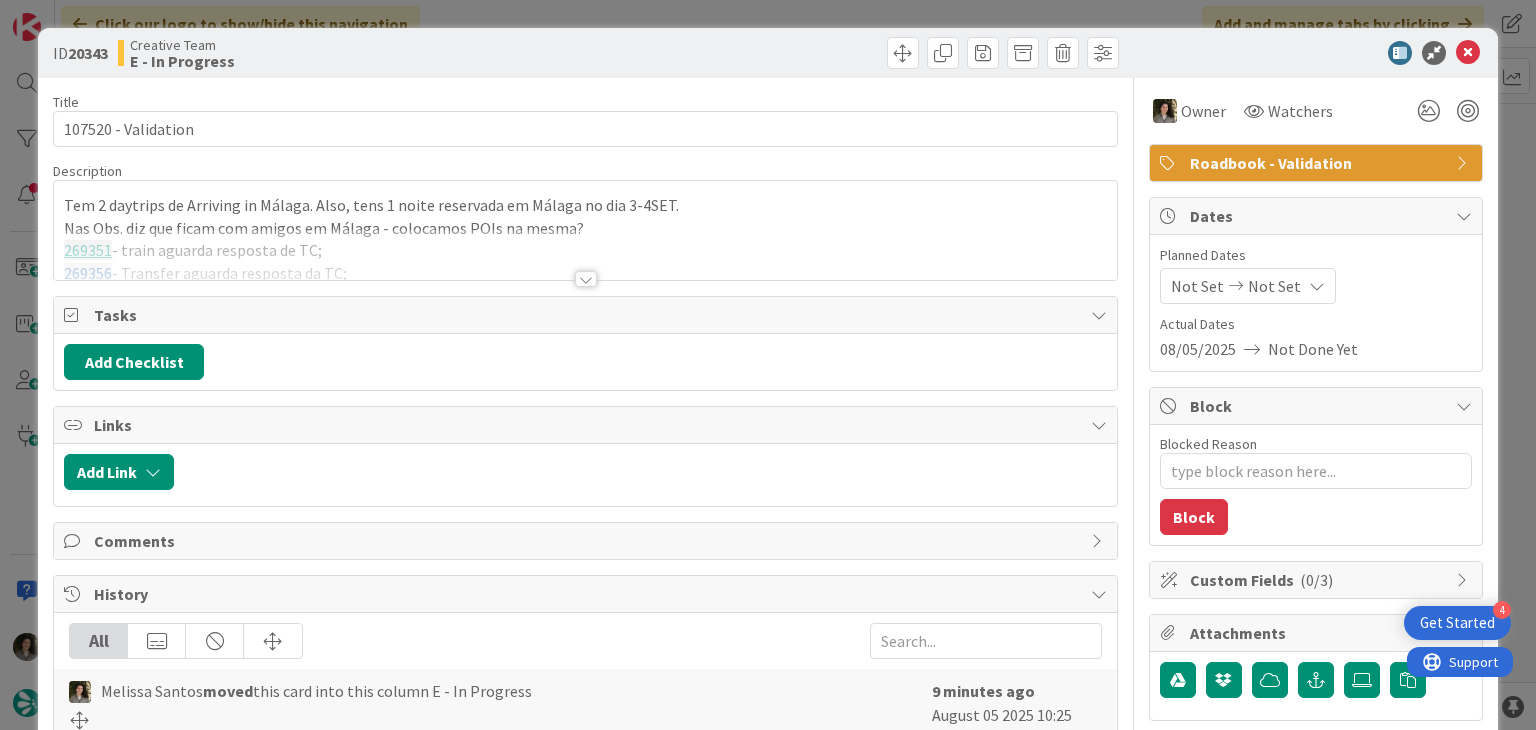 scroll, scrollTop: 0, scrollLeft: 0, axis: both 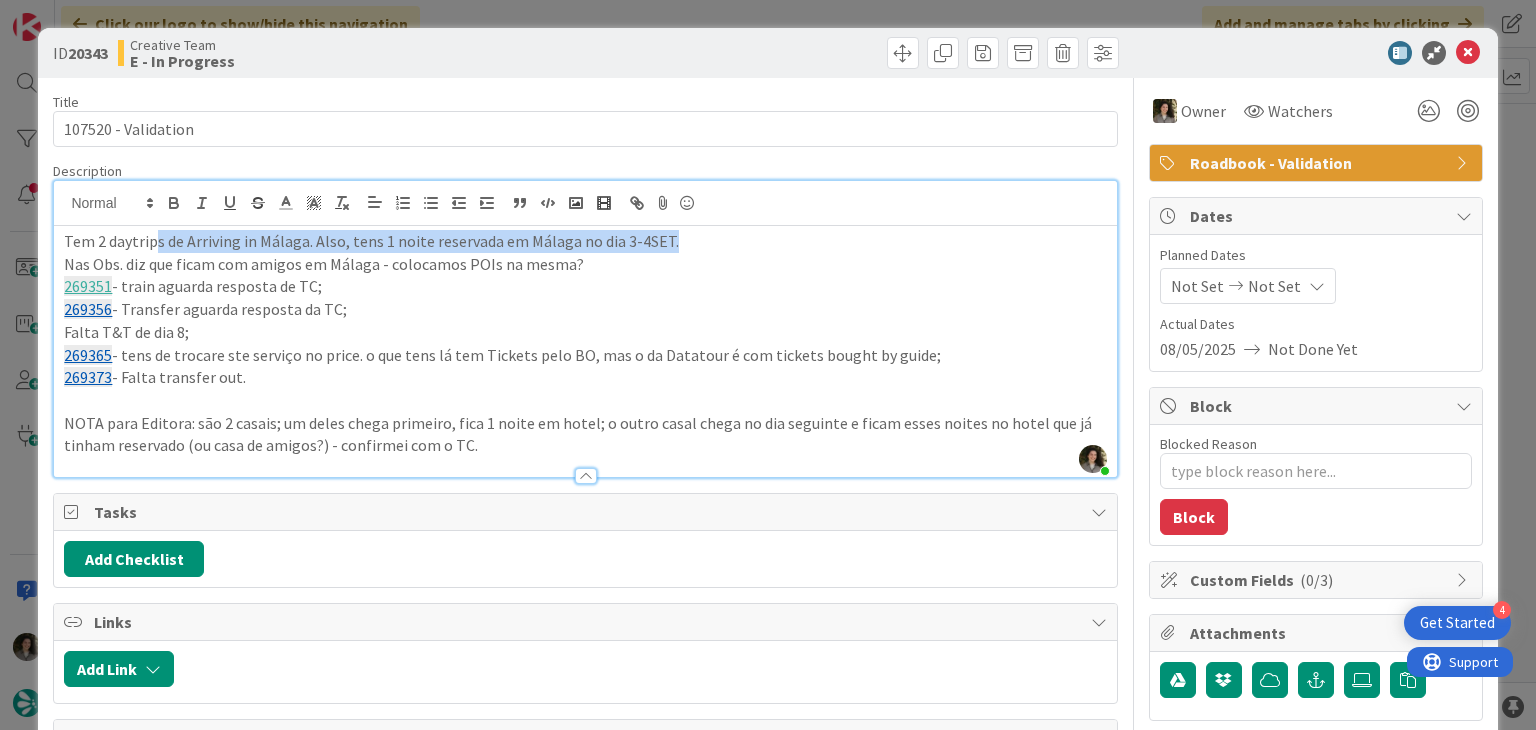 drag, startPoint x: 154, startPoint y: 241, endPoint x: 710, endPoint y: 232, distance: 556.0728 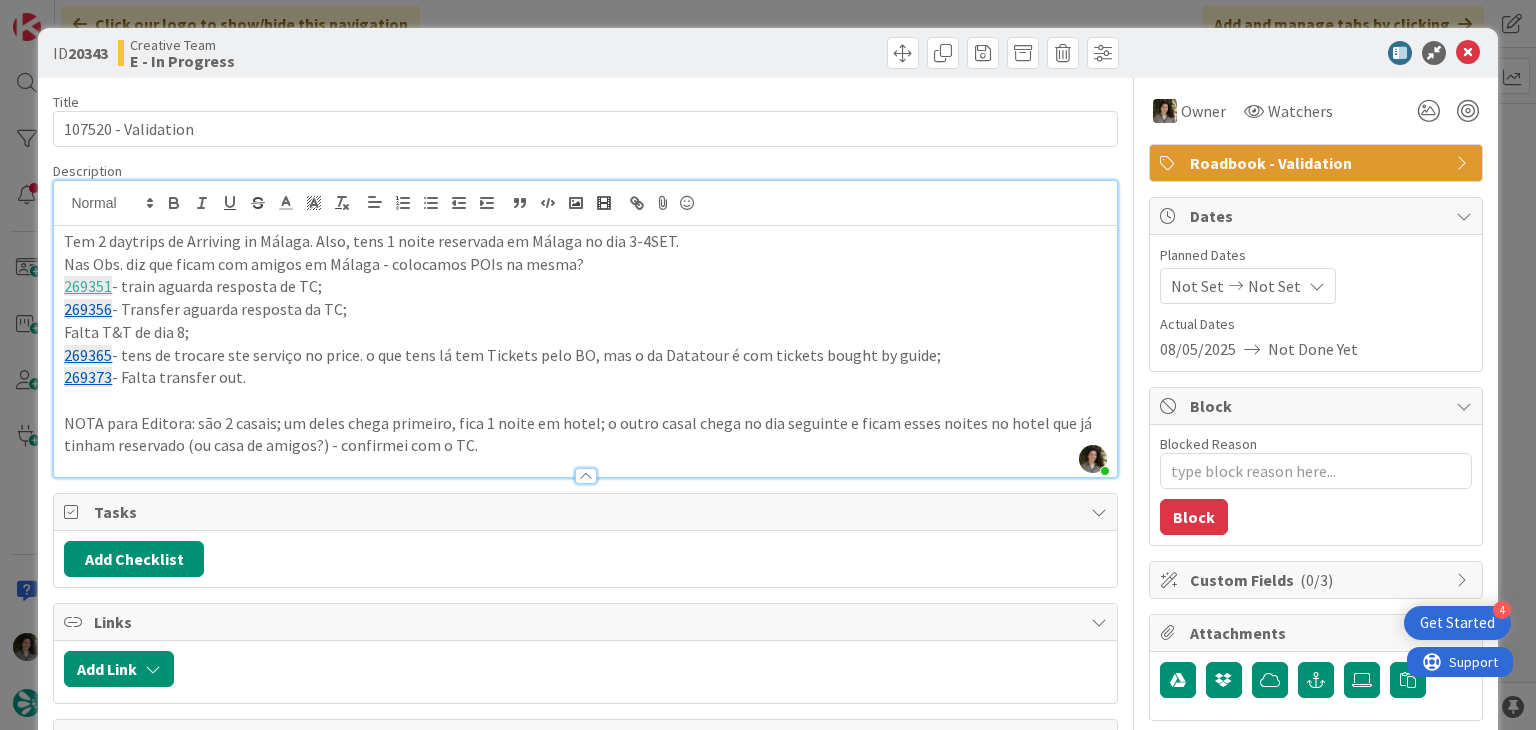 click on "Nas Obs. diz que ficam com amigos em Málaga - colocamos POIs na mesma?" at bounding box center [585, 264] 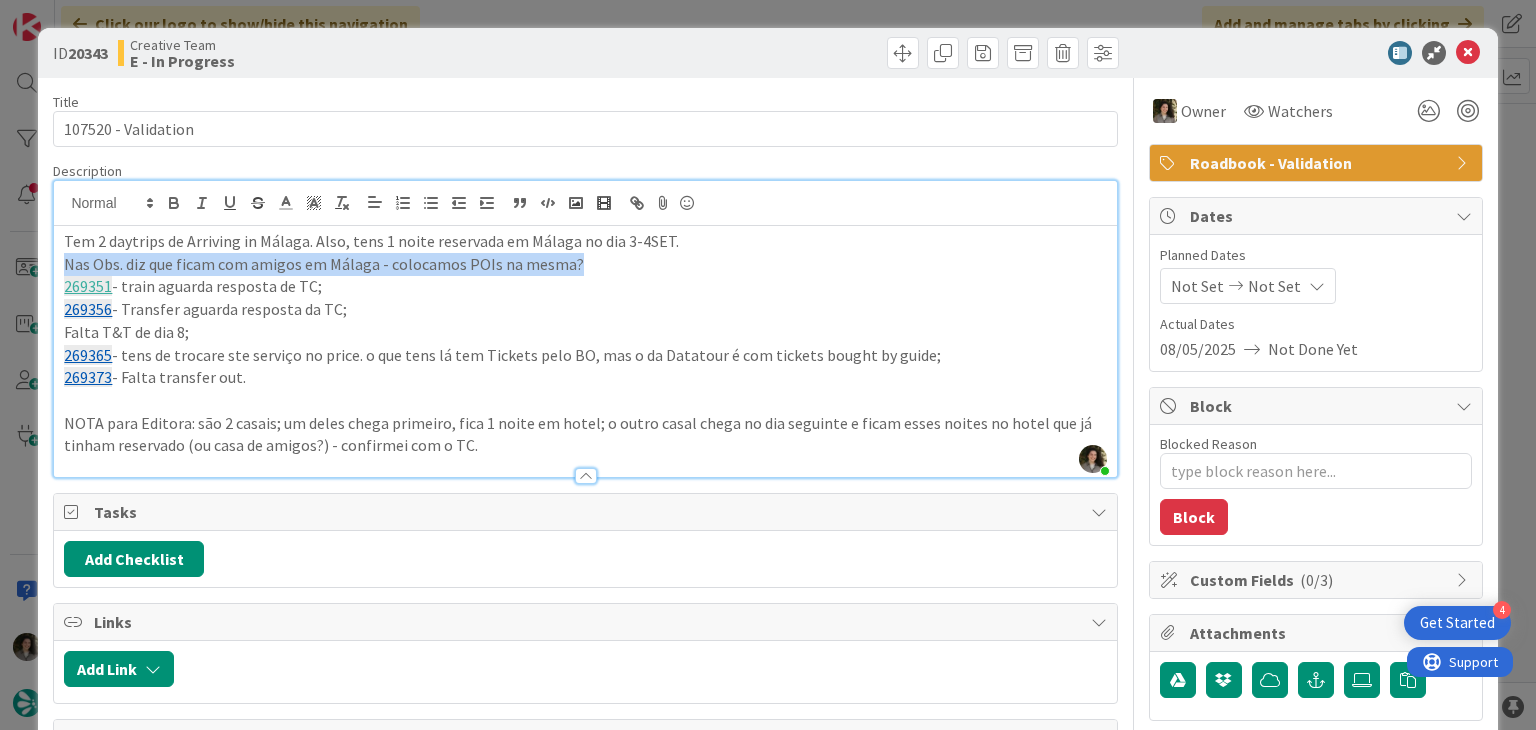 drag, startPoint x: 576, startPoint y: 265, endPoint x: 2, endPoint y: 271, distance: 574.0314 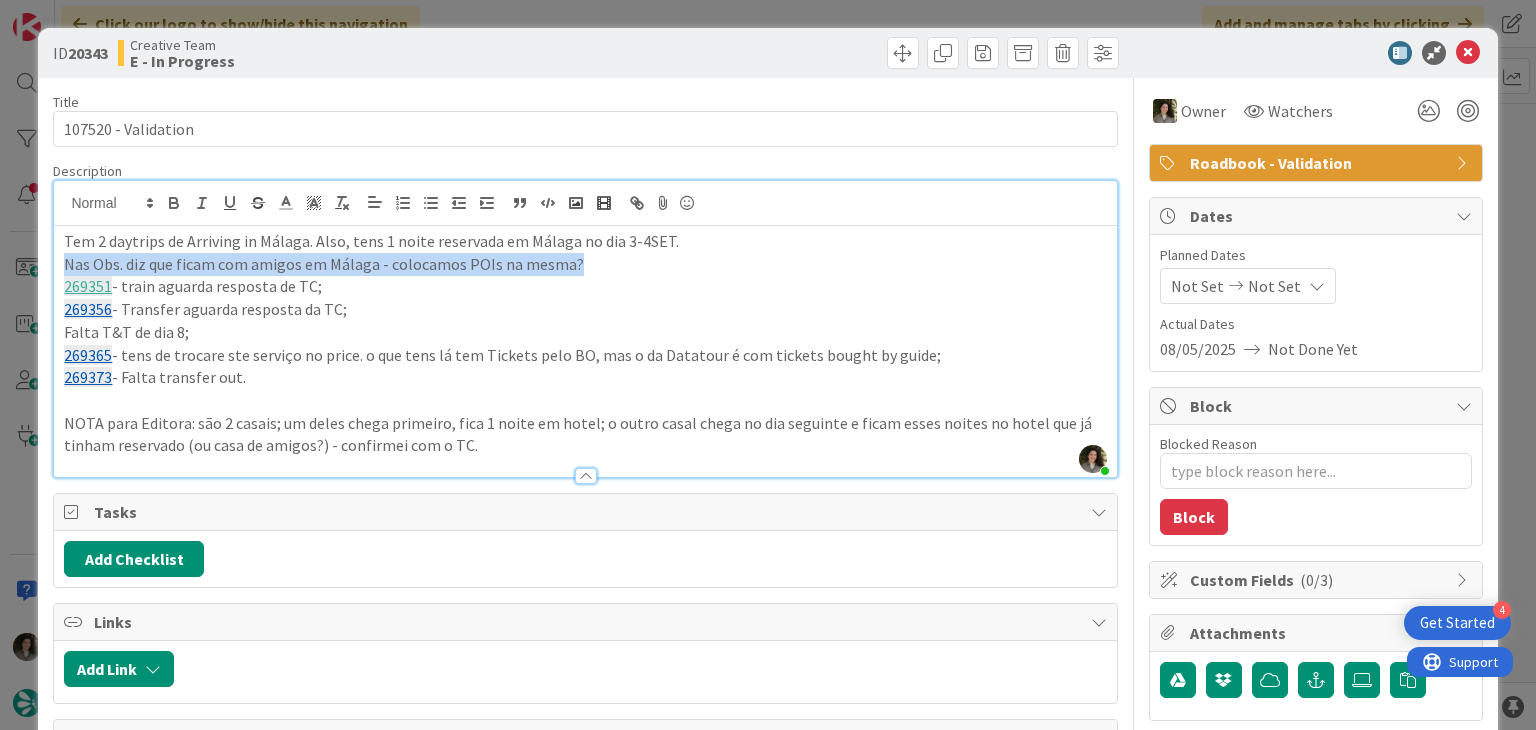 copy on "Nas Obs. diz que ficam com amigos em Málaga - colocamos POIs na mesma?" 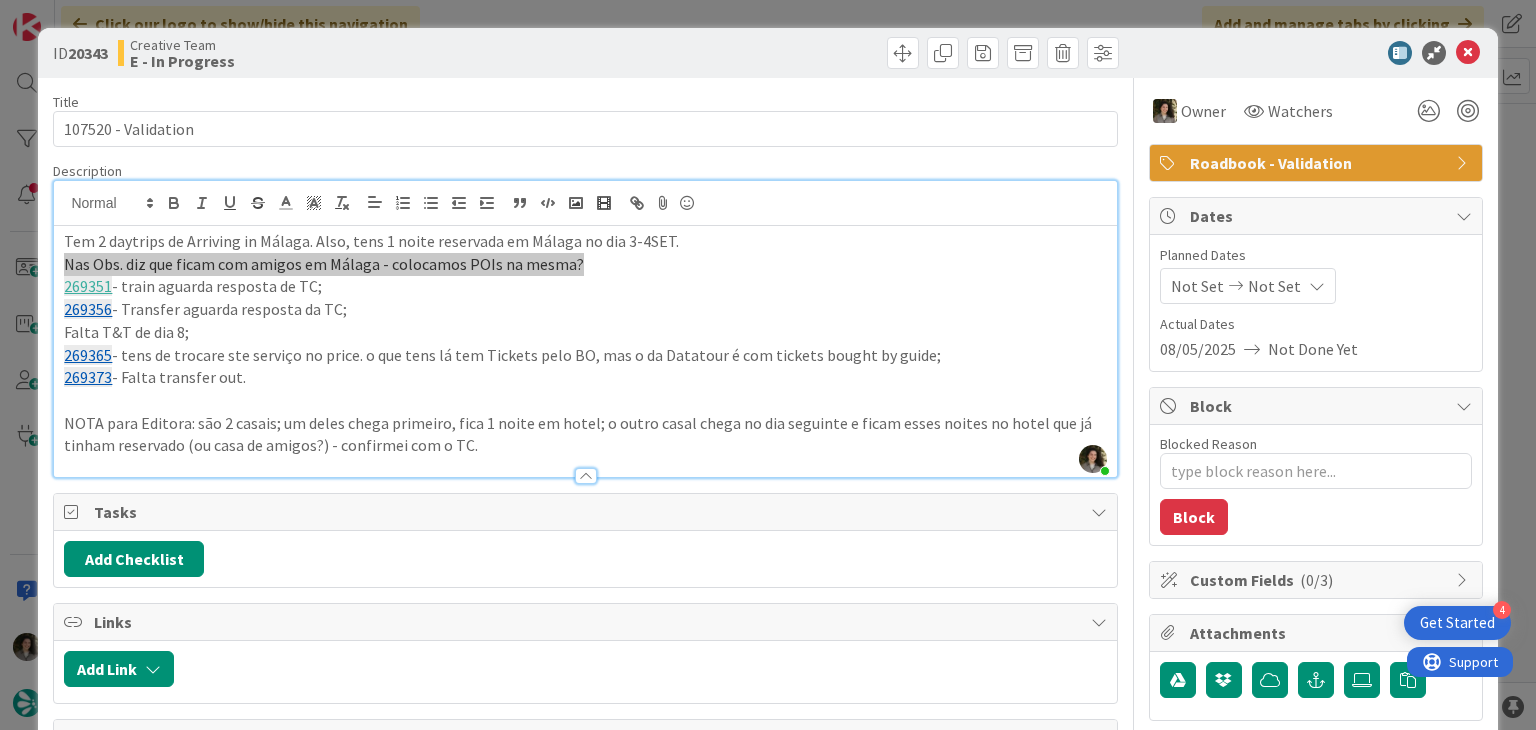 type on "x" 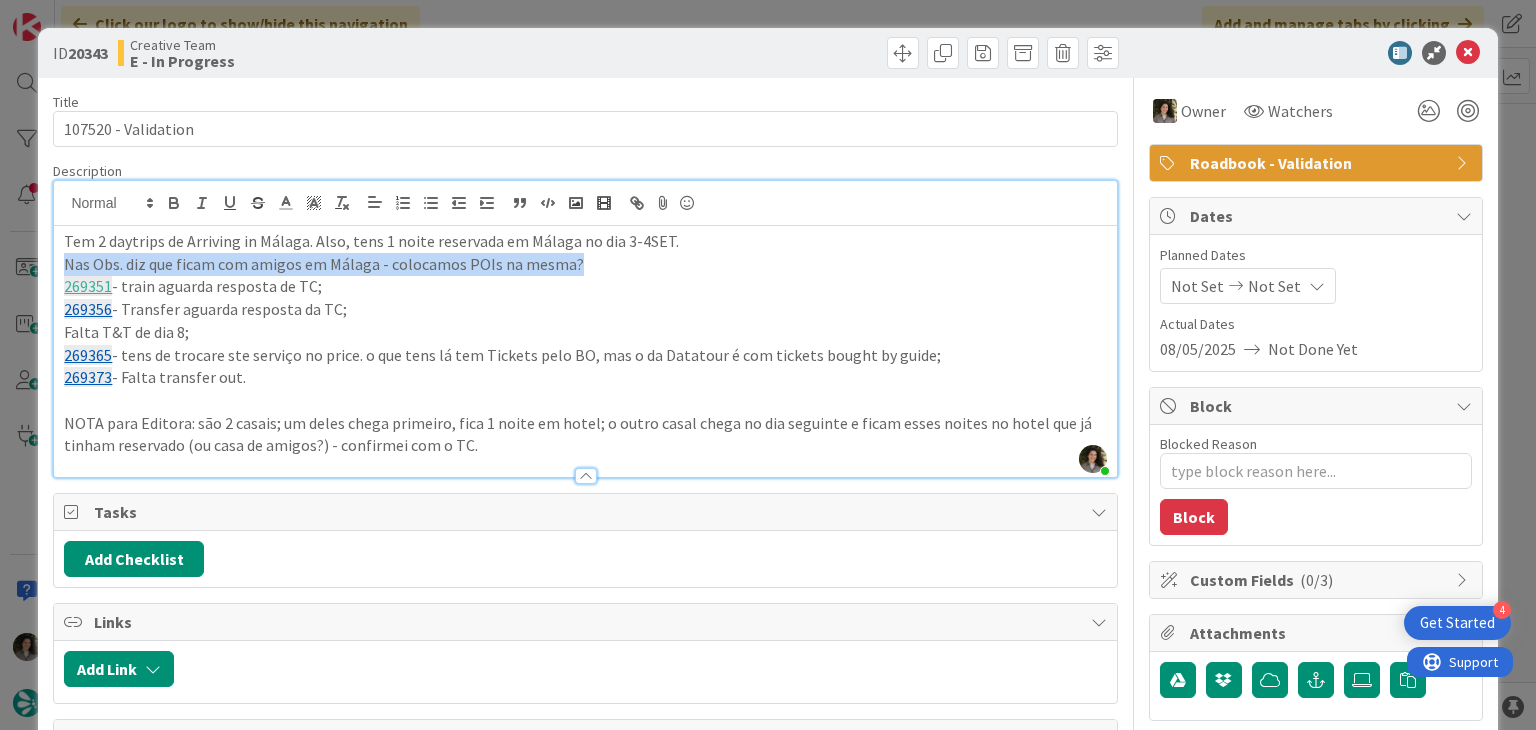 drag, startPoint x: 188, startPoint y: 360, endPoint x: 984, endPoint y: 364, distance: 796.0101 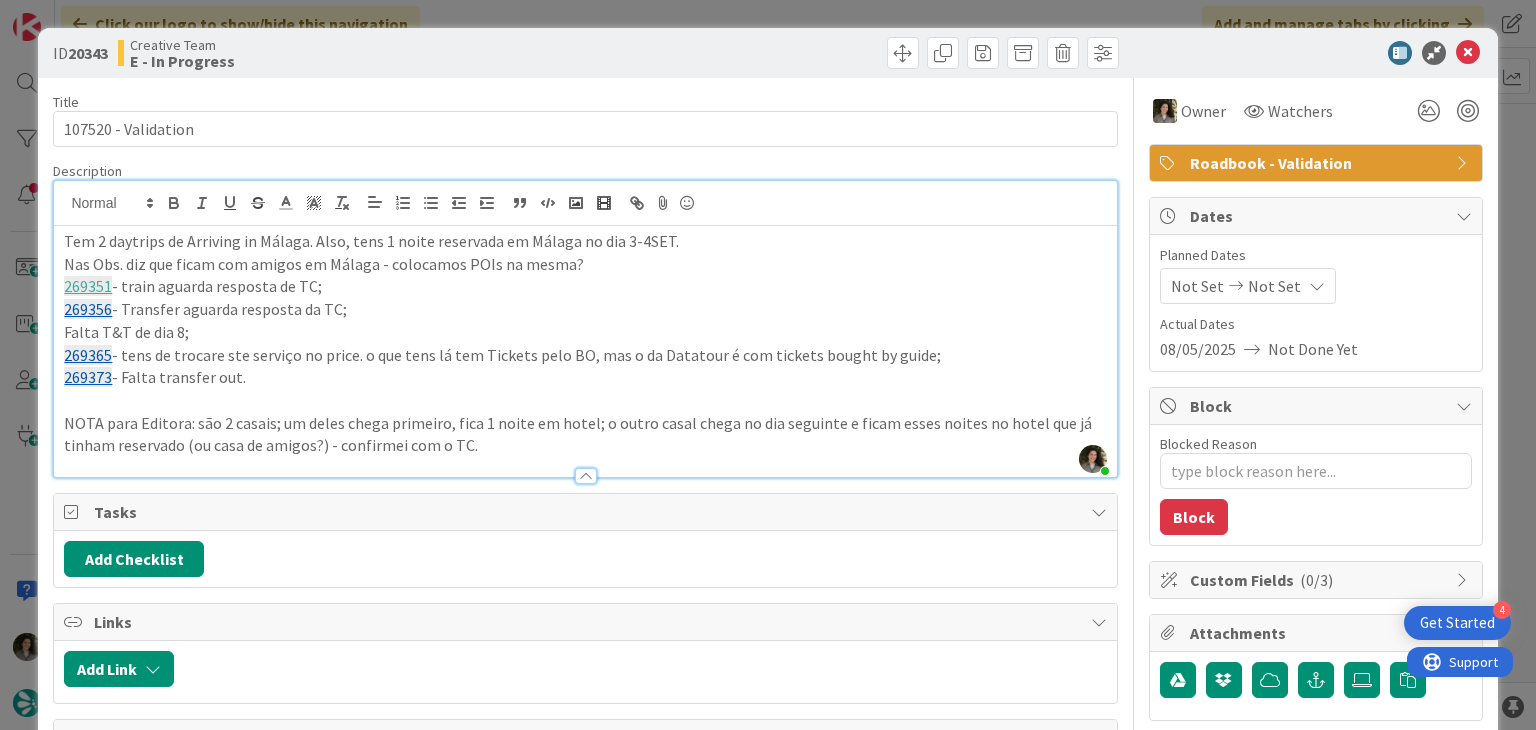 click on "269365  - tens de trocare ste serviço no price. o que tens lá tem Tickets pelo BO, mas o da Datatour é com tickets bought by guide;" at bounding box center [585, 355] 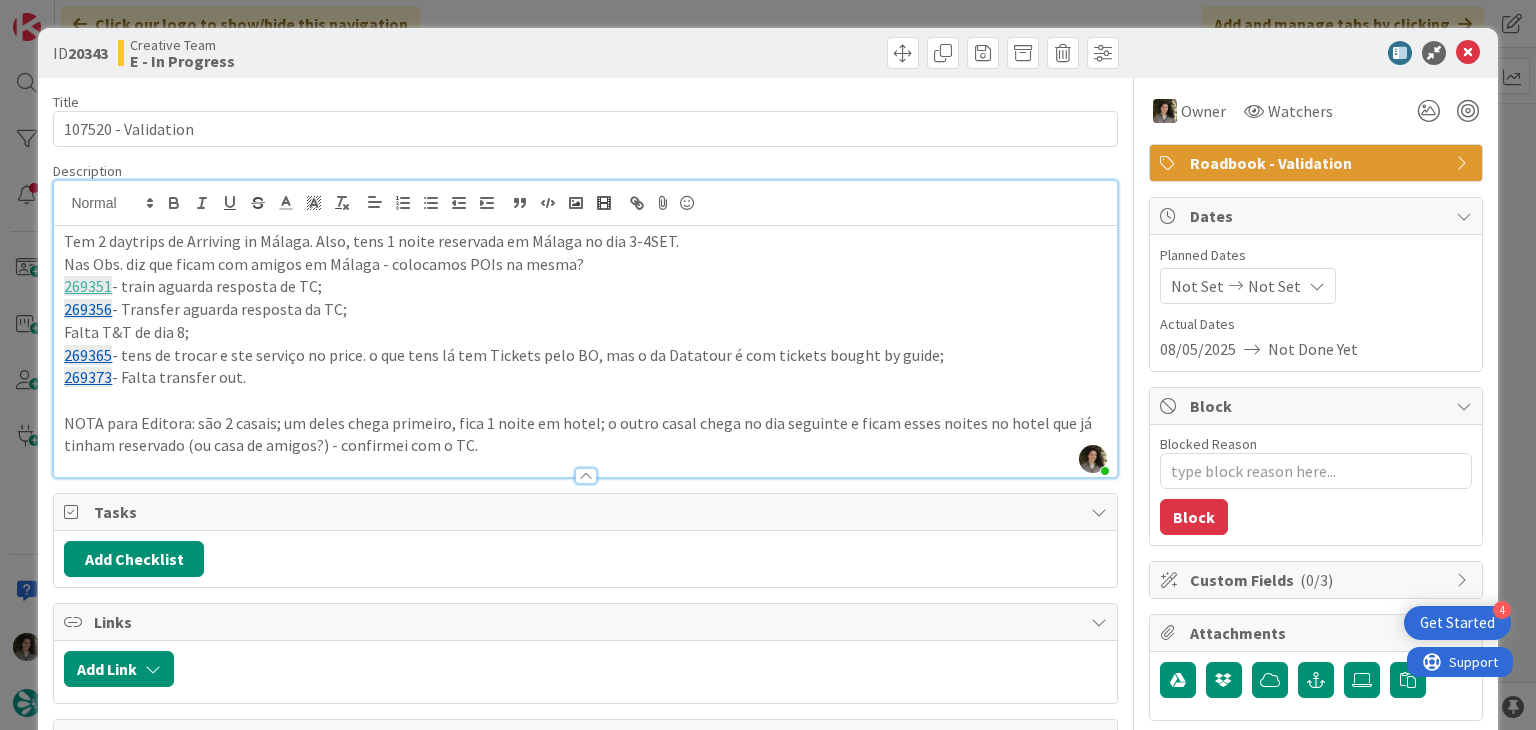 type 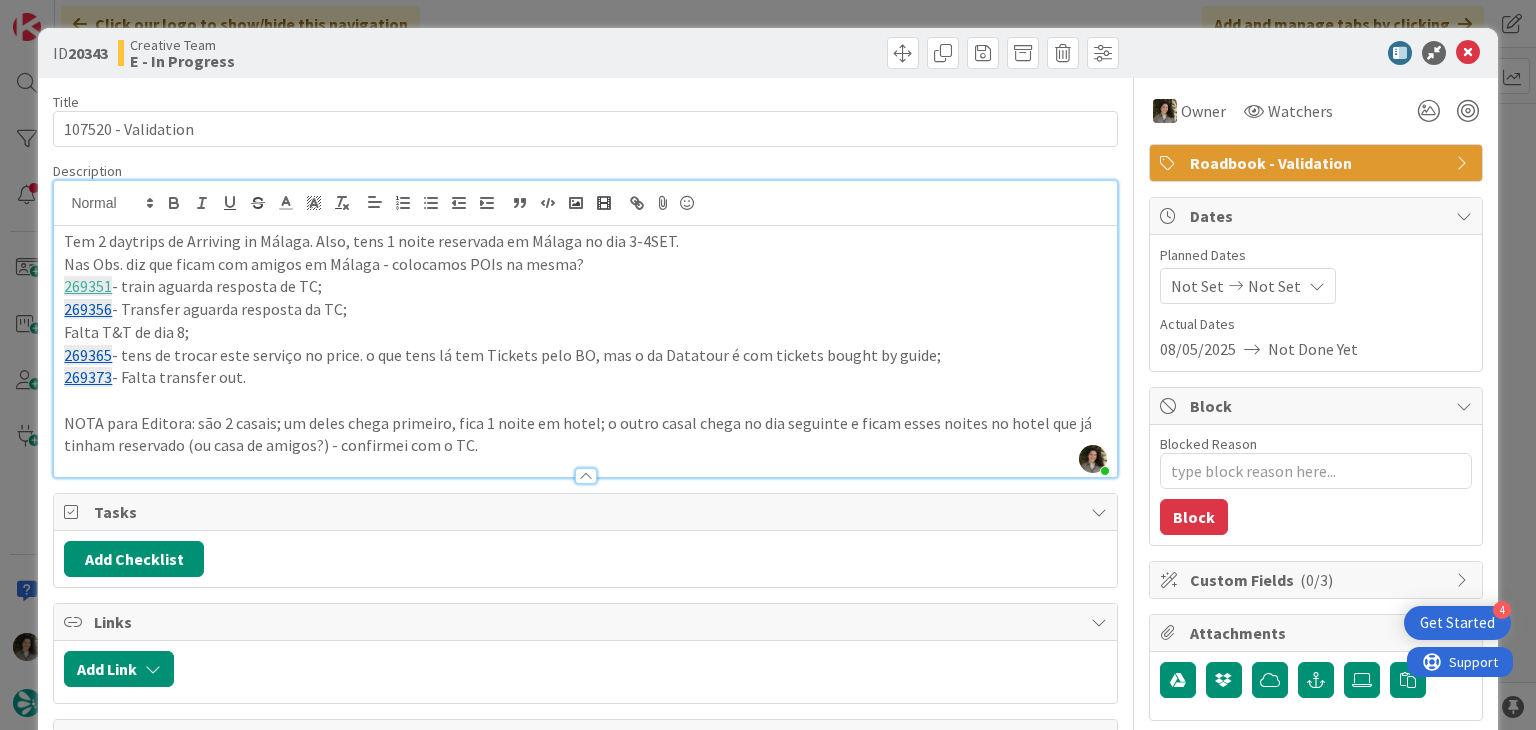 click on "269373  - Falta transfer out." at bounding box center (585, 377) 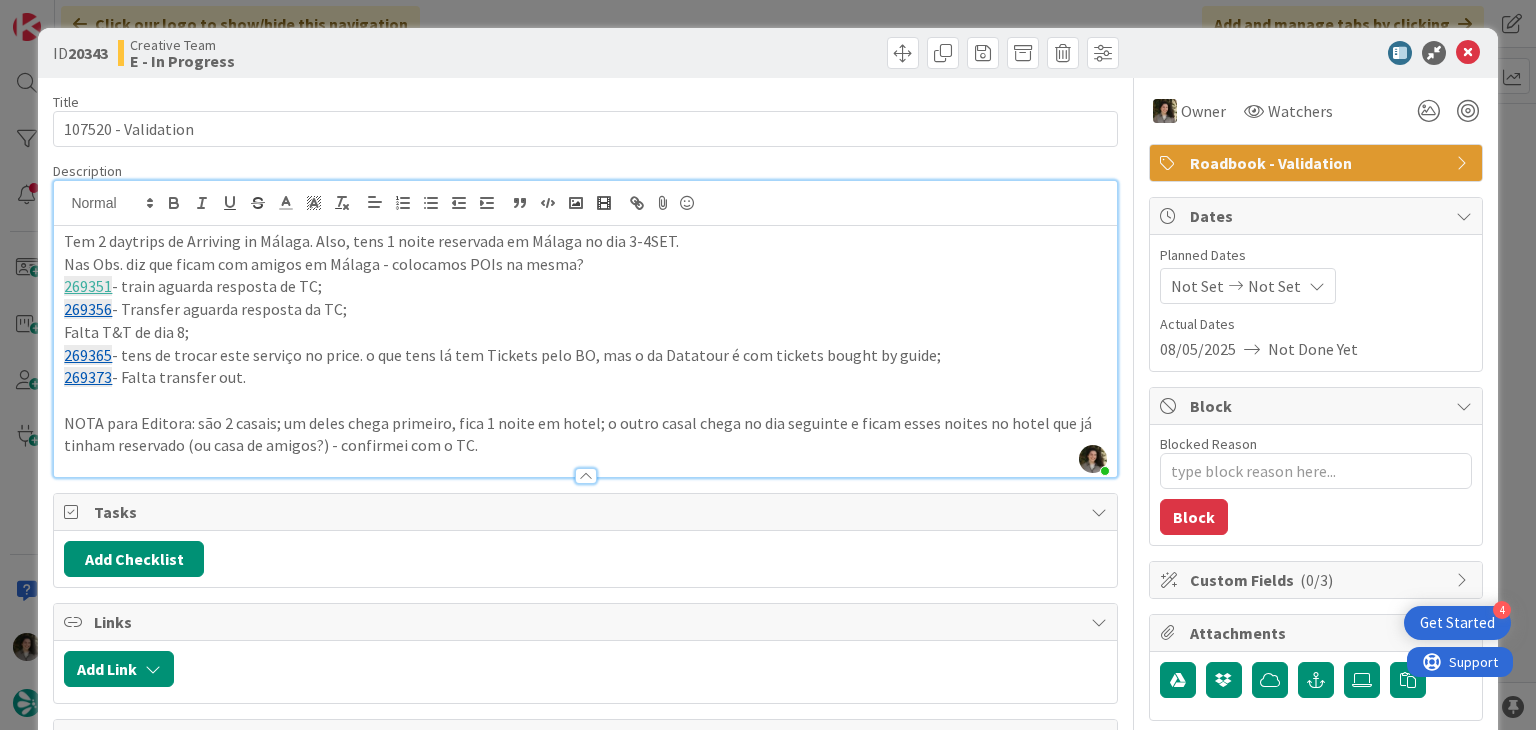 click on "269356  - Transfer aguarda resposta da TC;" at bounding box center [585, 309] 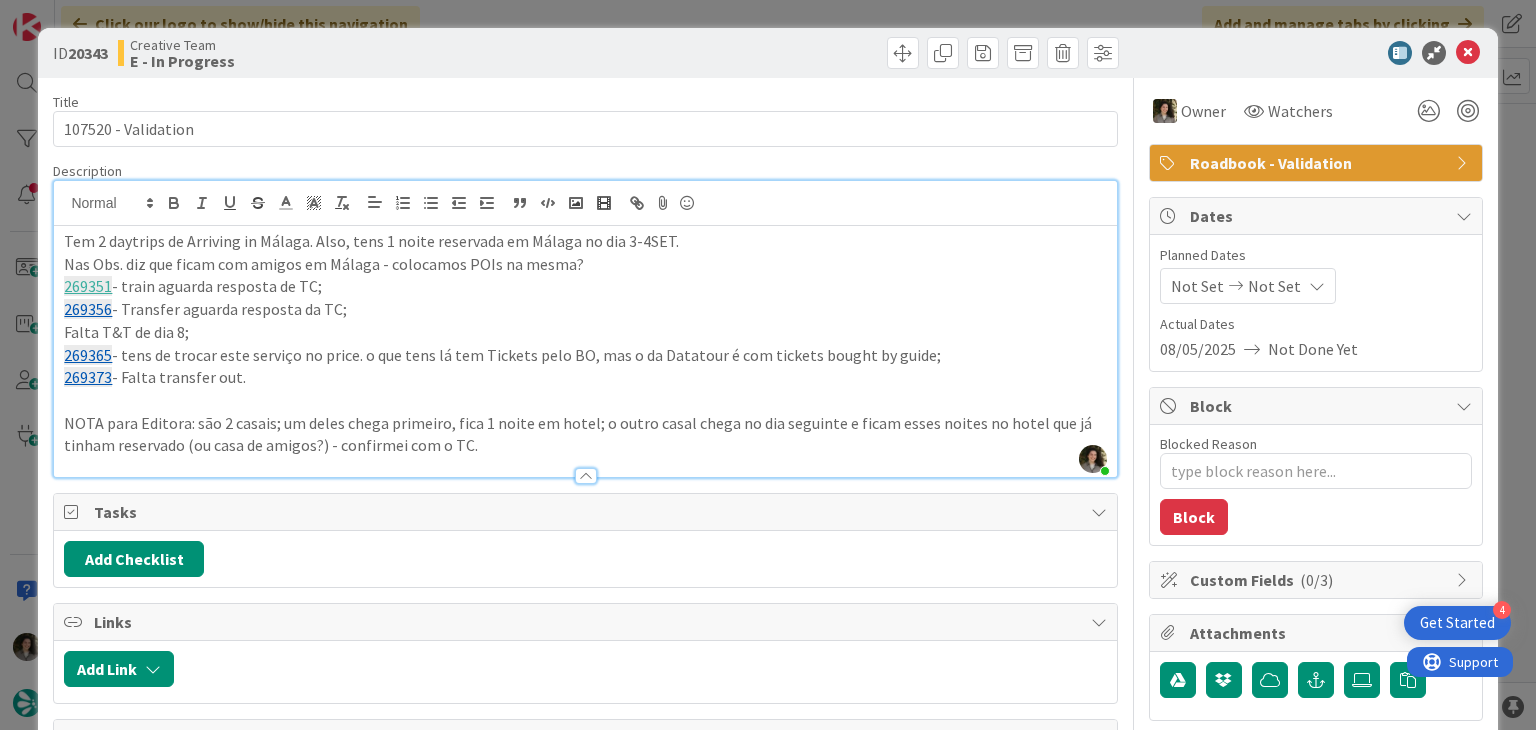 click on "269365" at bounding box center (88, 355) 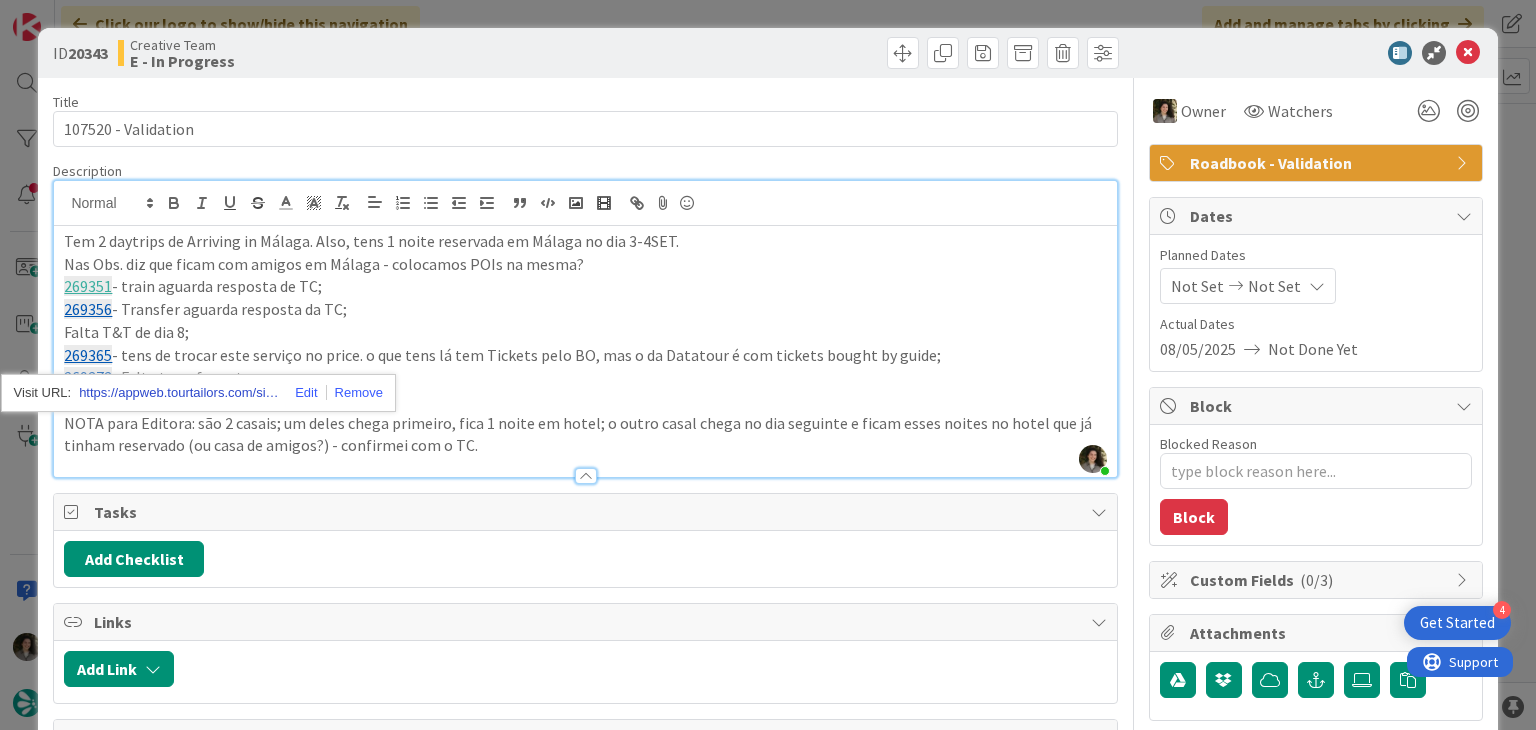 click on "https://appweb.tourtailors.com/sigav/#Voucher/view/277142" at bounding box center [179, 393] 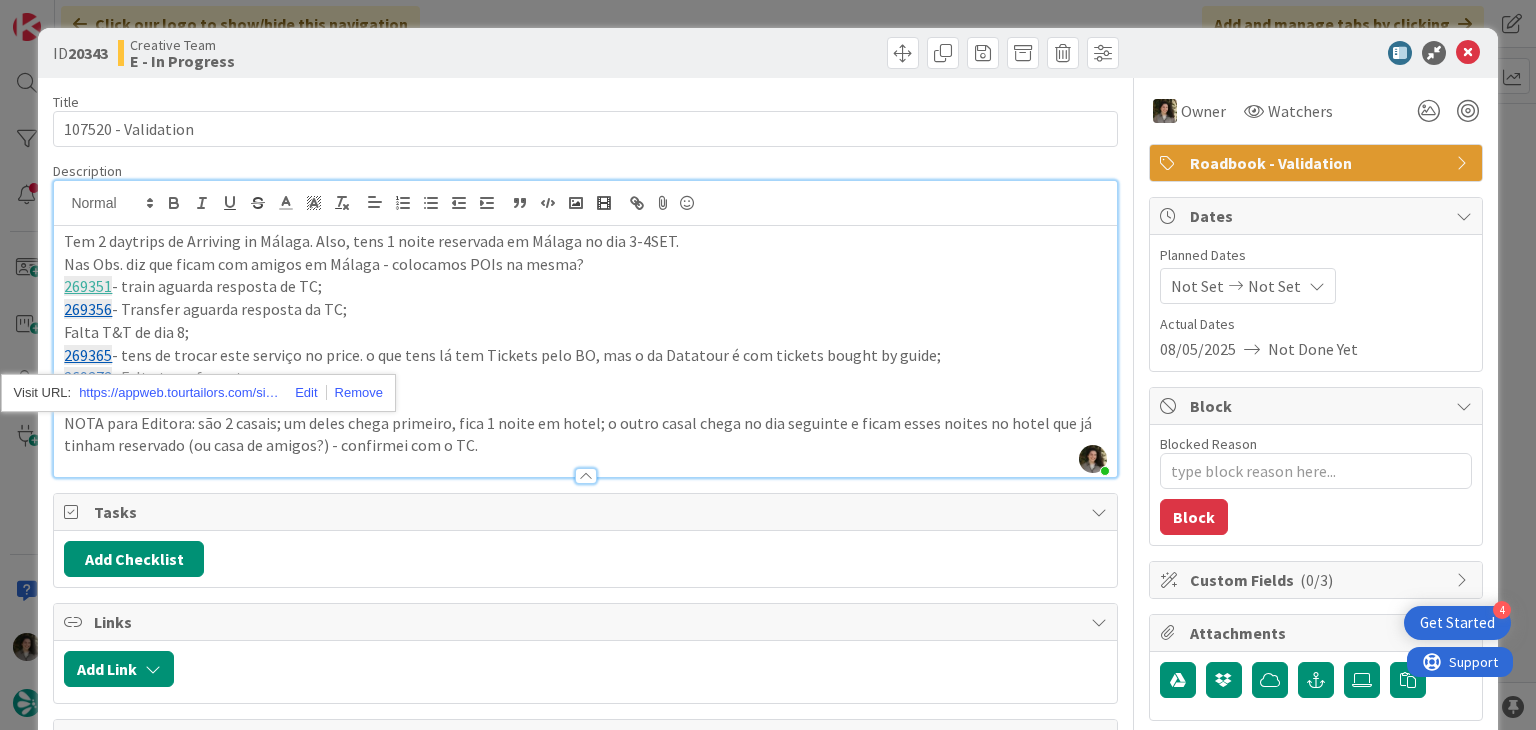 click on "269373  - Falta transfer out." at bounding box center (585, 377) 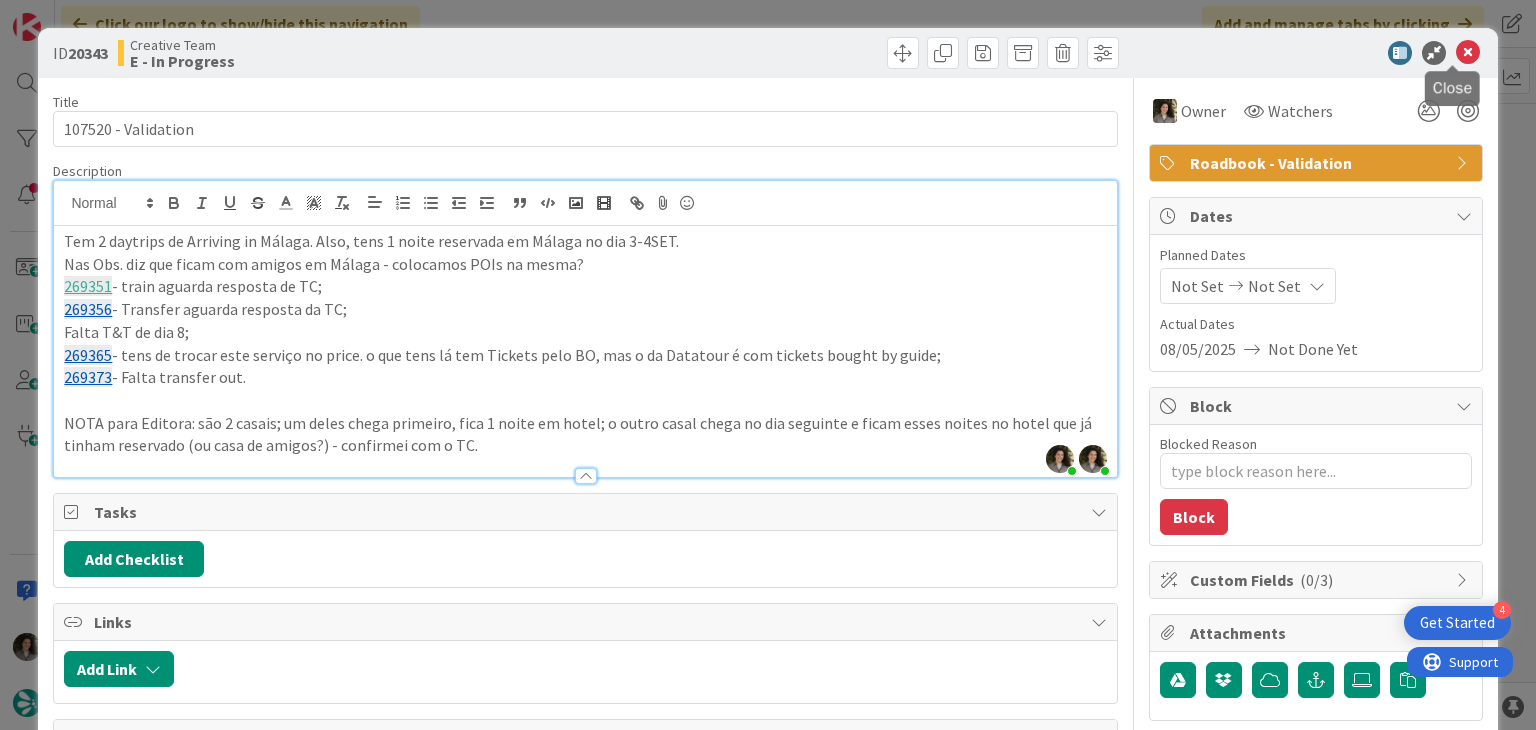 click at bounding box center (1468, 53) 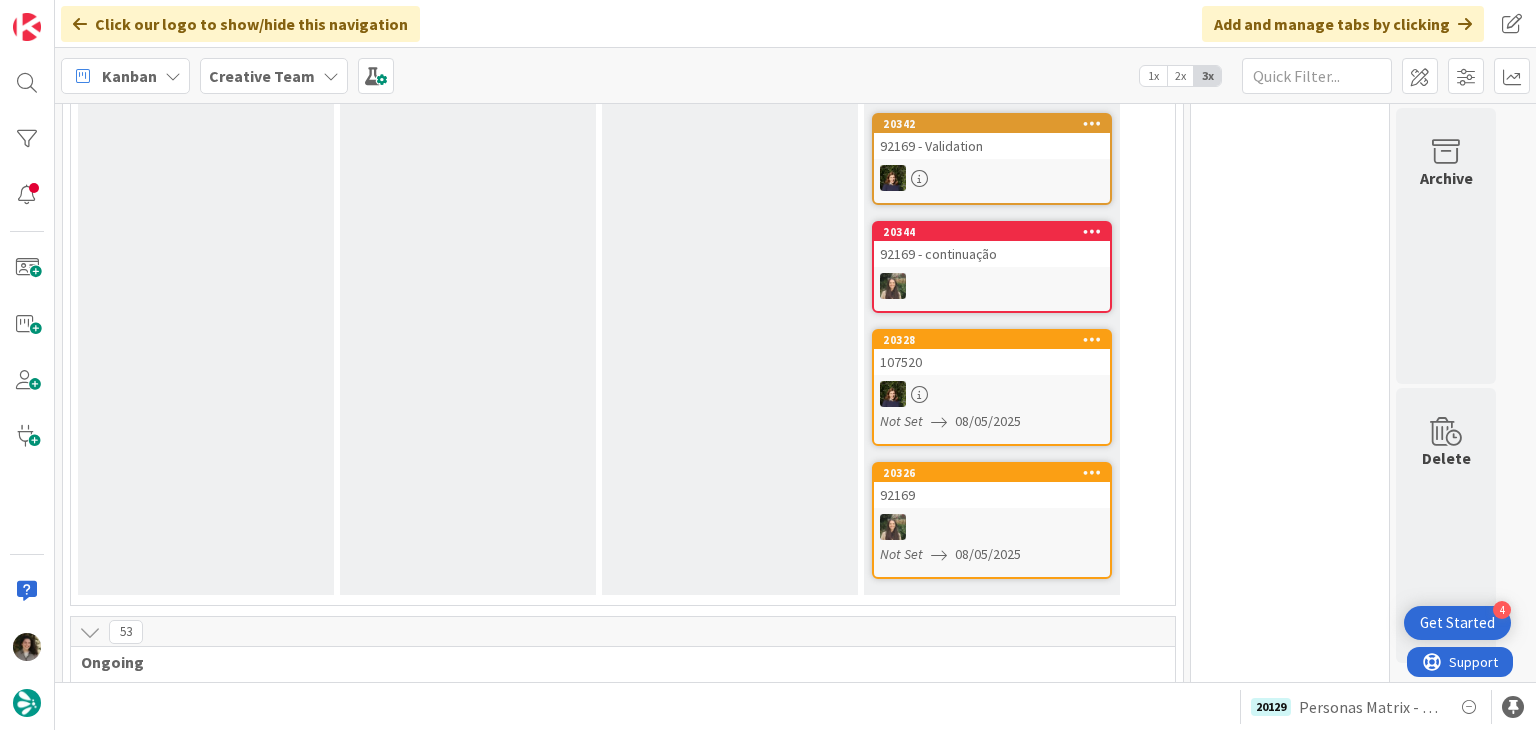 scroll, scrollTop: 43, scrollLeft: 0, axis: vertical 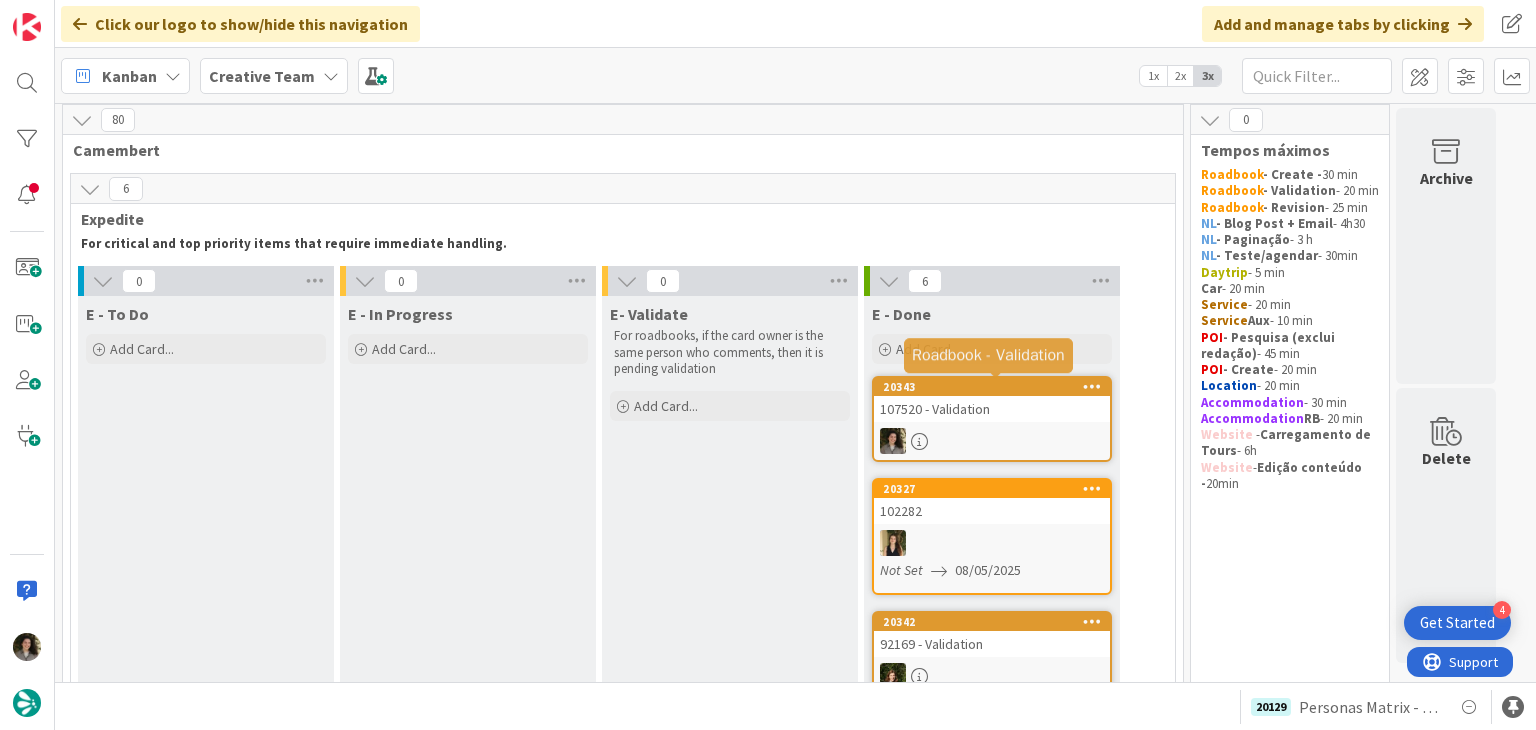 click on "107520 - Validation" at bounding box center [992, 409] 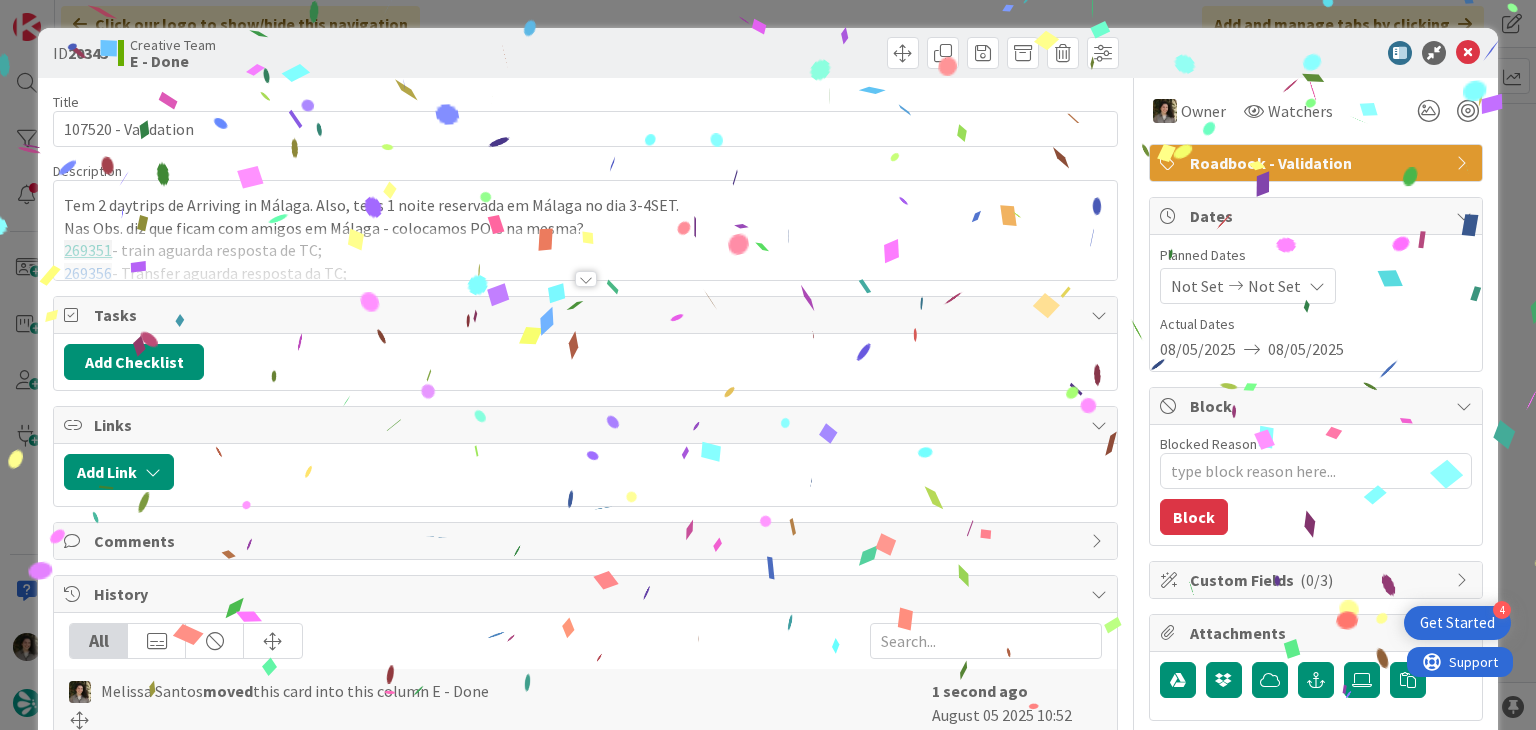type on "x" 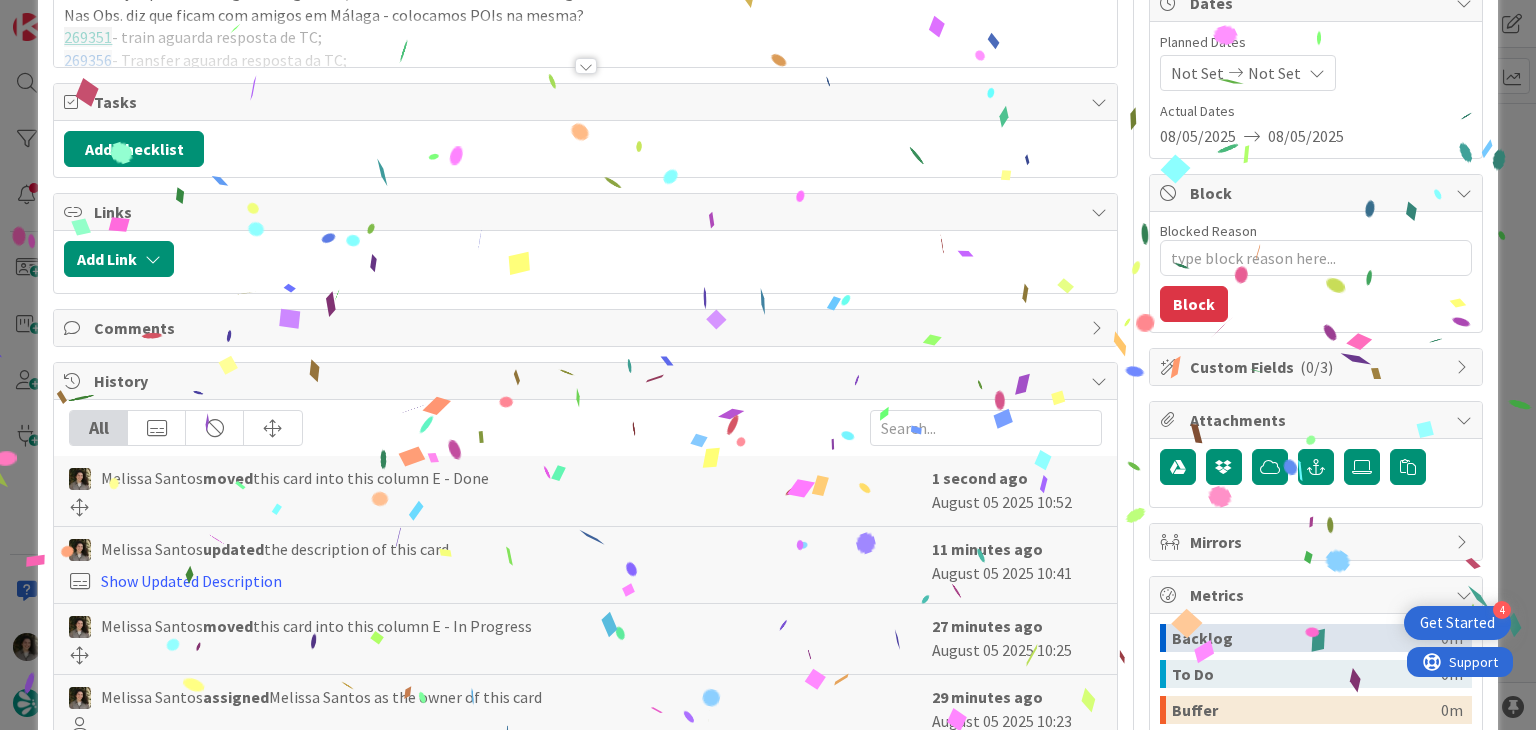 scroll, scrollTop: 476, scrollLeft: 0, axis: vertical 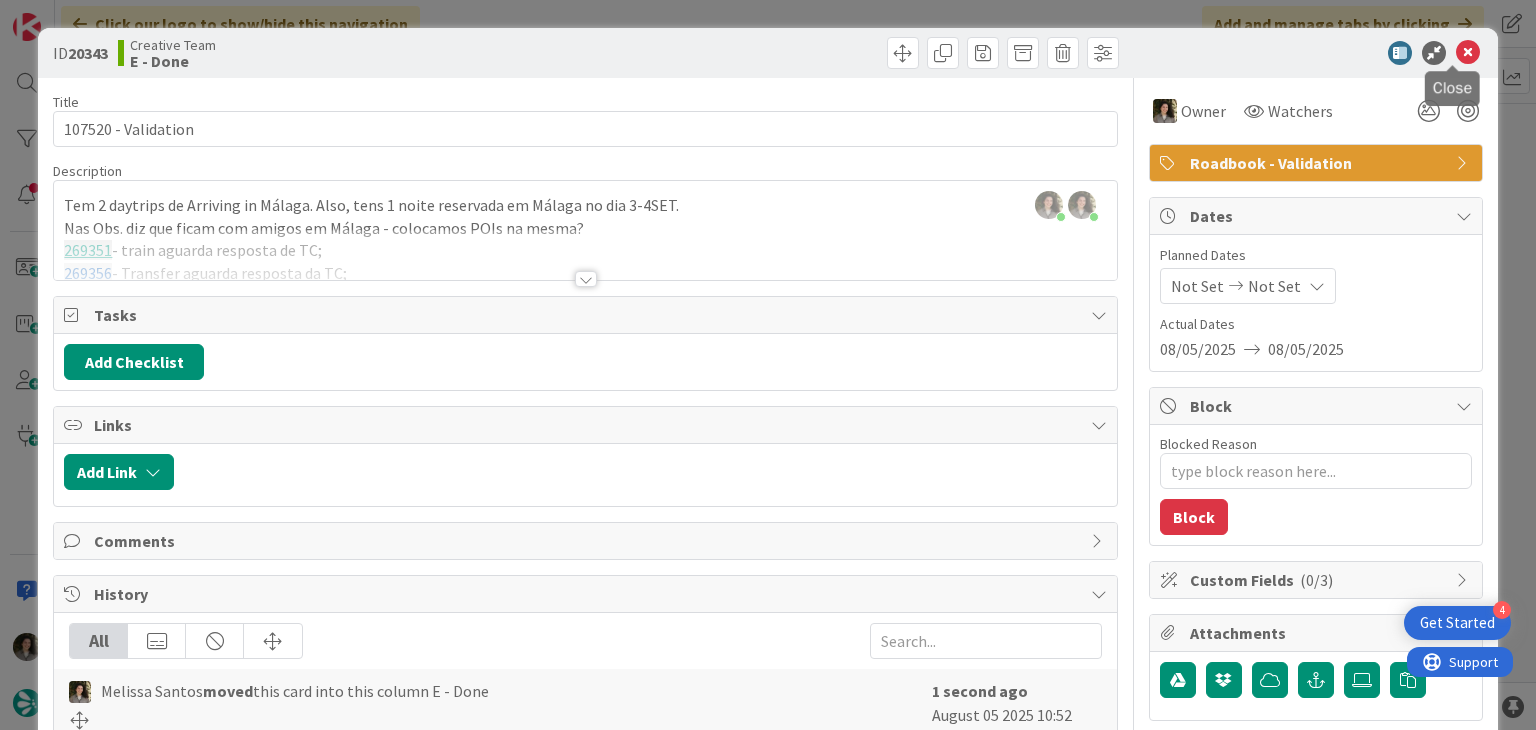 click at bounding box center (1468, 53) 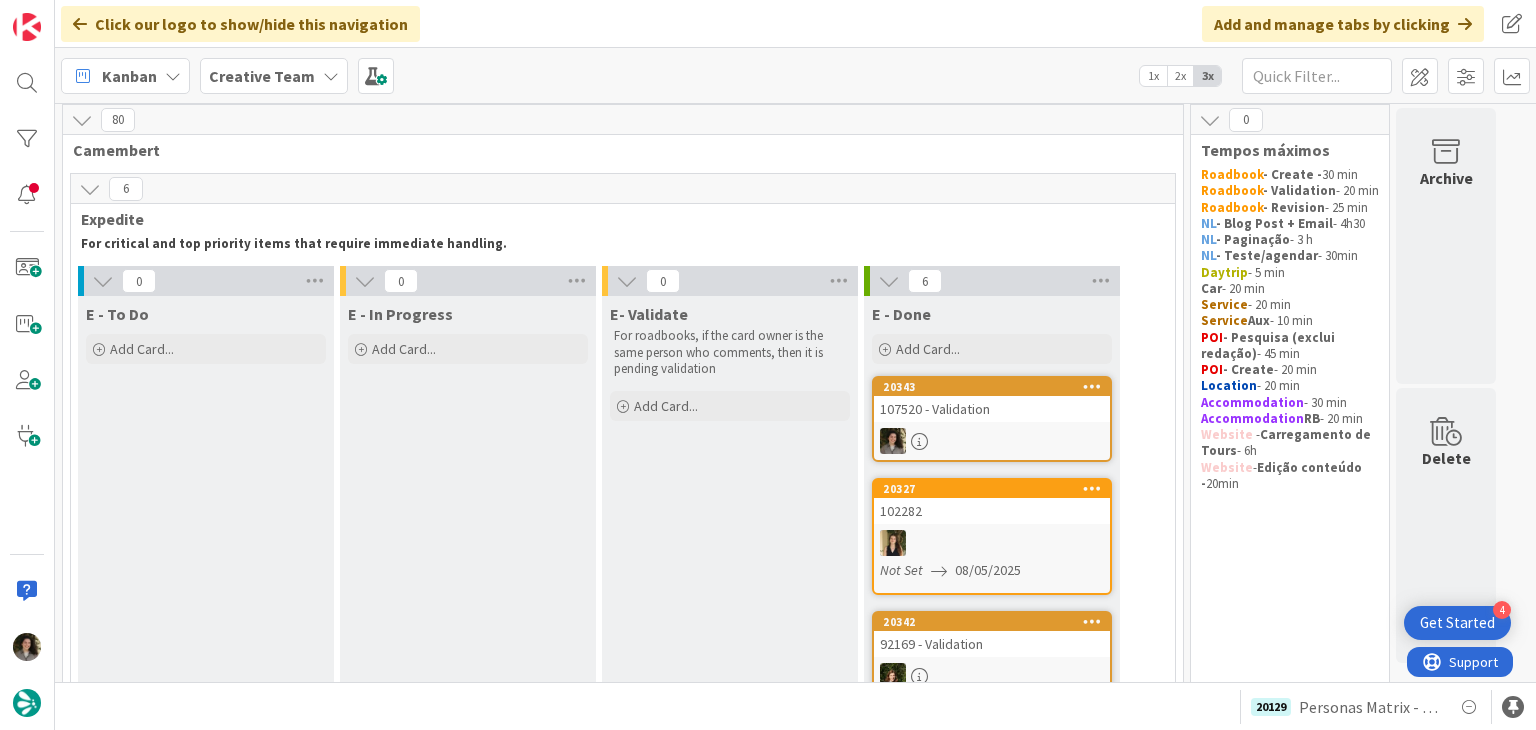 scroll, scrollTop: 0, scrollLeft: 0, axis: both 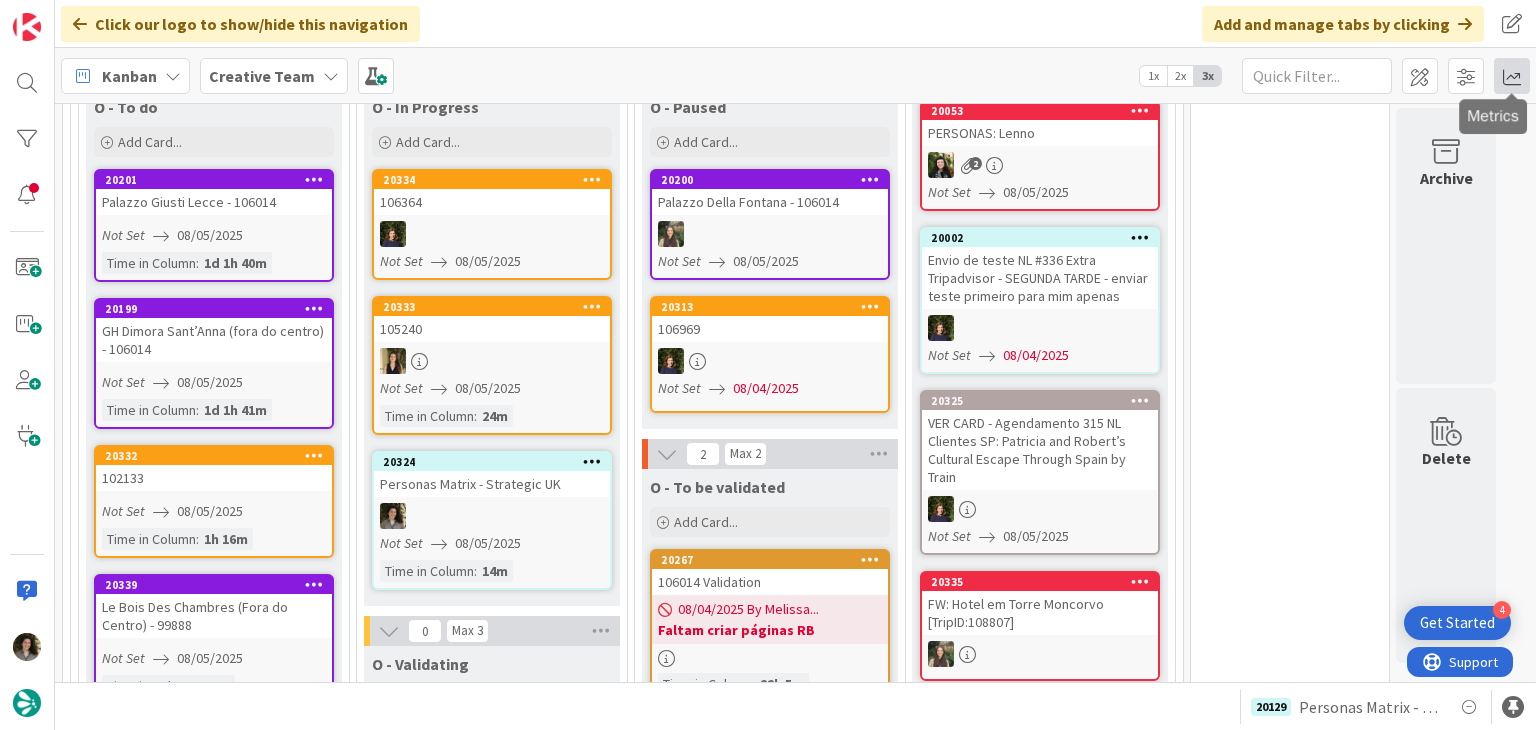 click at bounding box center (1512, 76) 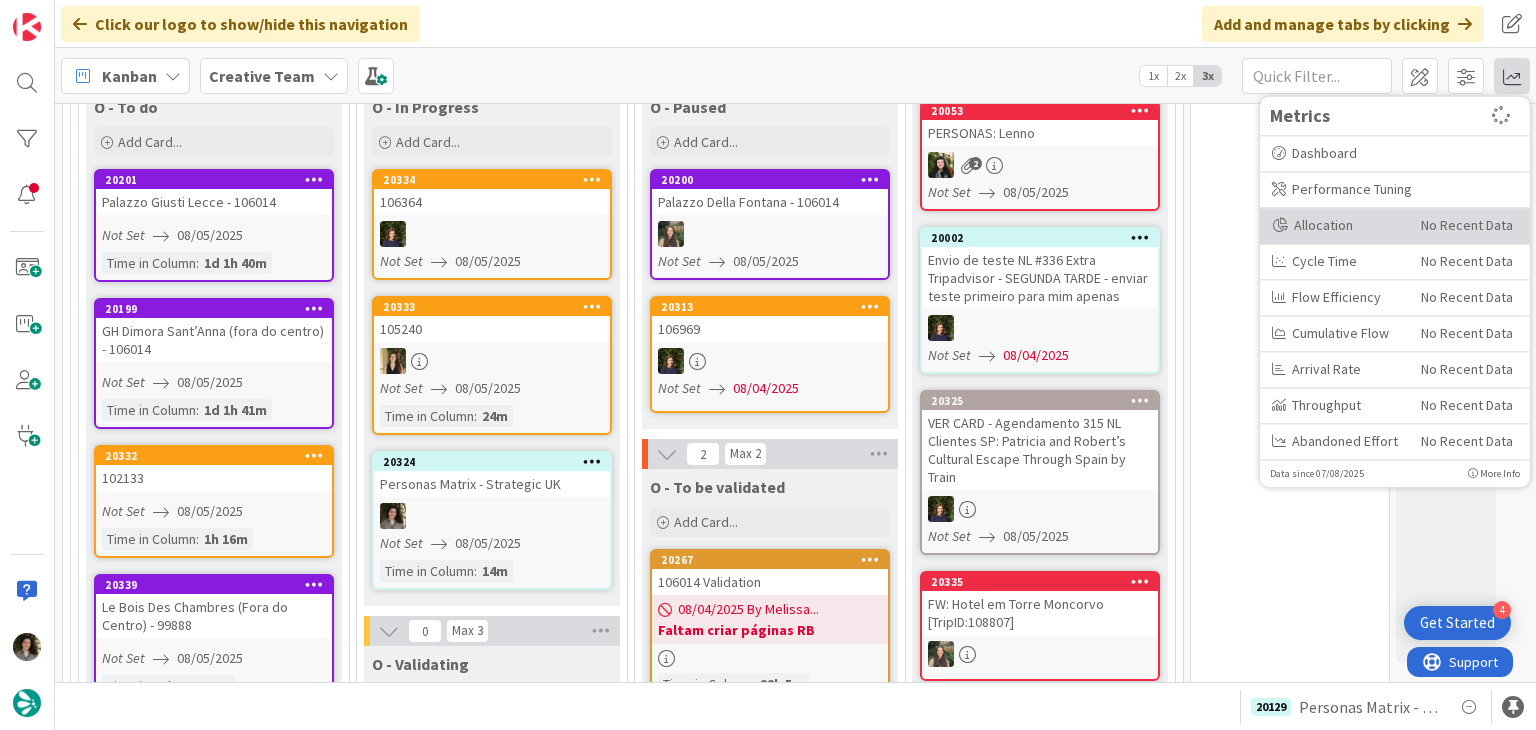 click on "Allocation" at bounding box center (1339, 225) 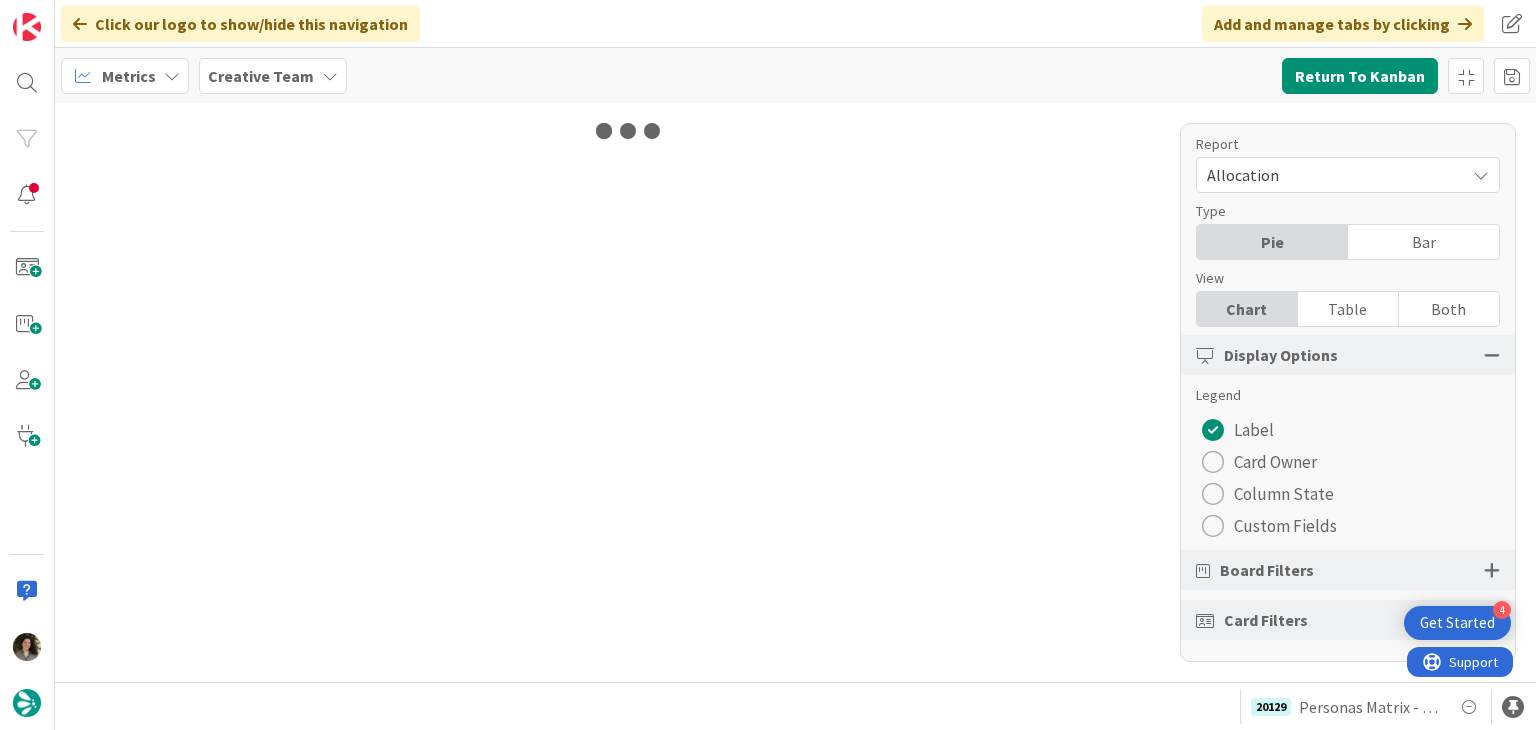 click on "Table" at bounding box center [1348, 309] 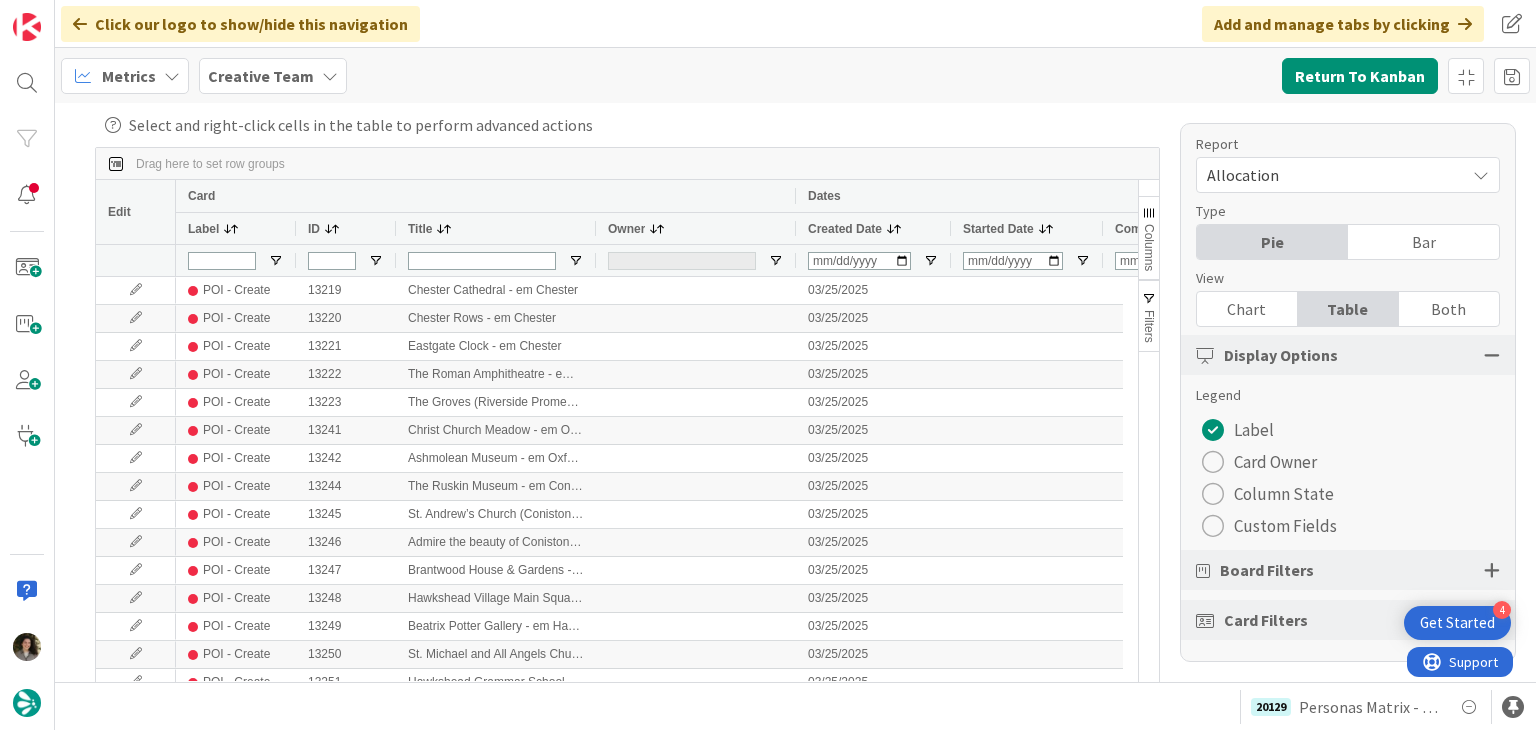click at bounding box center [1189, 260] 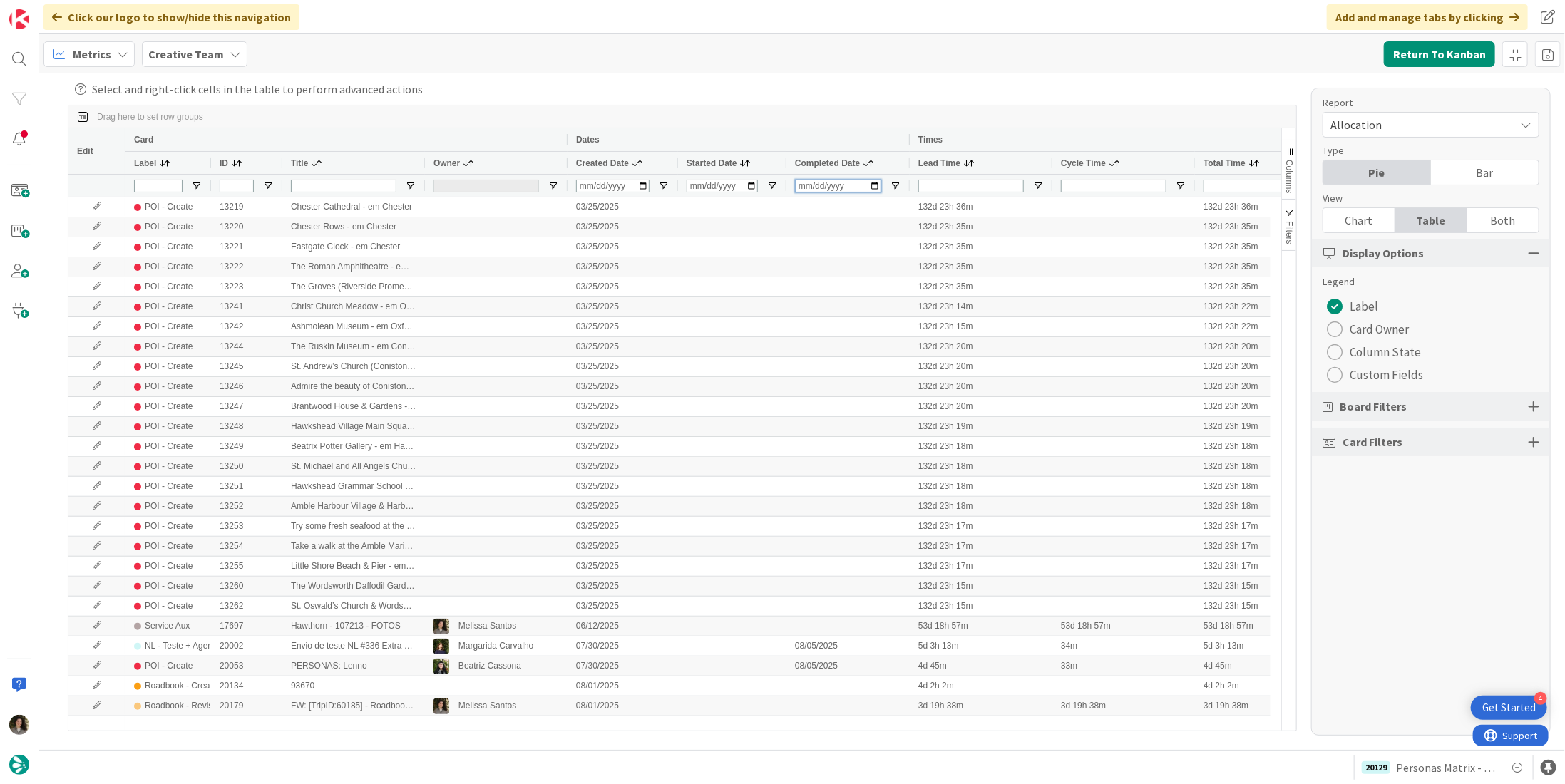 click at bounding box center [838, 186] 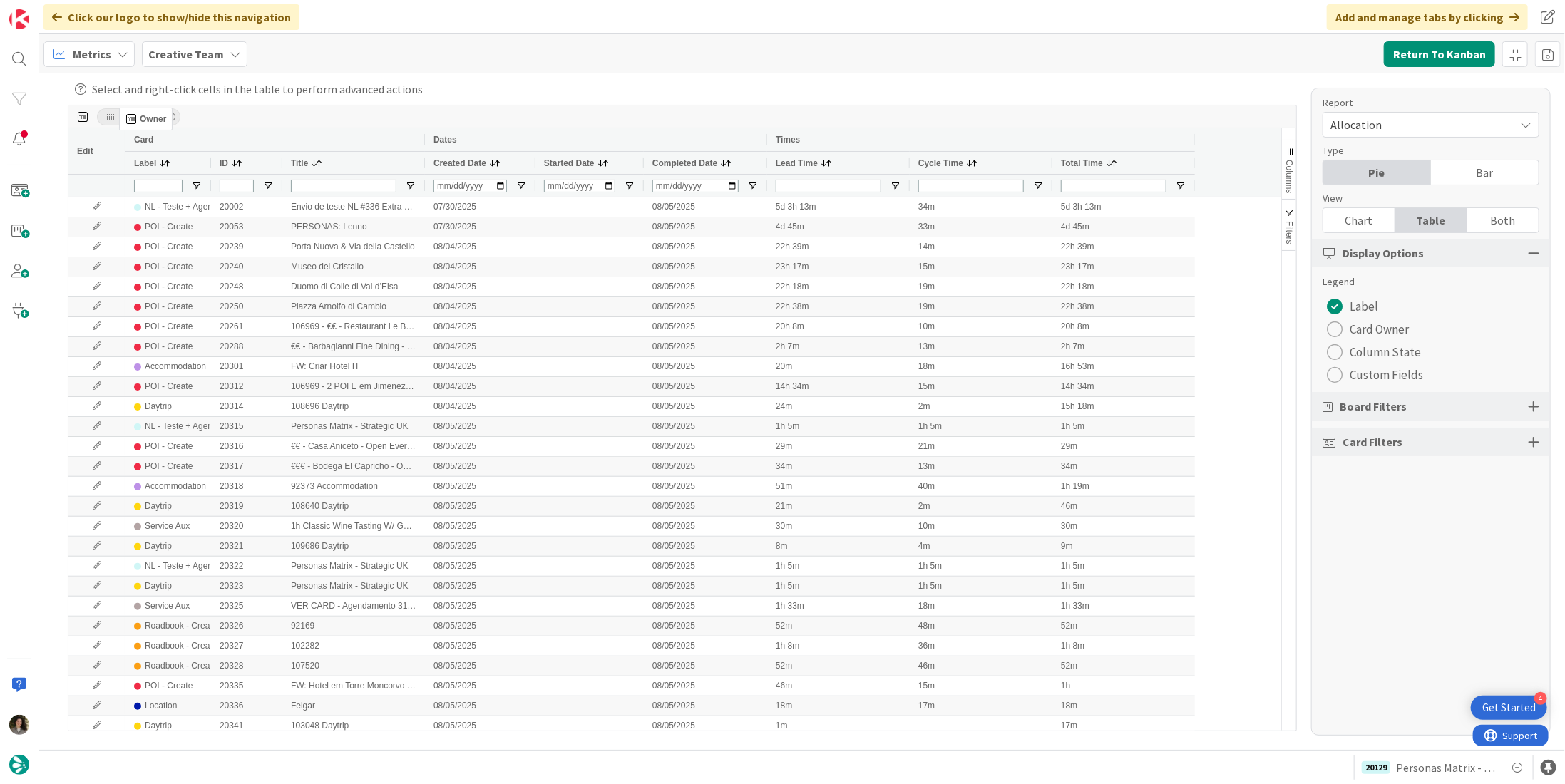 drag, startPoint x: 453, startPoint y: 159, endPoint x: 141, endPoint y: 104, distance: 316.8107 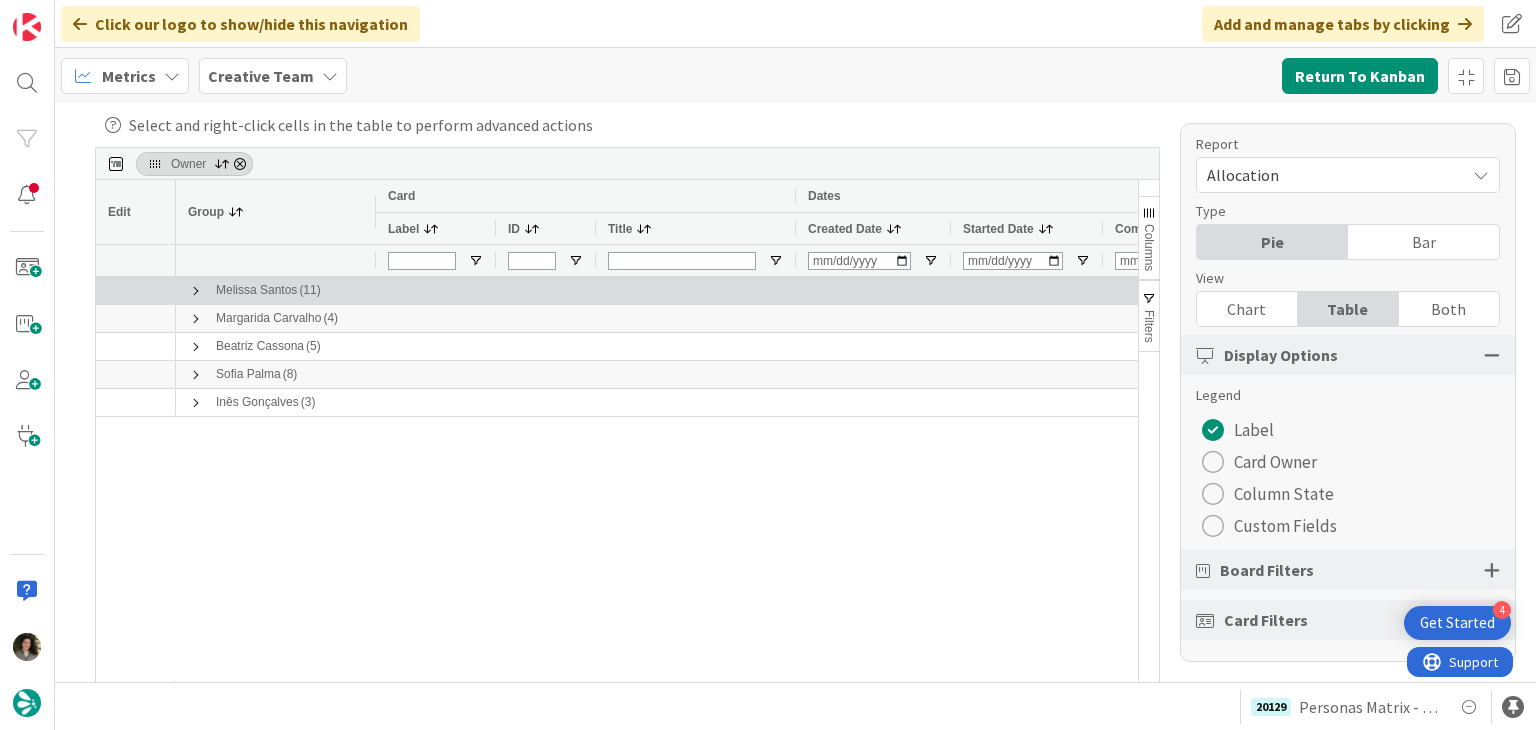 click at bounding box center [196, 291] 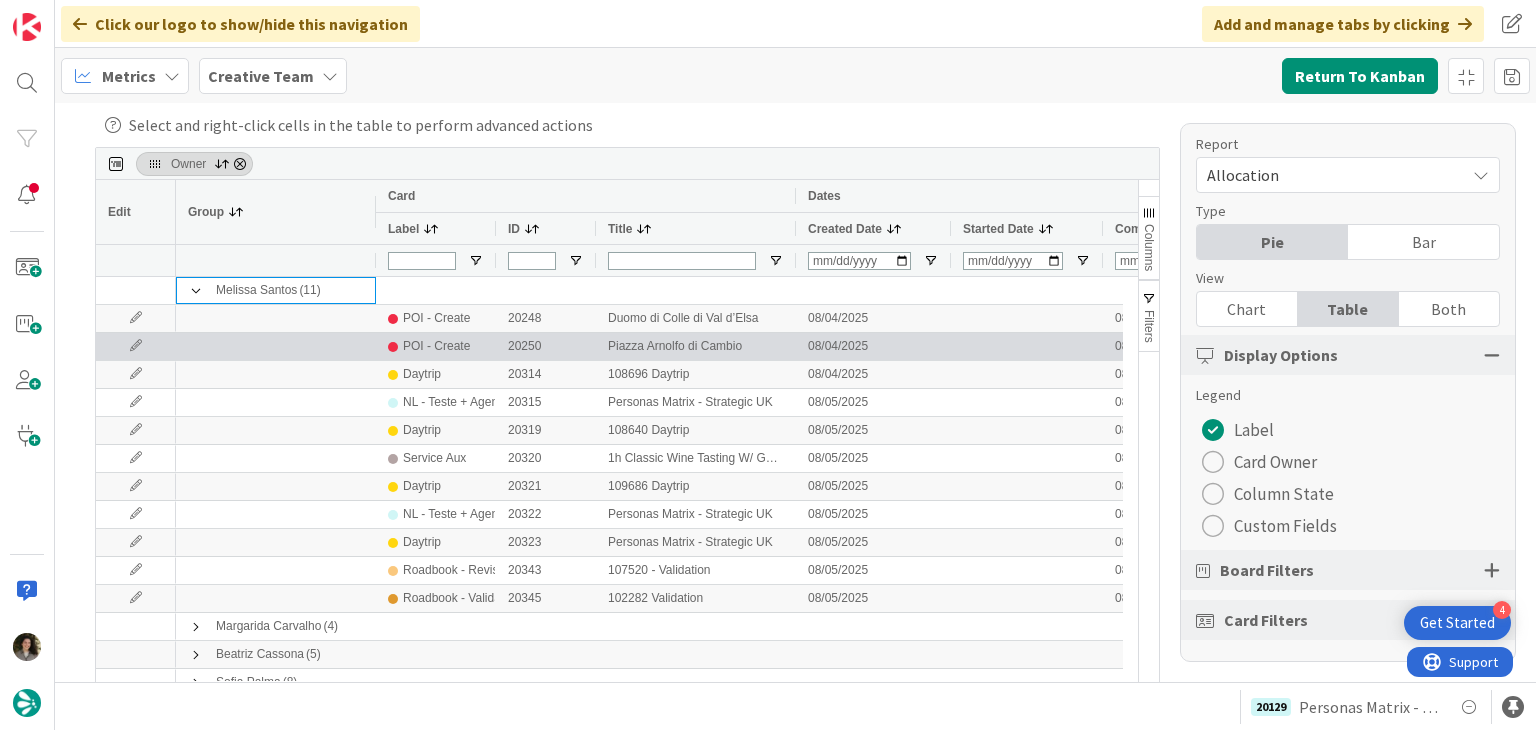scroll, scrollTop: 30, scrollLeft: 0, axis: vertical 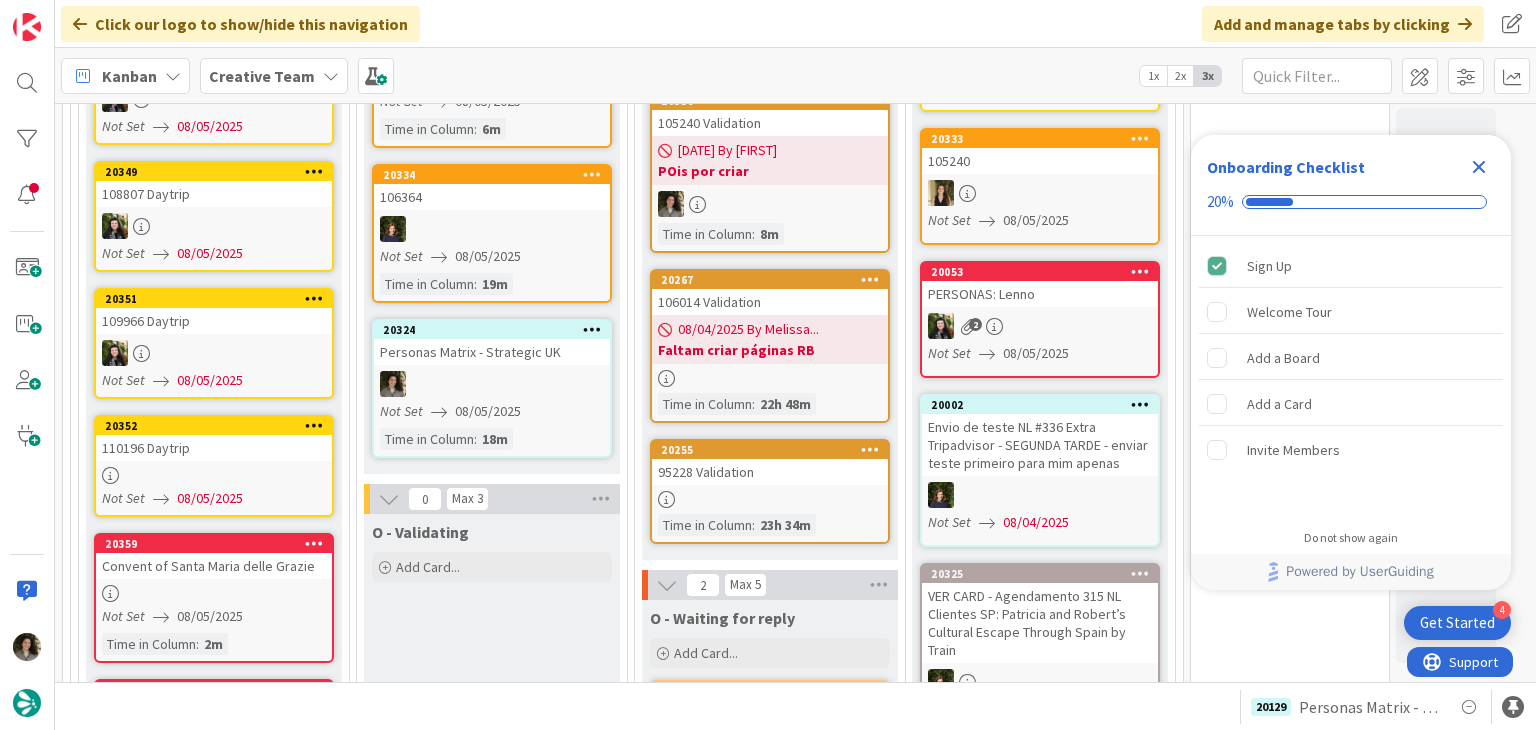 click on "110196 Daytrip" at bounding box center [214, 448] 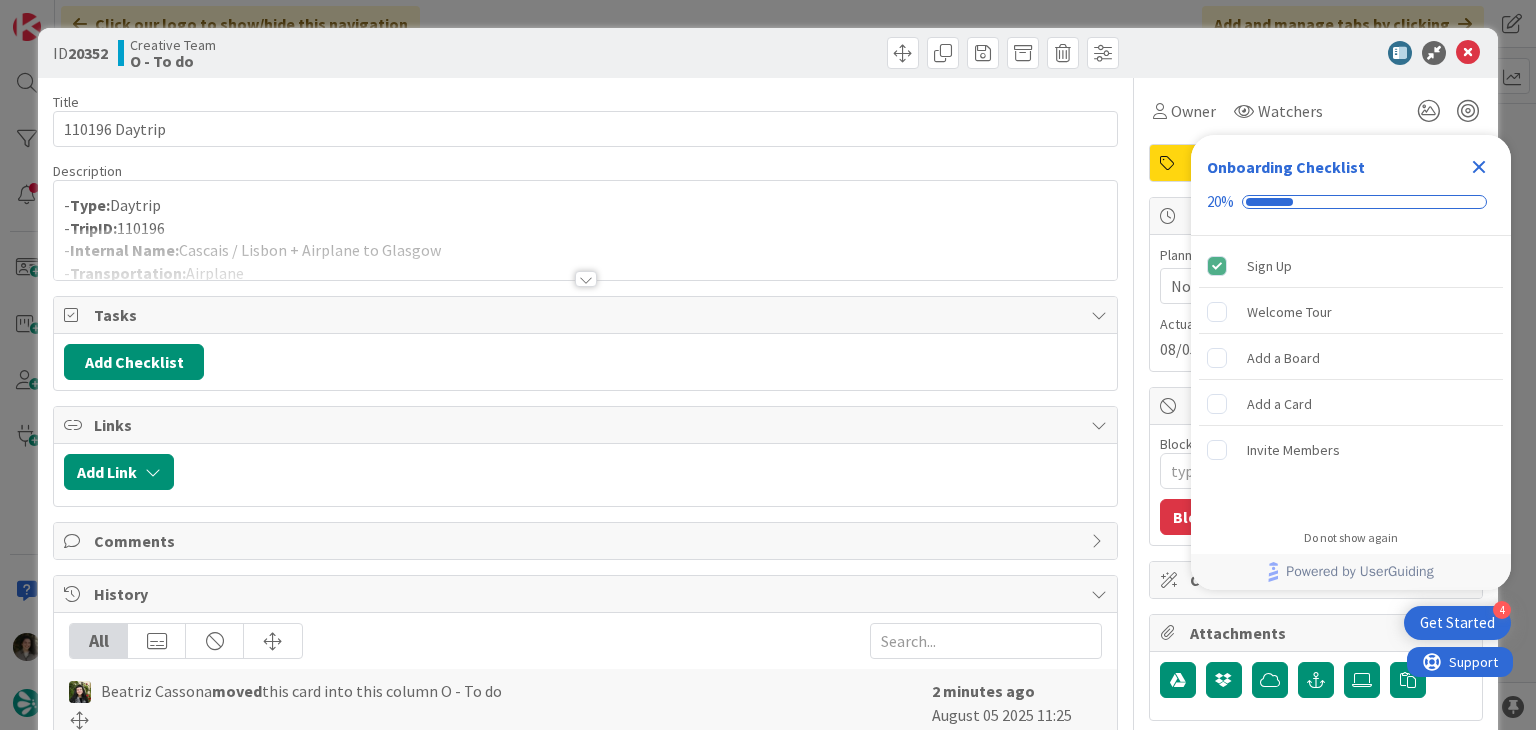scroll, scrollTop: 0, scrollLeft: 0, axis: both 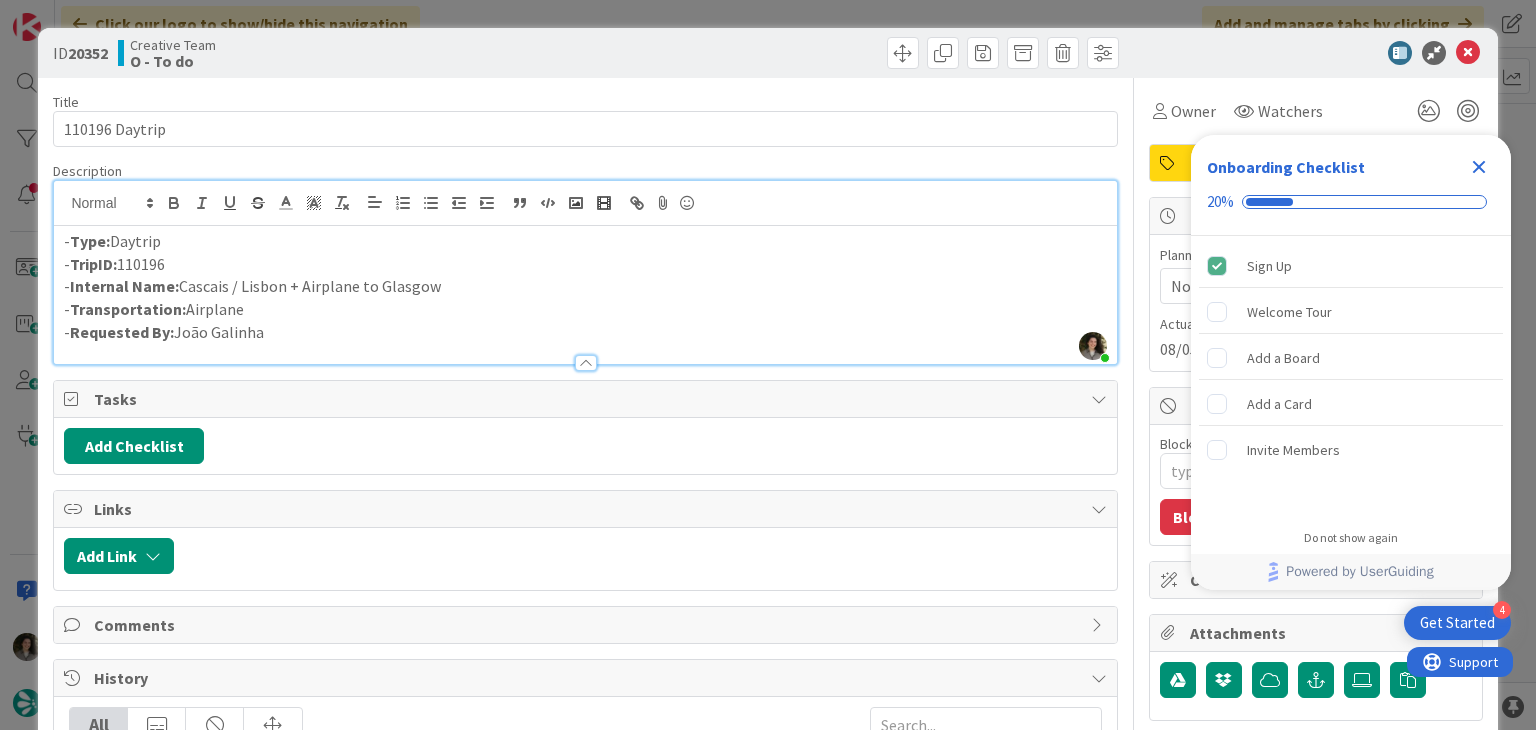 click 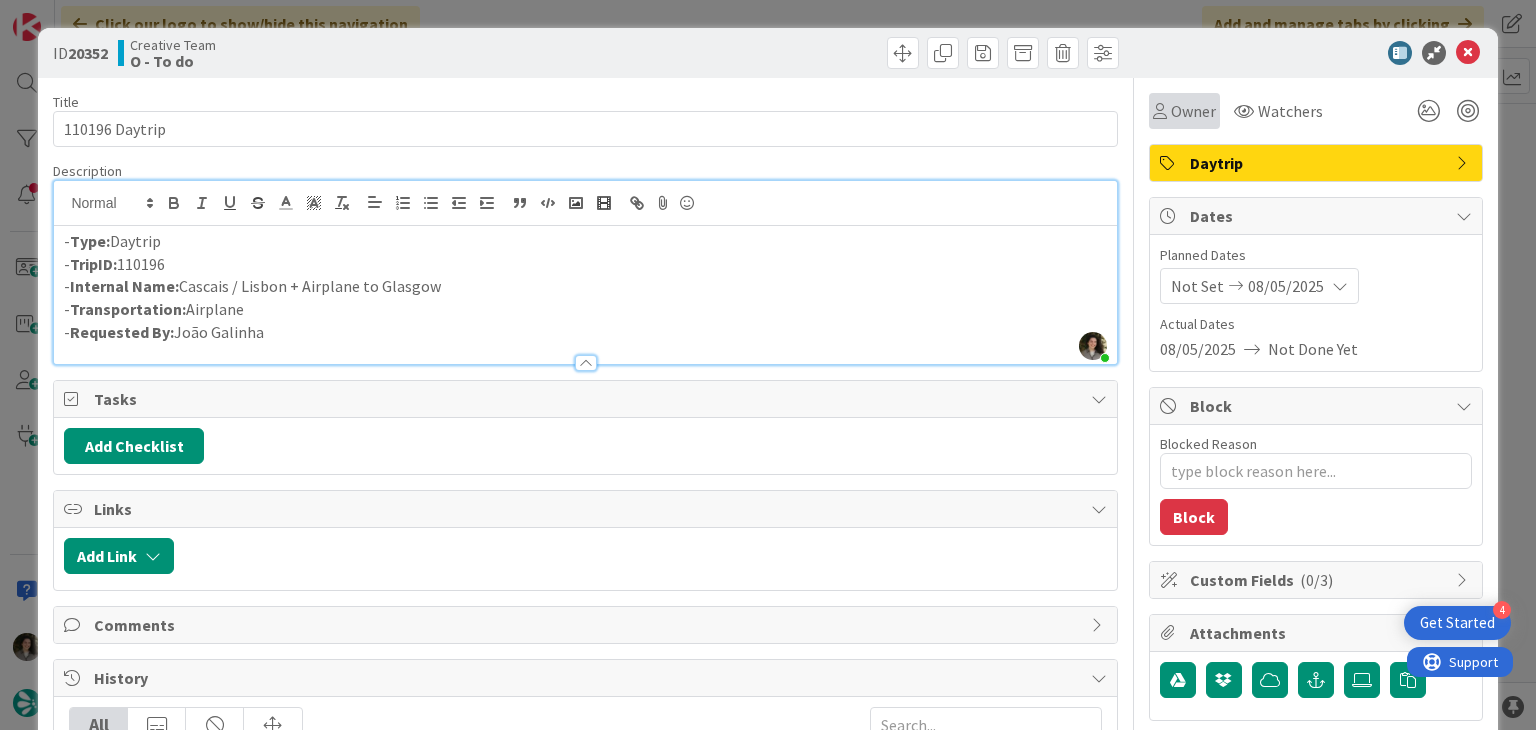 click on "Owner" at bounding box center [1184, 111] 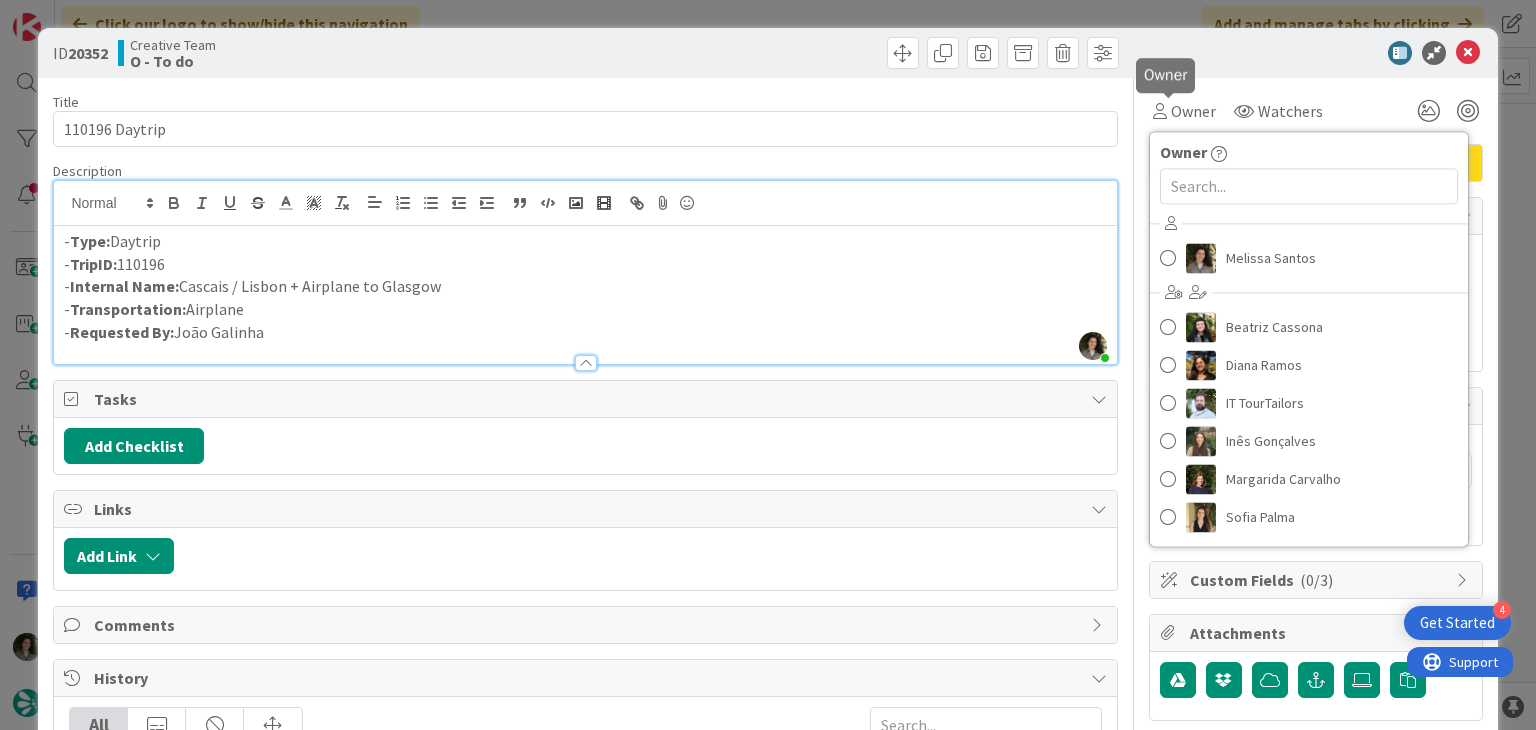 scroll, scrollTop: 0, scrollLeft: 0, axis: both 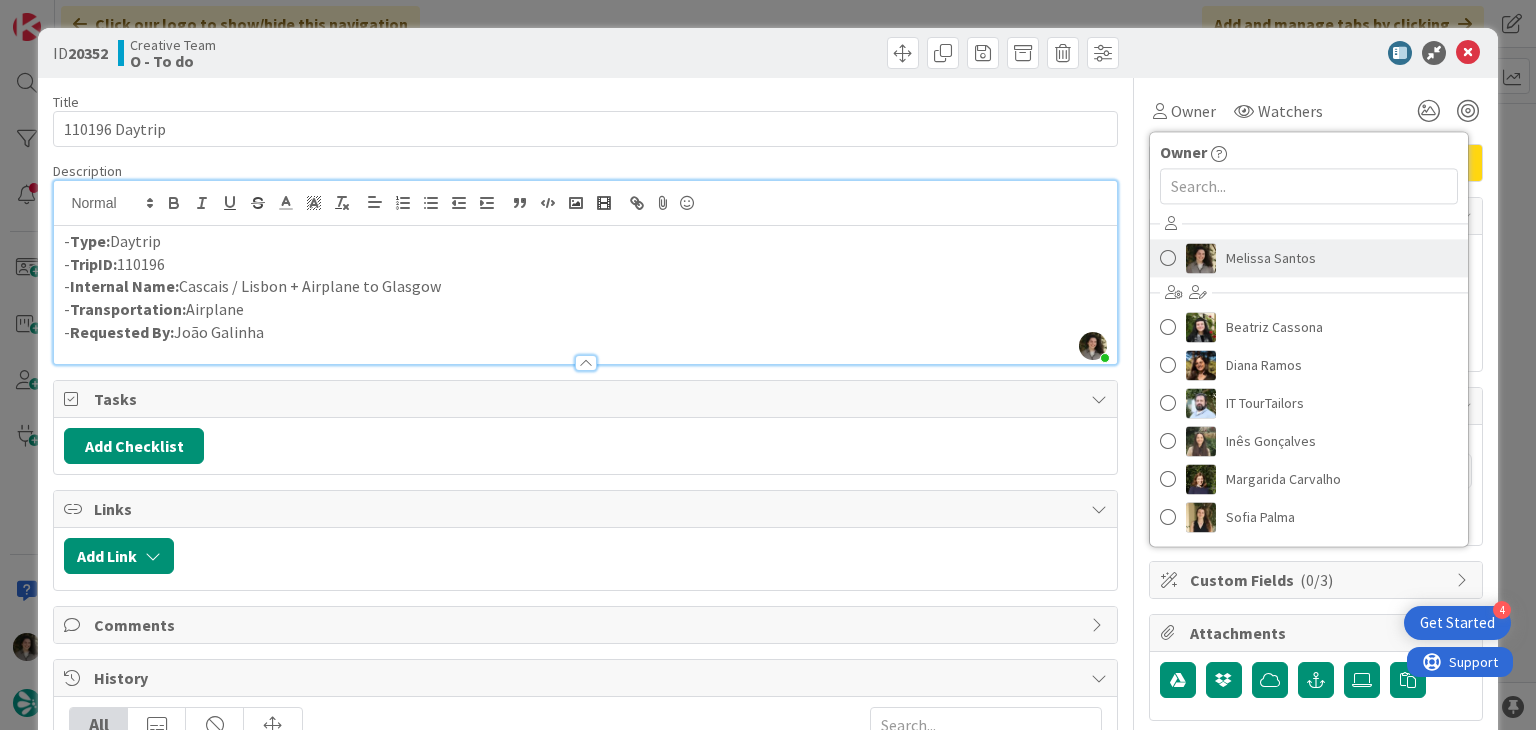 click on "Melissa Santos" at bounding box center (1271, 258) 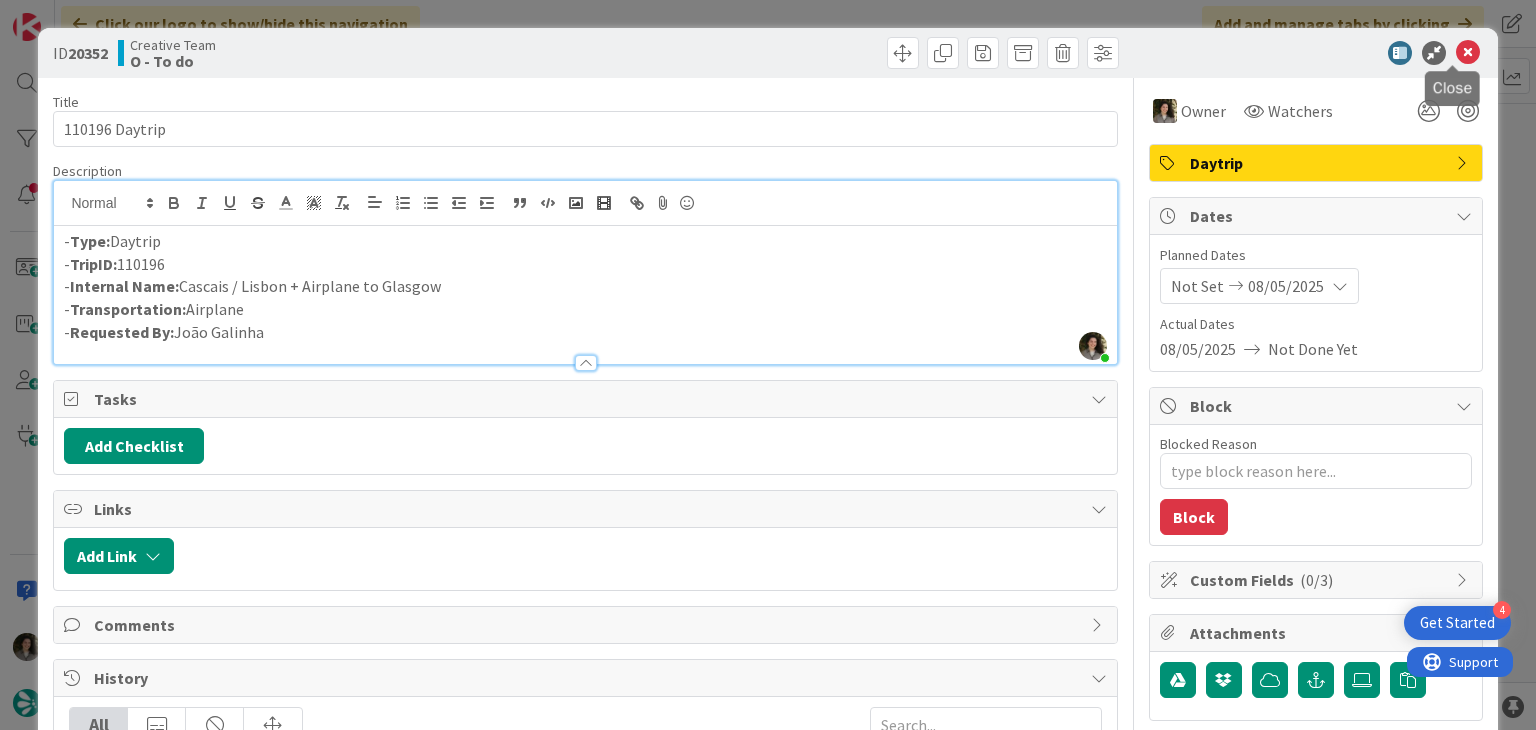 click at bounding box center (1468, 53) 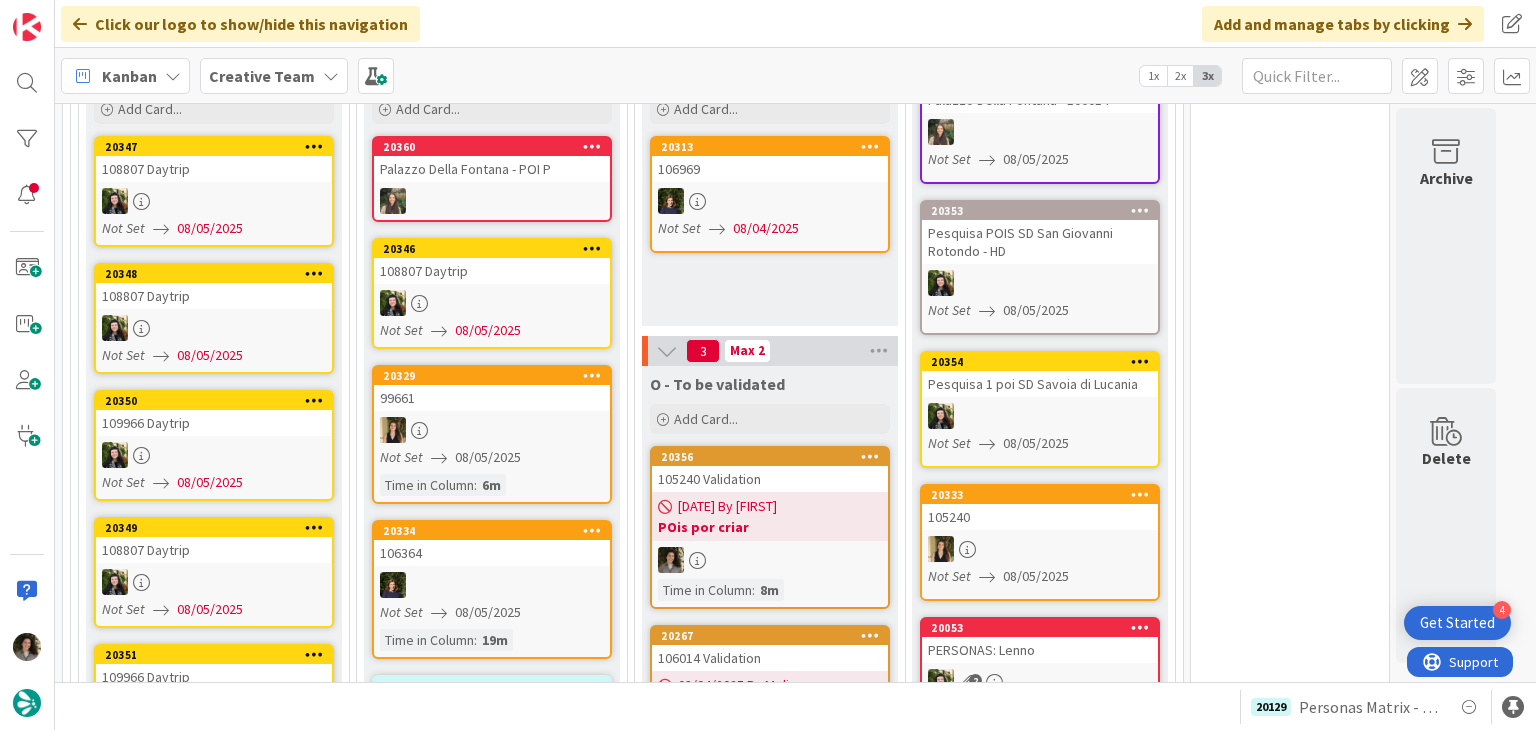 scroll, scrollTop: 1300, scrollLeft: 0, axis: vertical 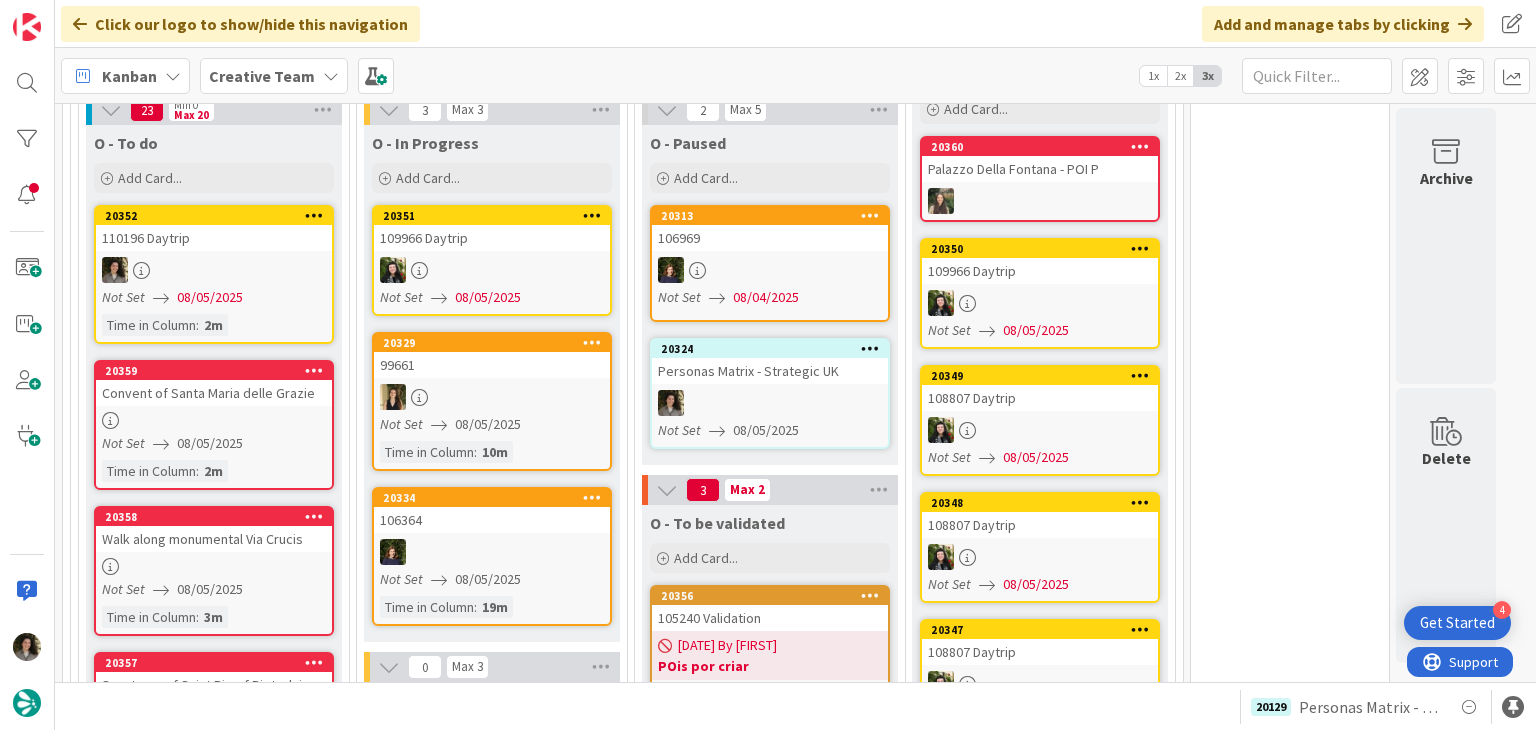 click at bounding box center [770, 403] 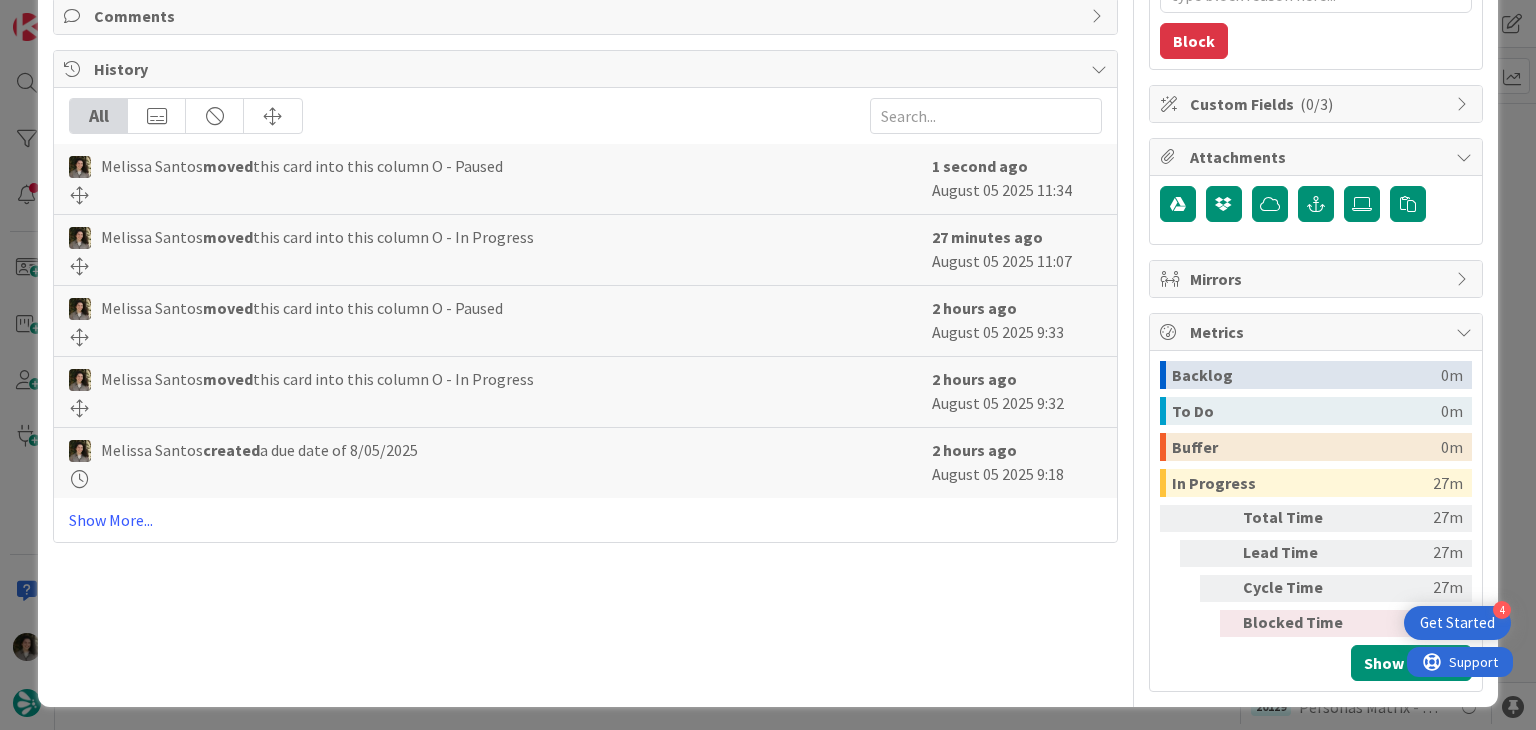 scroll, scrollTop: 0, scrollLeft: 0, axis: both 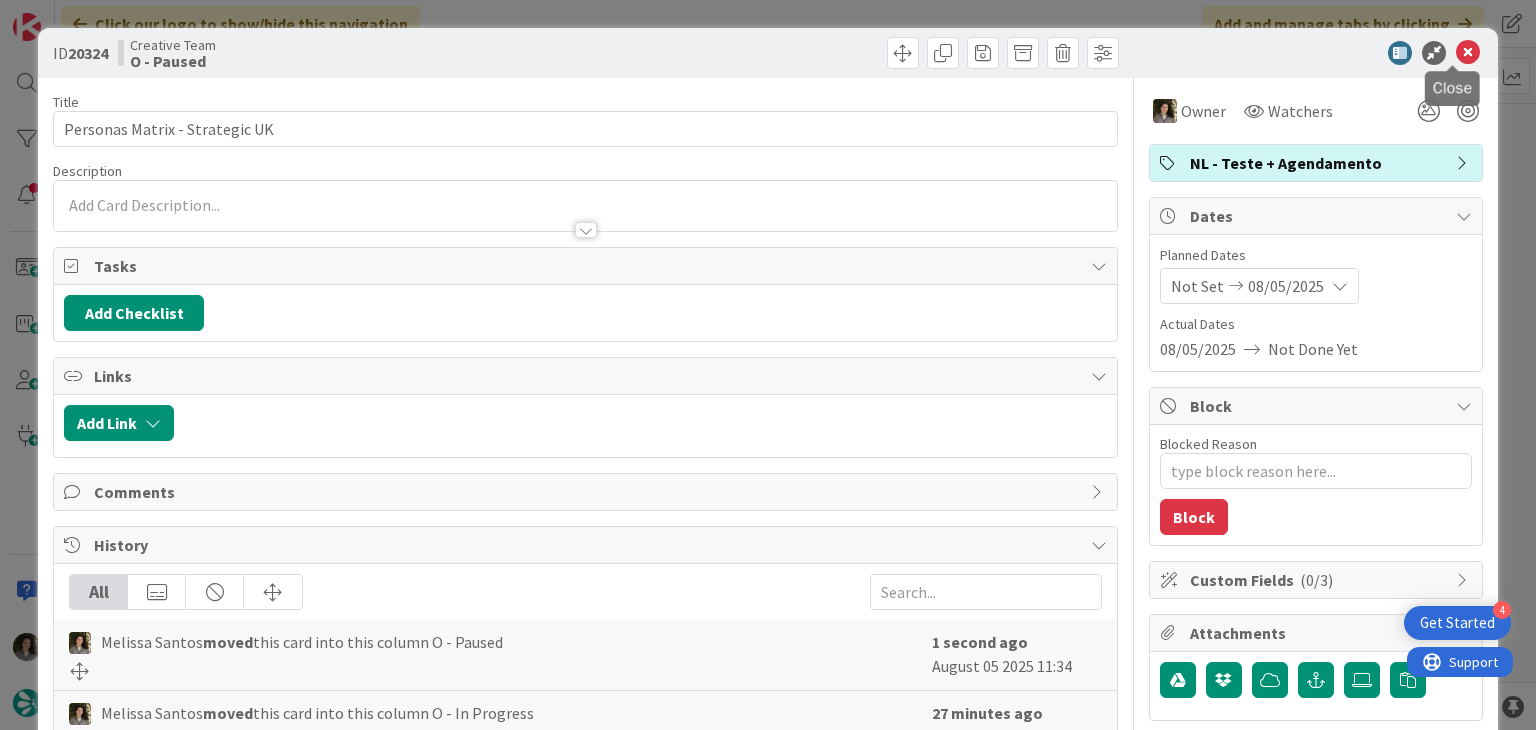 drag, startPoint x: 1448, startPoint y: 50, endPoint x: 1432, endPoint y: 77, distance: 31.38471 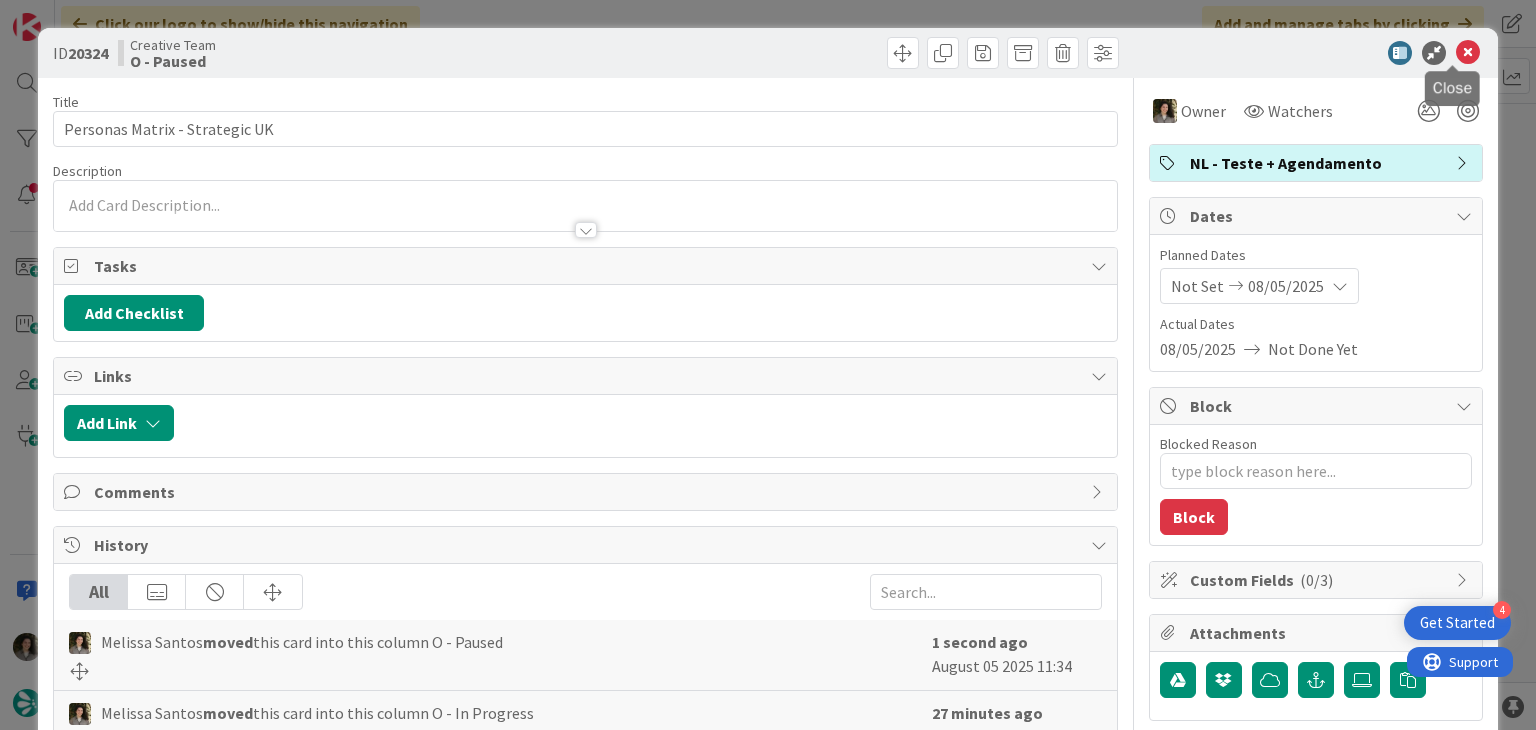 click at bounding box center [1468, 53] 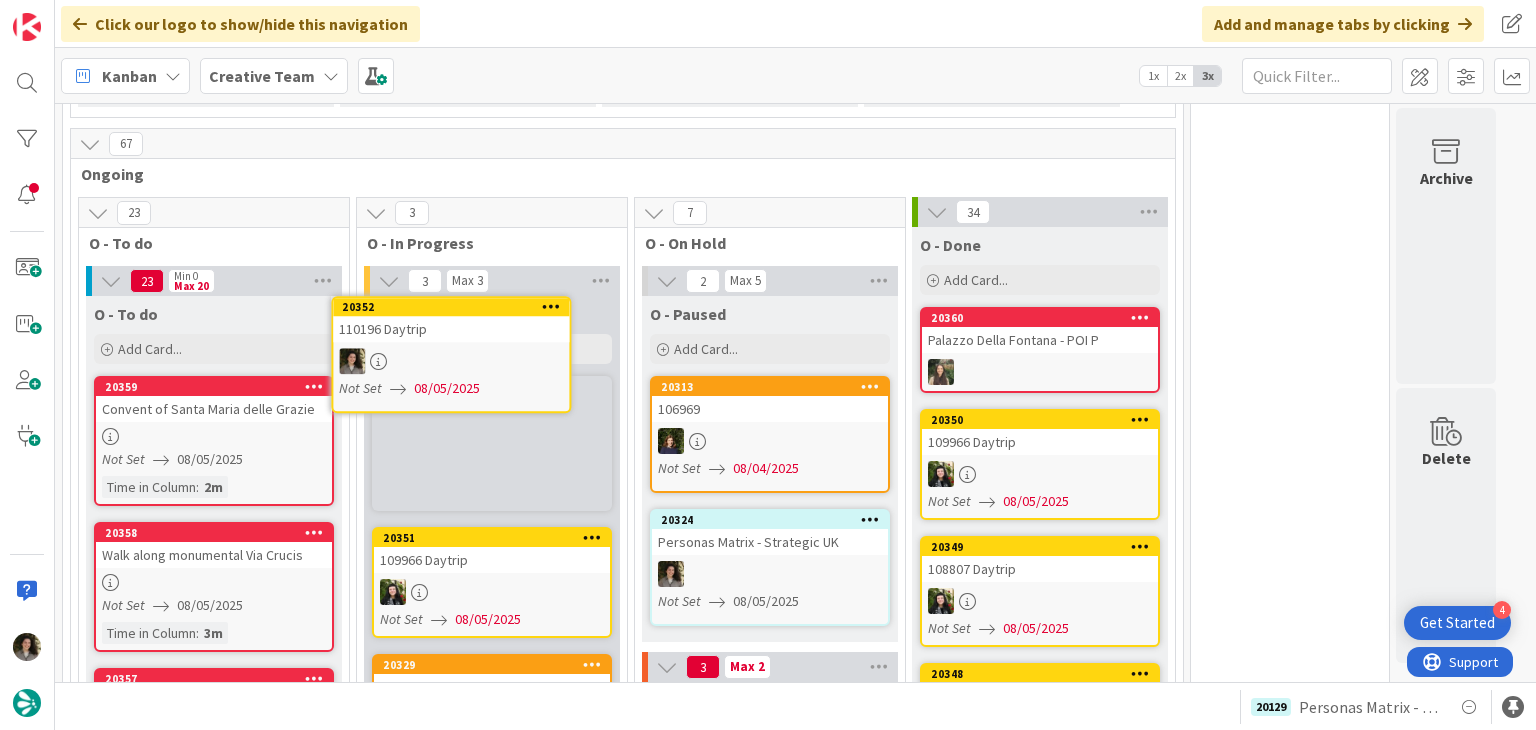 scroll, scrollTop: 1092, scrollLeft: 0, axis: vertical 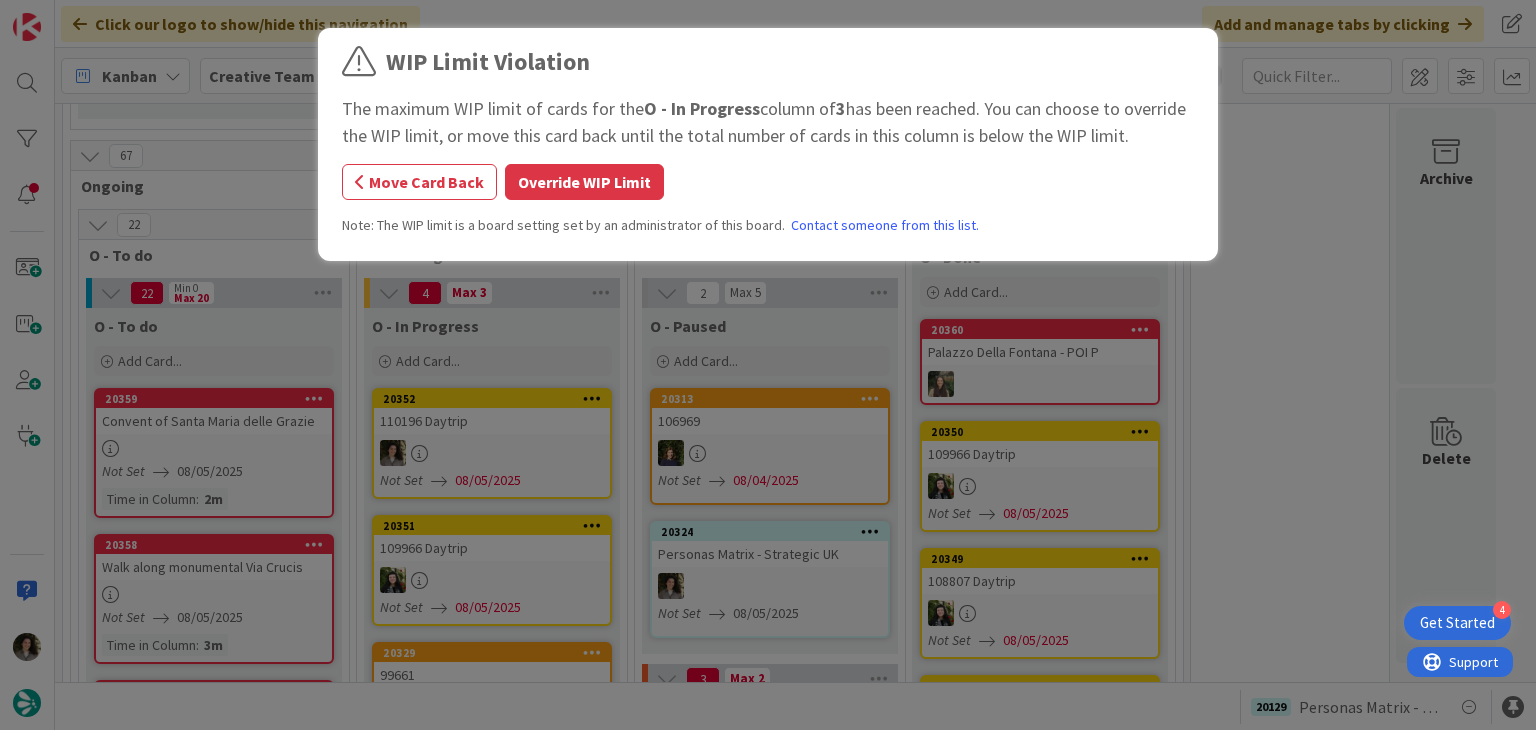 click on "WIP Limit Violation The maximum WIP limit of cards for the  O - In Progress  column of  3  has been reached. You can choose to override the WIP limit, or move this card back until the total number of cards in this column is below the WIP limit. Move Card Back Override WIP Limit Note: The WIP limit is a board setting set by an administrator of this board. Contact someone from this list." at bounding box center (768, 365) 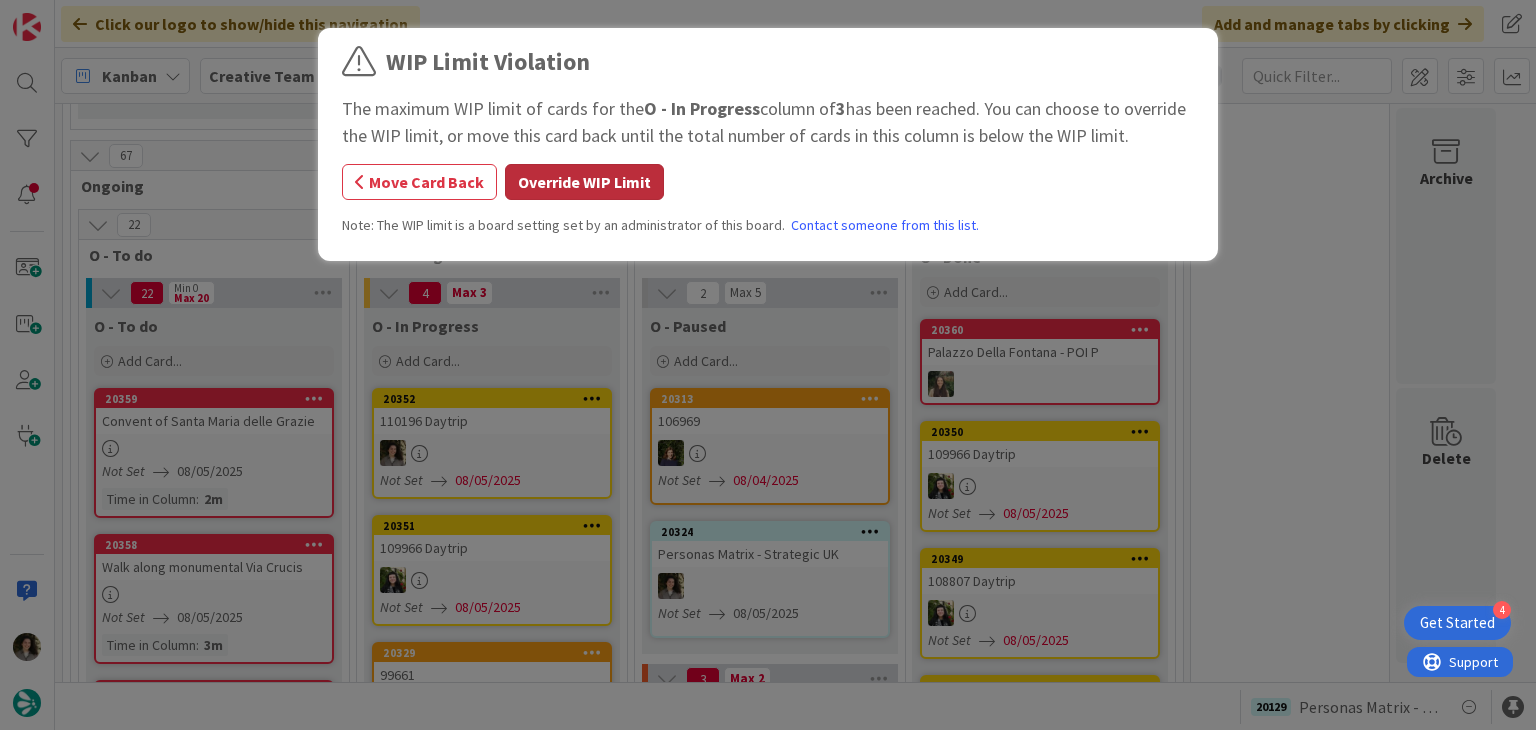 click on "Override WIP Limit" at bounding box center [584, 182] 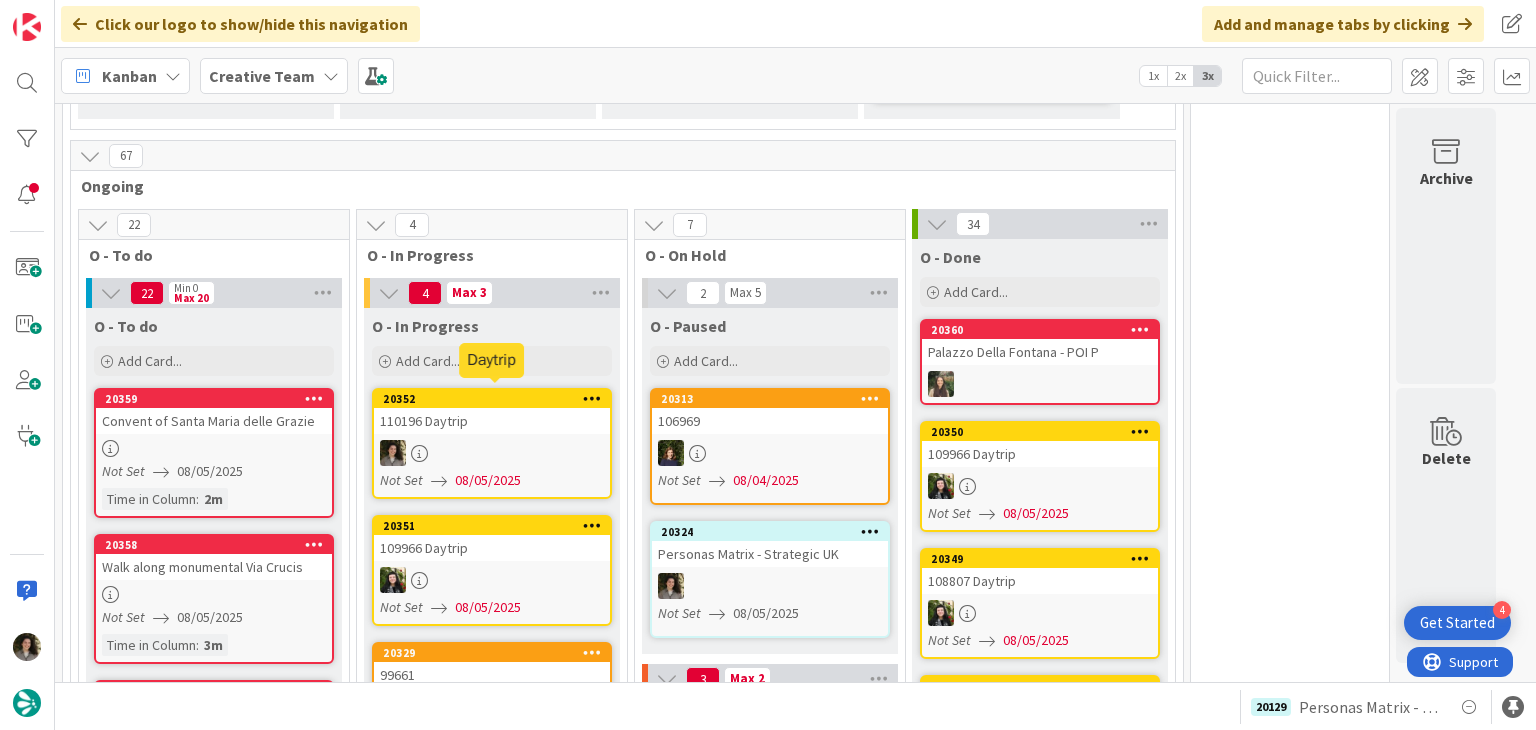click on "110196 Daytrip" at bounding box center [492, 421] 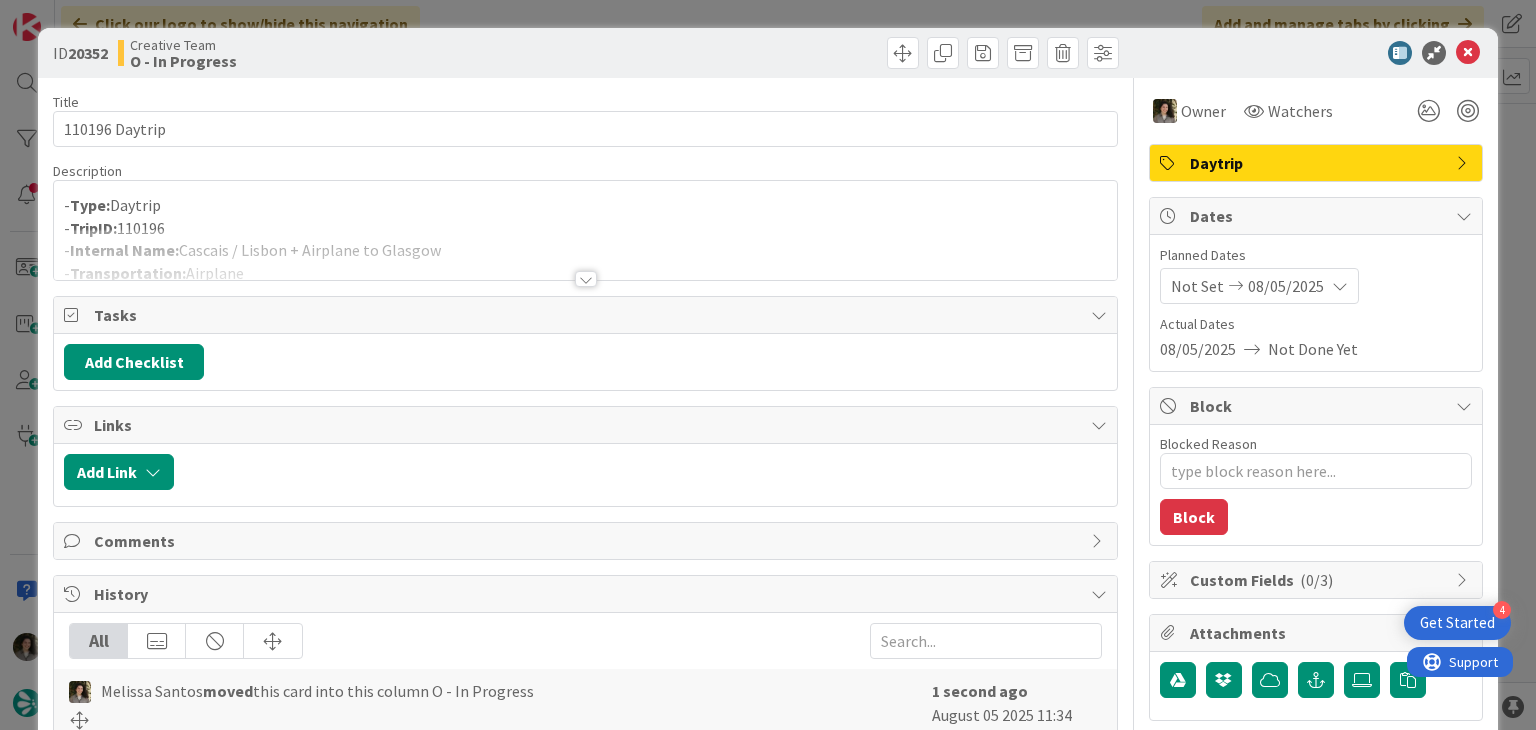 scroll, scrollTop: 0, scrollLeft: 0, axis: both 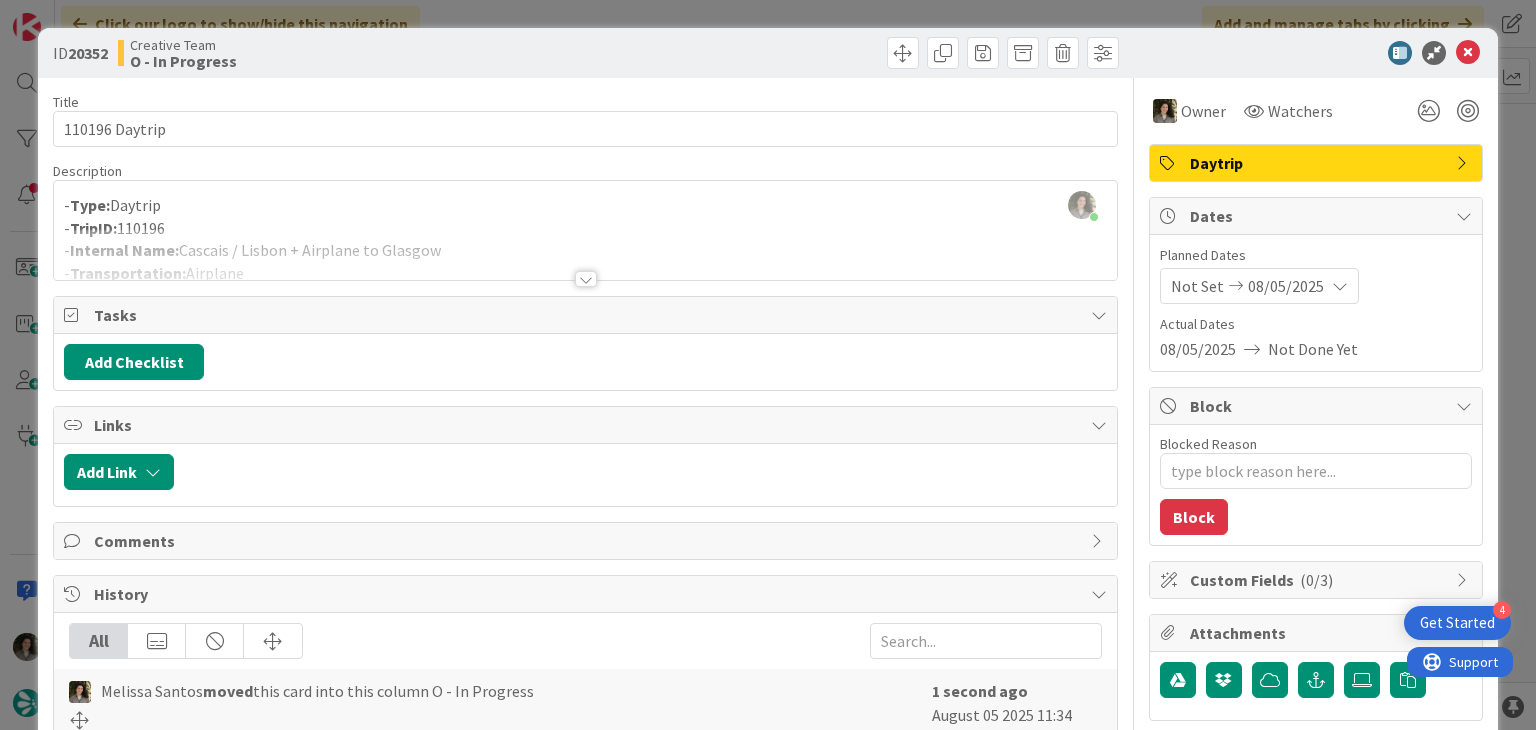 drag, startPoint x: 390, startPoint y: 165, endPoint x: 407, endPoint y: 175, distance: 19.723083 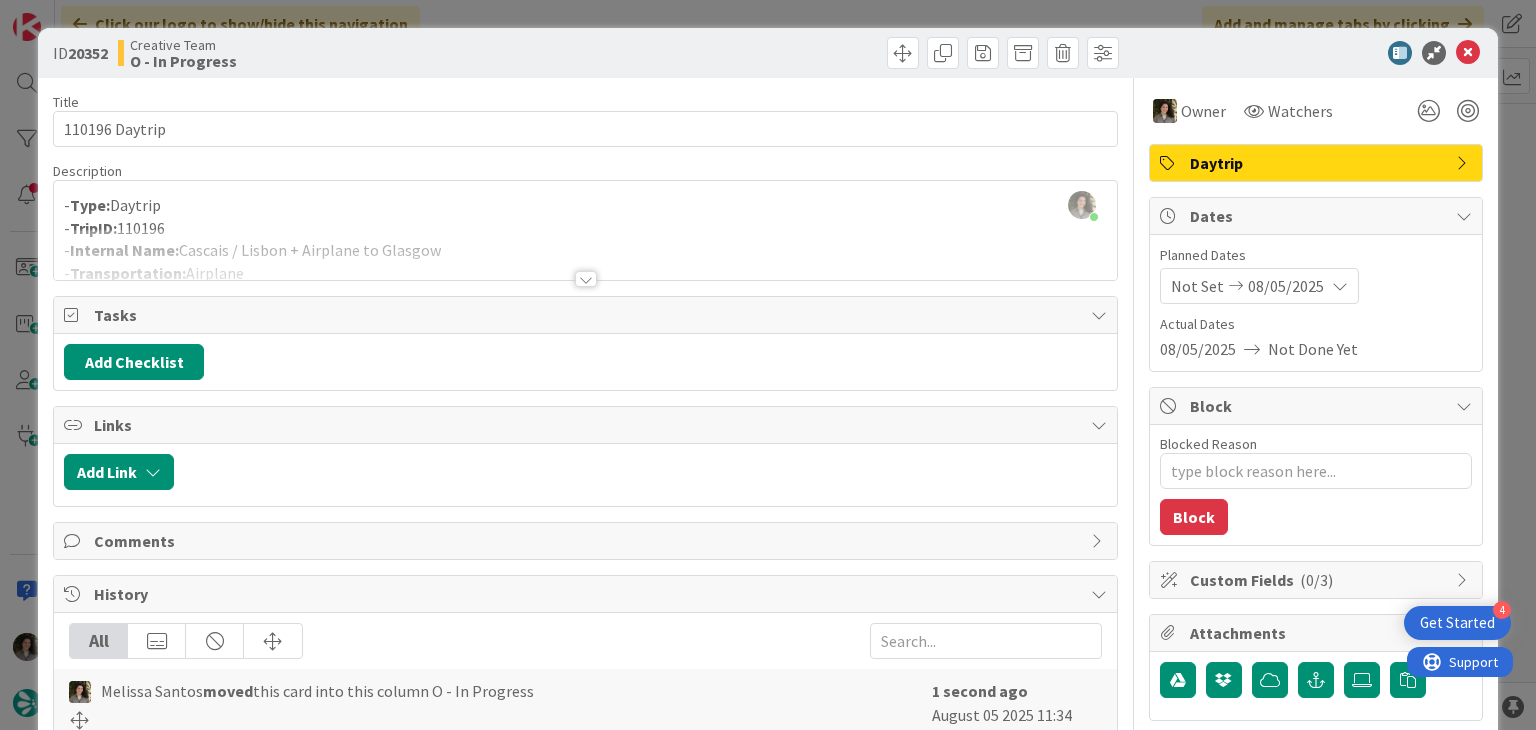 click at bounding box center [585, 254] 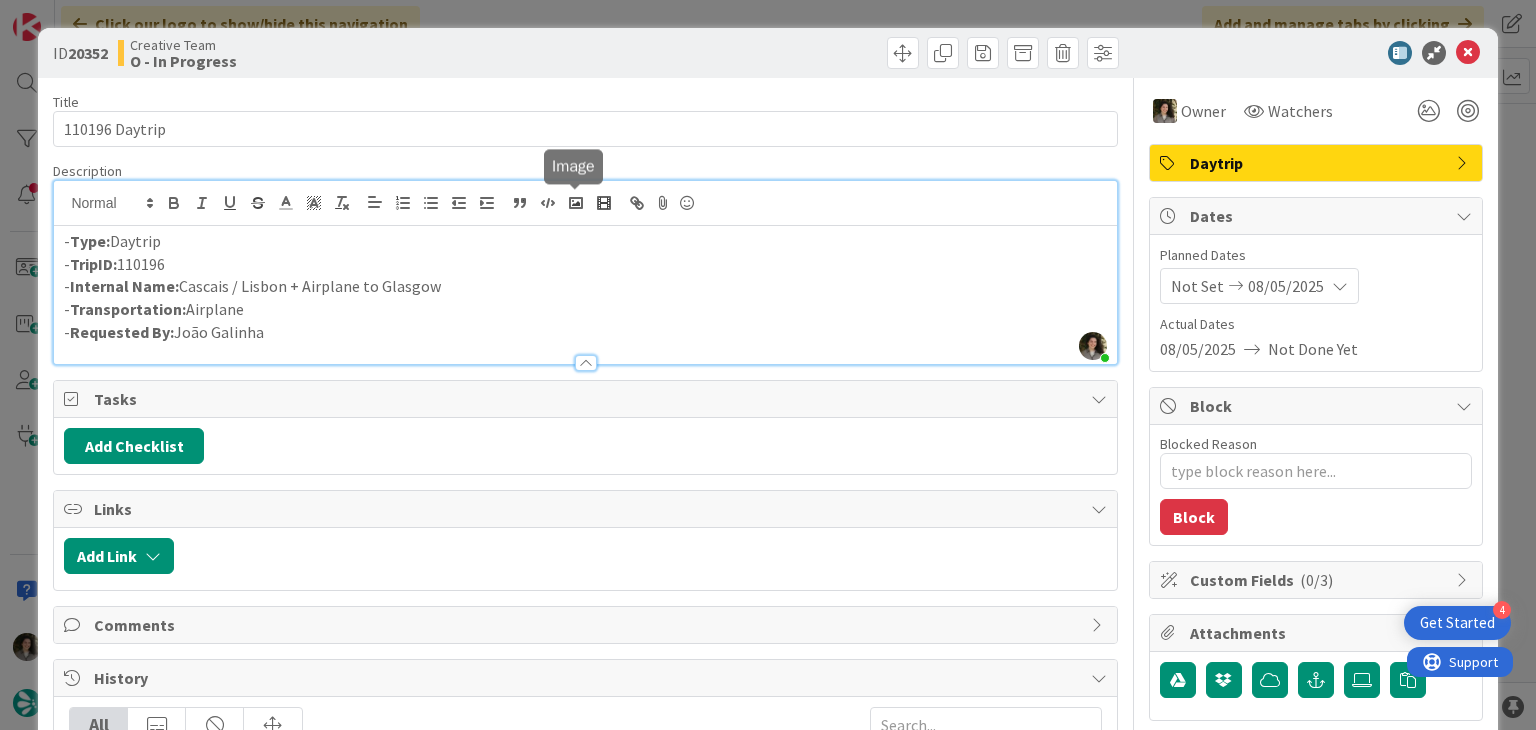 click on "-  Type:  Daytrip" at bounding box center (585, 241) 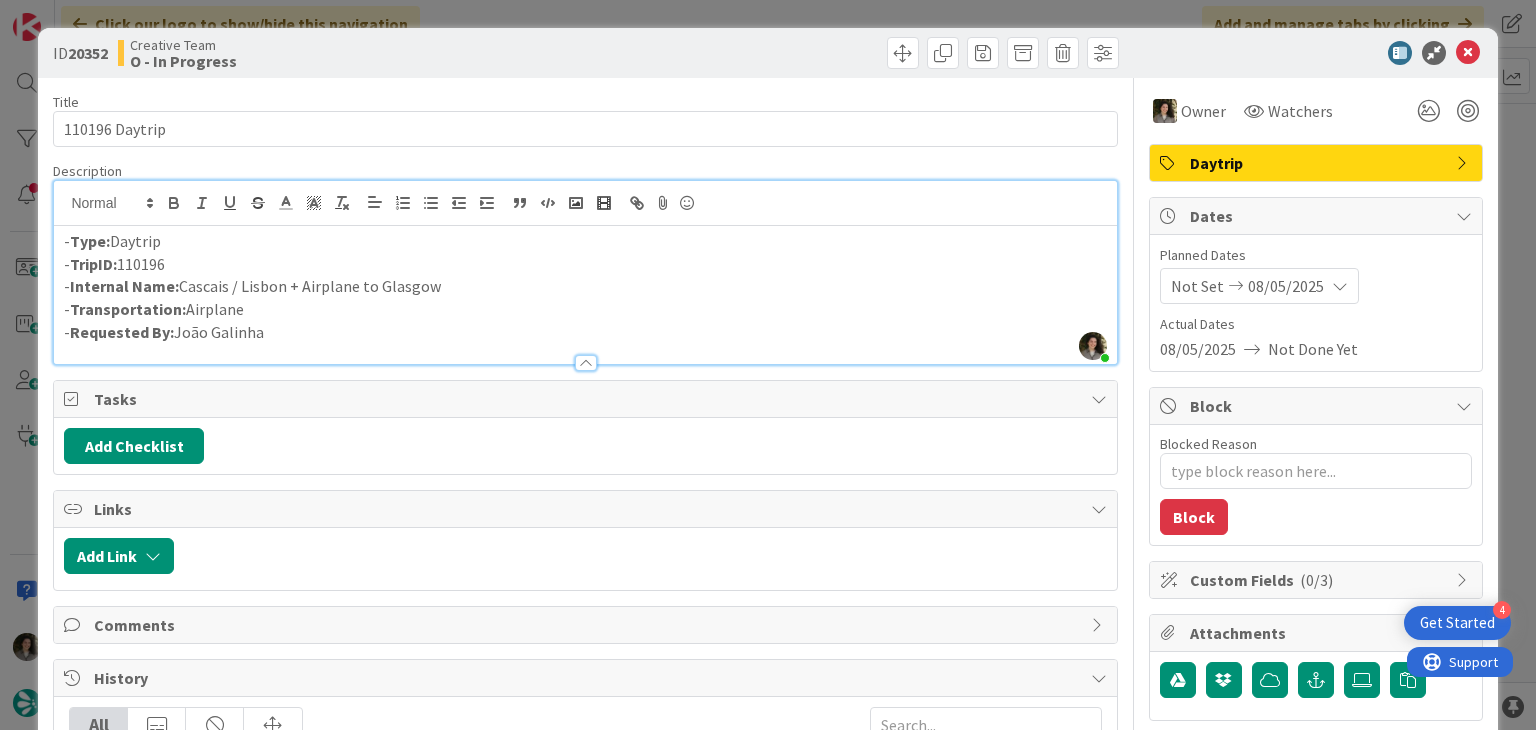 drag, startPoint x: 480, startPoint y: 297, endPoint x: 225, endPoint y: 282, distance: 255.4408 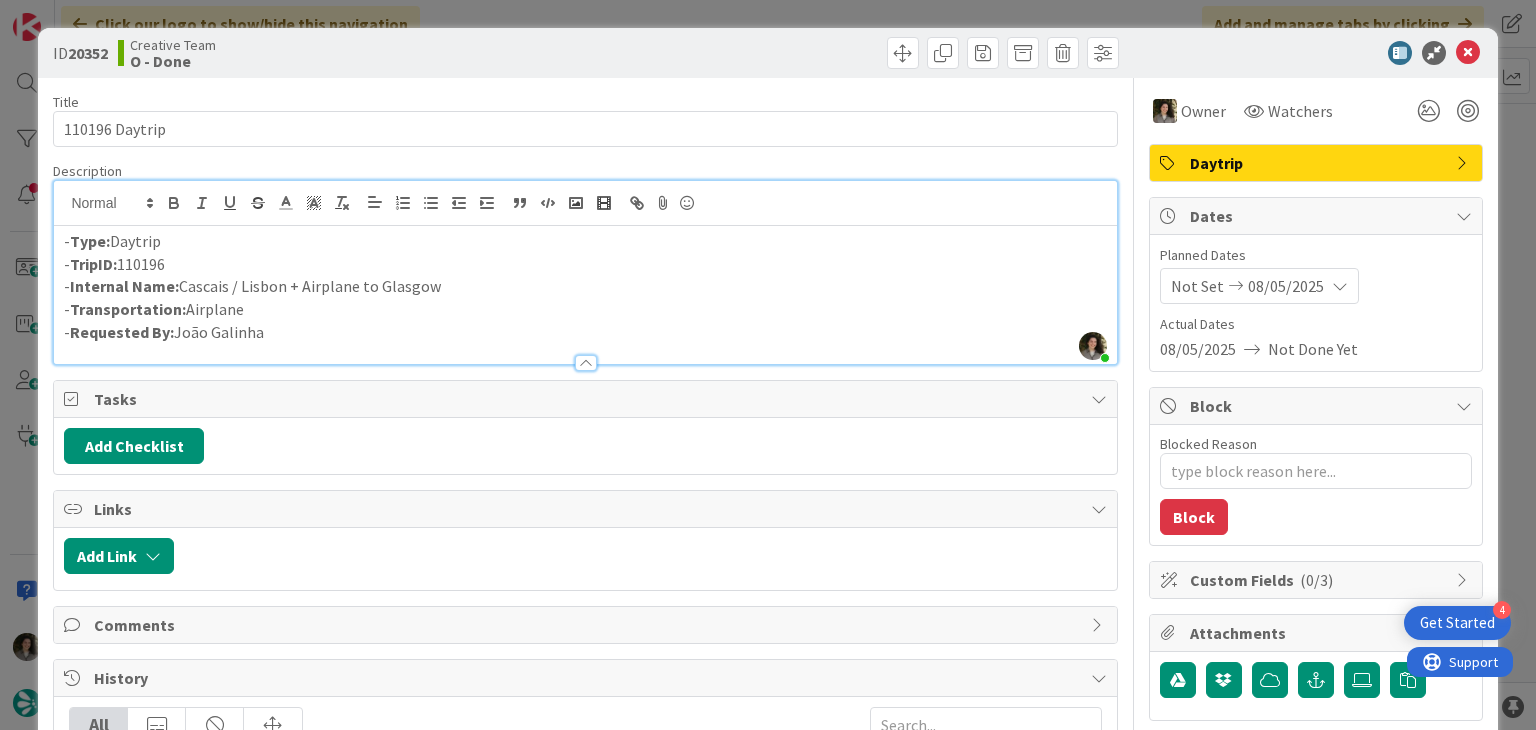 type on "x" 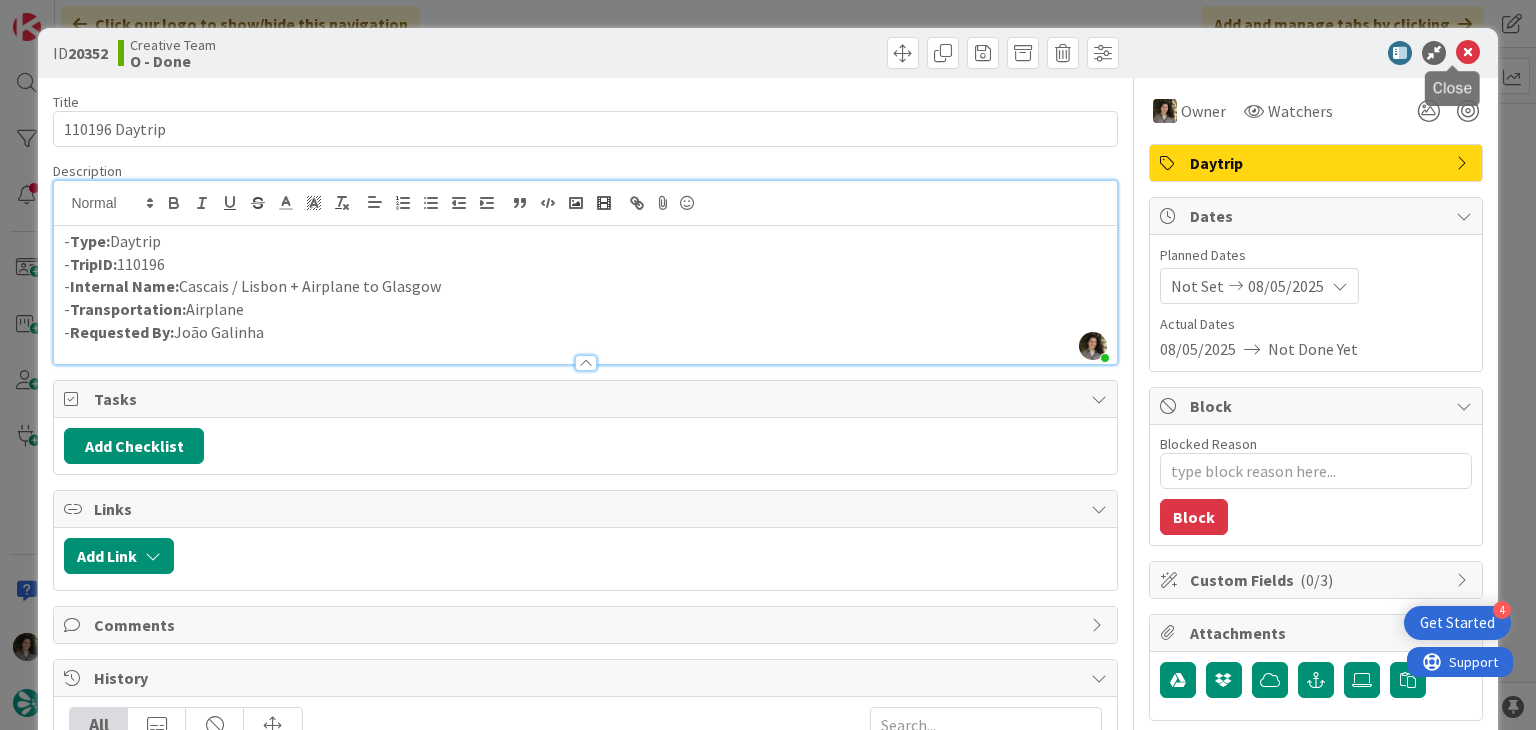 click at bounding box center [1468, 53] 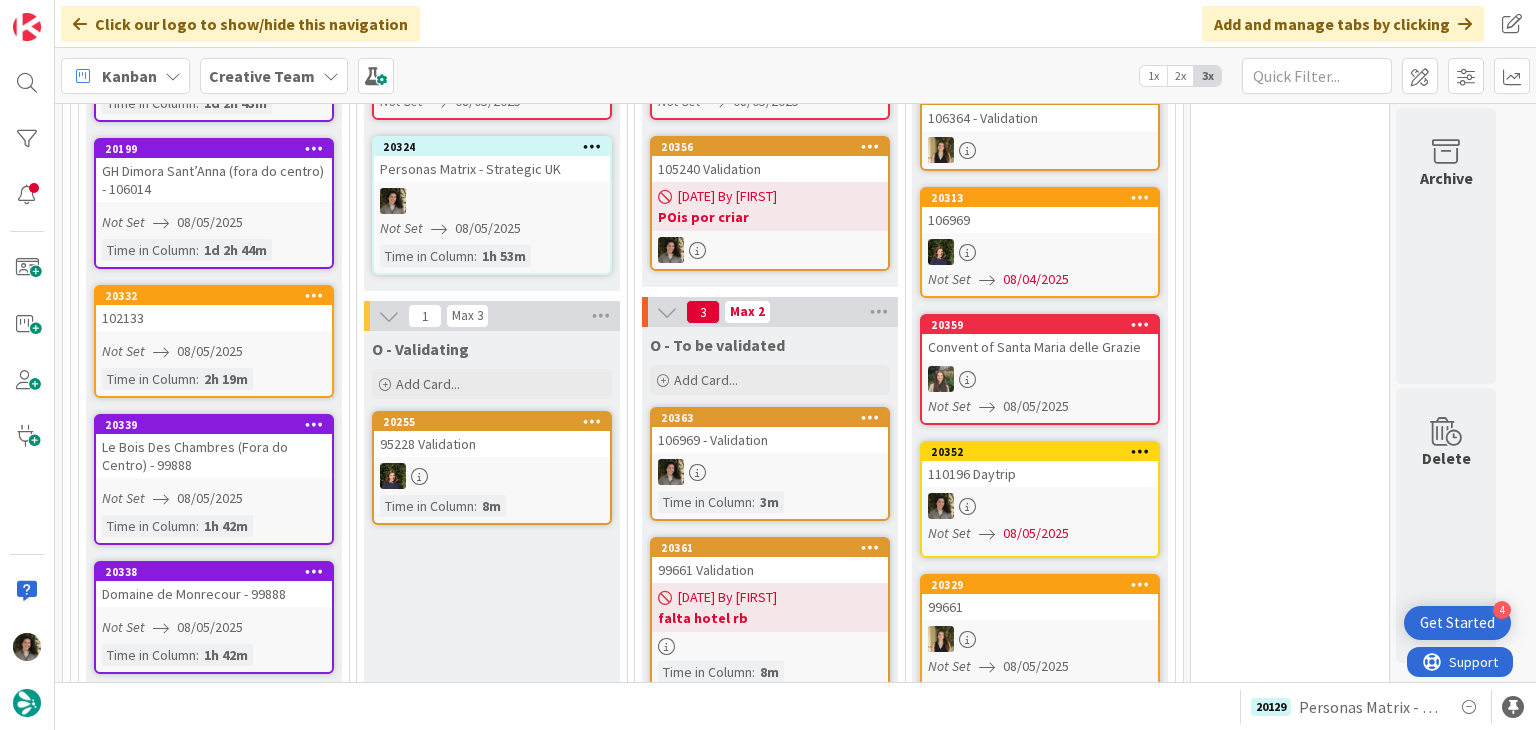 scroll, scrollTop: 1492, scrollLeft: 0, axis: vertical 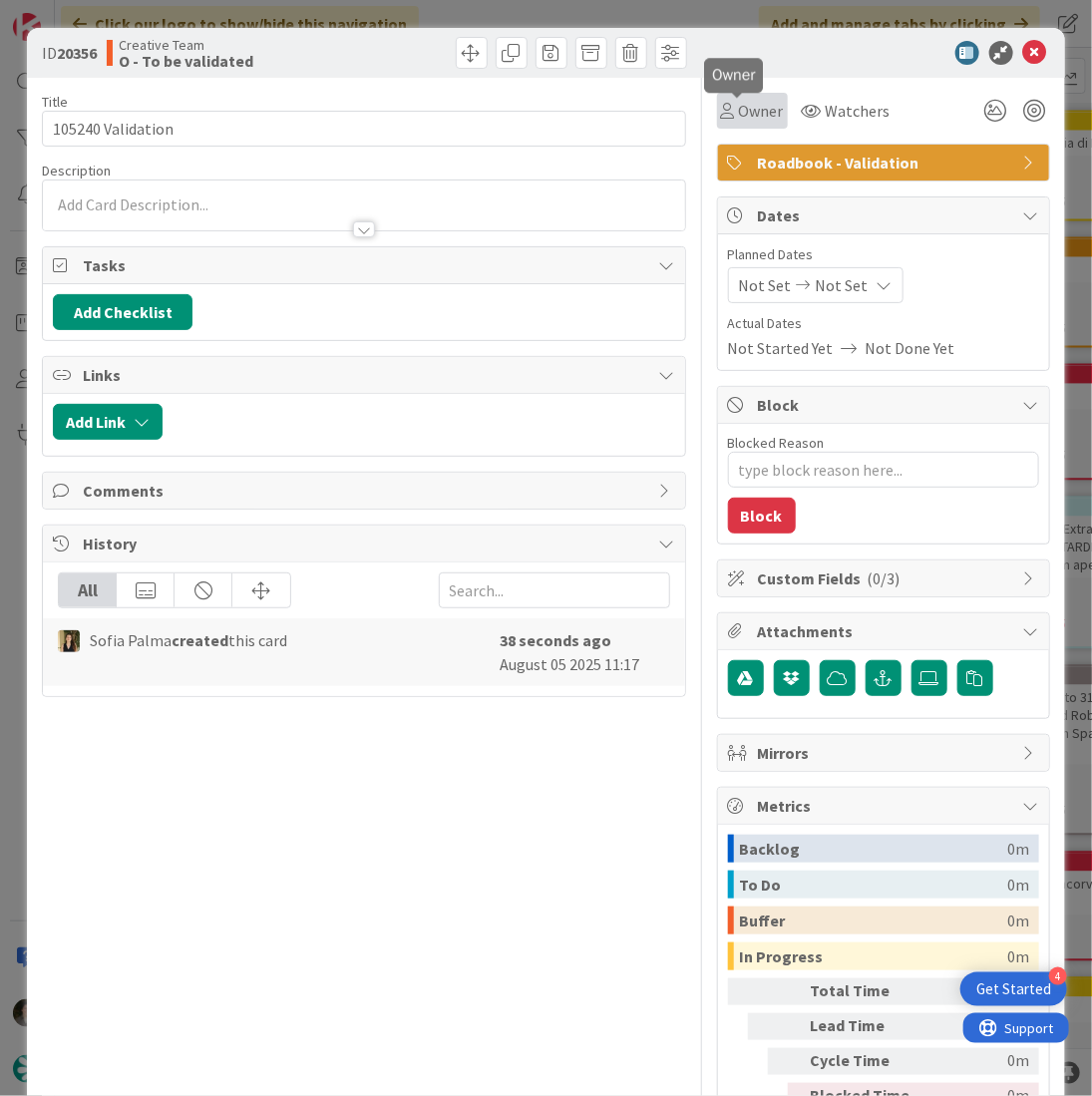 click on "Owner" at bounding box center [761, 111] 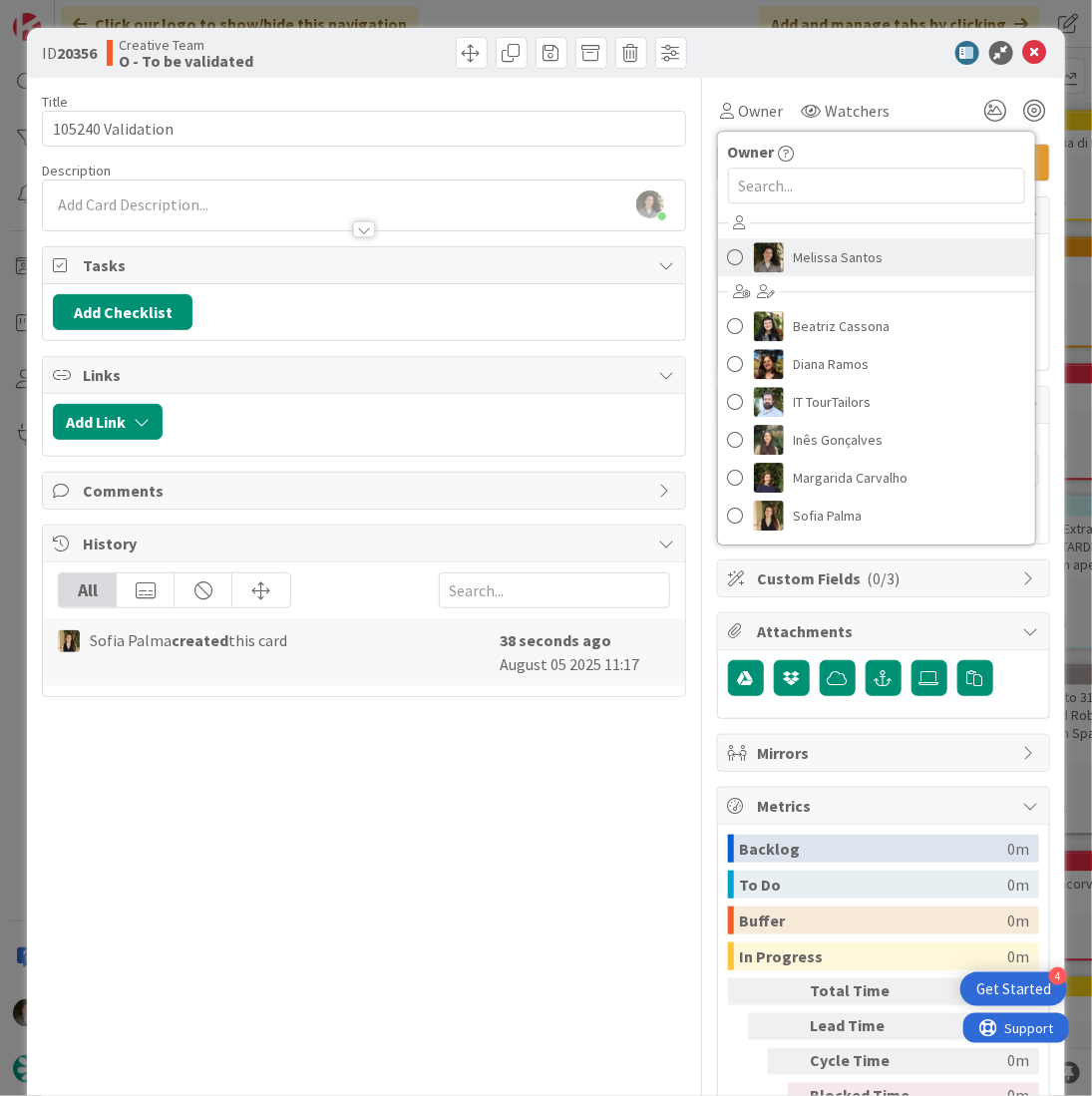 click on "Melissa Santos" at bounding box center (839, 257) 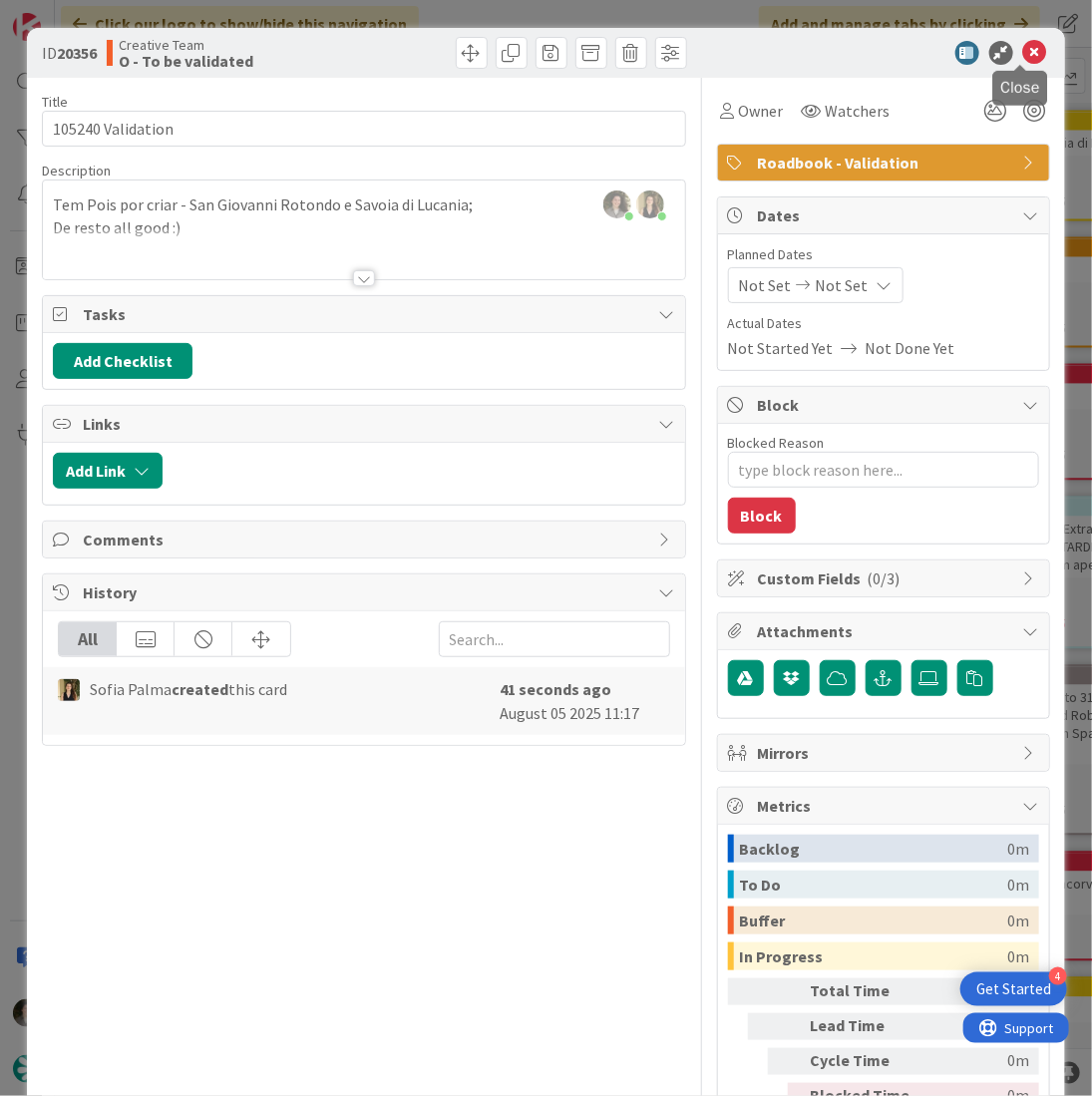 click at bounding box center (1035, 53) 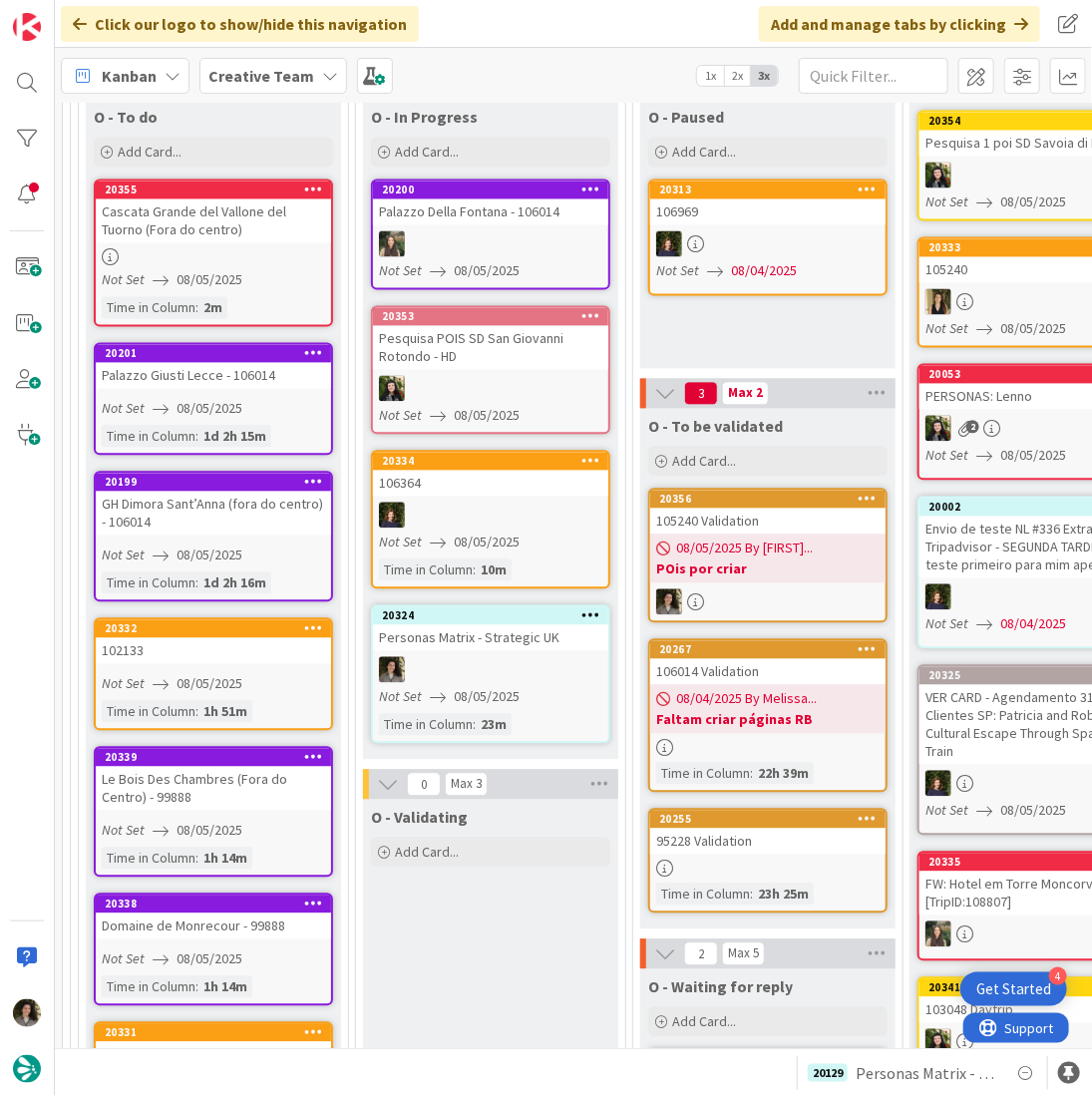 scroll, scrollTop: 0, scrollLeft: 0, axis: both 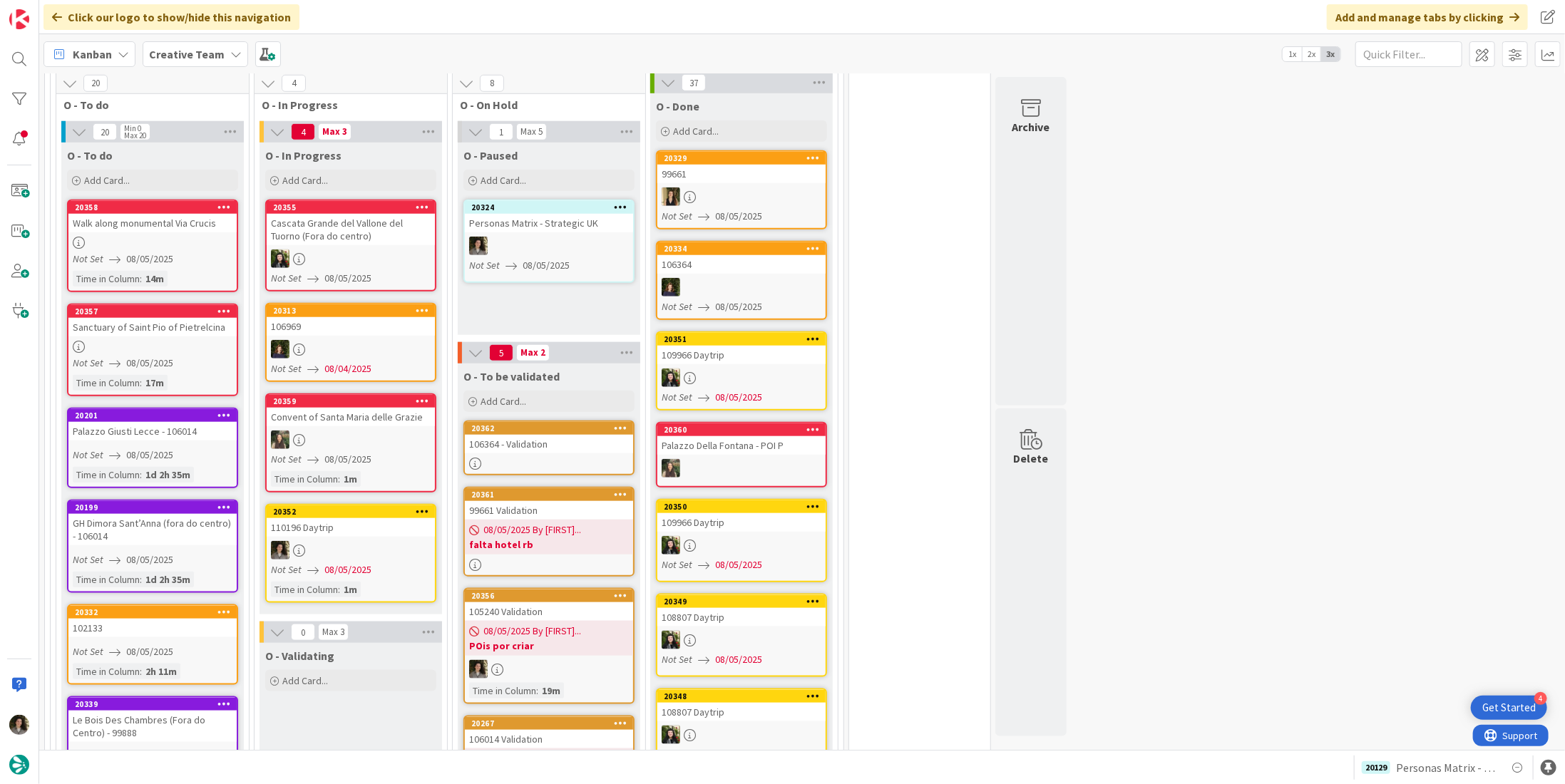 click at bounding box center [351, 550] 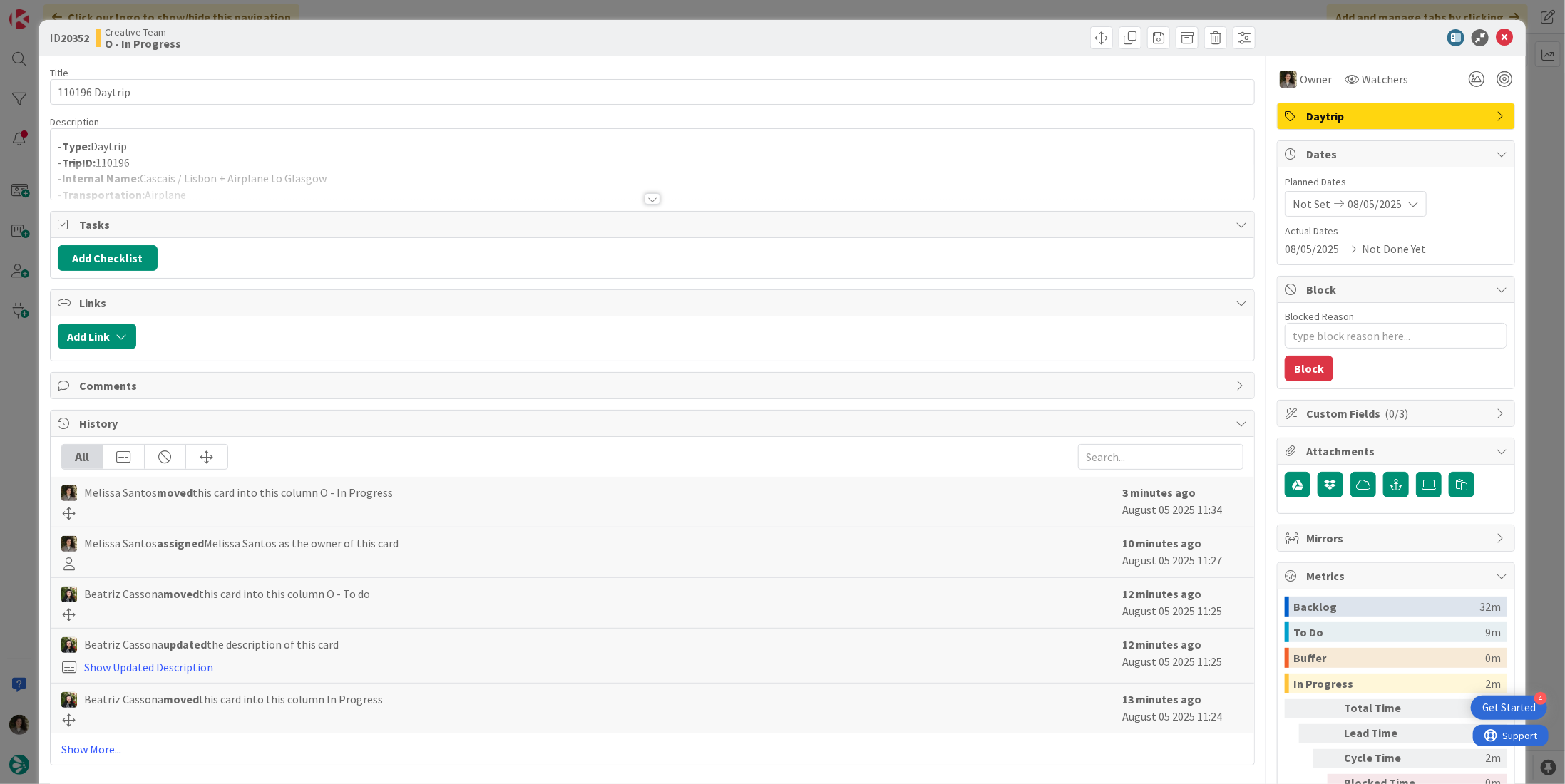 scroll, scrollTop: 0, scrollLeft: 0, axis: both 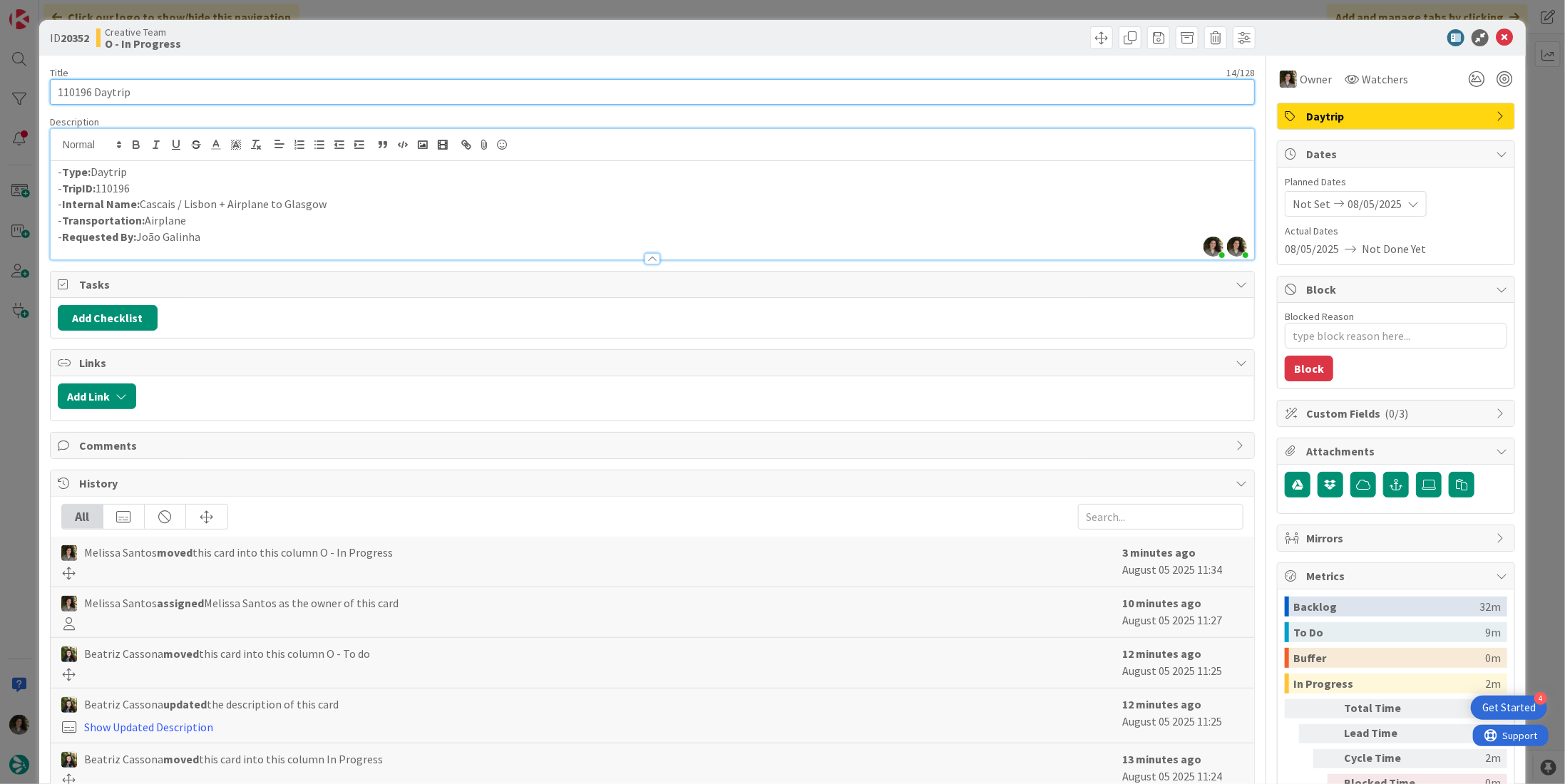drag, startPoint x: -11, startPoint y: 86, endPoint x: -41, endPoint y: 86, distance: 30 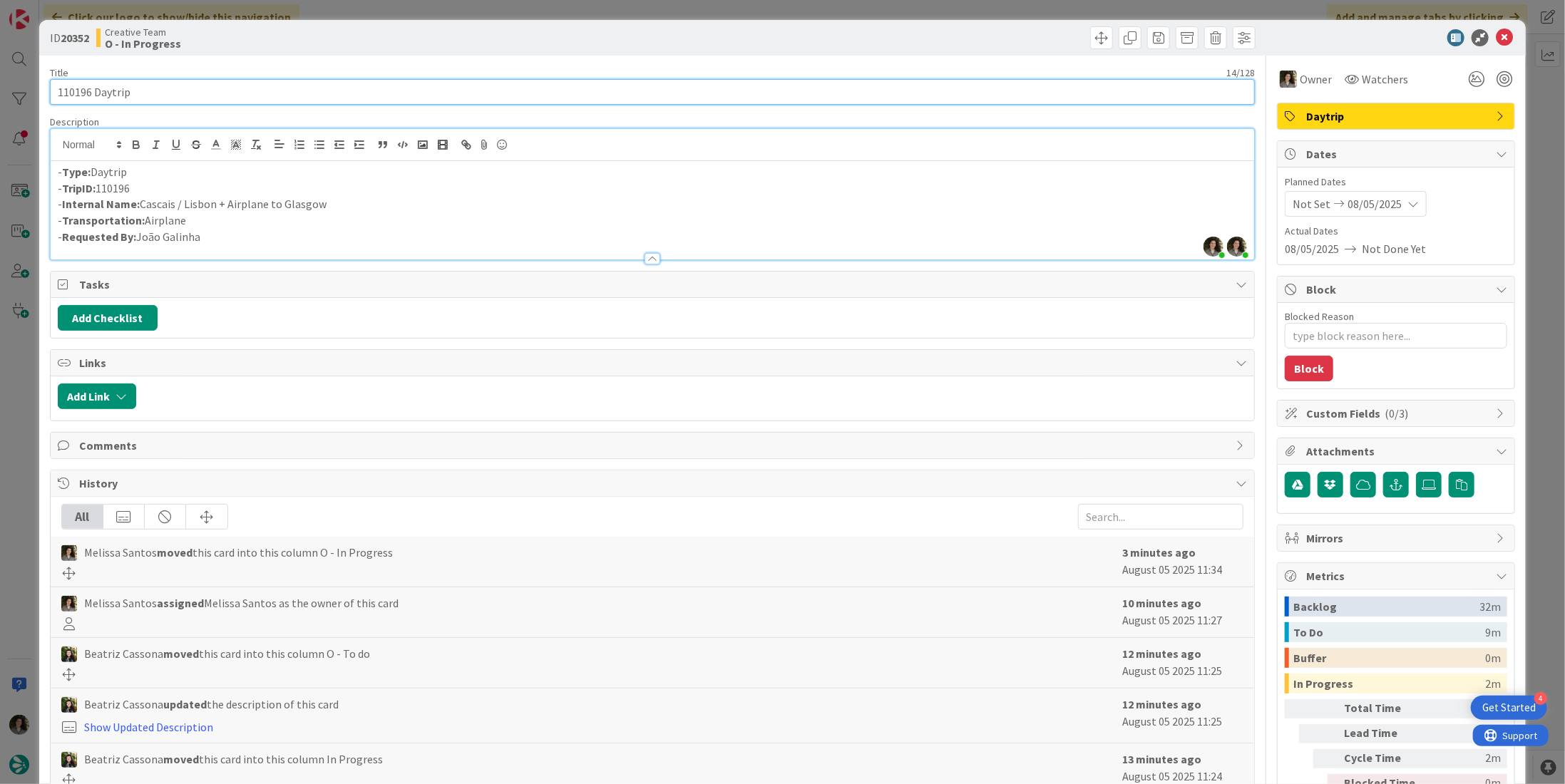 click on "4 Get Started Click our logo to show/hide this navigation Add and manage tabs by clicking Kanban Creative Team 1x 2x 3x 97 Camembert 7 Expedite For critical and top priority items that require immediate handling. 0 E - To Do Add Card... 0 E - In Progress Add Card... 0 E- Validate For roadbooks, if the card owner is the same person who comments, then it is pending validation Add Card... 7 E - Done Add Card... 20345 102282 Validation 20343 107520 - Validation 20327 102282 Not Set 08/05/2025 20342 92169 - Validation 20344 92169 - continuação 20328 107520 Not Set 08/05/2025 20326 92169 Not Set 08/05/2025 69 Ongoing 20 O - To do 20 Min 0 Max 20 O - To do Add Card... 20358 Walk along monumental Via Crucis Not Set 08/05/2025 Time in Column : 14m 20357 Sanctuary of Saint Pio of Pietrelcina Not Set 08/05/2025 Time in Column : 17m 20201 Palazzo Giusti Lecce - 106014 Not Set 08/05/2025 Time in Column : 1d 2h 35m 20199 GH Dimora Sant’Anna (fora do centro) - 106014 Not Set 08/05/2025 Time in Column : 1d 2h 35m 20332 :" at bounding box center [782, 392] 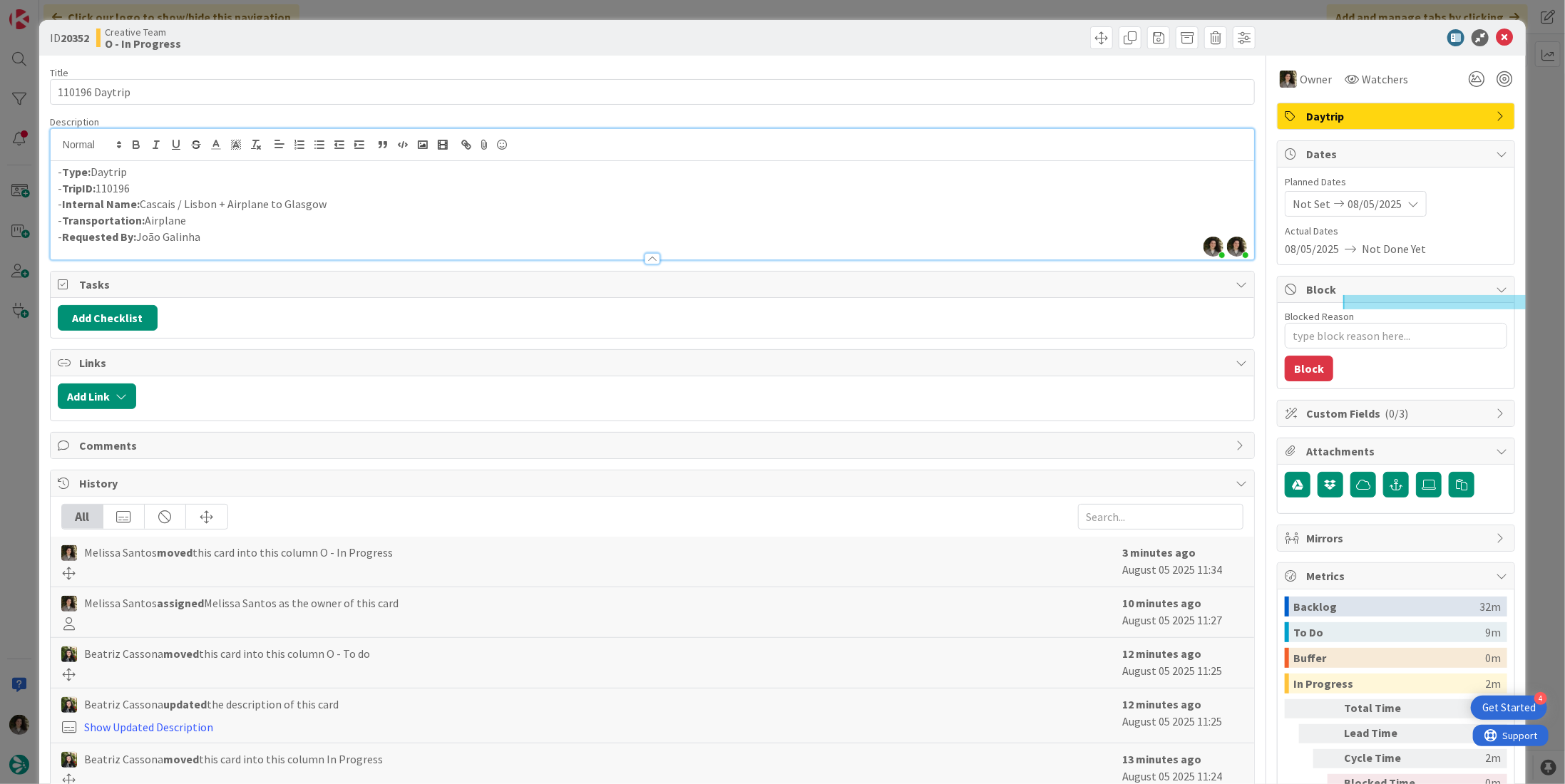 drag, startPoint x: 314, startPoint y: 202, endPoint x: 141, endPoint y: 210, distance: 173.18487 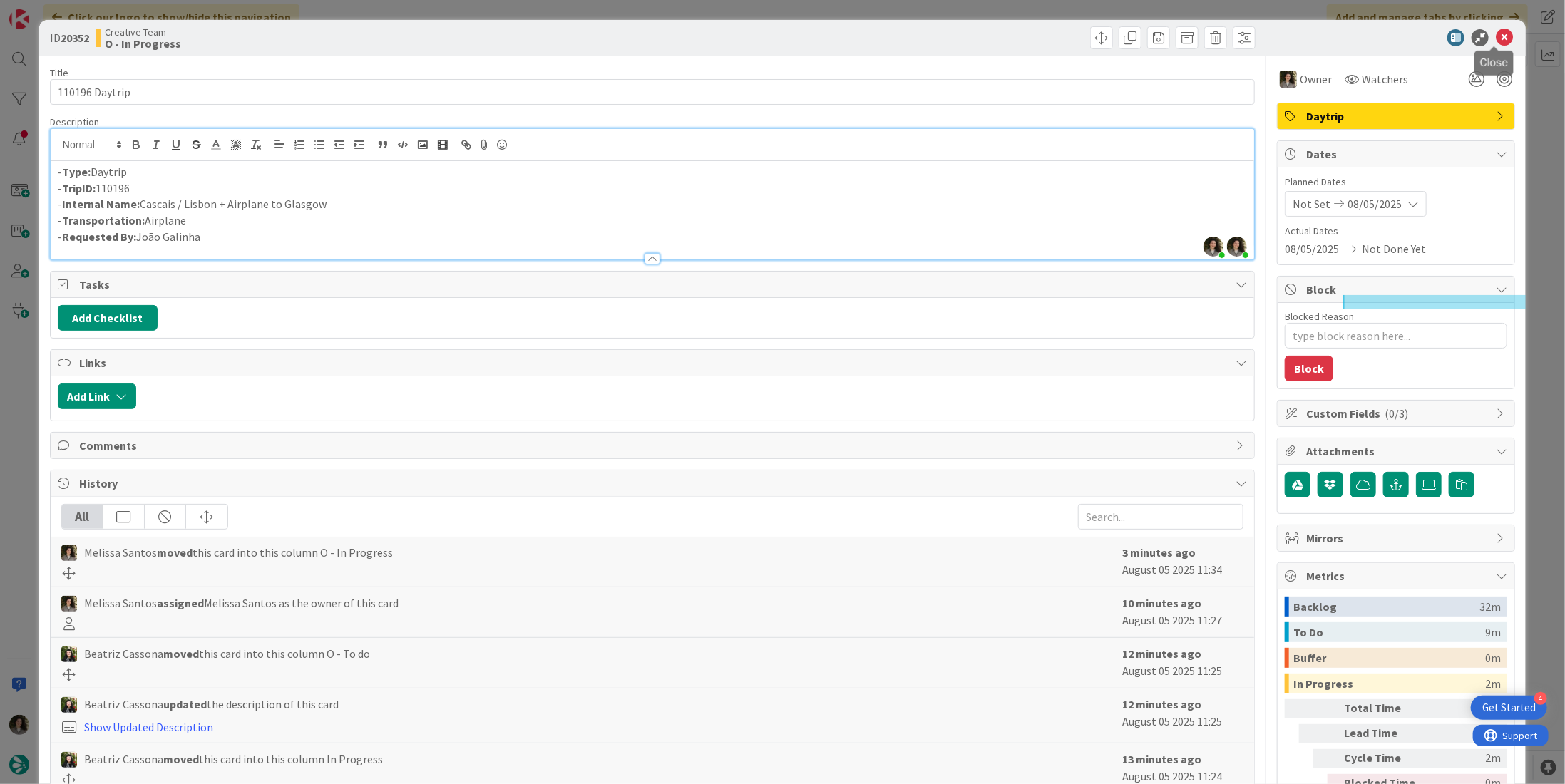 click at bounding box center (1504, 38) 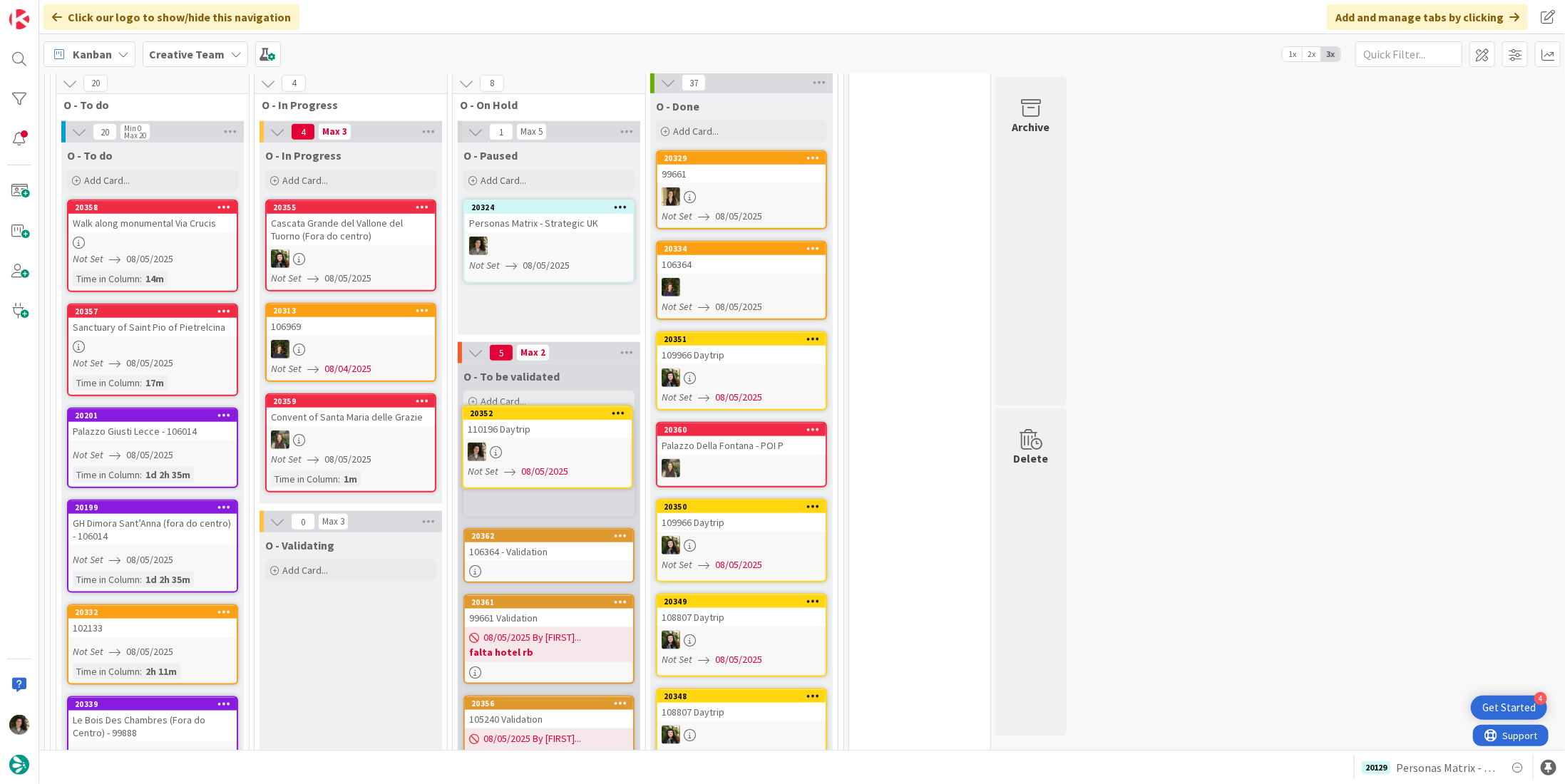 scroll, scrollTop: 0, scrollLeft: 0, axis: both 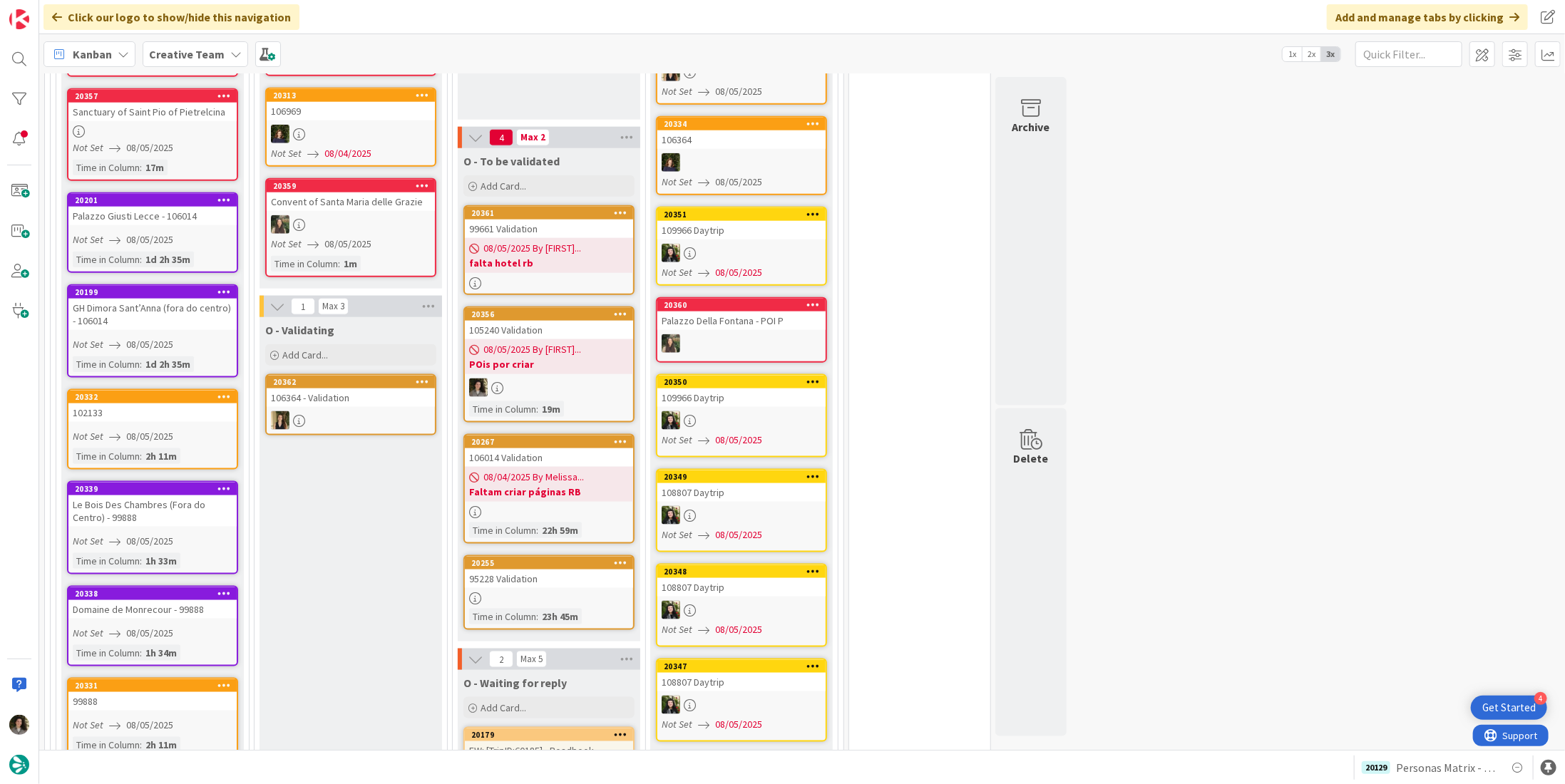 click on "95228  Validation" at bounding box center (549, 579) 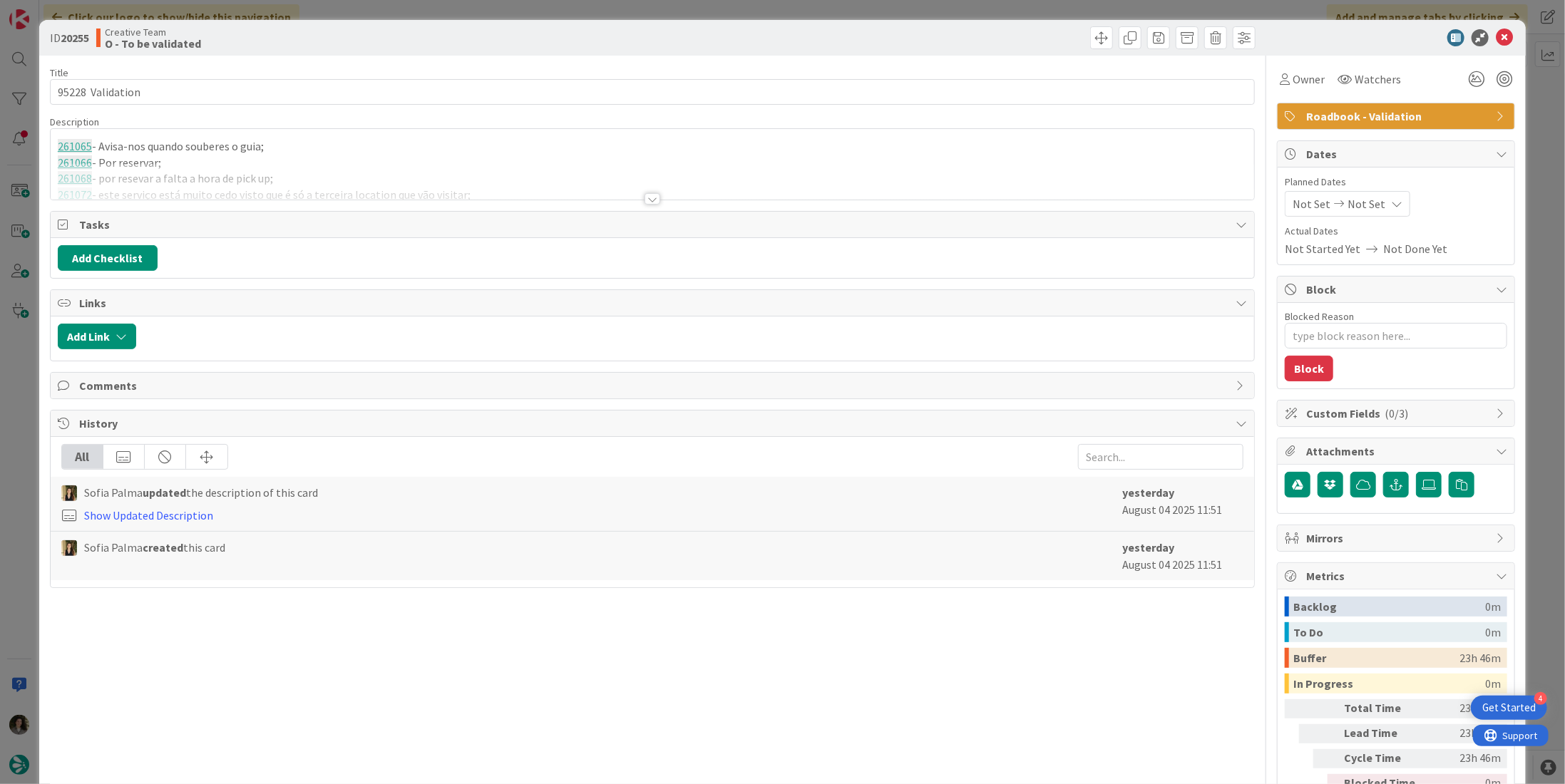 scroll, scrollTop: 0, scrollLeft: 0, axis: both 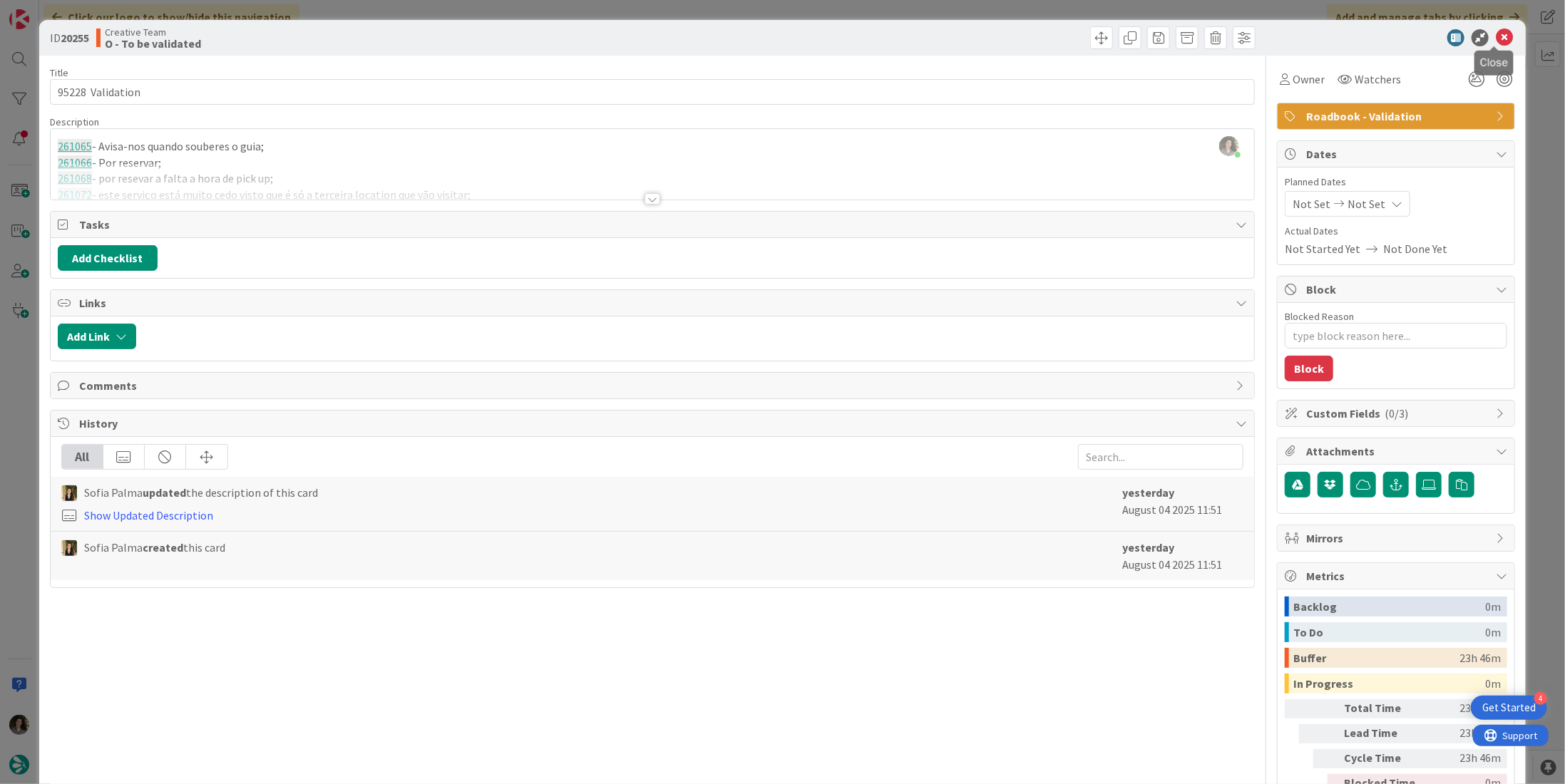 click at bounding box center (1504, 38) 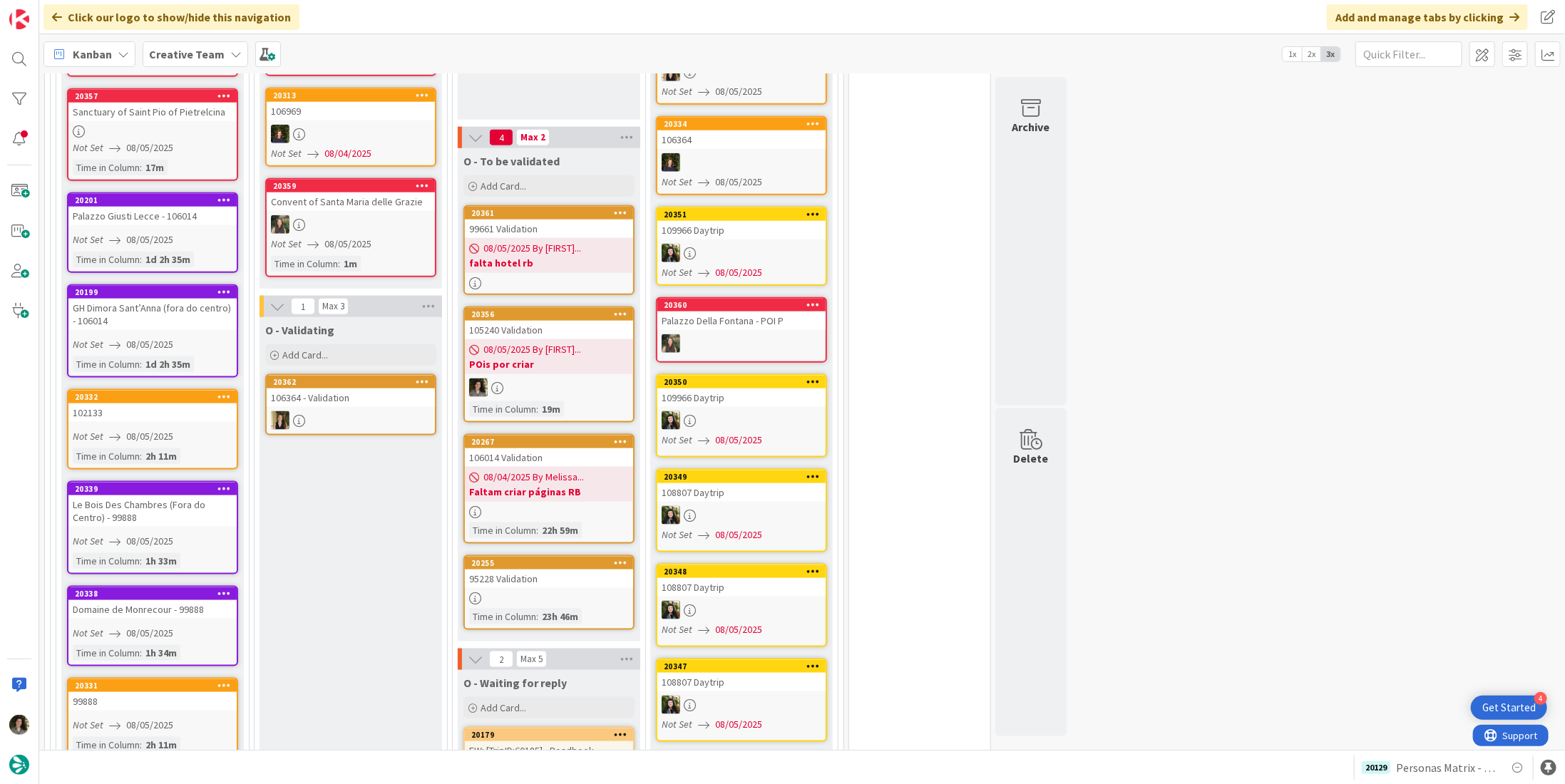 scroll, scrollTop: 0, scrollLeft: 0, axis: both 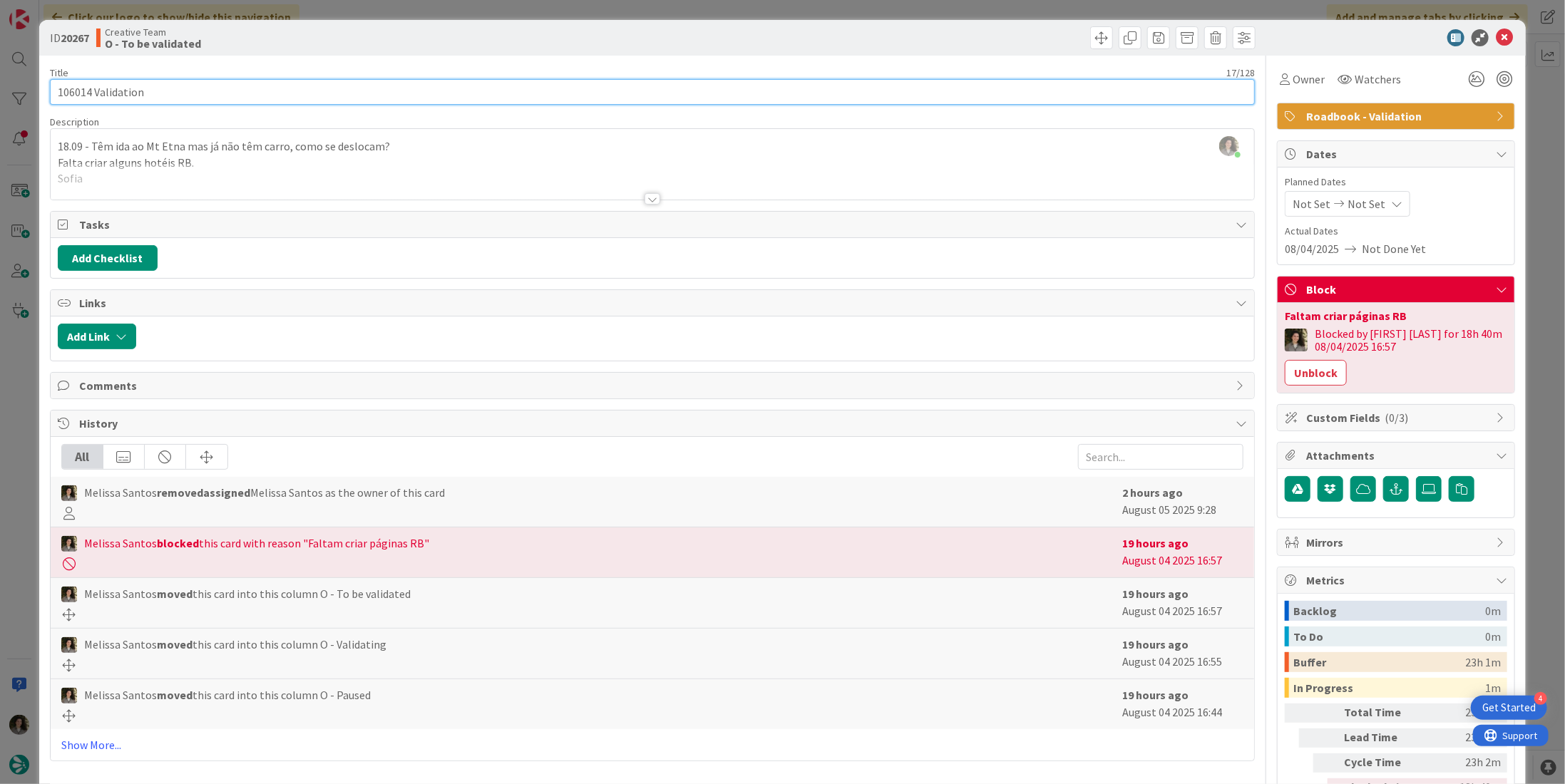 drag, startPoint x: 91, startPoint y: 91, endPoint x: 28, endPoint y: 92, distance: 63.007936 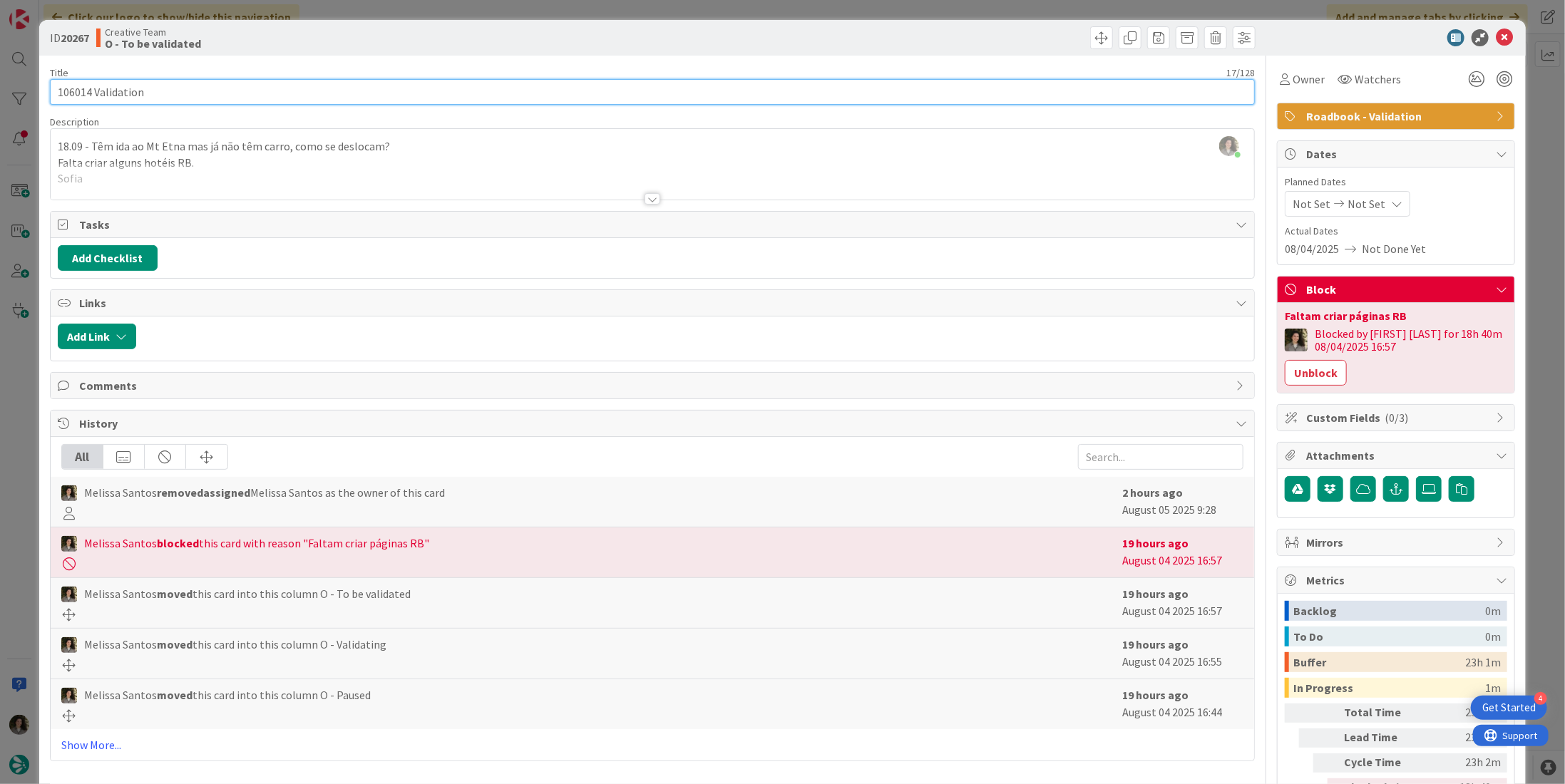 click on "ID  20267 Creative Team O - To be validated Title 17 / 128 106014 Validation Description Melissa Santos just joined 18.09 - Têm ida ao Mt Etna mas já não têm carro, como se deslocam? Falta criar alguns hotéis RB. Sofia Owner Watchers Roadbook - Validation Tasks Add Checklist Links Add Link Comments History All Melissa Santos  removed assigned  Melissa Santos as the owner of this card 2 hours ago August 05 2025 9:28 Melissa Santos  blocked  this card with reason "Faltam criar páginas RB" 19 hours ago August 04 2025 16:57 Melissa Santos  moved  this card into this column O - To be validated 19 hours ago August 04 2025 16:57 Melissa Santos  moved  this card into this column O - Validating 19 hours ago August 04 2025 16:55 Melissa Santos  moved  this card into this column O - Paused 19 hours ago August 04 2025 16:44 Show More... Owner Watchers Roadbook - Validation Dates Planned Dates Not Set Not Set Actual Dates 08/04/2025 Not Done Yet Block Faltam criar páginas RB Blocked by Melissa for 18h 40m Unblock (" at bounding box center [782, 392] 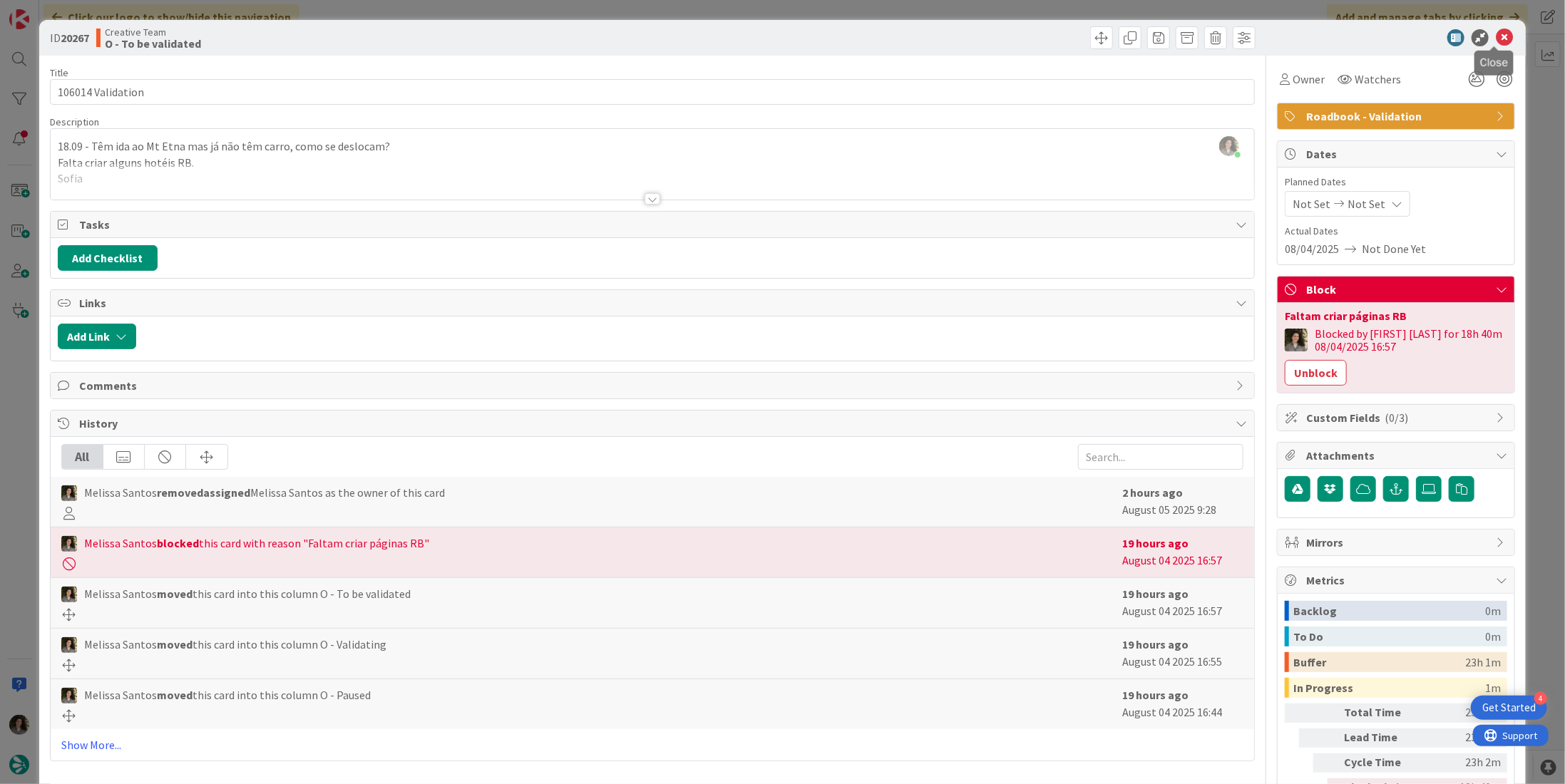 click at bounding box center (1504, 38) 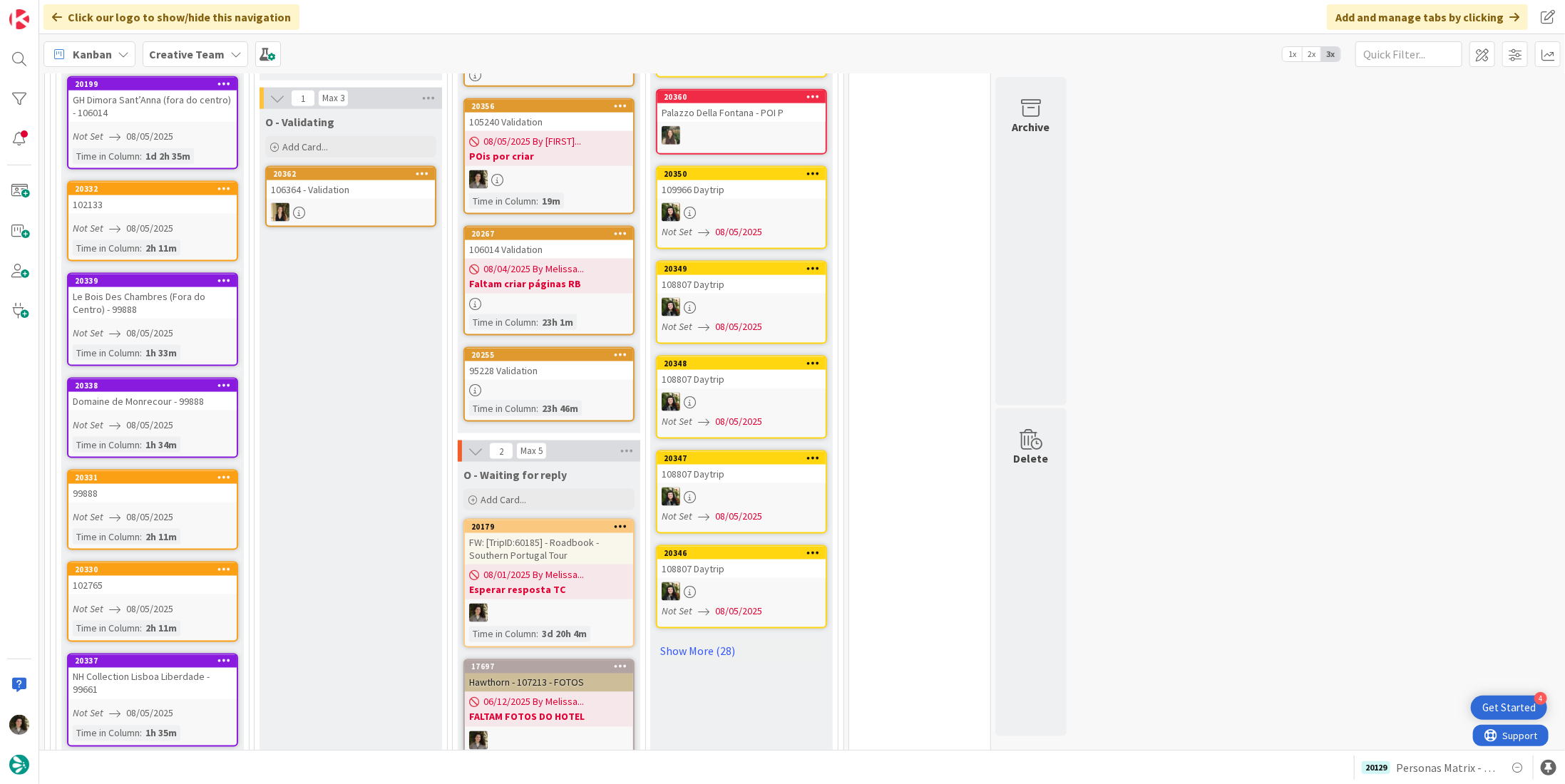 scroll, scrollTop: 1356, scrollLeft: 0, axis: vertical 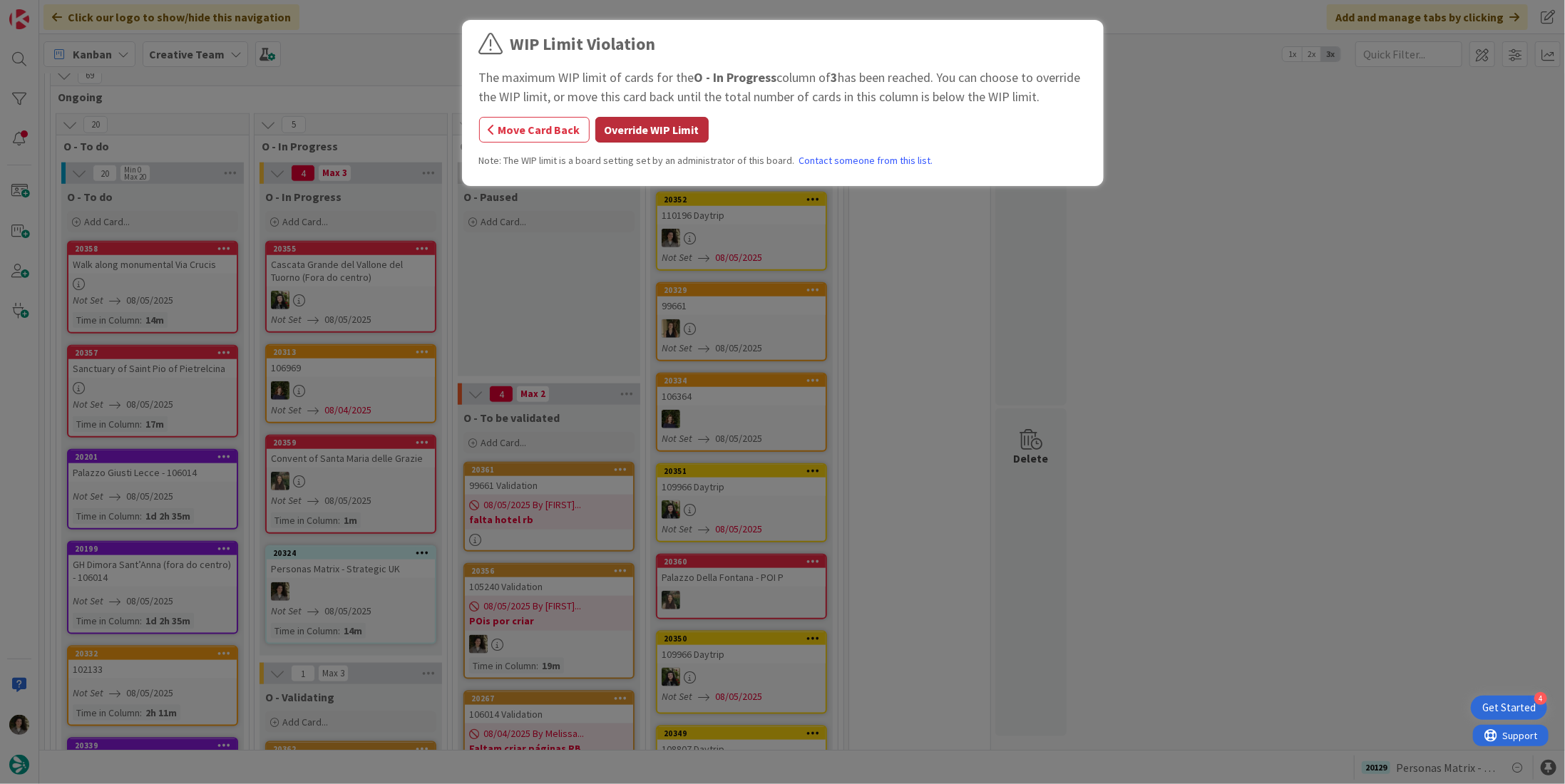 click on "Override WIP Limit" at bounding box center (652, 130) 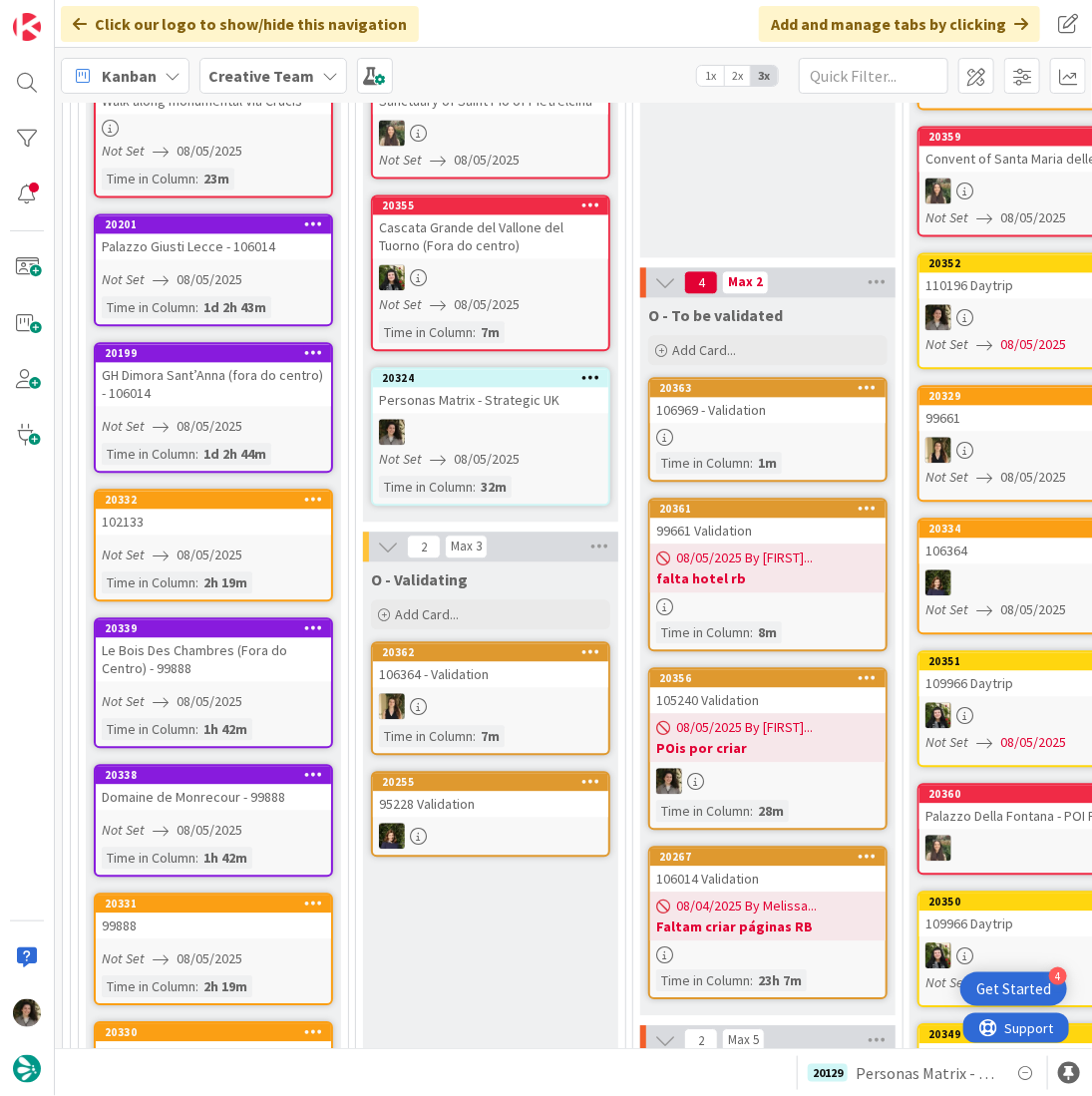 scroll, scrollTop: 1438, scrollLeft: 0, axis: vertical 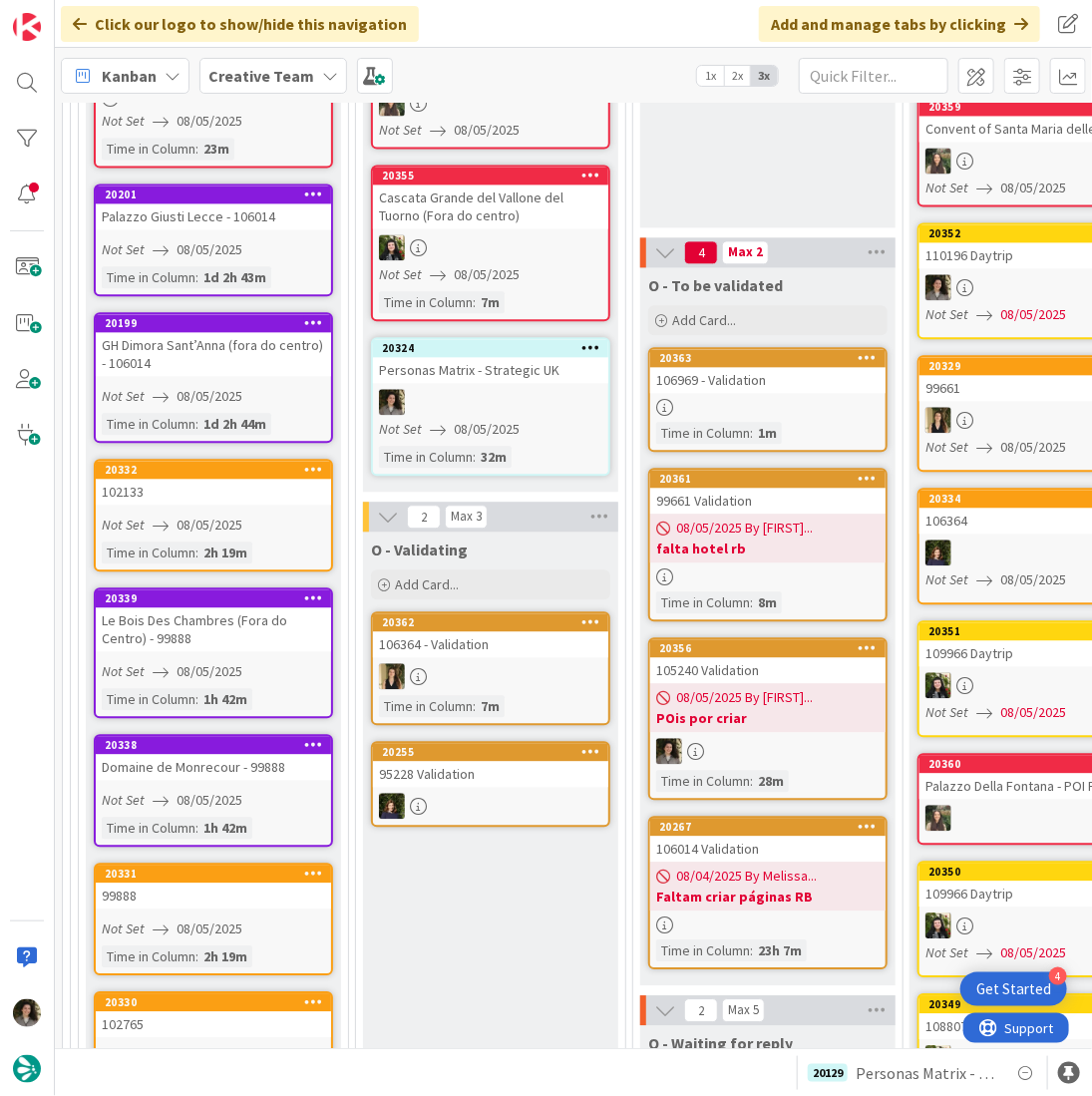 click at bounding box center [768, 407] 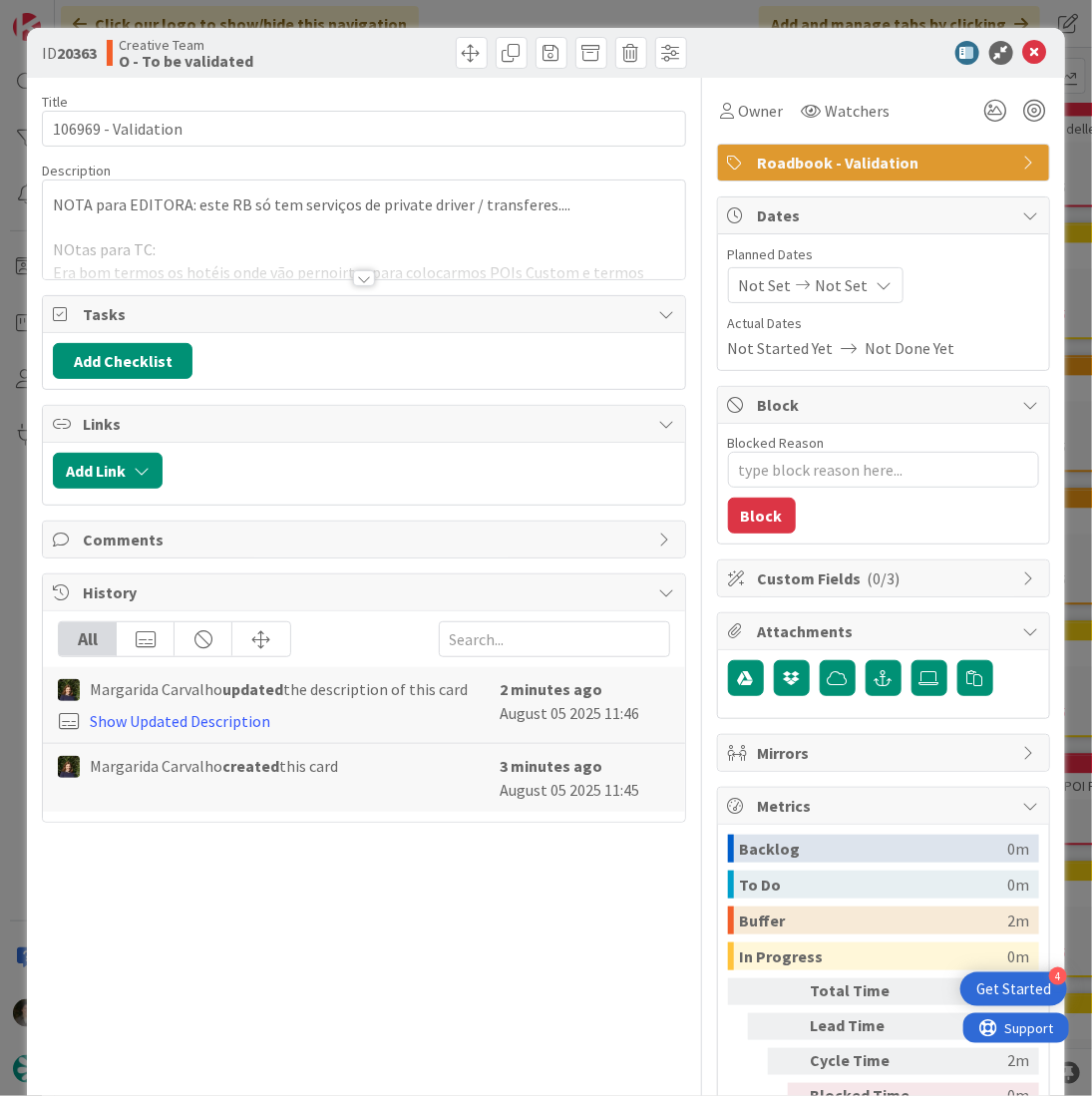 scroll, scrollTop: 0, scrollLeft: 0, axis: both 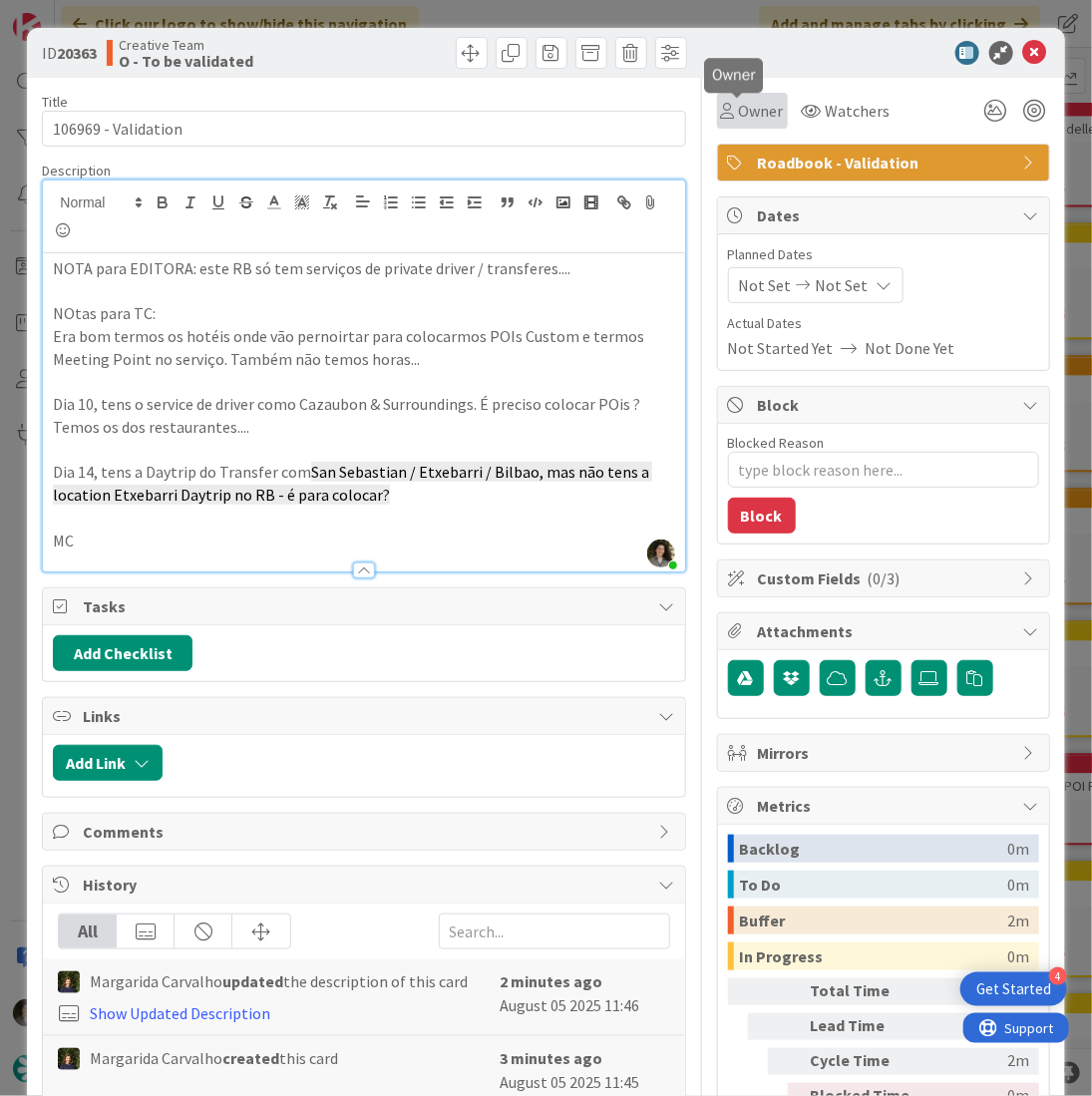 click on "Owner" at bounding box center (761, 111) 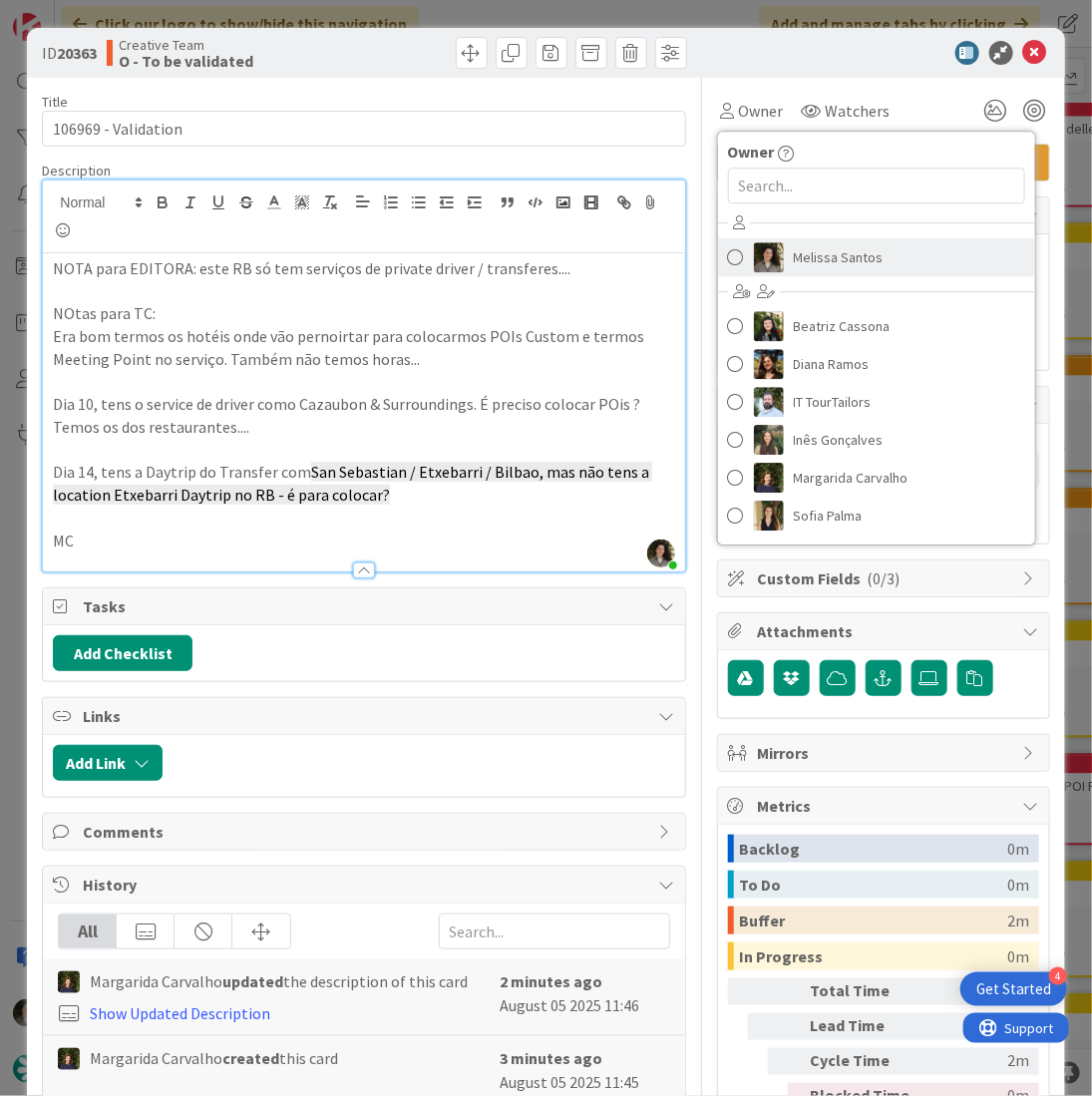 click on "Melissa Santos" at bounding box center [839, 257] 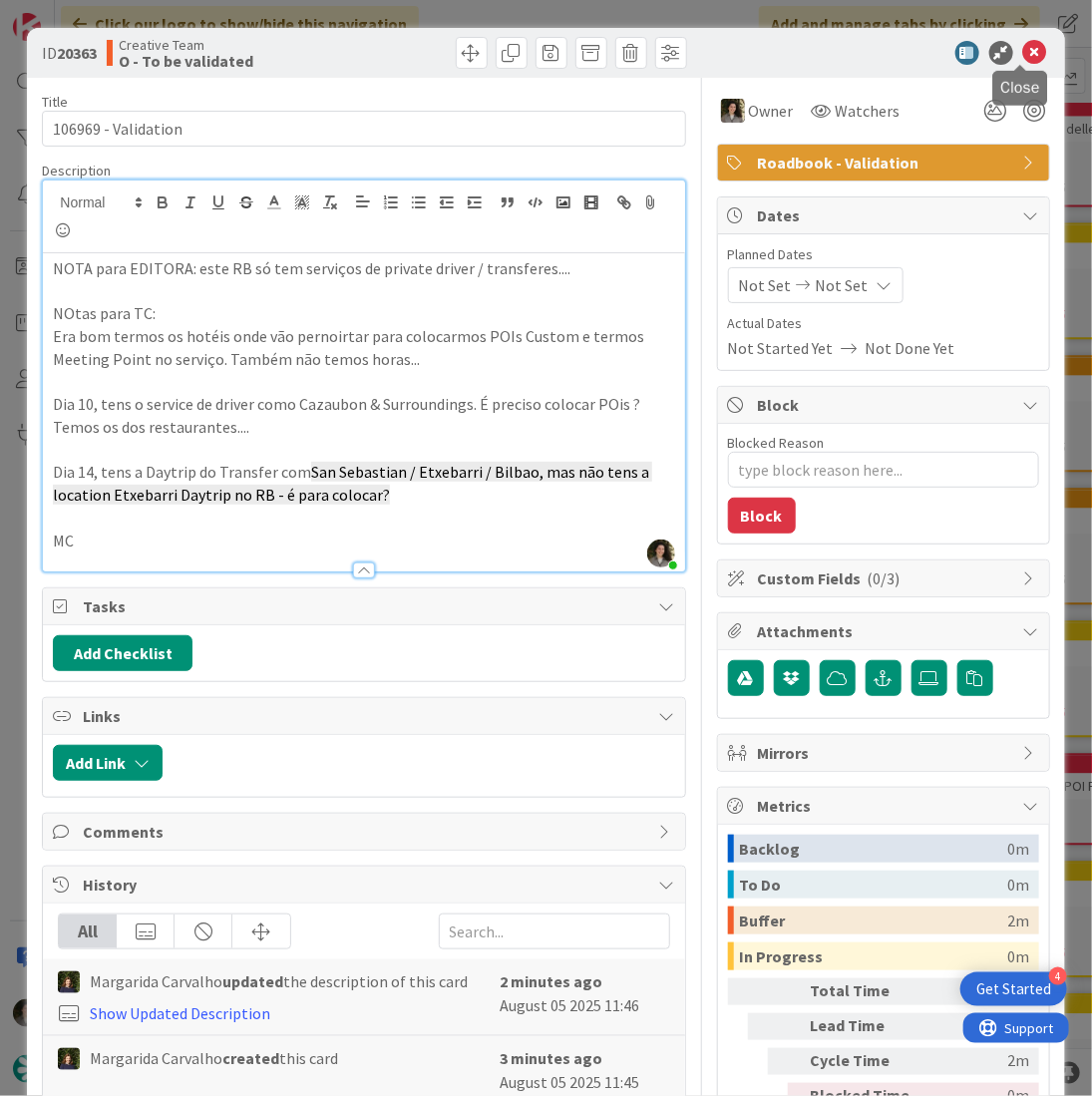 click at bounding box center [1035, 53] 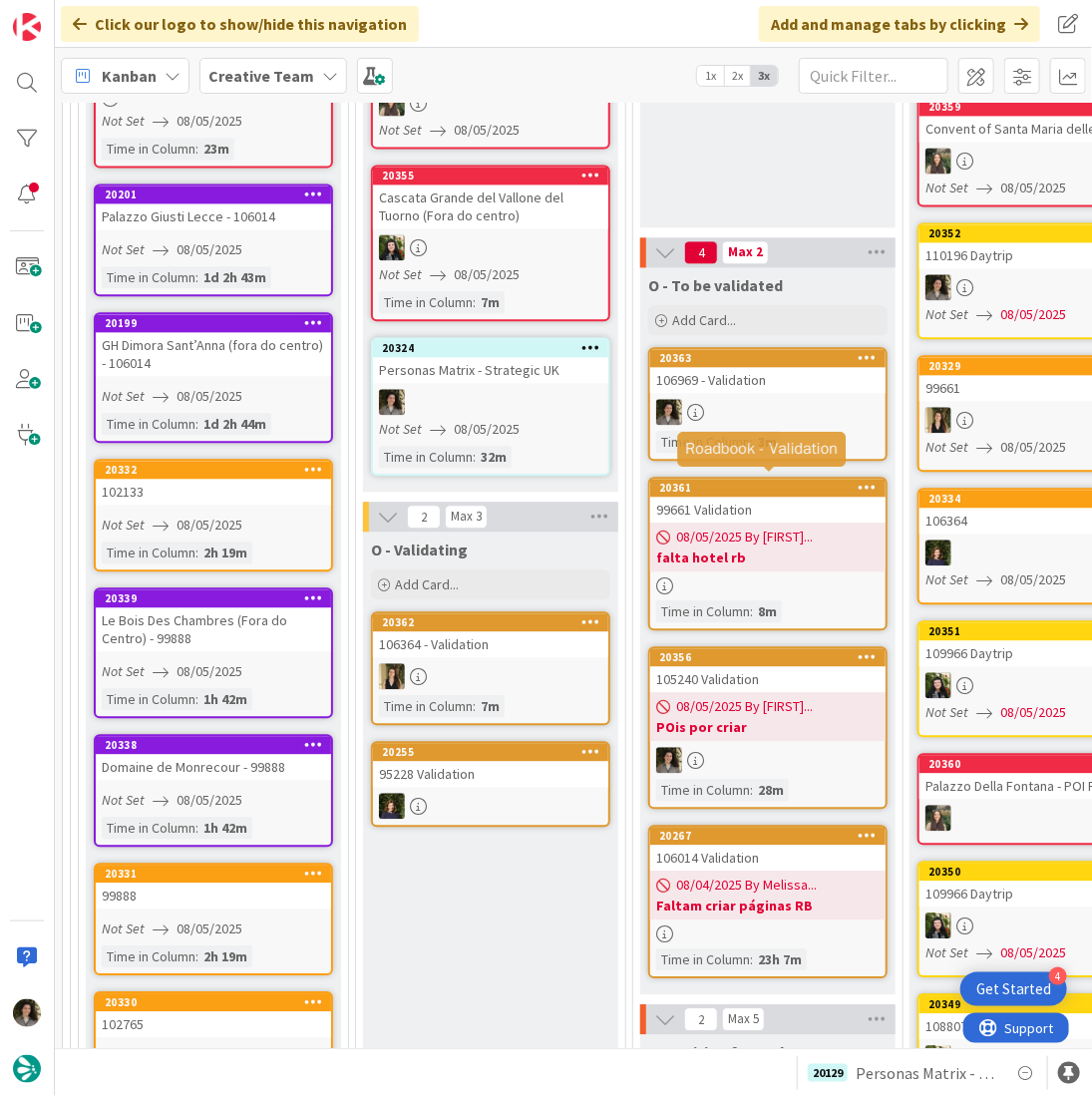 scroll, scrollTop: 0, scrollLeft: 0, axis: both 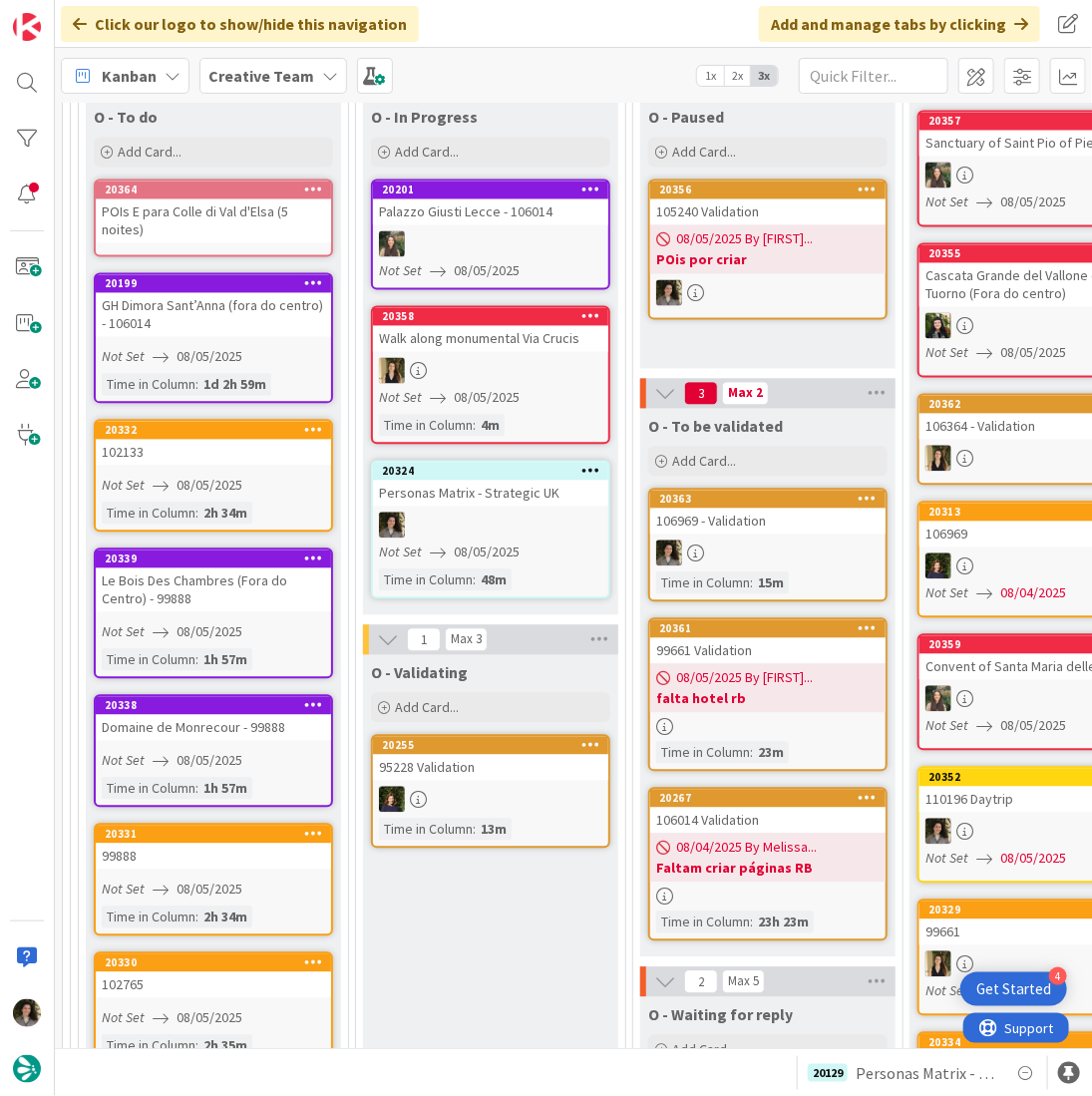 click on "GH Dimora Sant’Anna (fora do centro) - 106014" at bounding box center [213, 315] 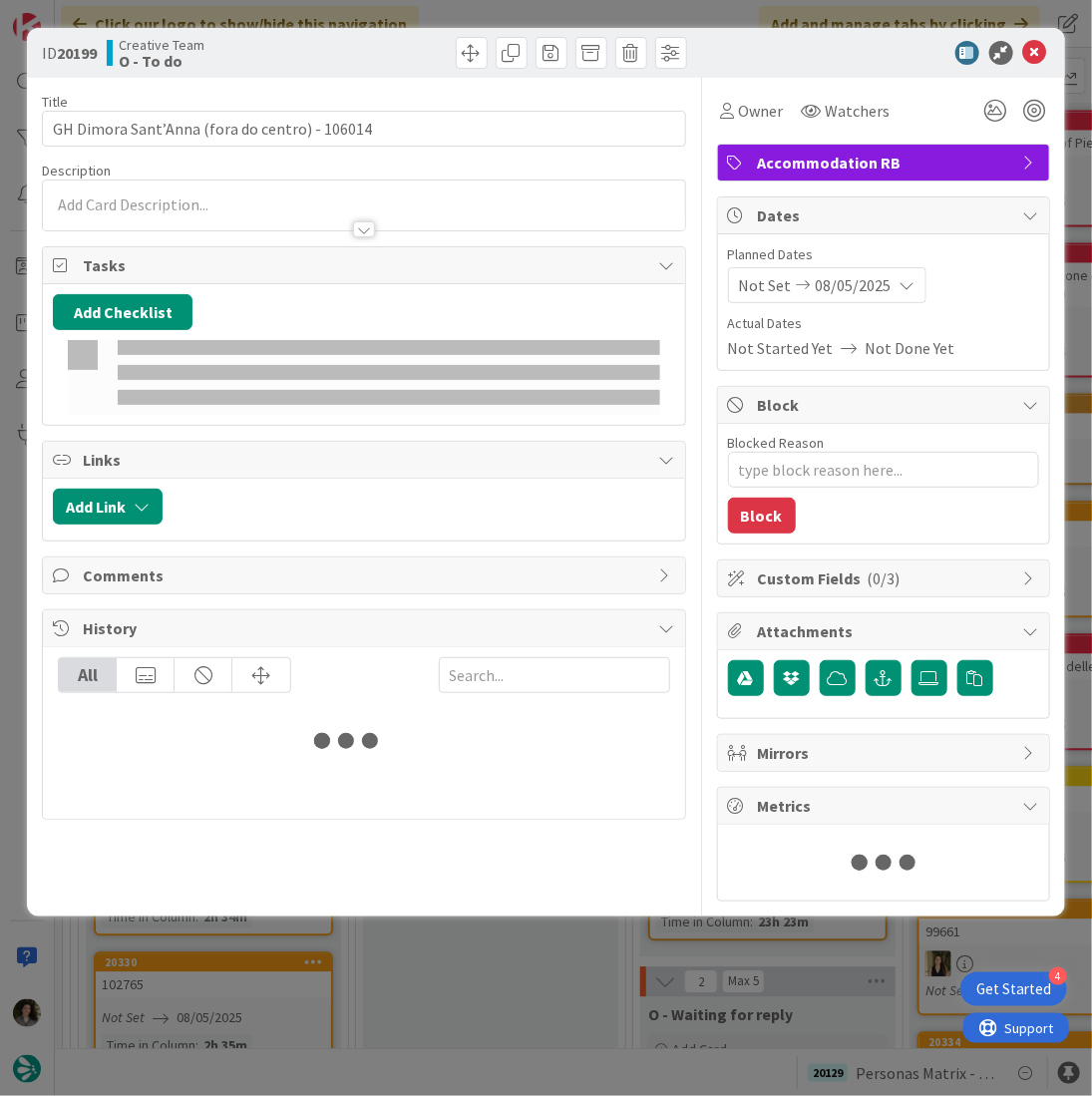 scroll, scrollTop: 0, scrollLeft: 0, axis: both 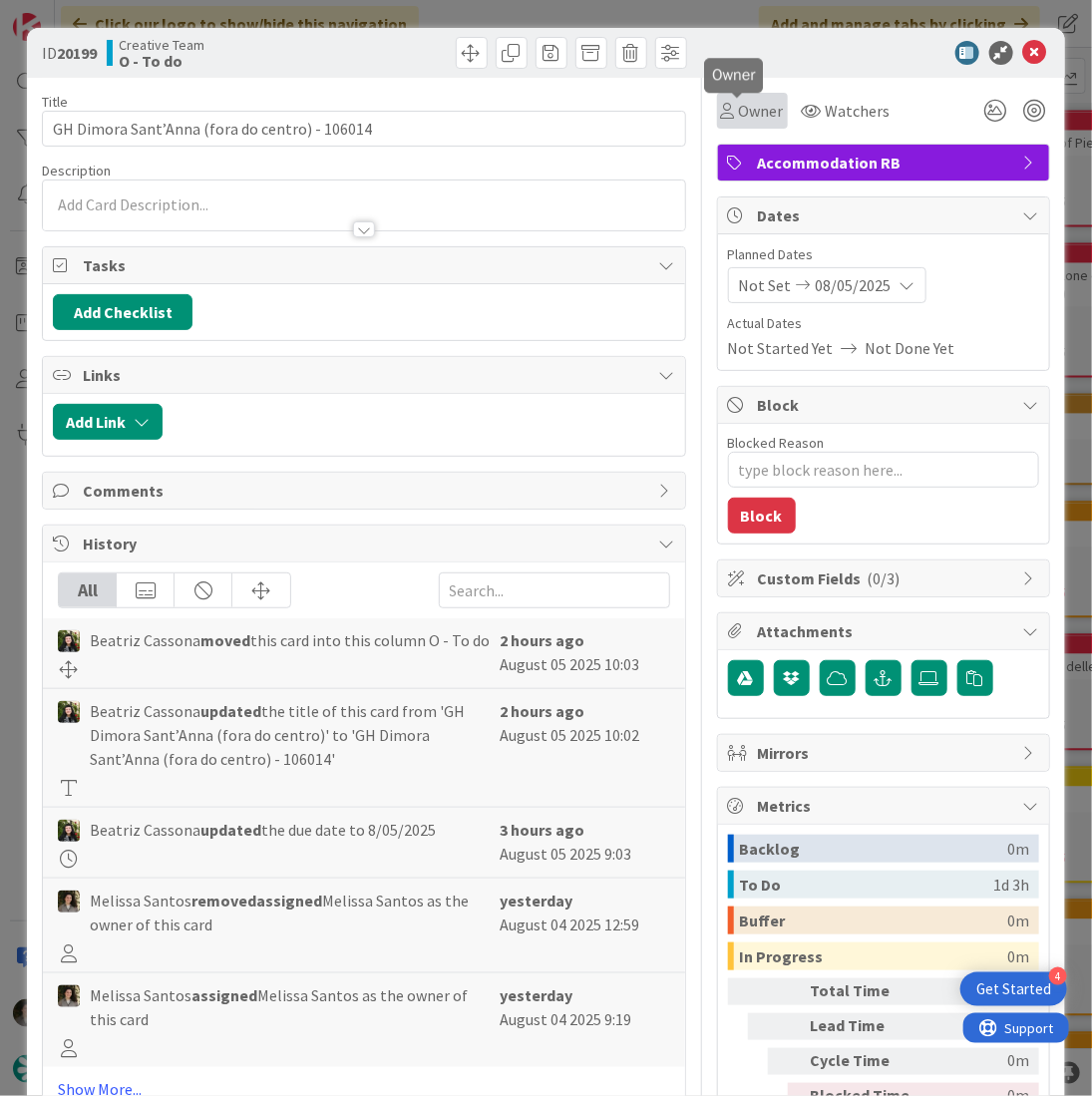 click at bounding box center [728, 111] 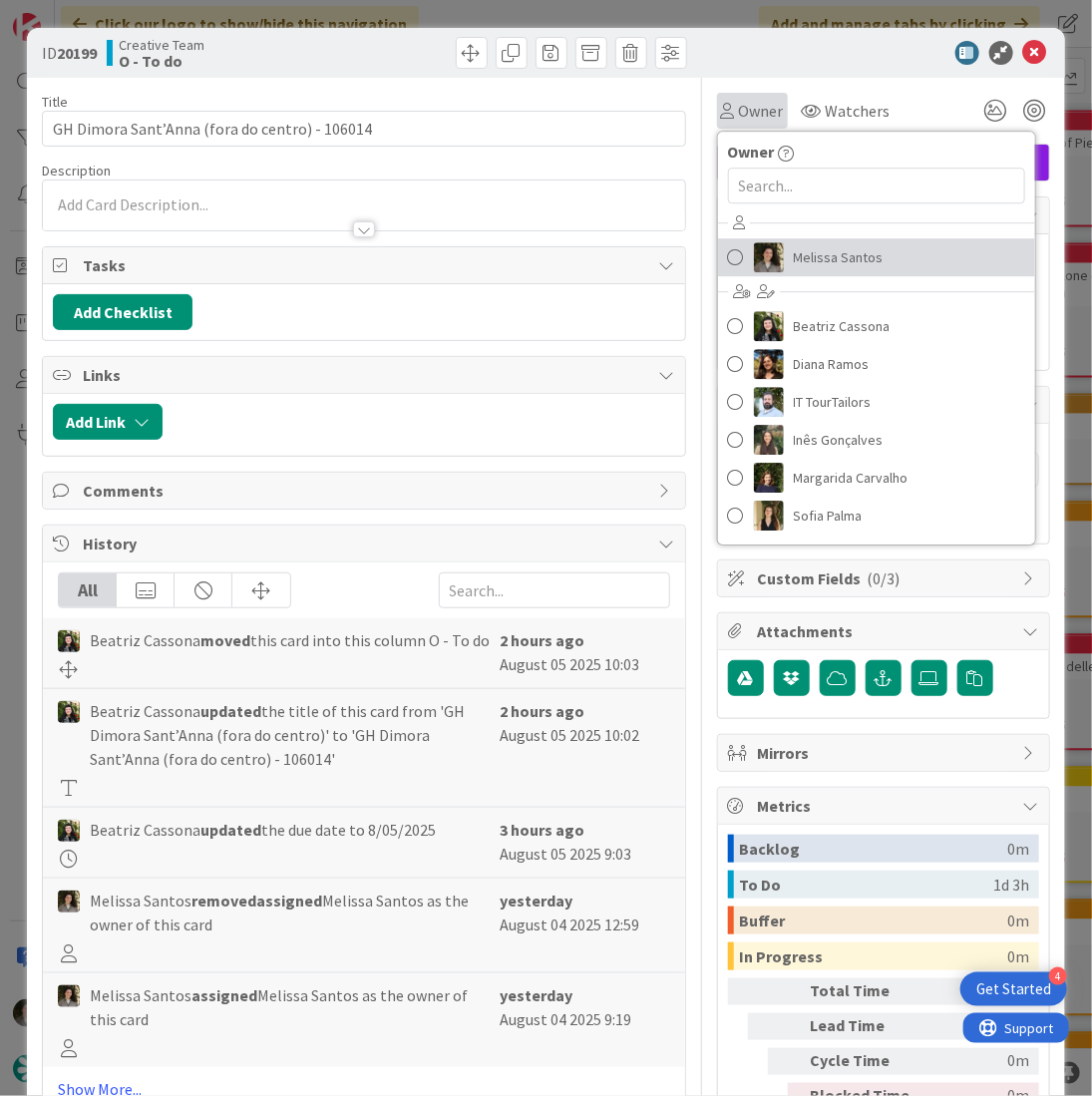 click on "Melissa Santos" at bounding box center (839, 257) 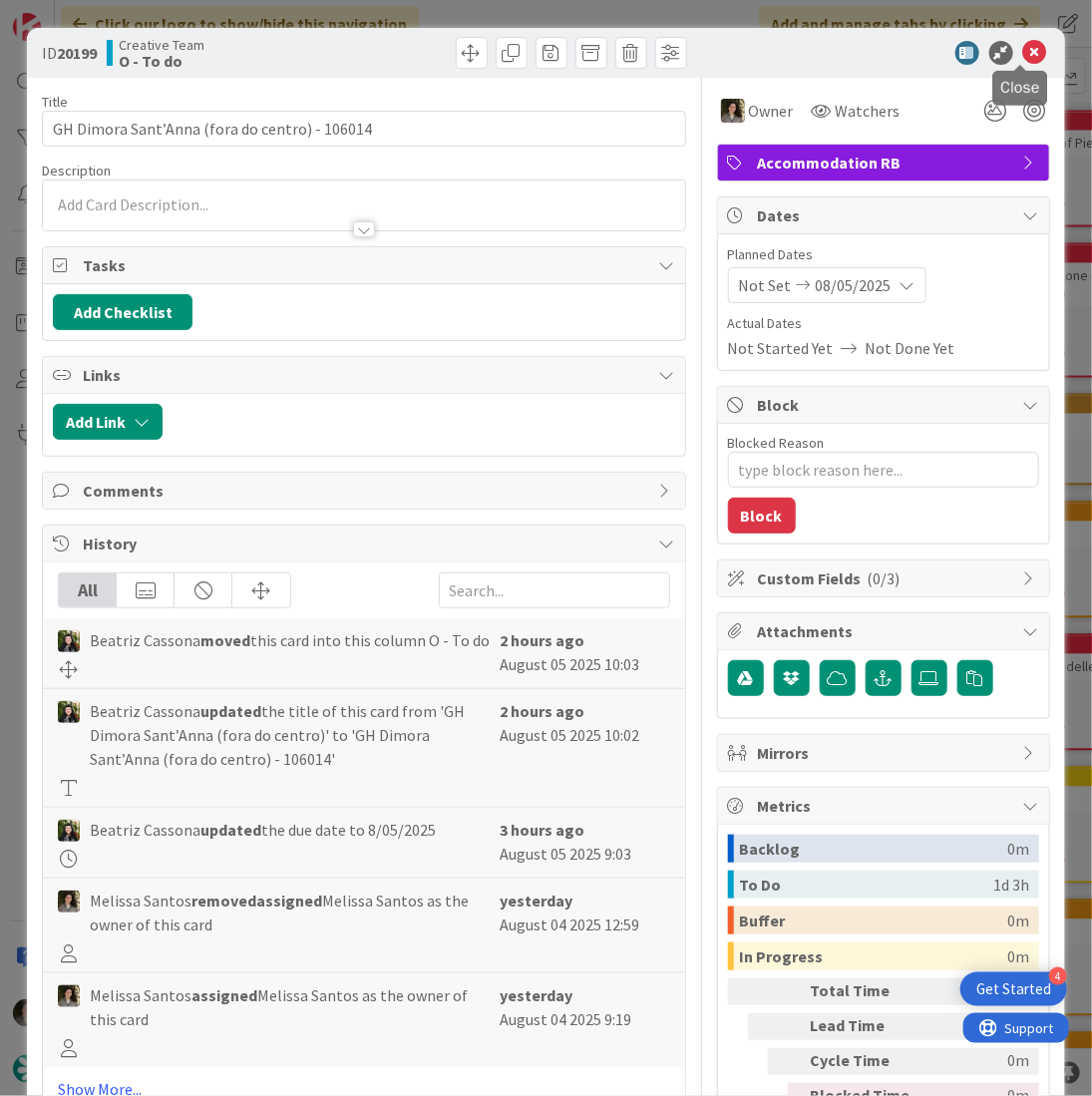 click at bounding box center (1035, 53) 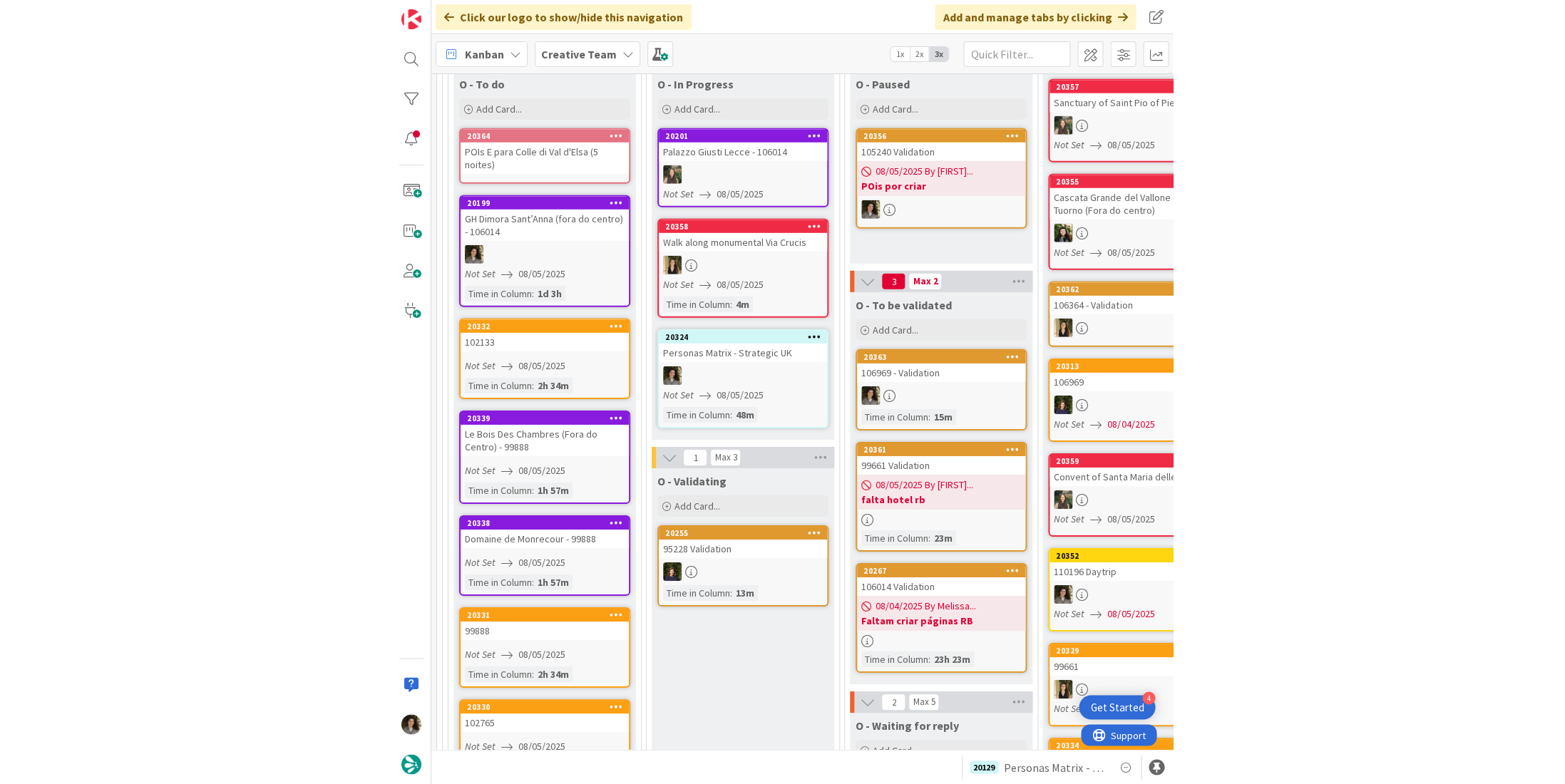 scroll, scrollTop: 0, scrollLeft: 0, axis: both 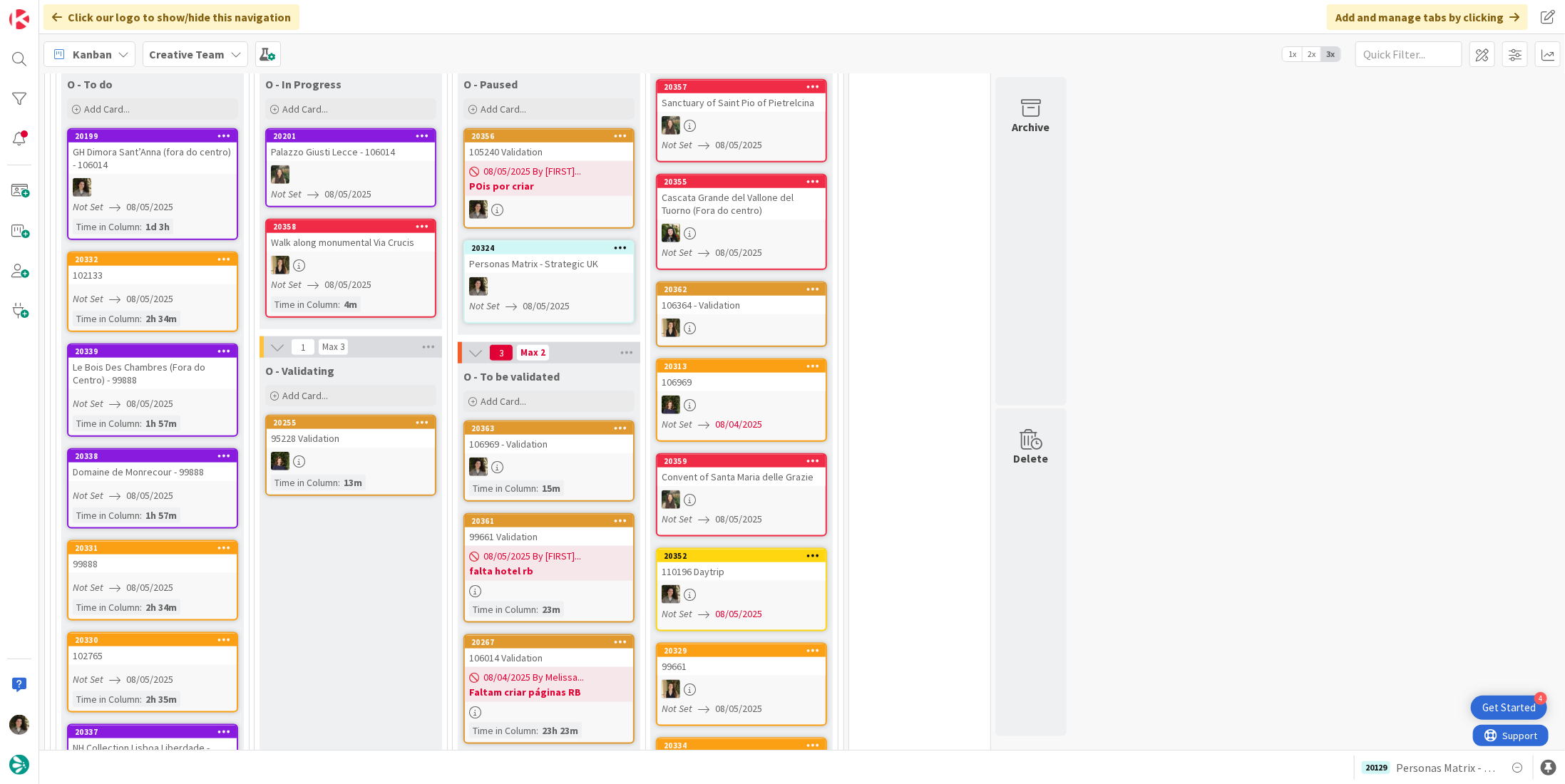 click at bounding box center [549, 287] 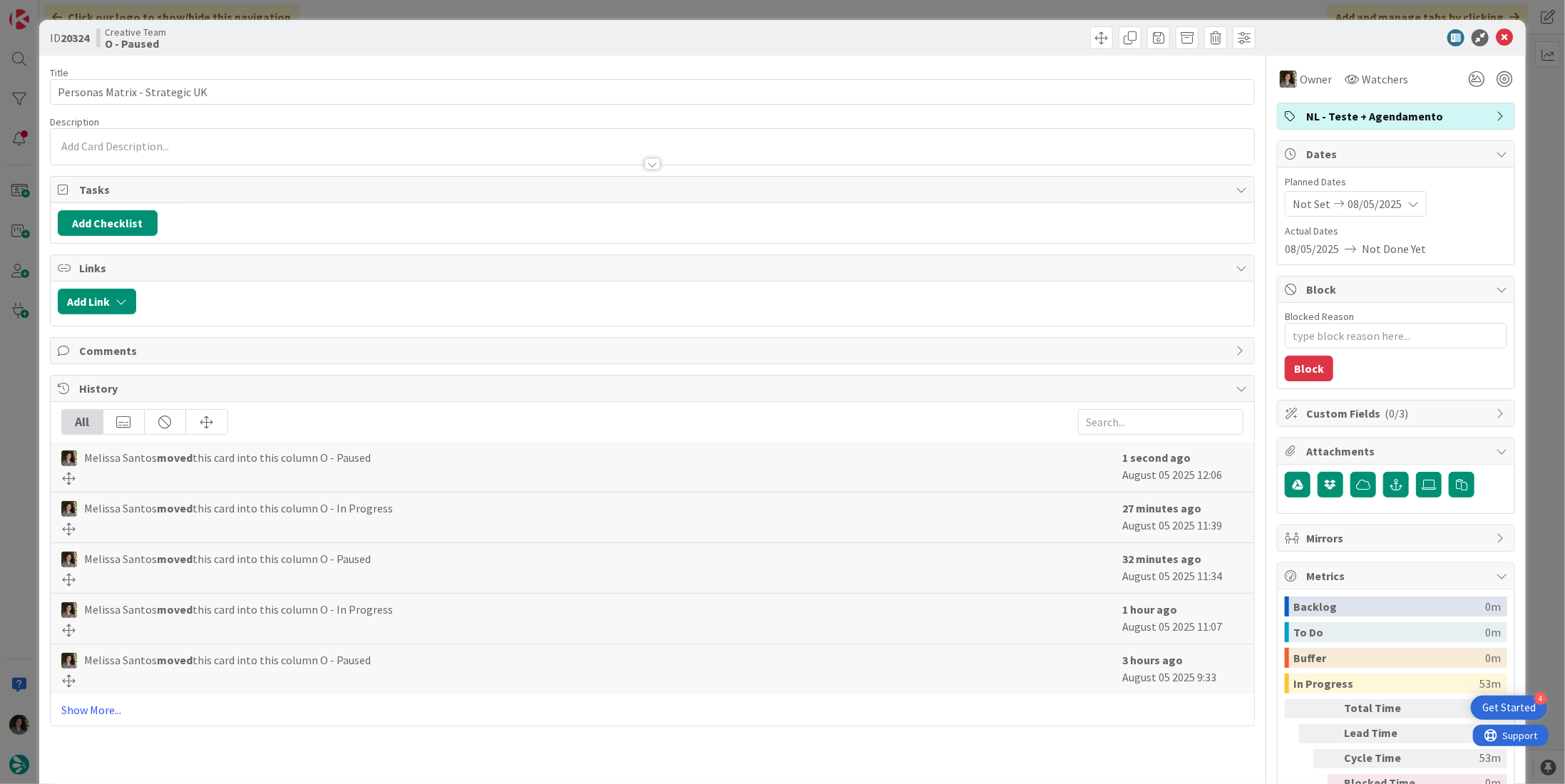 scroll, scrollTop: 72, scrollLeft: 0, axis: vertical 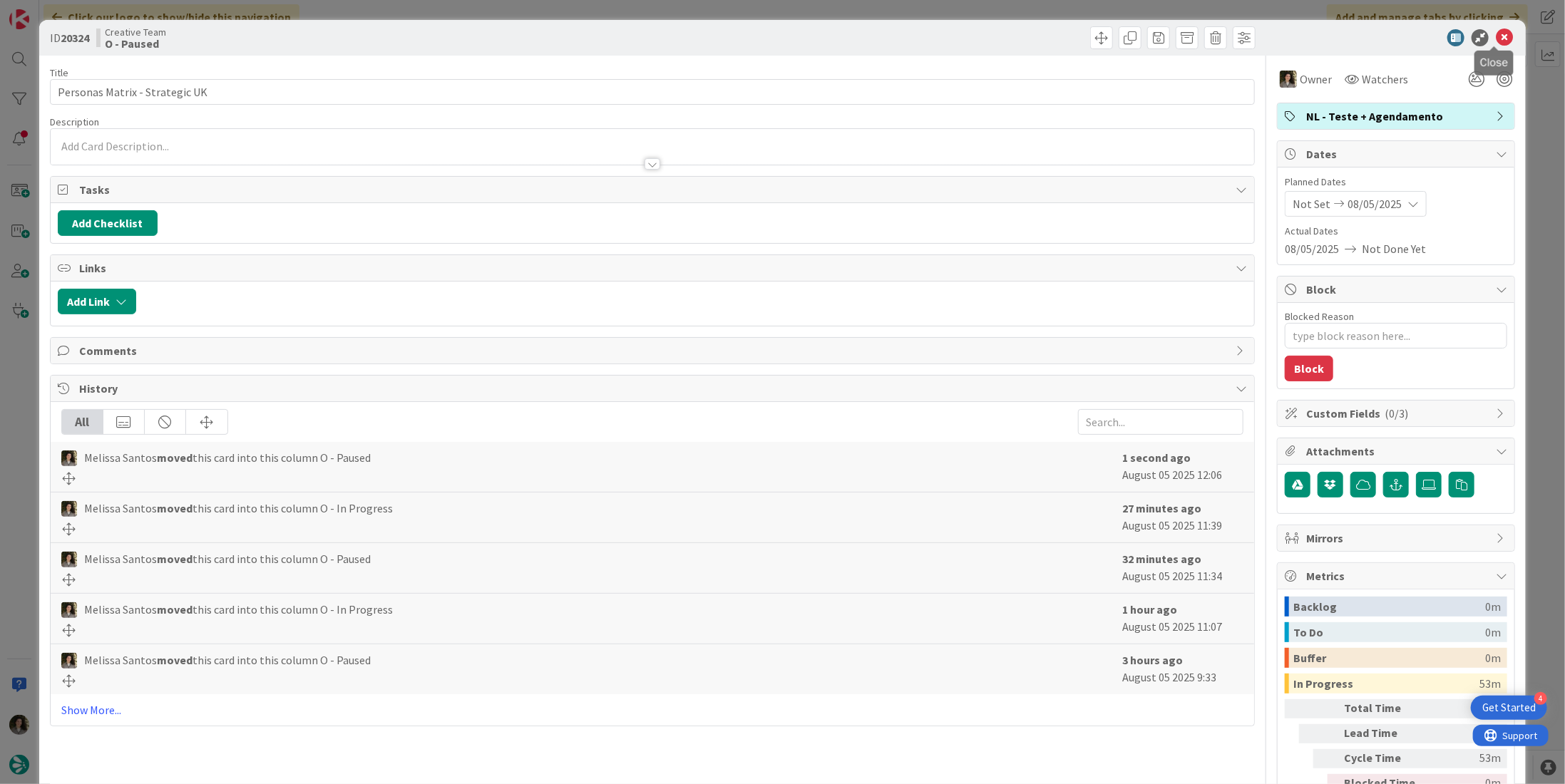 click at bounding box center [1504, 38] 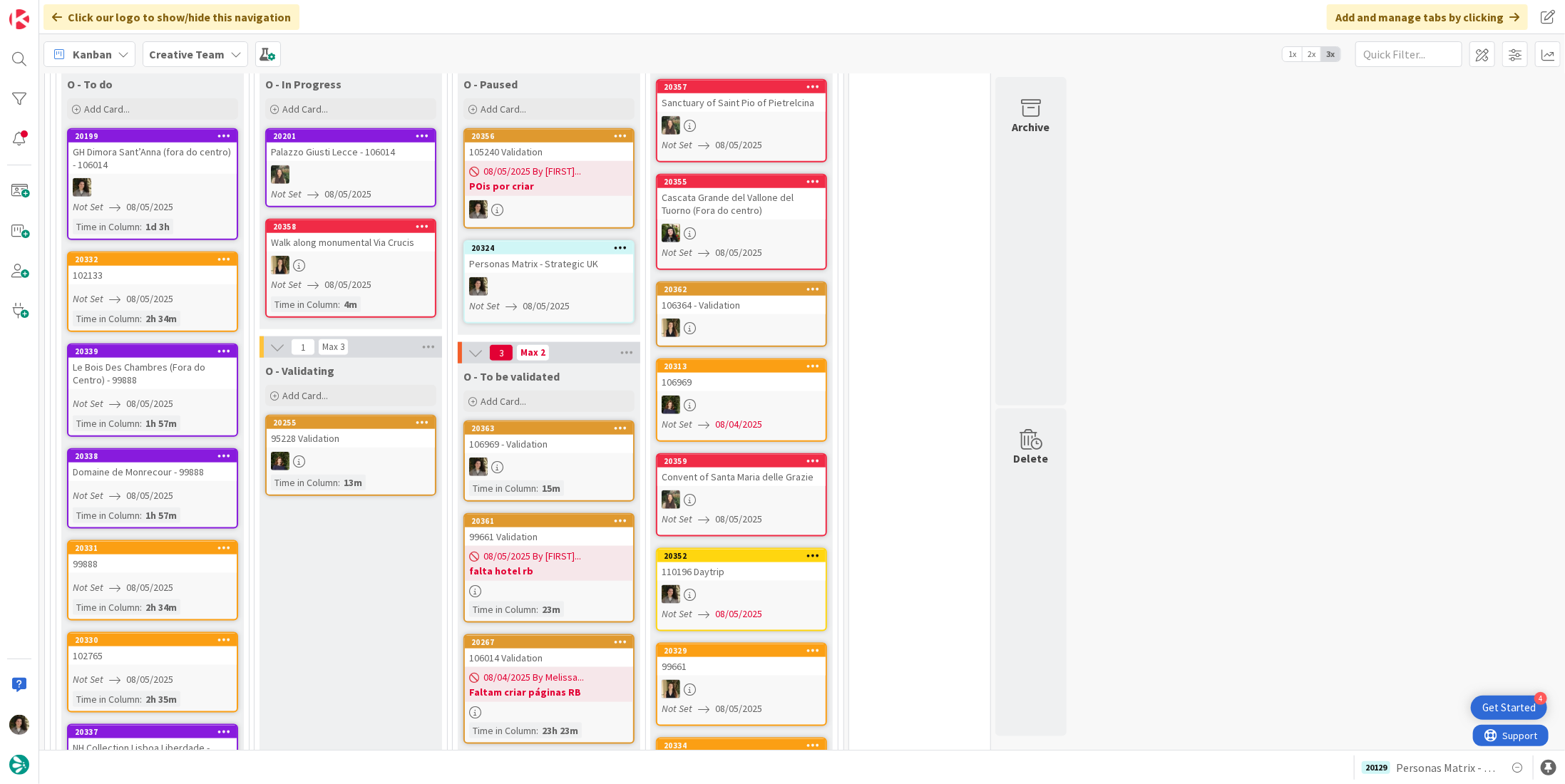 scroll, scrollTop: 0, scrollLeft: 0, axis: both 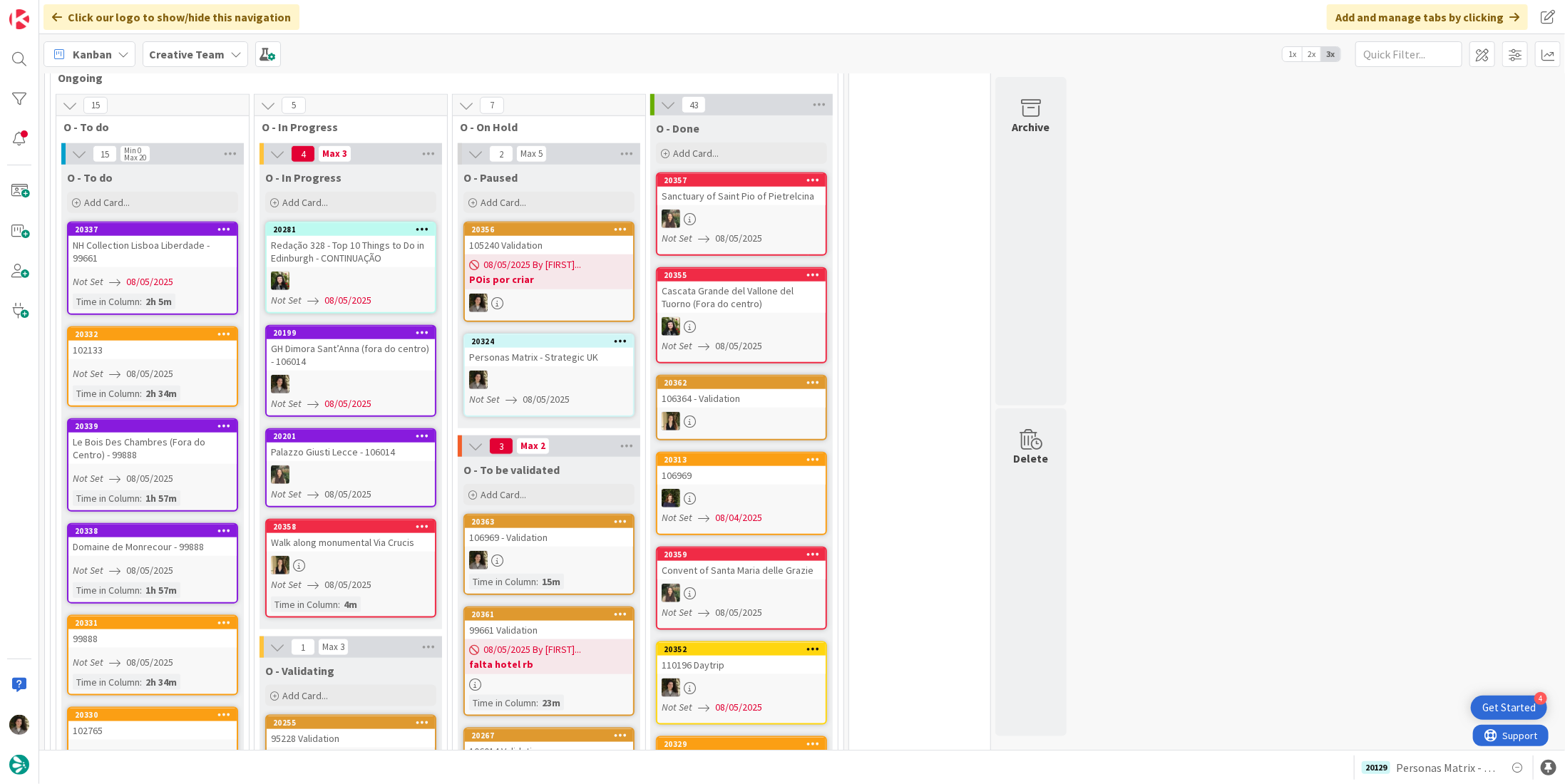 click on "GH Dimora Sant’Anna (fora do centro) - 106014" at bounding box center [351, 355] 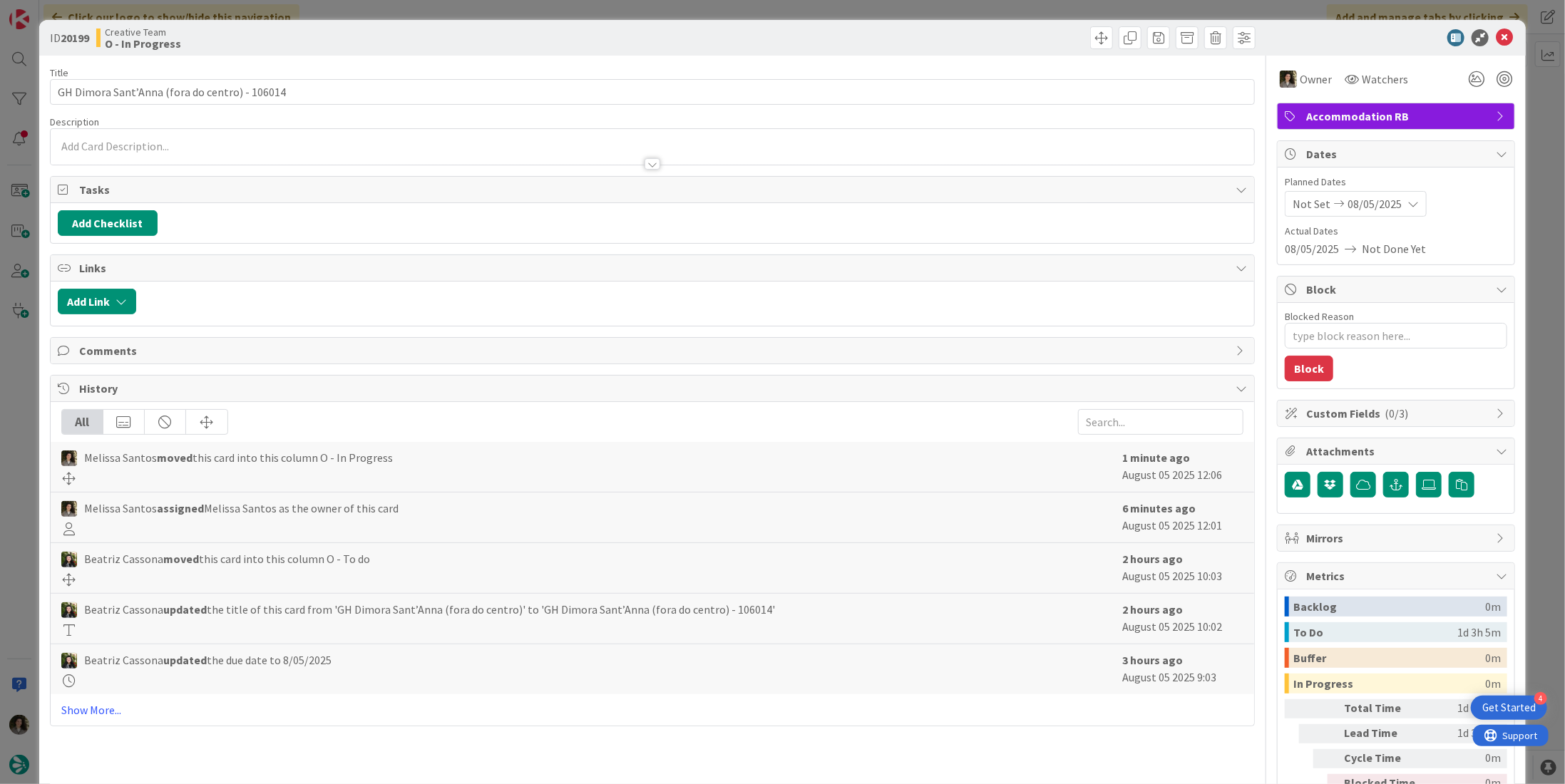 scroll, scrollTop: 0, scrollLeft: 0, axis: both 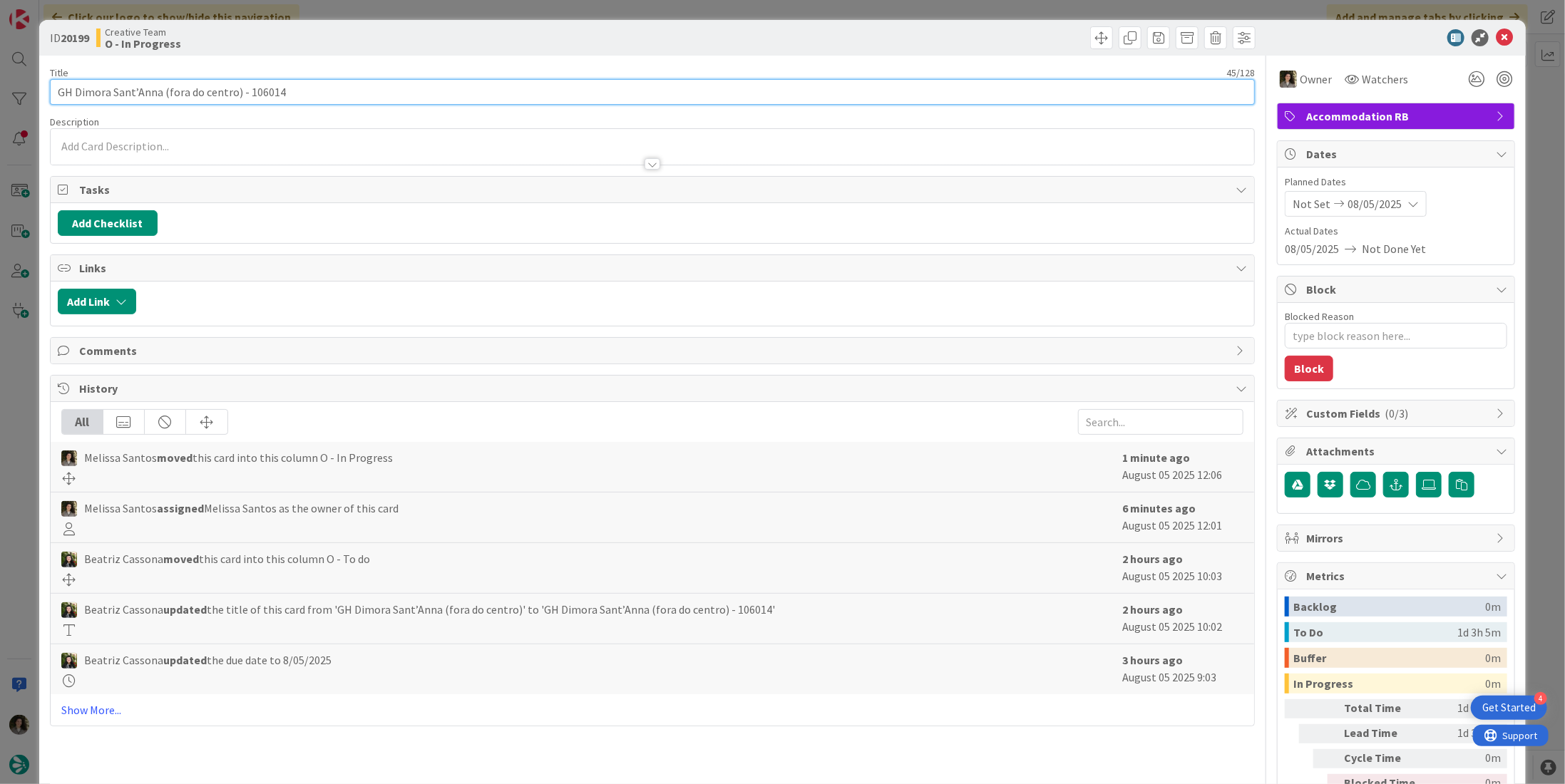 drag, startPoint x: 123, startPoint y: 91, endPoint x: 29, endPoint y: 90, distance: 94.00532 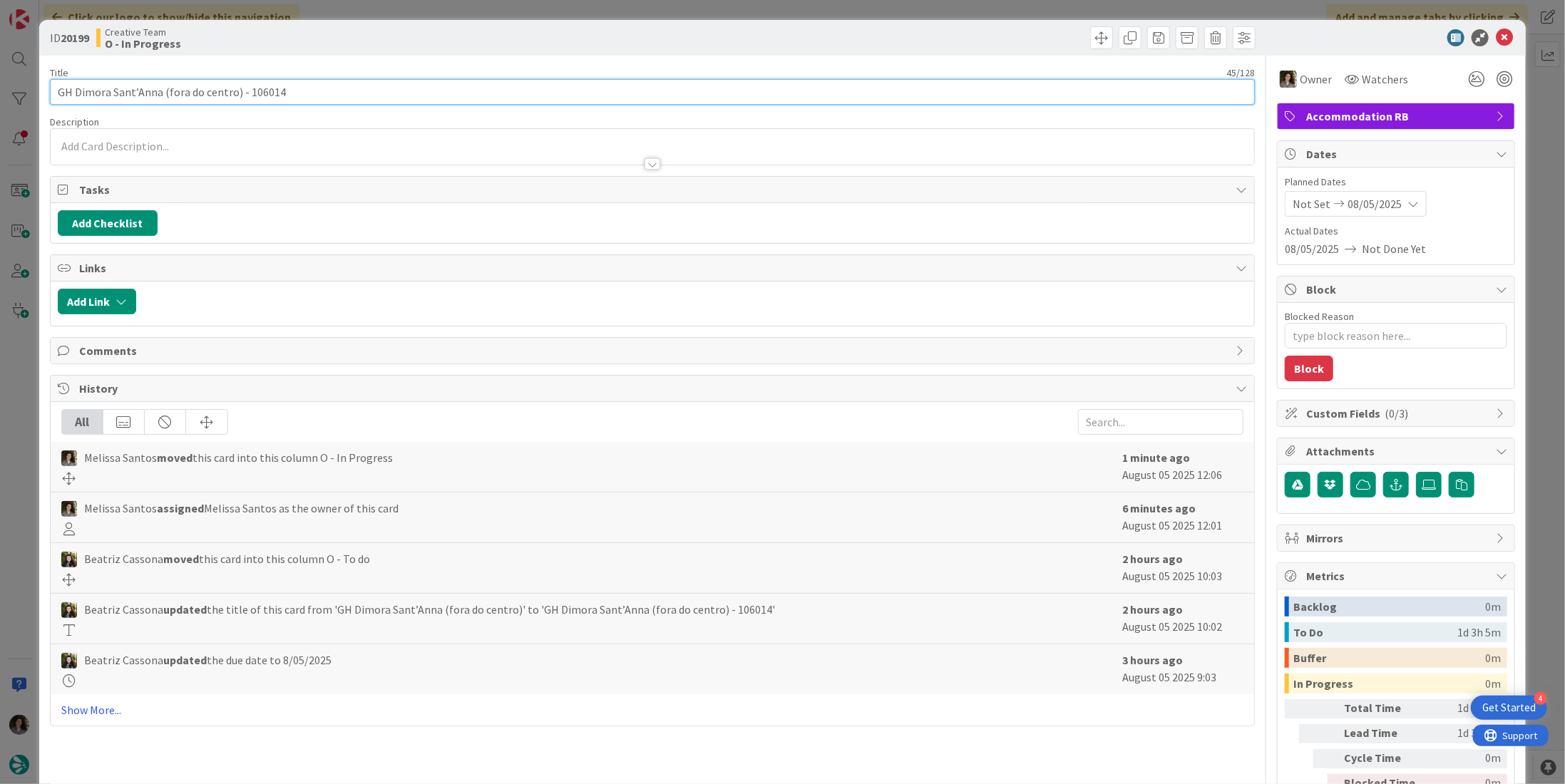click on "ID  20199 Creative Team O - In Progress Title 45 / 128 GH Dimora Sant’Anna (fora do centro) - 106014 Description Owner Watchers Accommodation RB Tasks Add Checklist Links Add Link Comments History All Melissa Santos  moved  this card into this column O - In Progress 1 minute ago August 05 2025 12:06 Melissa Santos  assigned  Melissa Santos as the owner of this card 6 minutes ago August 05 2025 12:01 Beatriz Cassona  moved  this card into this column O - To do 2 hours ago August 05 2025 10:03 Beatriz Cassona  updated  the title of this card from 'GH Dimora Sant’Anna (fora do centro)' to 'GH Dimora Sant’Anna (fora do centro) - 106014' 2 hours ago August 05 2025 10:02 Beatriz Cassona  updated  the due date to 8/05/2025 3 hours ago August 05 2025 9:03 Show More... Owner Watchers Accommodation RB Dates Planned Dates Not Set 08/05/2025 Actual Dates 08/05/2025 Not Done Yet Block Blocked Reason 0 / 256 Block Custom Fields ( 0/3 ) Attachments Mirrors Metrics Backlog 0m To Do 1d 3h 5m Buffer 0m In Progress 0m 0m" at bounding box center [782, 392] 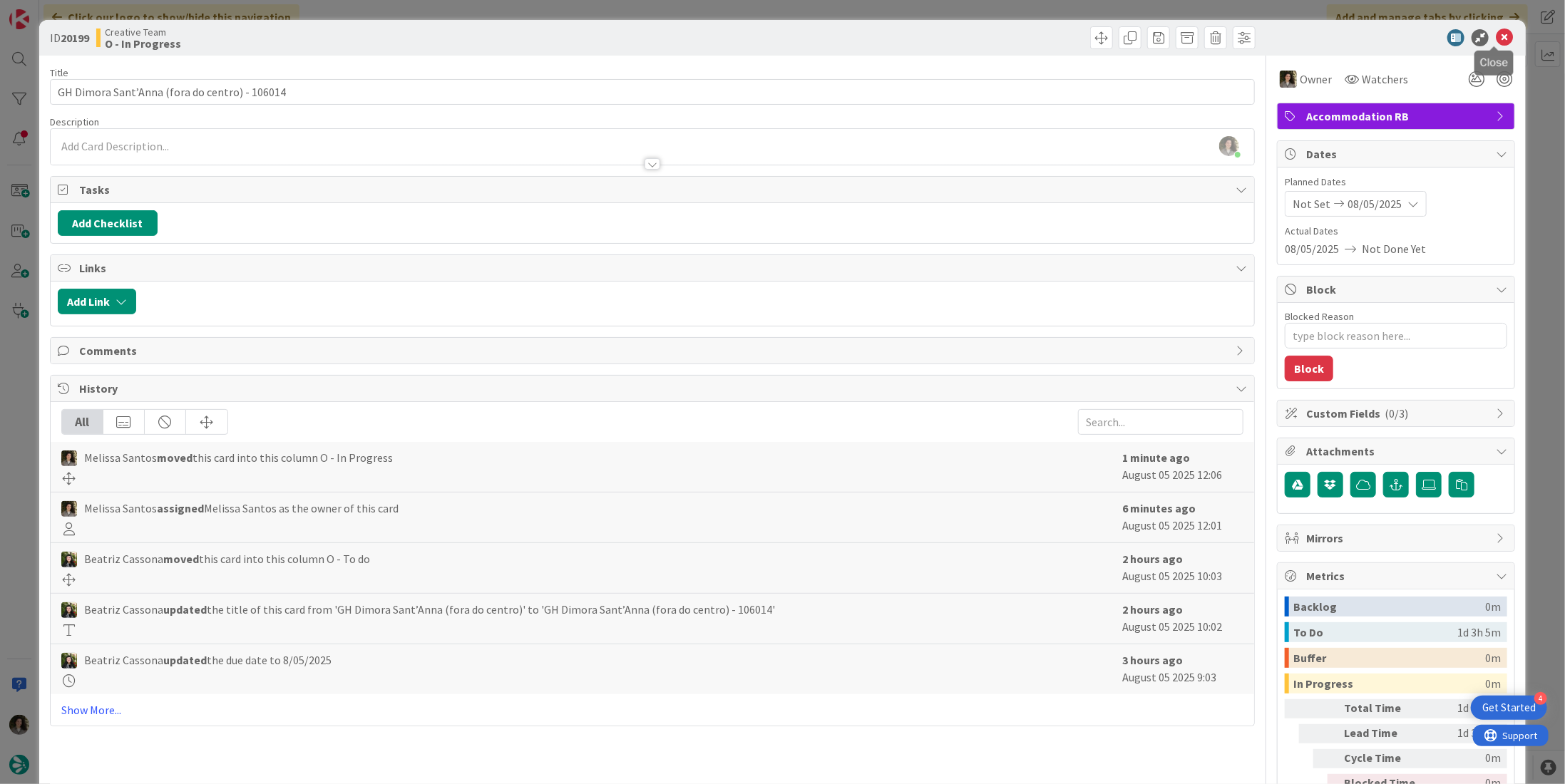 click at bounding box center (1504, 38) 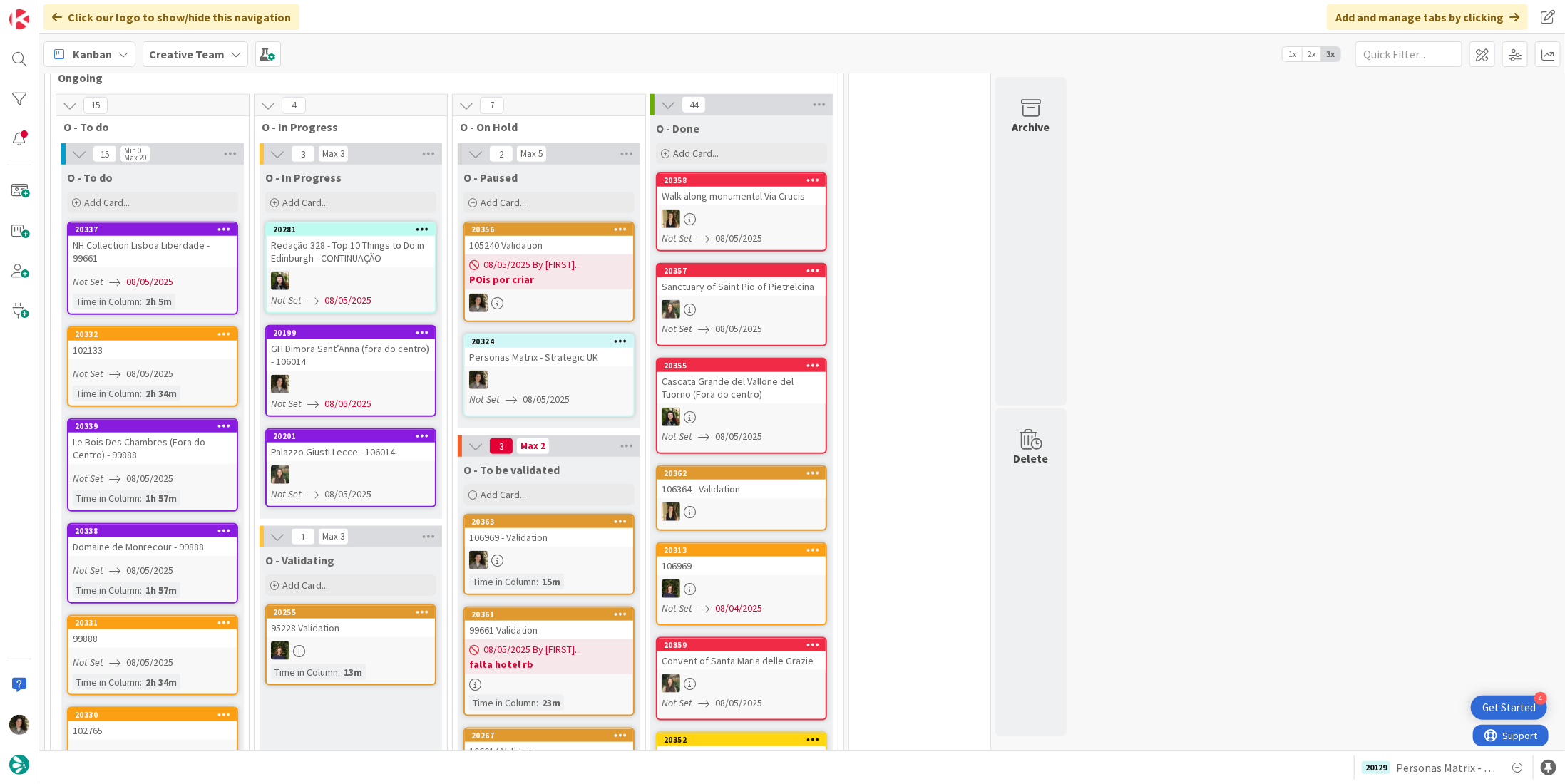 click on "GH Dimora Sant’Anna (fora do centro) - 106014" at bounding box center (351, 355) 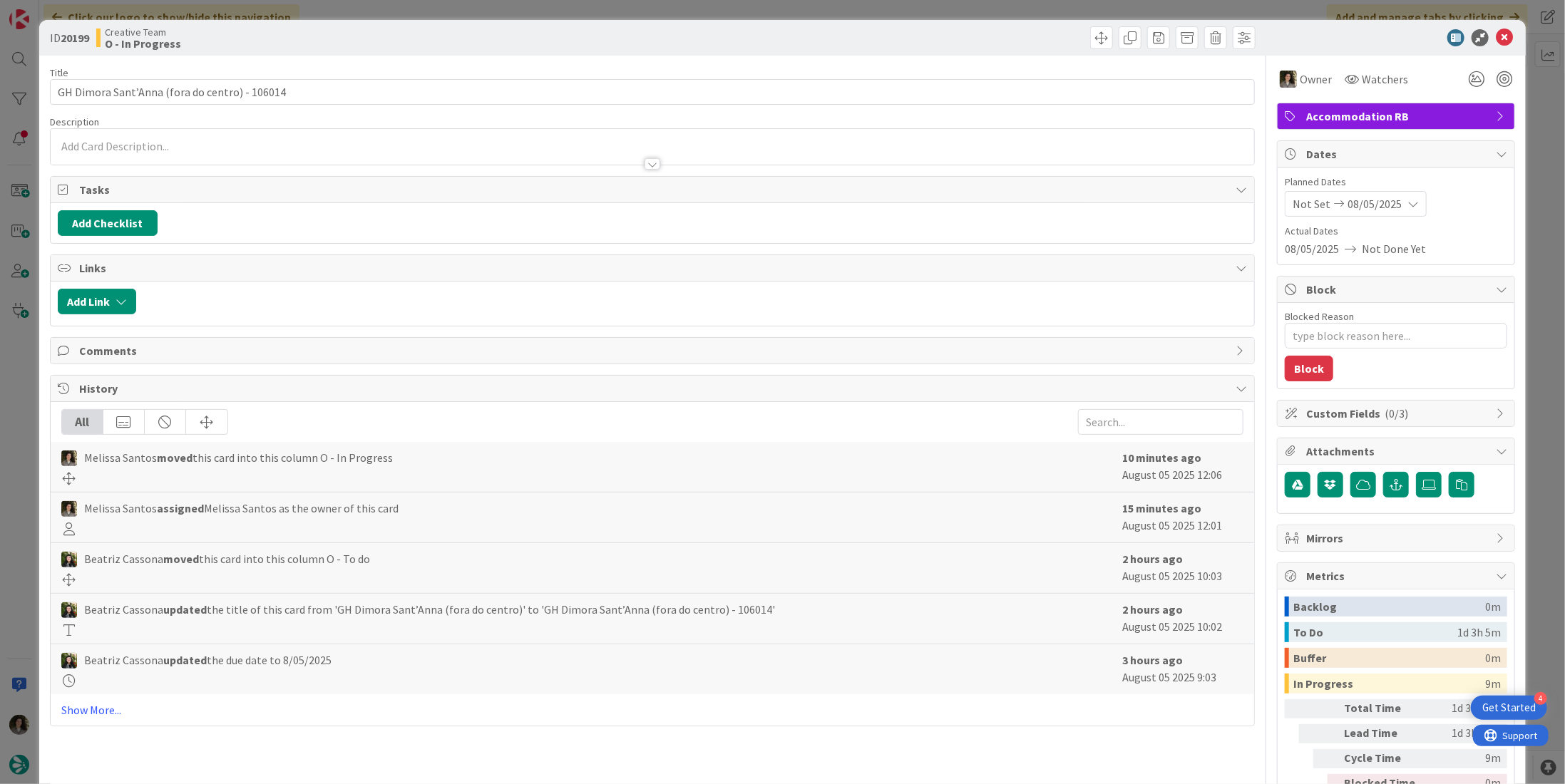 scroll, scrollTop: 0, scrollLeft: 0, axis: both 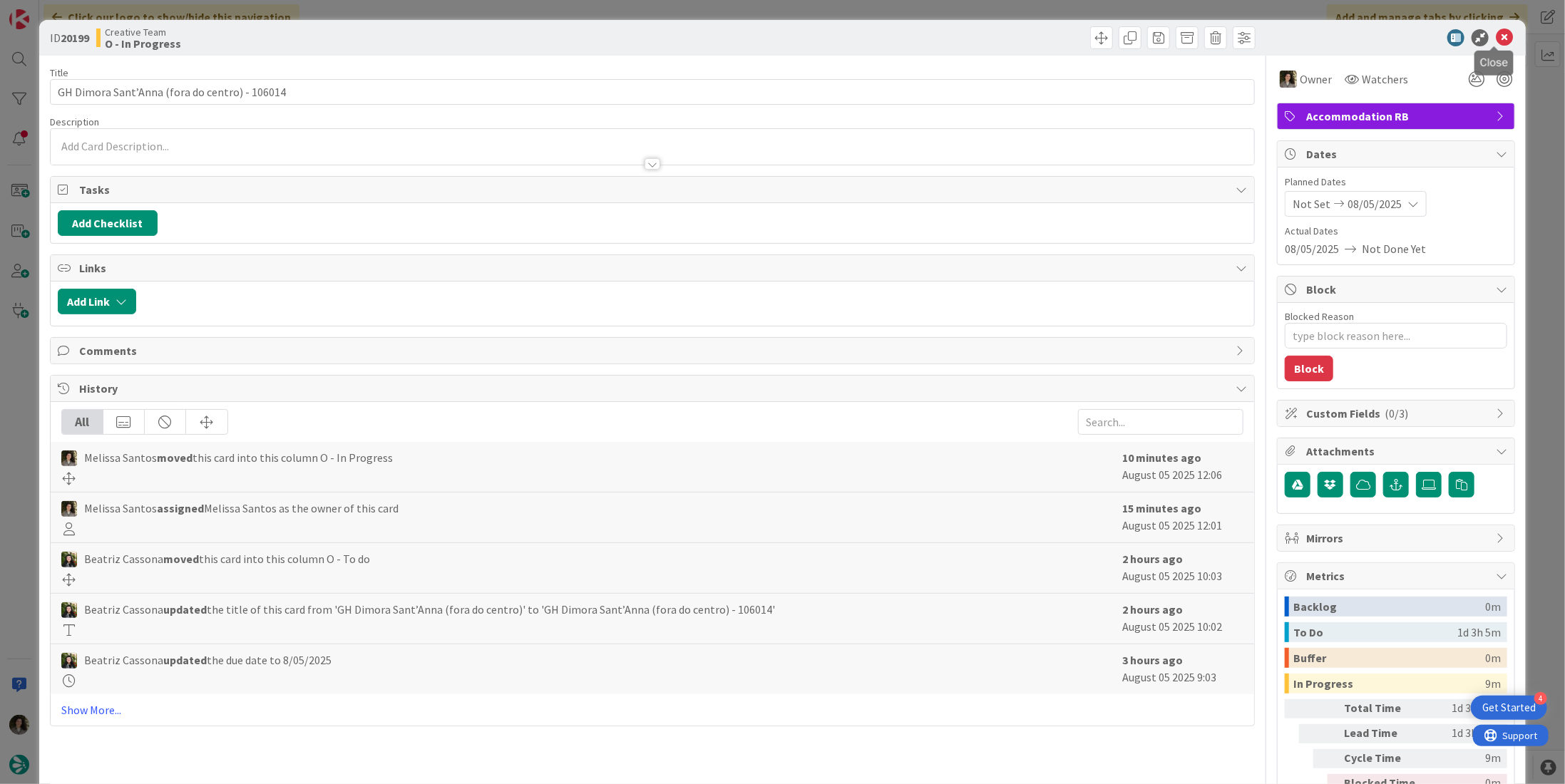 click at bounding box center [1504, 38] 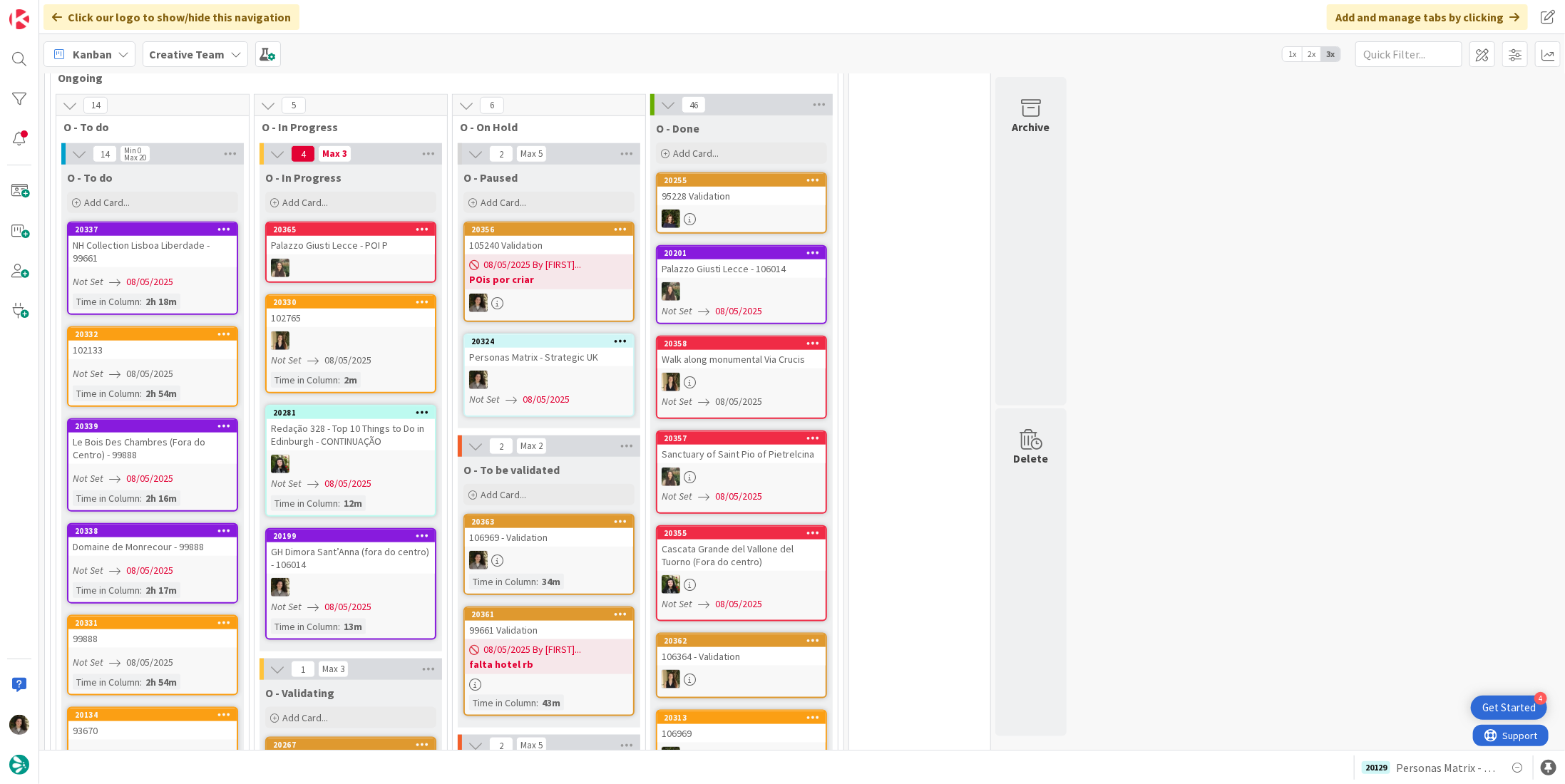 scroll, scrollTop: 0, scrollLeft: 0, axis: both 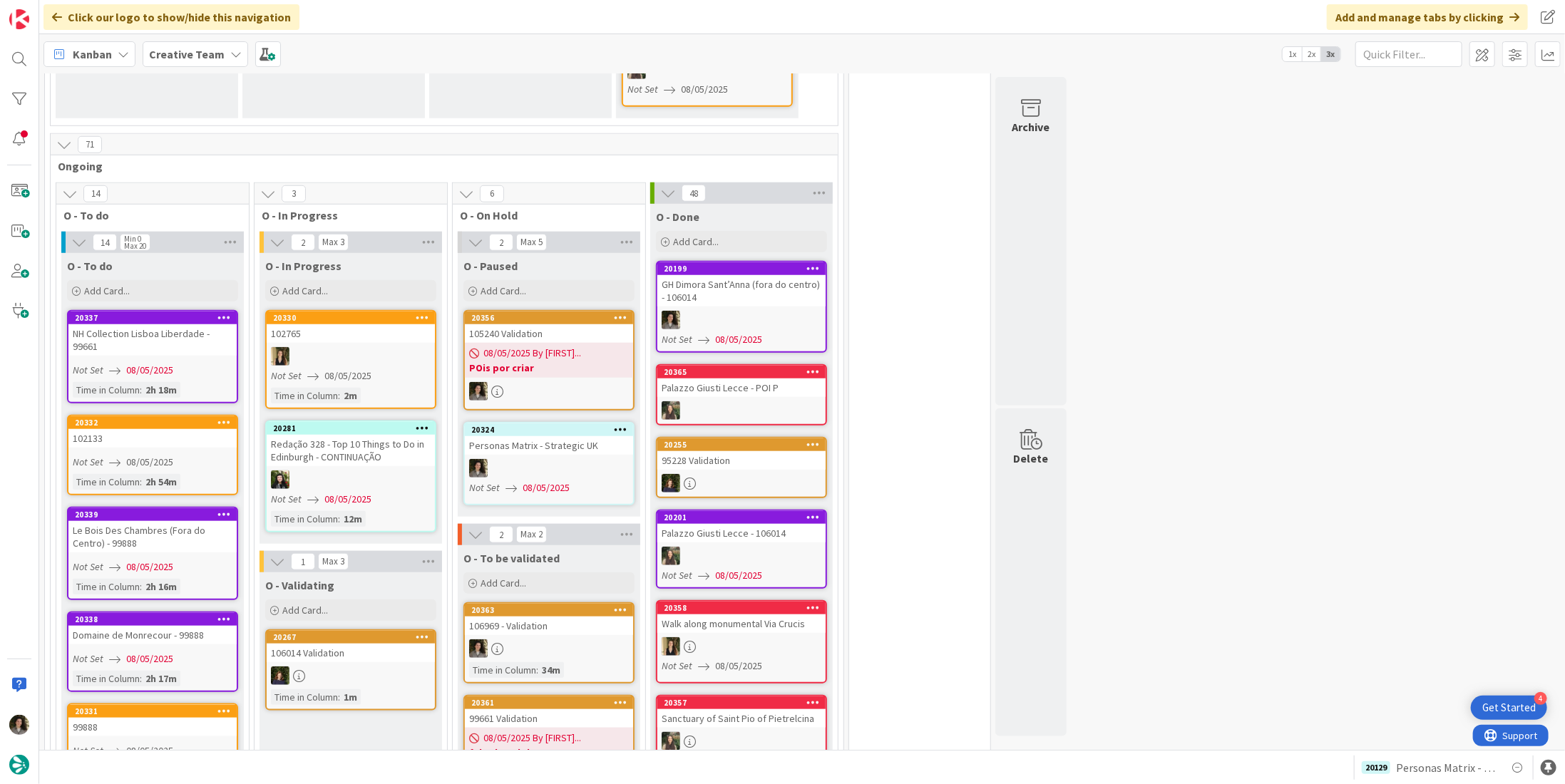 click on "GH Dimora Sant’Anna (fora do centro) - 106014" at bounding box center [742, 291] 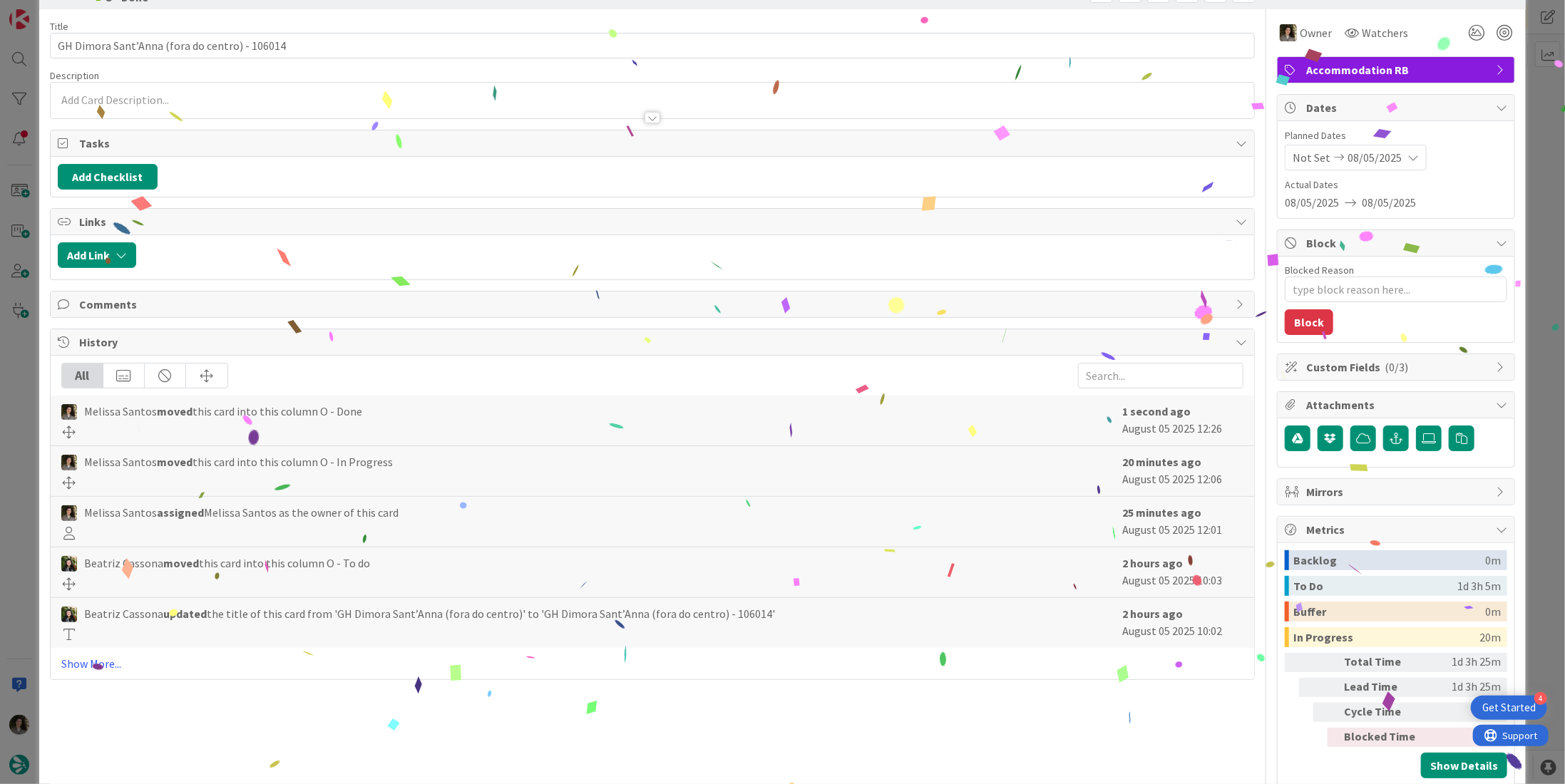 scroll, scrollTop: 72, scrollLeft: 0, axis: vertical 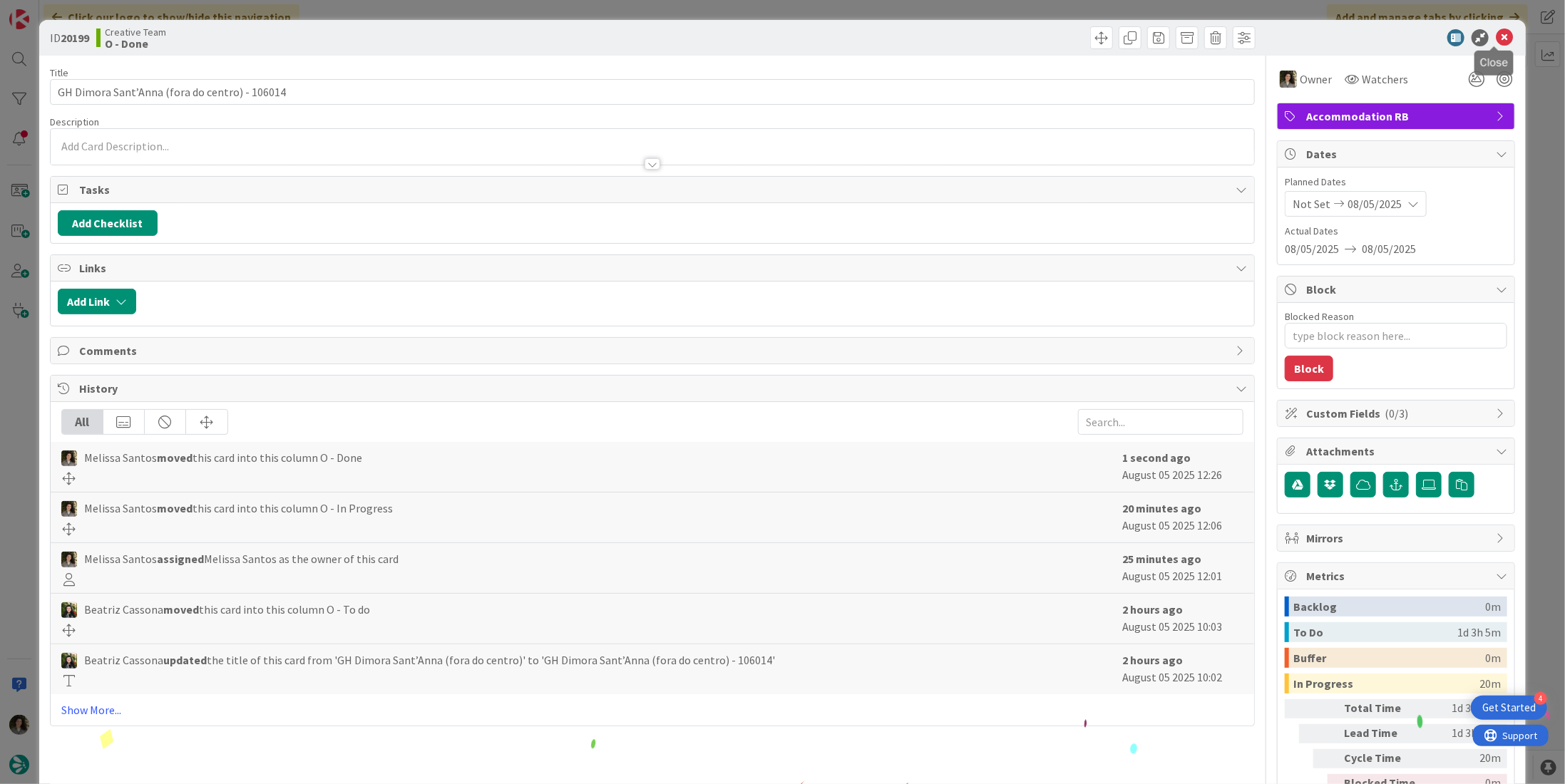 click on "ID  20199 Creative Team O - Done" at bounding box center [782, 38] 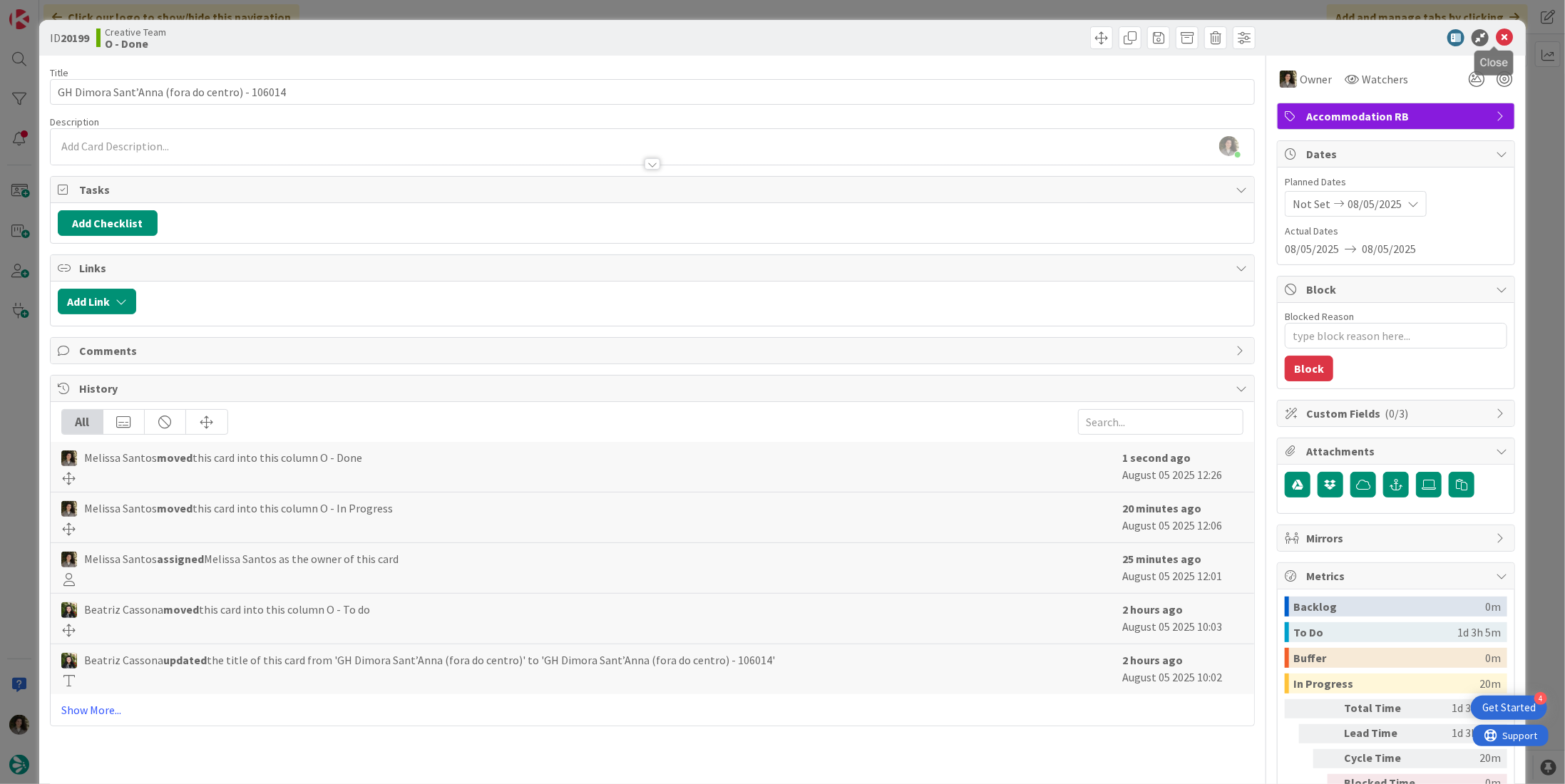 click at bounding box center (1504, 38) 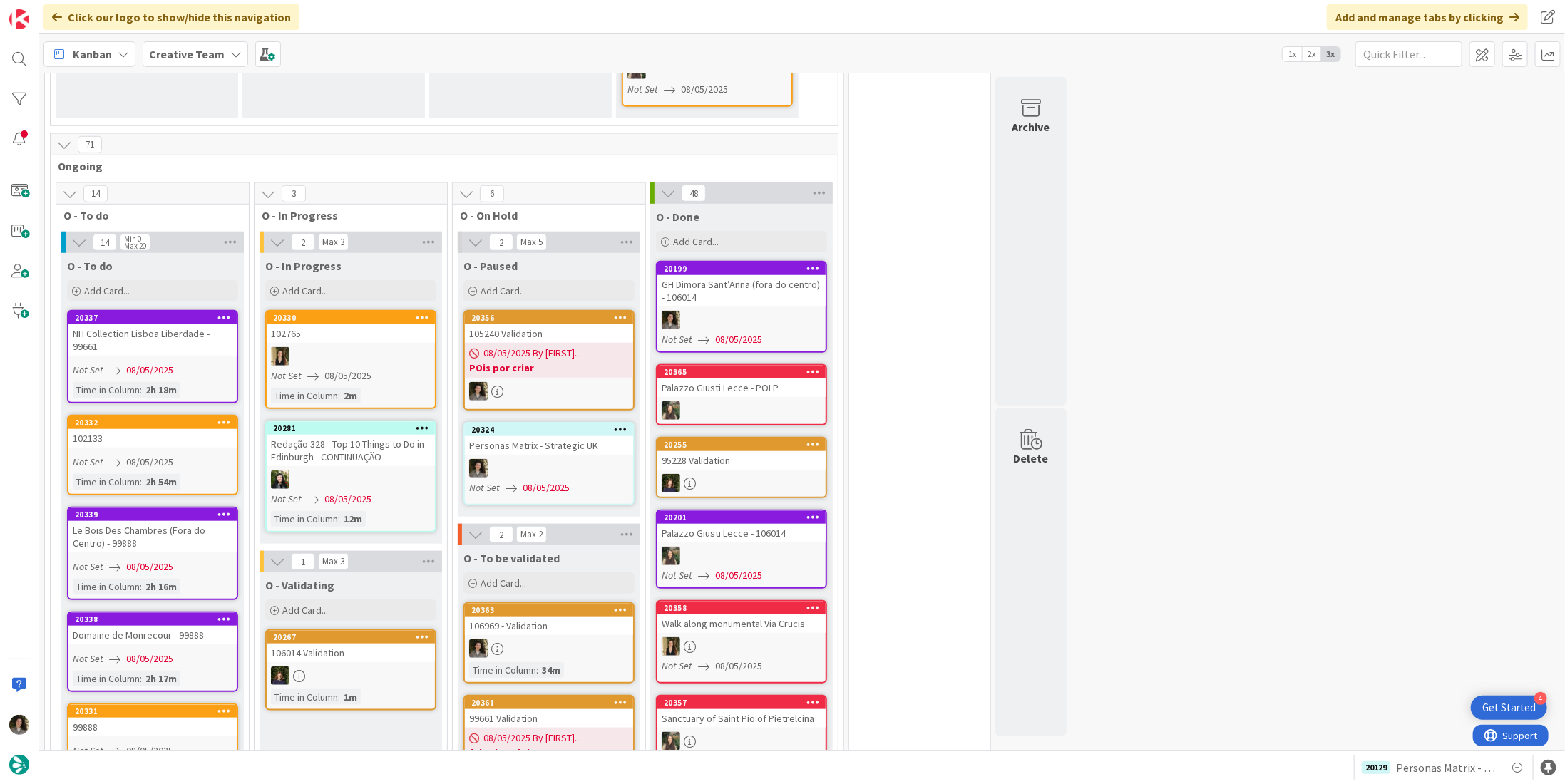 scroll, scrollTop: 0, scrollLeft: 0, axis: both 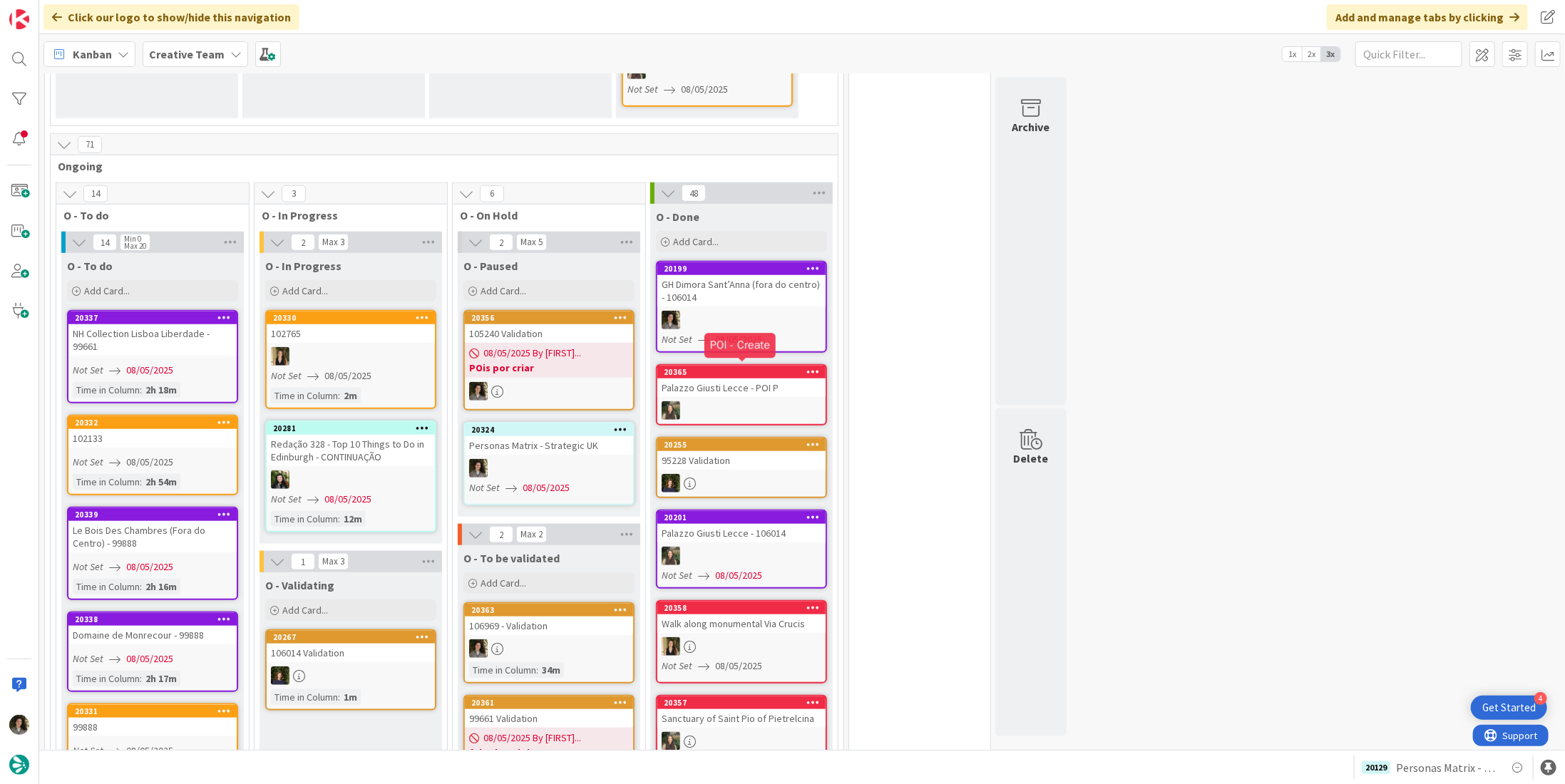 click on "GH Dimora Sant’Anna (fora do centro) - 106014" at bounding box center (742, 291) 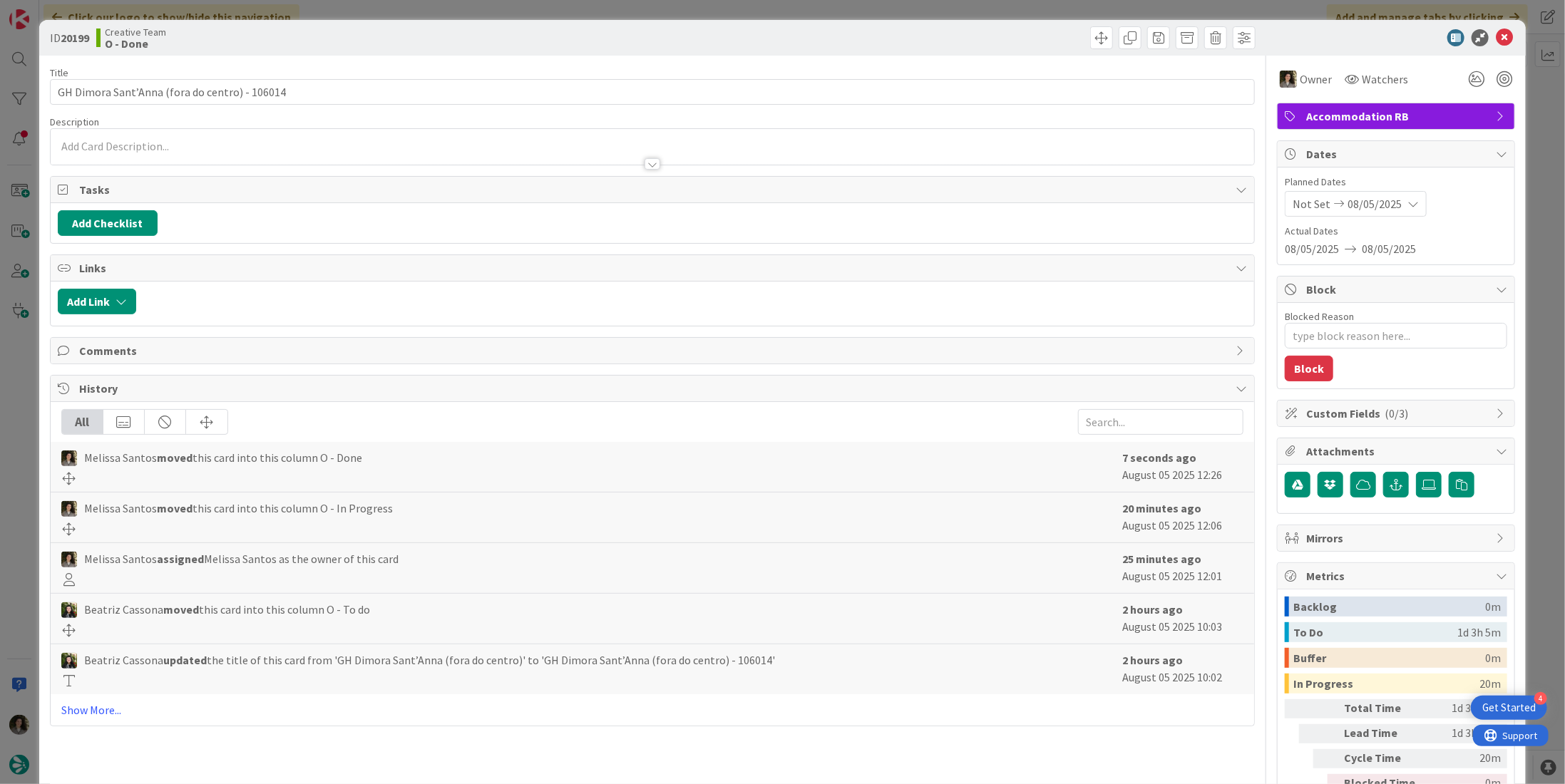 scroll, scrollTop: 0, scrollLeft: 0, axis: both 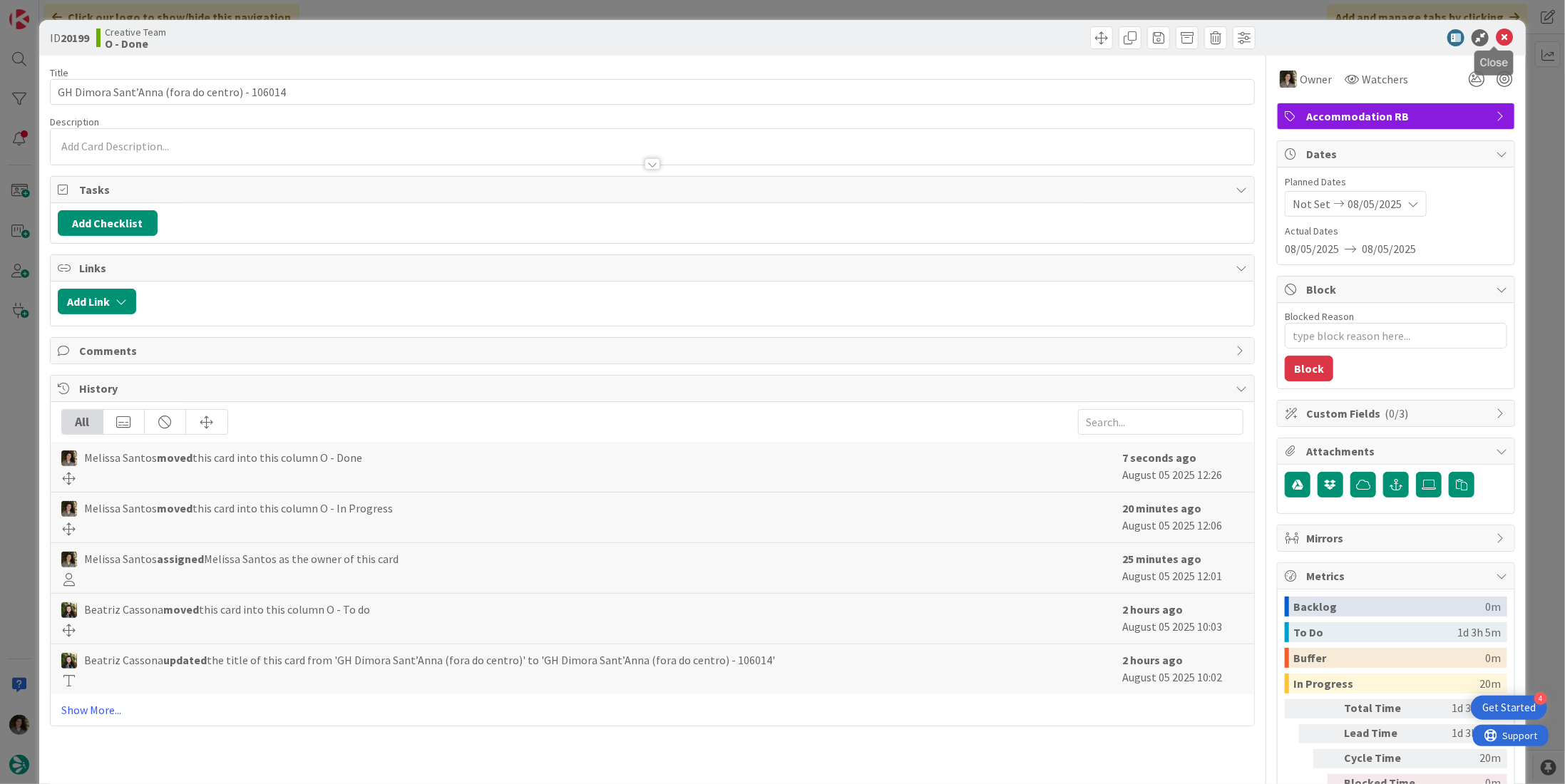 click at bounding box center [1504, 38] 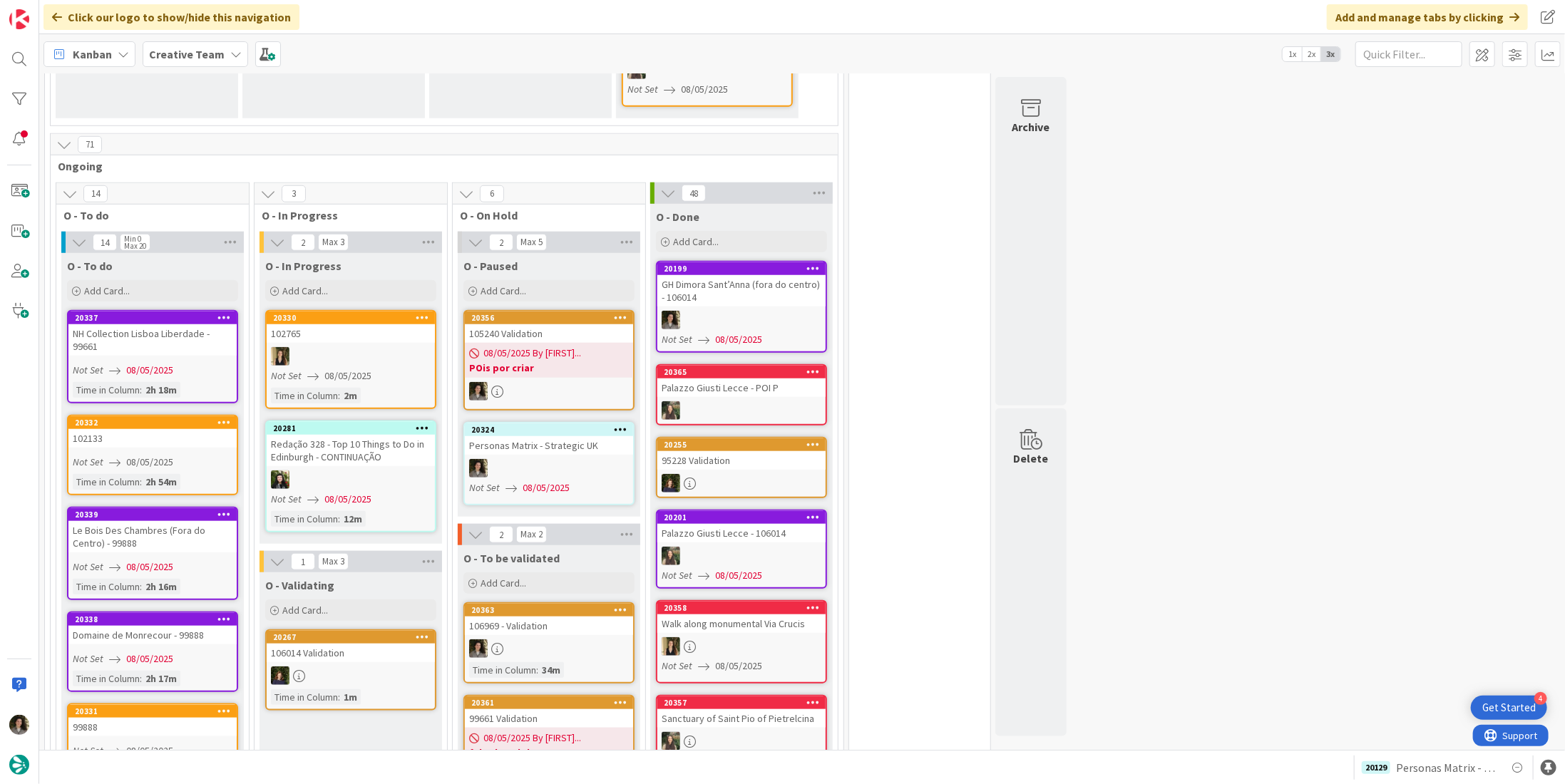 click at bounding box center [742, 556] 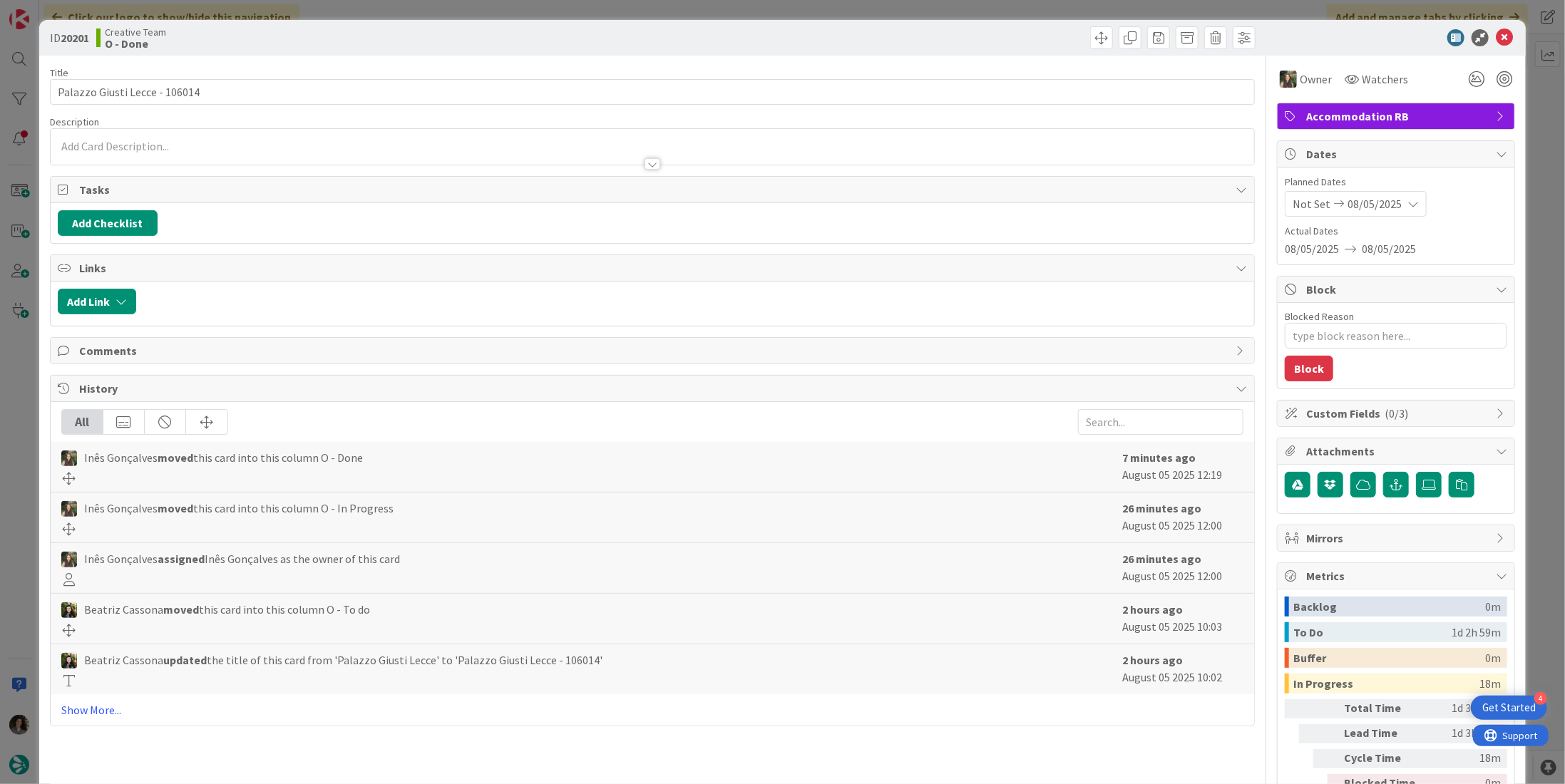 scroll, scrollTop: 0, scrollLeft: 0, axis: both 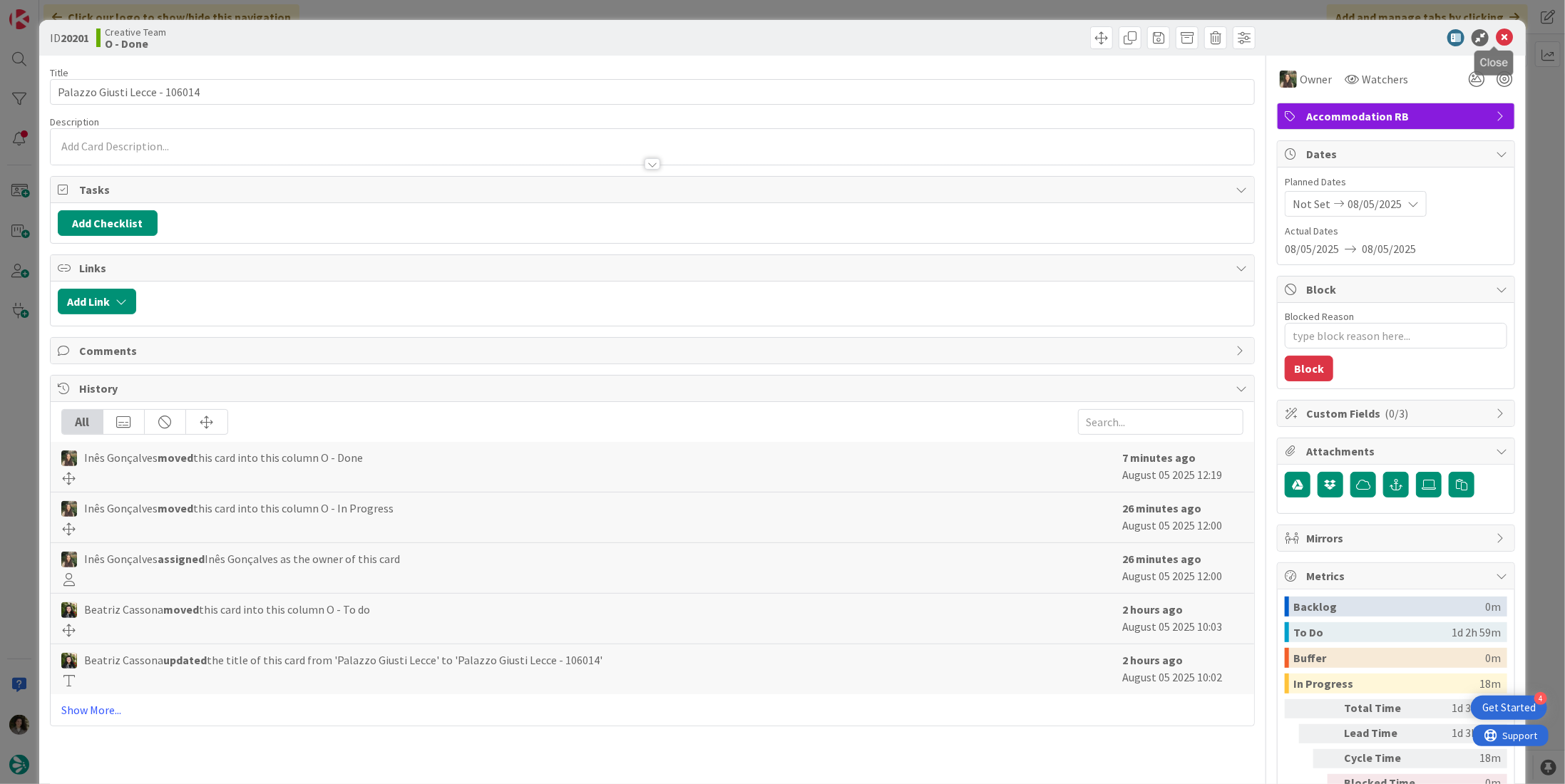 click at bounding box center (1504, 38) 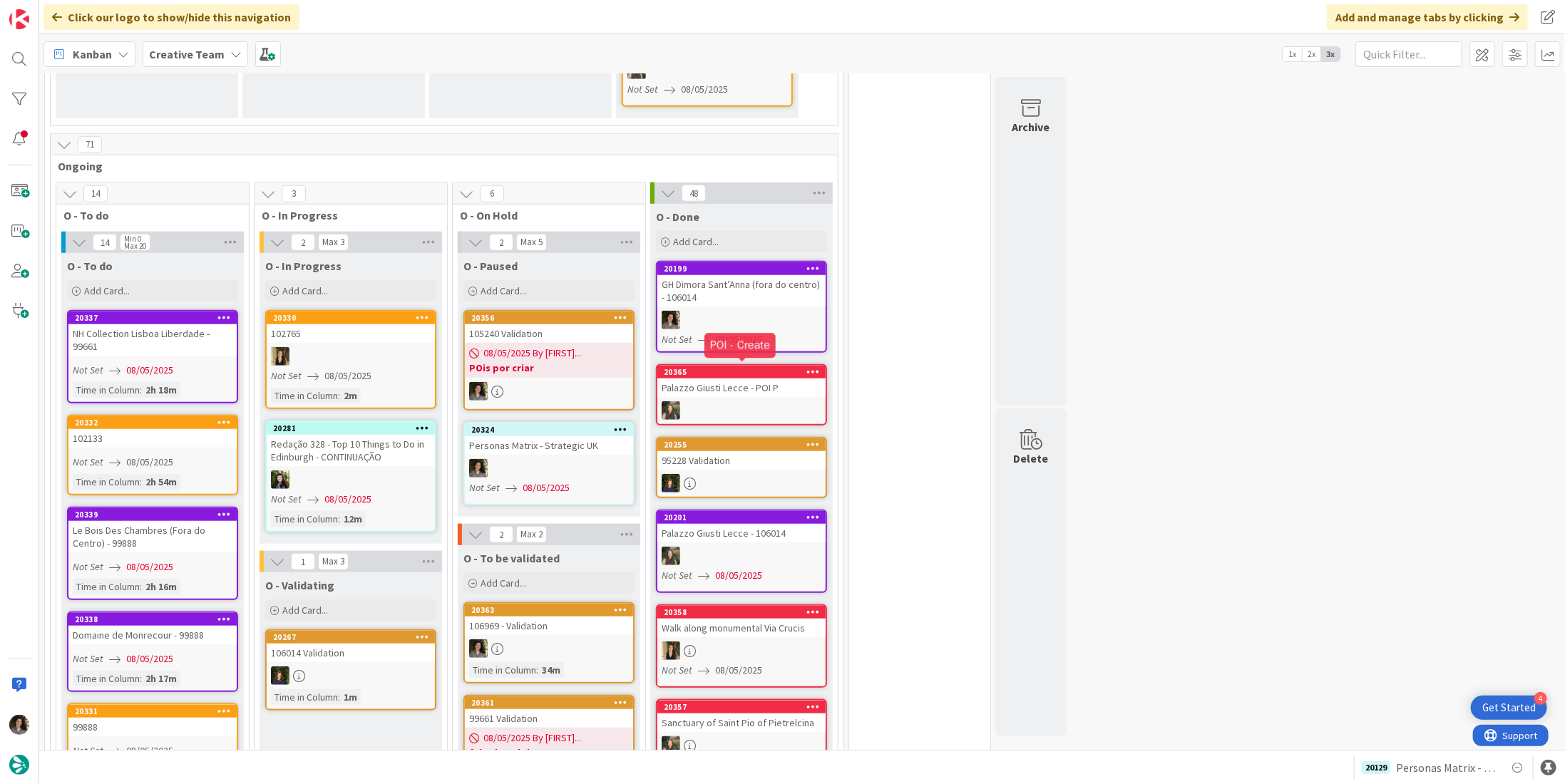 scroll, scrollTop: 0, scrollLeft: 0, axis: both 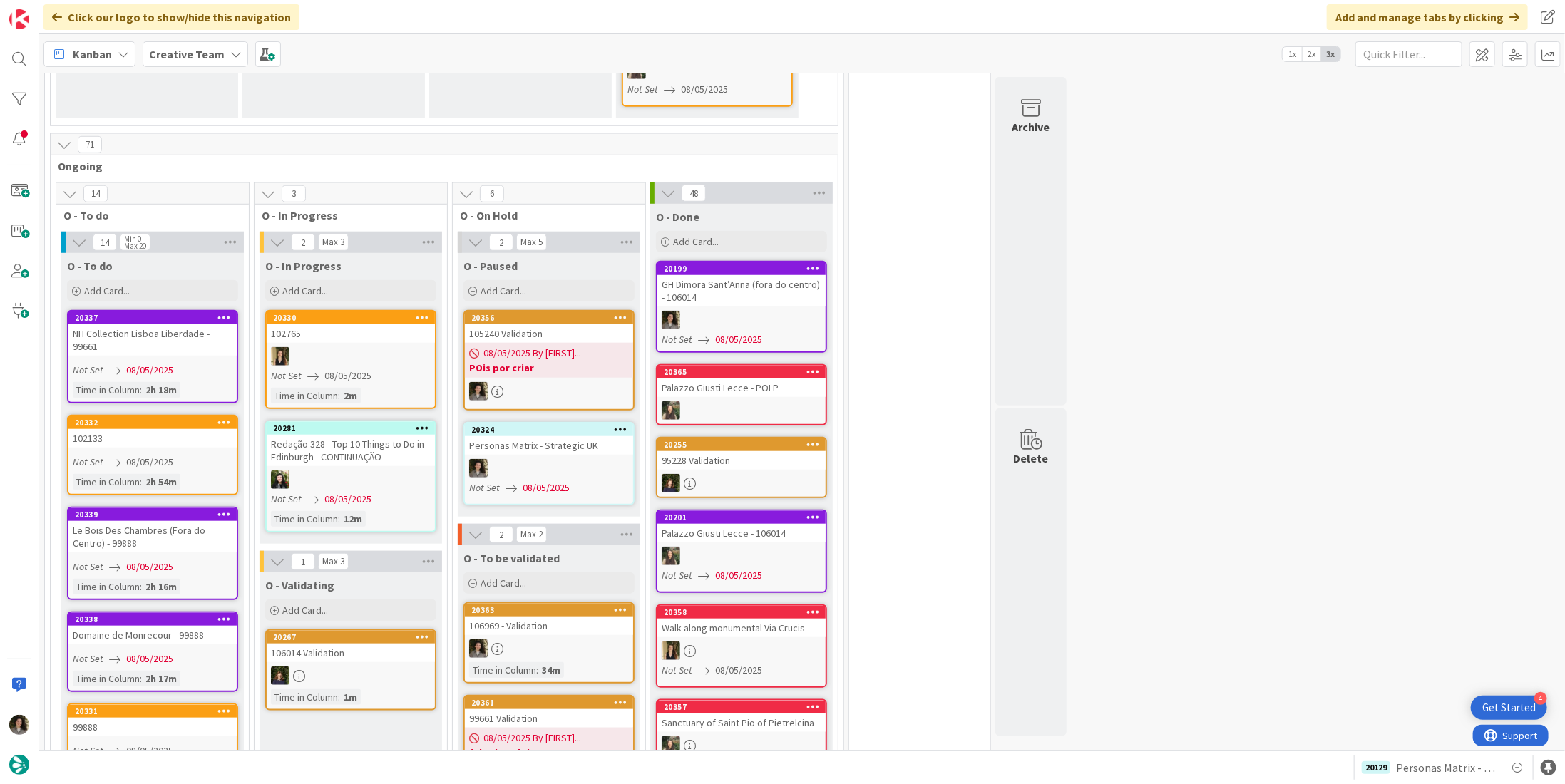 click at bounding box center [742, 320] 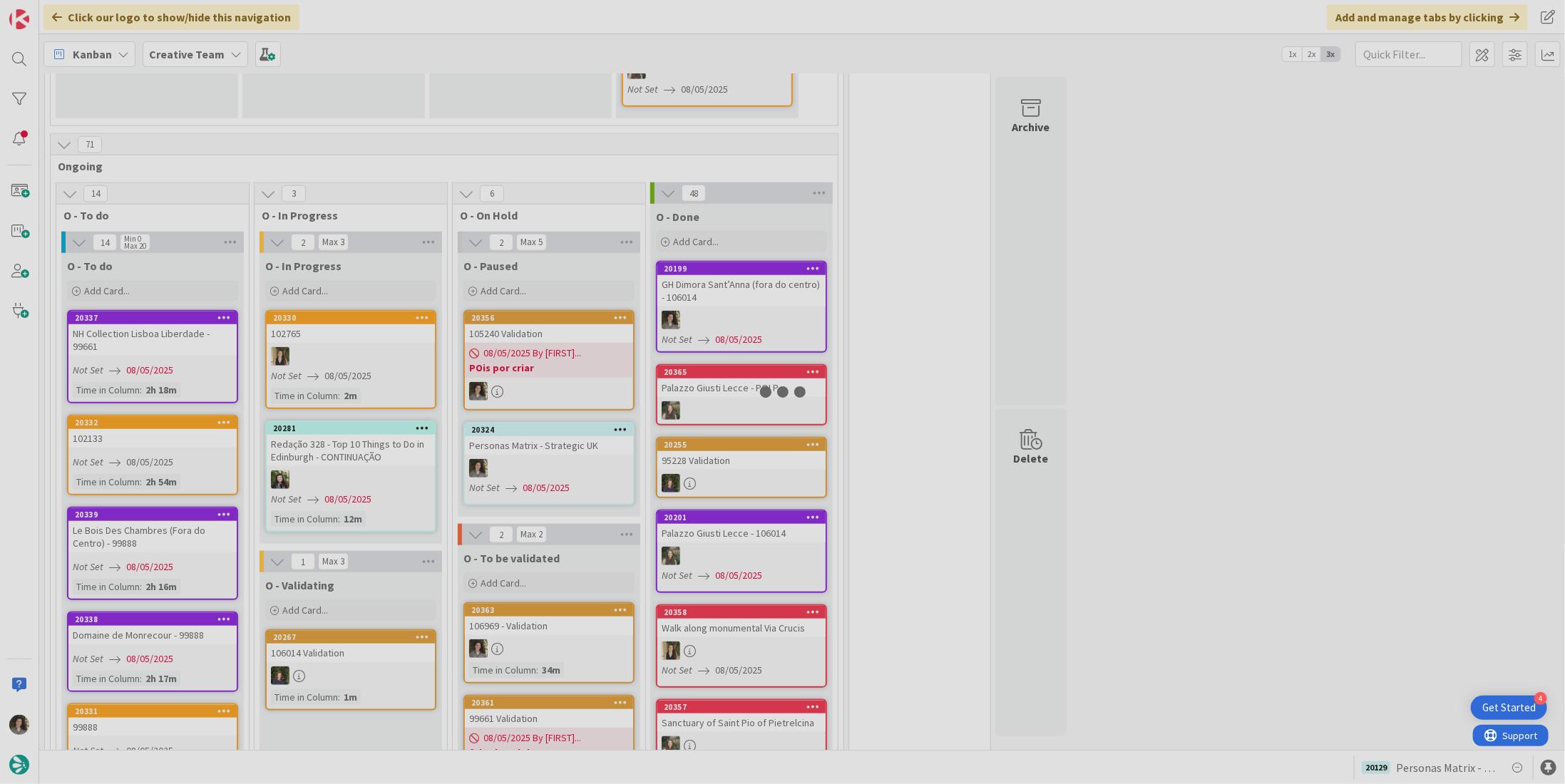 scroll, scrollTop: 0, scrollLeft: 0, axis: both 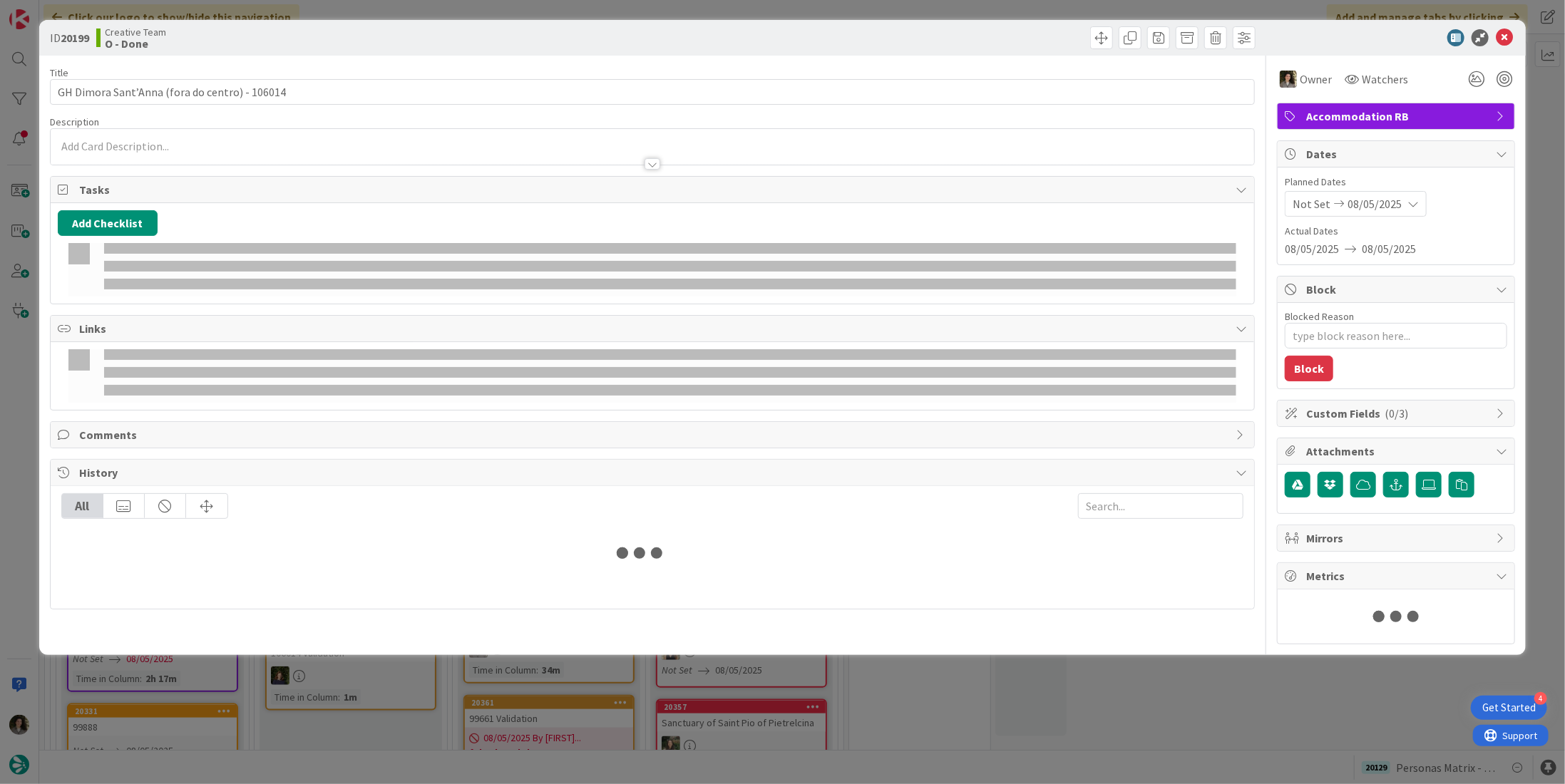 type on "x" 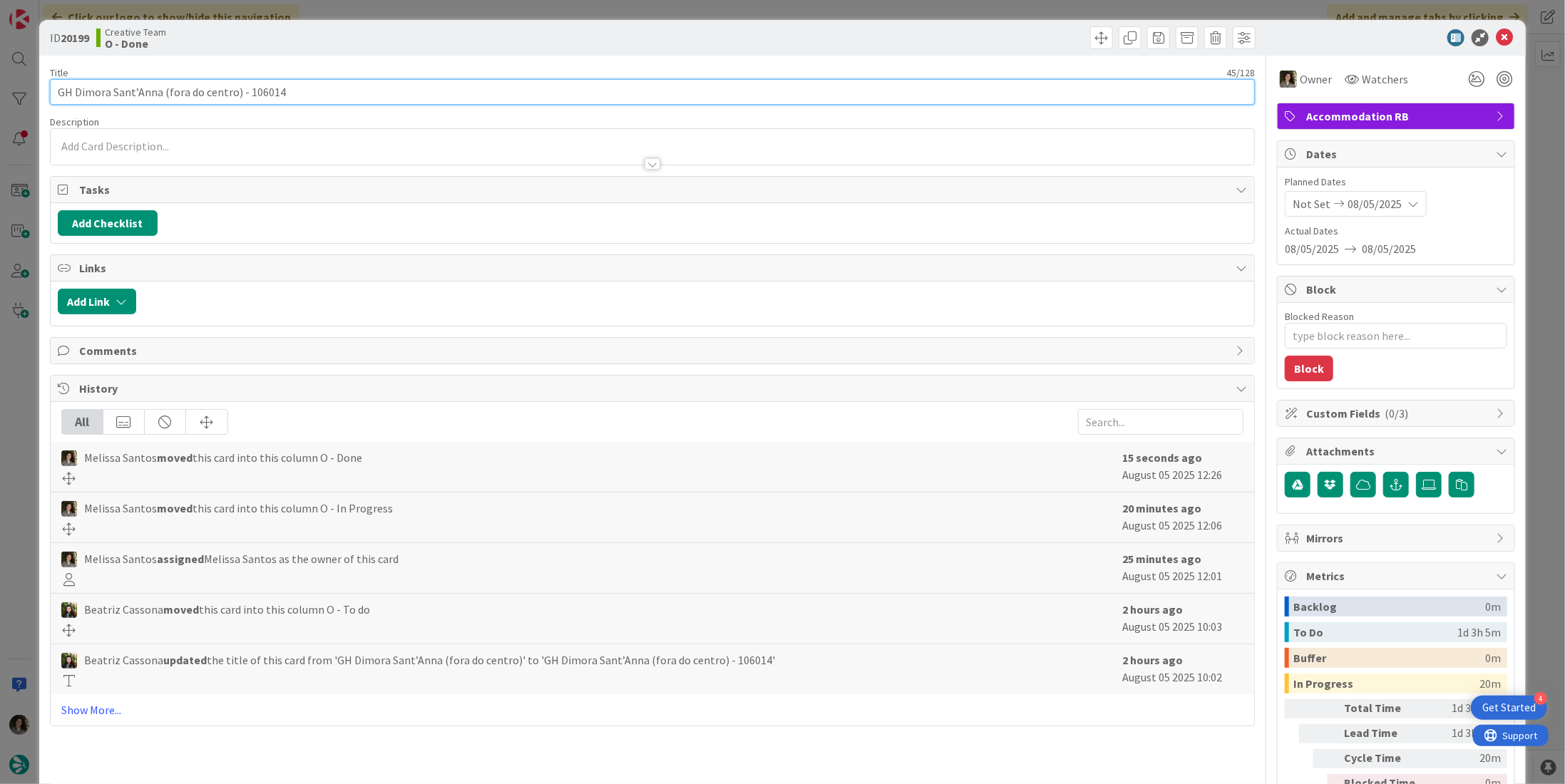 click on "GH Dimora Sant’Anna (fora do centro) - 106014" at bounding box center (652, 92) 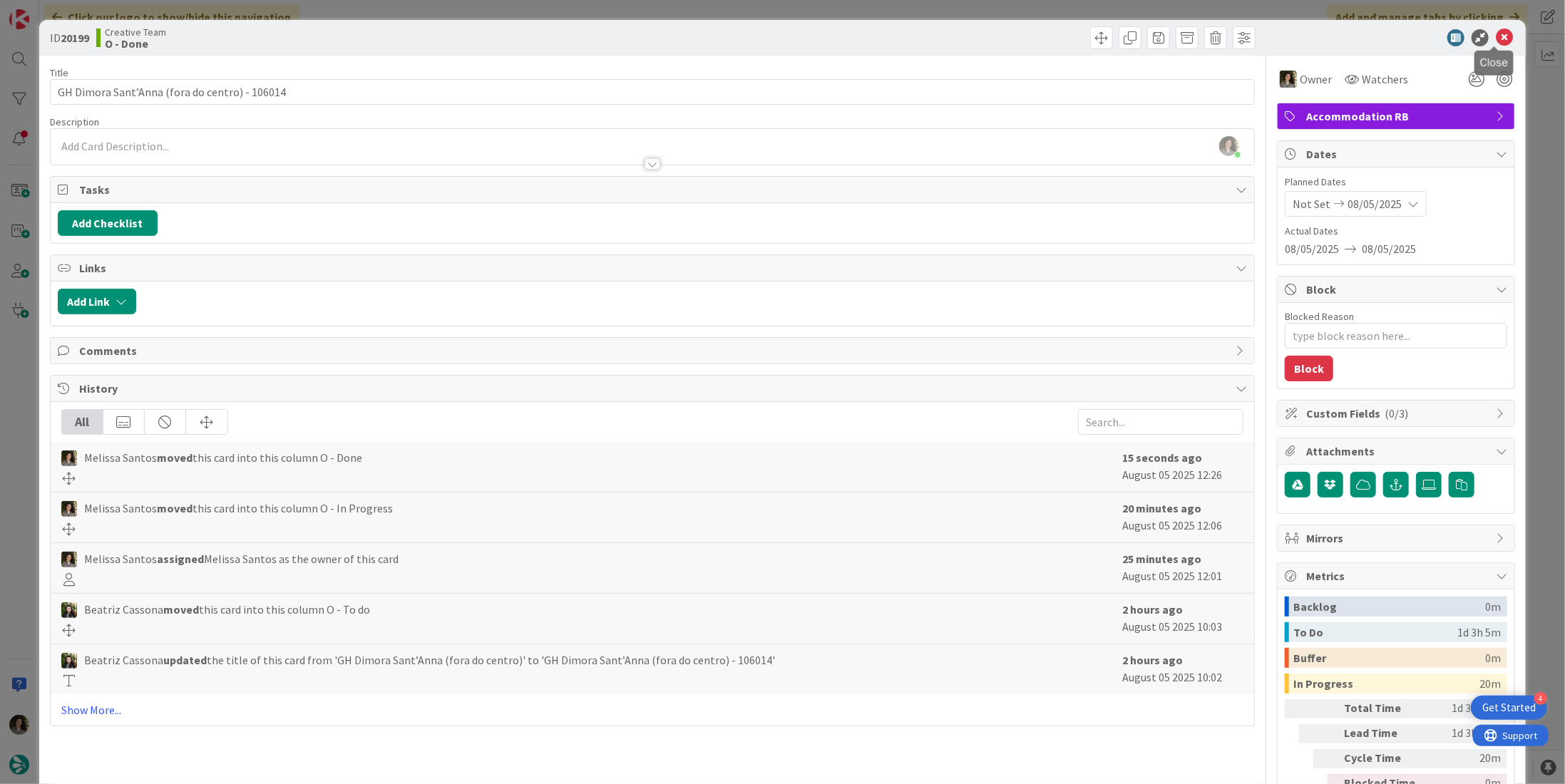 click at bounding box center [1504, 38] 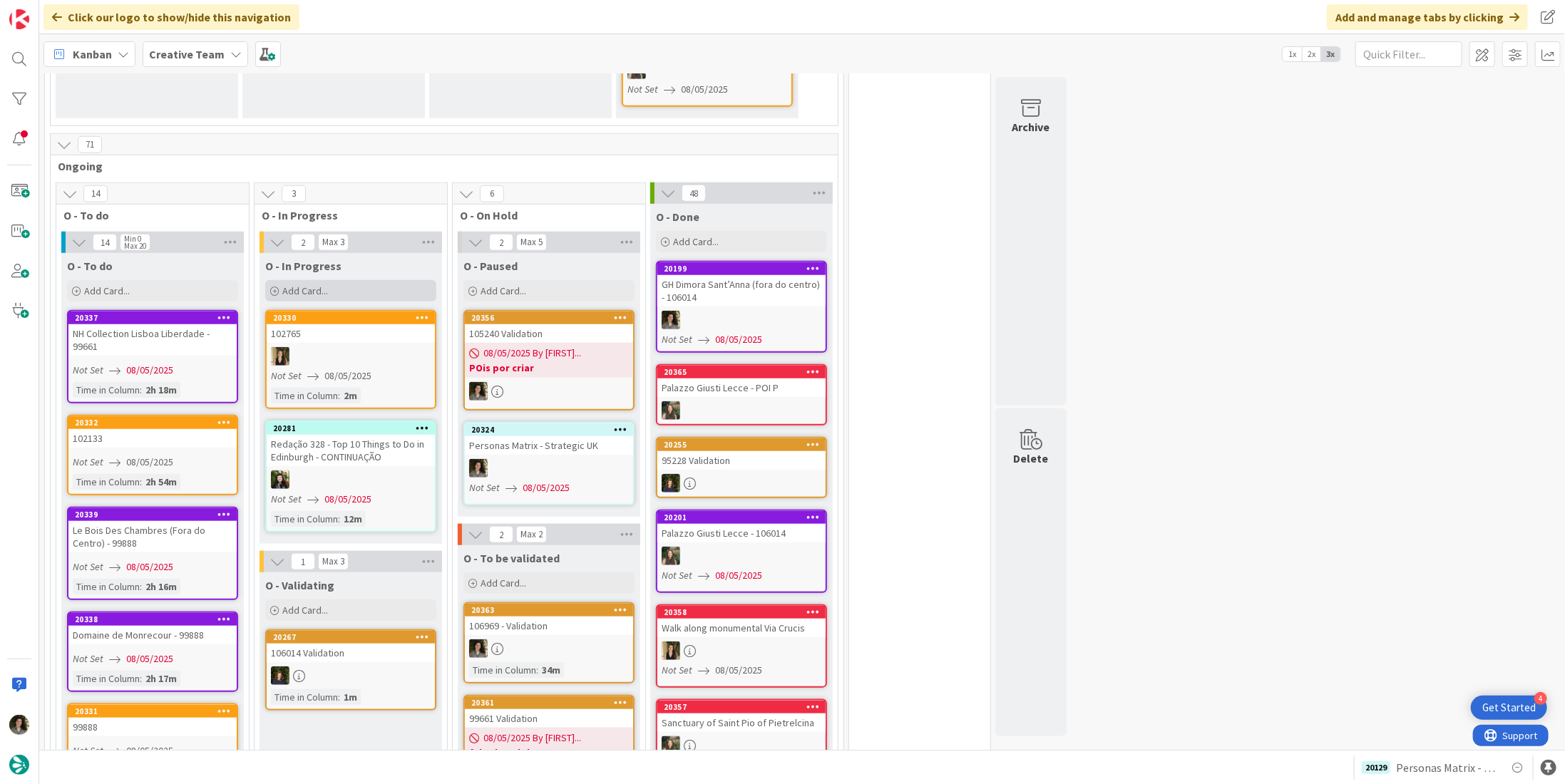 click on "Add Card..." at bounding box center (351, 291) 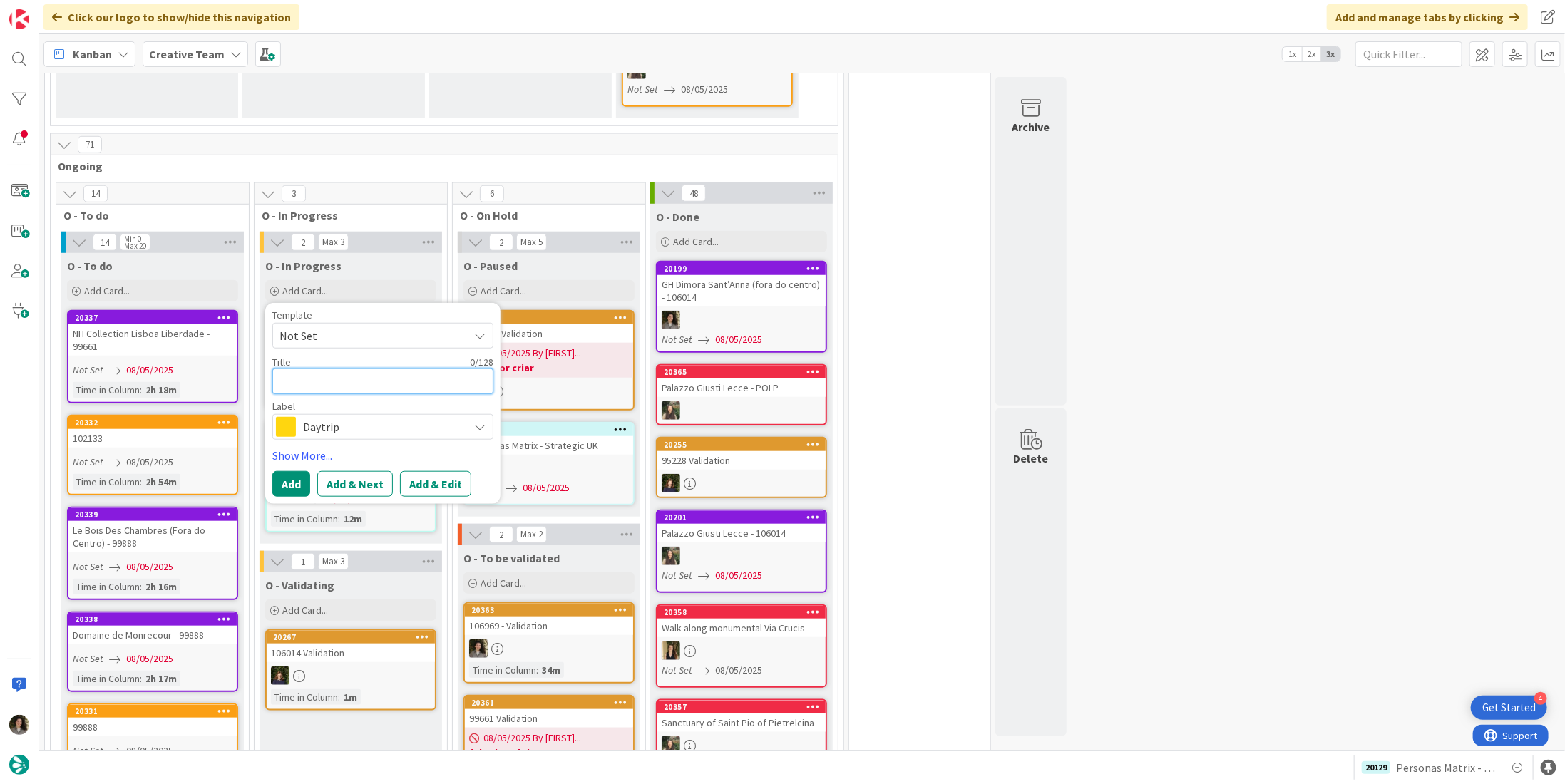 scroll, scrollTop: 0, scrollLeft: 0, axis: both 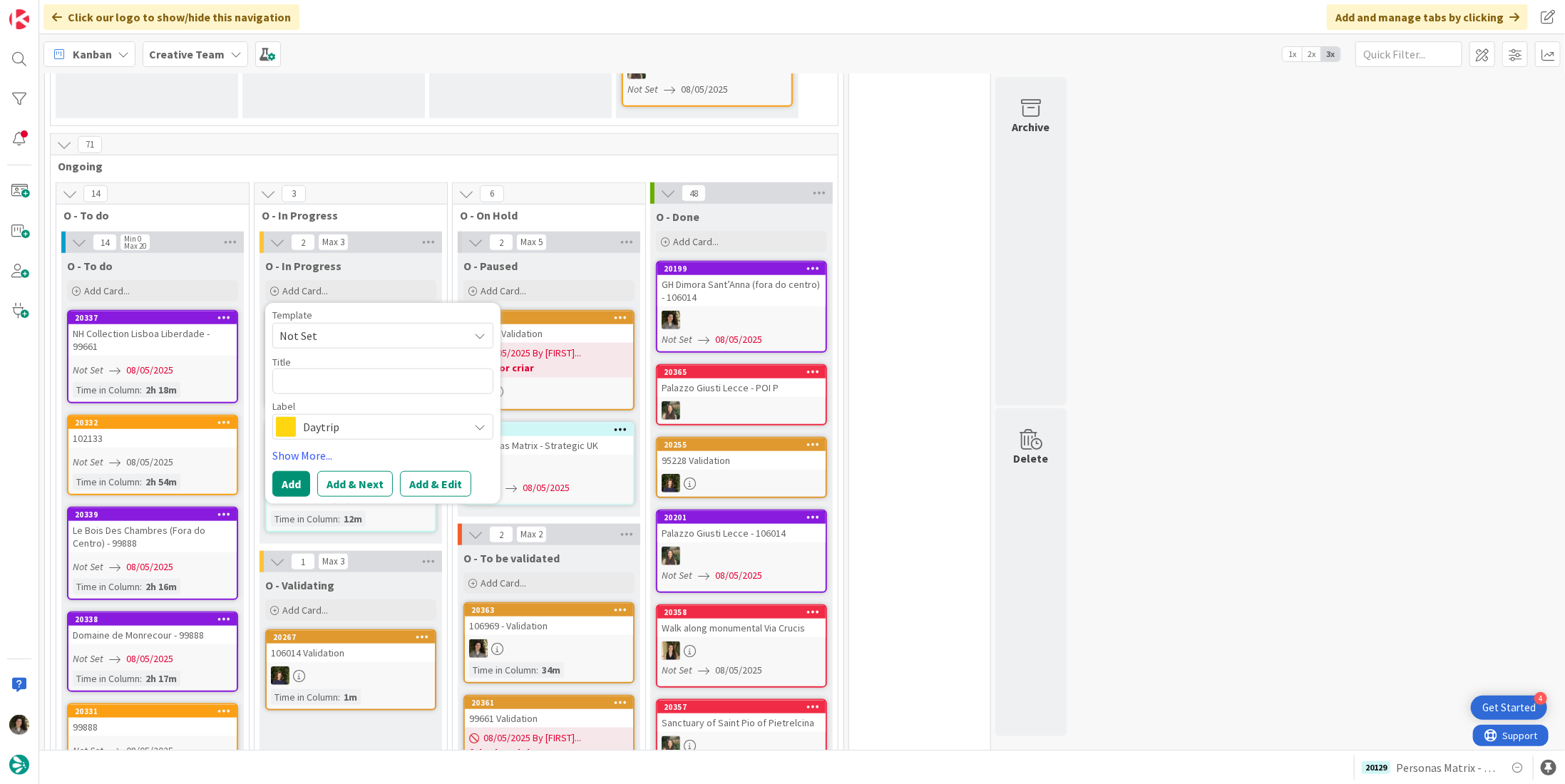 click on "Daytrip" at bounding box center (382, 427) 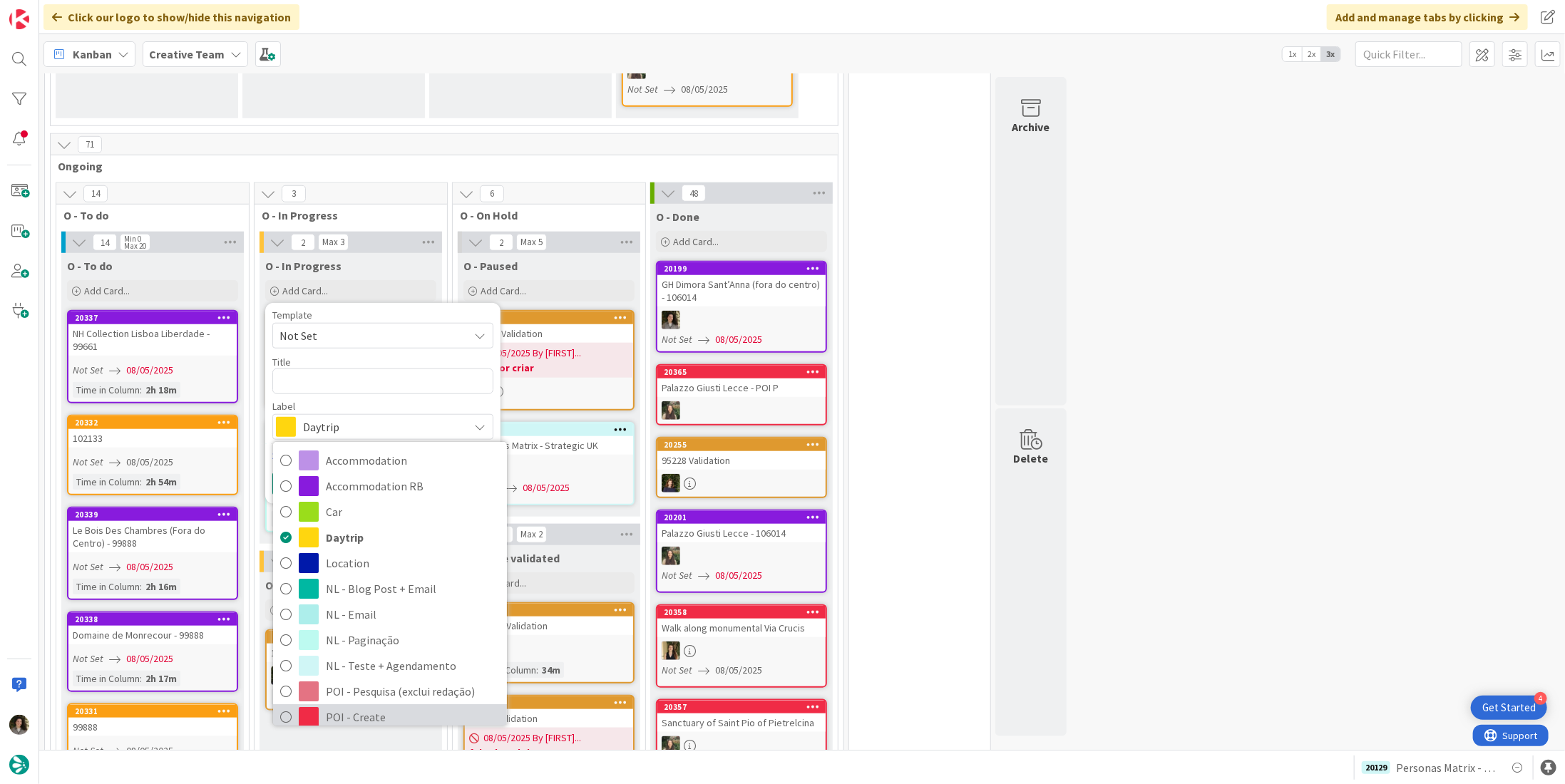 drag, startPoint x: 349, startPoint y: 713, endPoint x: 345, endPoint y: 703, distance: 10.77033 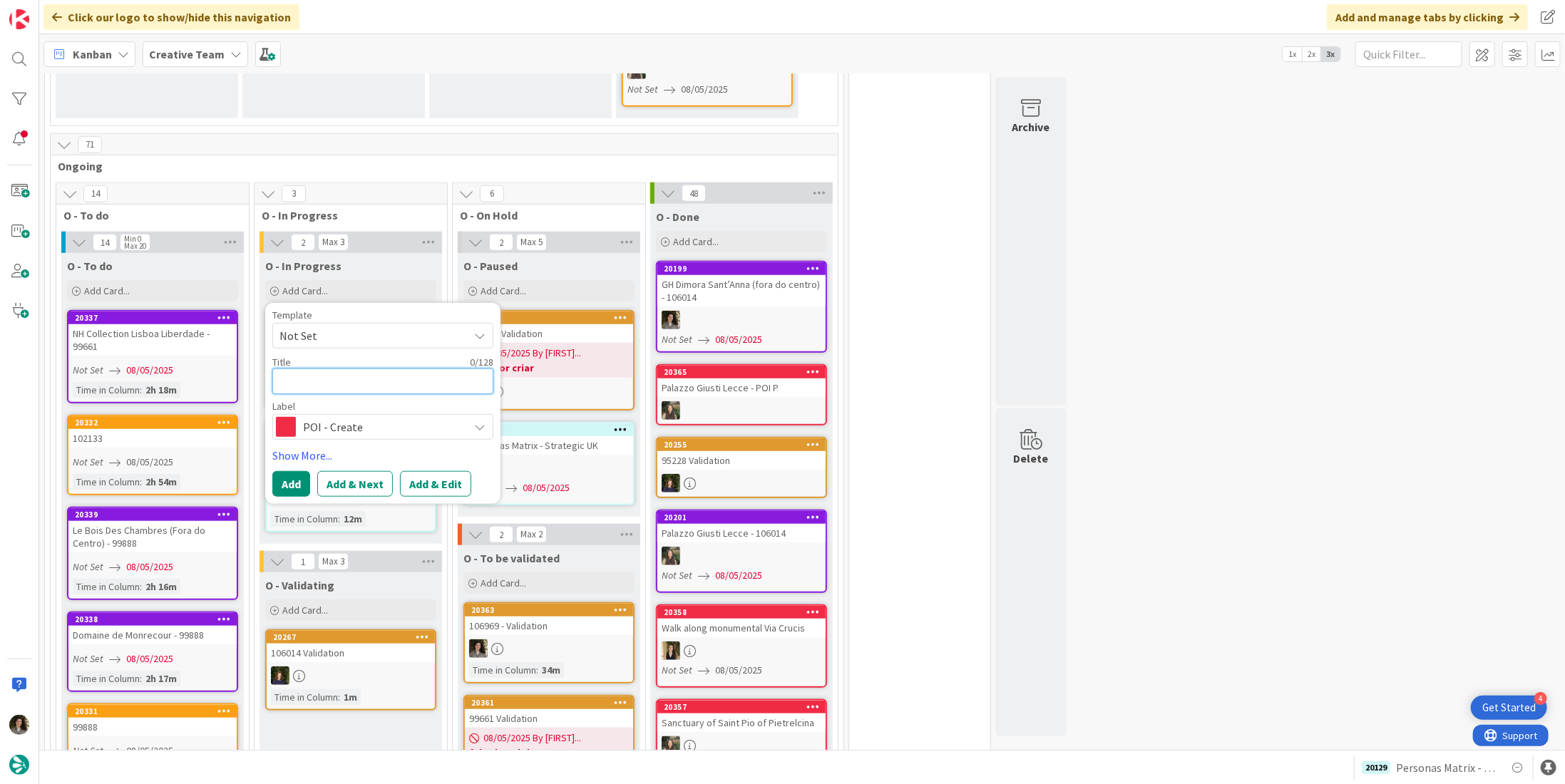 click at bounding box center (383, 381) 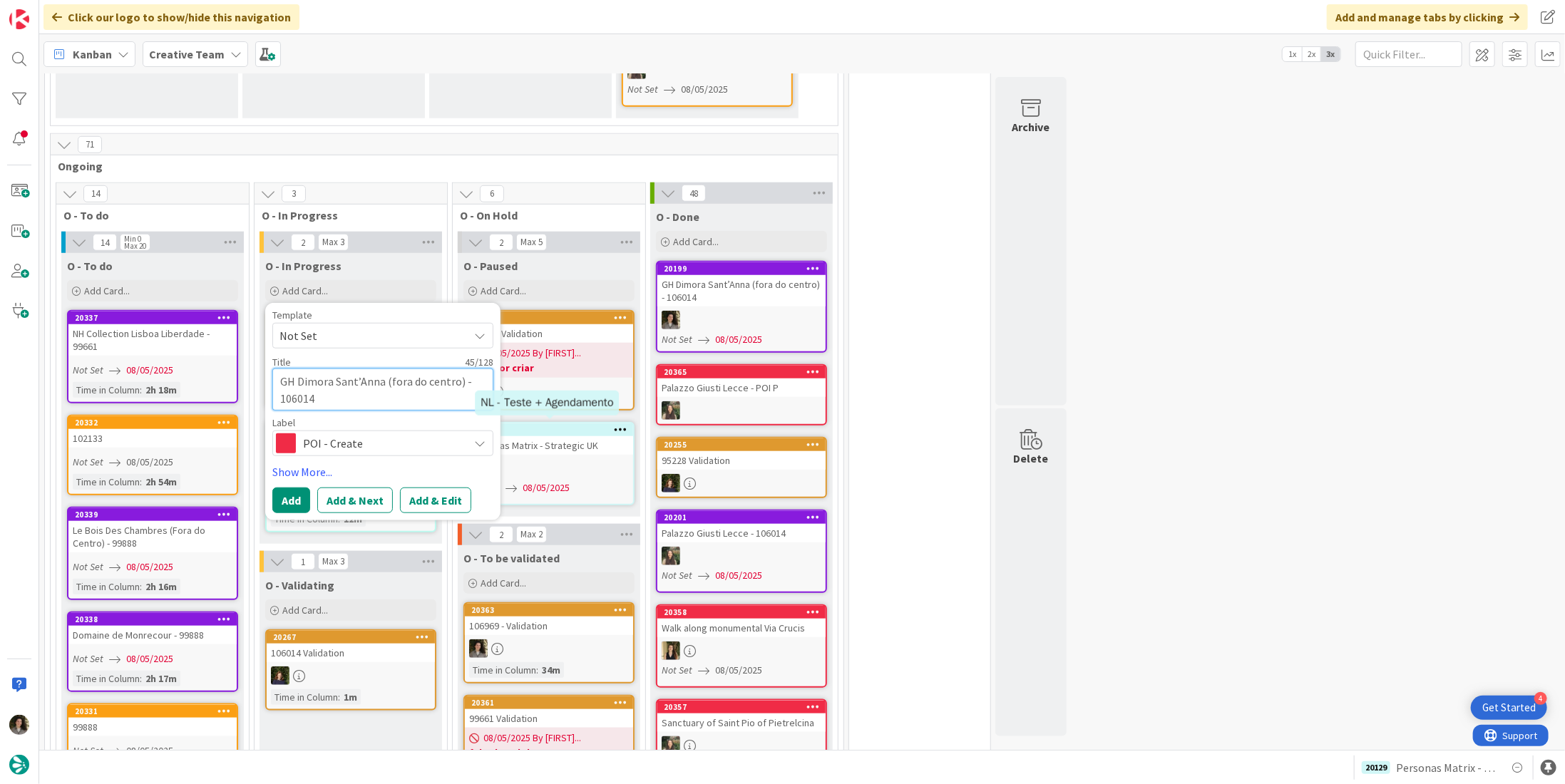 type on "GH Dimora Sant’Anna (fora do centro) - 106014" 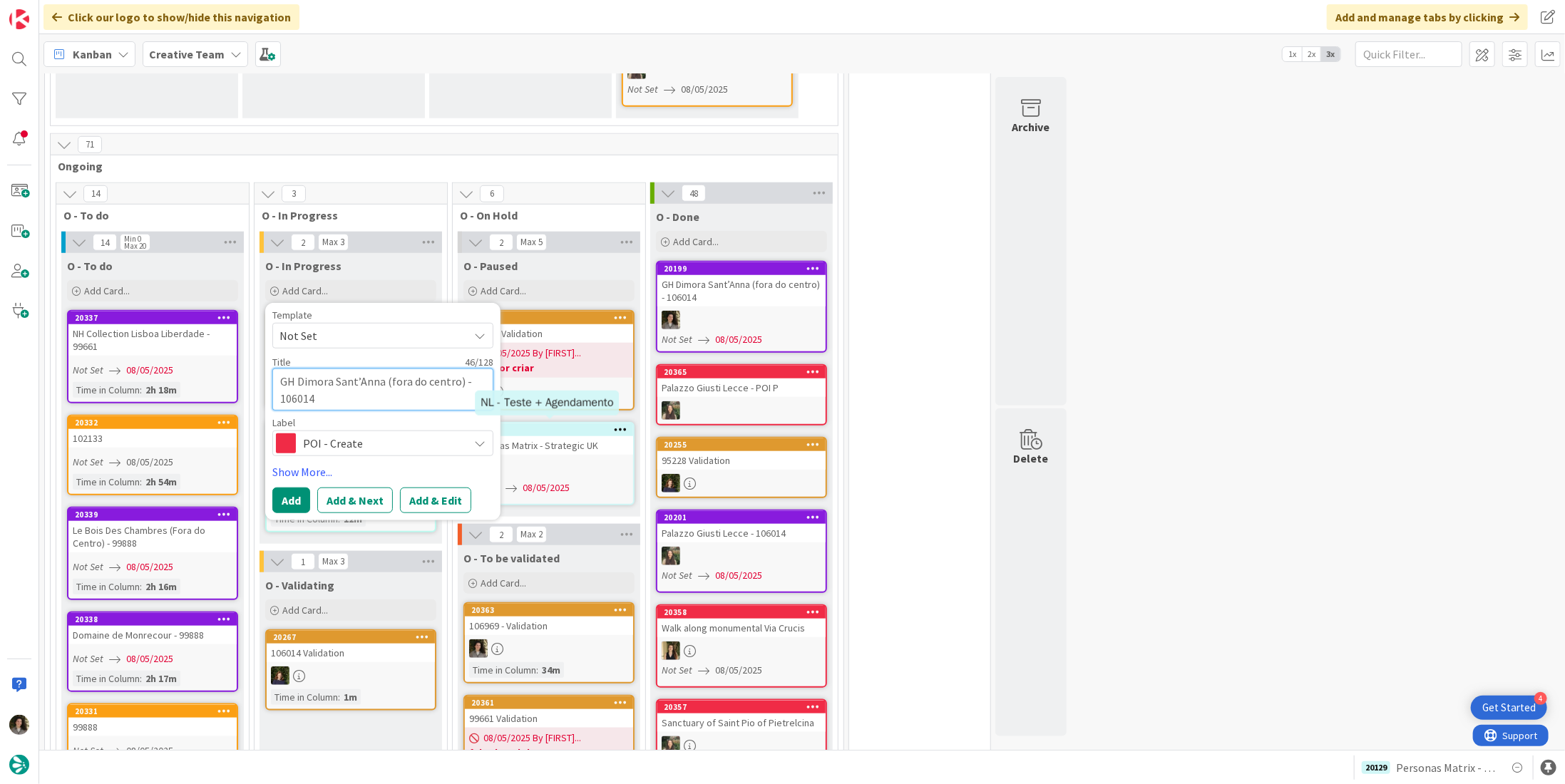 type on "GH Dimora Sant’Anna (fora do centro) - 106014 -" 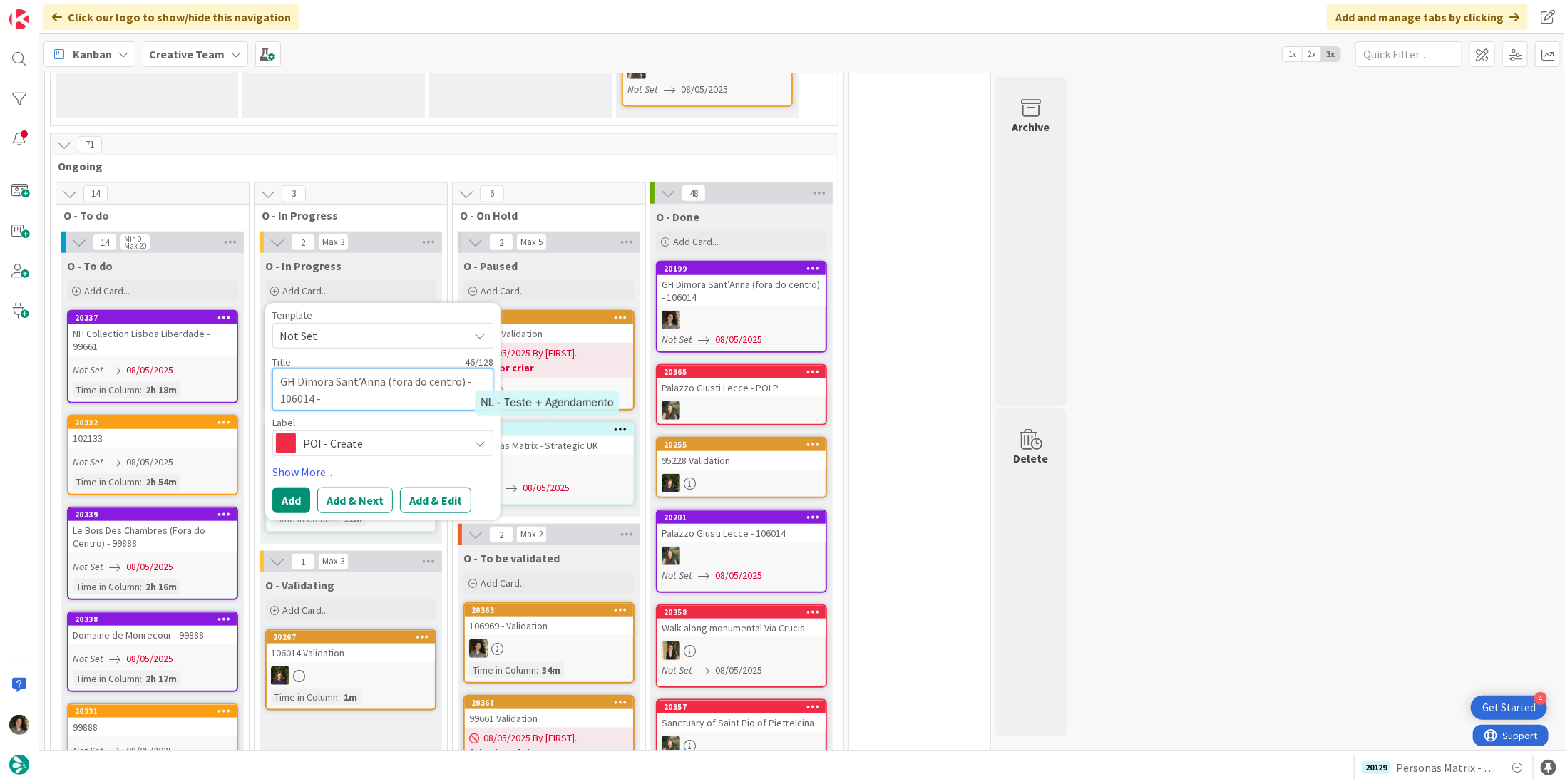 type on "GH Dimora Sant’Anna (fora do centro) - 106014 -" 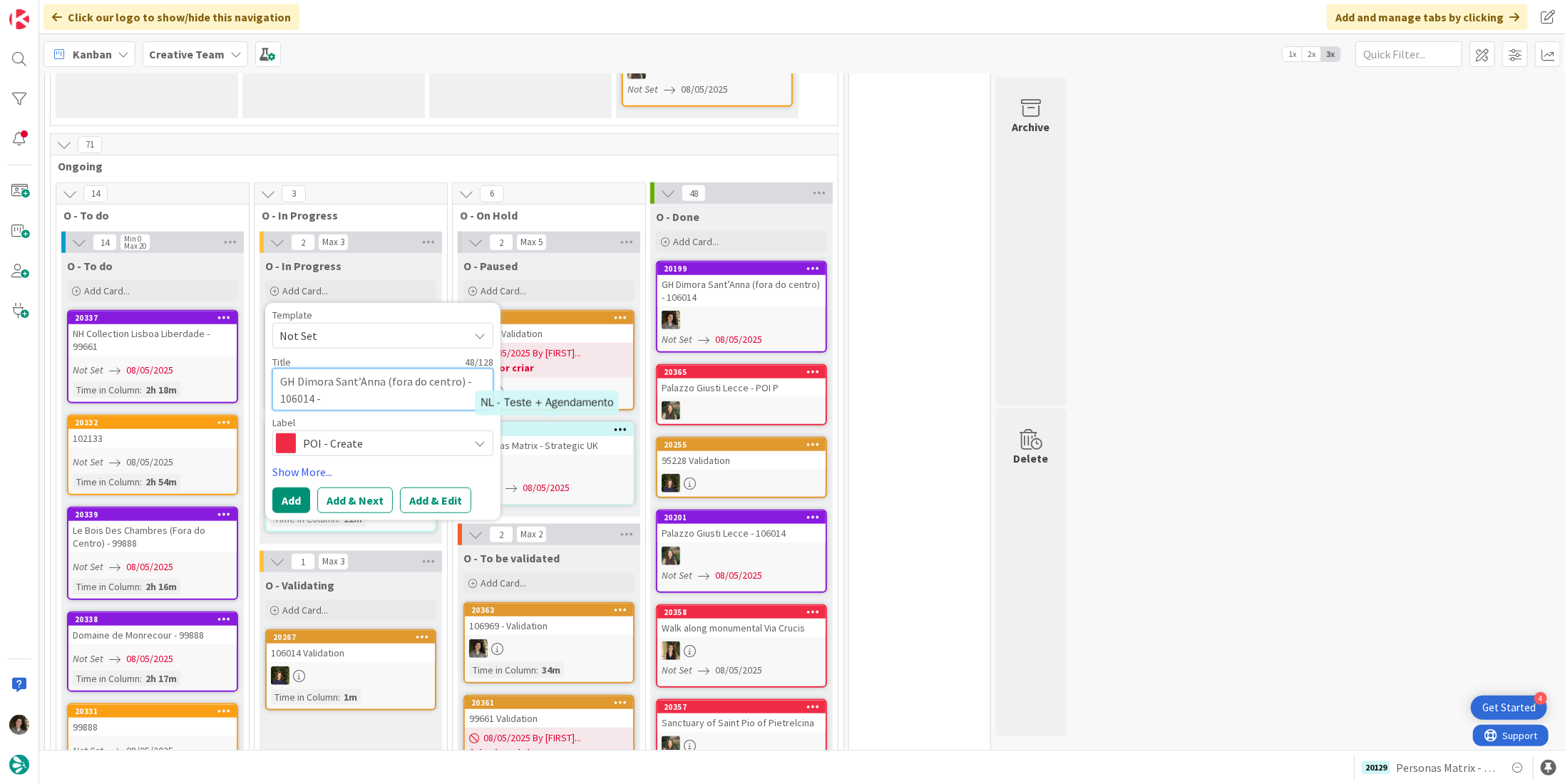 type on "GH Dimora Sant’Anna (fora do centro) - 106014 - P" 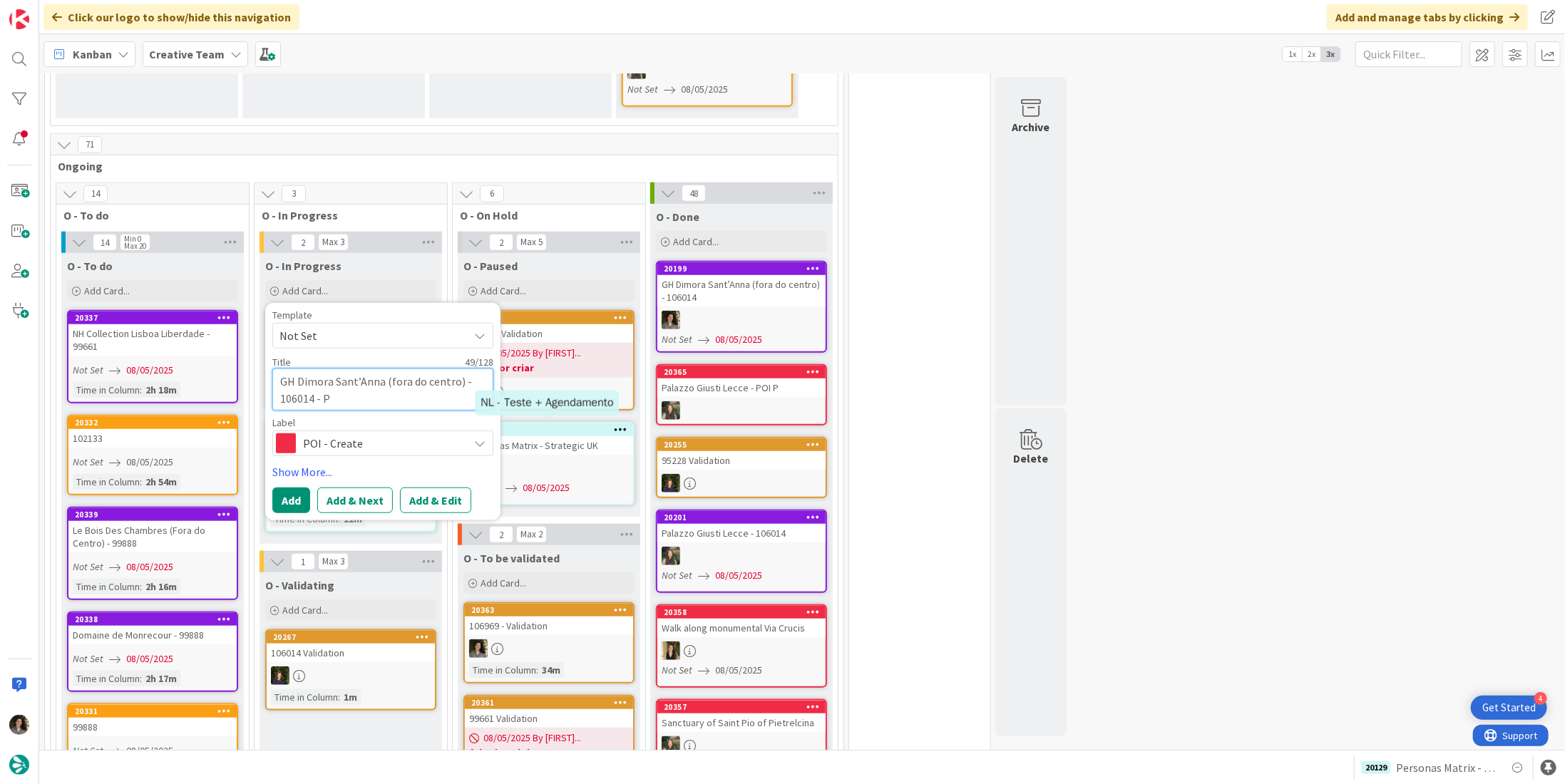 type on "GH Dimora Sant’Anna (fora do centro) - 106014 - PO" 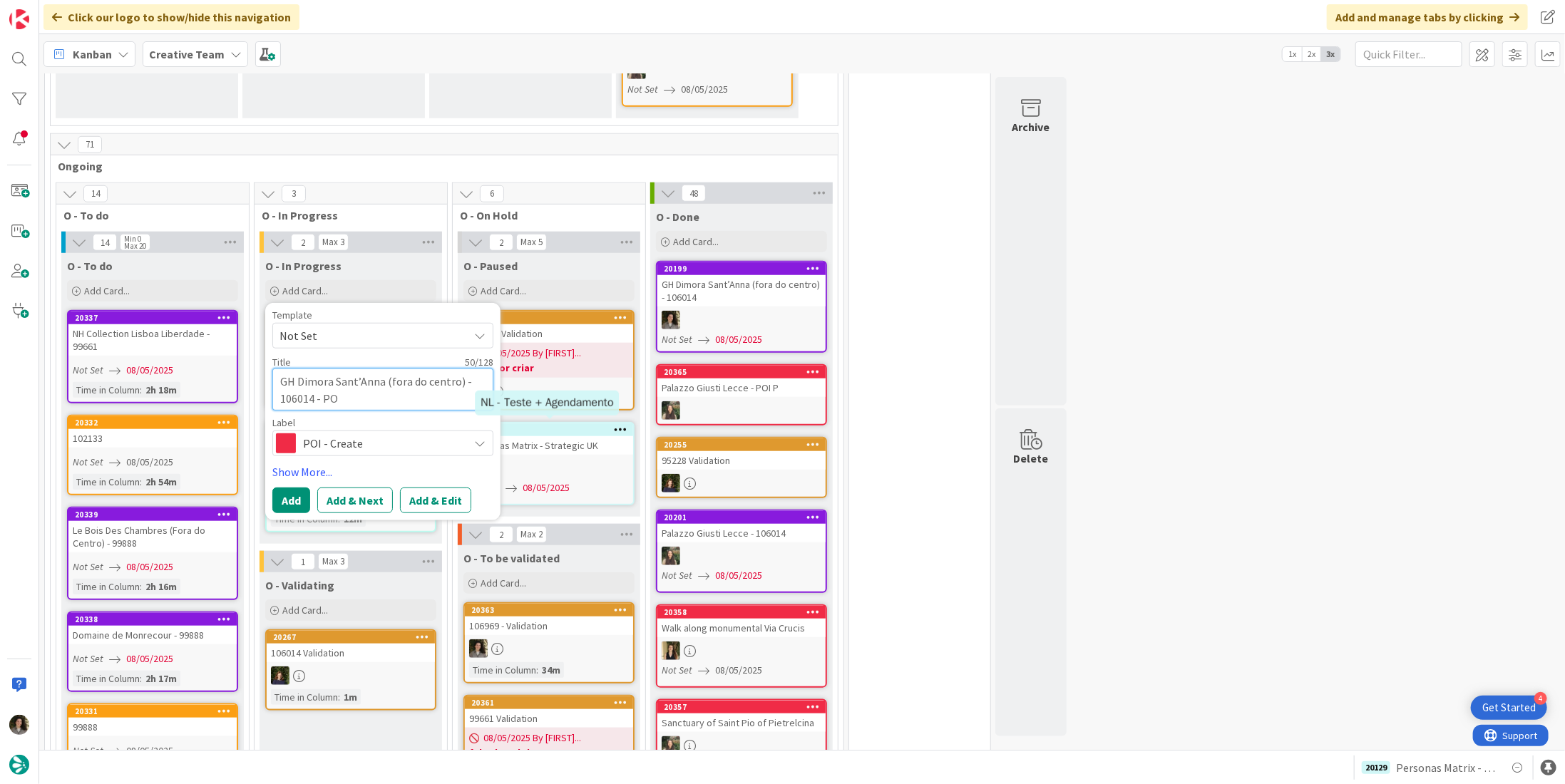type on "GH Dimora Sant’Anna (fora do centro) - 106014 - POI" 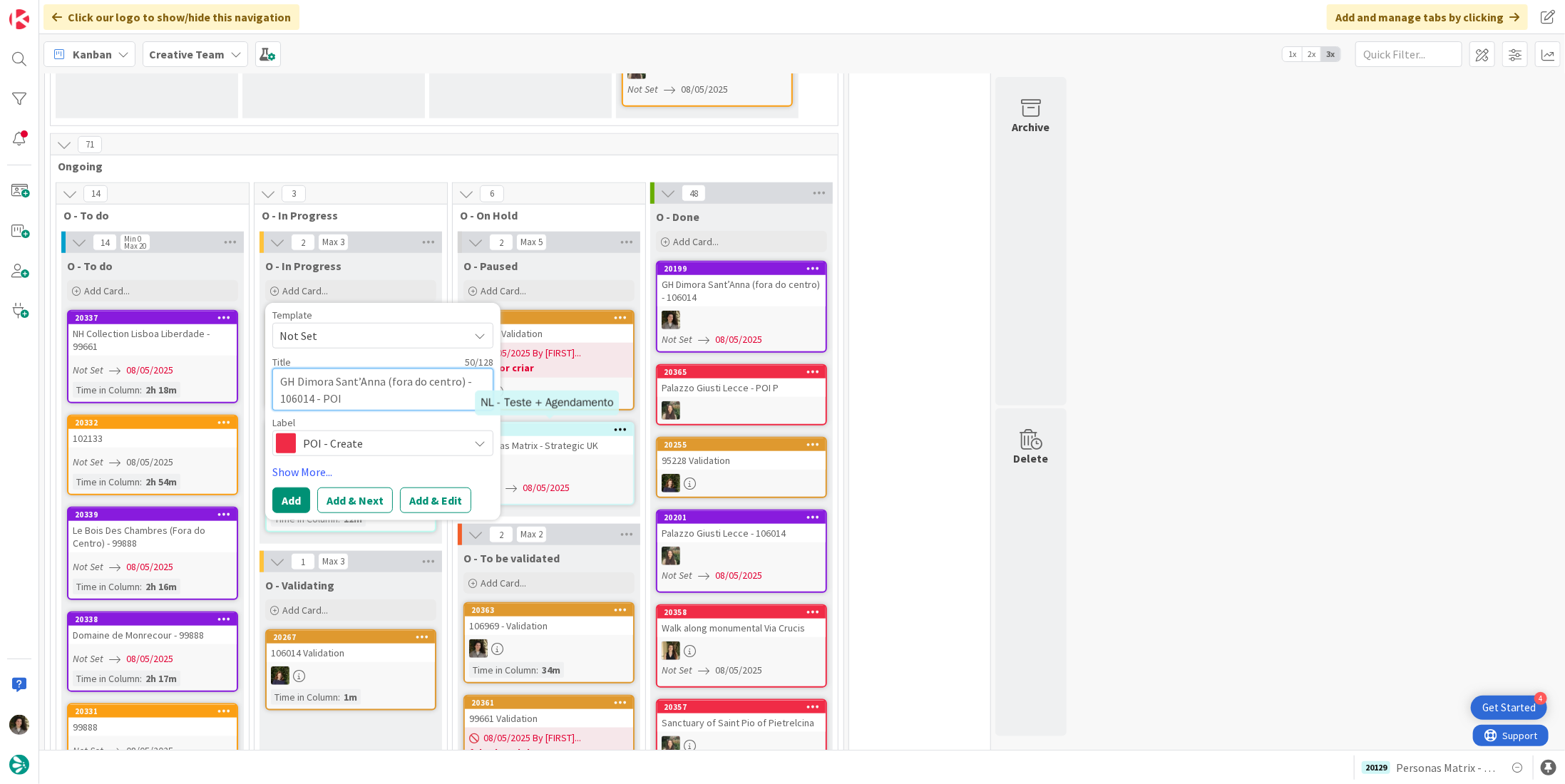 type on "GH Dimora Sant’Anna (fora do centro) - 106014 - POI" 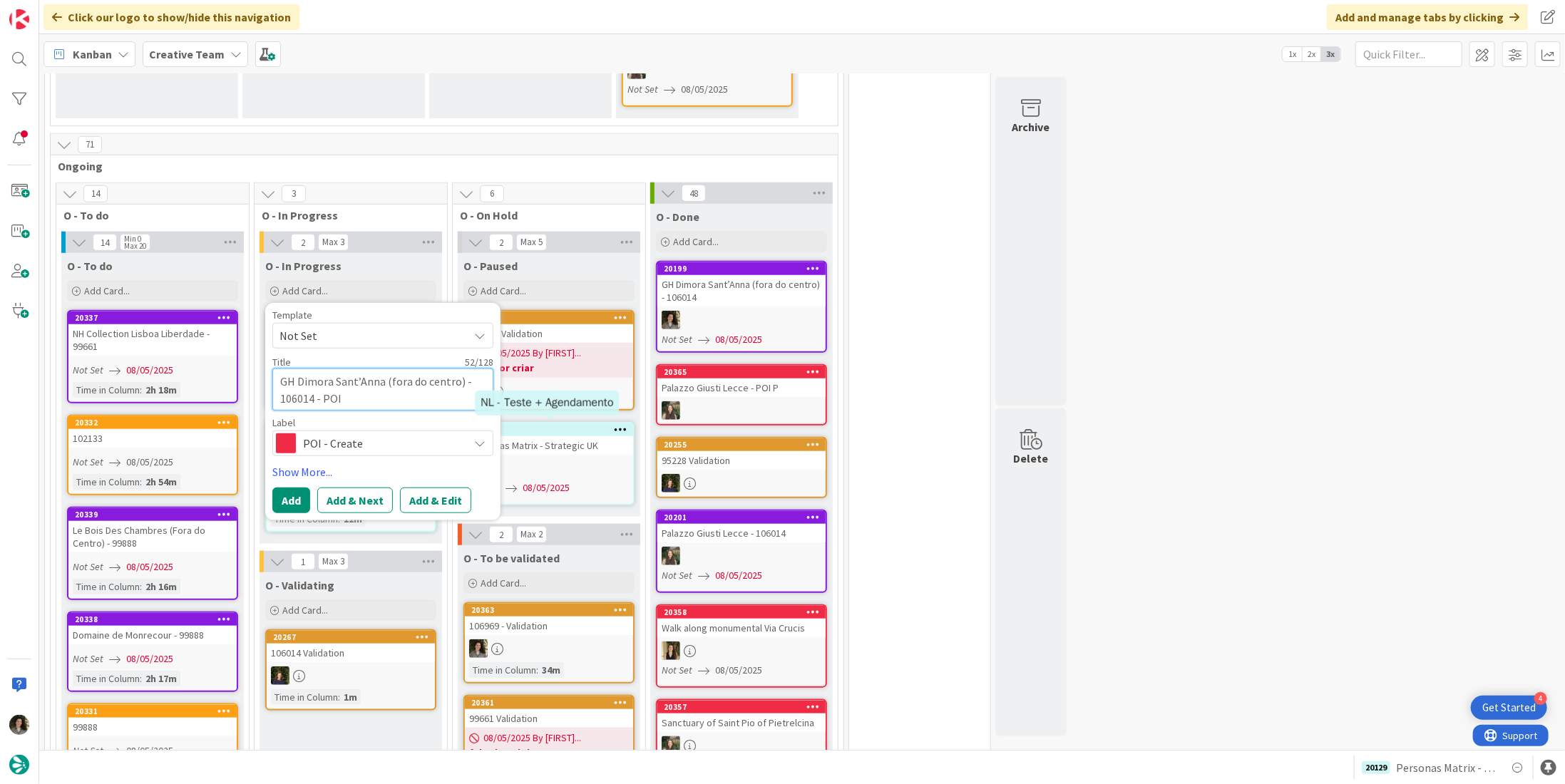 type on "GH Dimora Sant’Anna (fora do centro) - 106014 - POI P" 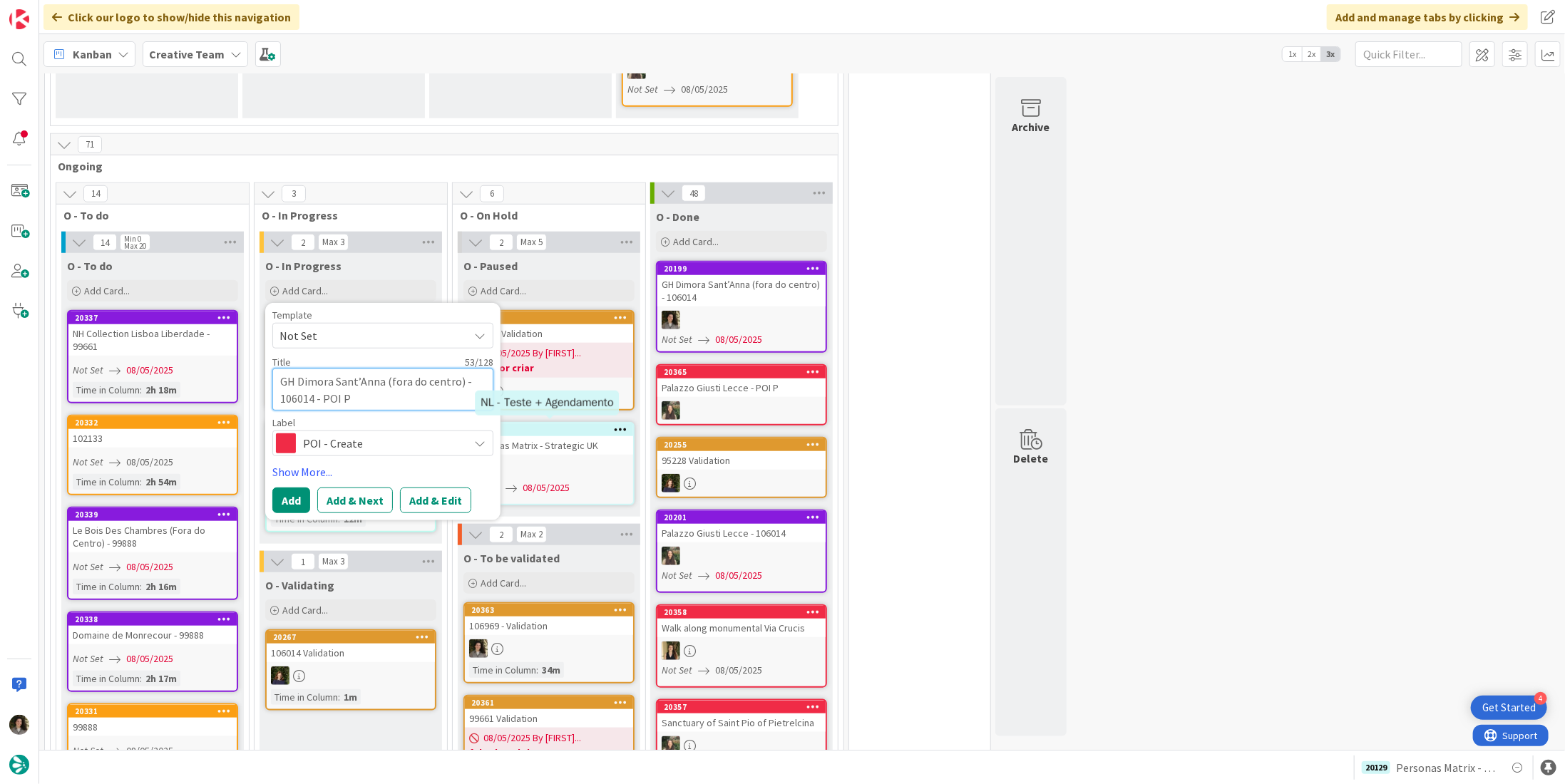 type on "GH Dimora Sant’Anna (fora do centro) - 106014 - POI P" 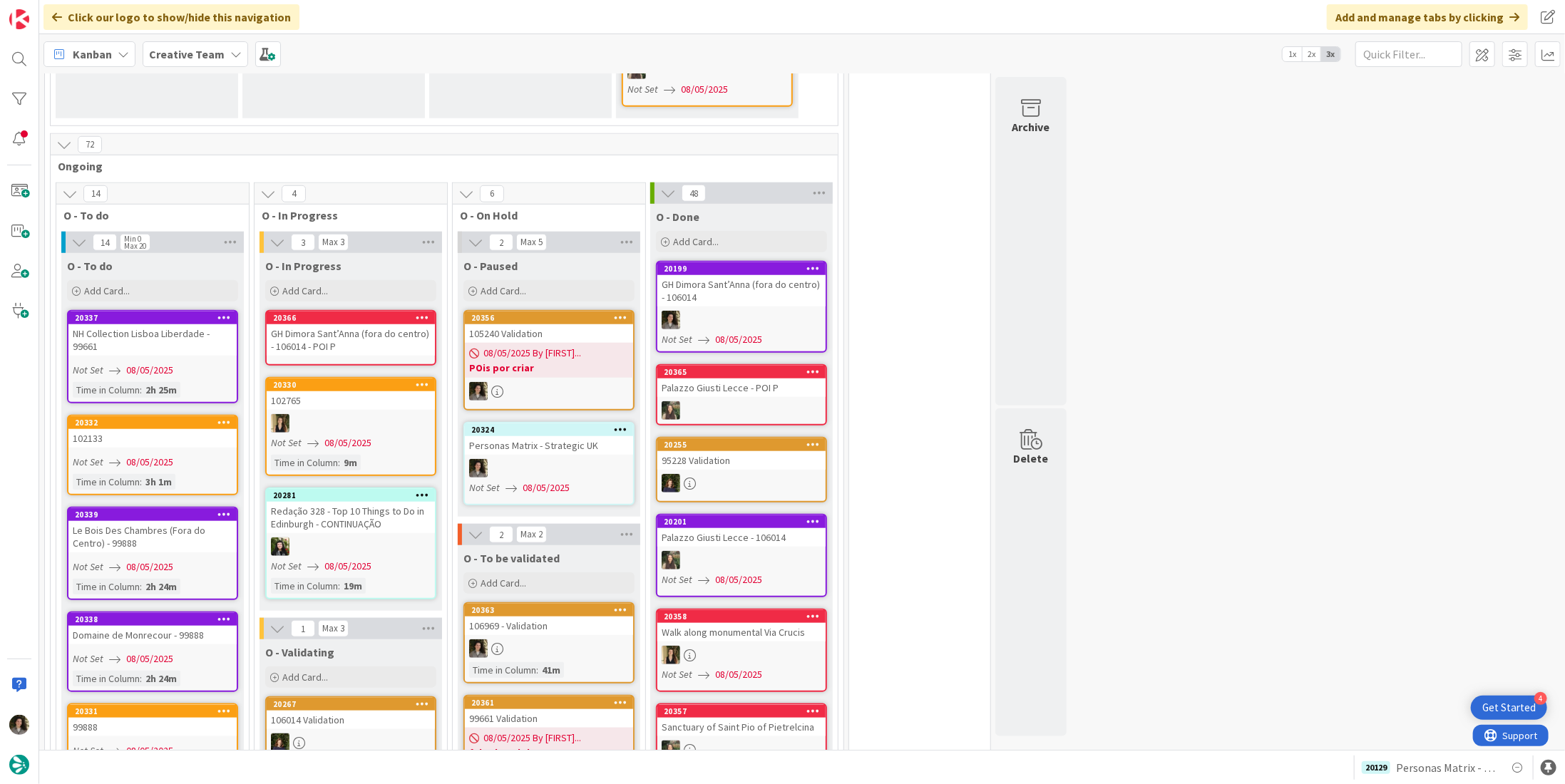 click on "GH Dimora Sant’Anna (fora do centro) - 106014 - POI P" at bounding box center (351, 340) 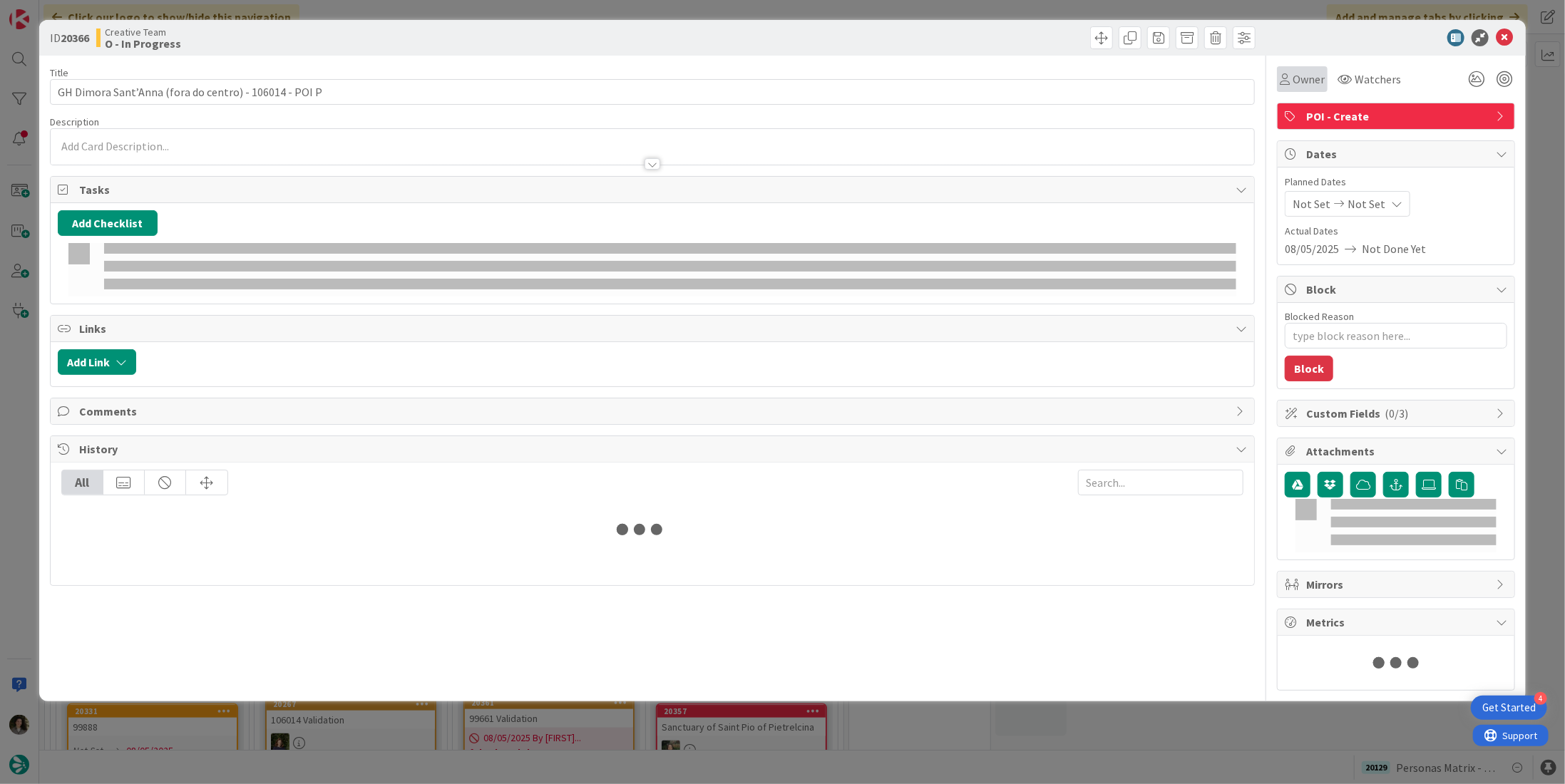 scroll, scrollTop: 0, scrollLeft: 0, axis: both 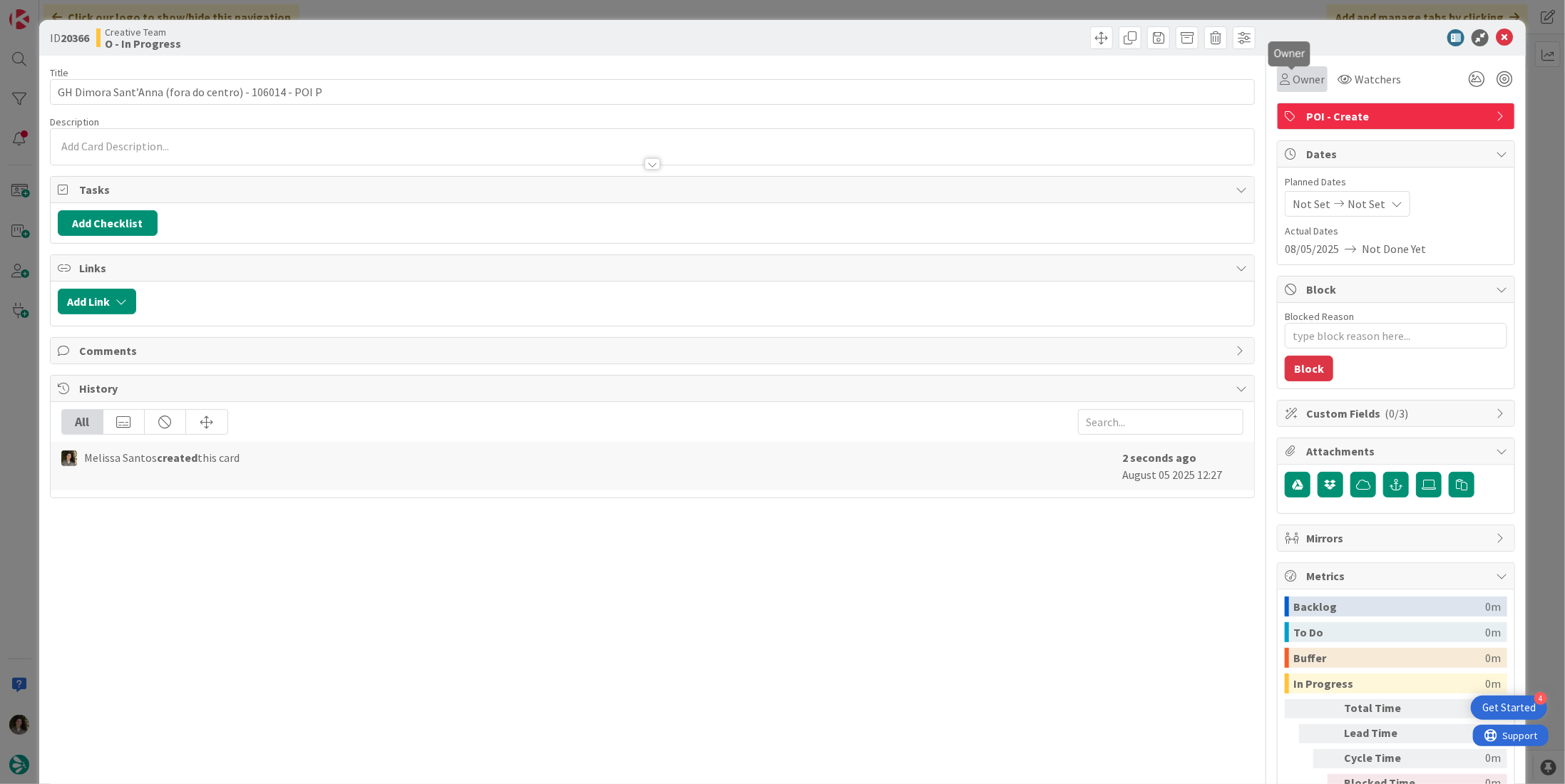 click on "Owner" at bounding box center [1308, 79] 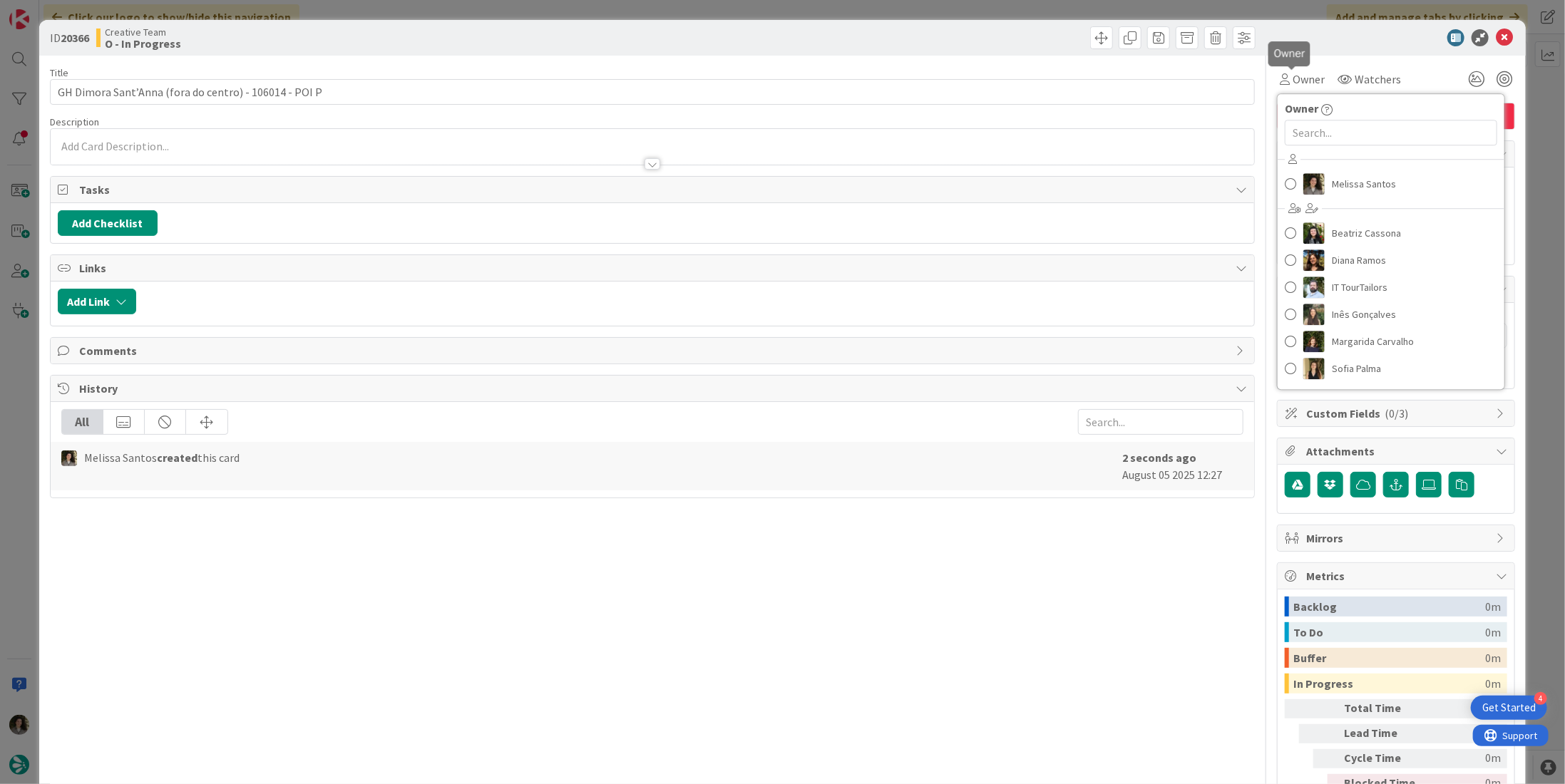 scroll, scrollTop: 0, scrollLeft: 0, axis: both 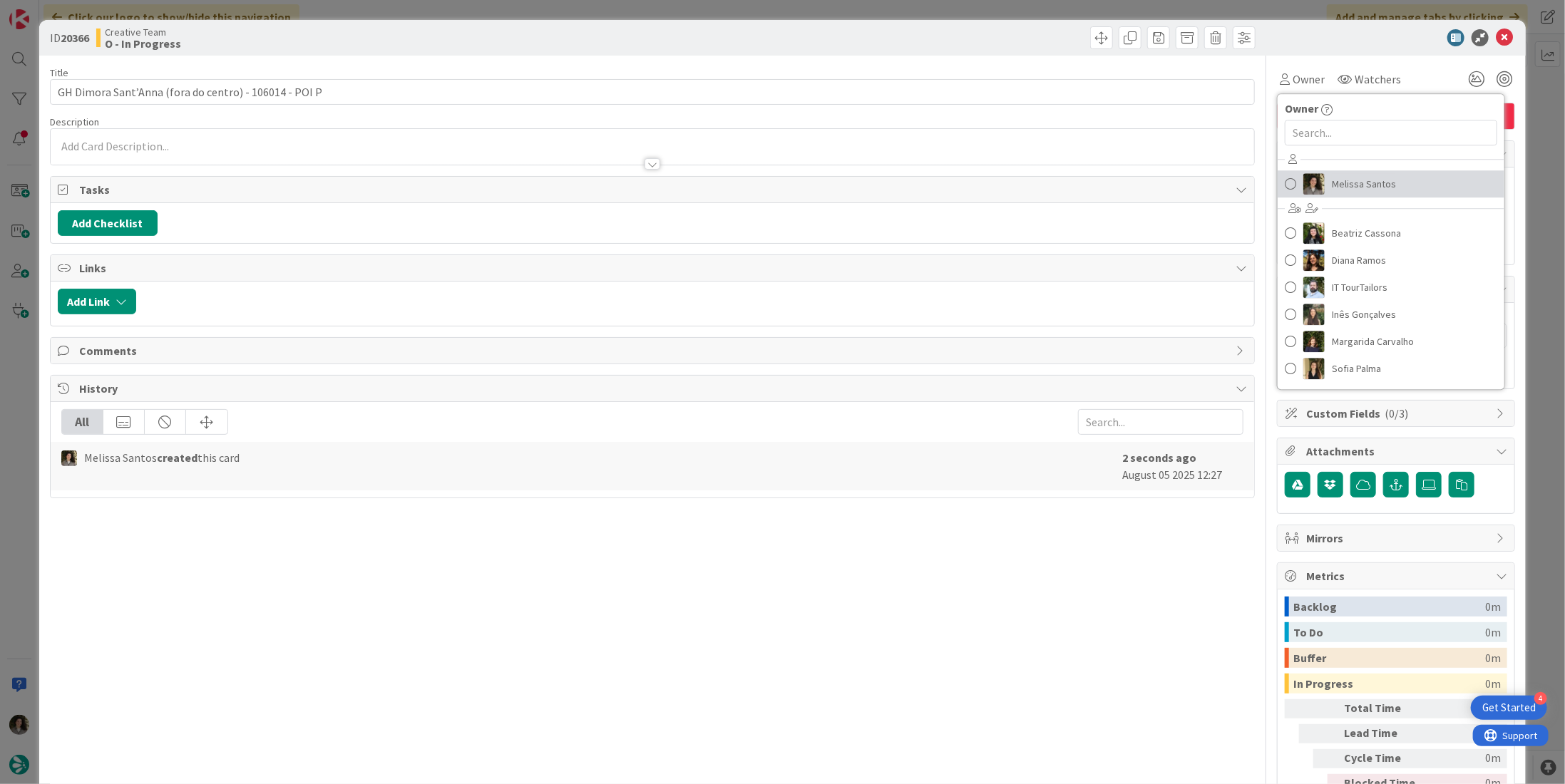 click on "Melissa Santos" at bounding box center [1364, 184] 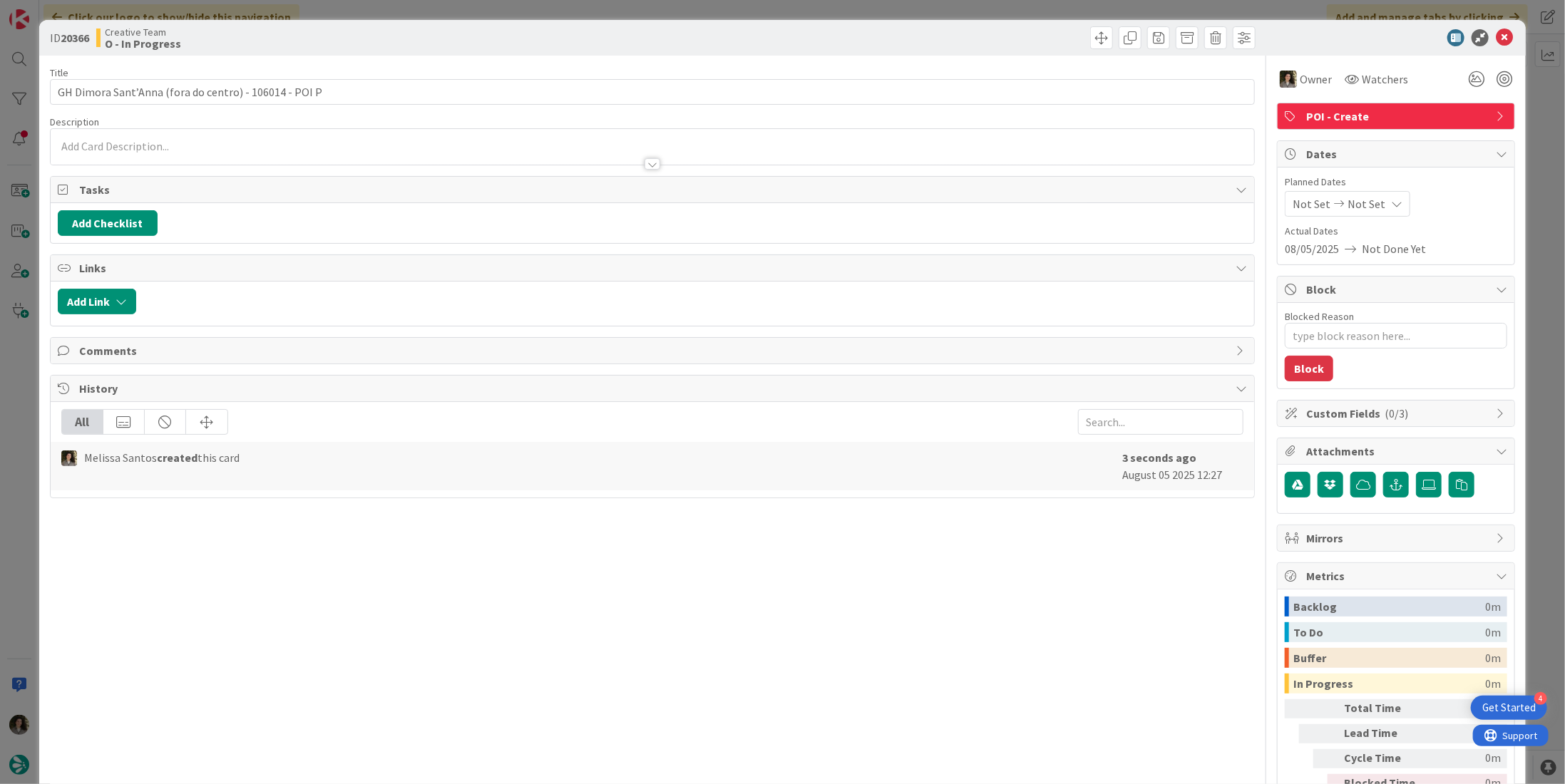 type on "x" 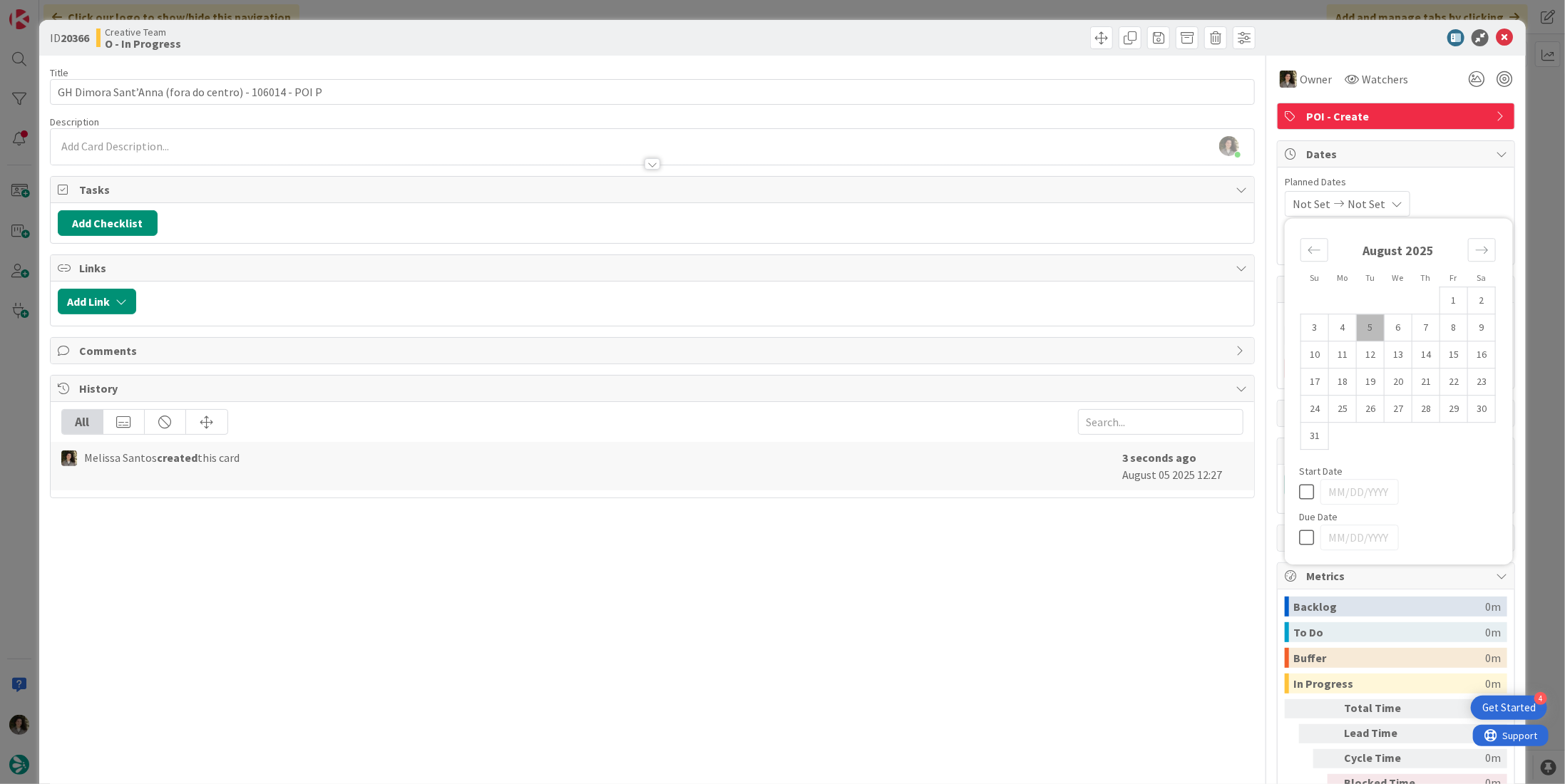 click at bounding box center (1310, 537) 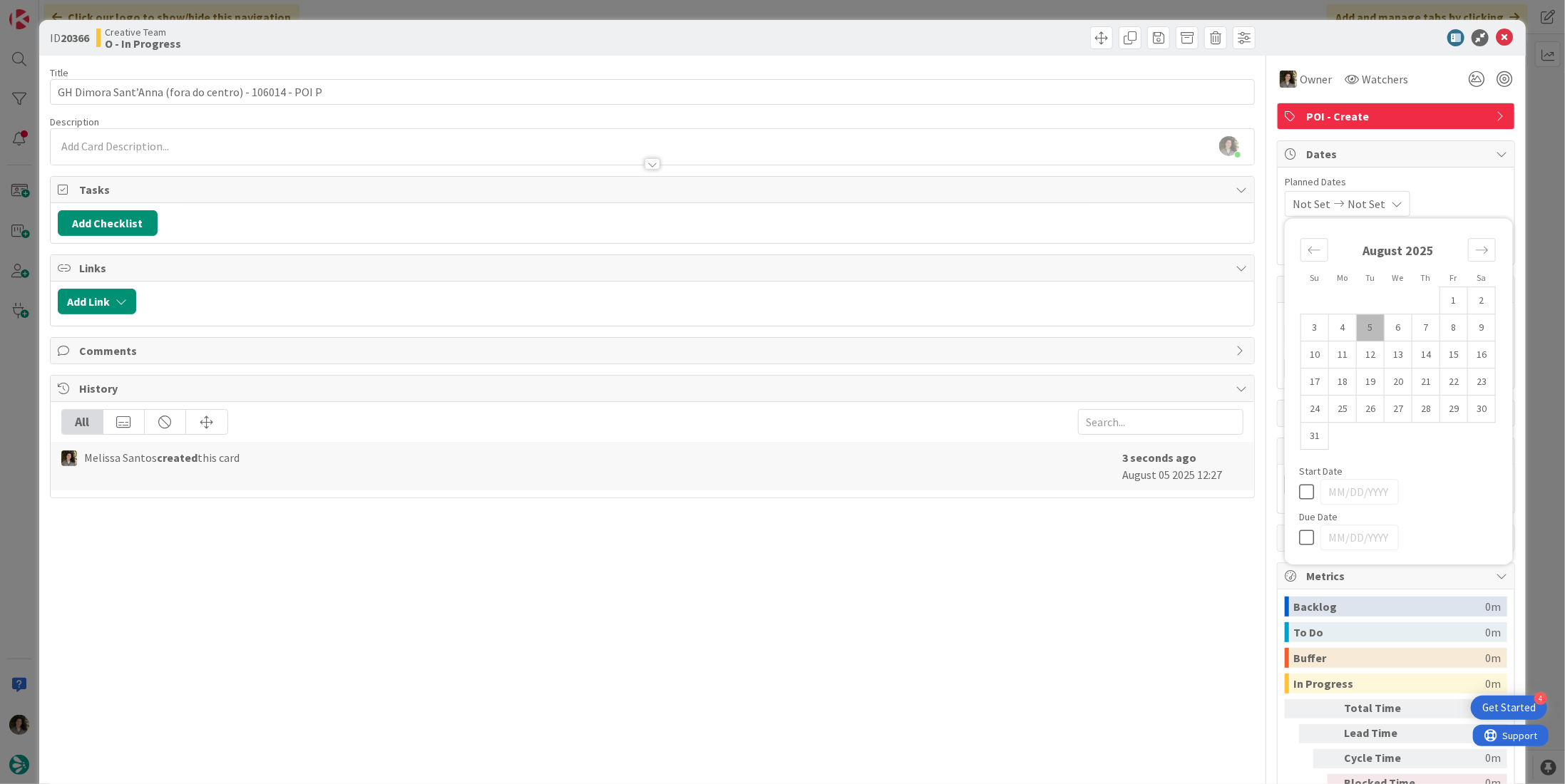 type on "08/05/2025" 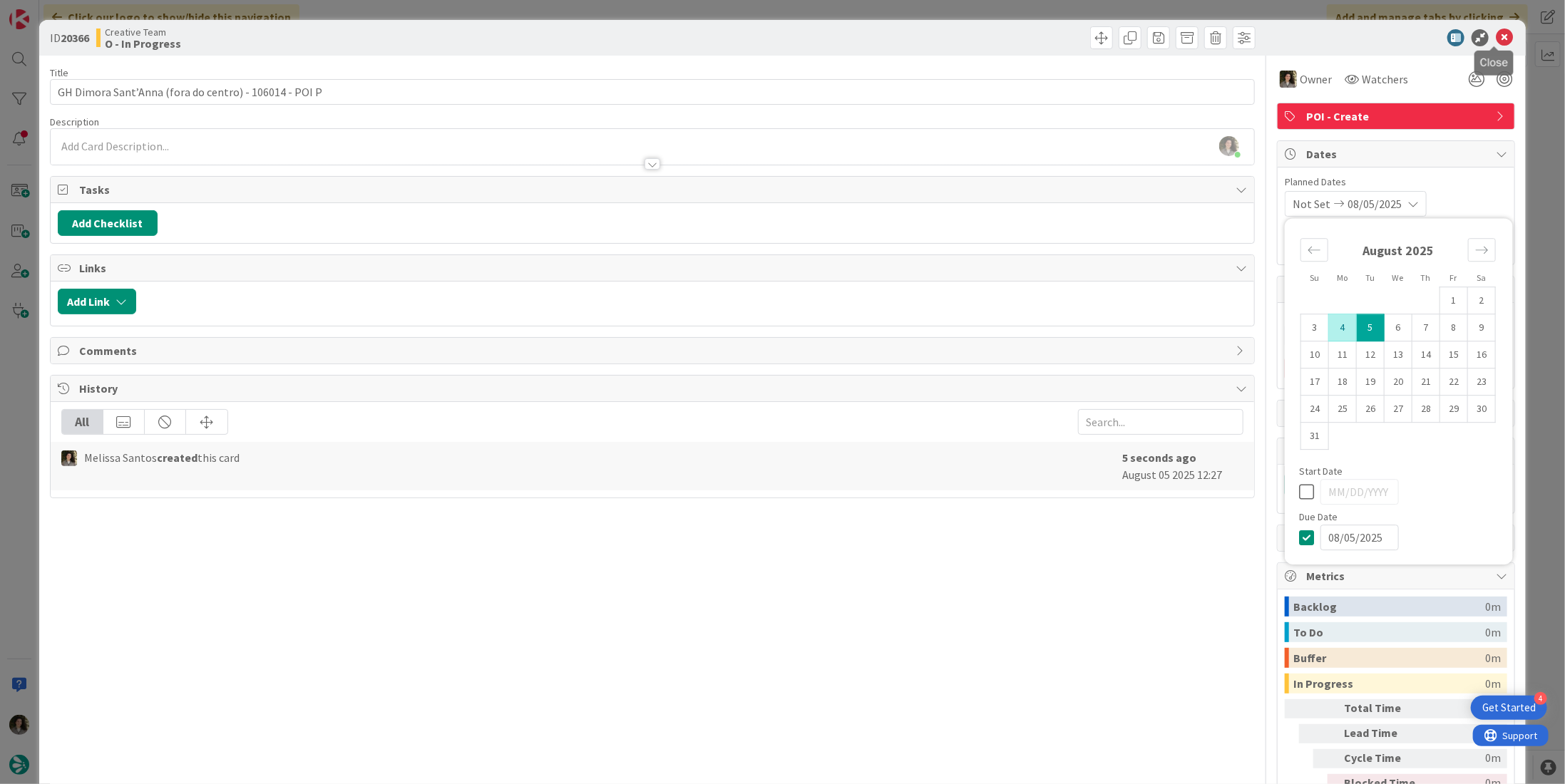 click at bounding box center [1504, 38] 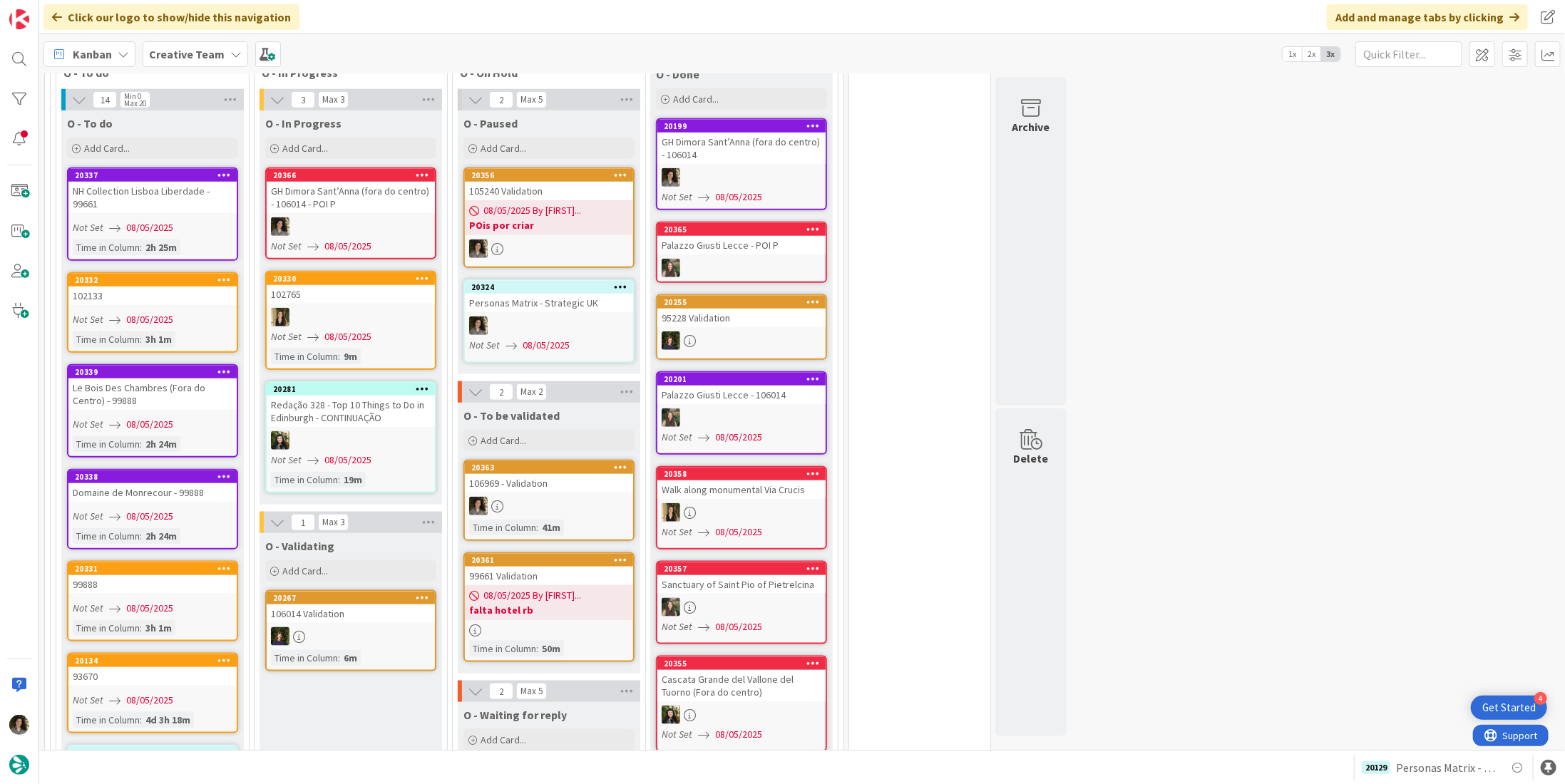 scroll, scrollTop: 0, scrollLeft: 0, axis: both 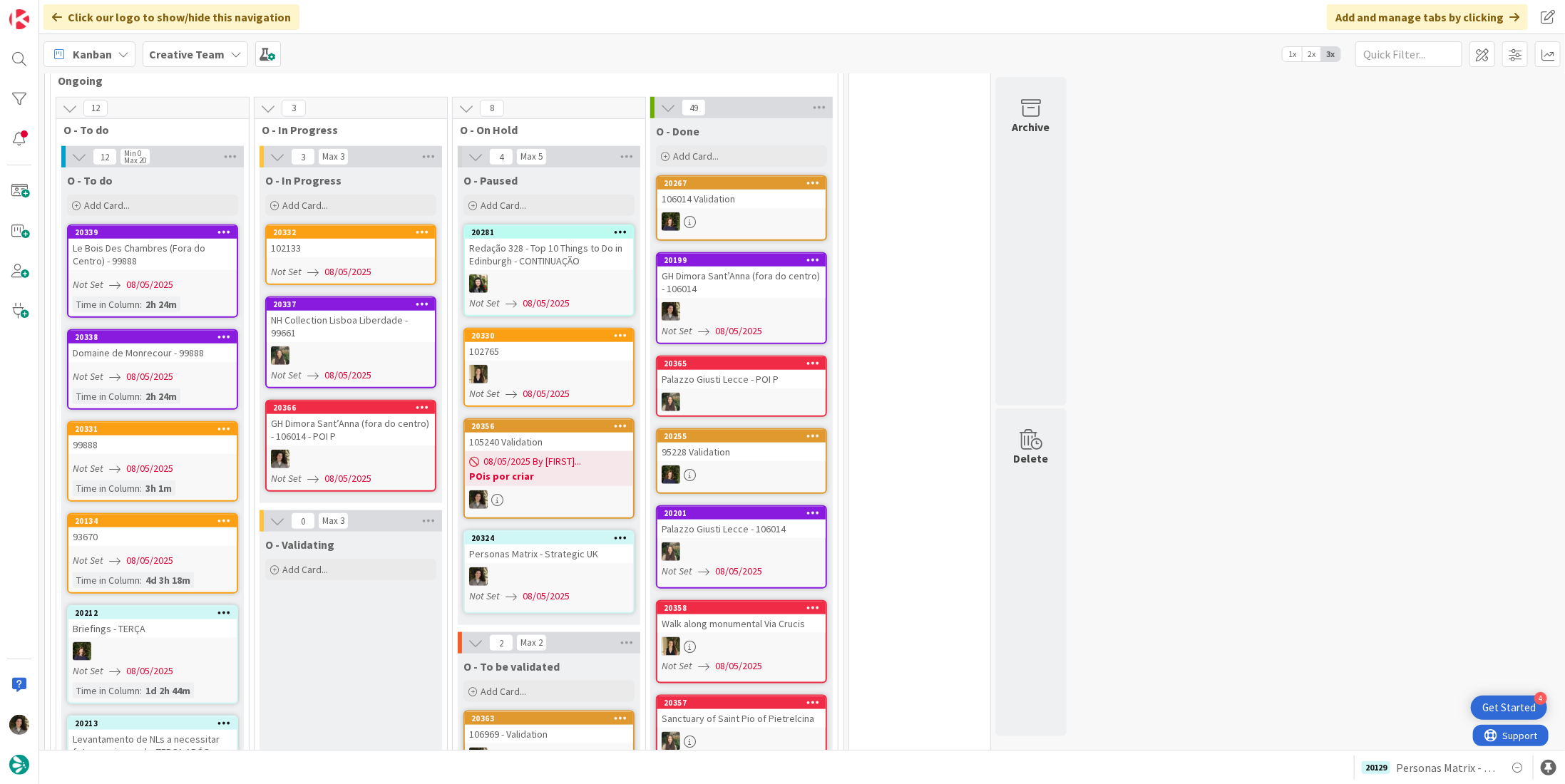 click on "20366 GH Dimora Sant’Anna (fora do centro) - 106014 - POI P  Not Set 08/05/2025" at bounding box center (351, 445) 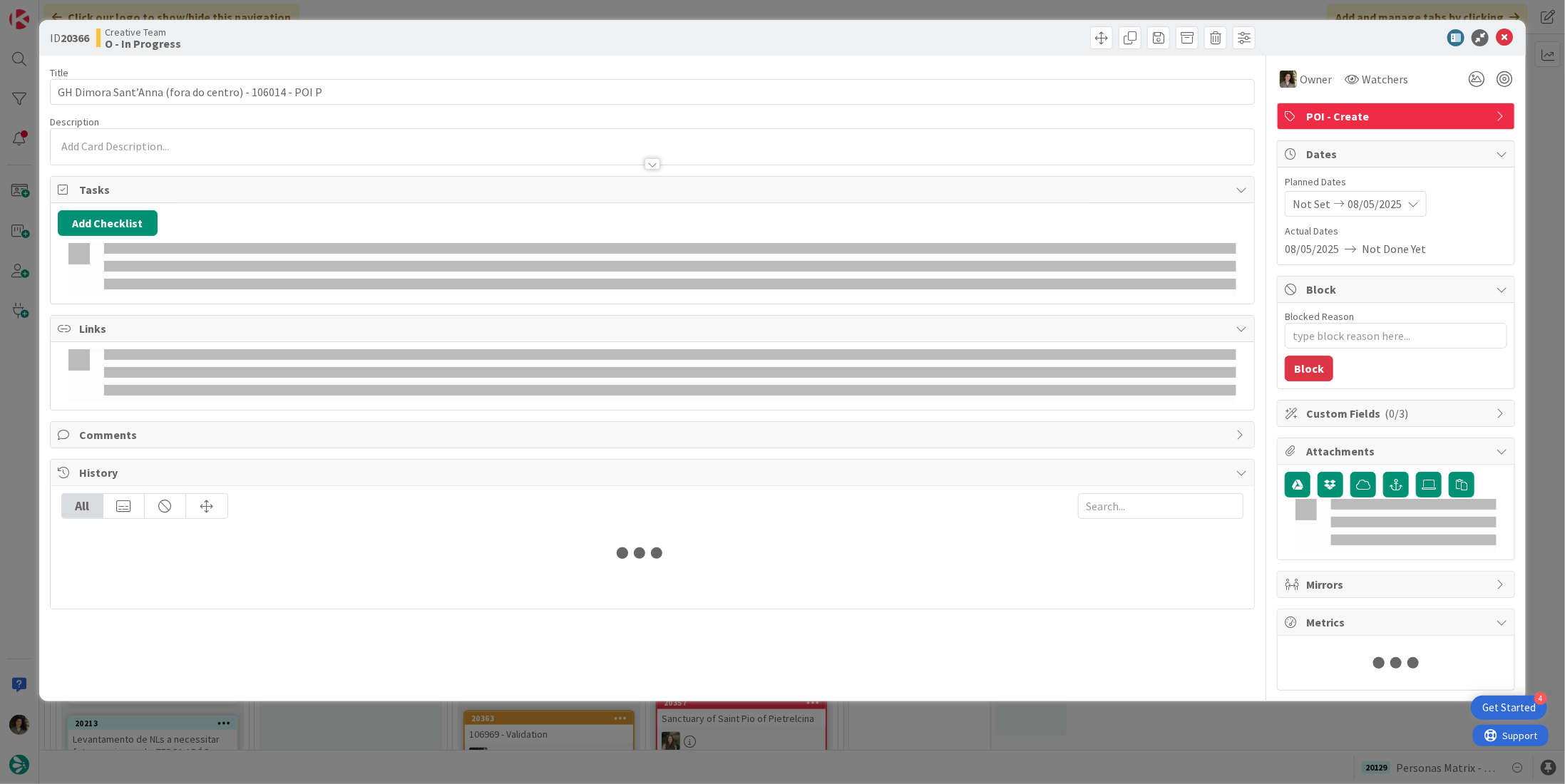 scroll, scrollTop: 0, scrollLeft: 0, axis: both 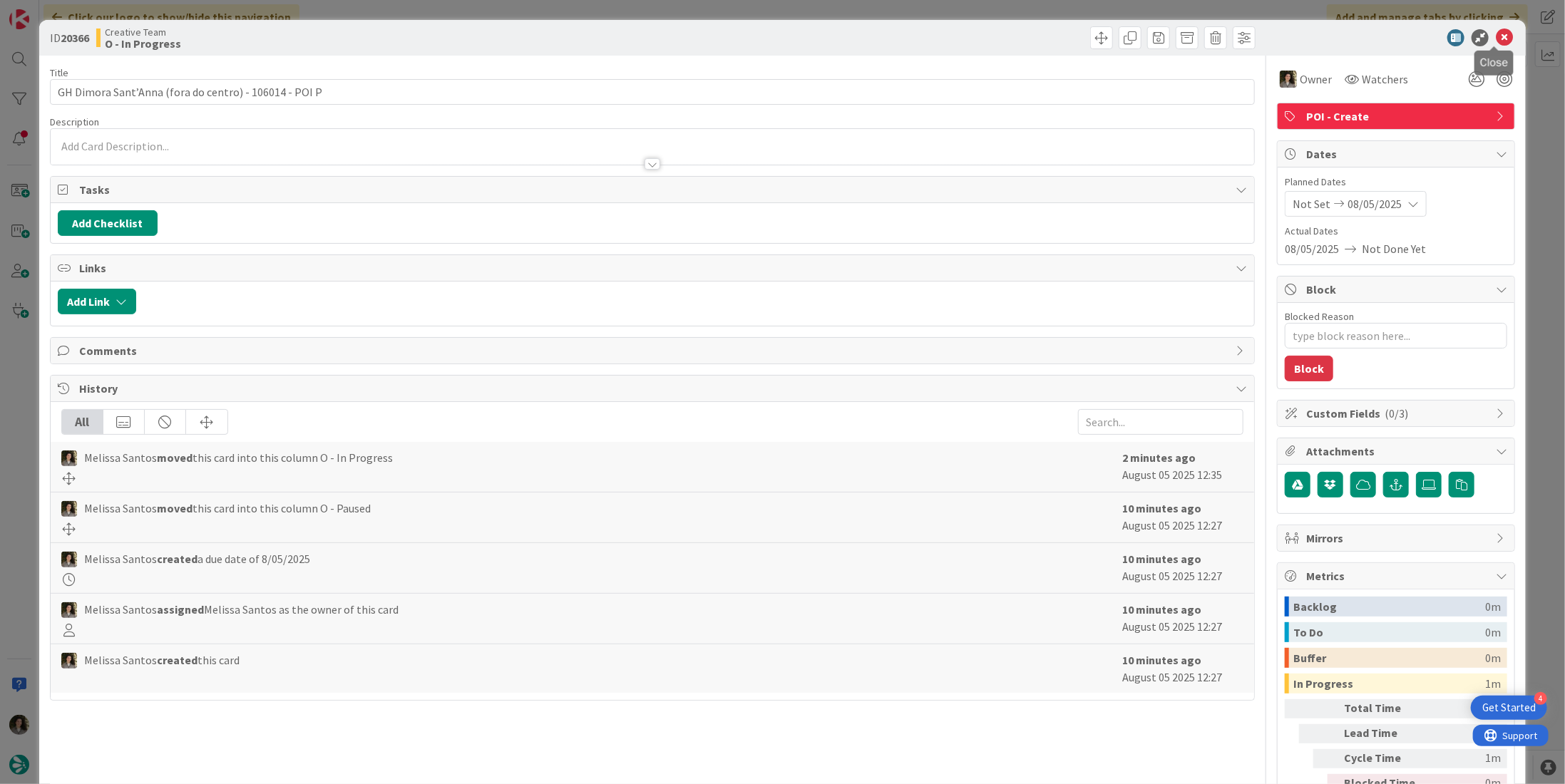drag, startPoint x: 1497, startPoint y: 35, endPoint x: 1467, endPoint y: 42, distance: 30.805844 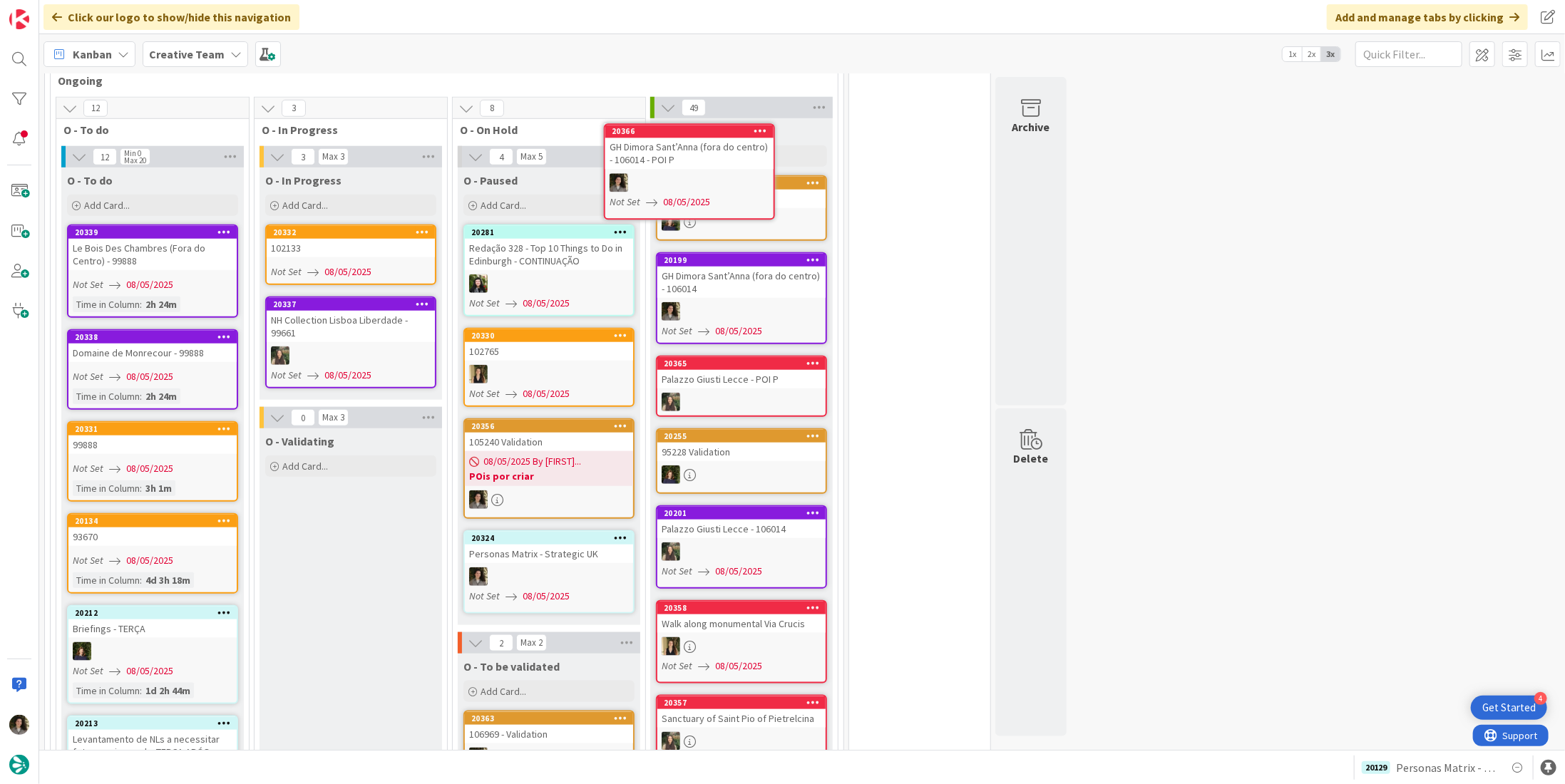 scroll, scrollTop: 790, scrollLeft: 0, axis: vertical 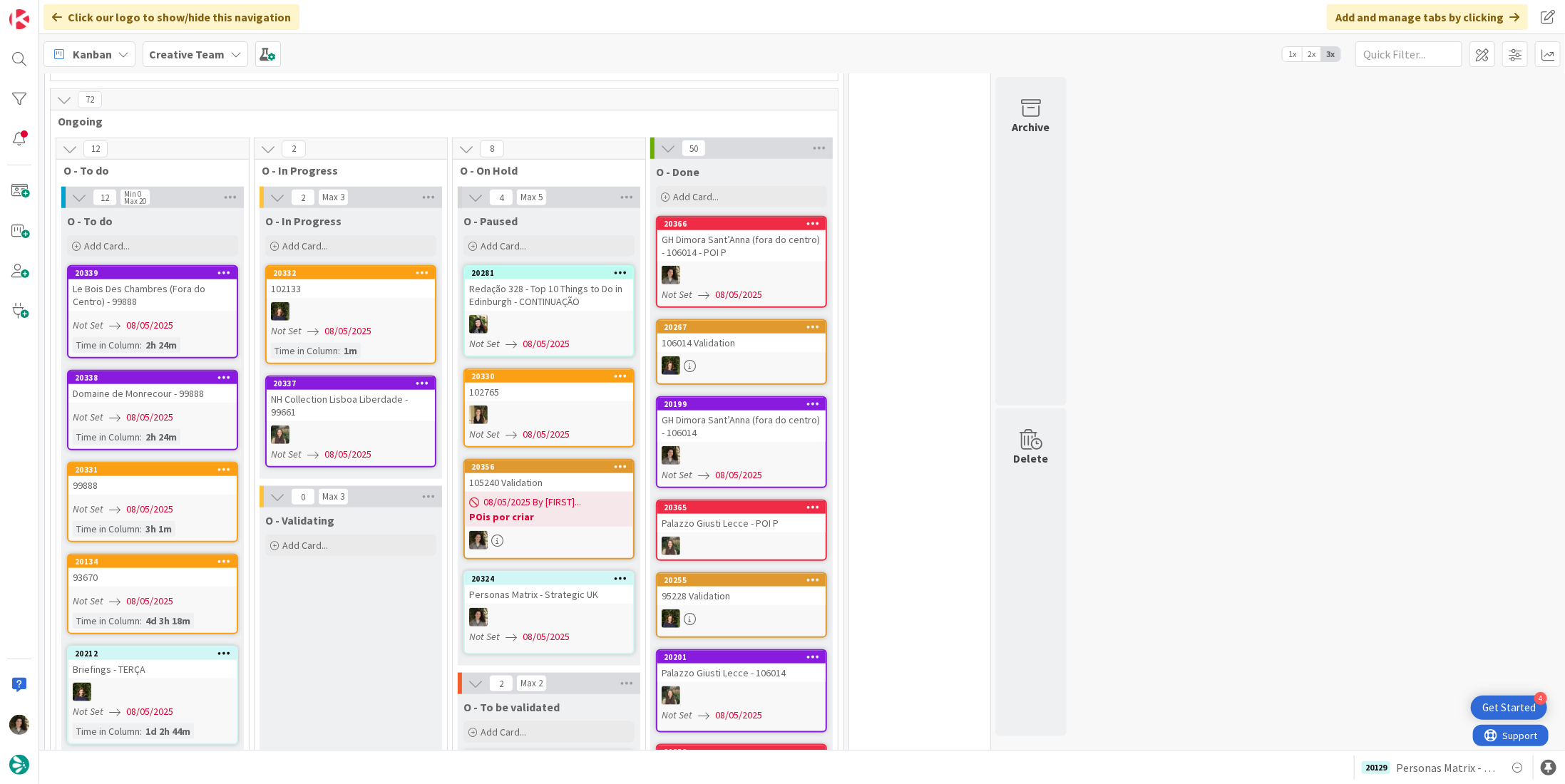 click at bounding box center [742, 275] 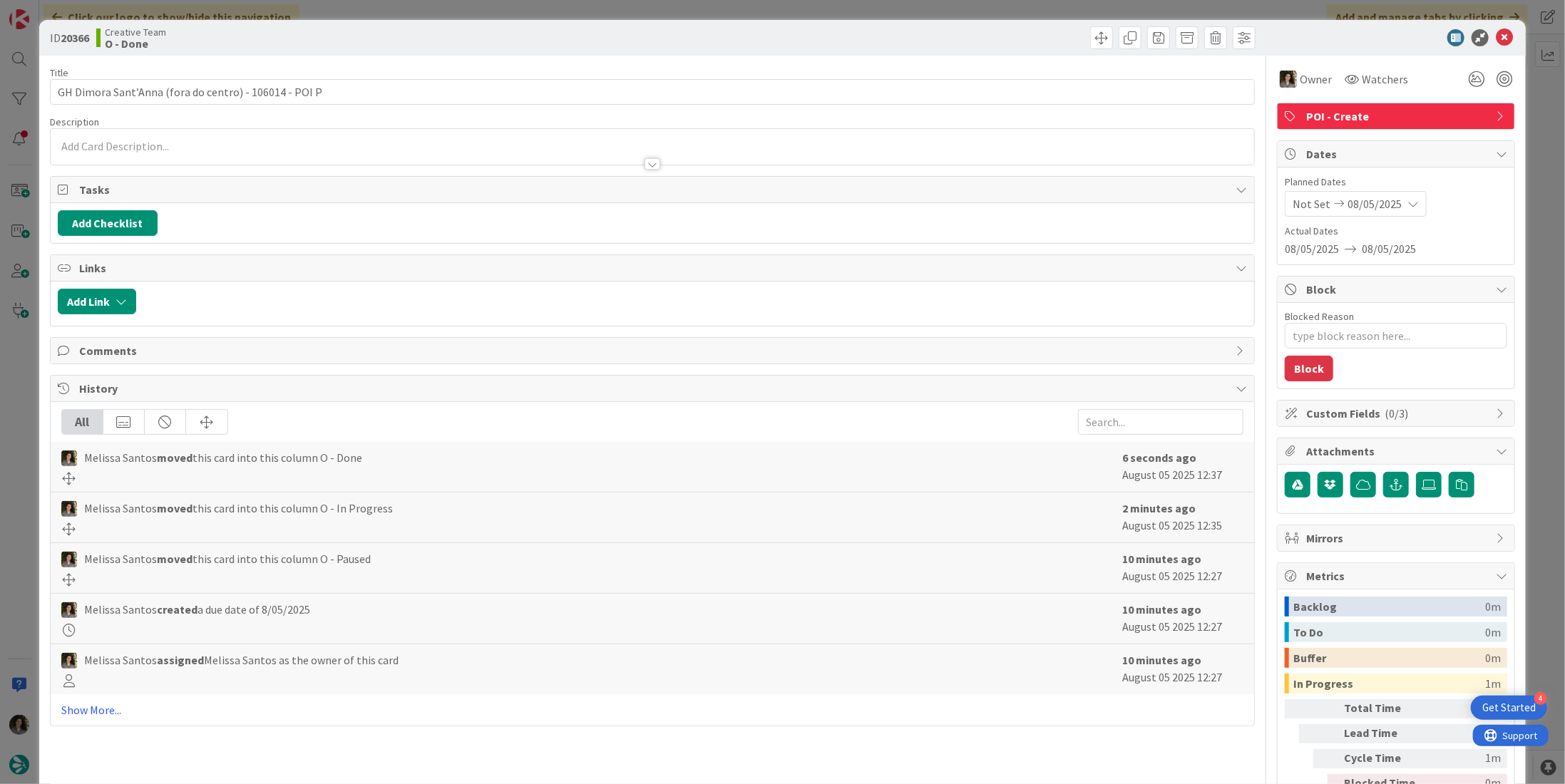 scroll, scrollTop: 0, scrollLeft: 0, axis: both 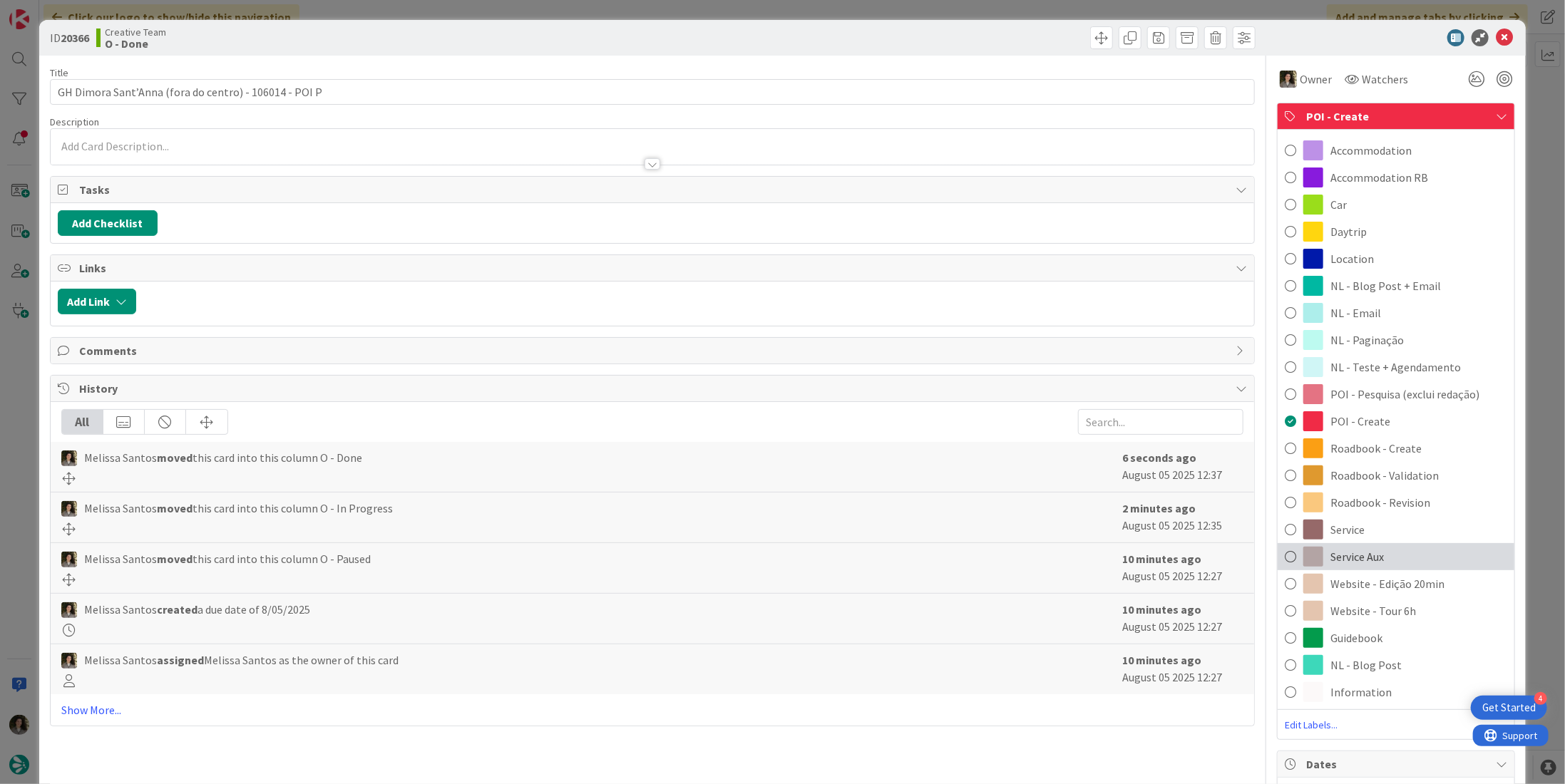 click on "Service Aux" at bounding box center (1396, 557) 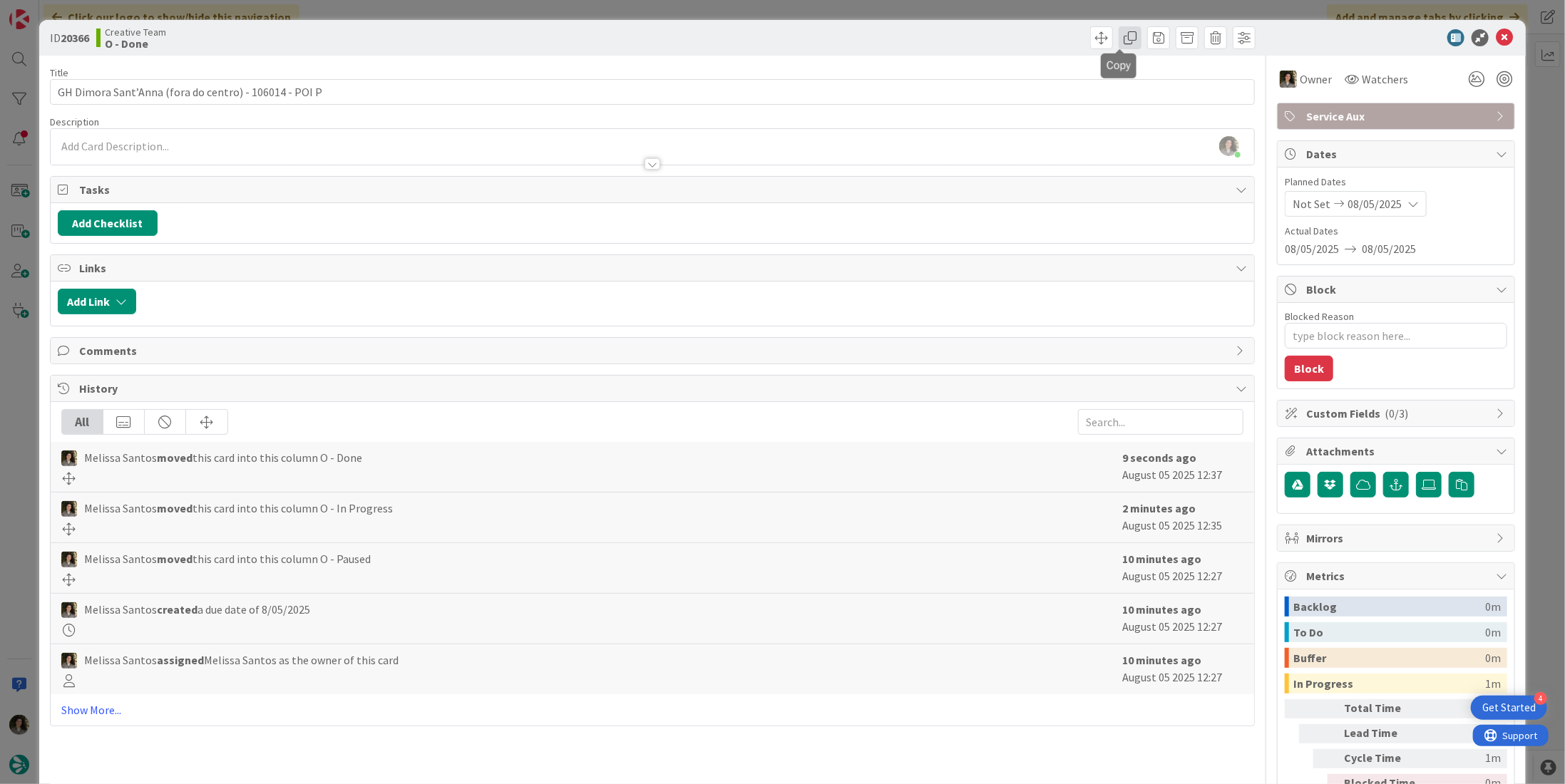 click at bounding box center [1130, 38] 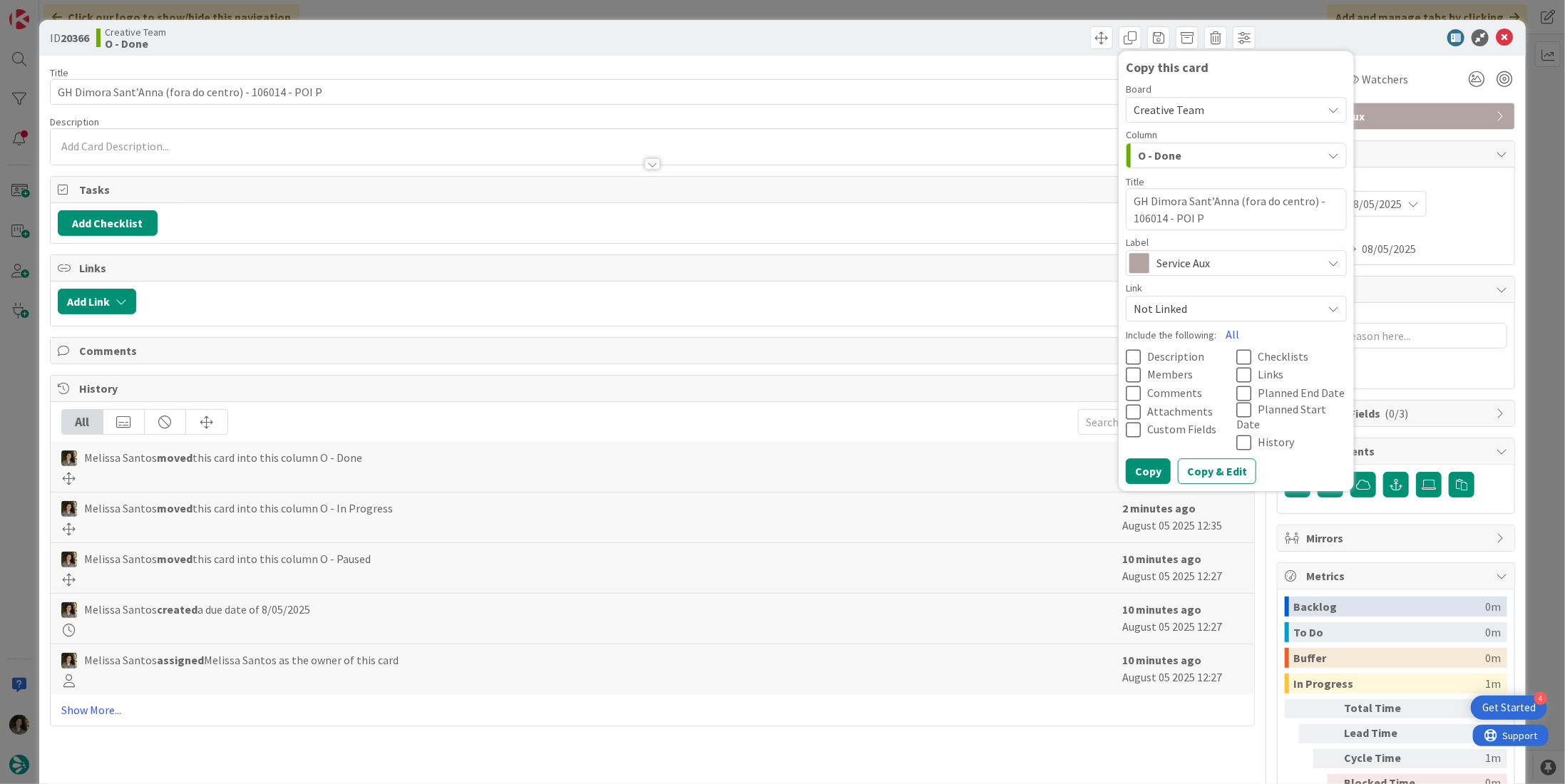click on "Service Aux" at bounding box center (1236, 263) 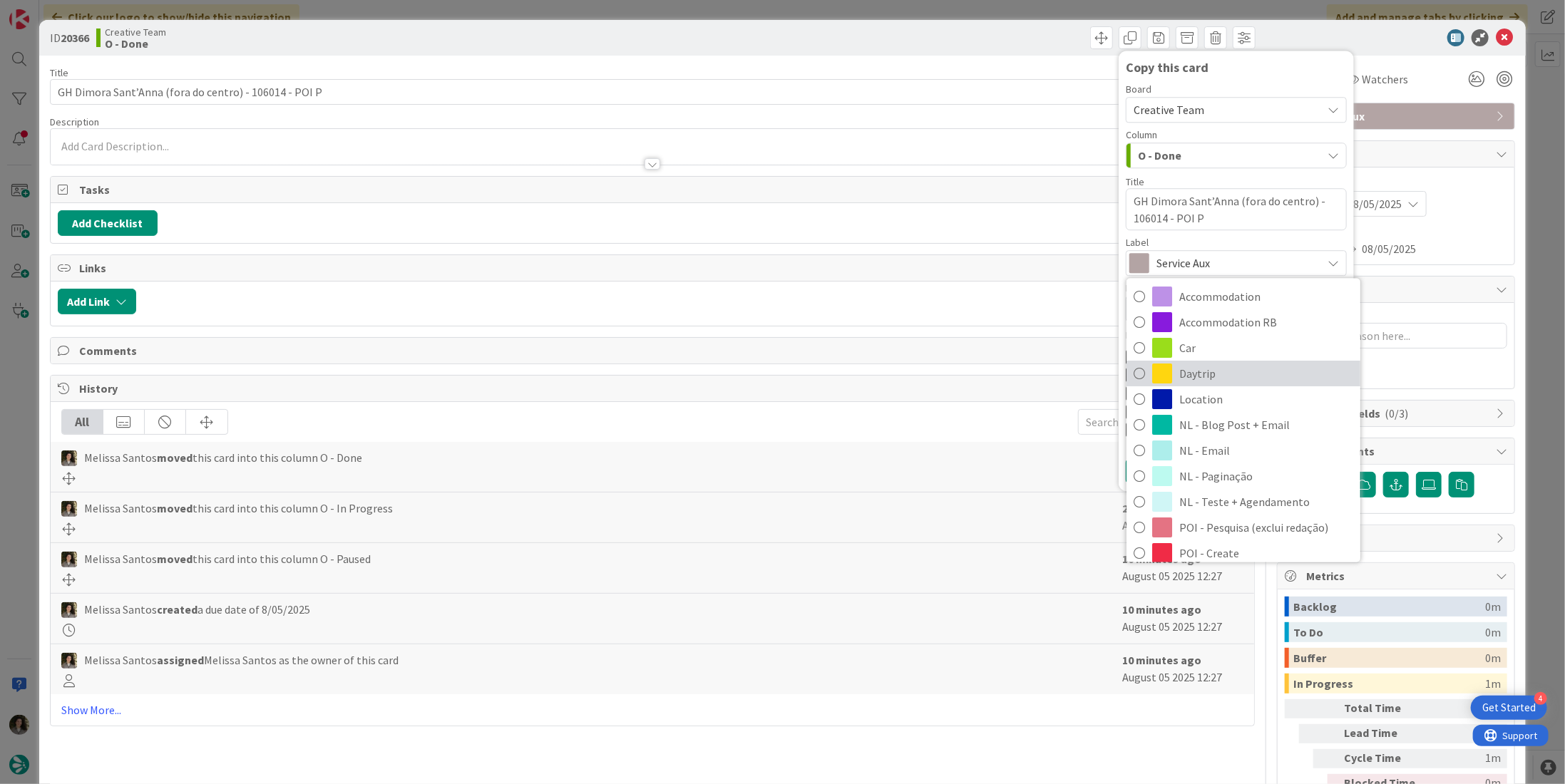 click on "Daytrip" at bounding box center [1266, 374] 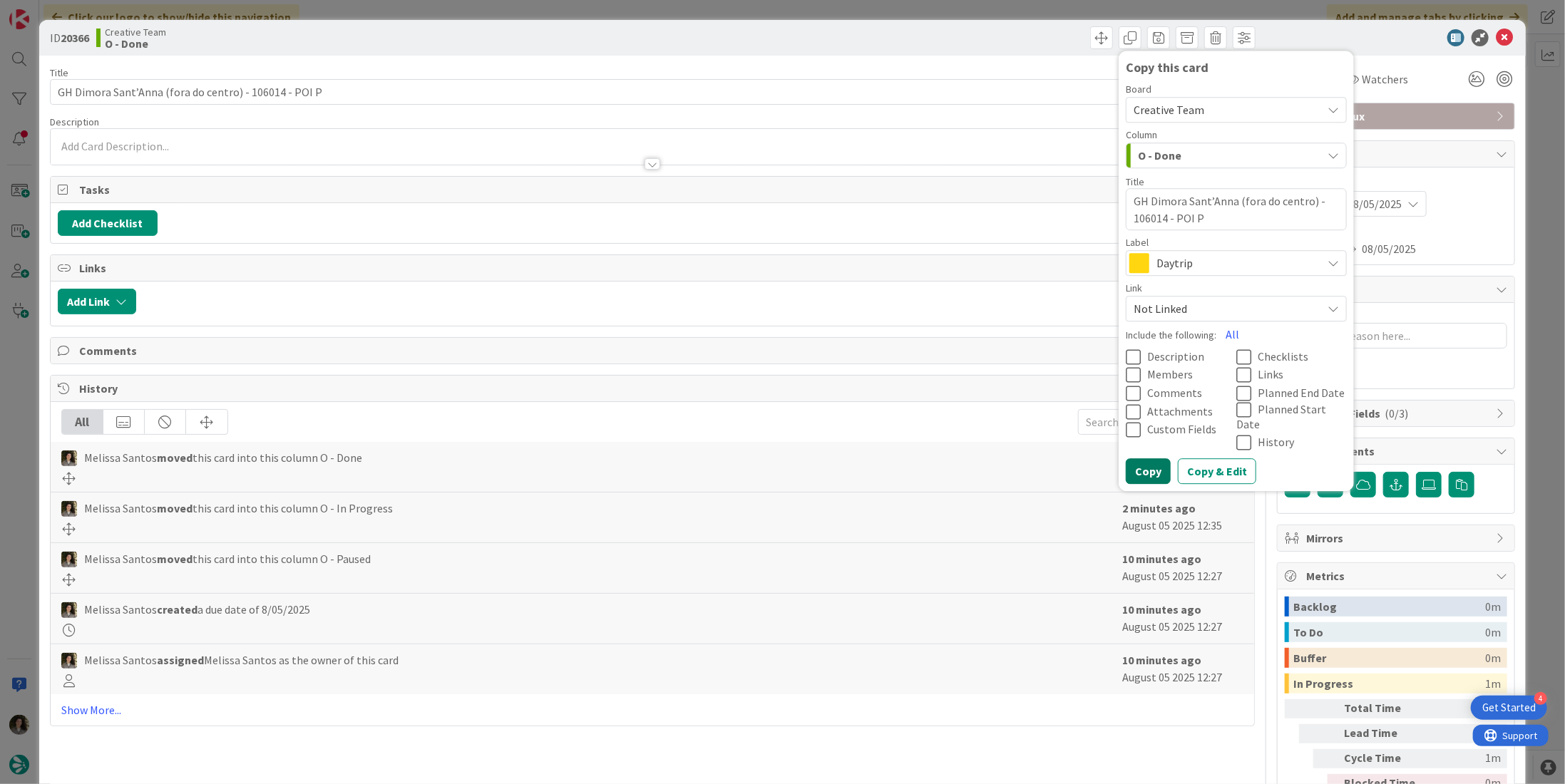 drag, startPoint x: 1122, startPoint y: 454, endPoint x: 1134, endPoint y: 453, distance: 12.041595 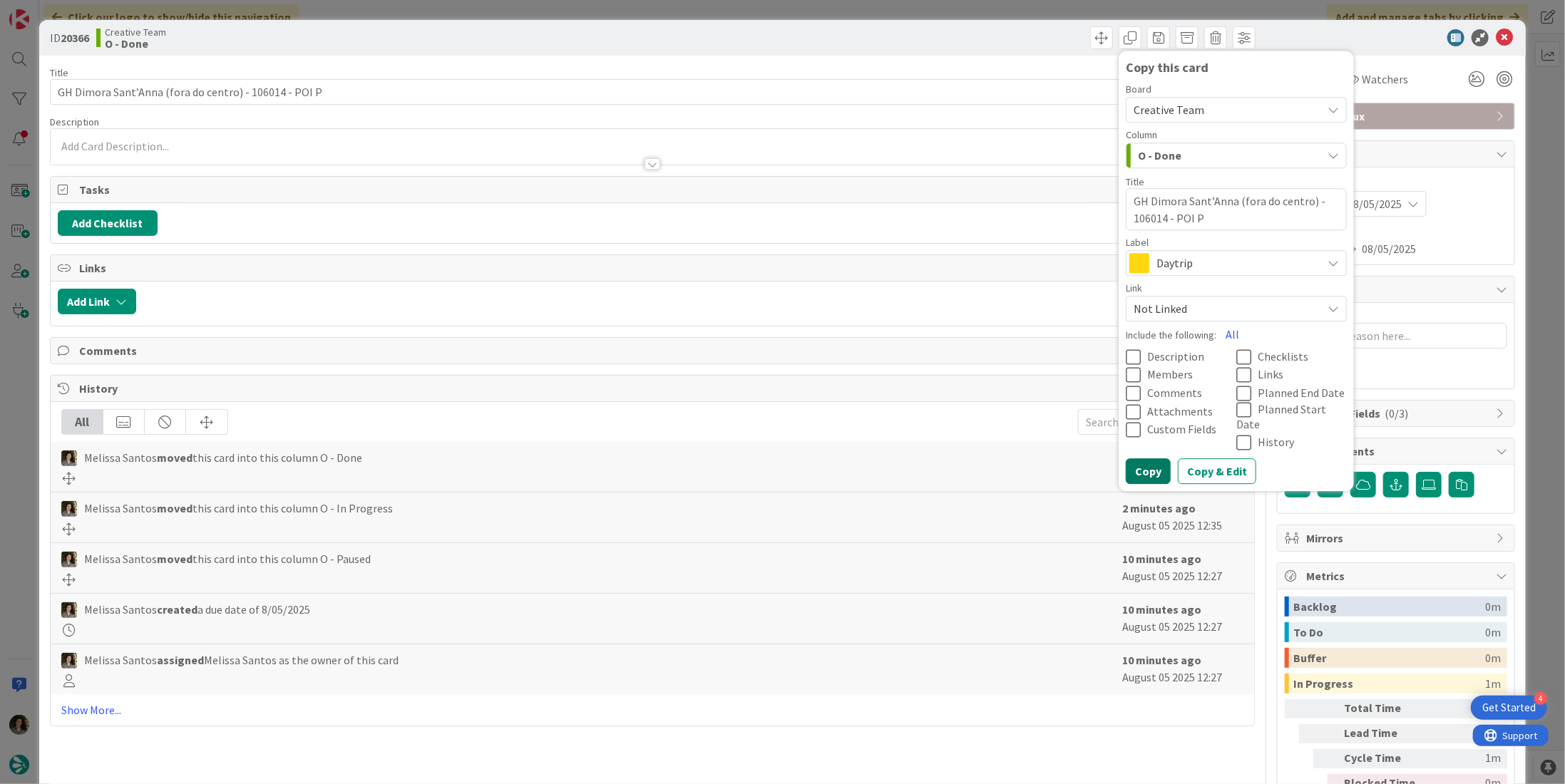 click on "Copy" at bounding box center [1148, 471] 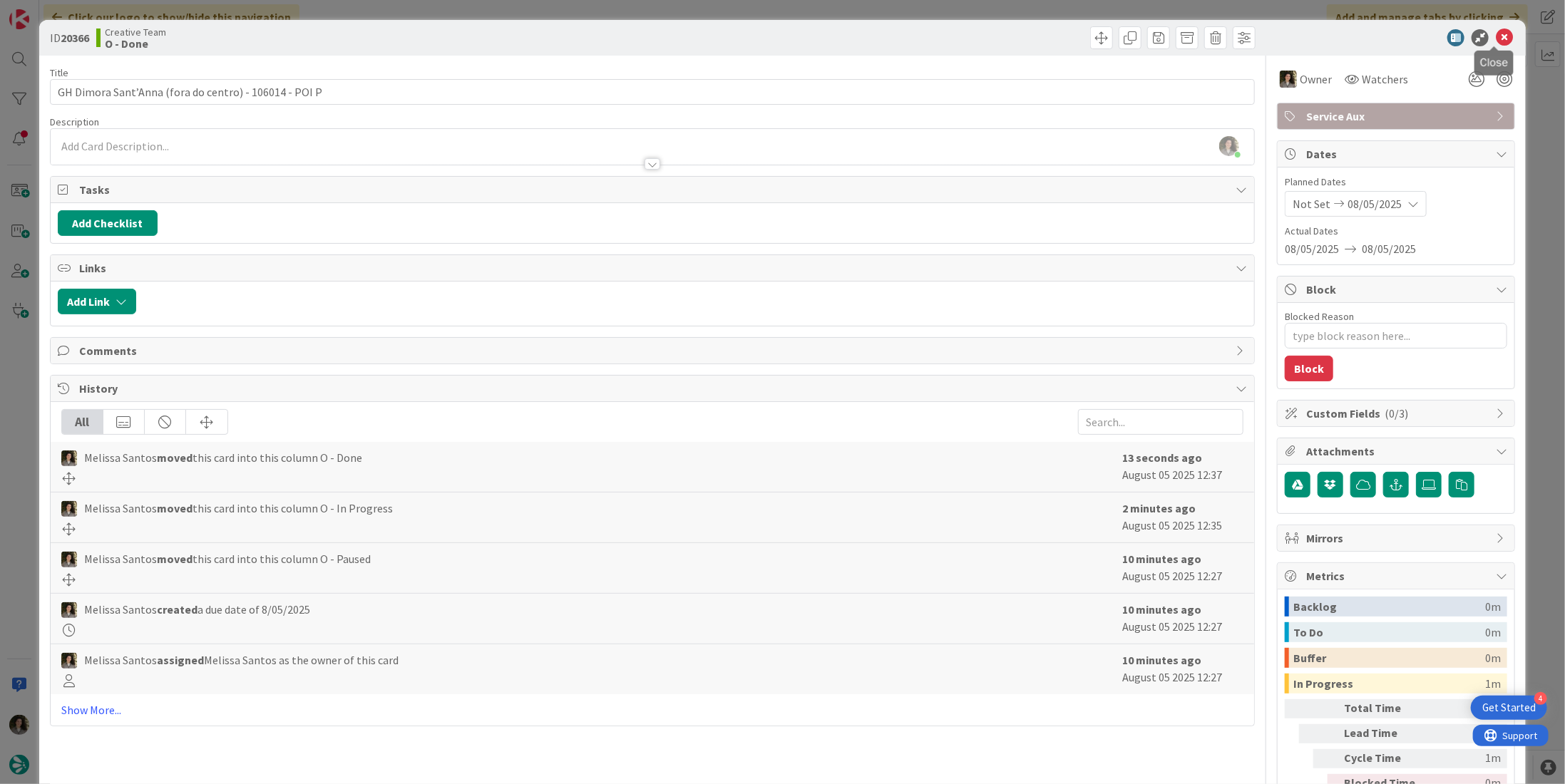 click at bounding box center (1504, 38) 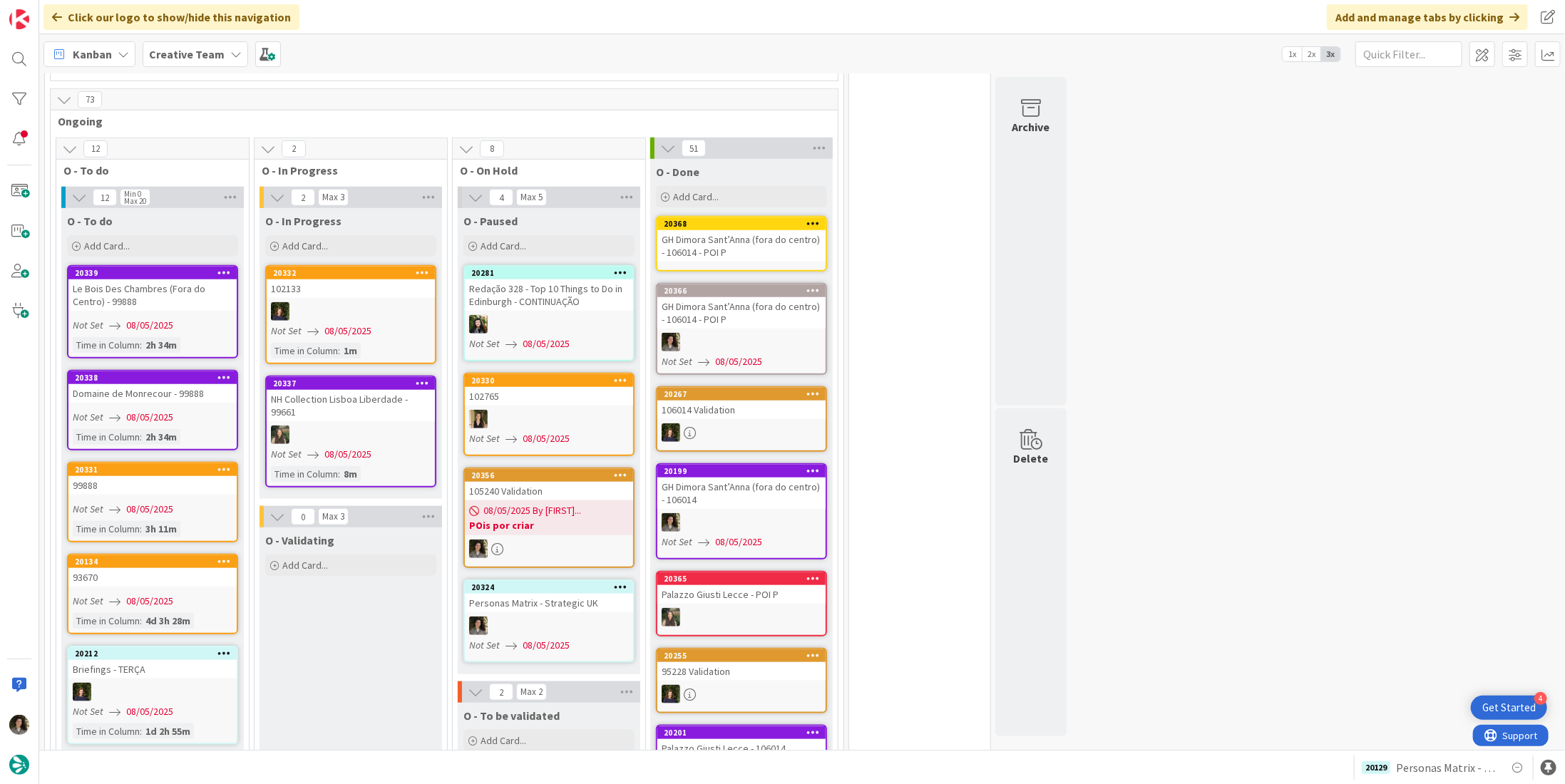 click on "GH Dimora Sant’Anna (fora do centro) - 106014 - POI P" at bounding box center (742, 246) 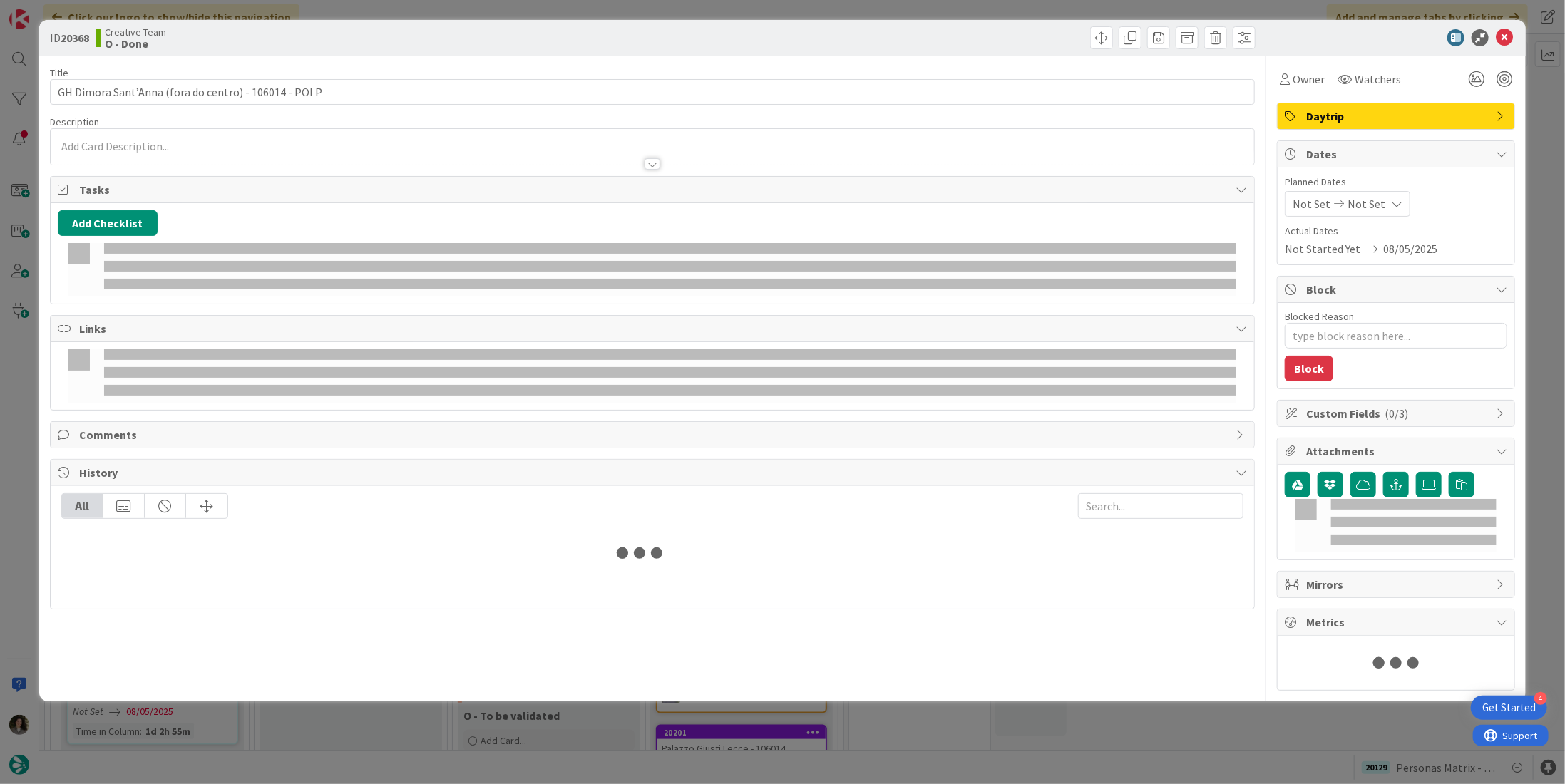 scroll, scrollTop: 0, scrollLeft: 0, axis: both 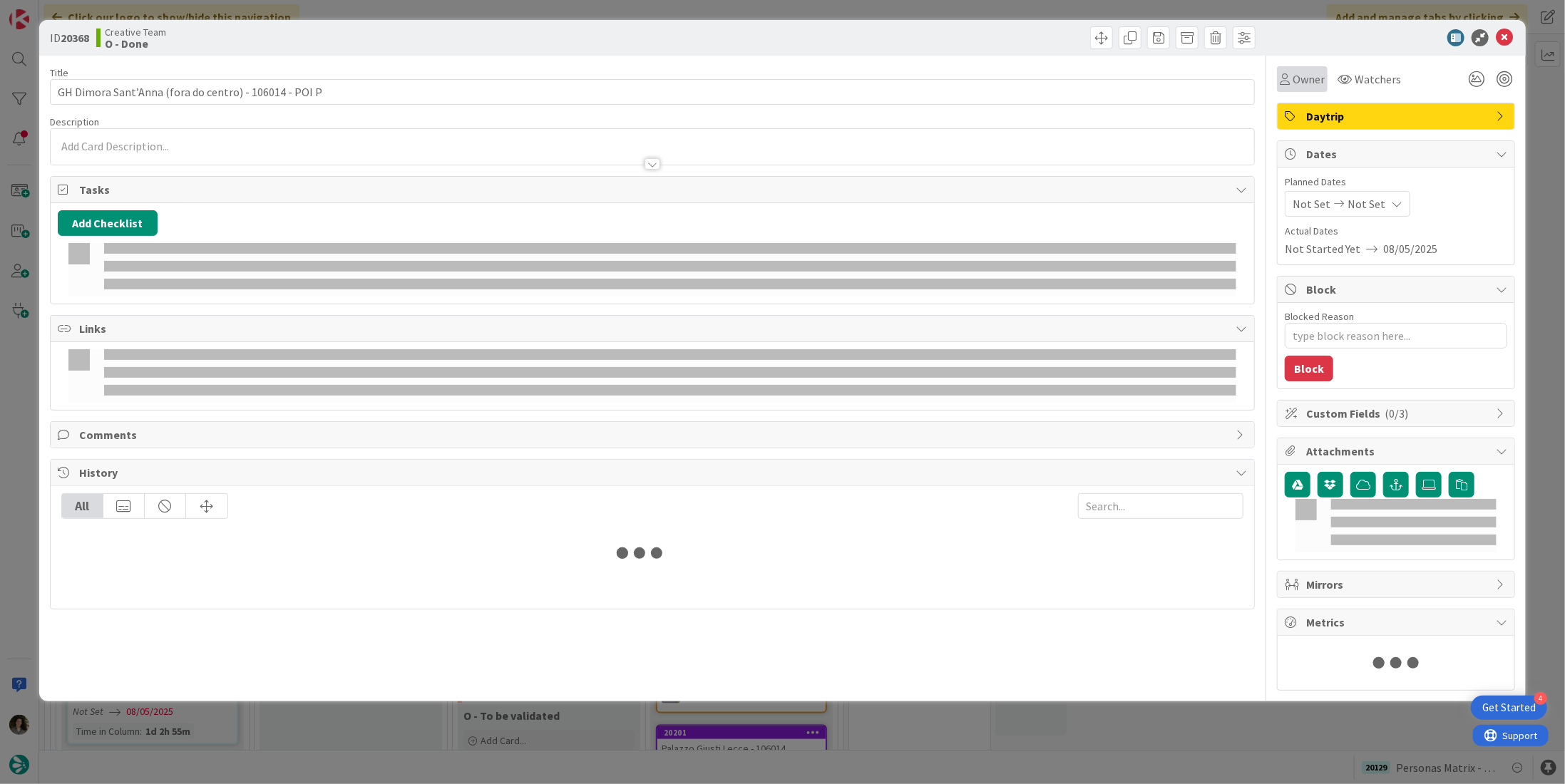 click on "Owner" at bounding box center [1308, 79] 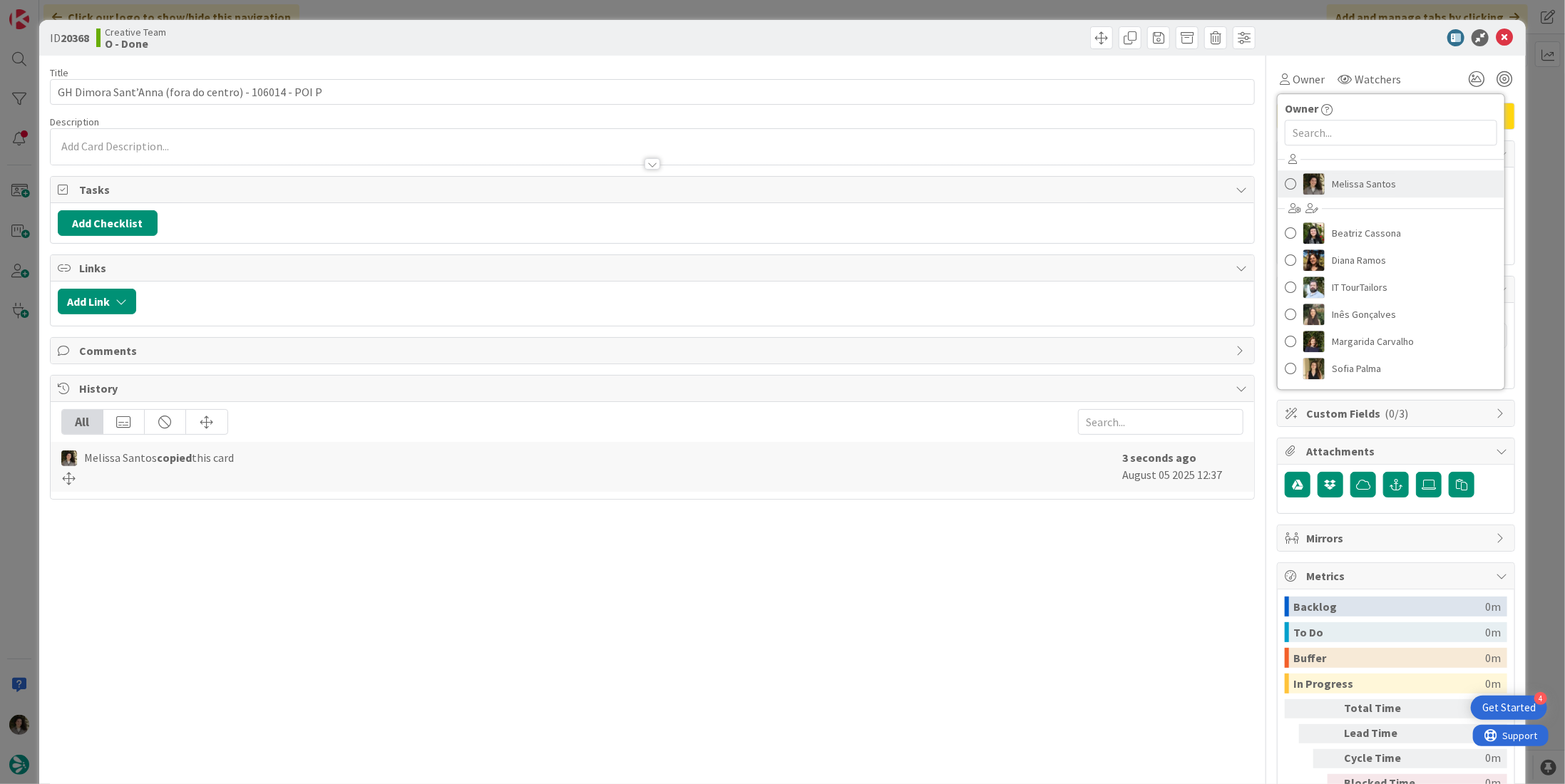 scroll, scrollTop: 0, scrollLeft: 0, axis: both 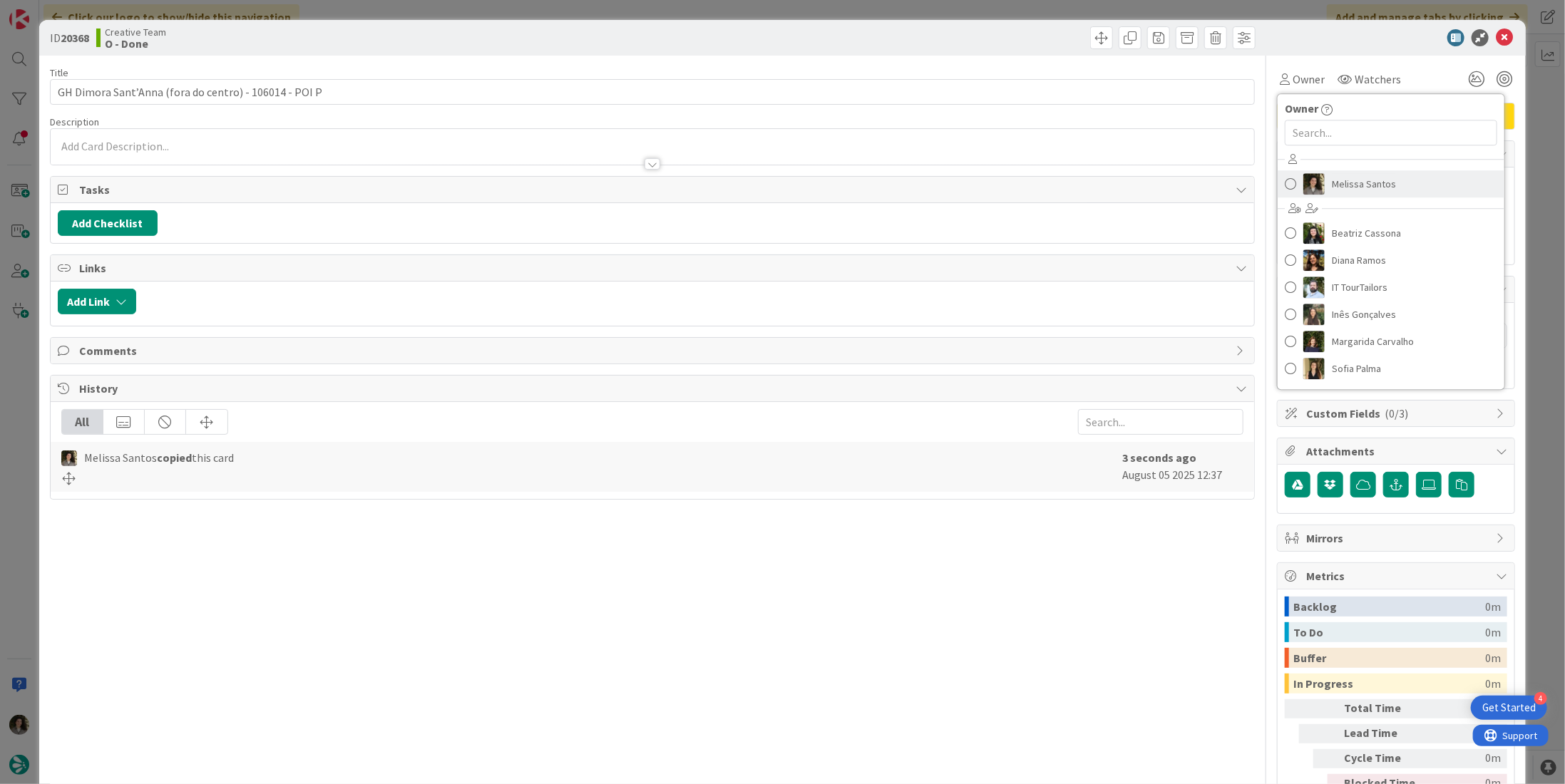 click on "Melissa Santos" at bounding box center (1364, 184) 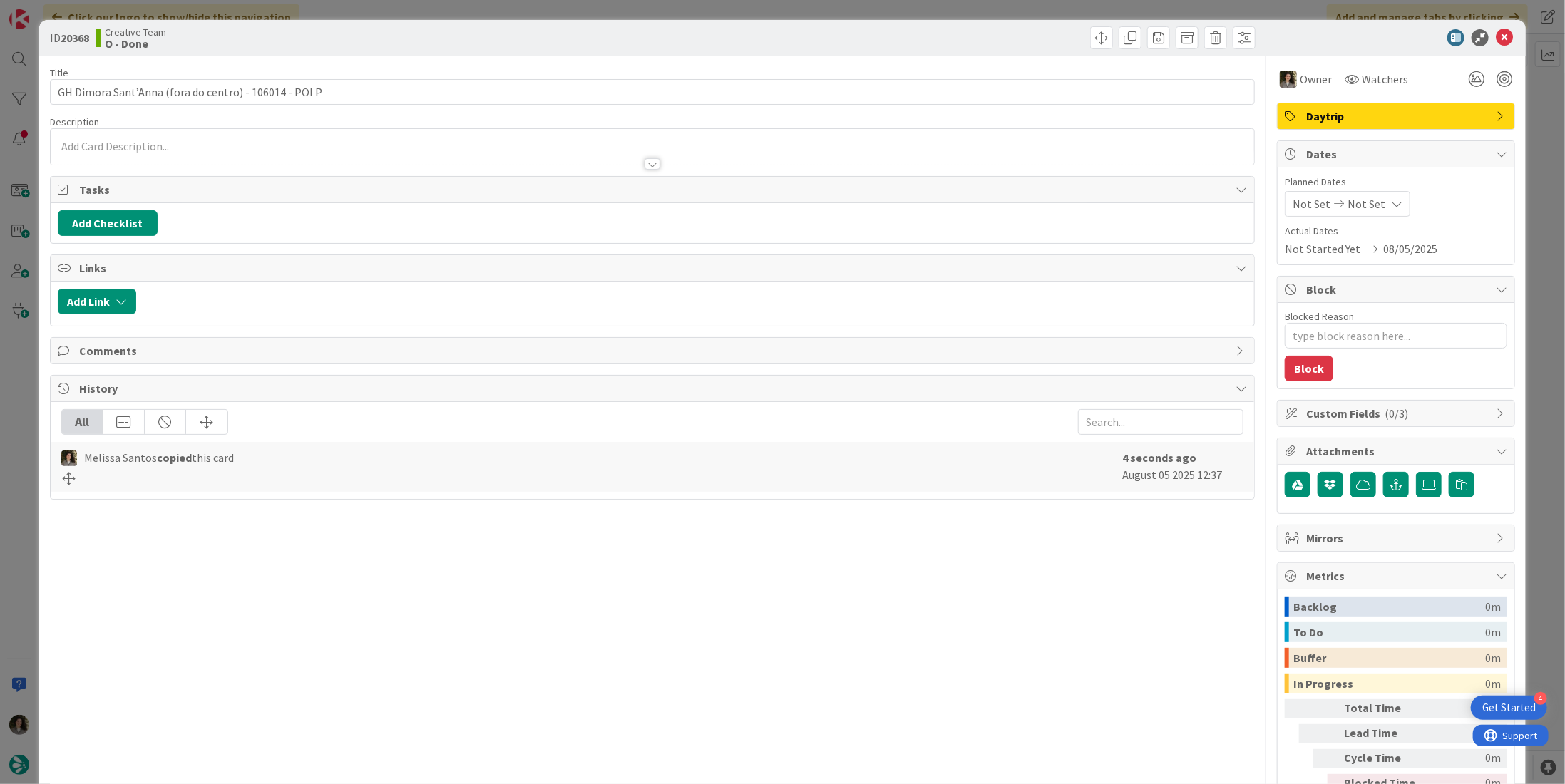 type on "x" 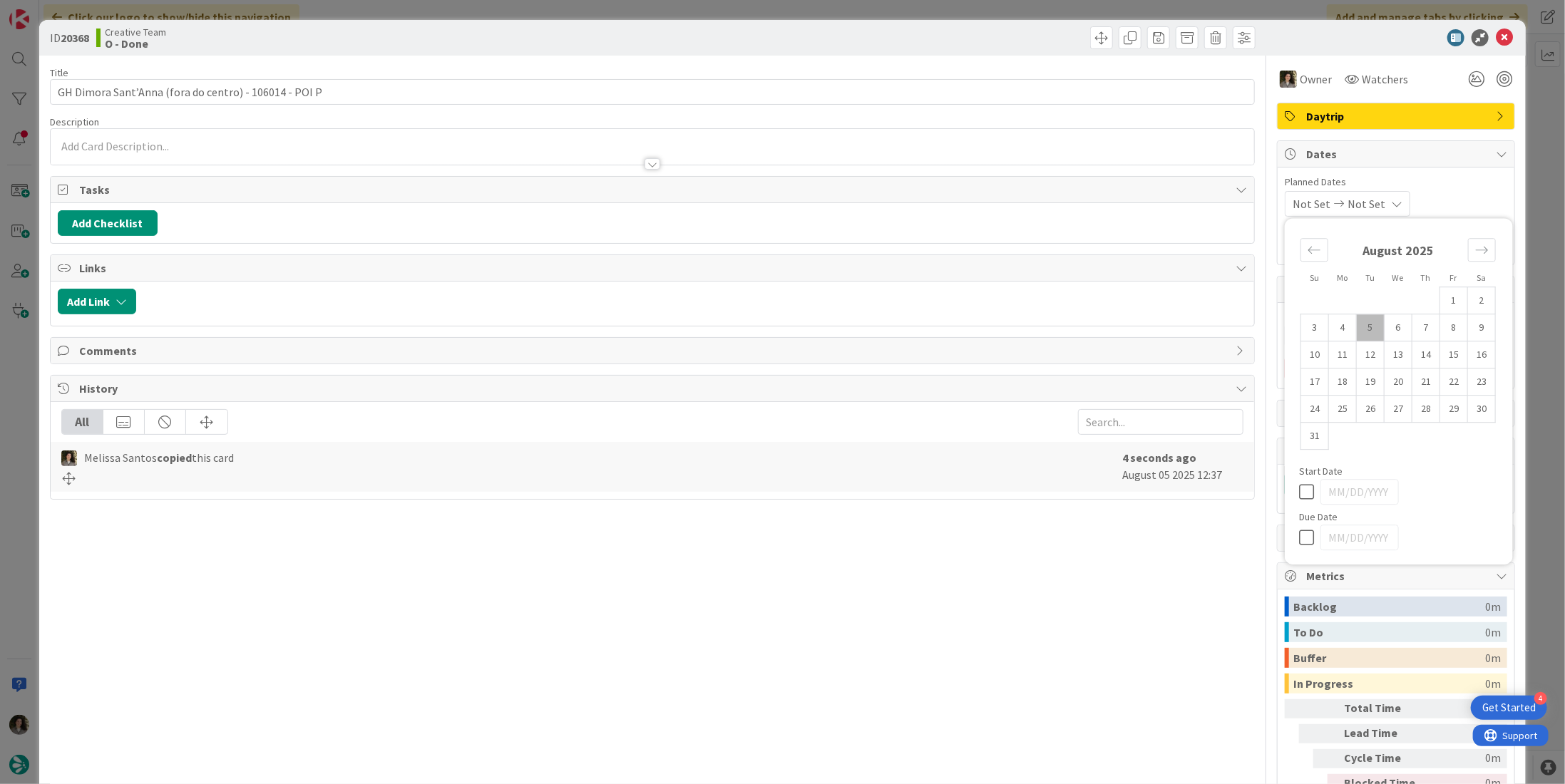 click at bounding box center [1310, 537] 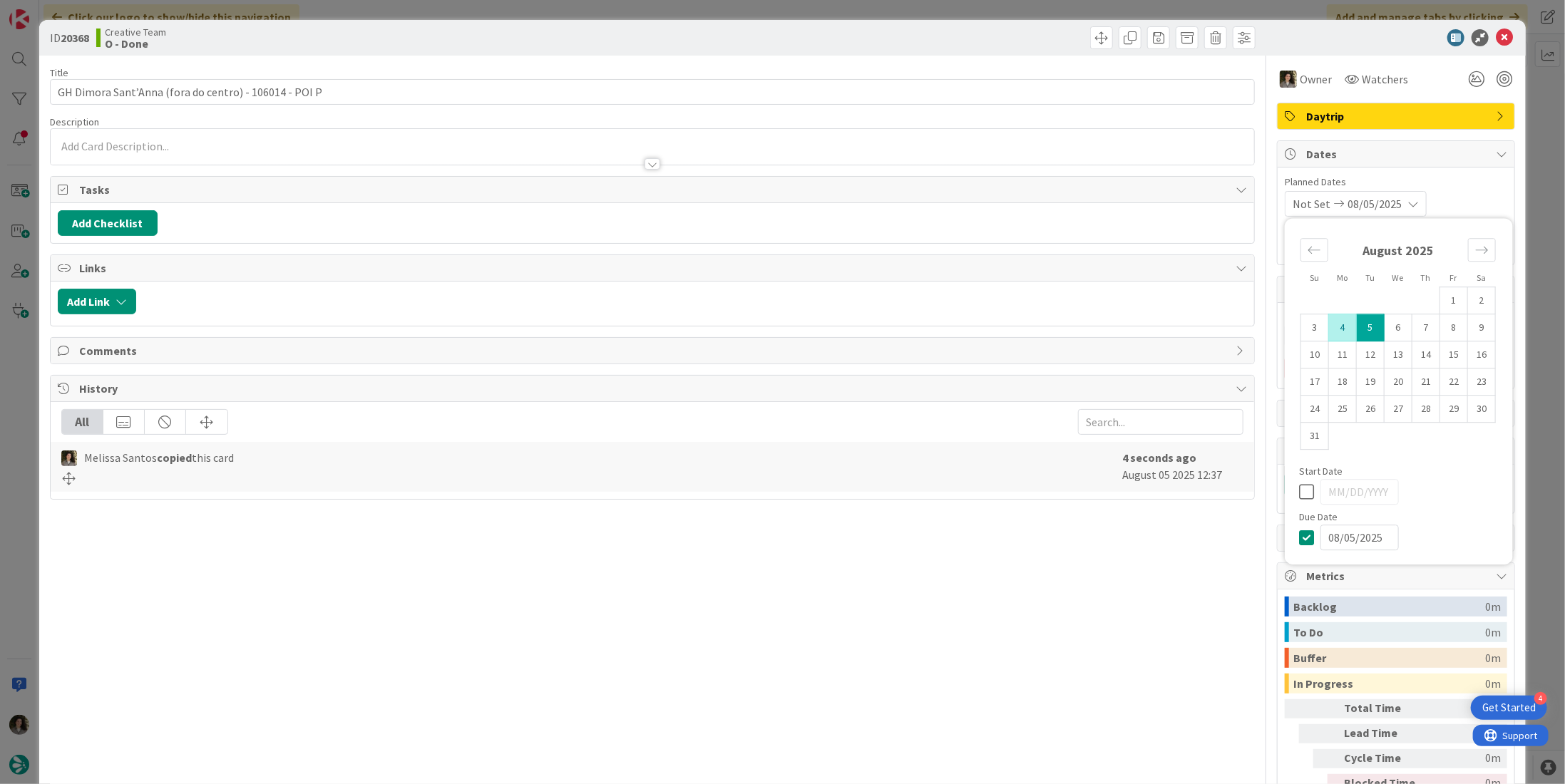 type on "08/05/2025" 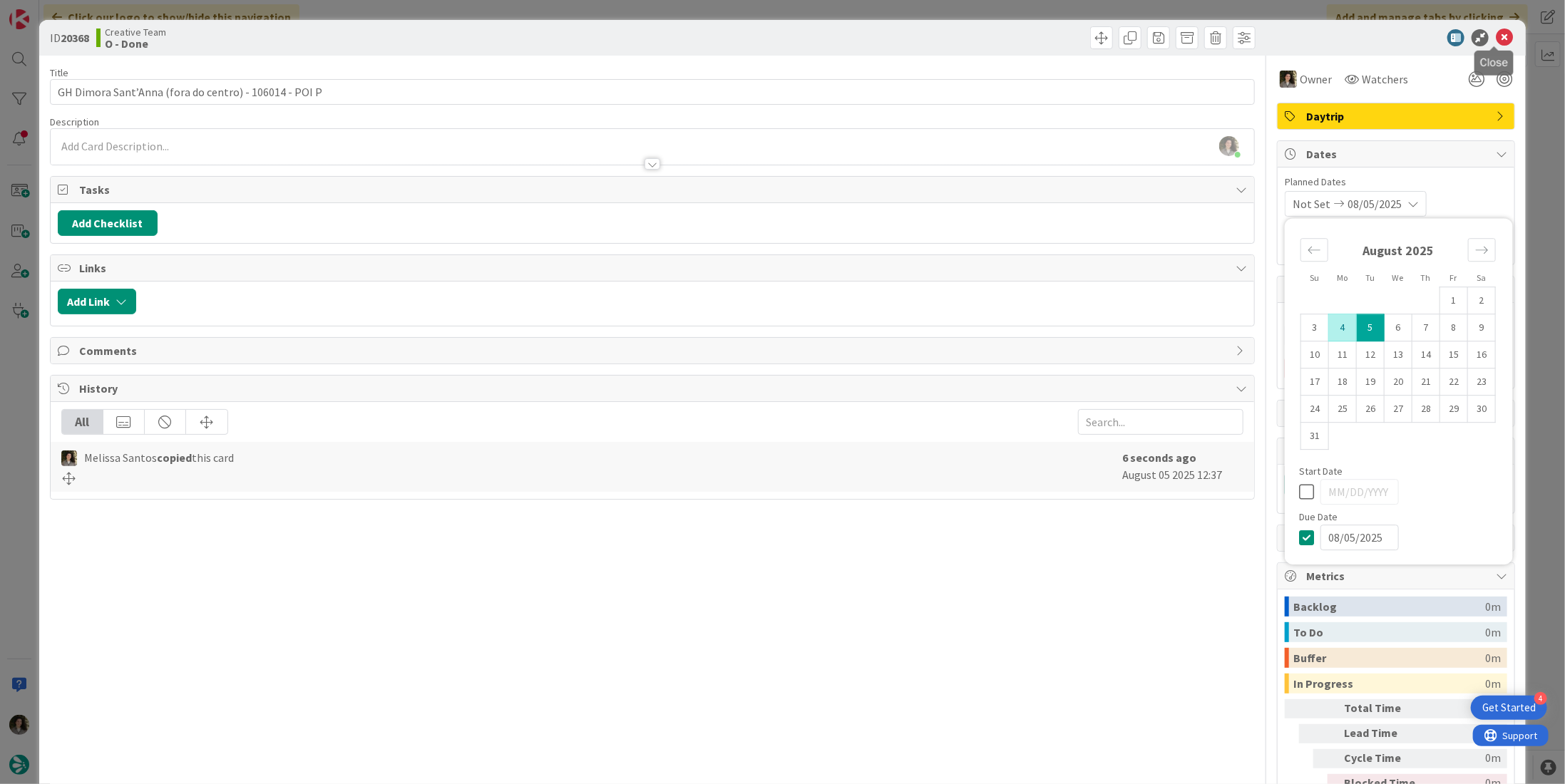 click at bounding box center [1504, 38] 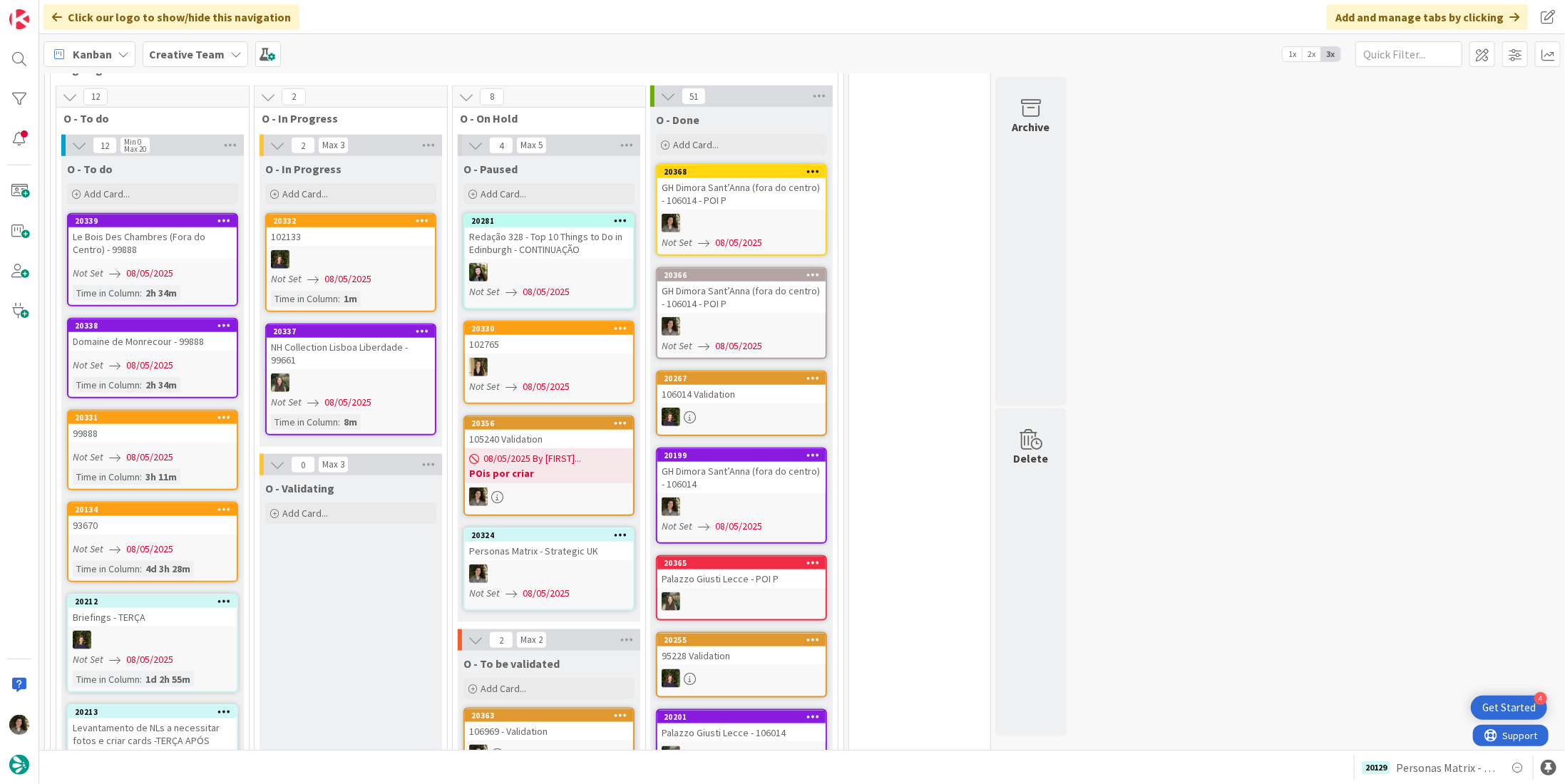 scroll, scrollTop: 932, scrollLeft: 0, axis: vertical 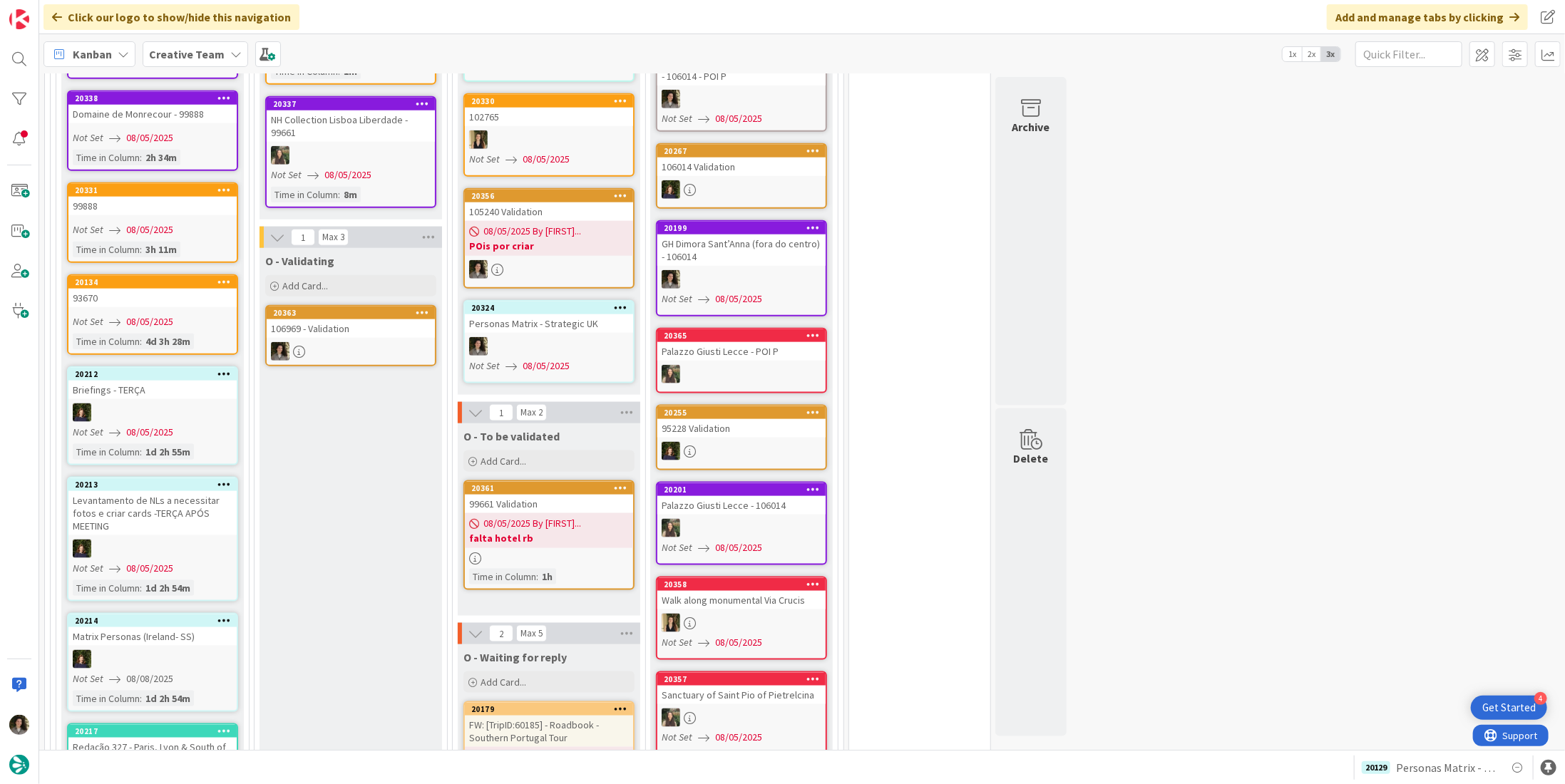 click at bounding box center [351, 351] 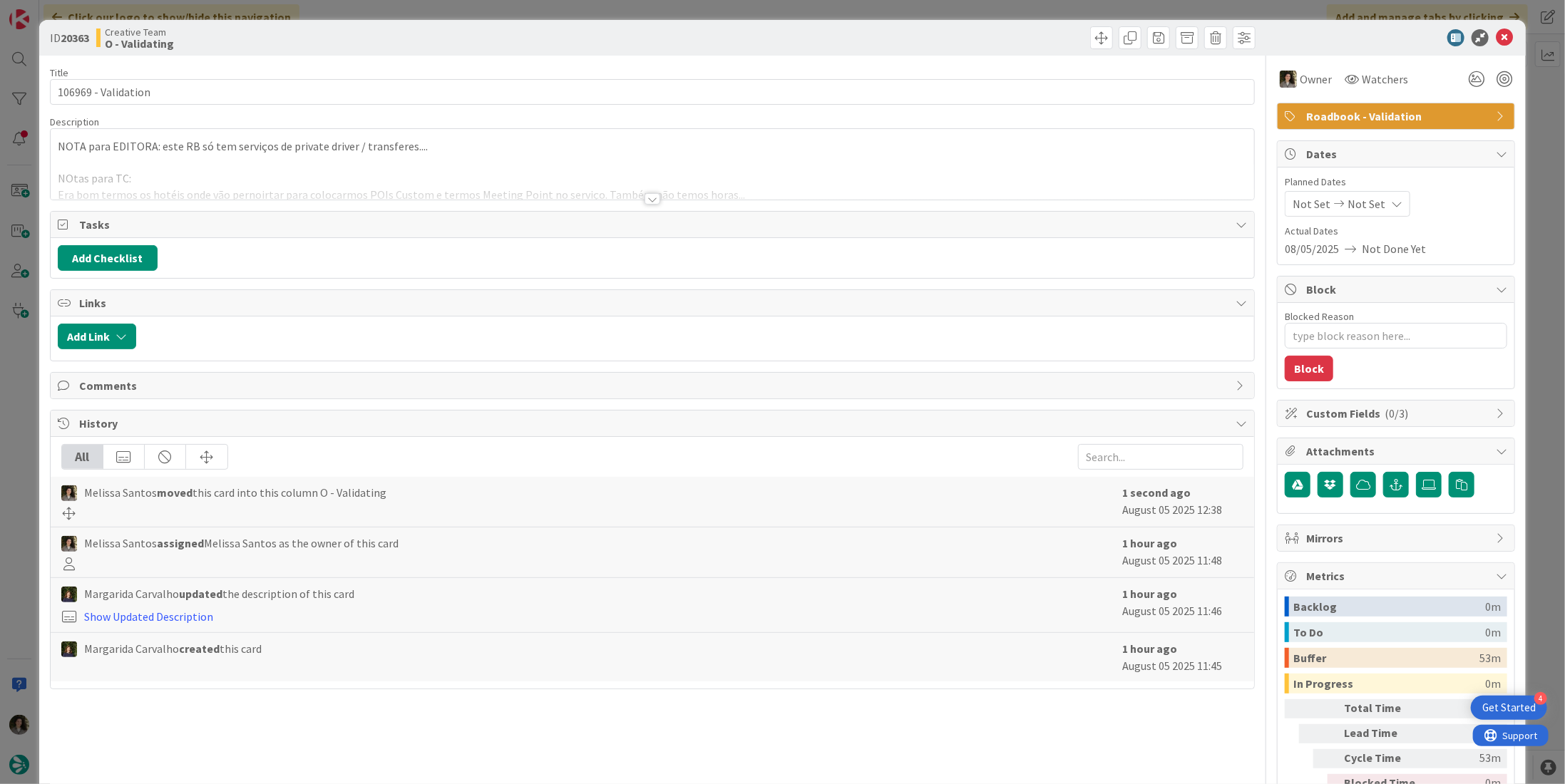 scroll, scrollTop: 0, scrollLeft: 0, axis: both 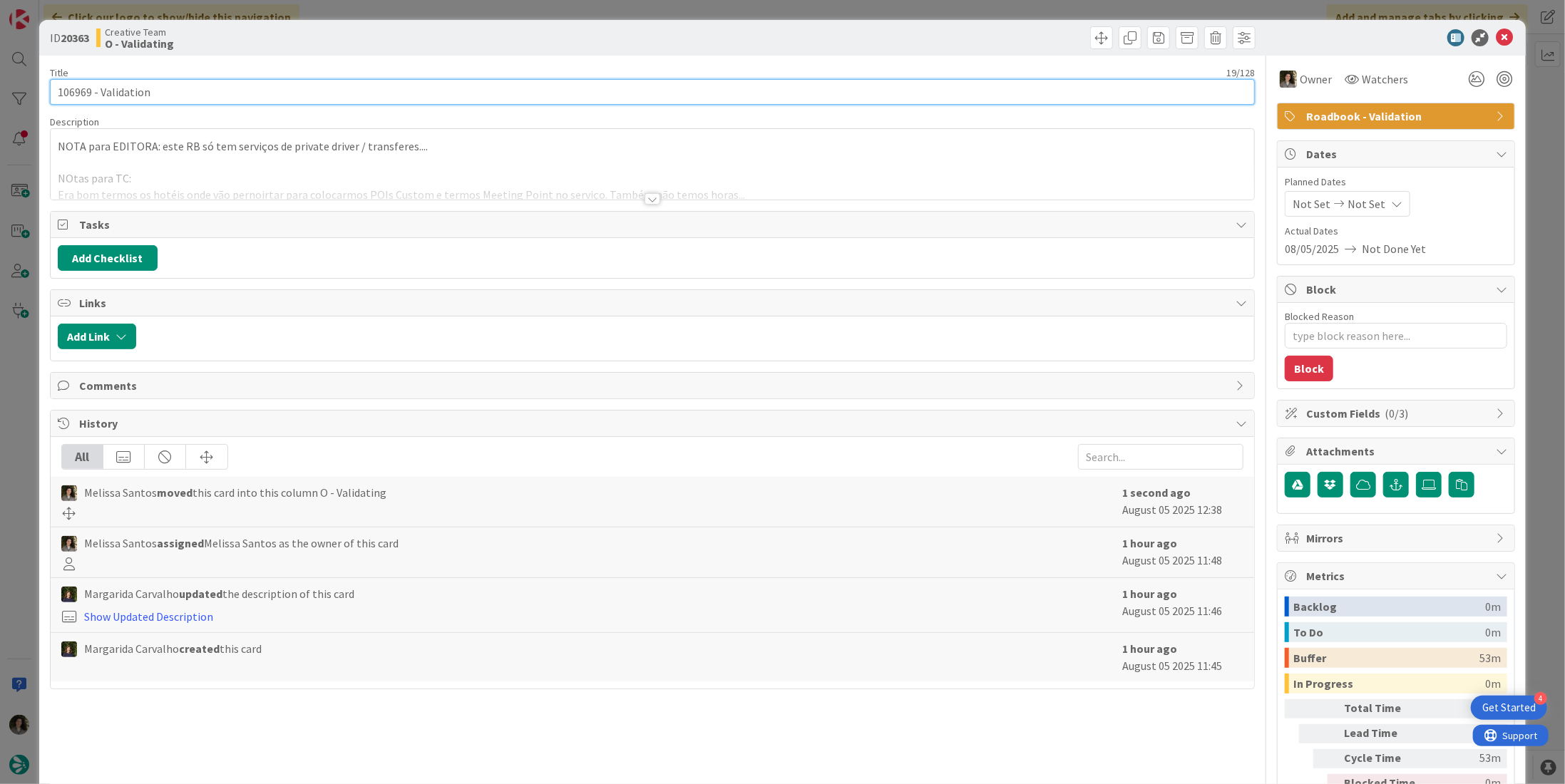 drag, startPoint x: 88, startPoint y: 89, endPoint x: 20, endPoint y: 88, distance: 68.00735 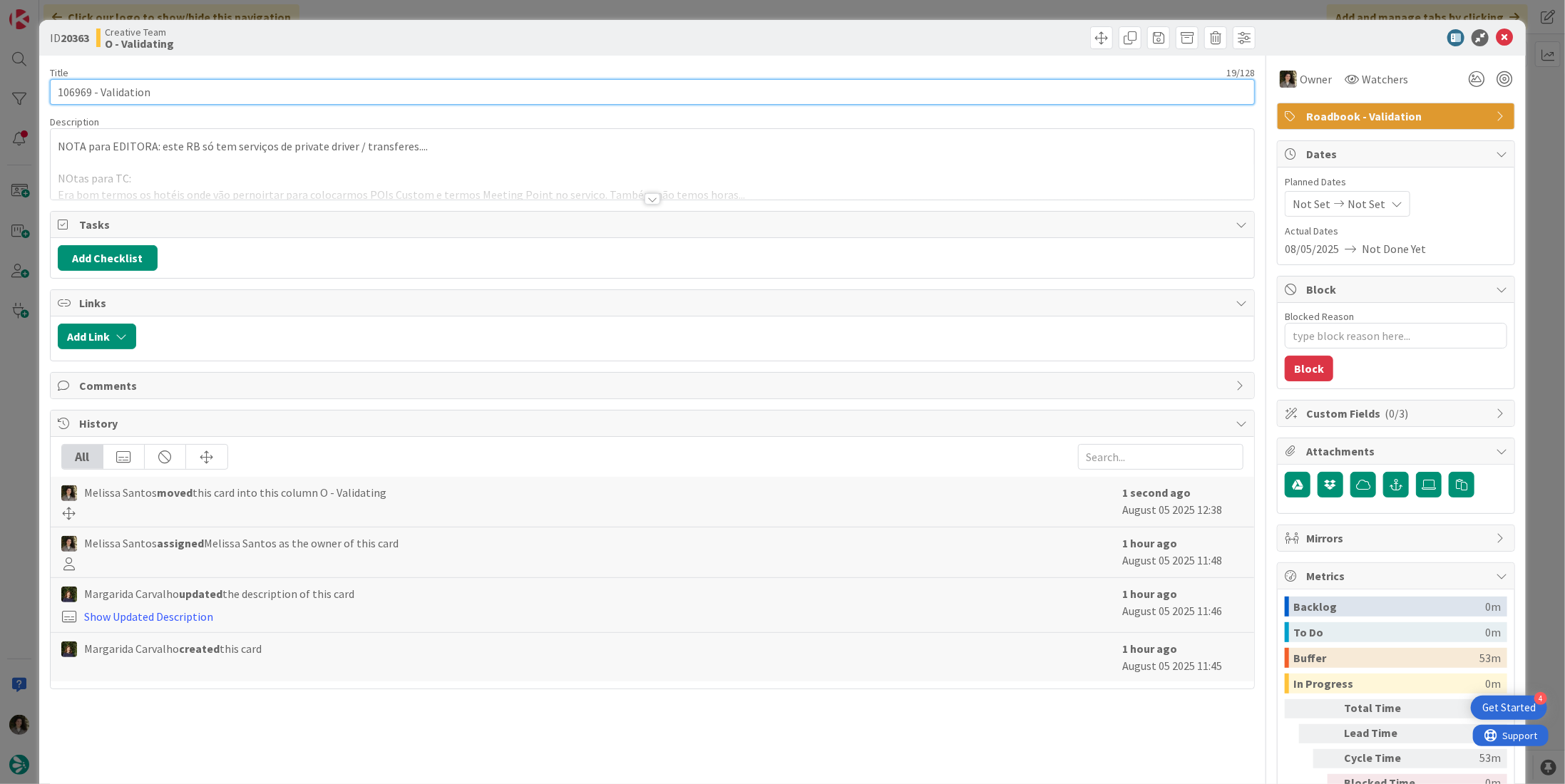 click on "ID  20363 Creative Team O - Validating Title 19 / 128 106969 - Validation Description NOTA para EDITORA: este RB só tem serviços de private driver / transferes.... NOtas para TC: Era bom termos os hotéis onde vão pernoirtar para colocarmos POIs Custom e termos Meeting Point no serviço. Também não temos horas... Dia 10, tens o service de driver como Cazaubon & Surroundings. É preciso colocar POis ? Temos os dos restaurantes.... Dia 14, tens a Daytrip do Transfer com  San Sebastian / Etxebarri / Bilbao, mas não tens a location Etxebarri Daytrip no RB - é para colocar? MC Owner Watchers Roadbook - Validation Tasks Add Checklist Links Add Link Comments History All Melissa Santos  moved  this card into this column O - Validating 1 second ago August 05 2025 12:38 Melissa Santos  assigned  Melissa Santos as the owner of this card 1 hour ago August 05 2025 11:48 Margarida Carvalho  updated  the description of this card Show Updated Description 1 hour ago August 05 2025 11:46 Margarida Carvalho  created 0 /" at bounding box center [782, 392] 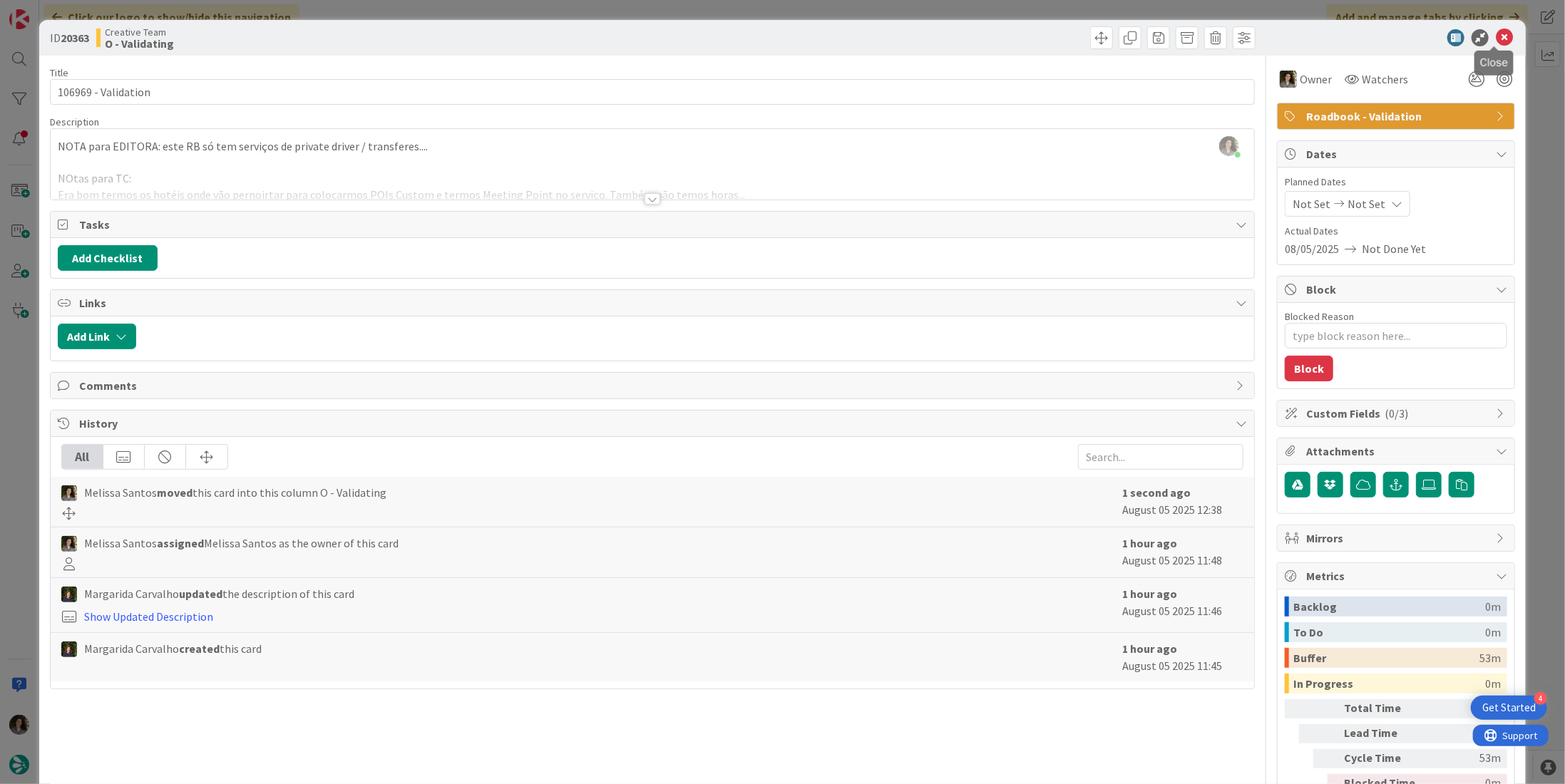 click at bounding box center (1504, 38) 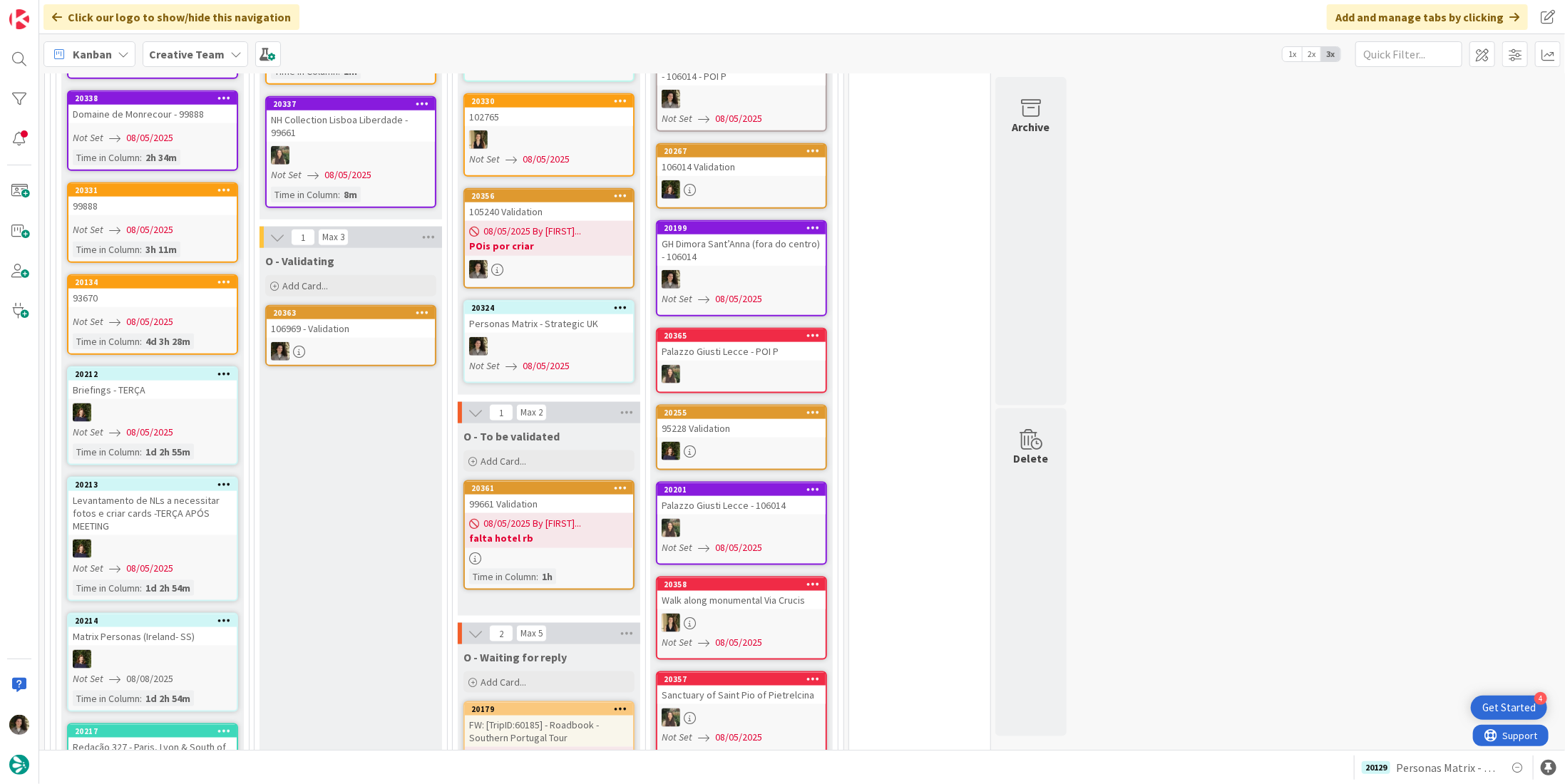 click at bounding box center [549, 346] 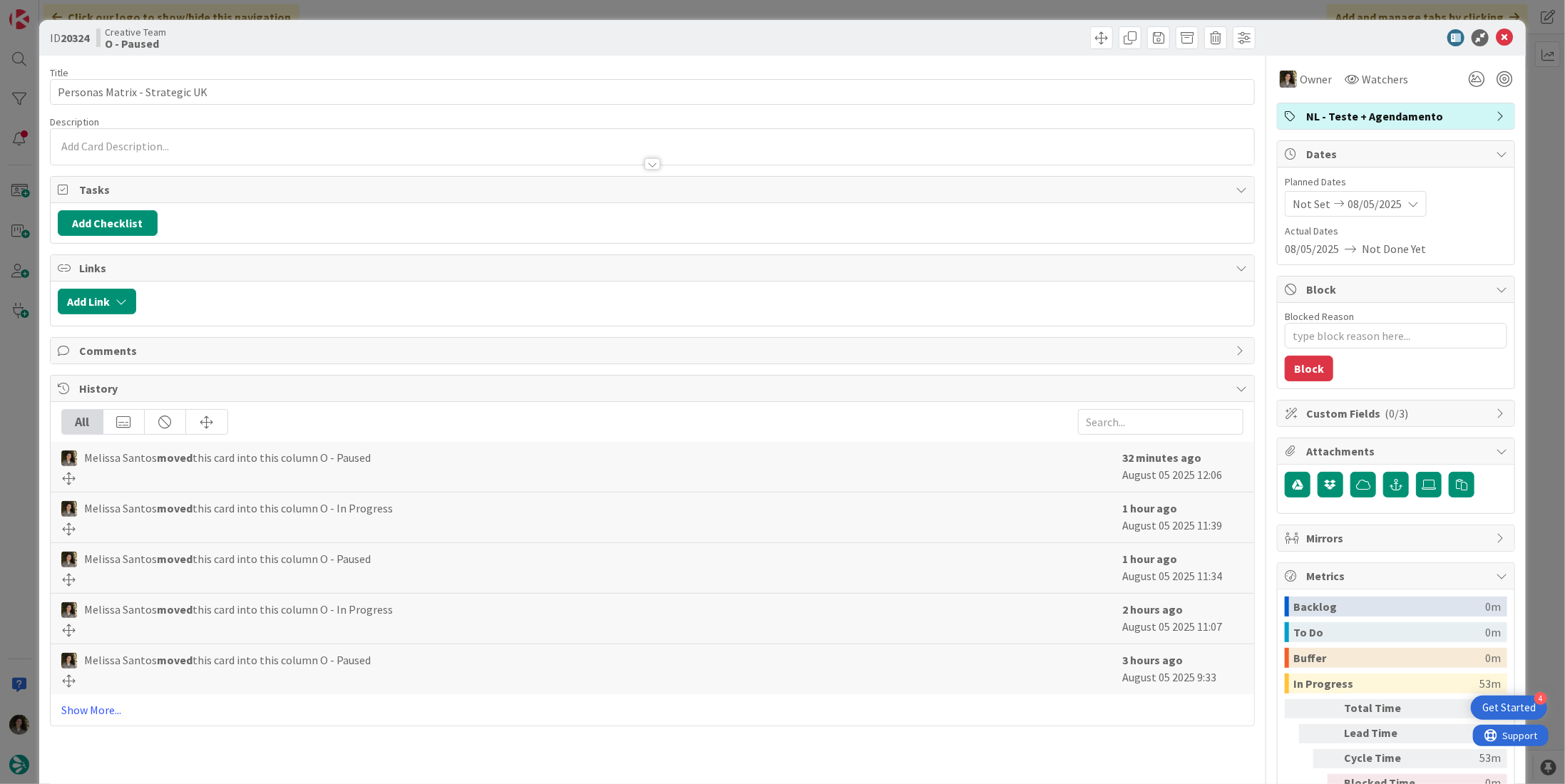 scroll, scrollTop: 0, scrollLeft: 0, axis: both 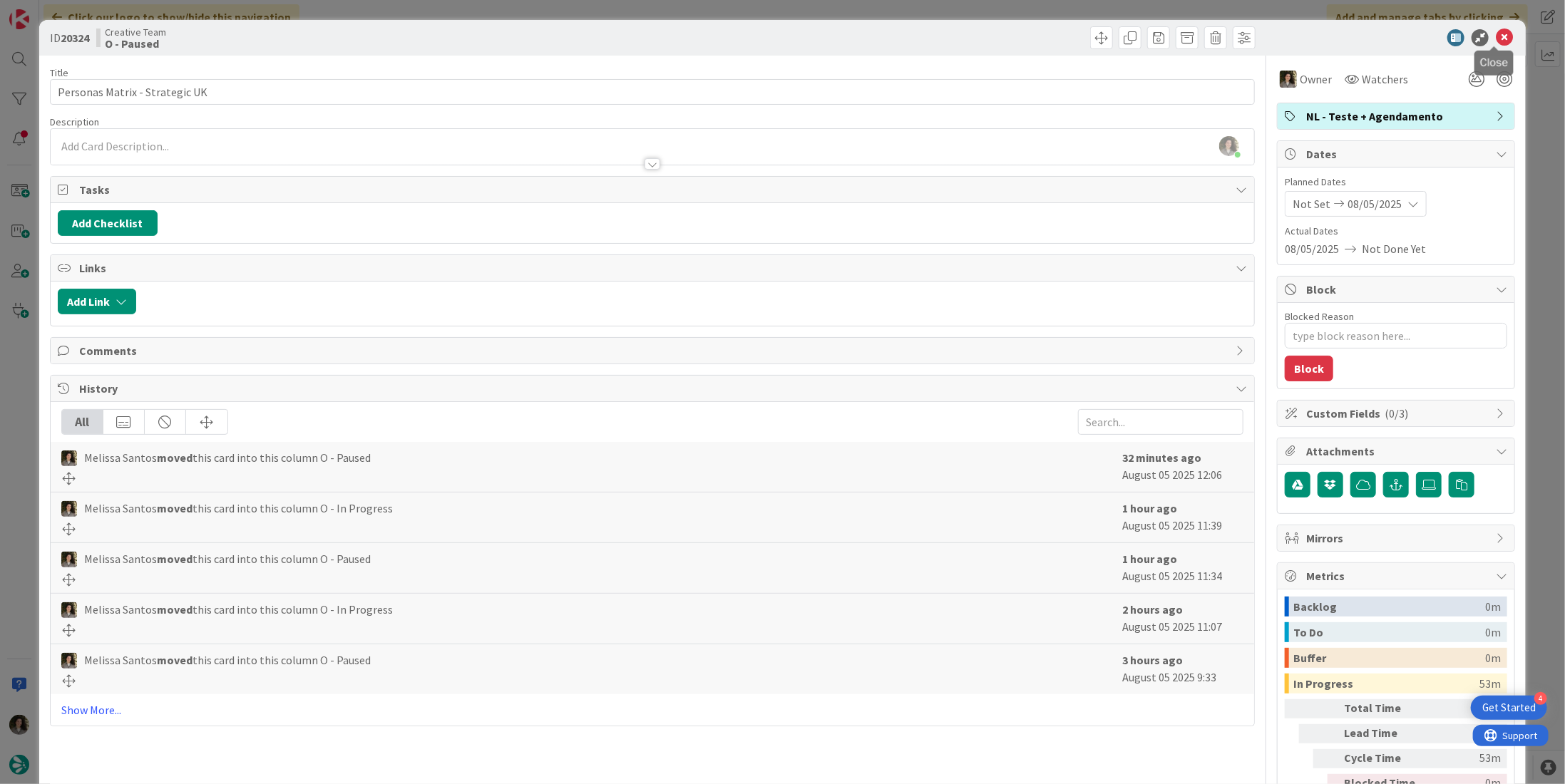 click at bounding box center (1504, 38) 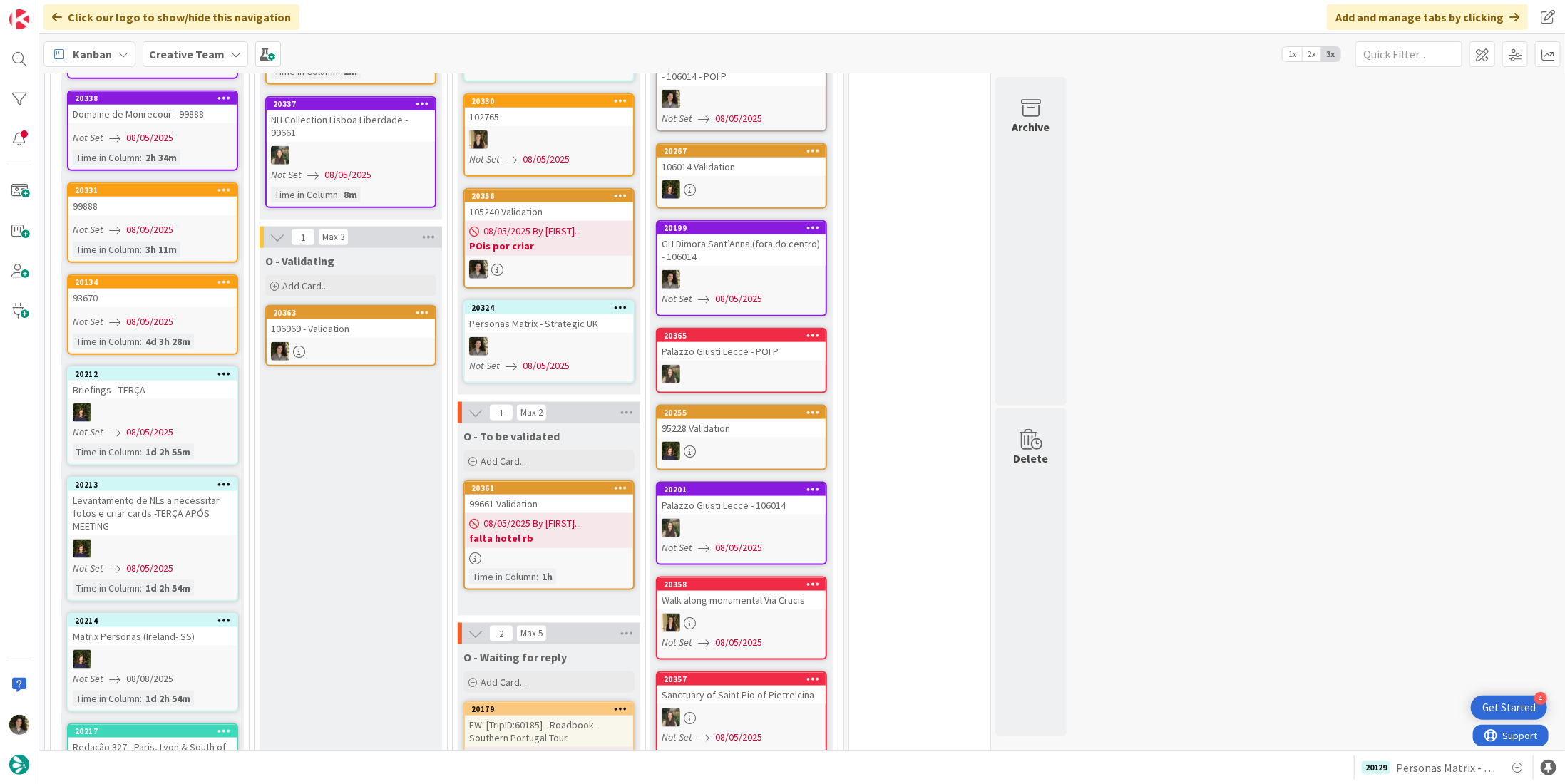 scroll, scrollTop: 0, scrollLeft: 0, axis: both 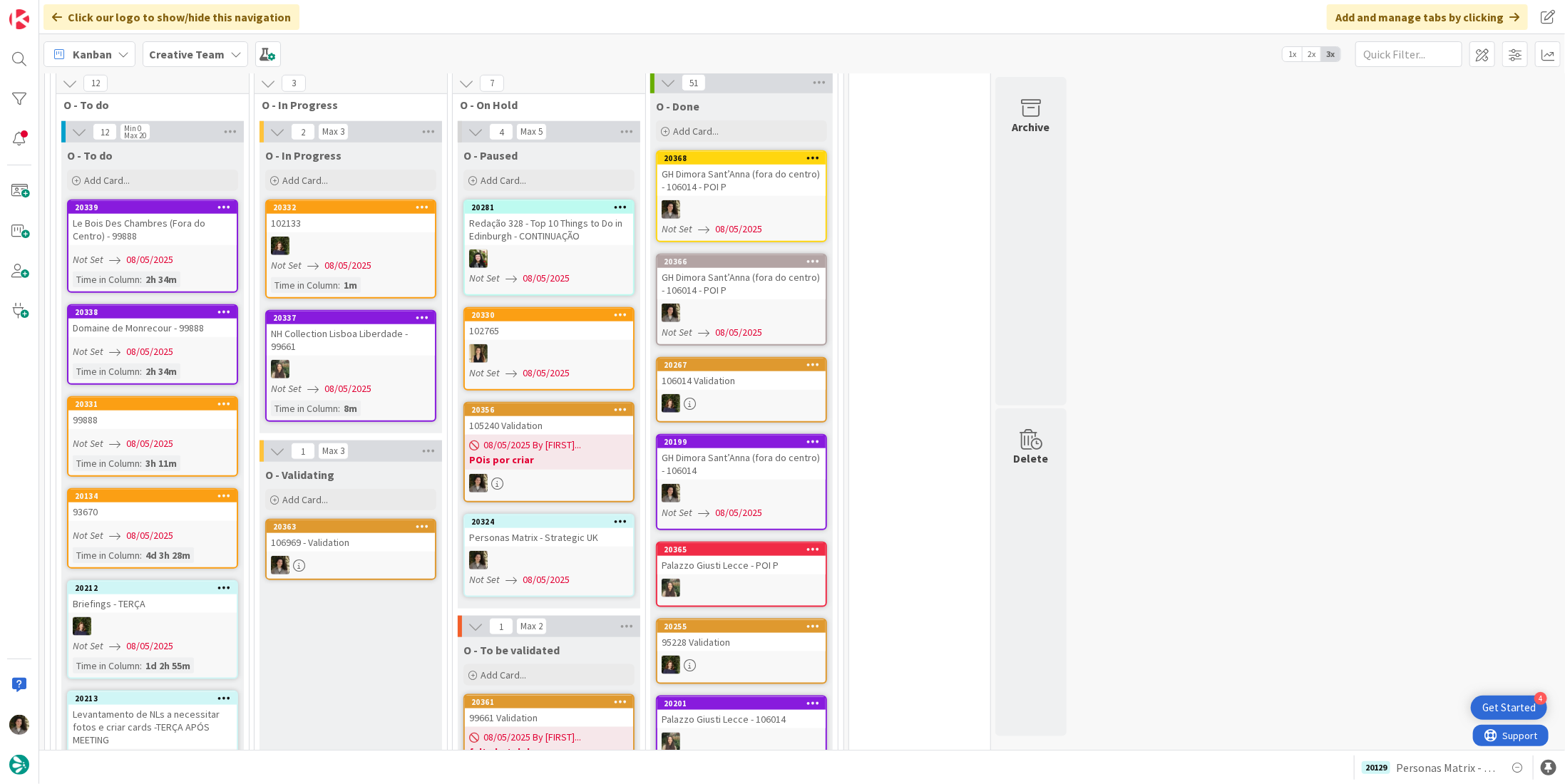 click on "106969 - Validation" at bounding box center (351, 542) 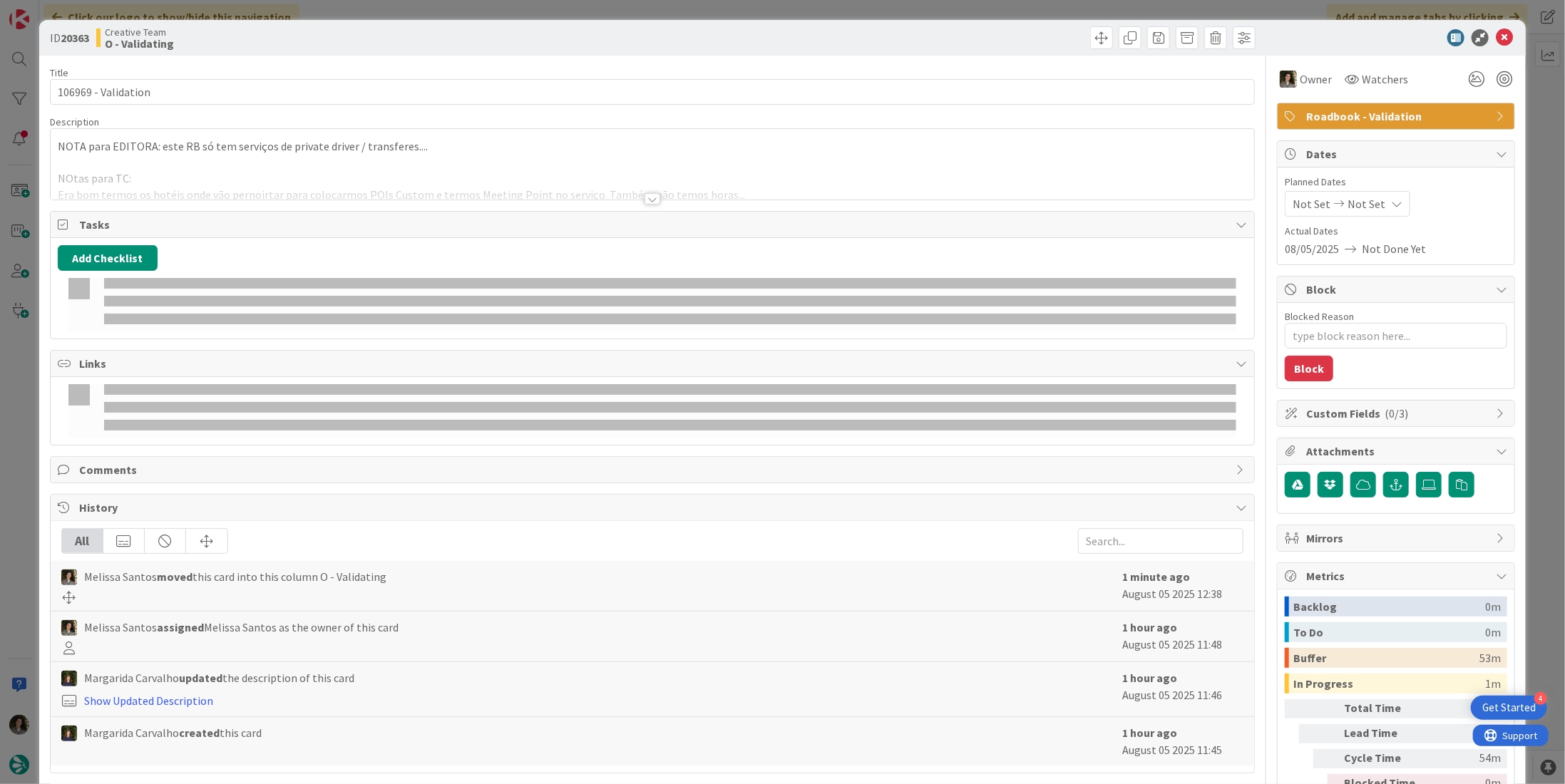 scroll, scrollTop: 0, scrollLeft: 0, axis: both 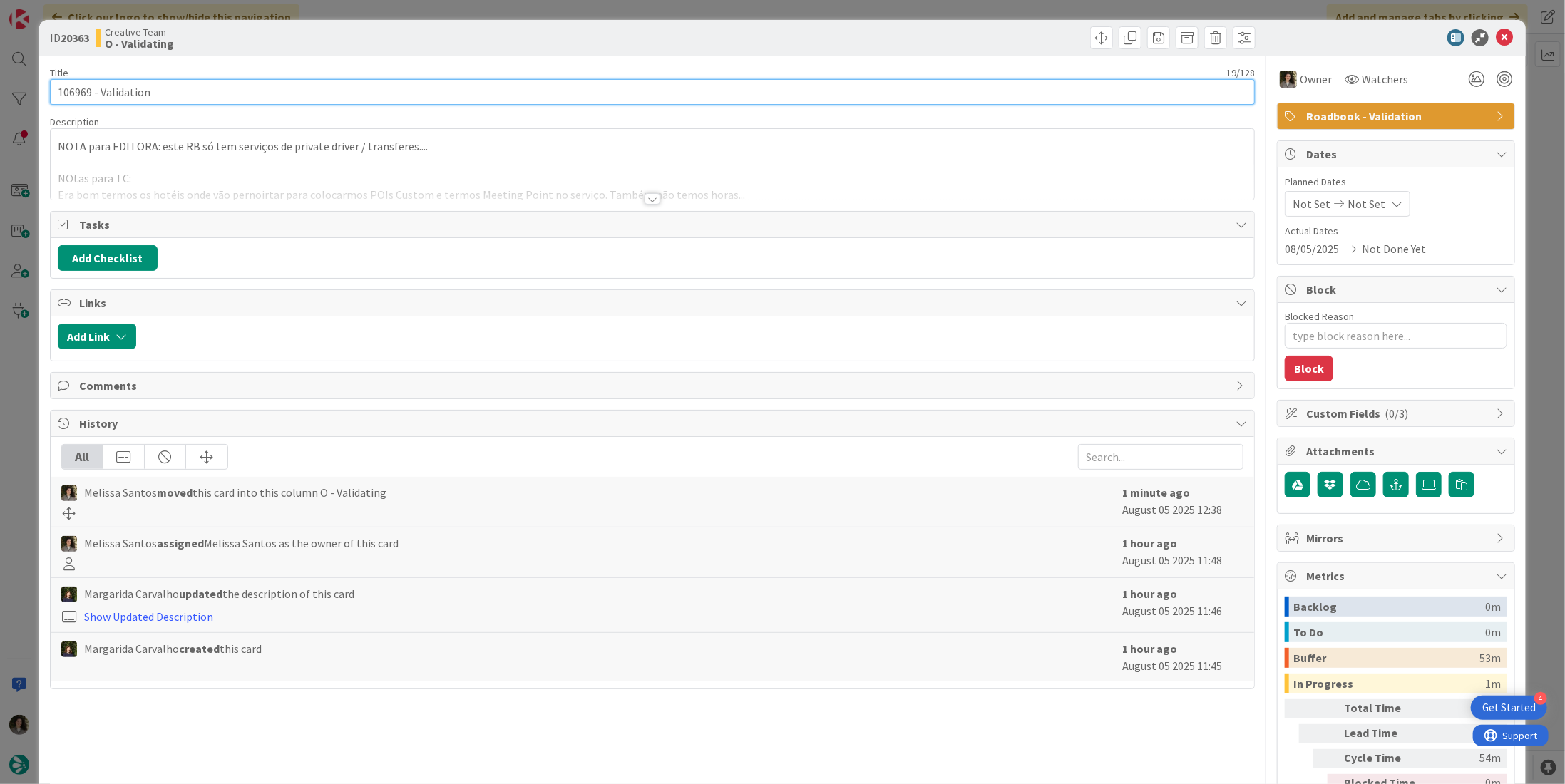 drag, startPoint x: 89, startPoint y: 91, endPoint x: 18, endPoint y: 88, distance: 71.06335 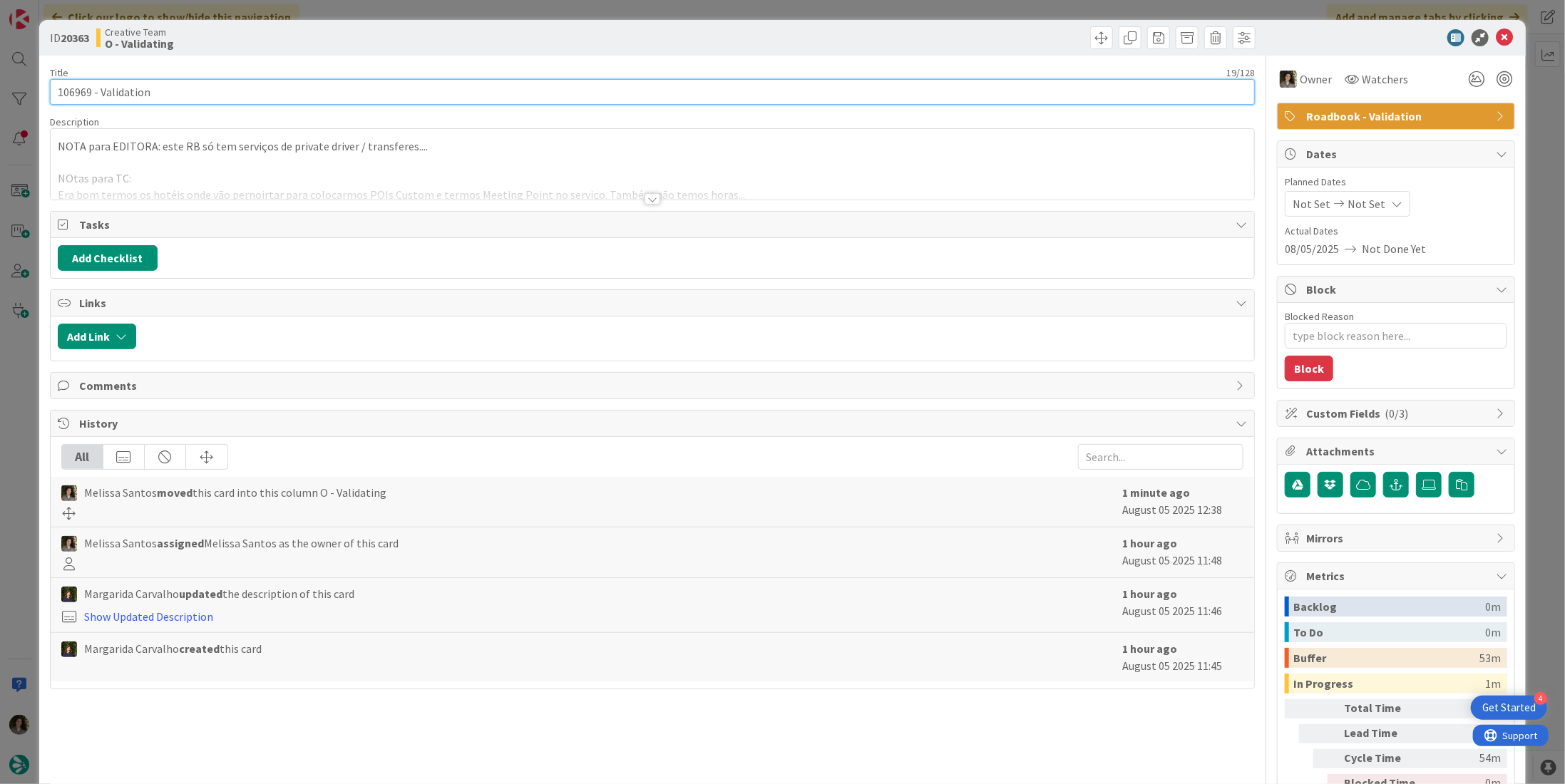 click on "ID  20363 Creative Team O - Validating Title 19 / 128 106969 - Validation Description NOTA para EDITORA: este RB só tem serviços de private driver / transferes.... NOtas para TC: Era bom termos os hotéis onde vão pernoirtar para colocarmos POIs Custom e termos Meeting Point no serviço. Também não temos horas... Dia 10, tens o service de driver como Cazaubon & Surroundings. É preciso colocar POis ? Temos os dos restaurantes.... Dia 14, tens a Daytrip do Transfer com  San Sebastian / Etxebarri / Bilbao, mas não tens a location Etxebarri Daytrip no RB - é para colocar? MC Owner Watchers Roadbook - Validation Tasks Add Checklist Links Add Link Comments History All Melissa Santos  moved  this card into this column O - Validating 1 minute ago August 05 2025 12:38 Melissa Santos  assigned  Melissa Santos as the owner of this card 1 hour ago August 05 2025 11:48 Margarida Carvalho  updated  the description of this card Show Updated Description 1 hour ago August 05 2025 11:46 Margarida Carvalho  created 0 /" at bounding box center (782, 392) 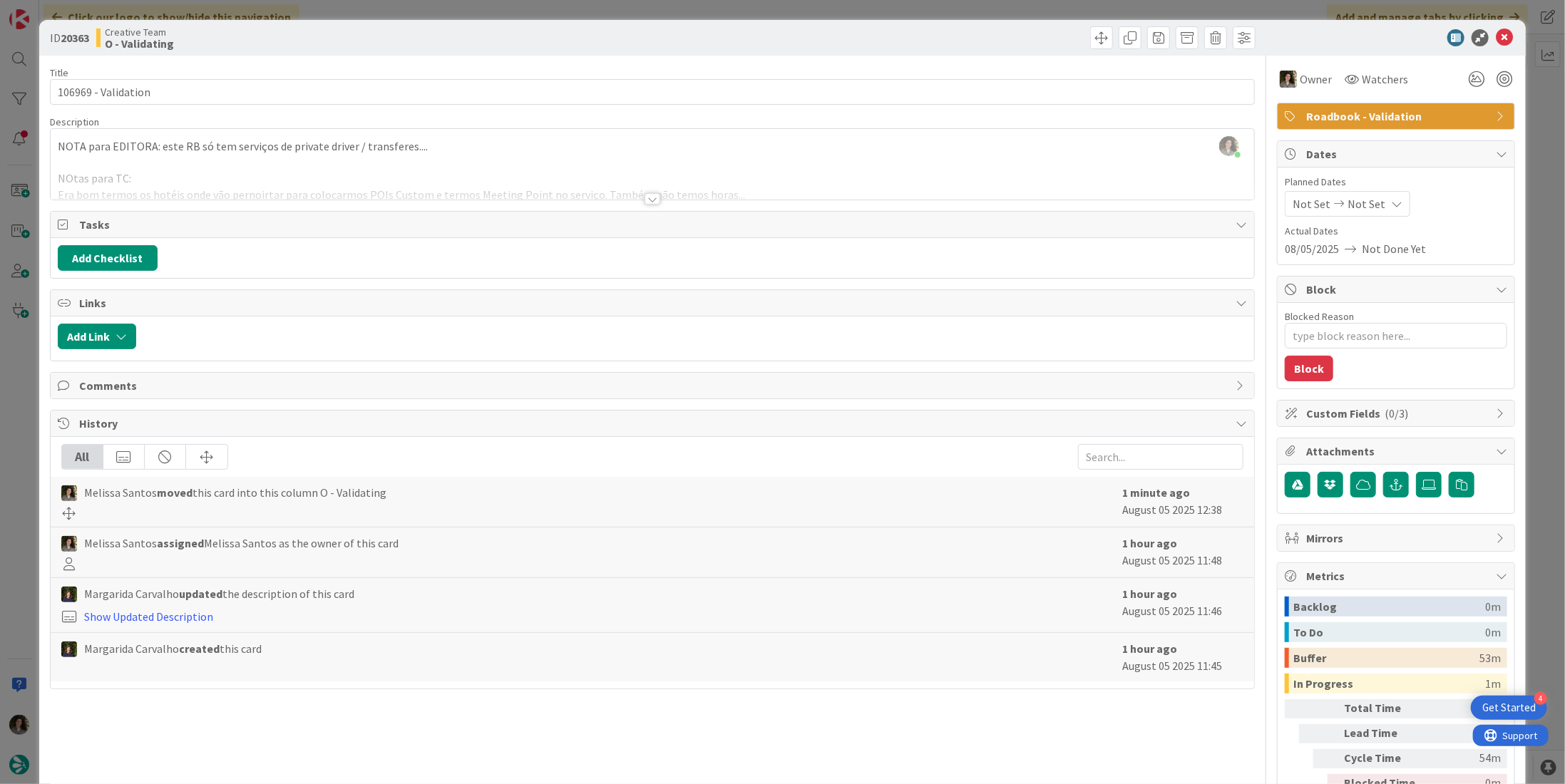 click at bounding box center (652, 199) 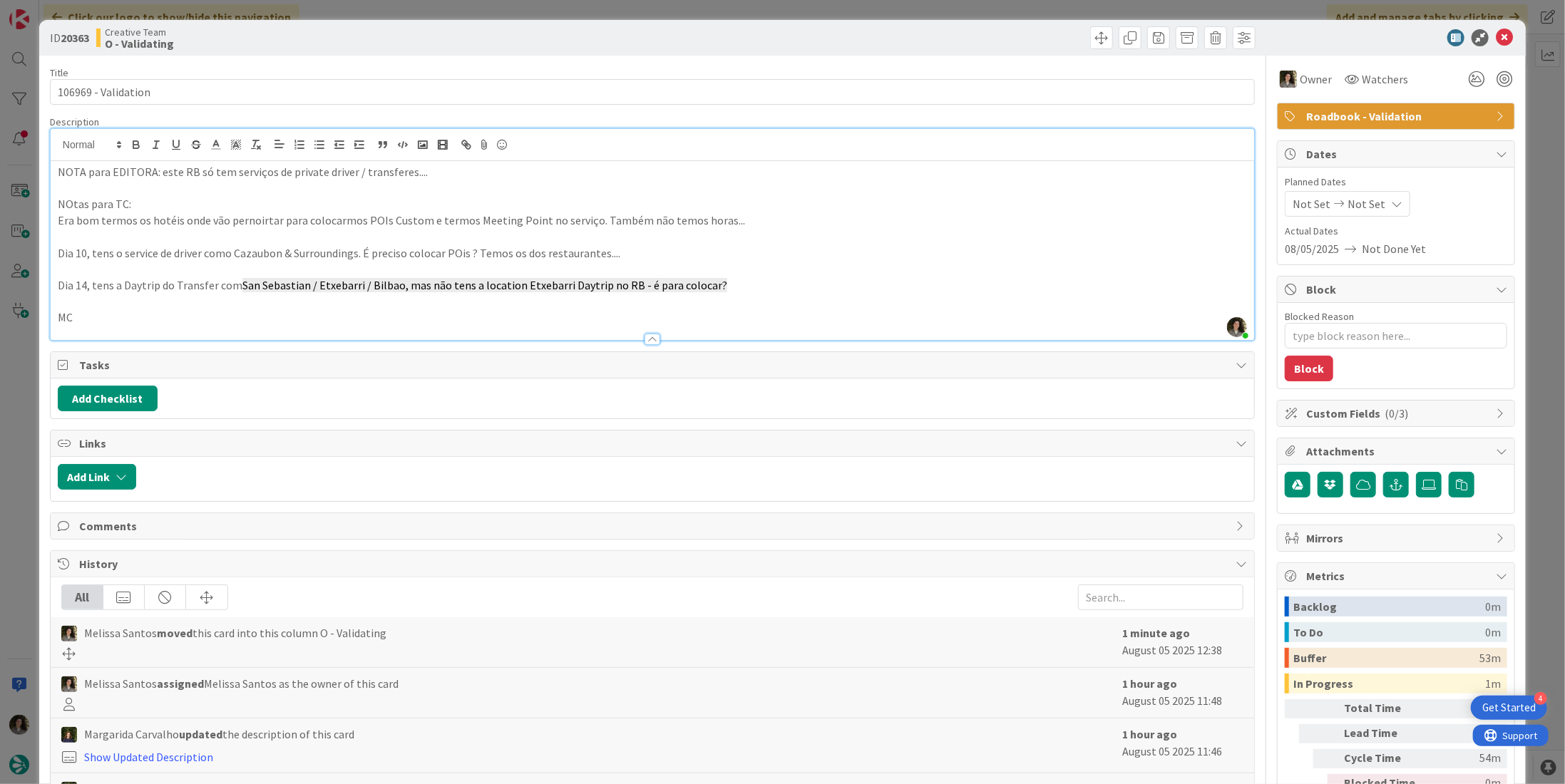 click on "Era bom termos os hotéis onde vão pernoirtar para colocarmos POIs Custom e termos Meeting Point no serviço. Também não temos horas..." at bounding box center (652, 220) 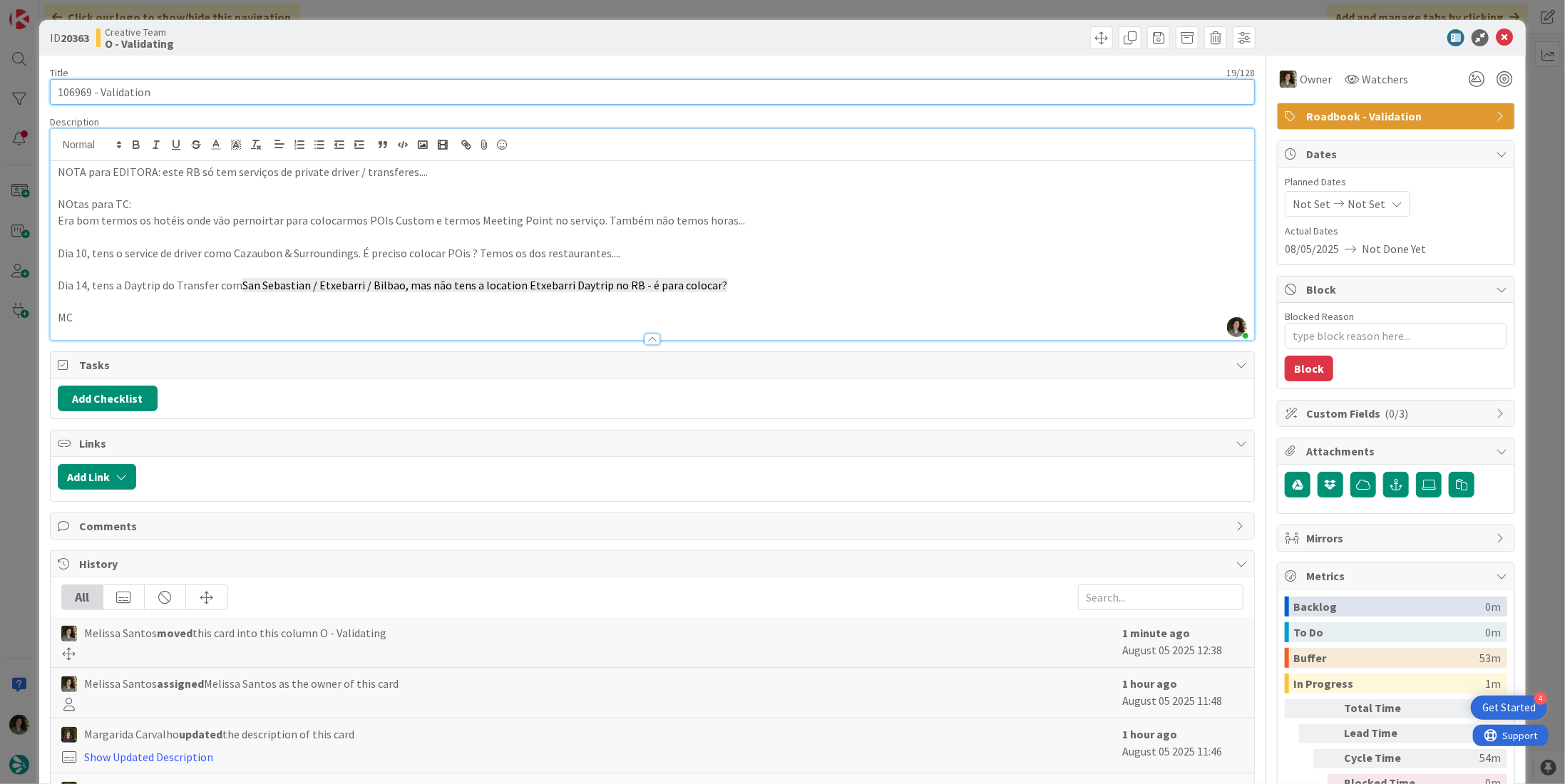 drag, startPoint x: 3, startPoint y: 89, endPoint x: -10, endPoint y: 89, distance: 13 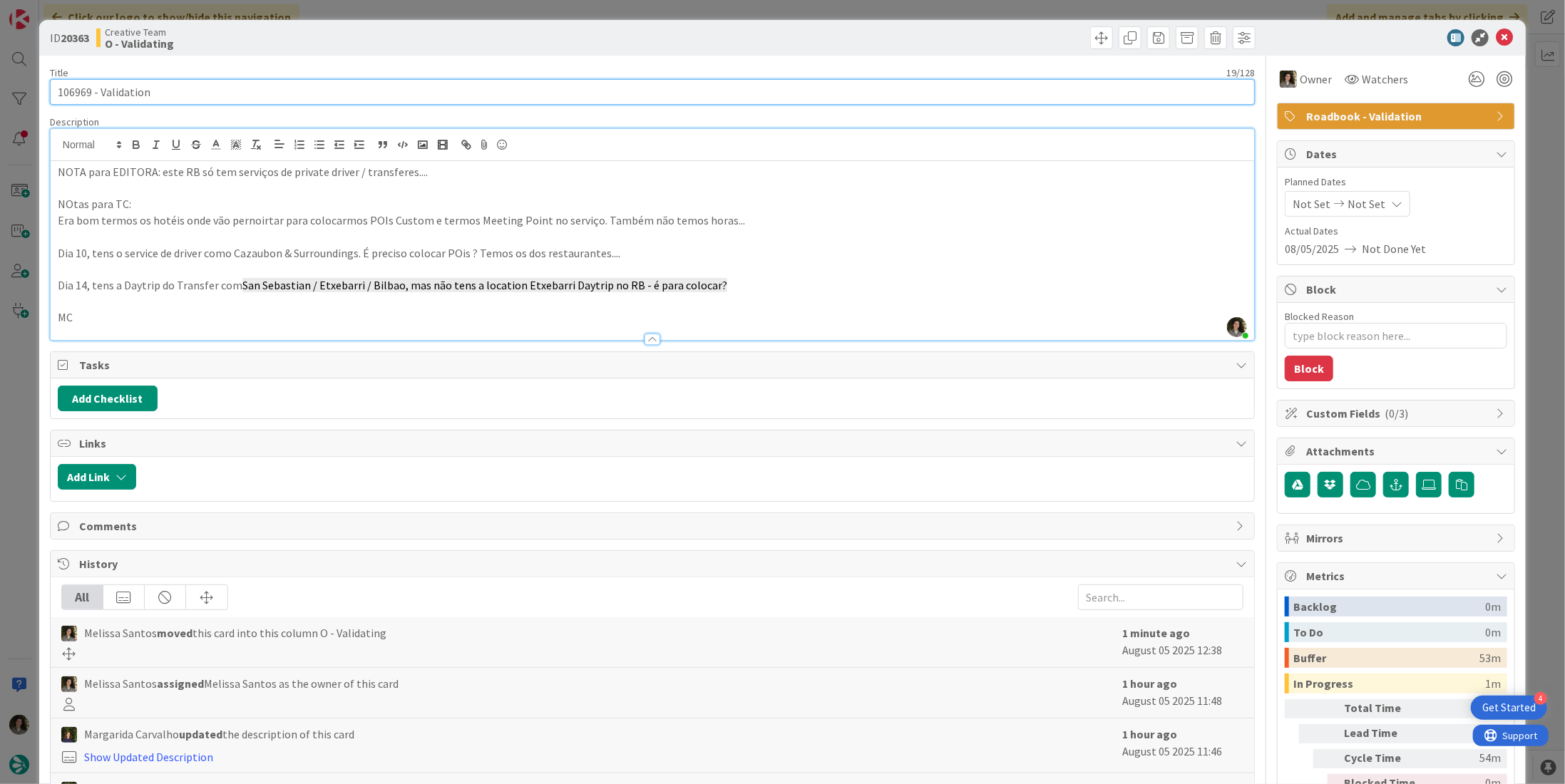 click on "4 Get Started Click our logo to show/hide this navigation Add and manage tabs by clicking Kanban Creative Team 1x 2x 3x 101 Camembert 7 Expedite For critical and top priority items that require immediate handling. 0 E - To Do Add Card... 0 E - In Progress Add Card... 0 E- Validate For roadbooks, if the card owner is the same person who comments, then it is pending validation Add Card... 7 E - Done Add Card... 20345 102282 Validation 20343 107520 - Validation 20327 102282 Not Set 08/05/2025 20342 92169 - Validation 20344 92169 - continuação 20328 107520 Not Set 08/05/2025 20326 92169 Not Set 08/05/2025 73 Ongoing 12 O - To do 12 Min 0 Max 20 O - To do Add Card... 20339 Le Bois Des Chambres (Fora do Centro) - 99888 Not Set 08/05/2025 Time in Column : 2h 34m 20338 Domaine de Monrecour - 99888 Not Set 08/05/2025 Time in Column : 2h 34m 20331 99888 Not Set 08/05/2025 Time in Column : 3h 11m 20134 93670 Not Set 08/05/2025 Time in Column : 4d 3h 28m 20212 Briefings - TERÇA Not Set 08/05/2025 Time in Column : : :" at bounding box center (782, 392) 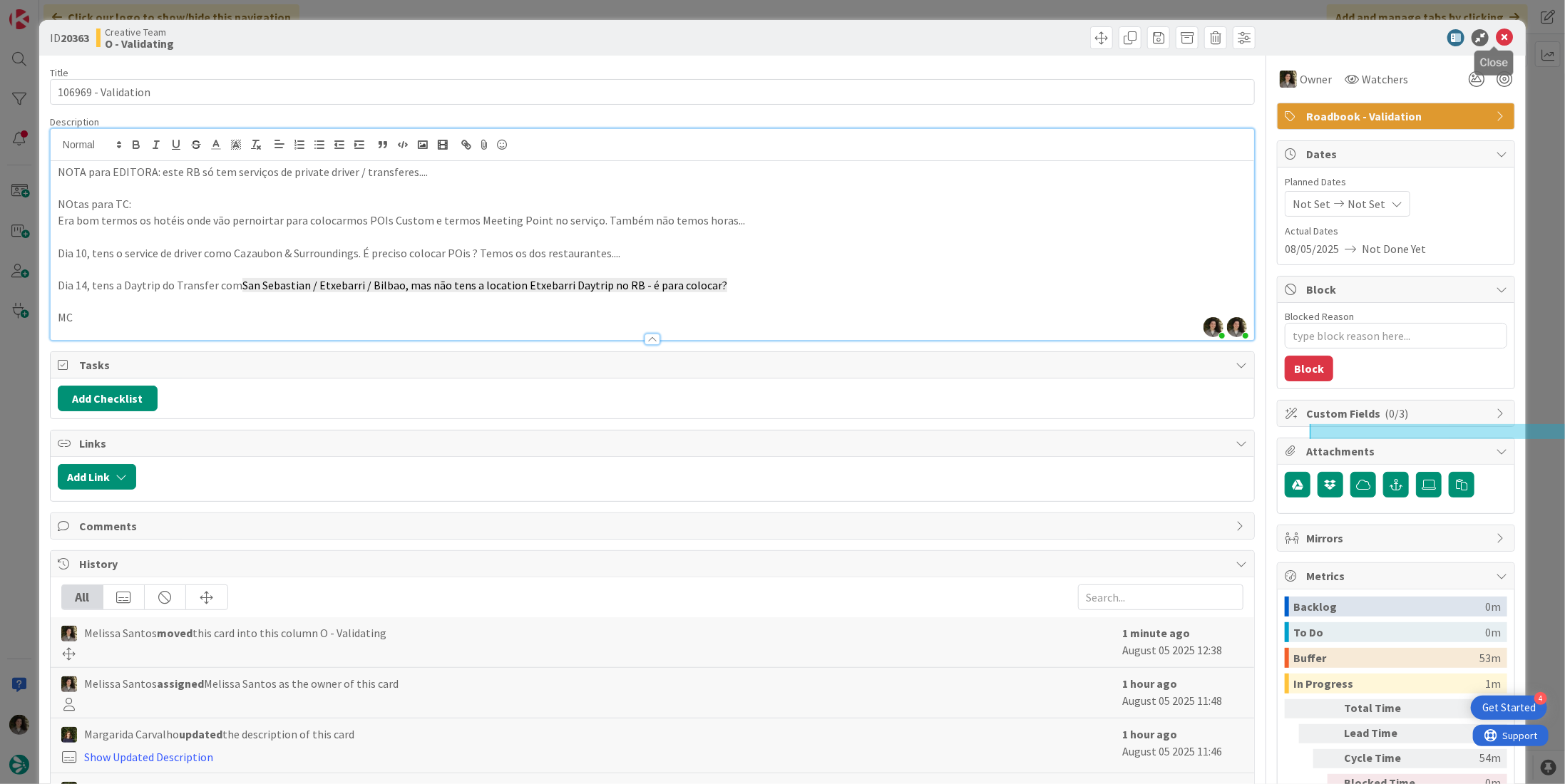click at bounding box center [1504, 38] 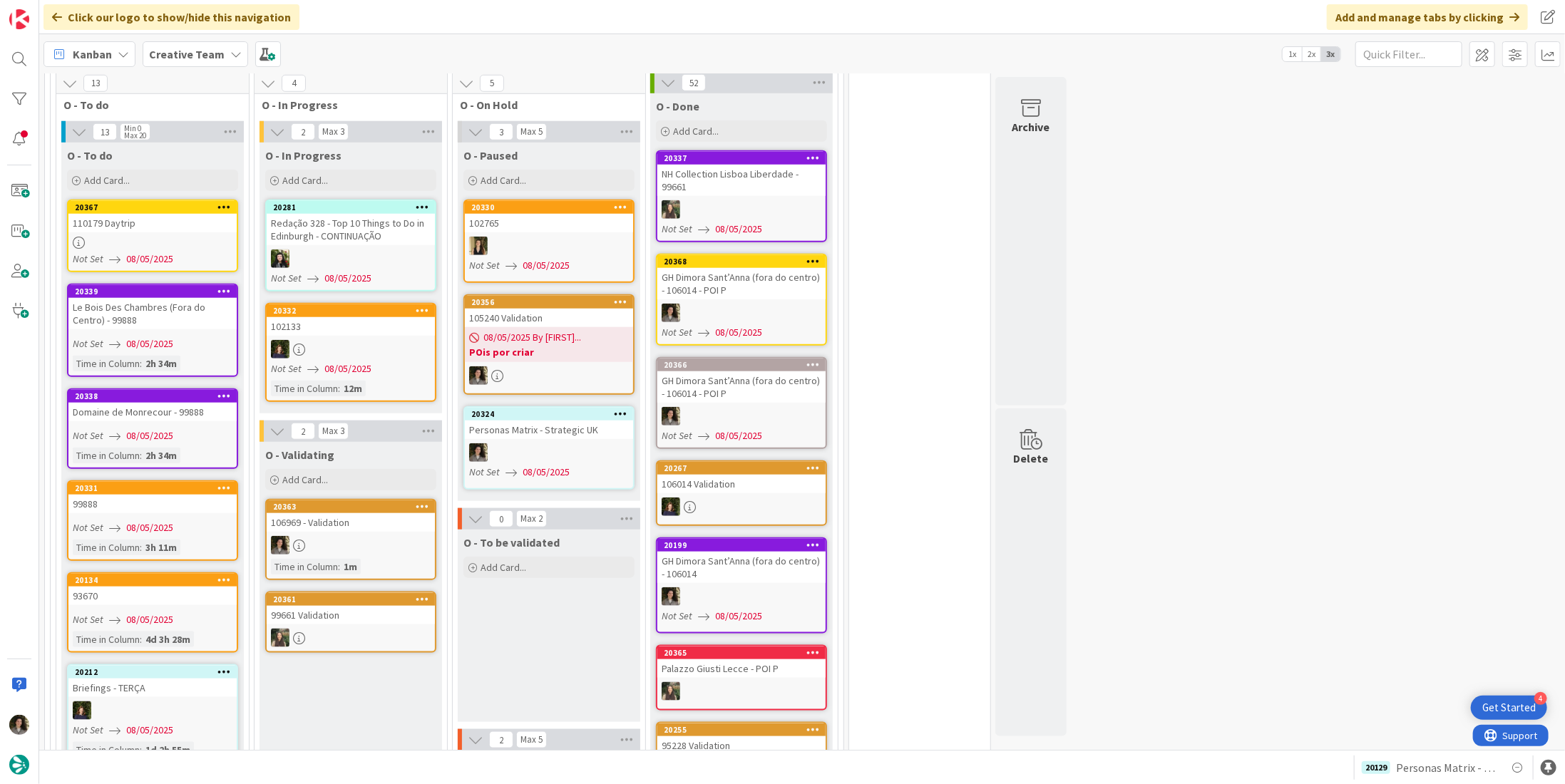scroll, scrollTop: 0, scrollLeft: 0, axis: both 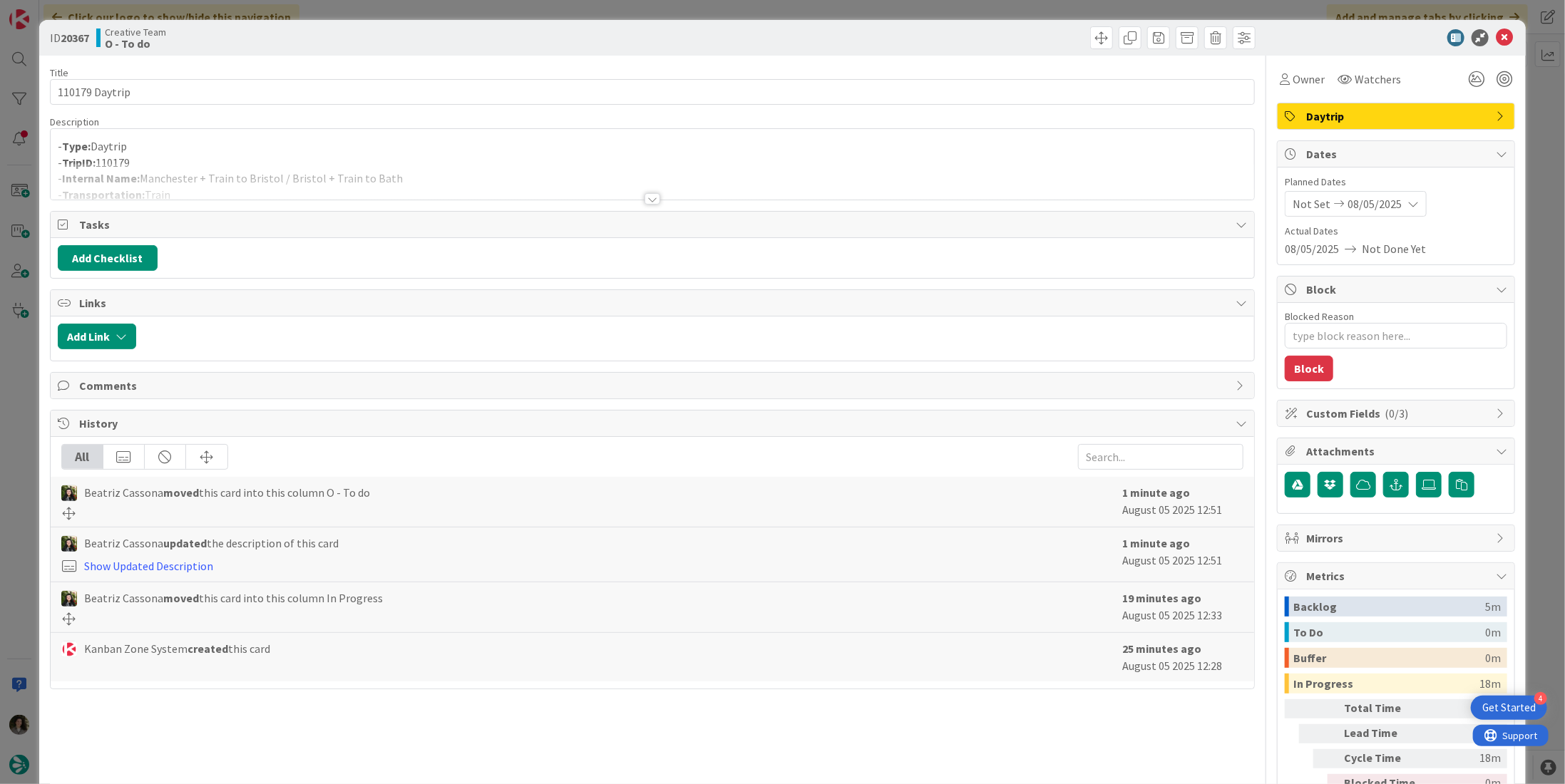 click at bounding box center [652, 199] 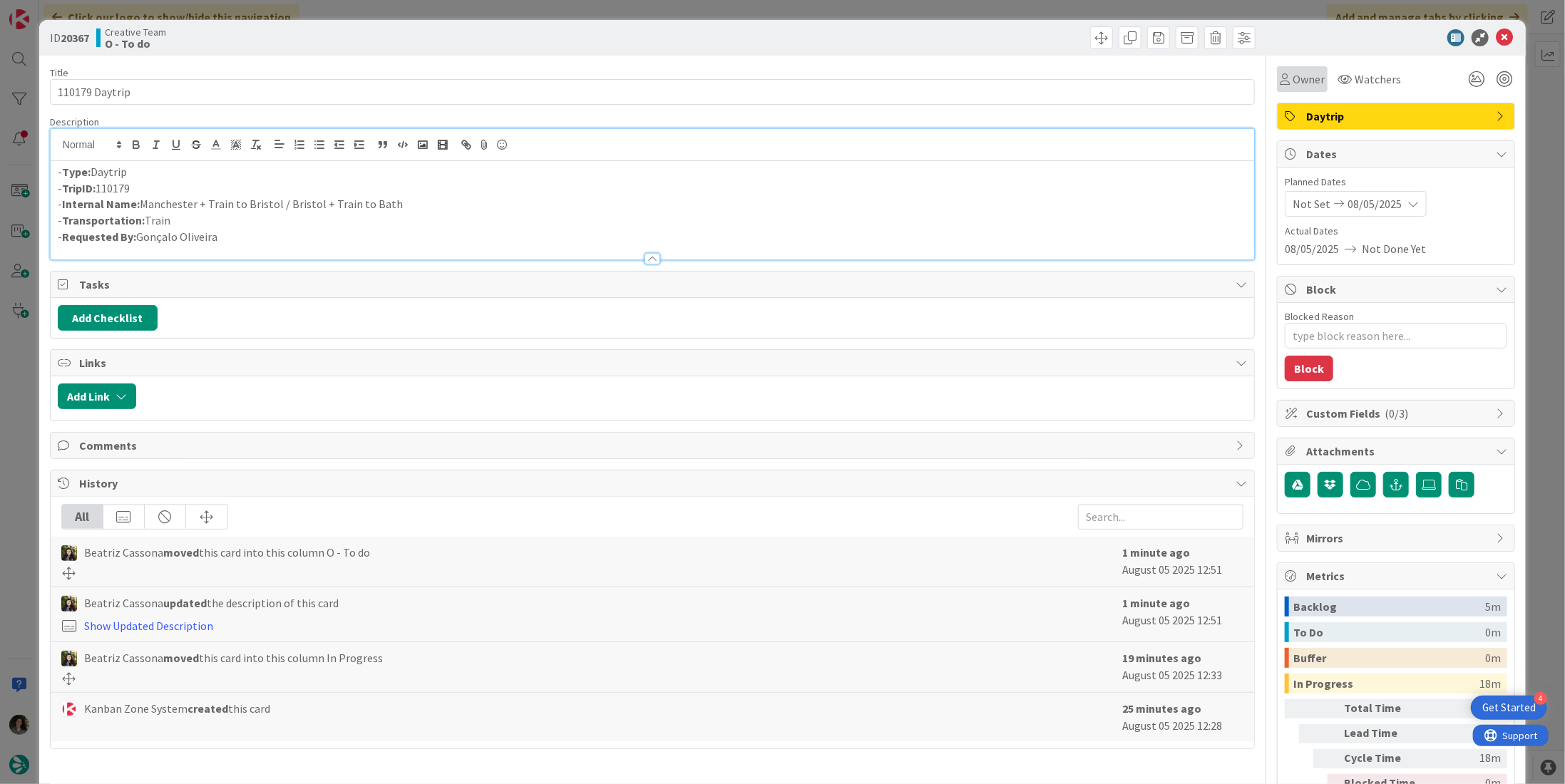 click on "Owner" at bounding box center (1308, 79) 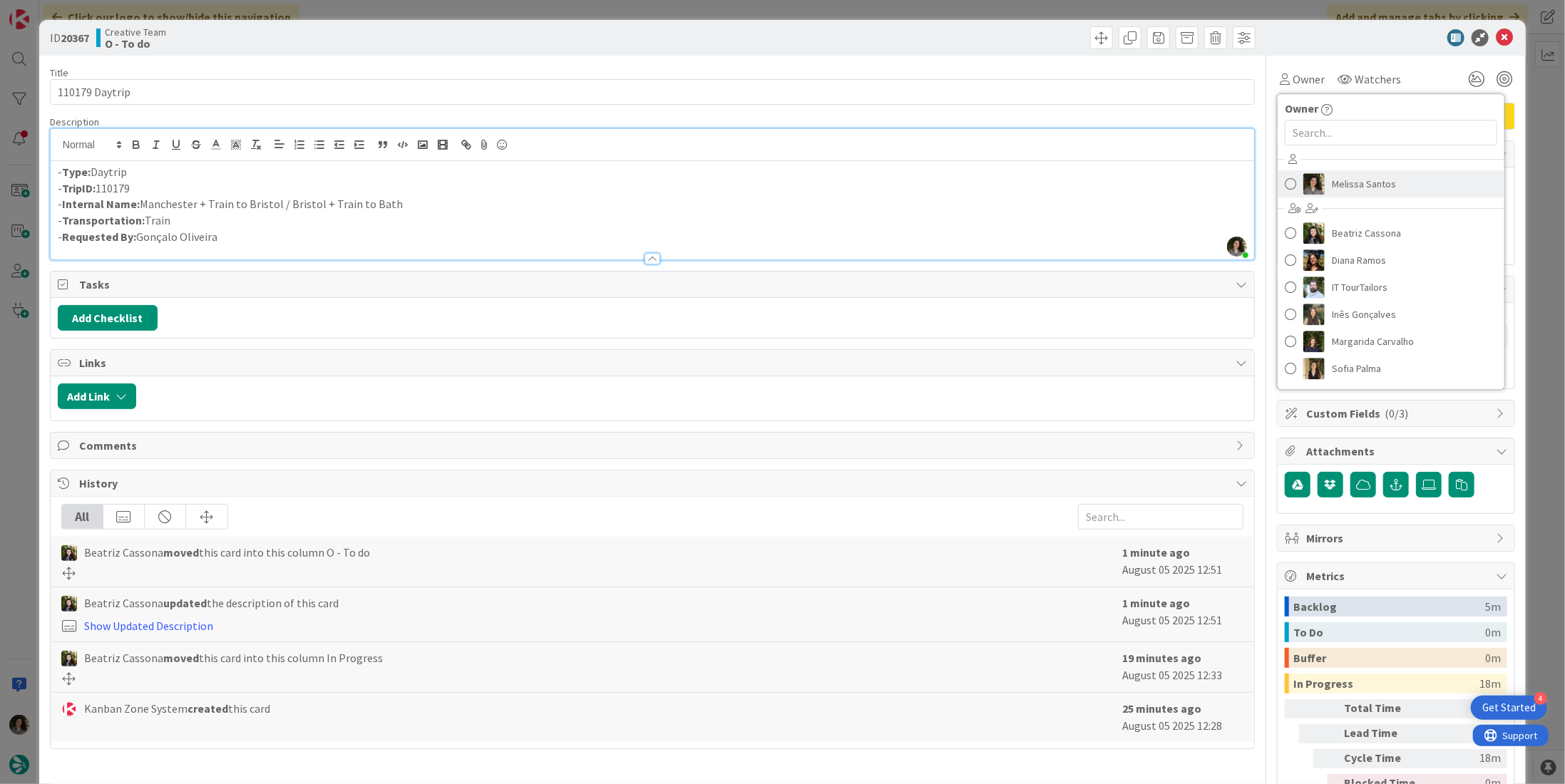 click on "Melissa Santos" at bounding box center [1364, 184] 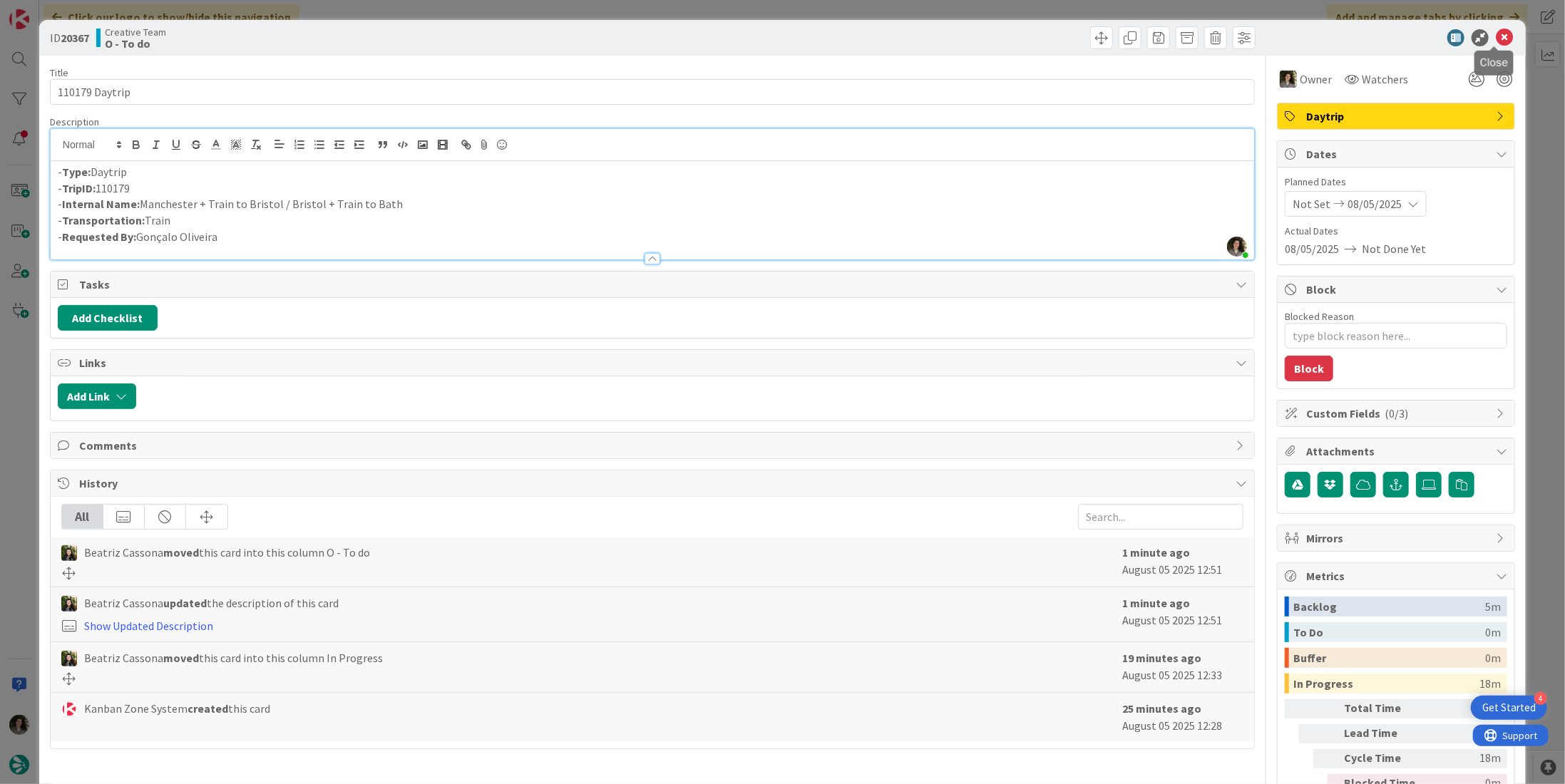 click at bounding box center (1504, 38) 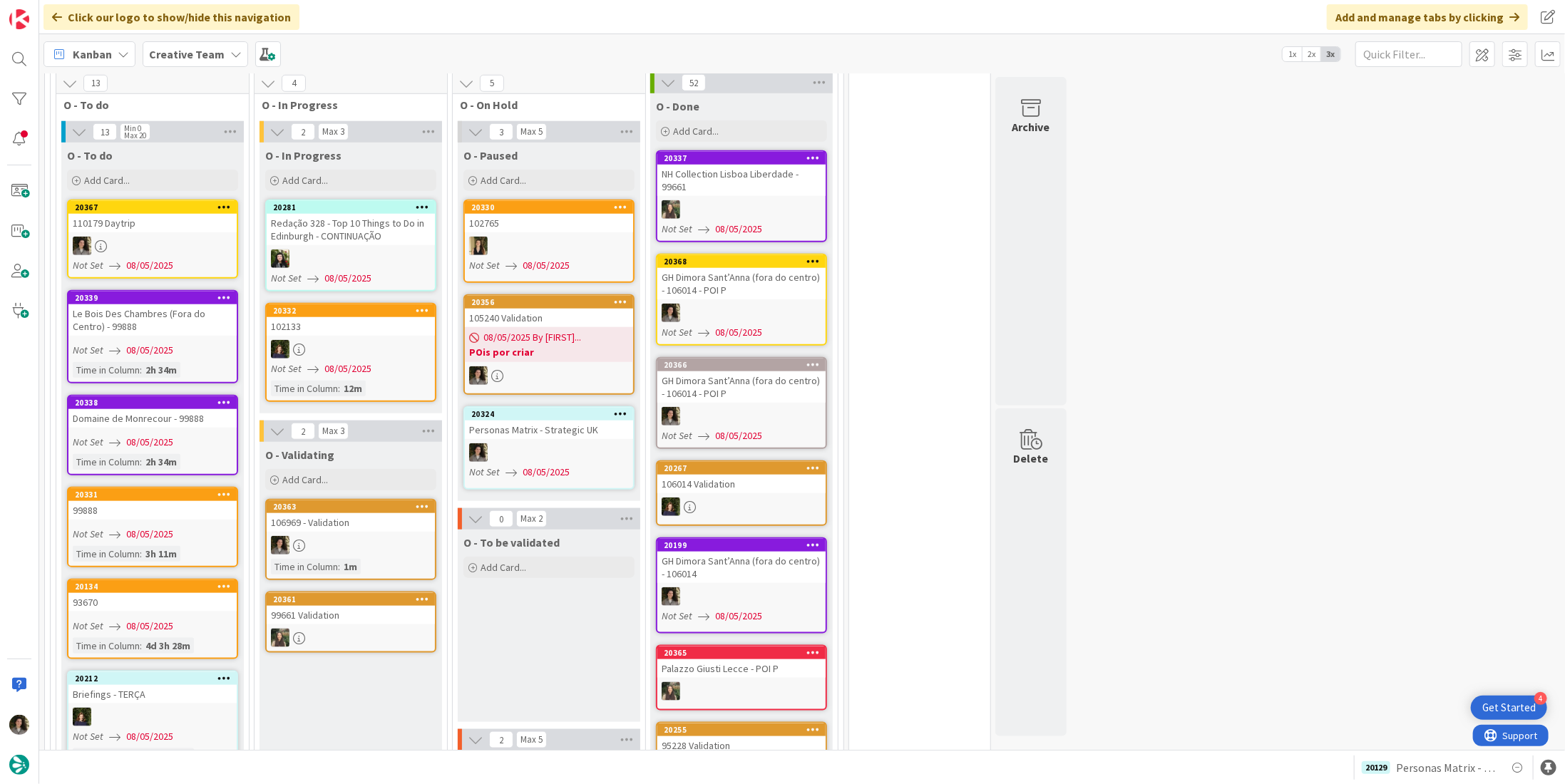 scroll, scrollTop: 0, scrollLeft: 0, axis: both 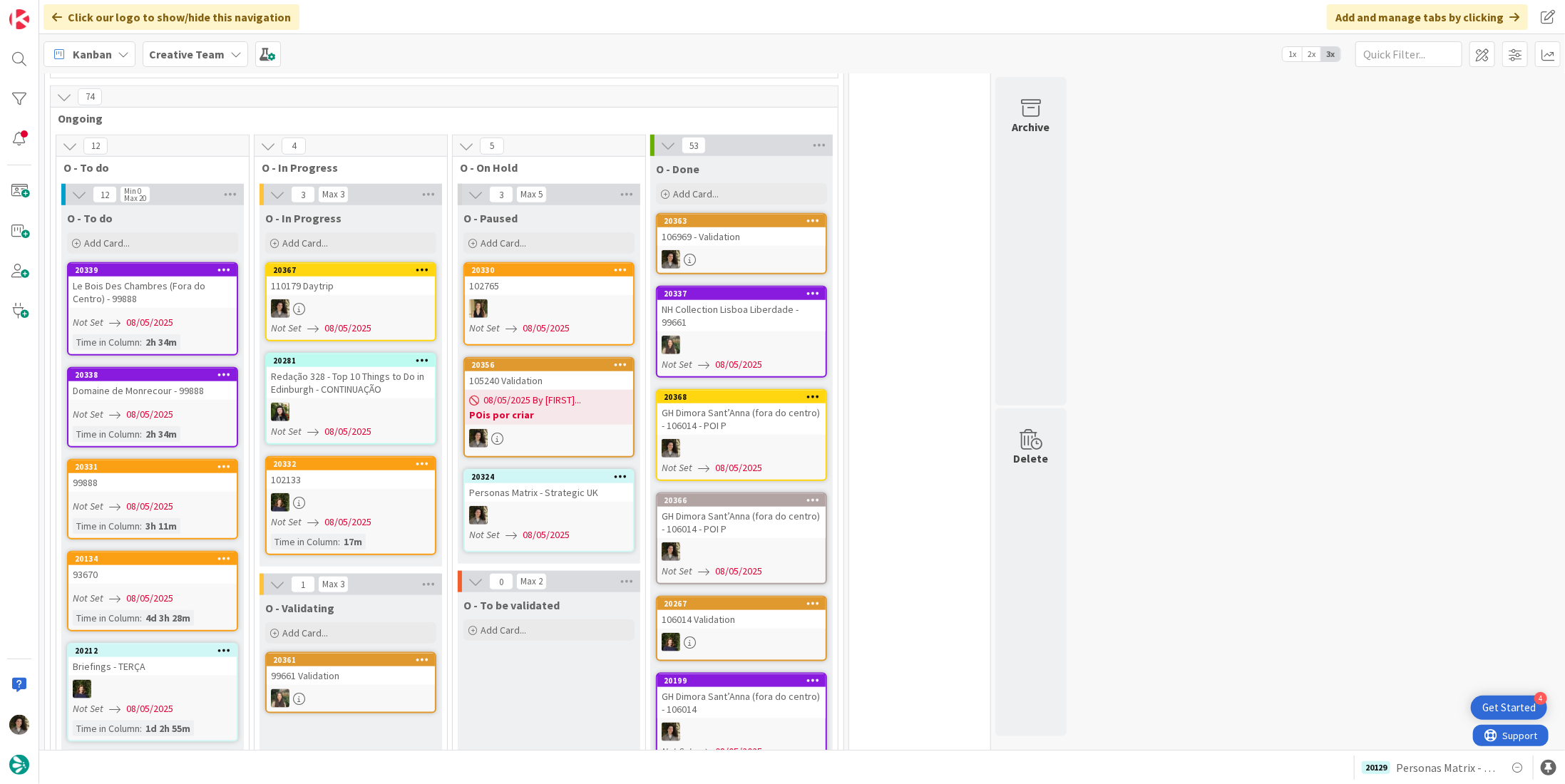 click on "106969 - Validation" at bounding box center (742, 237) 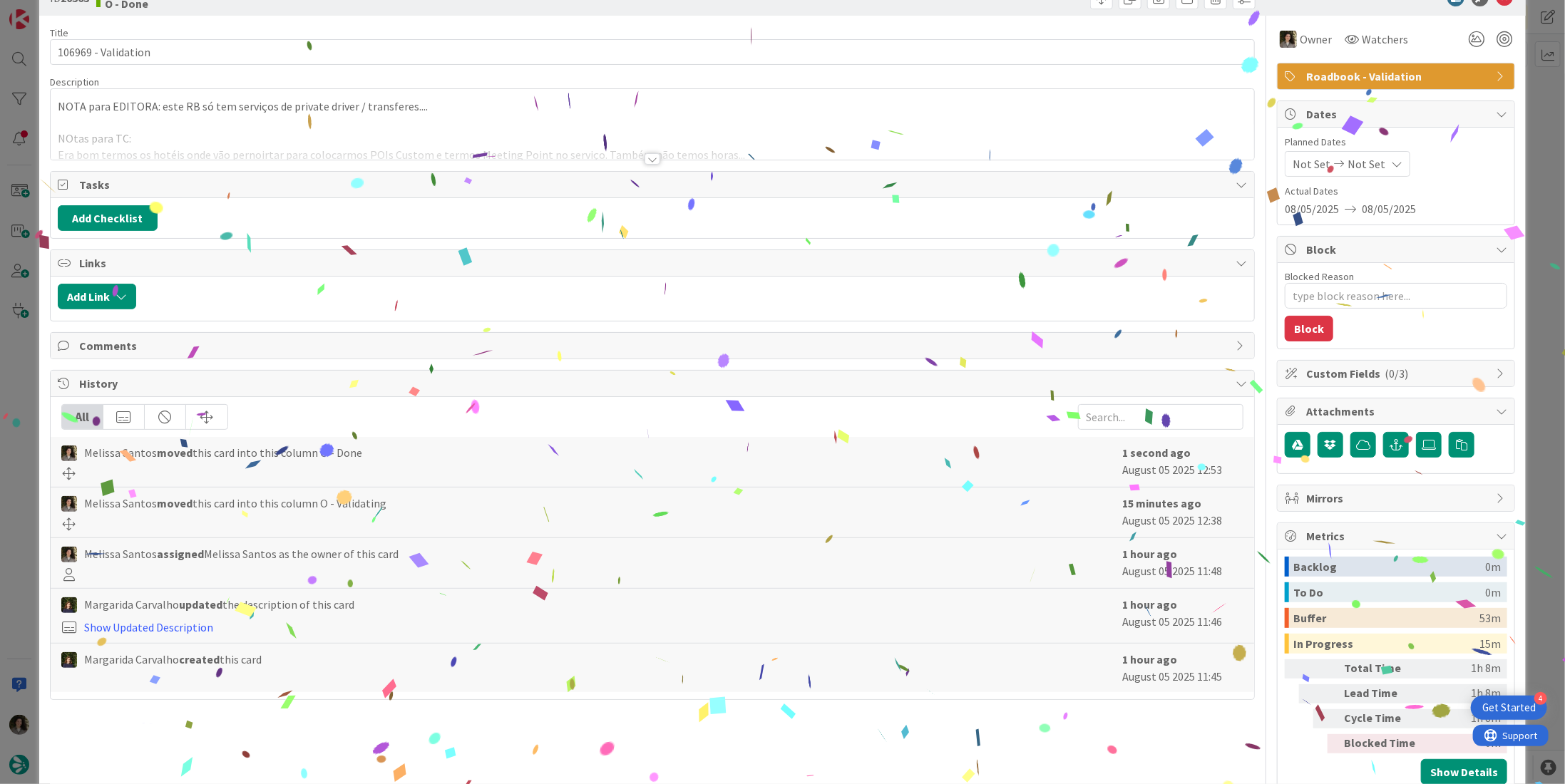 scroll, scrollTop: 72, scrollLeft: 0, axis: vertical 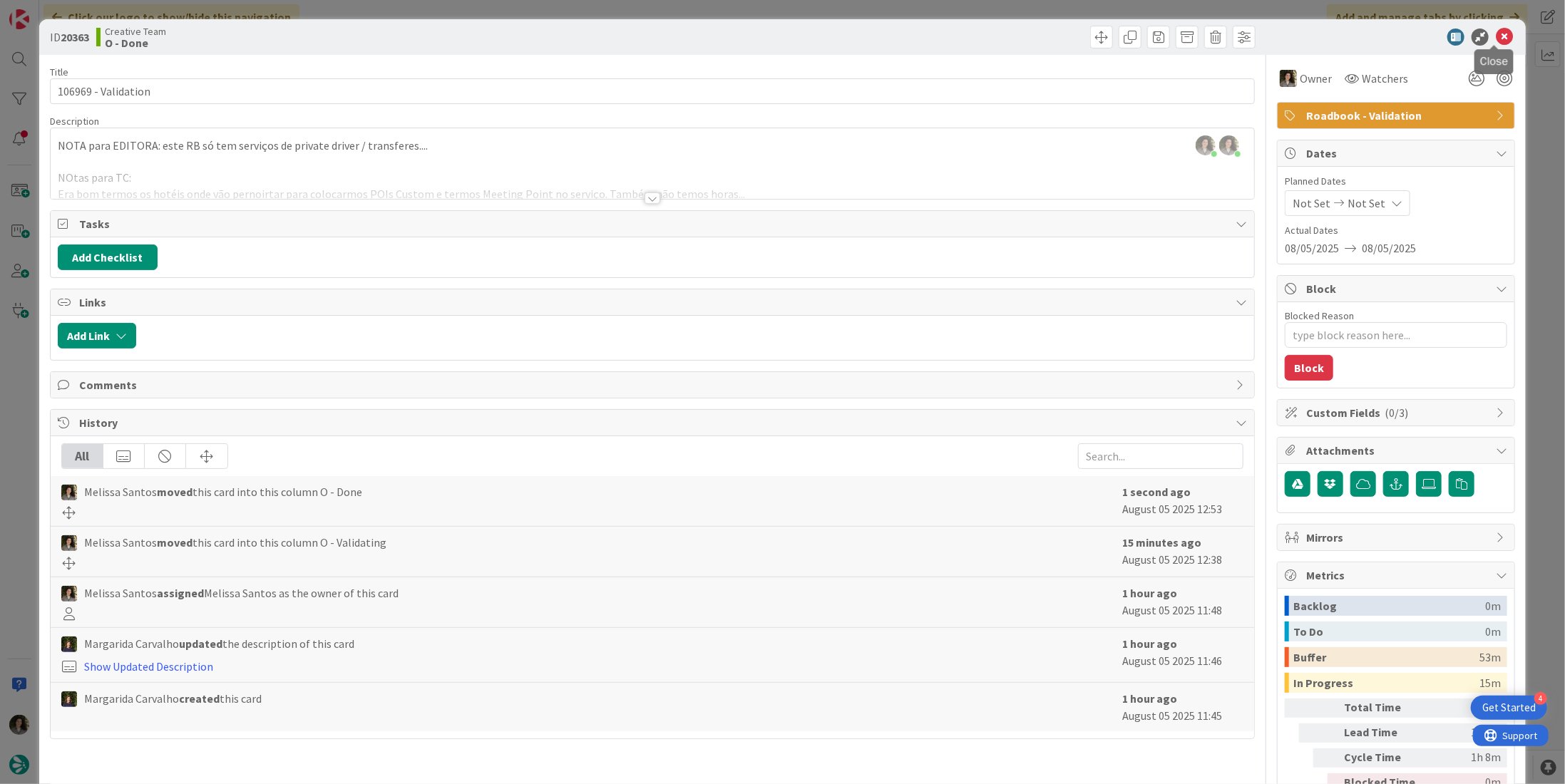 click at bounding box center (1504, 37) 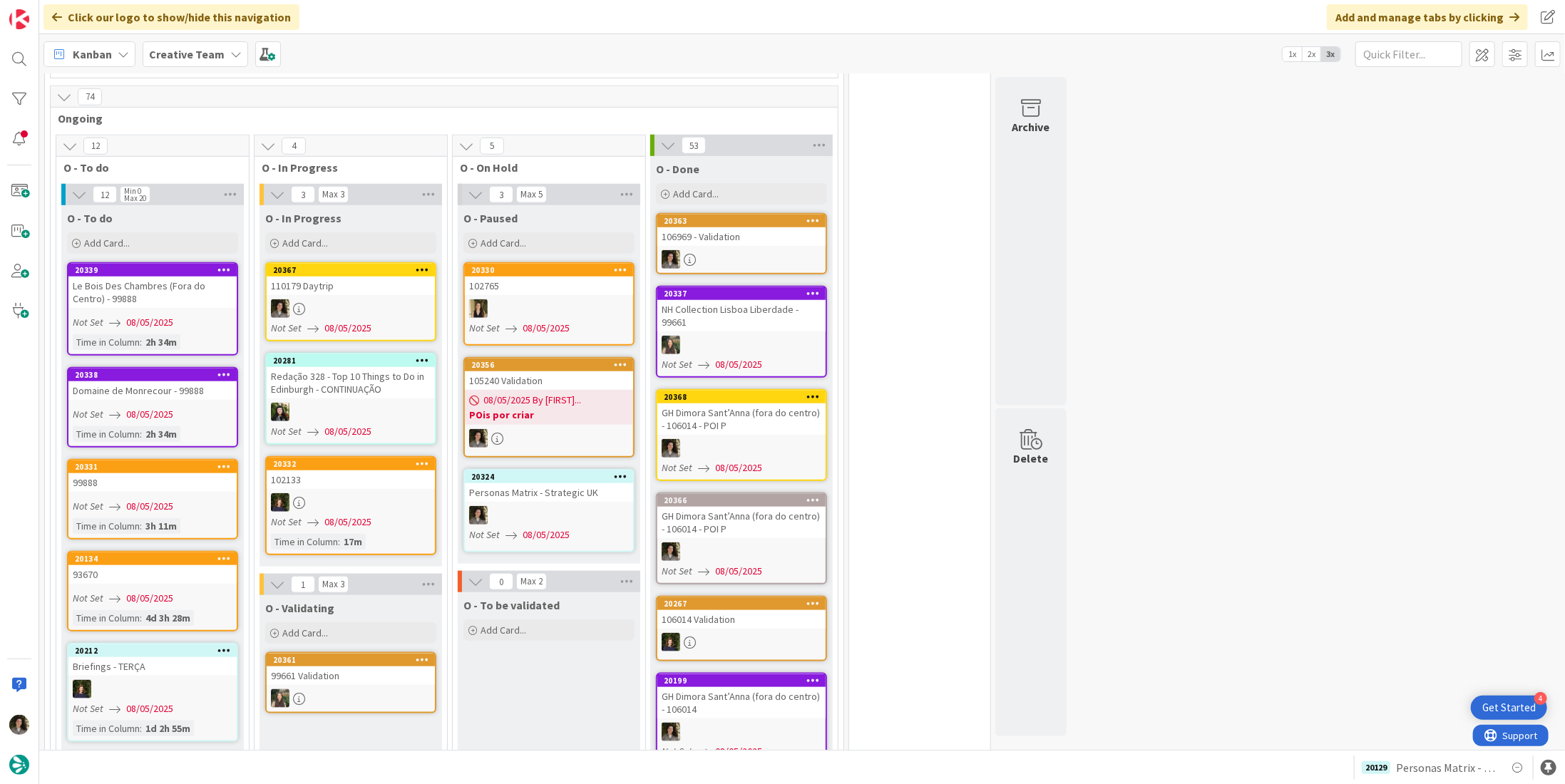 scroll, scrollTop: 0, scrollLeft: 0, axis: both 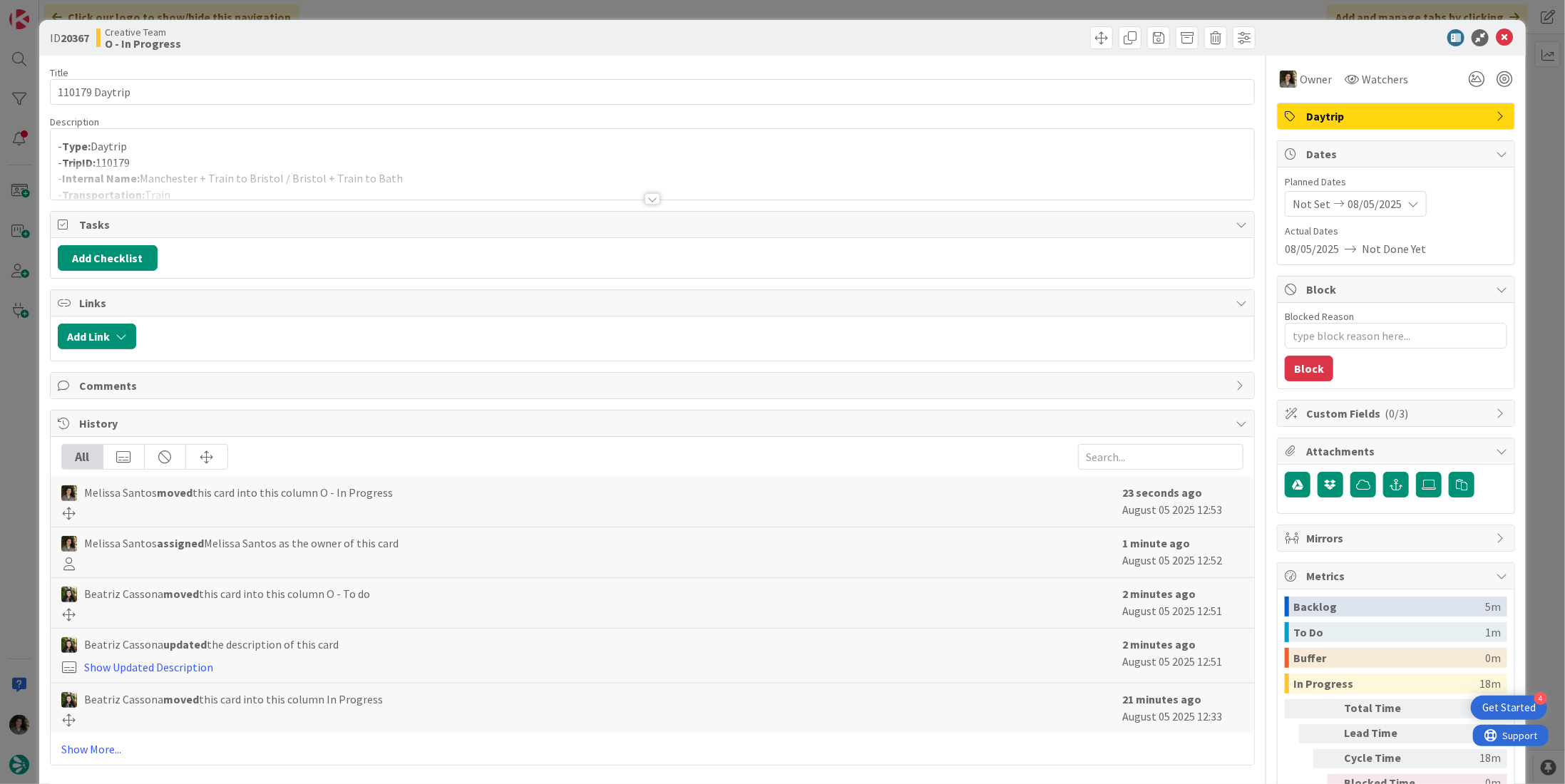 click at bounding box center [652, 181] 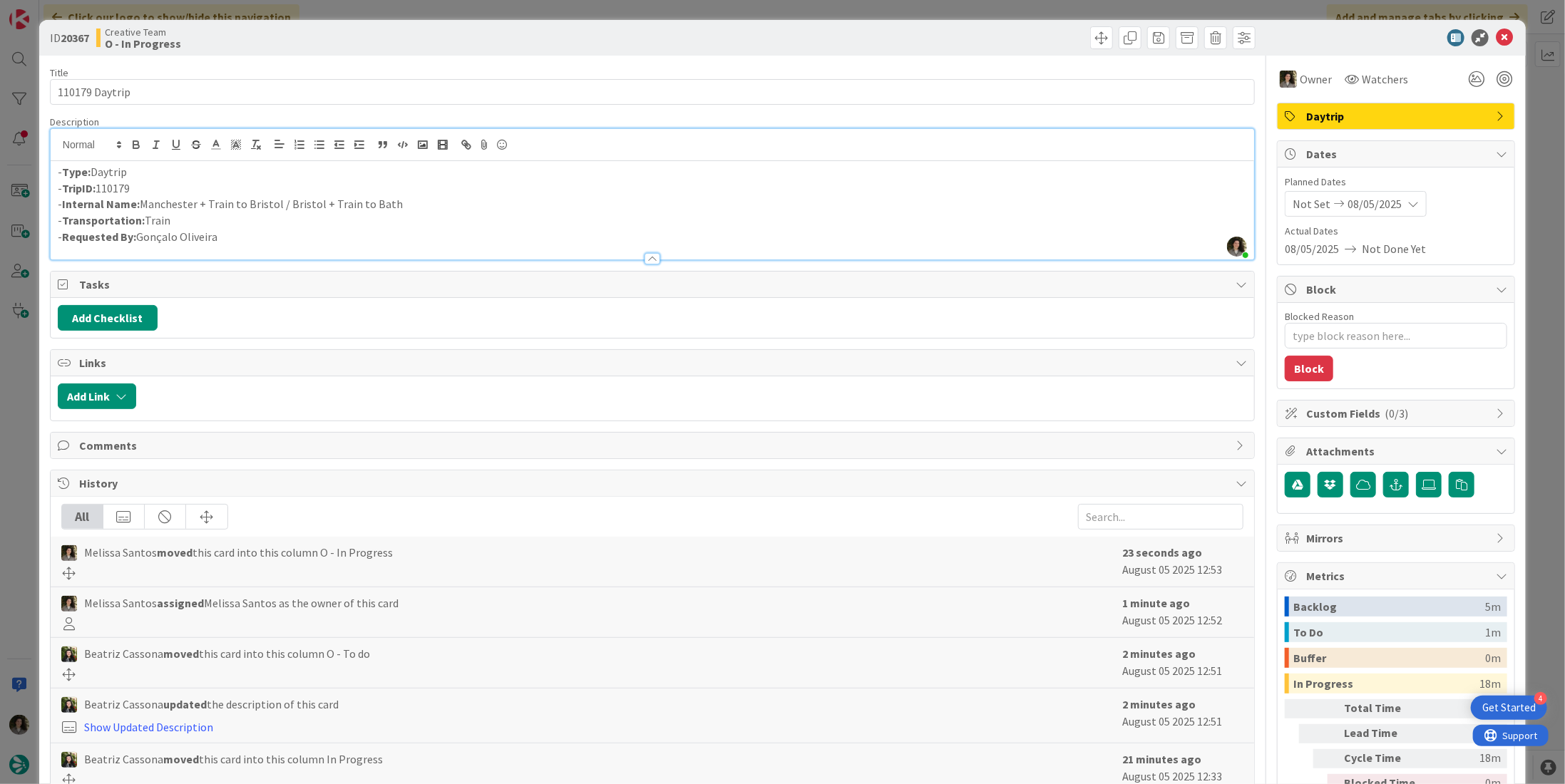 drag, startPoint x: 394, startPoint y: 200, endPoint x: 143, endPoint y: 198, distance: 251.008 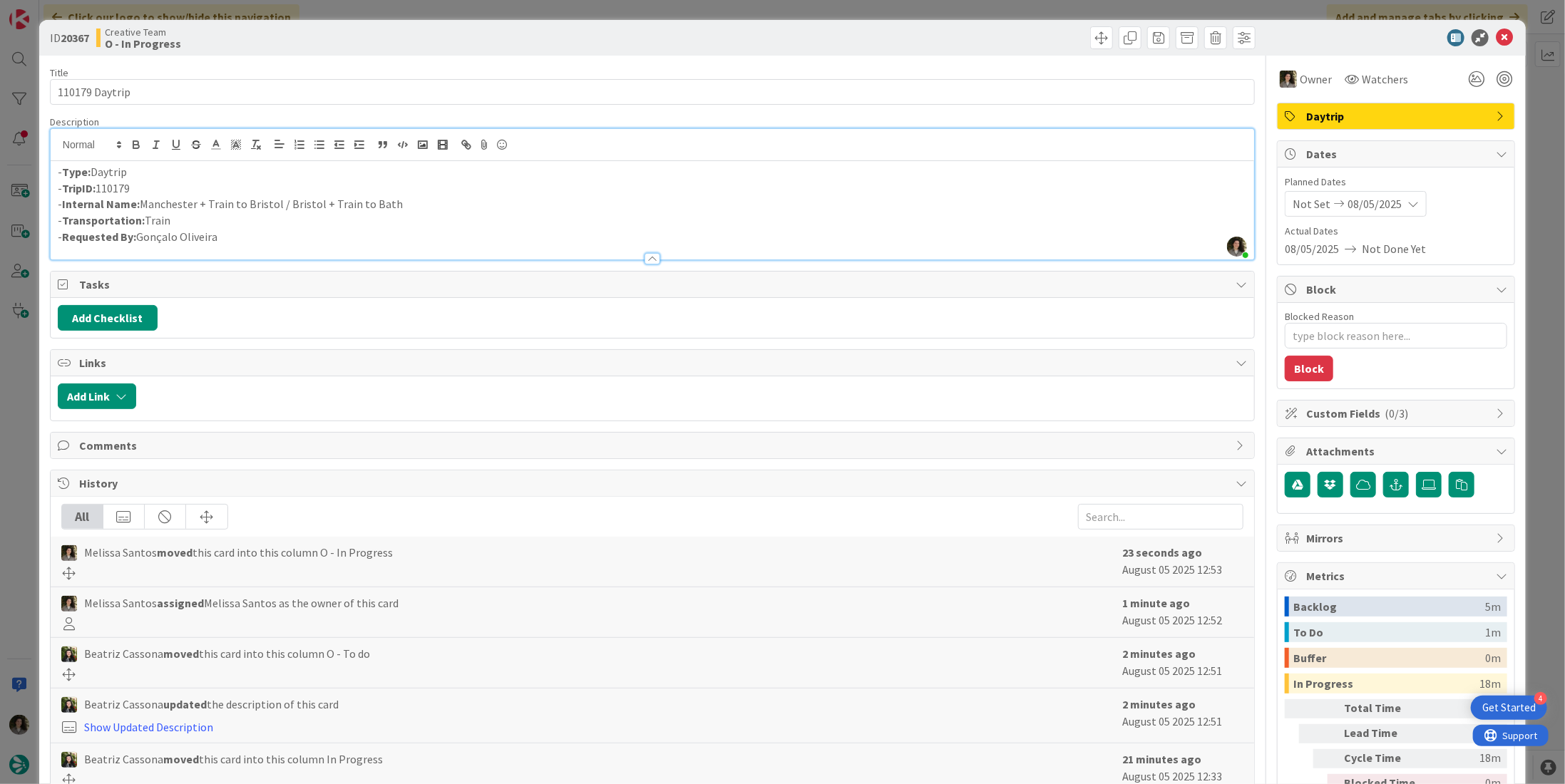 click on "-  Internal Name:  Manchester + Train to Bristol / Bristol + Train to Bath" at bounding box center (652, 204) 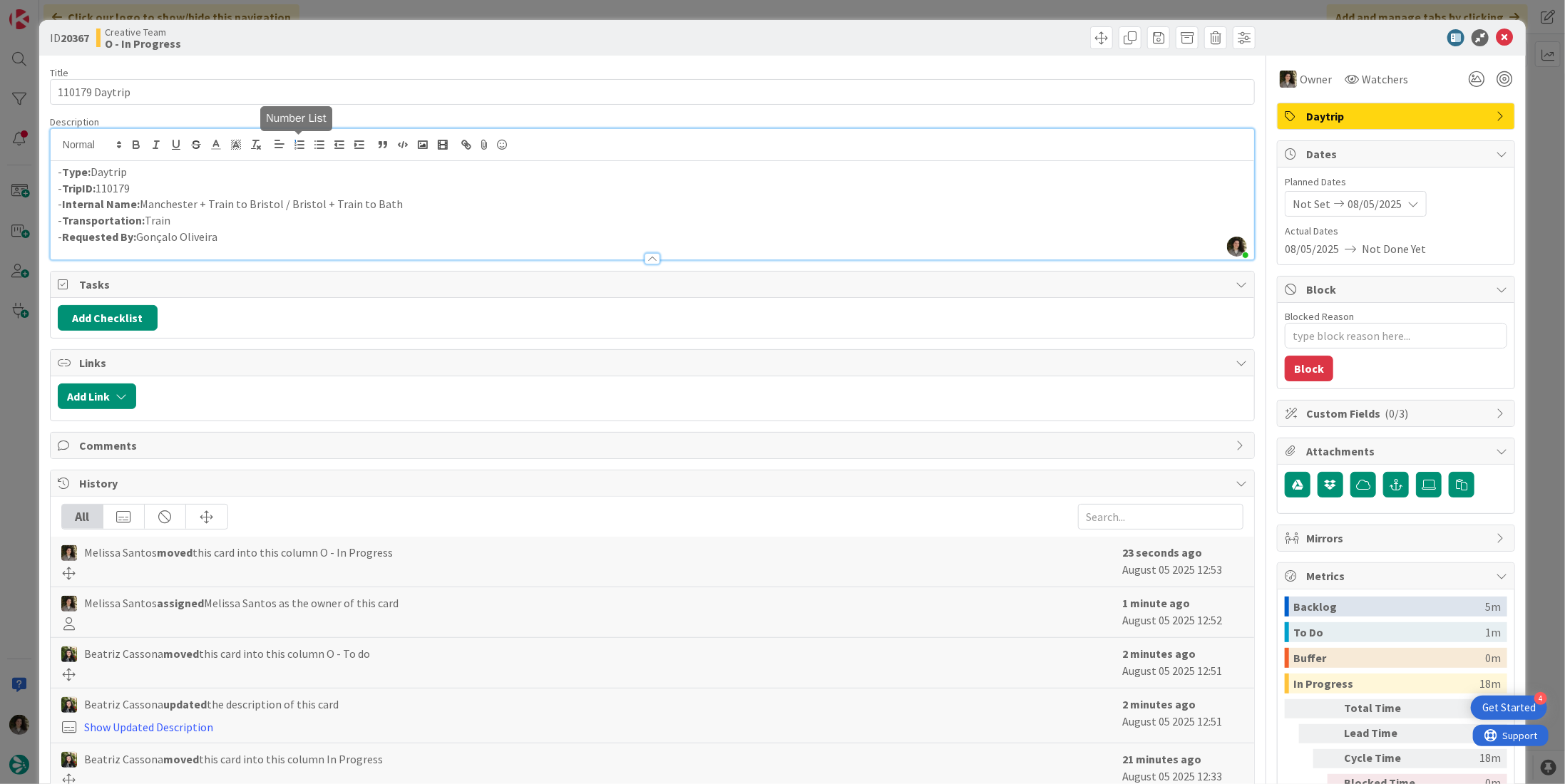 copy on "Manchester + Train to Bristol / Bristol + Train to Bath" 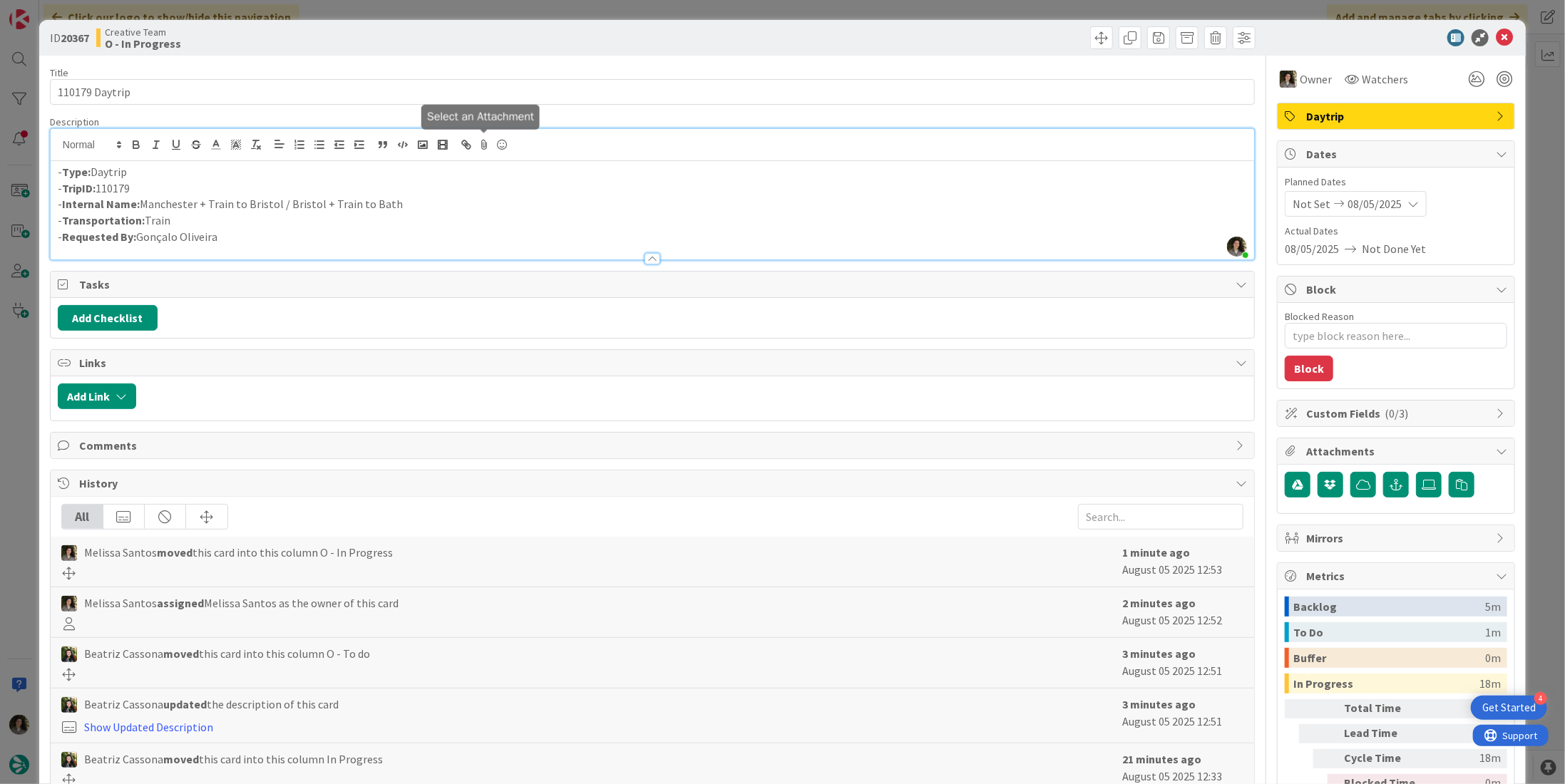 copy on "Manchester + Train to Bristol / Bristol + Train to Bath" 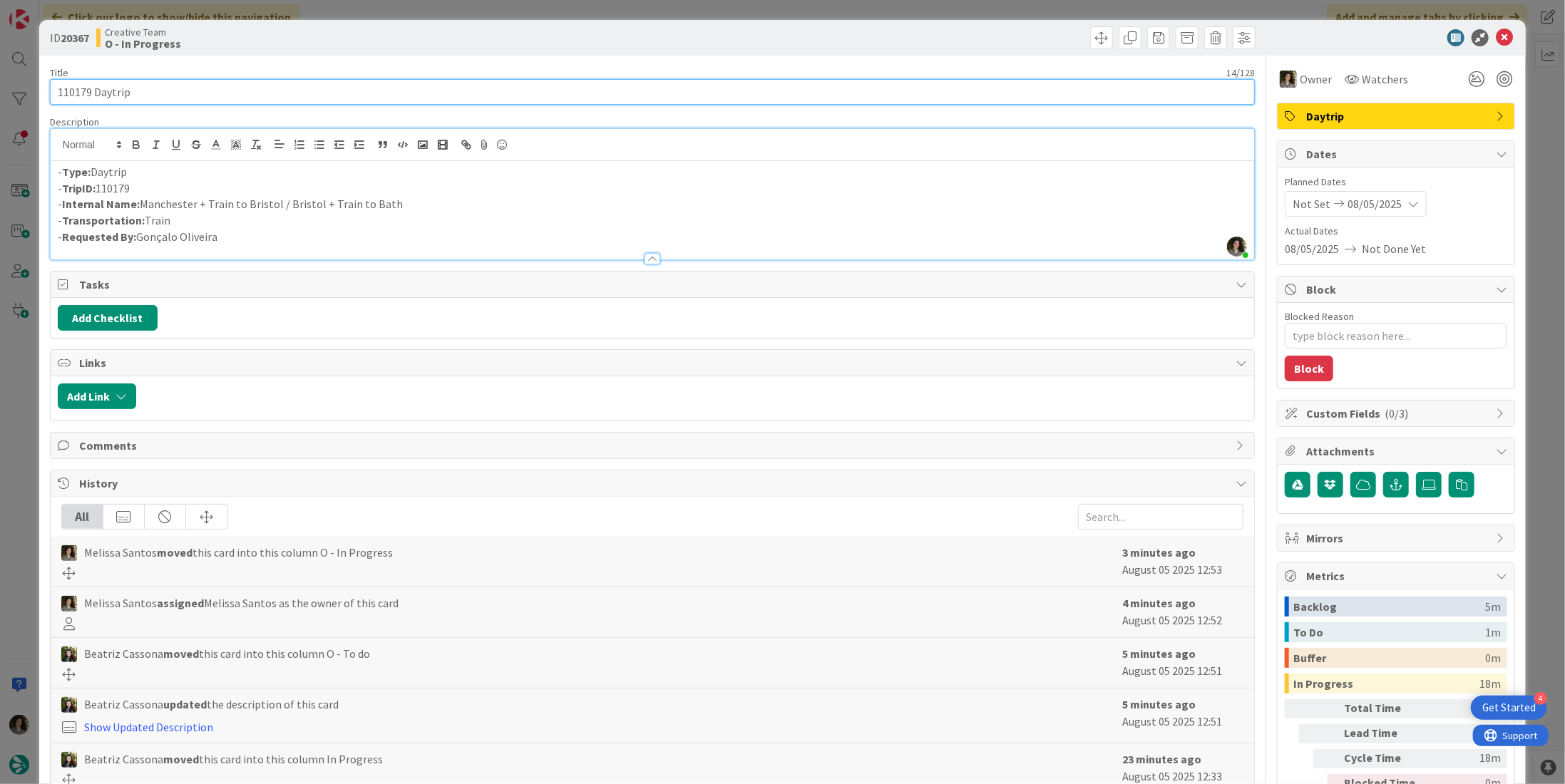 drag, startPoint x: 155, startPoint y: 86, endPoint x: 61, endPoint y: 75, distance: 94.64143 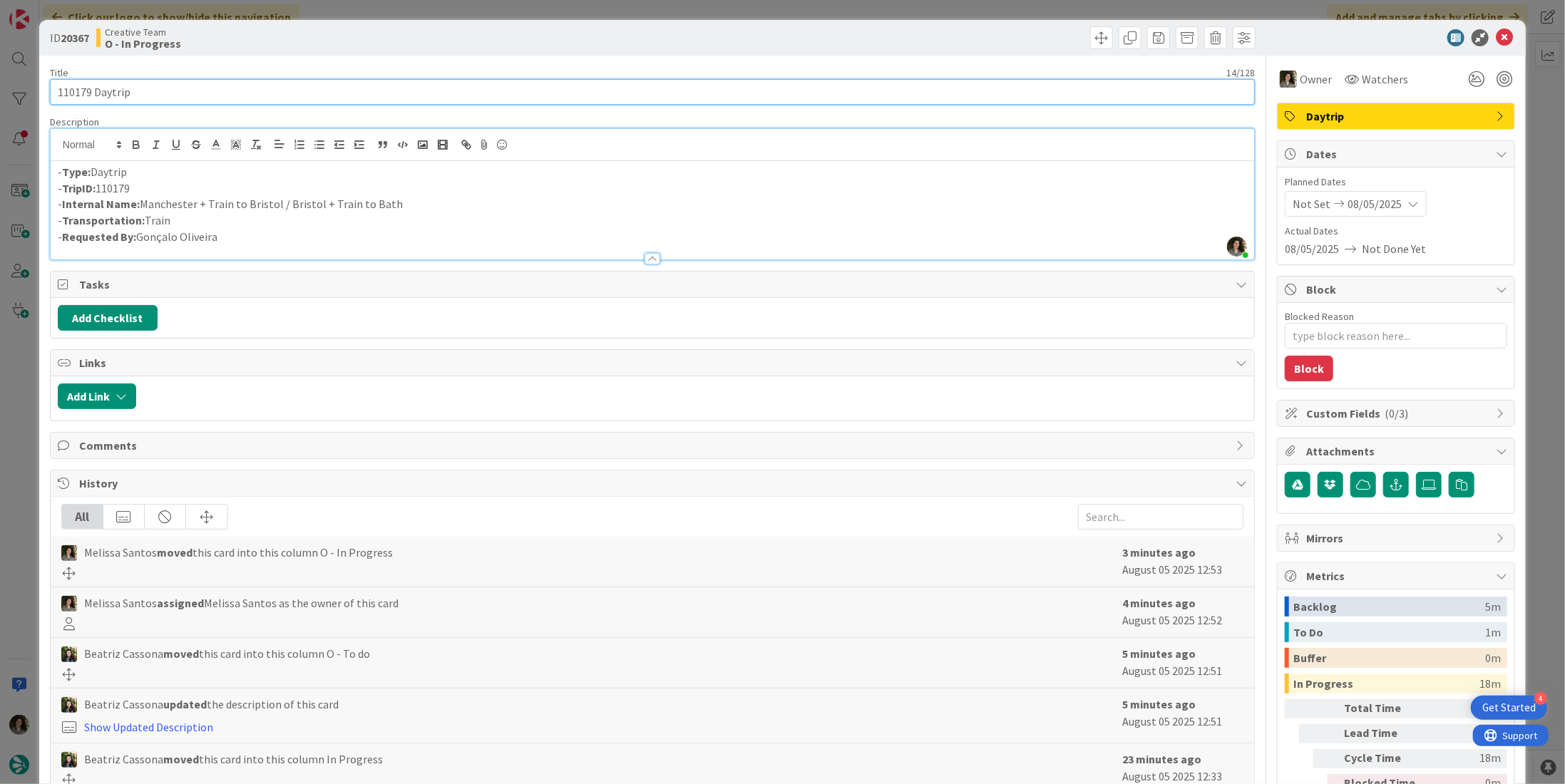 click on "Title 14 / 128 110179 Daytrip" at bounding box center (652, 86) 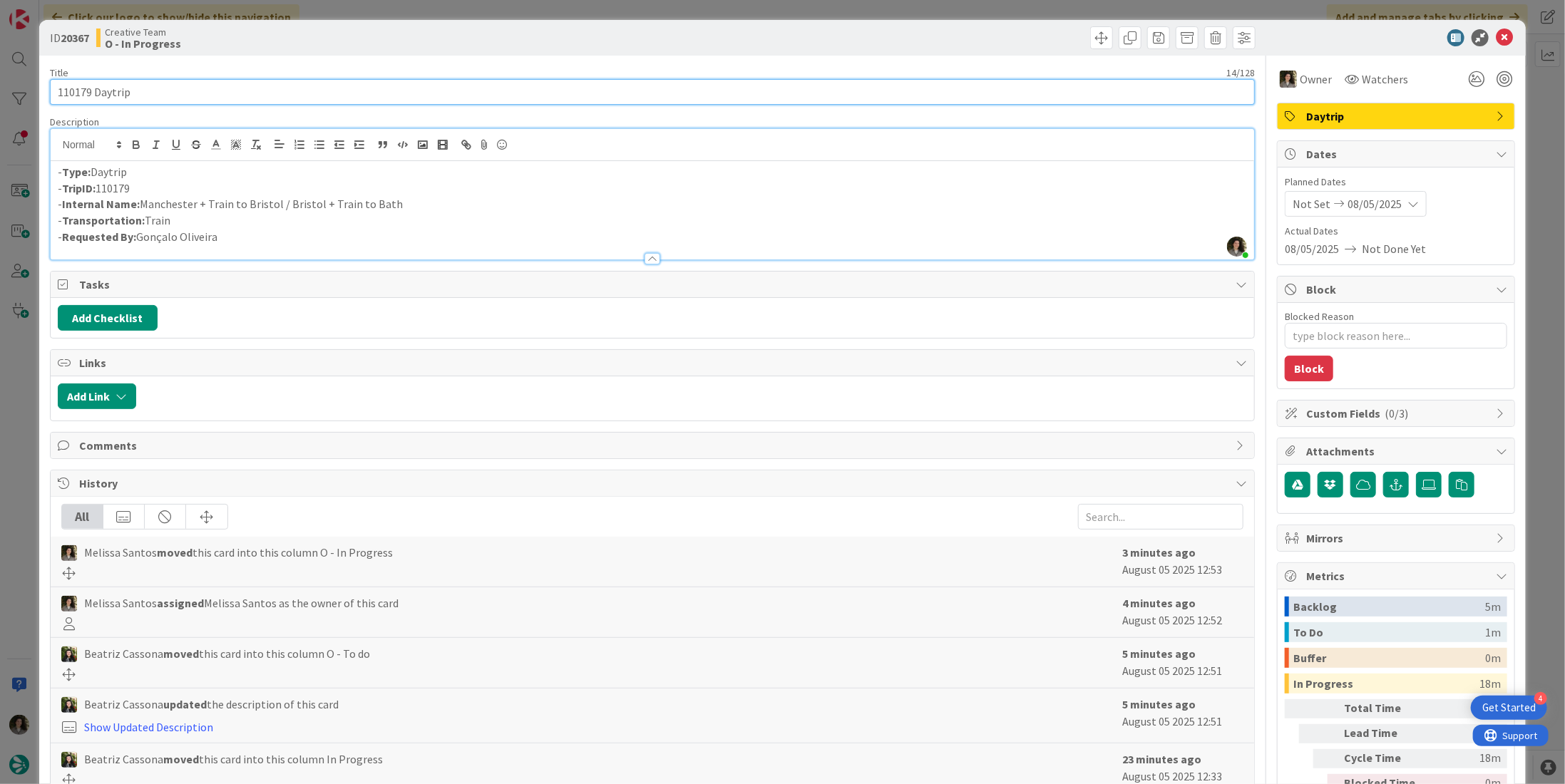 drag, startPoint x: 61, startPoint y: 85, endPoint x: 27, endPoint y: 90, distance: 34.365681 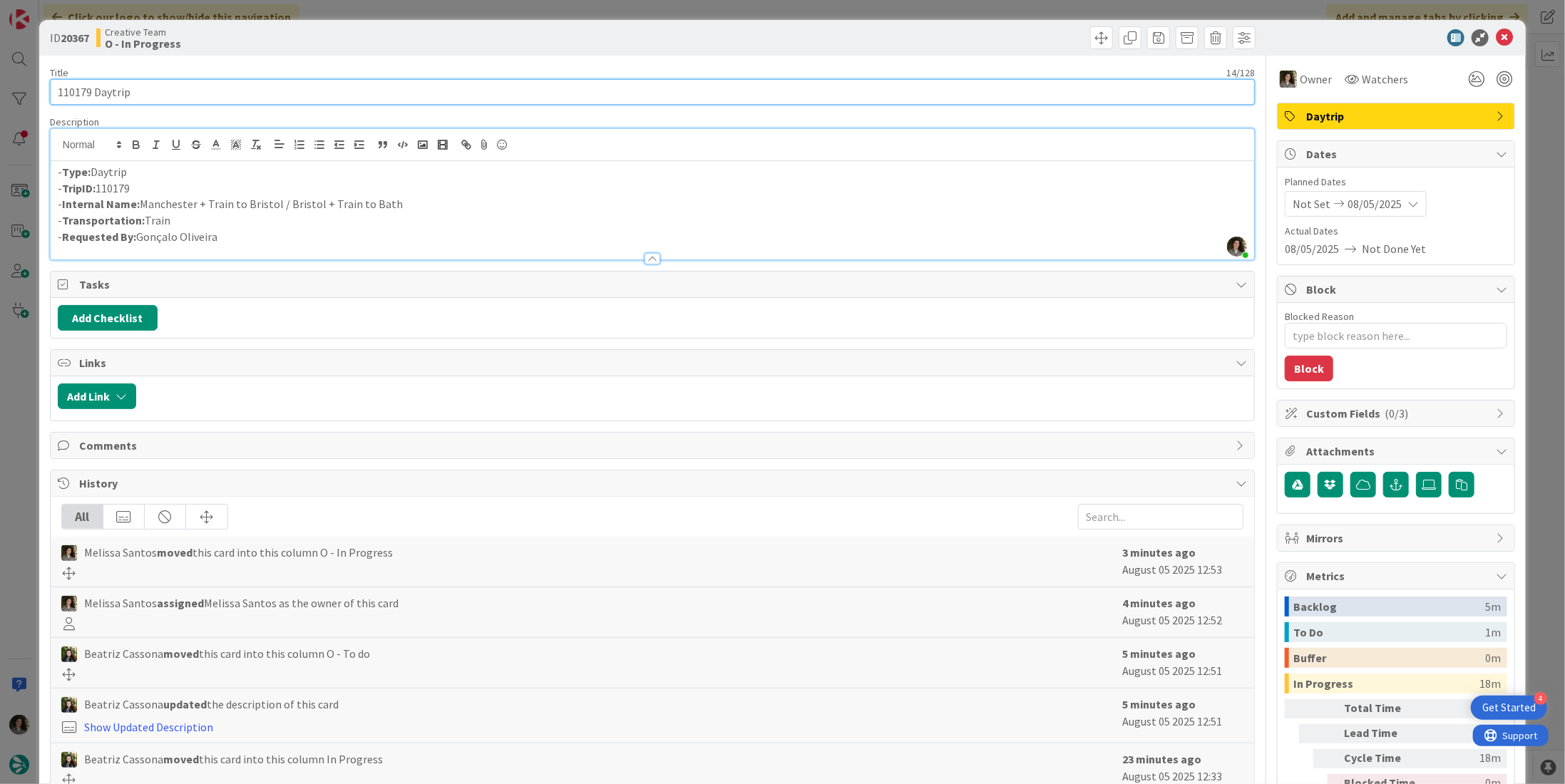 click on "ID  20367 Creative Team O - In Progress Title 14 / 128 110179 Daytrip Description Melissa Santos joined  3 m ago -  Type:  Daytrip -  TripID:  110179 -  Internal Name:  Manchester + Train to Bristol / Bristol + Train to Bath -  Transportation:  Train -  Requested By:  Gonçalo Oliveira Owner Watchers Daytrip Tasks Add Checklist Links Add Link Comments History All Melissa Santos  moved  this card into this column O - In Progress 3 minutes ago August 05 2025 12:53 Melissa Santos  assigned  Melissa Santos as the owner of this card 4 minutes ago August 05 2025 12:52 Beatriz Cassona  moved  this card into this column O - To do 5 minutes ago August 05 2025 12:51 Beatriz Cassona  updated  the description of this card Show Updated Description 5 minutes ago August 05 2025 12:51 Beatriz Cassona  moved  this card into this column In Progress 23 minutes ago August 05 2025 12:33 Show More... Owner Watchers Daytrip Dates Planned Dates Not Set 08/05/2025 Actual Dates 08/05/2025 Not Done Yet Block Blocked Reason 0 / 256 ( )" at bounding box center [782, 392] 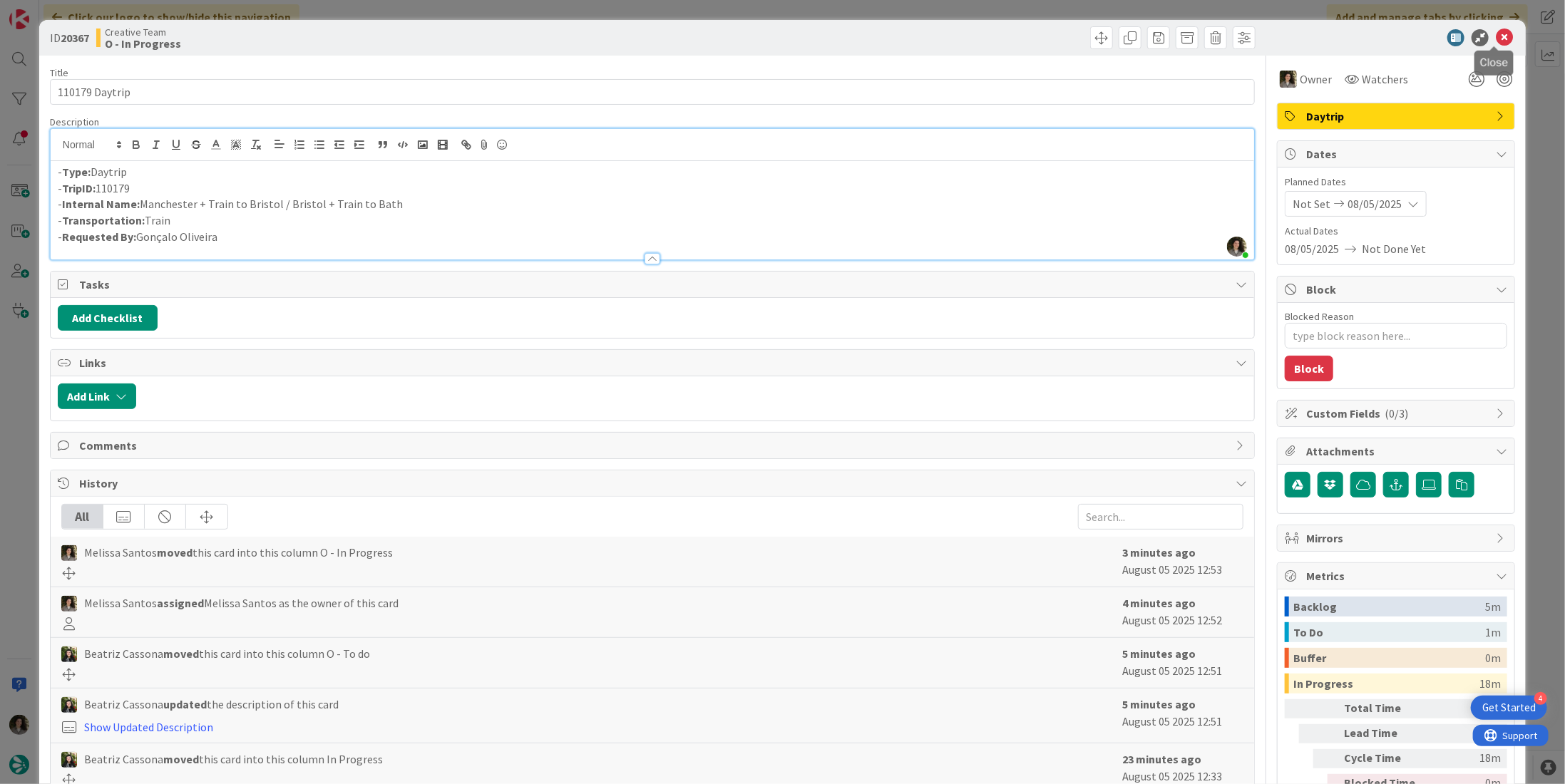 click at bounding box center [1504, 38] 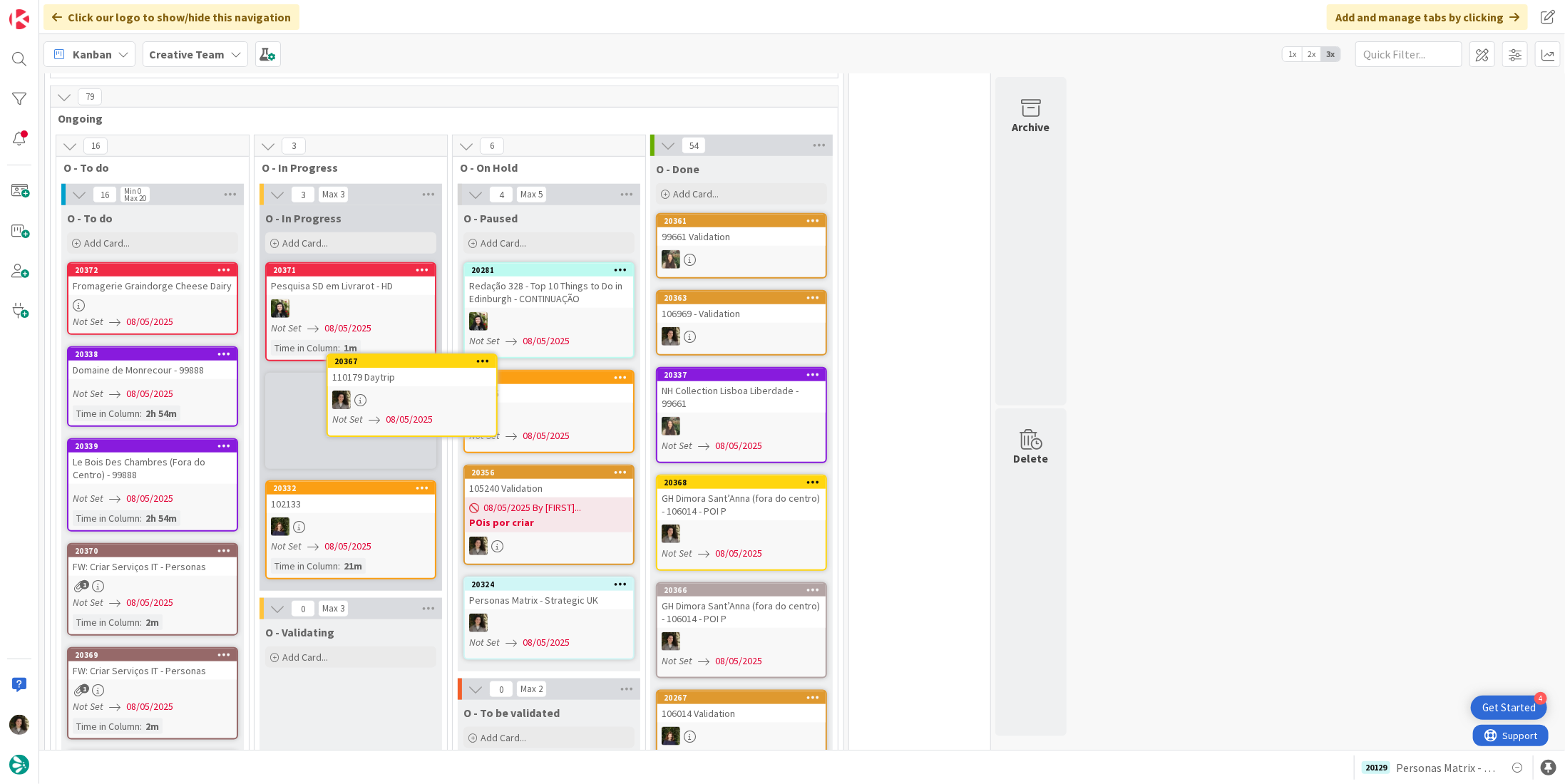 scroll, scrollTop: 0, scrollLeft: 0, axis: both 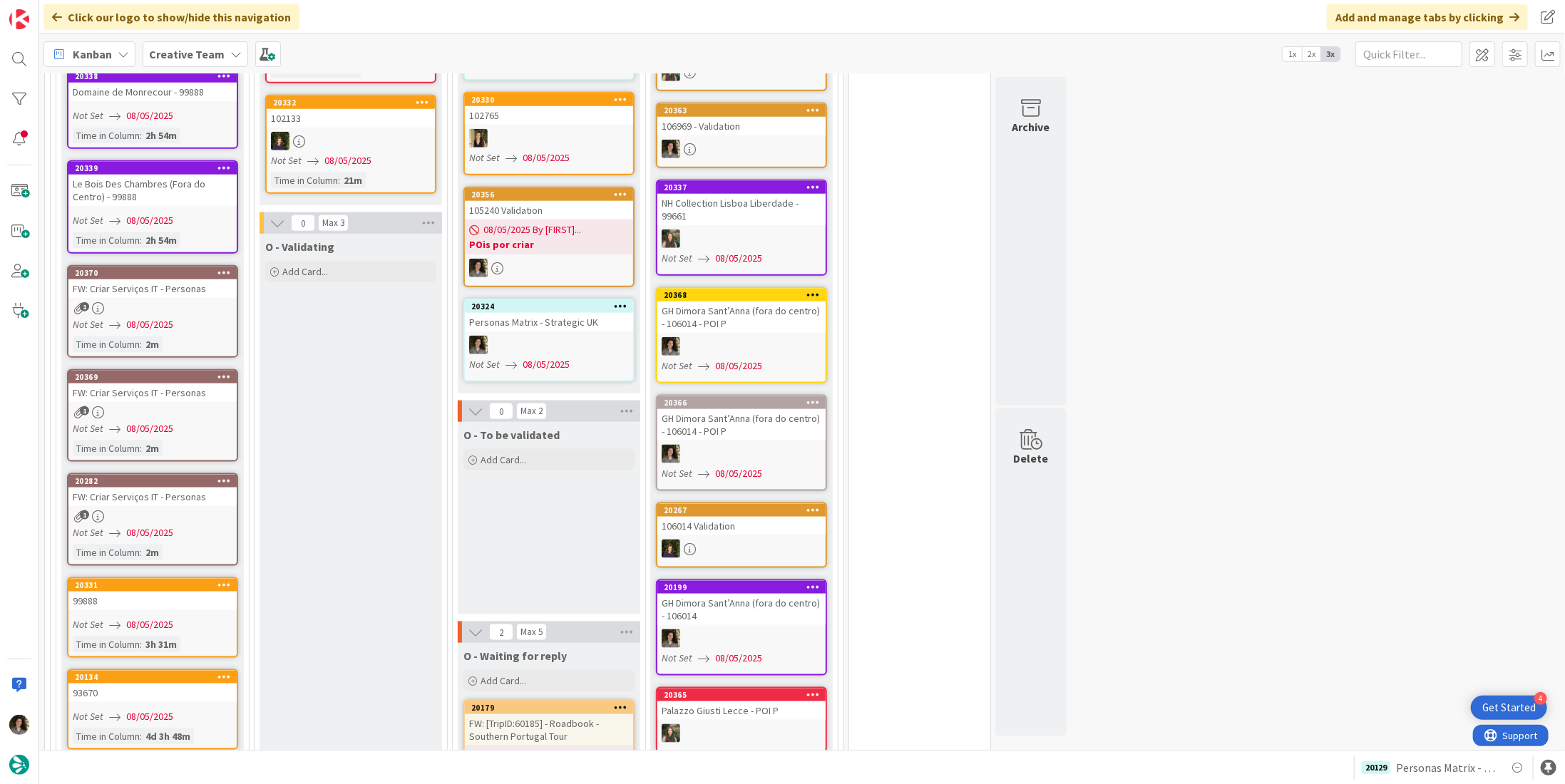 click on "1" at bounding box center (153, 308) 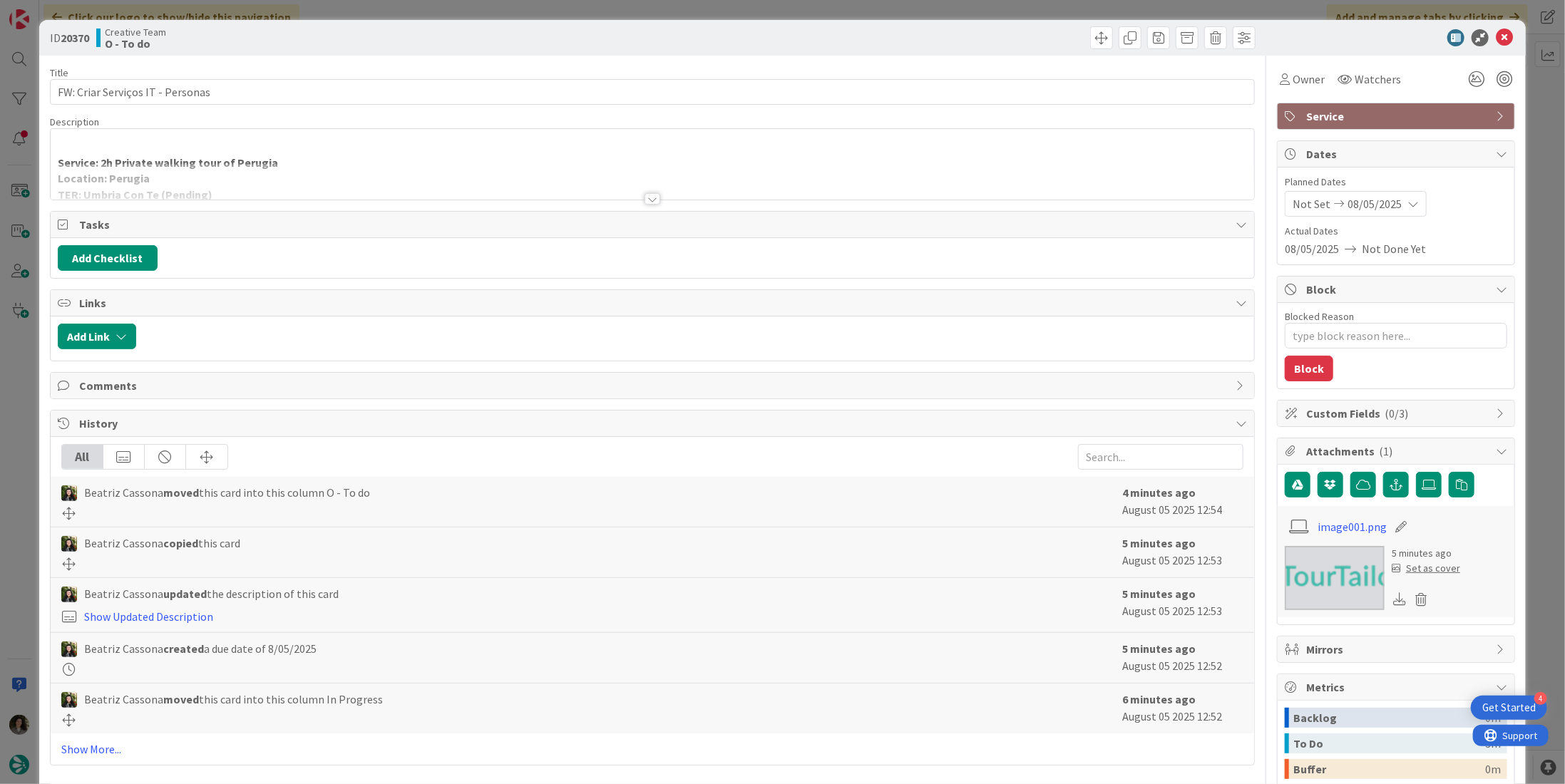scroll, scrollTop: 0, scrollLeft: 0, axis: both 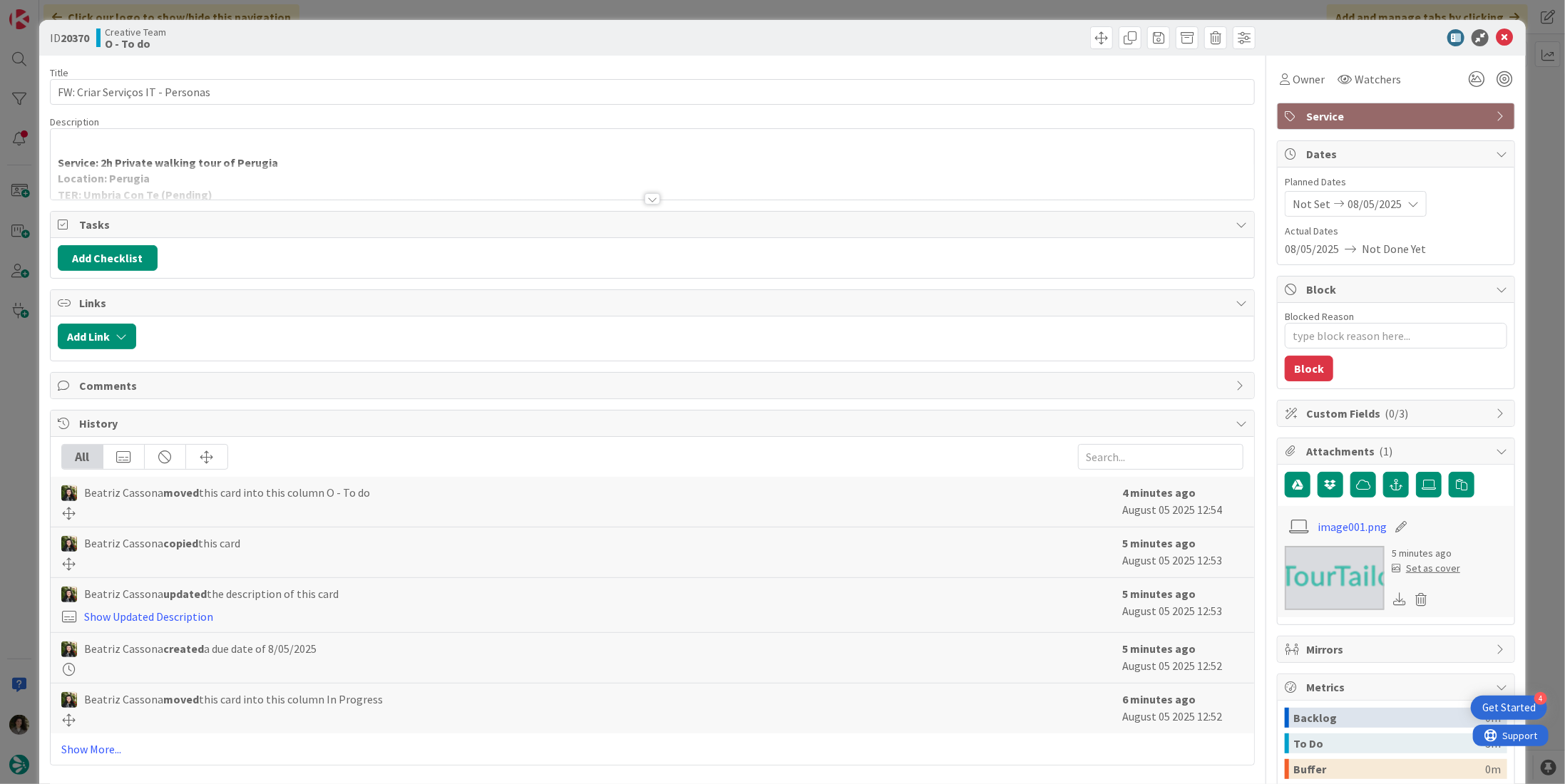 click at bounding box center (652, 199) 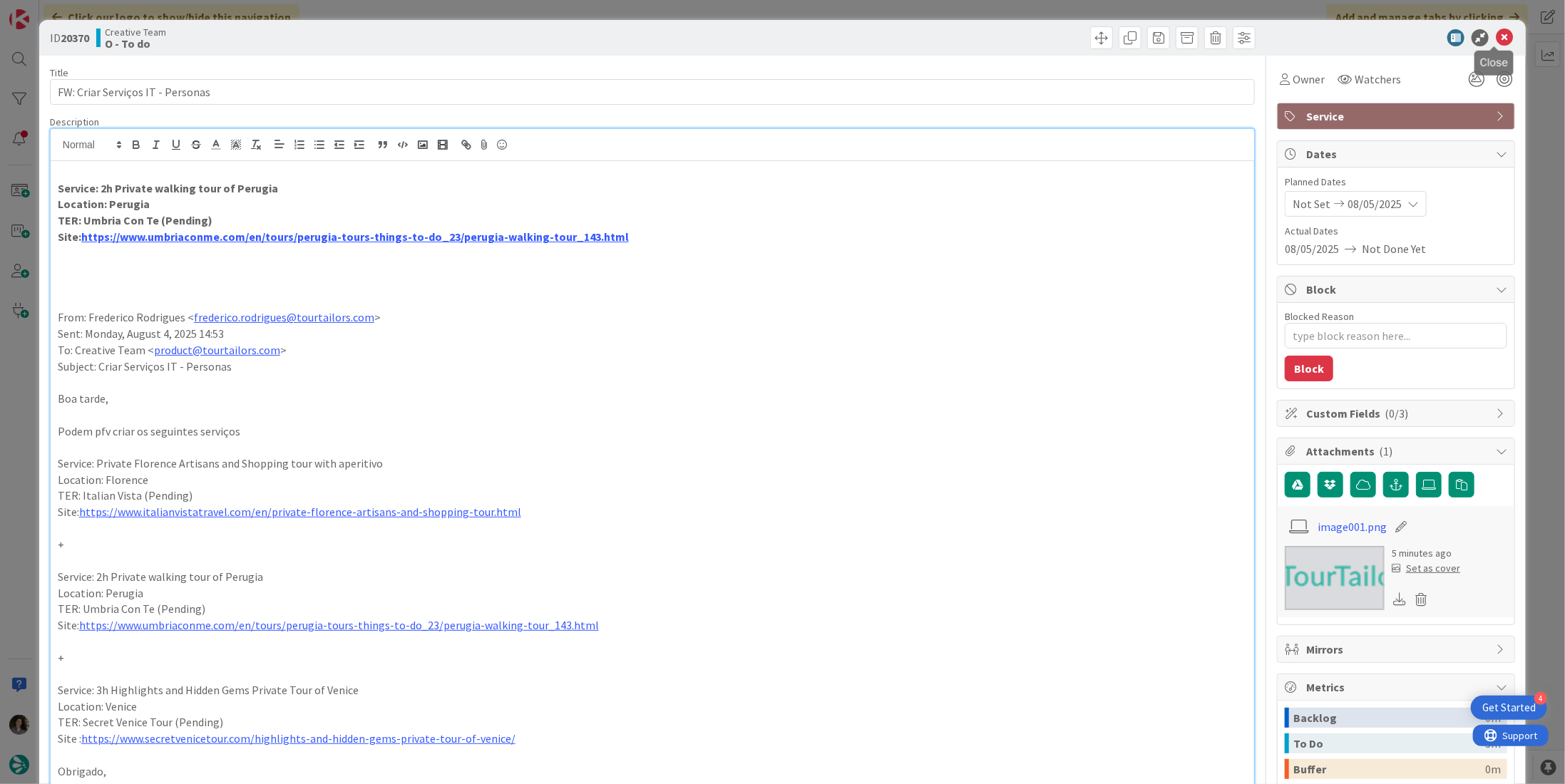 click at bounding box center (1504, 38) 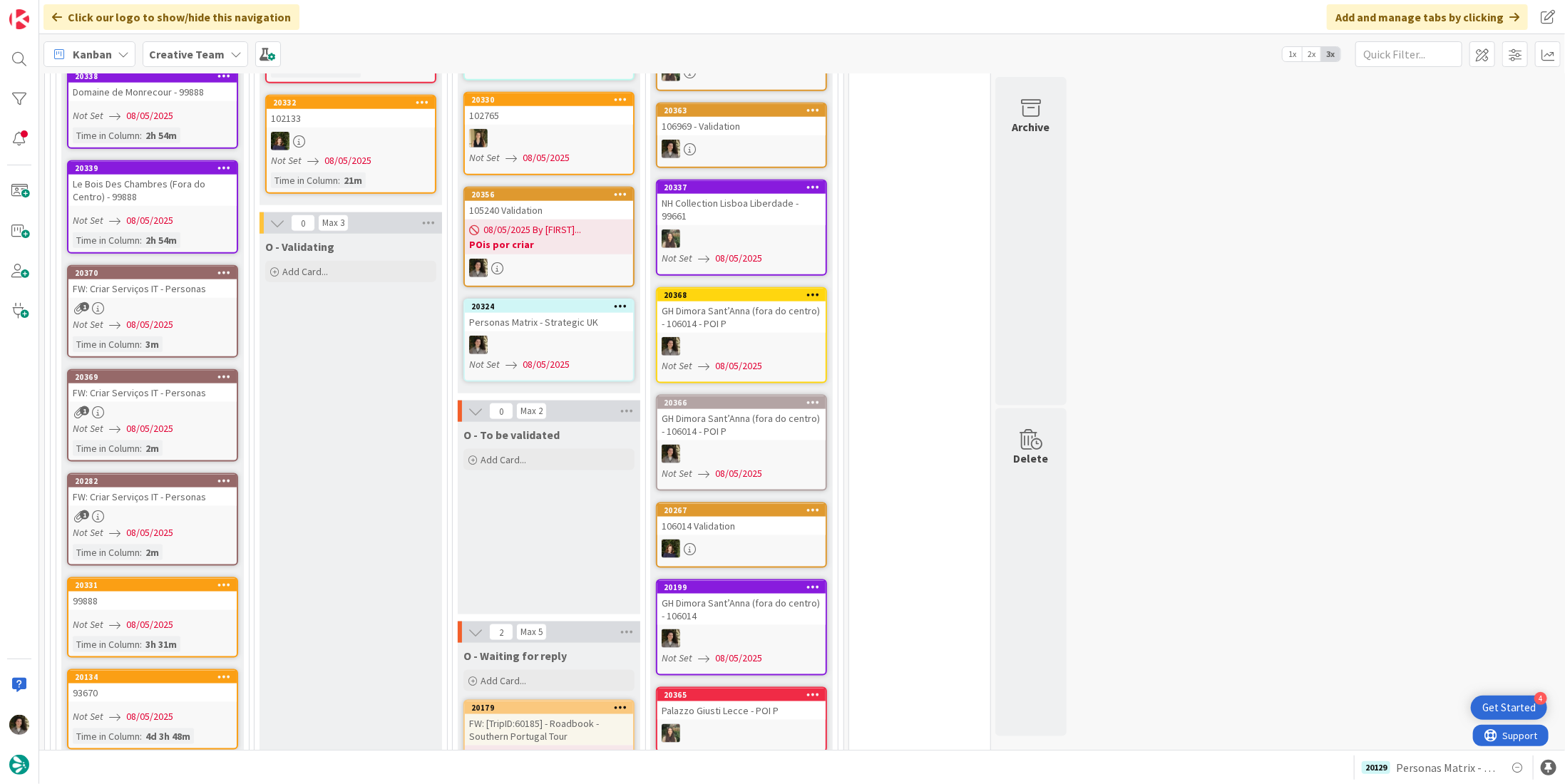 click on "08/05/2025" at bounding box center (150, 428) 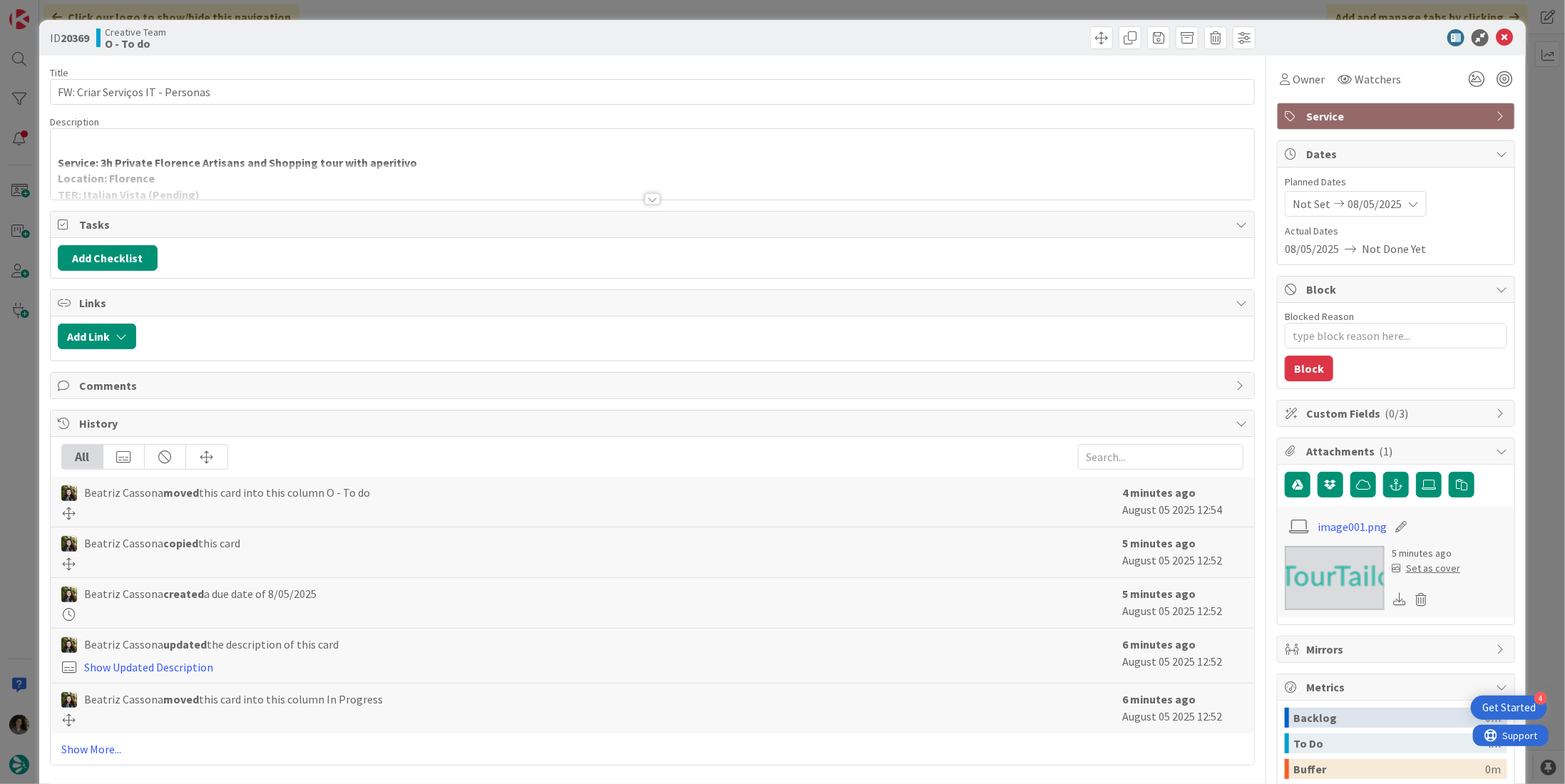 scroll, scrollTop: 0, scrollLeft: 0, axis: both 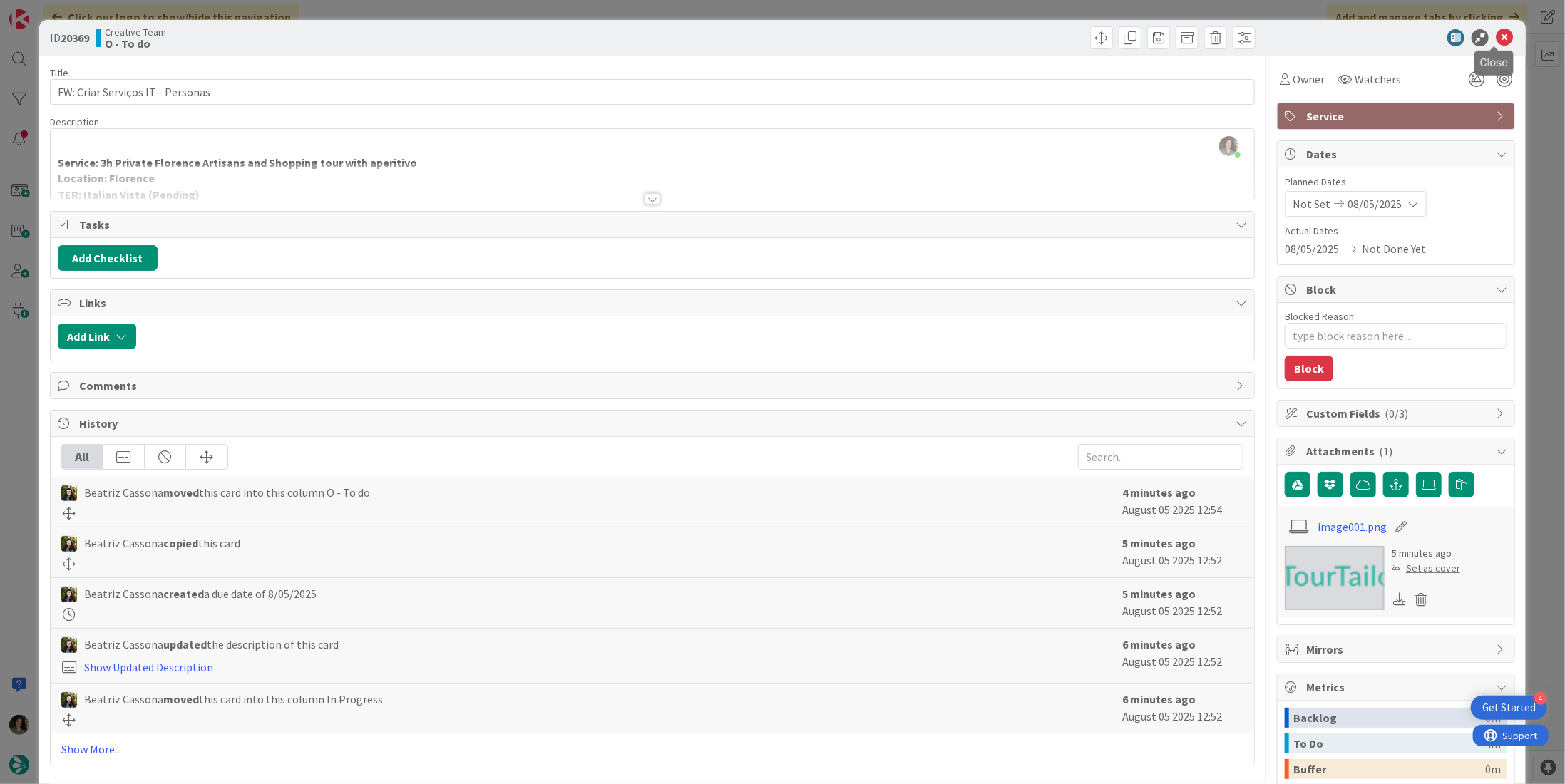 click at bounding box center [1504, 38] 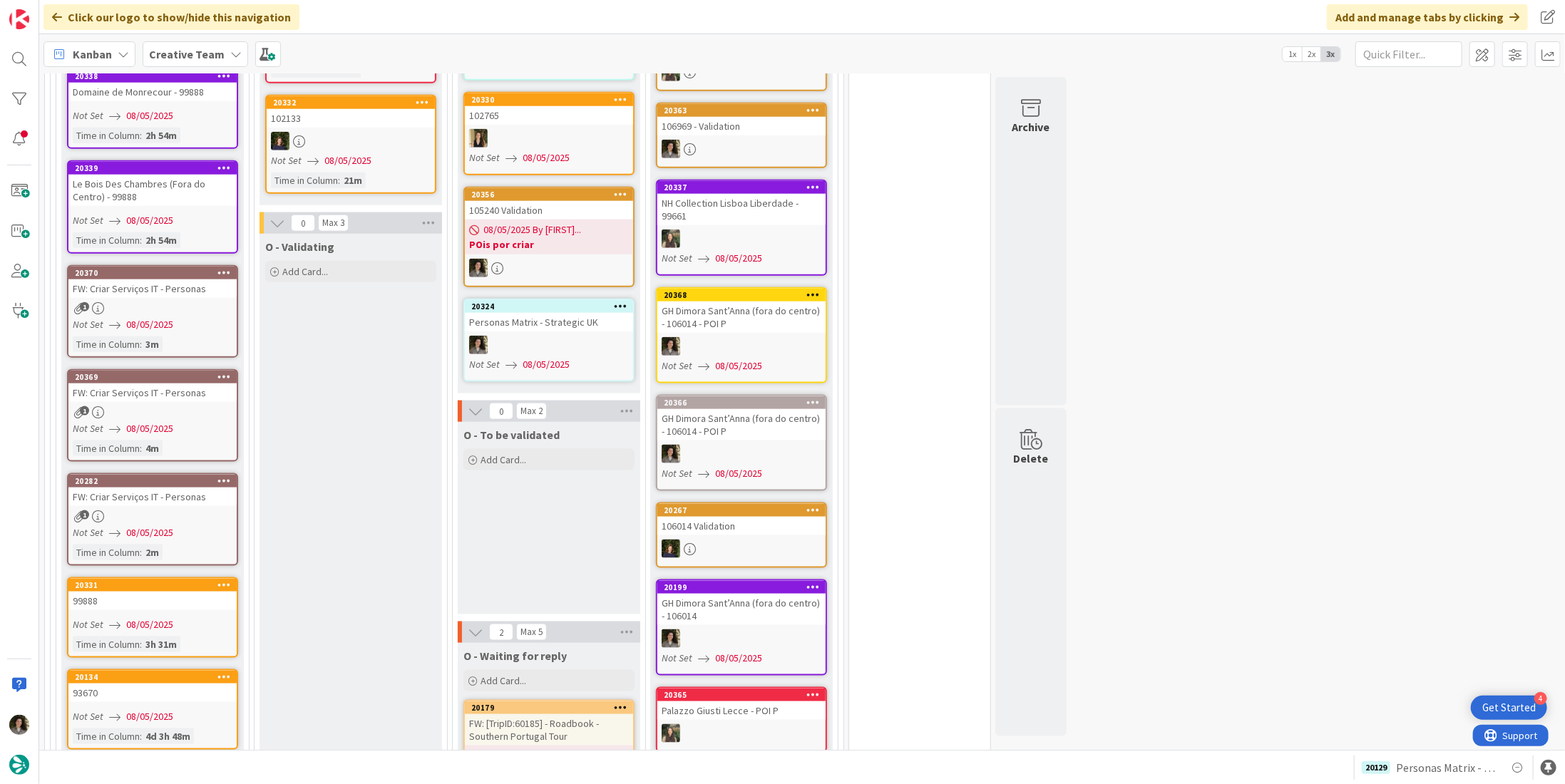 scroll, scrollTop: 928, scrollLeft: 0, axis: vertical 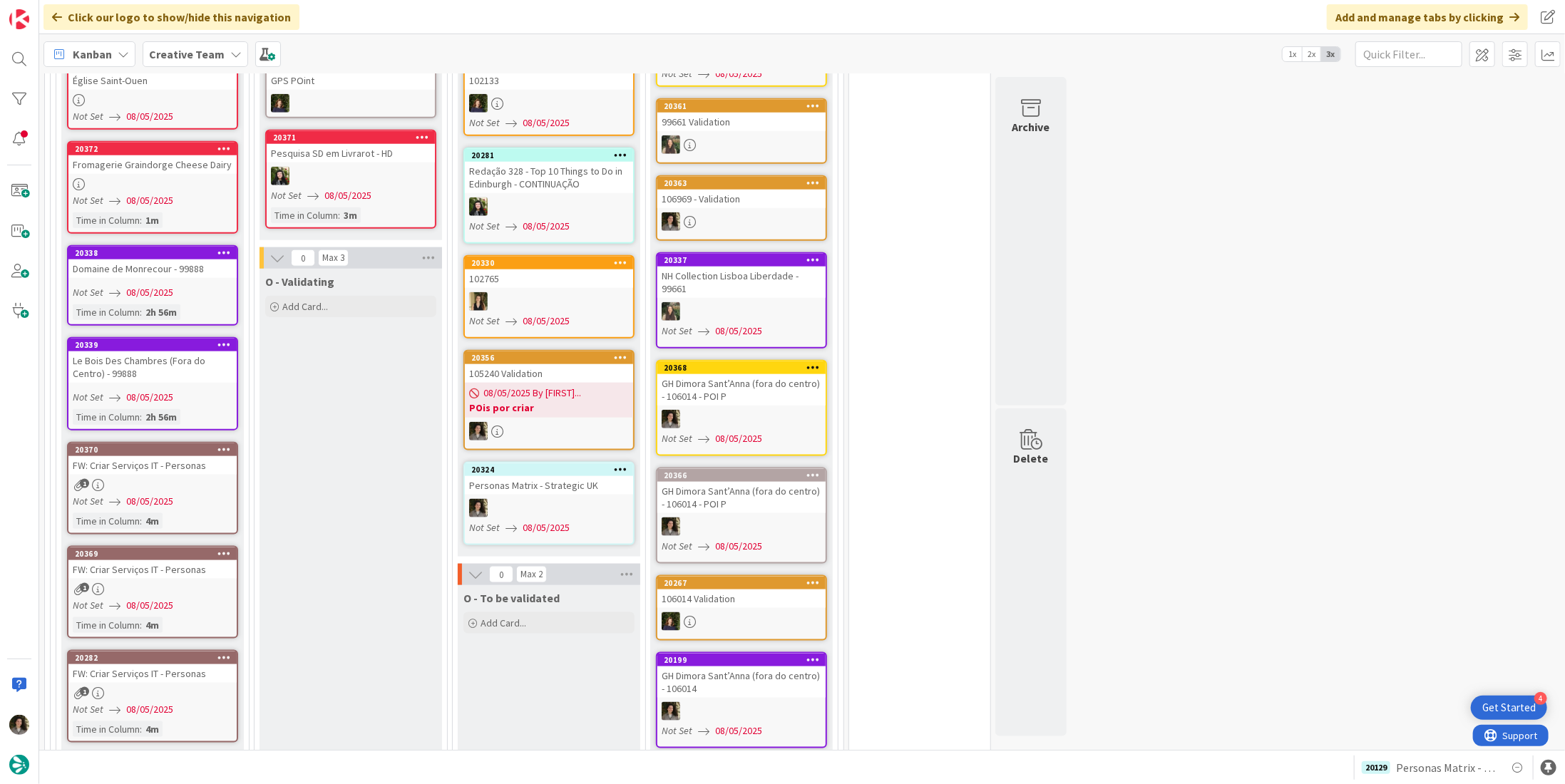 click on "[DATE] By [NAME]..." at bounding box center (532, 393) 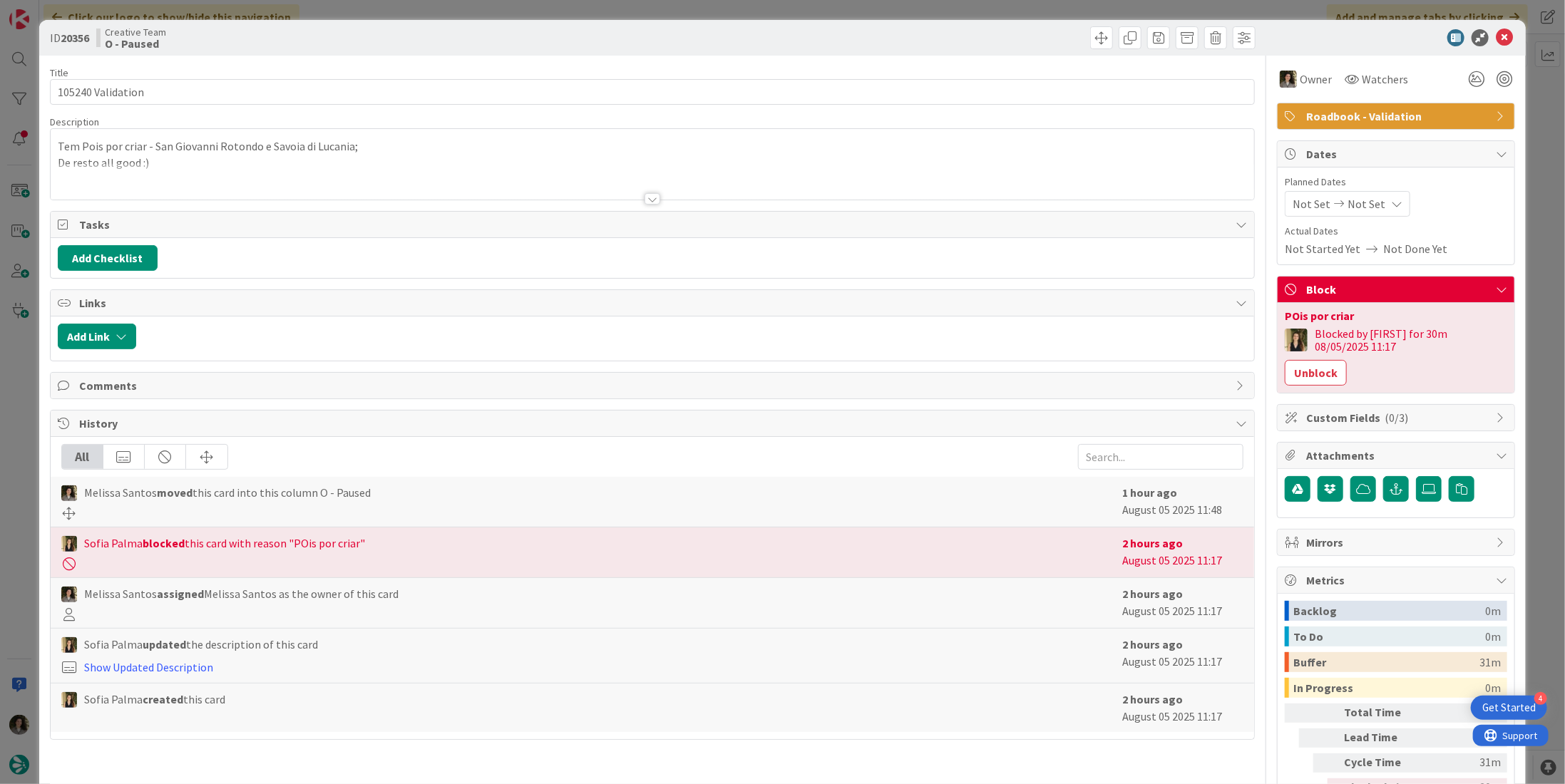 scroll, scrollTop: 0, scrollLeft: 0, axis: both 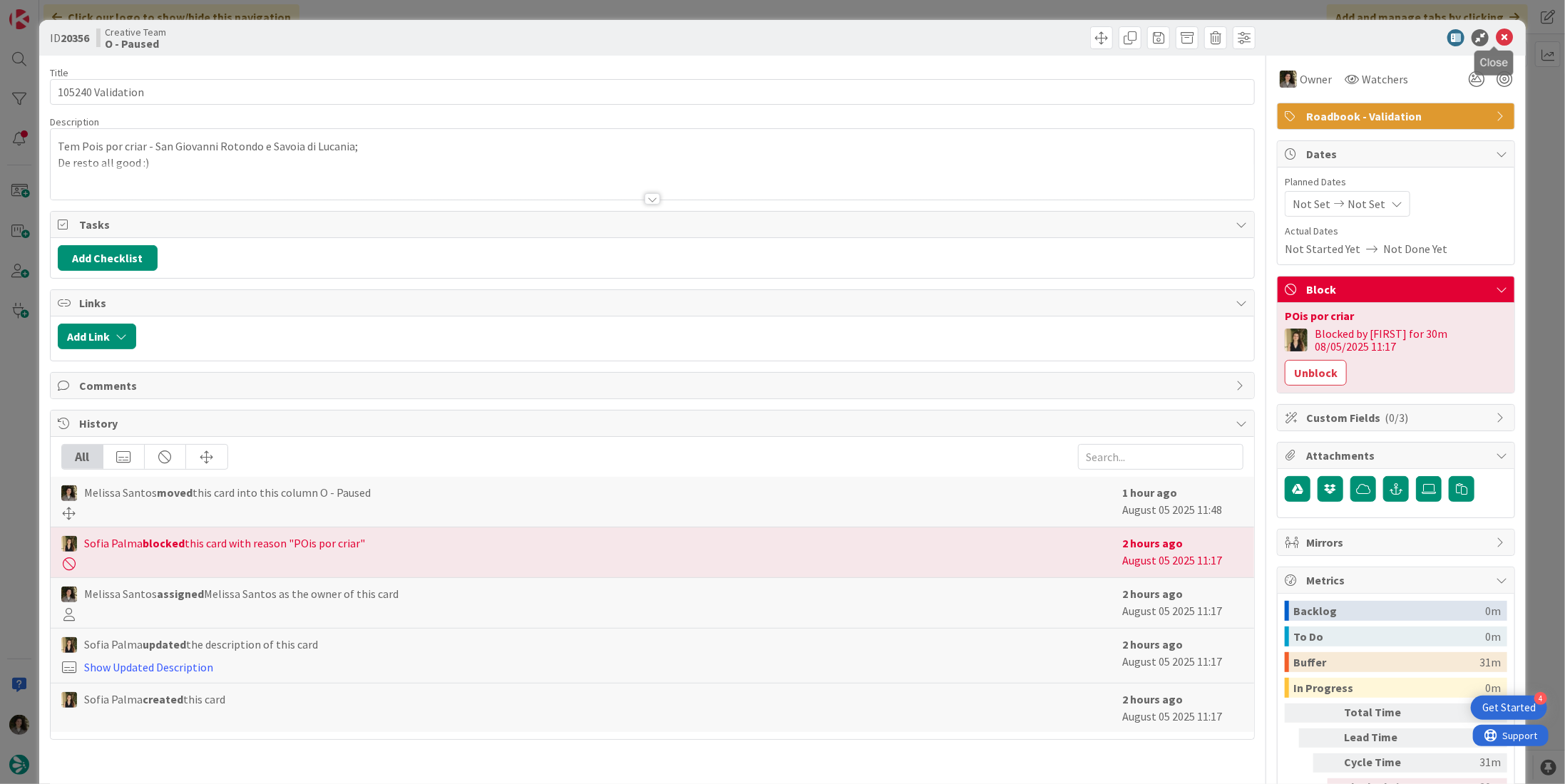 drag, startPoint x: 1499, startPoint y: 36, endPoint x: 1341, endPoint y: 80, distance: 164.01219 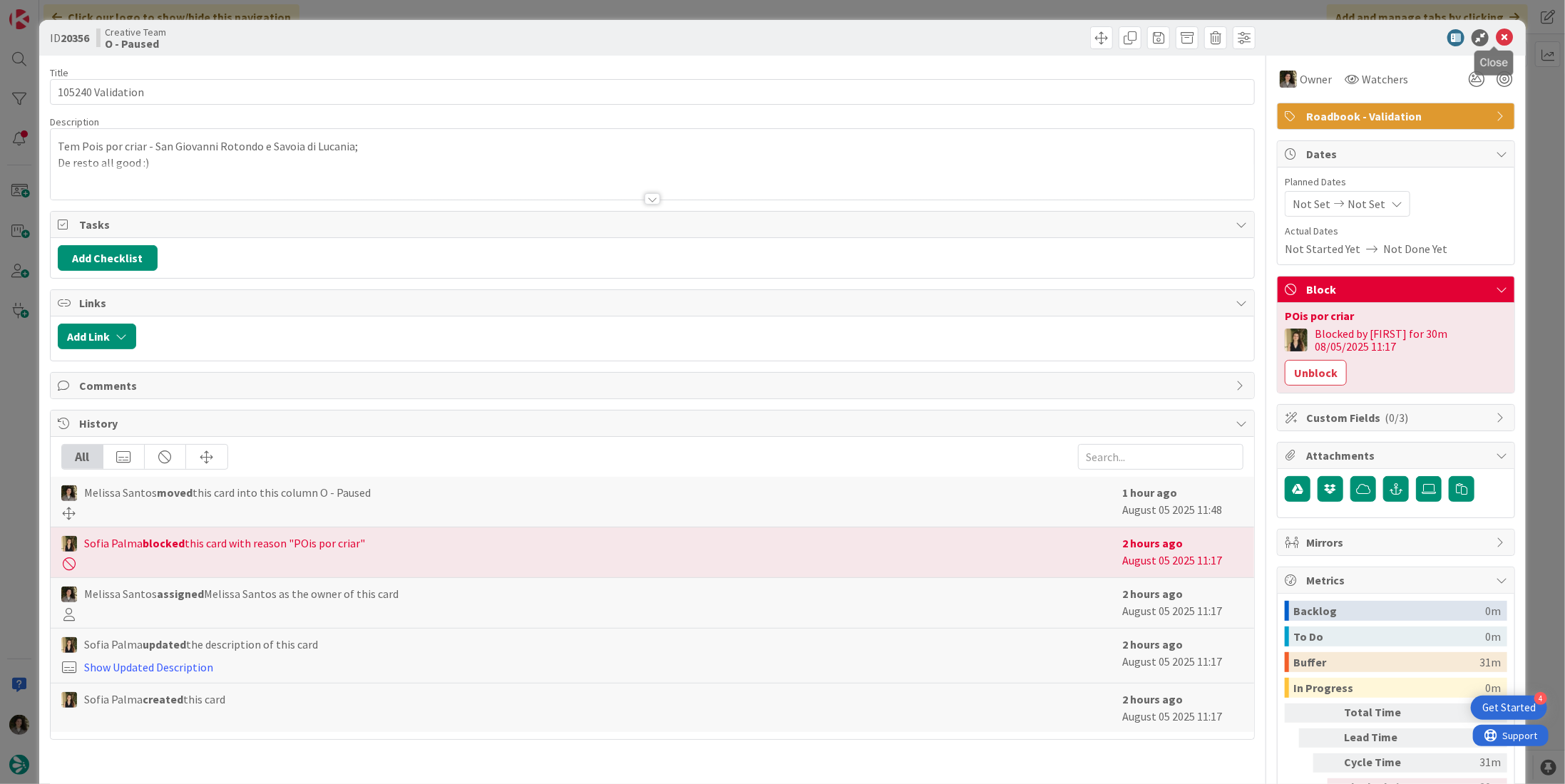 click at bounding box center (1504, 38) 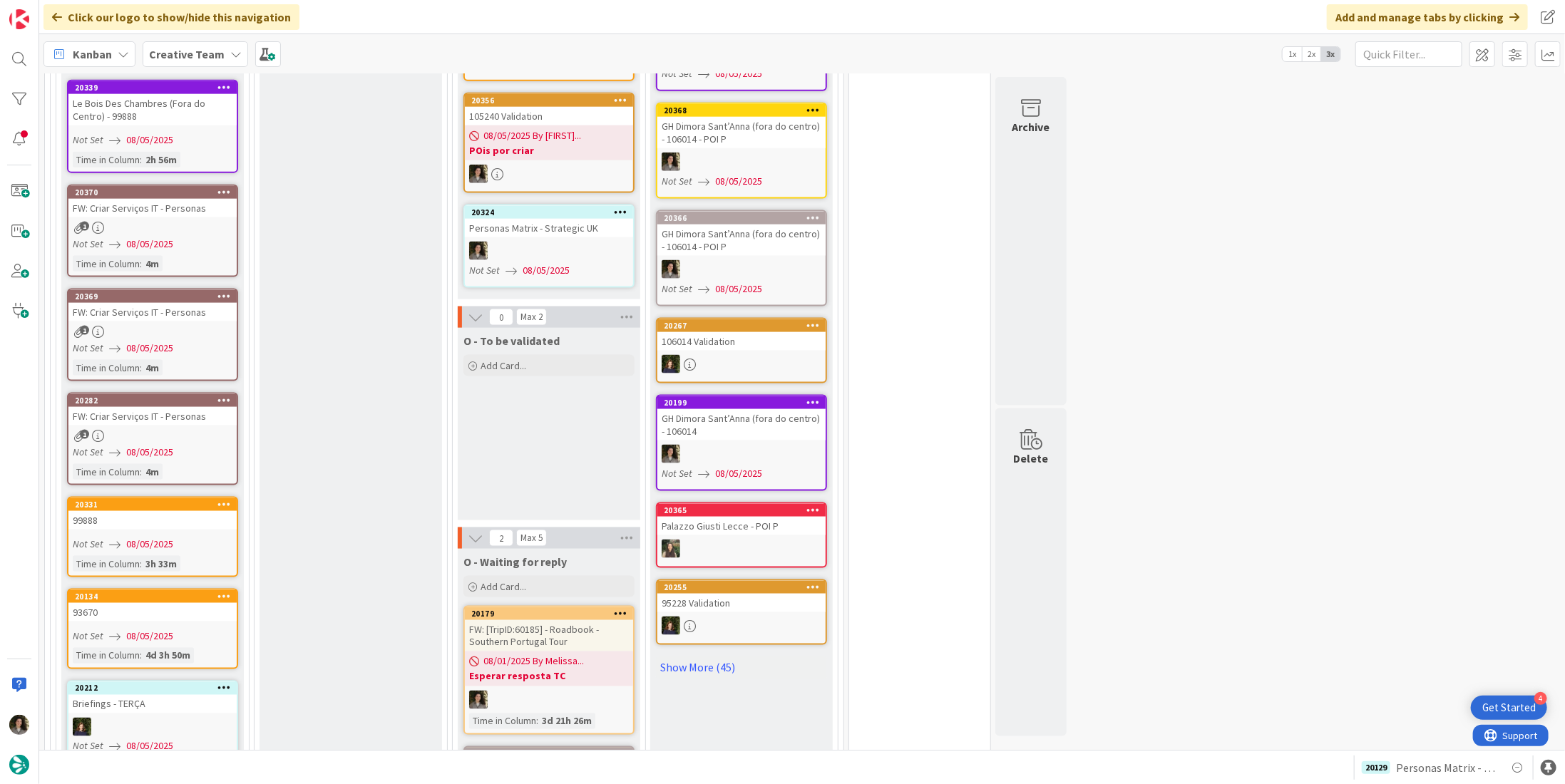 scroll, scrollTop: 0, scrollLeft: 0, axis: both 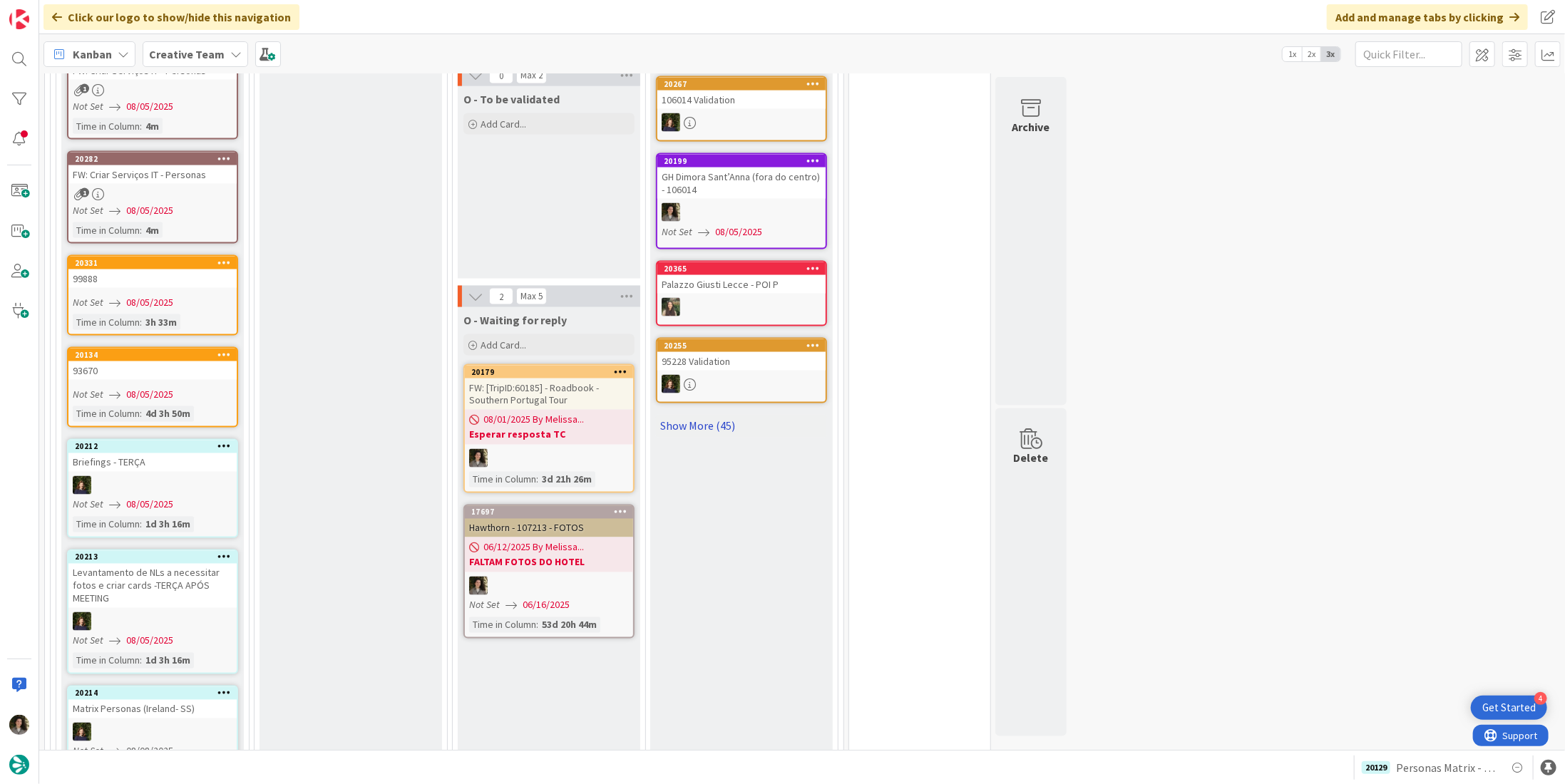 click on "Show More (45)" at bounding box center [742, 426] 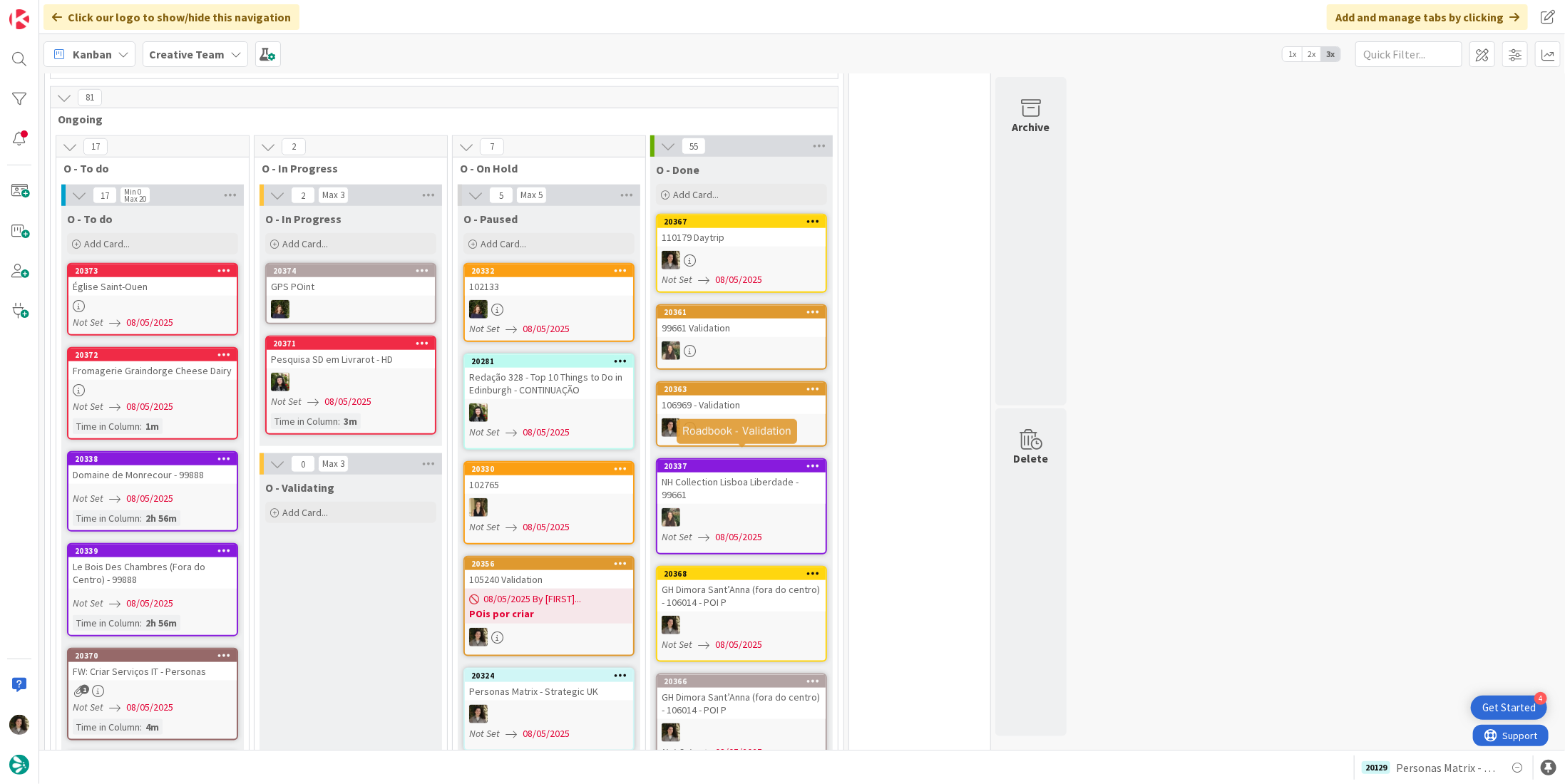 scroll, scrollTop: 713, scrollLeft: 0, axis: vertical 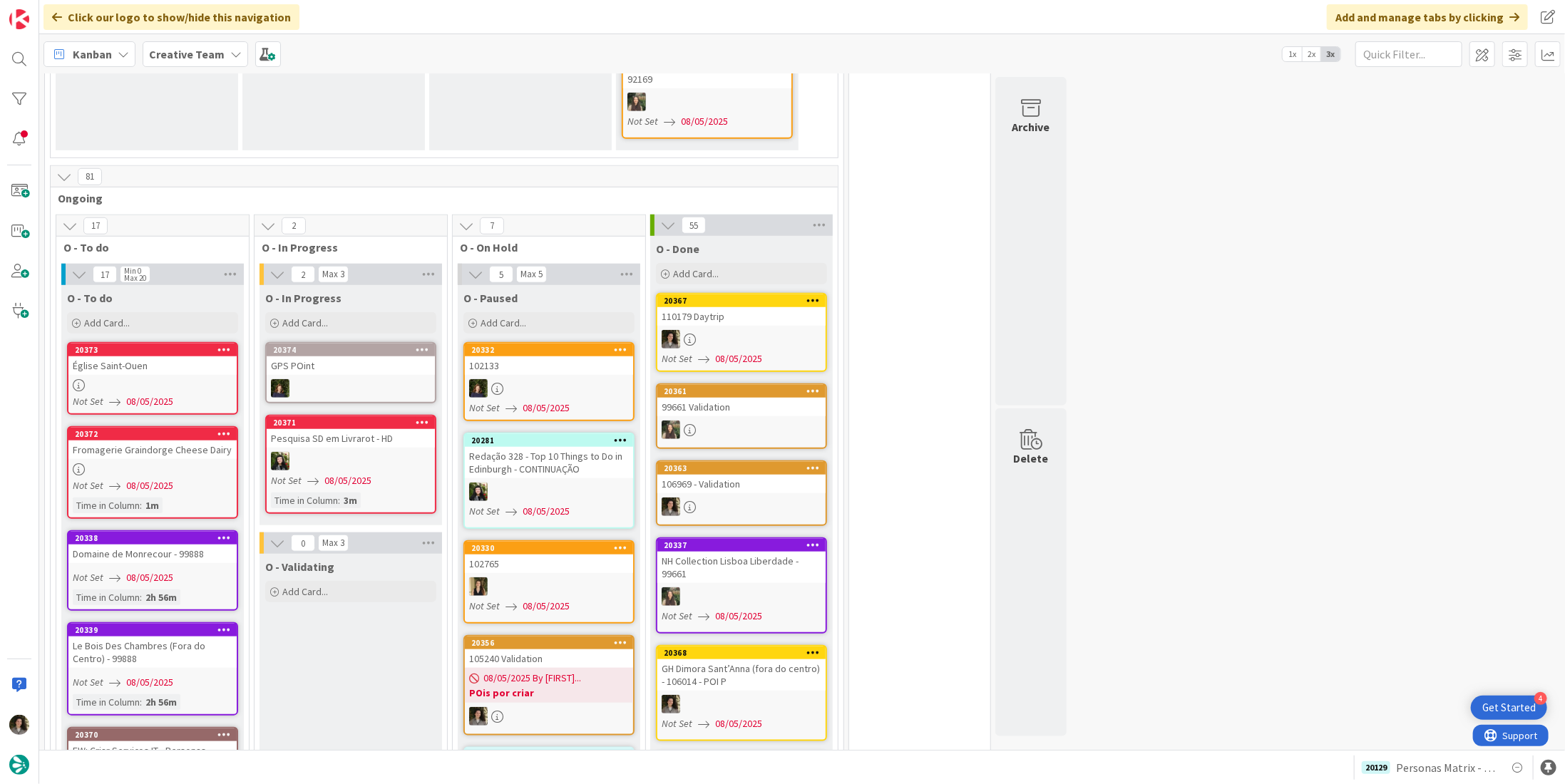 click at bounding box center [549, 716] 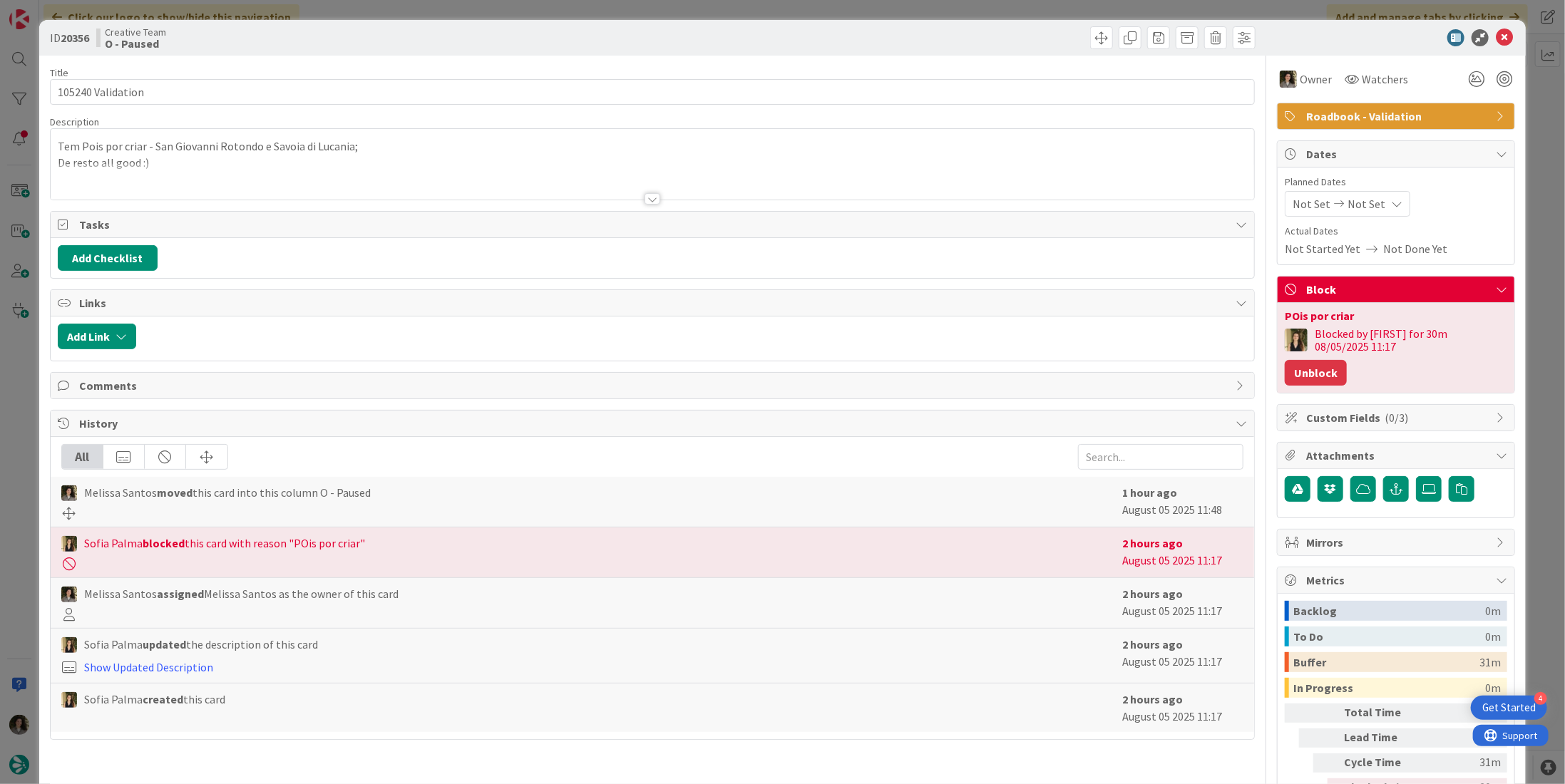 scroll, scrollTop: 0, scrollLeft: 0, axis: both 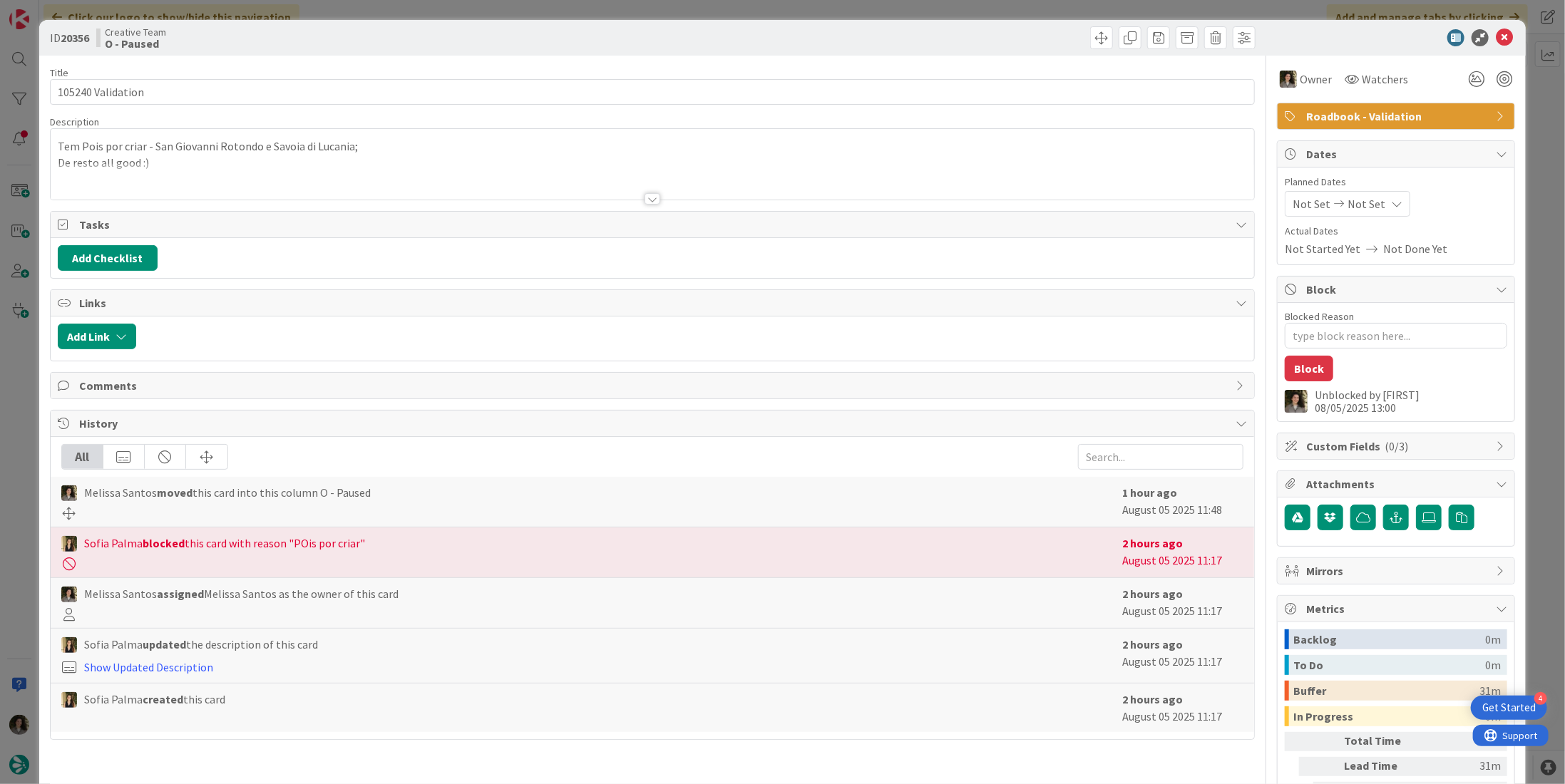 type on "x" 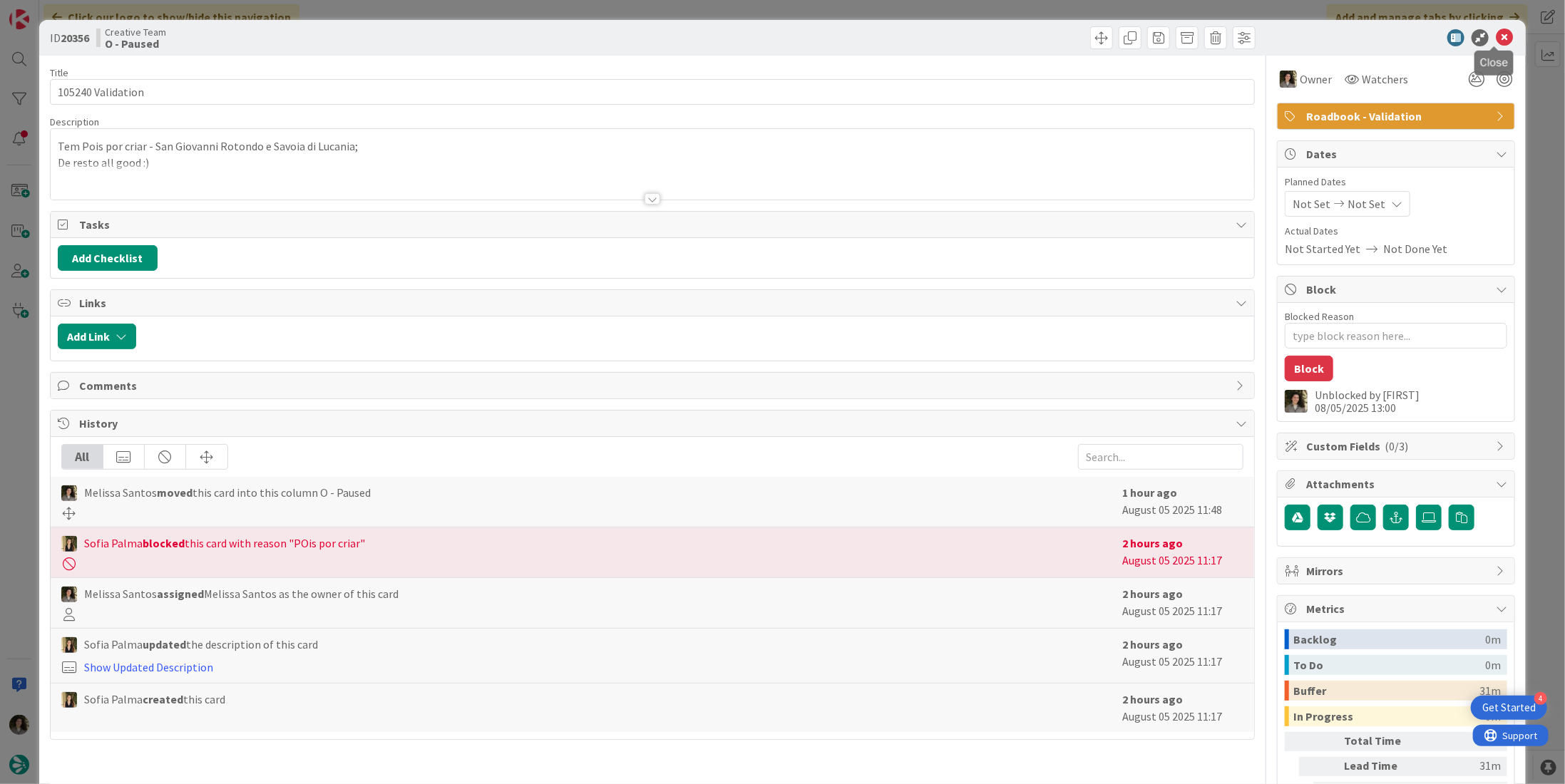 click at bounding box center [1504, 38] 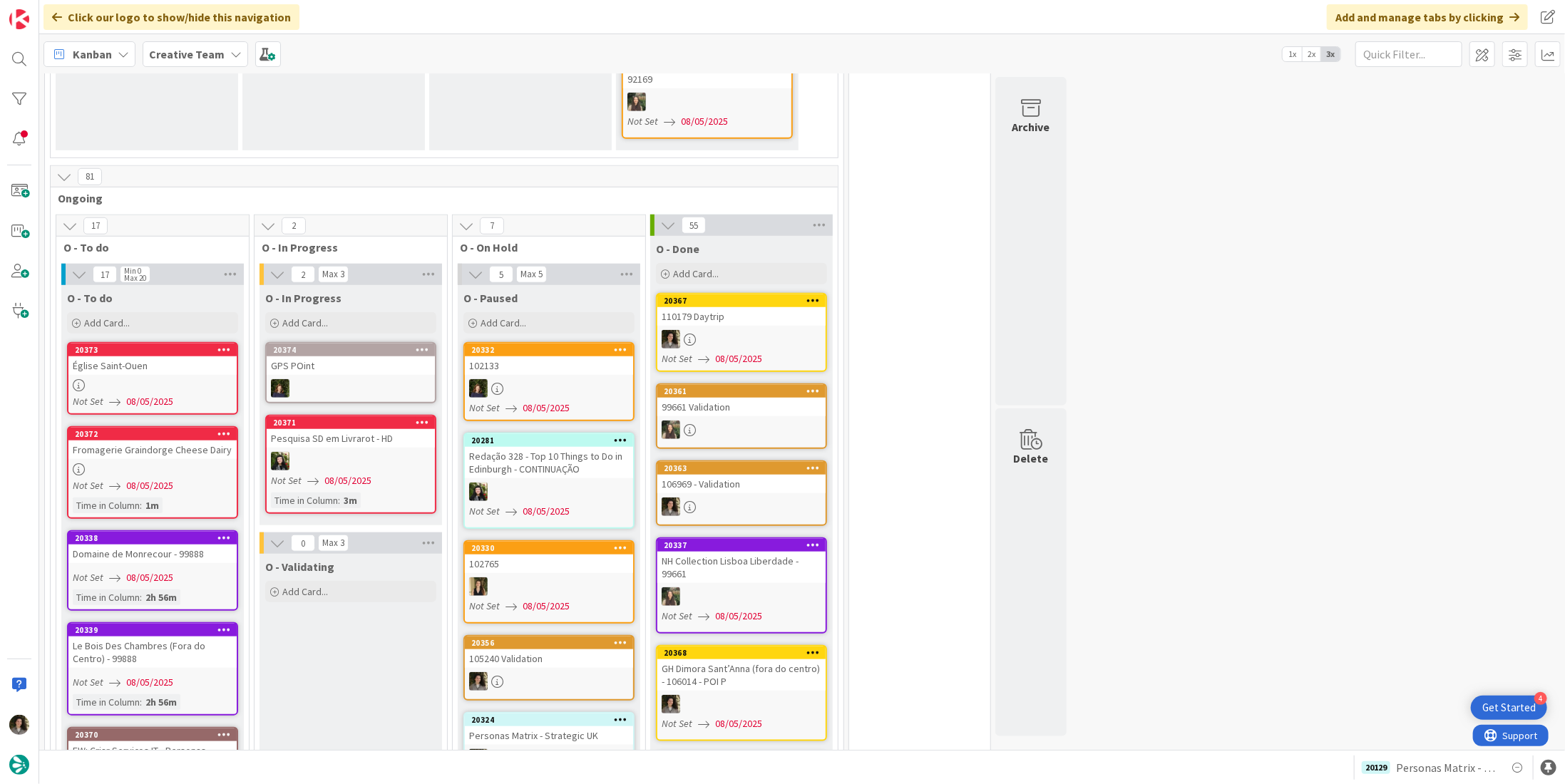 scroll, scrollTop: 0, scrollLeft: 0, axis: both 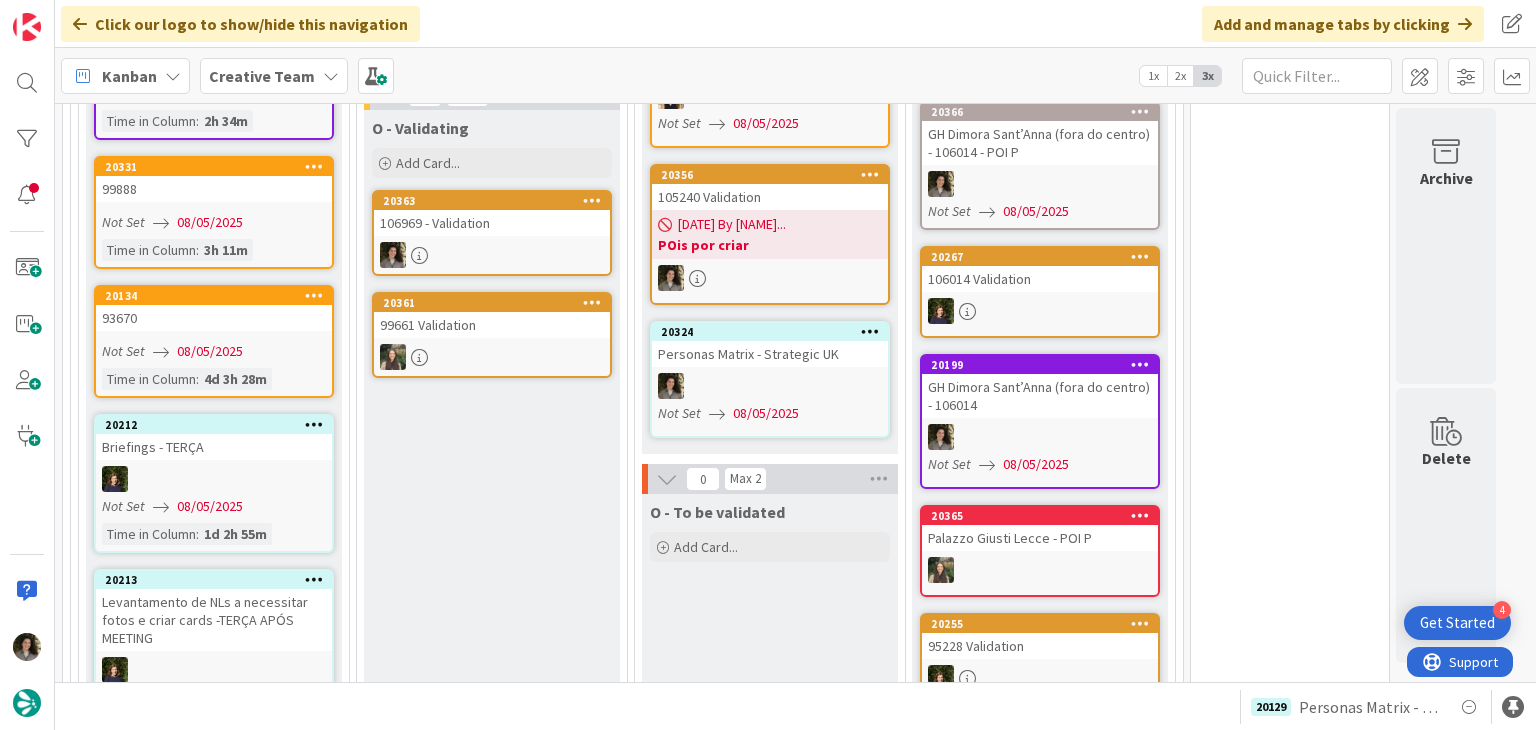 click on "20363 106969 - Validation" at bounding box center [492, 233] 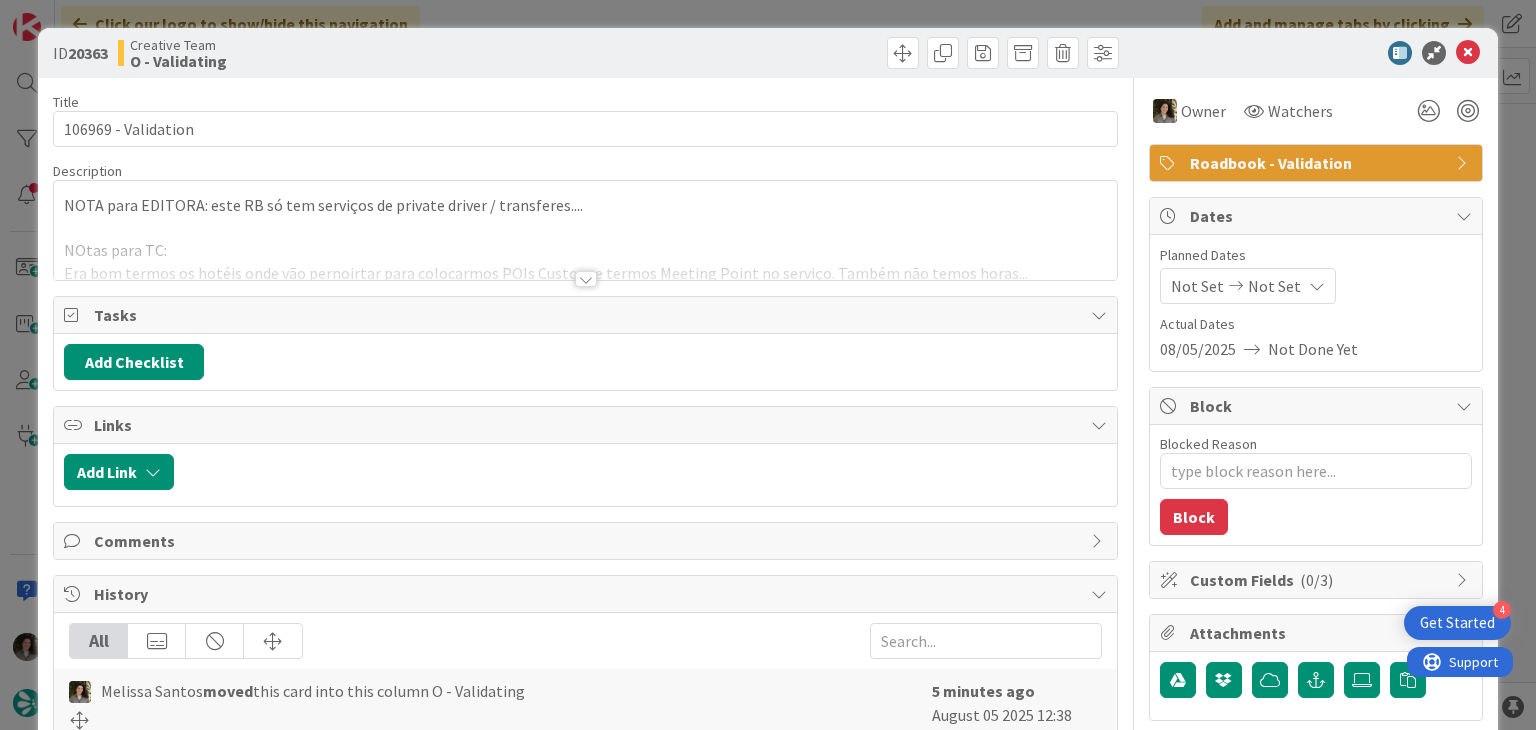 scroll, scrollTop: 0, scrollLeft: 0, axis: both 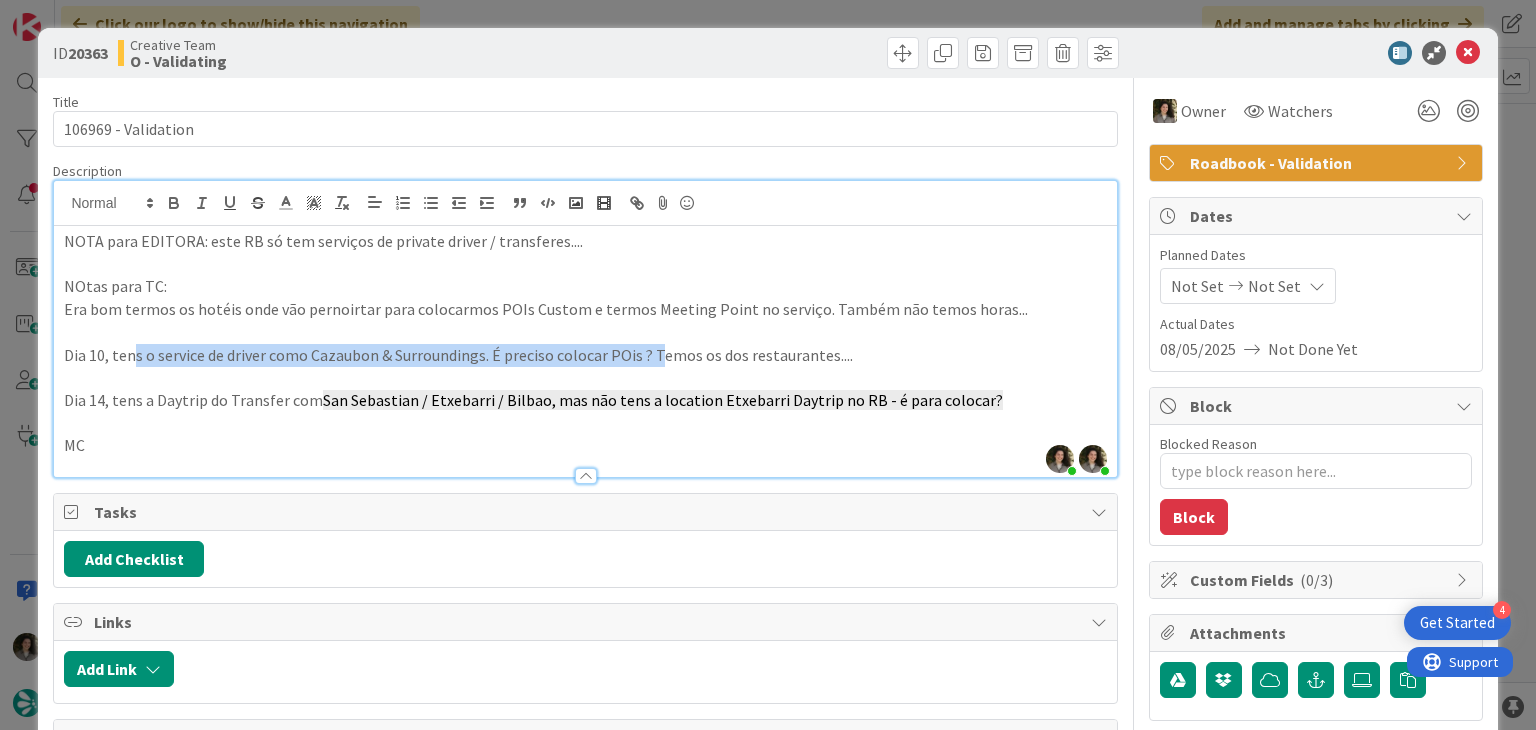 drag, startPoint x: 135, startPoint y: 348, endPoint x: 660, endPoint y: 362, distance: 525.18665 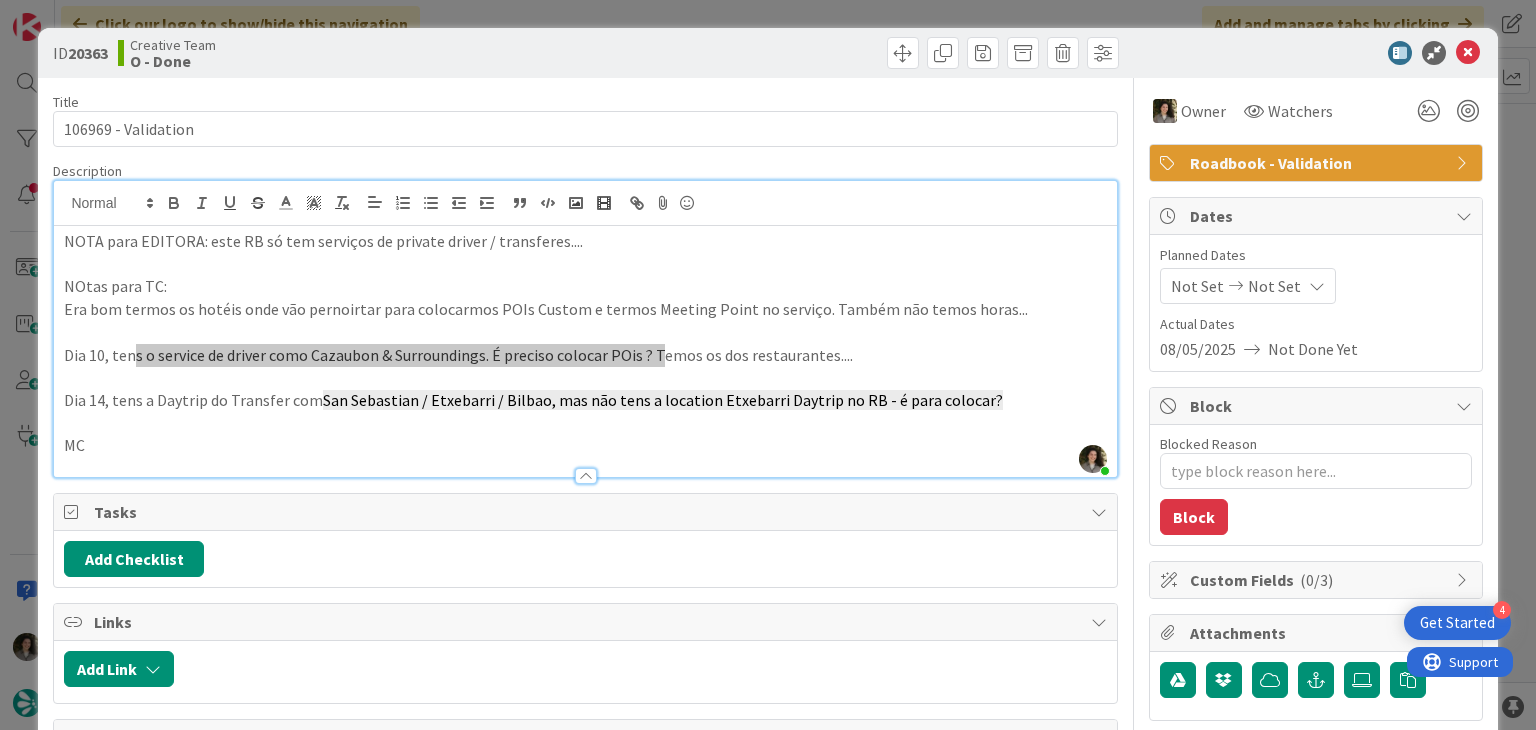 type on "x" 